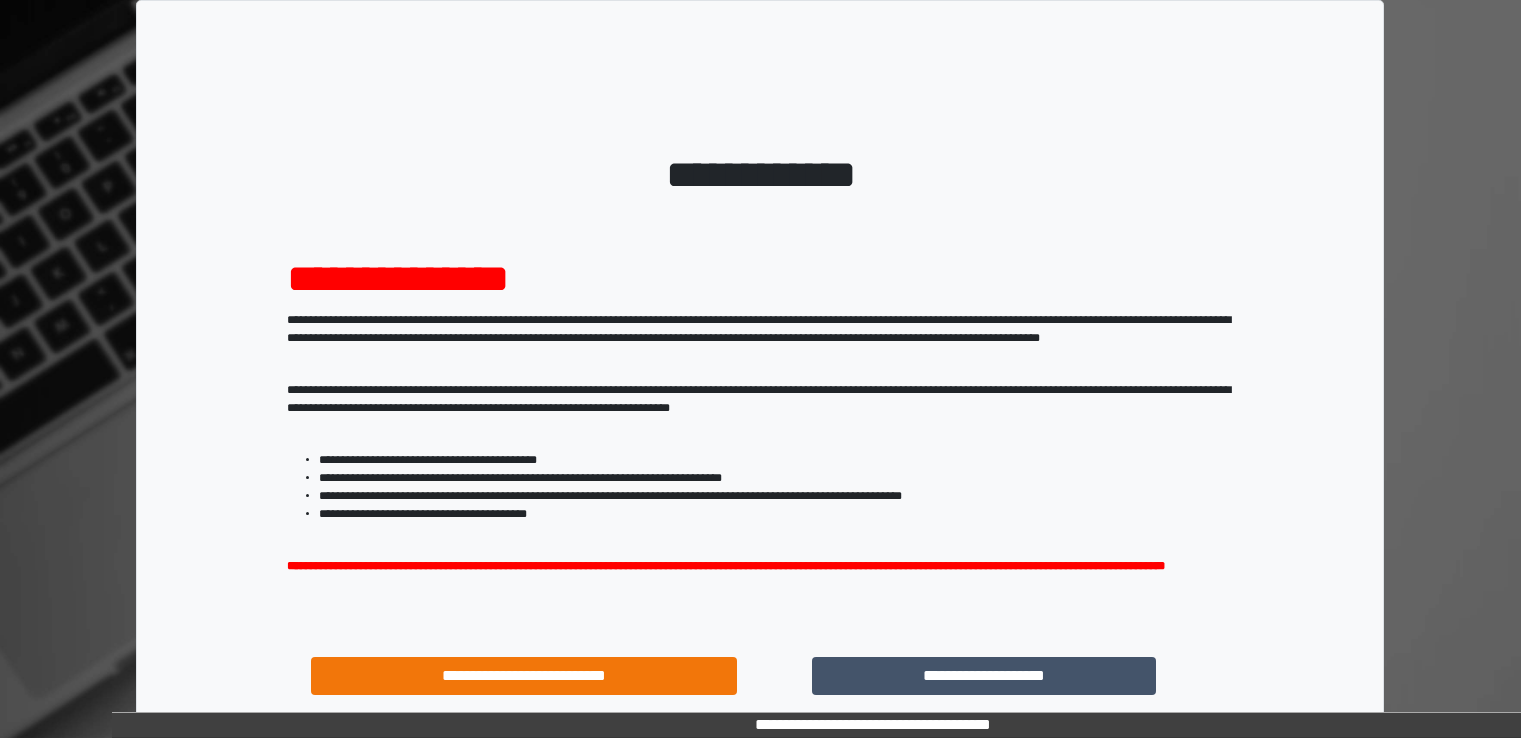 scroll, scrollTop: 0, scrollLeft: 0, axis: both 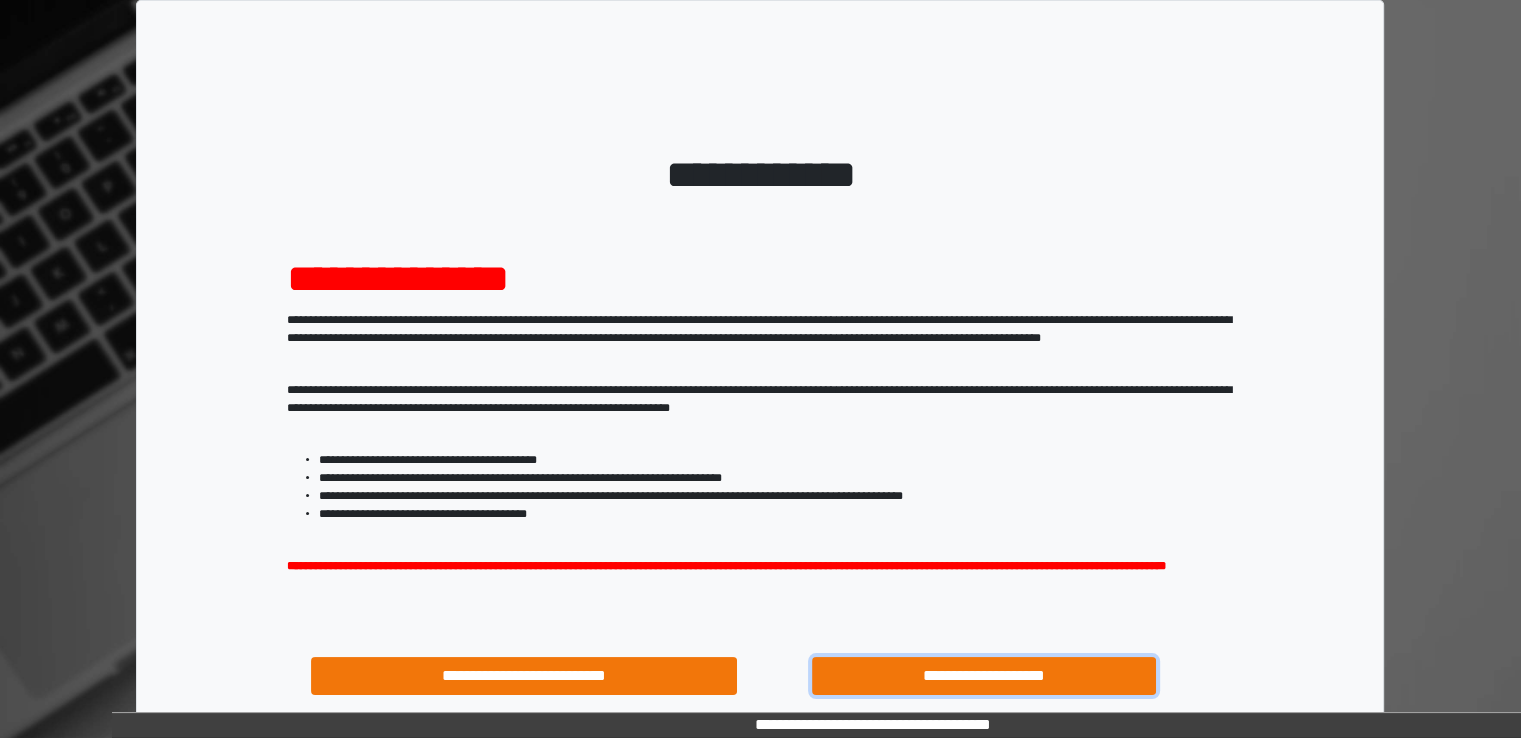 click on "**********" at bounding box center [984, 676] 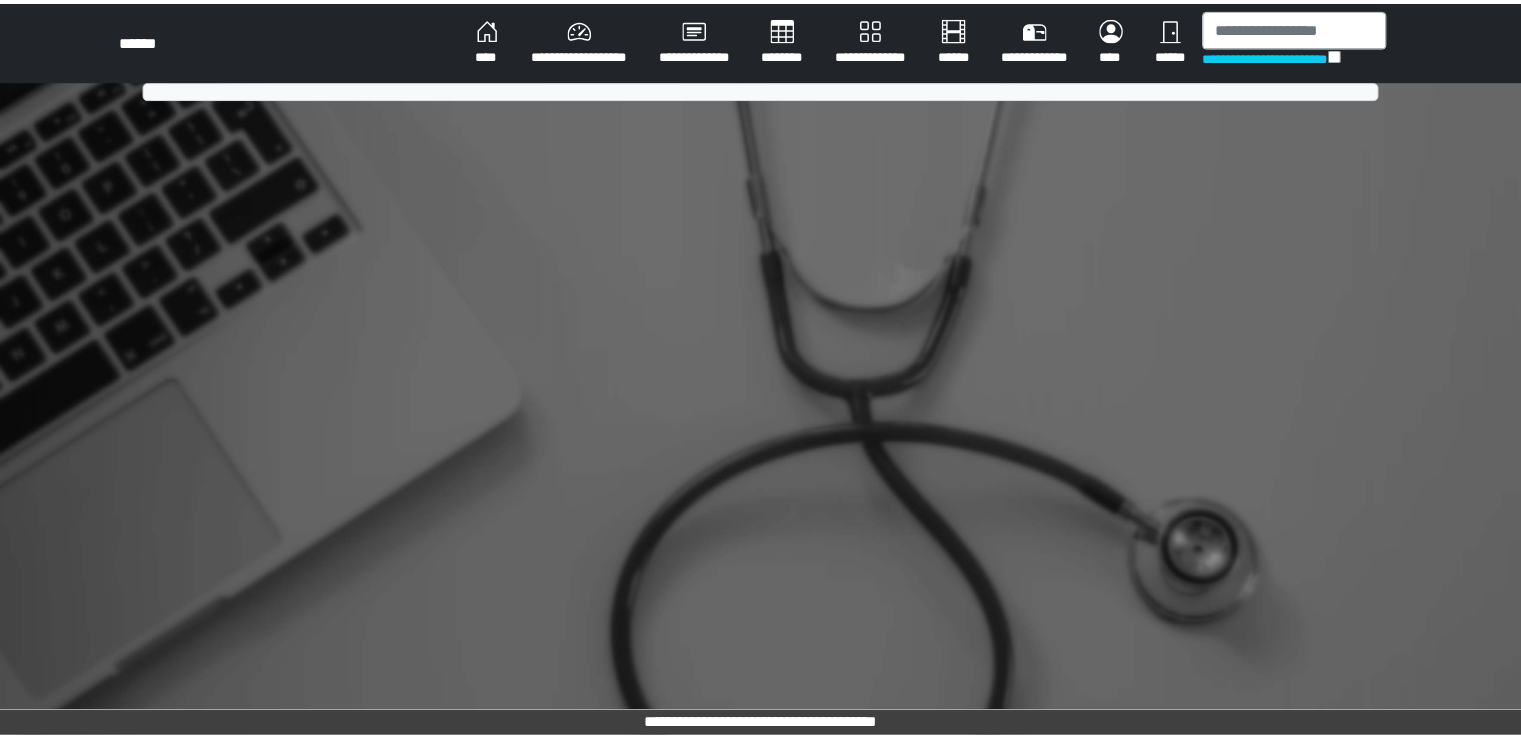scroll, scrollTop: 0, scrollLeft: 0, axis: both 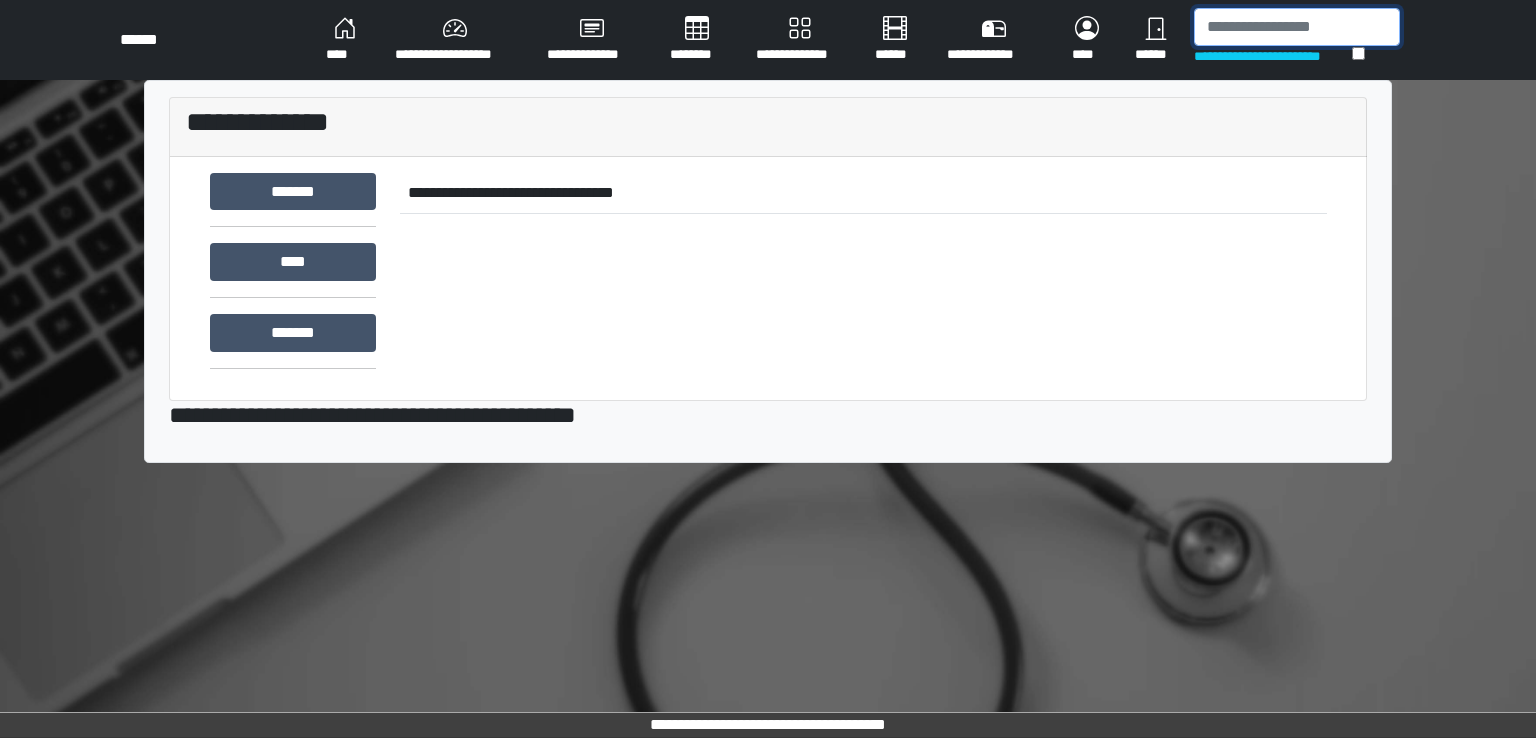 click at bounding box center (1297, 27) 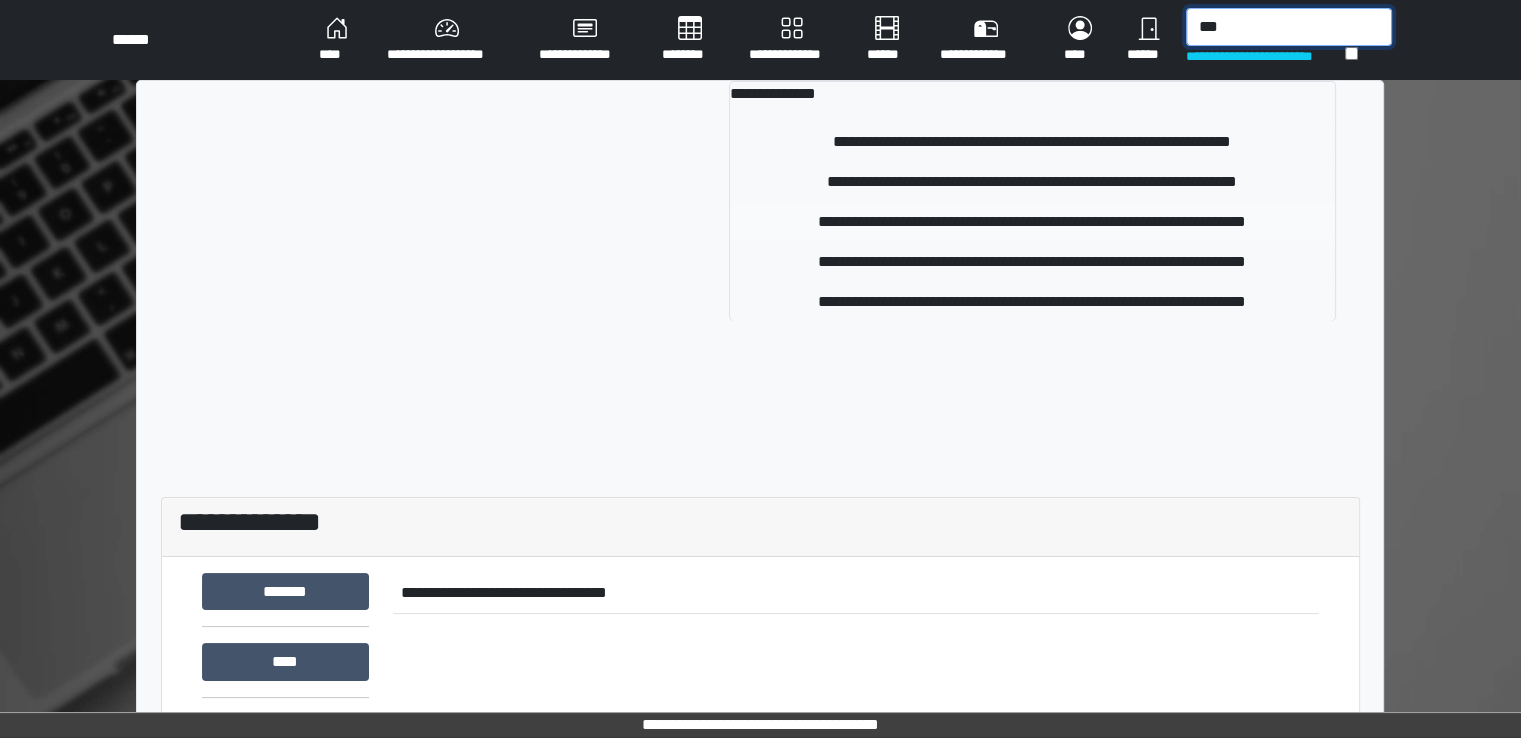 type on "***" 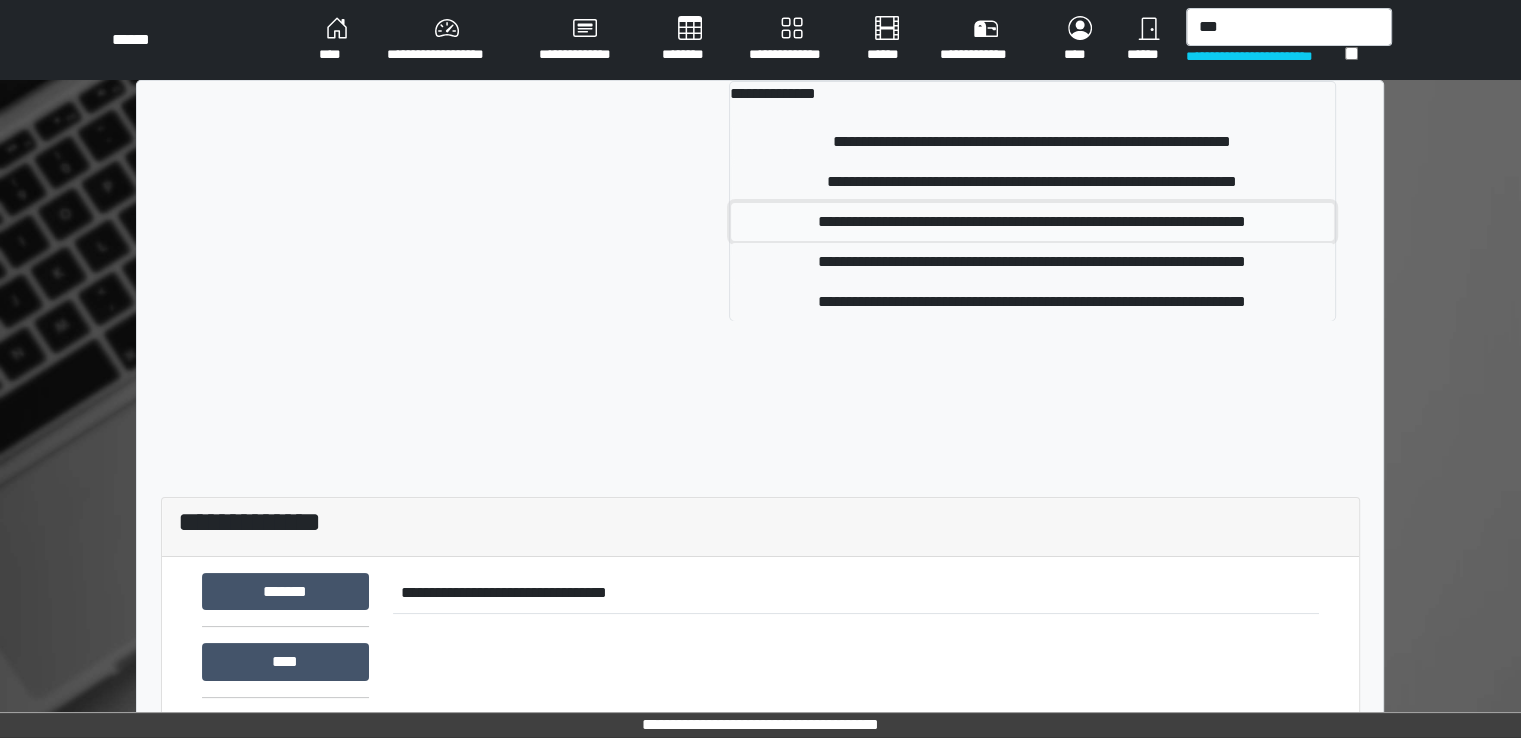 click on "**********" at bounding box center (1032, 222) 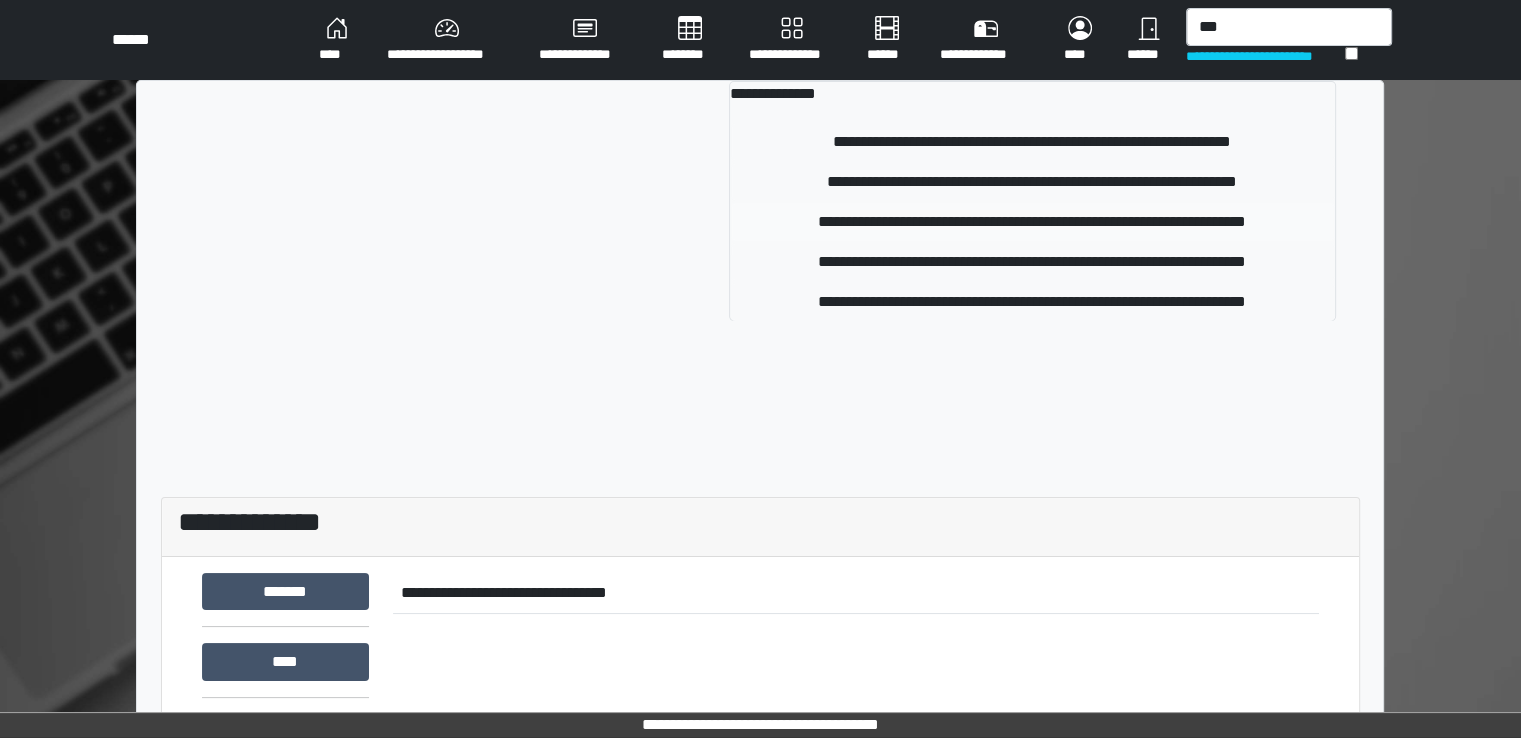 type 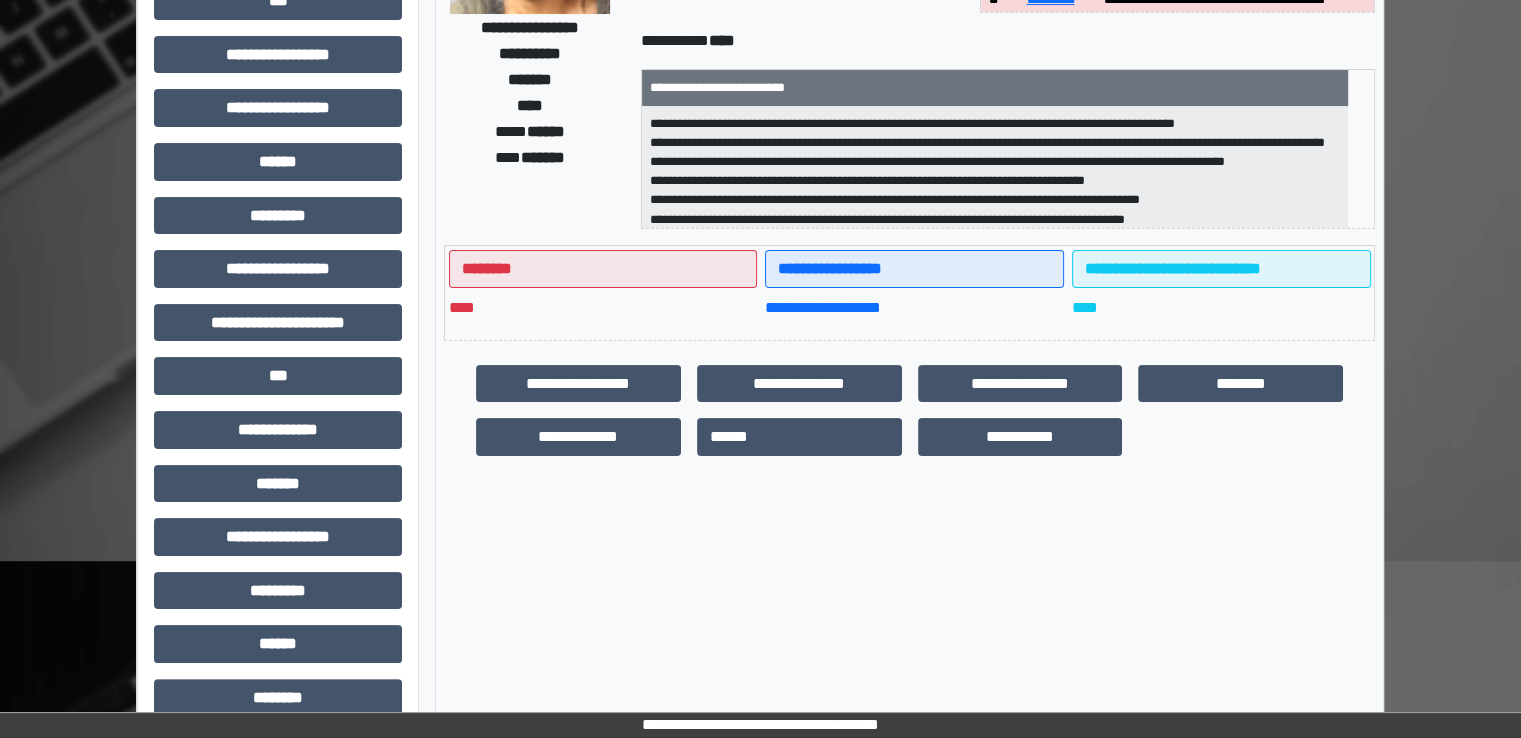 scroll, scrollTop: 300, scrollLeft: 0, axis: vertical 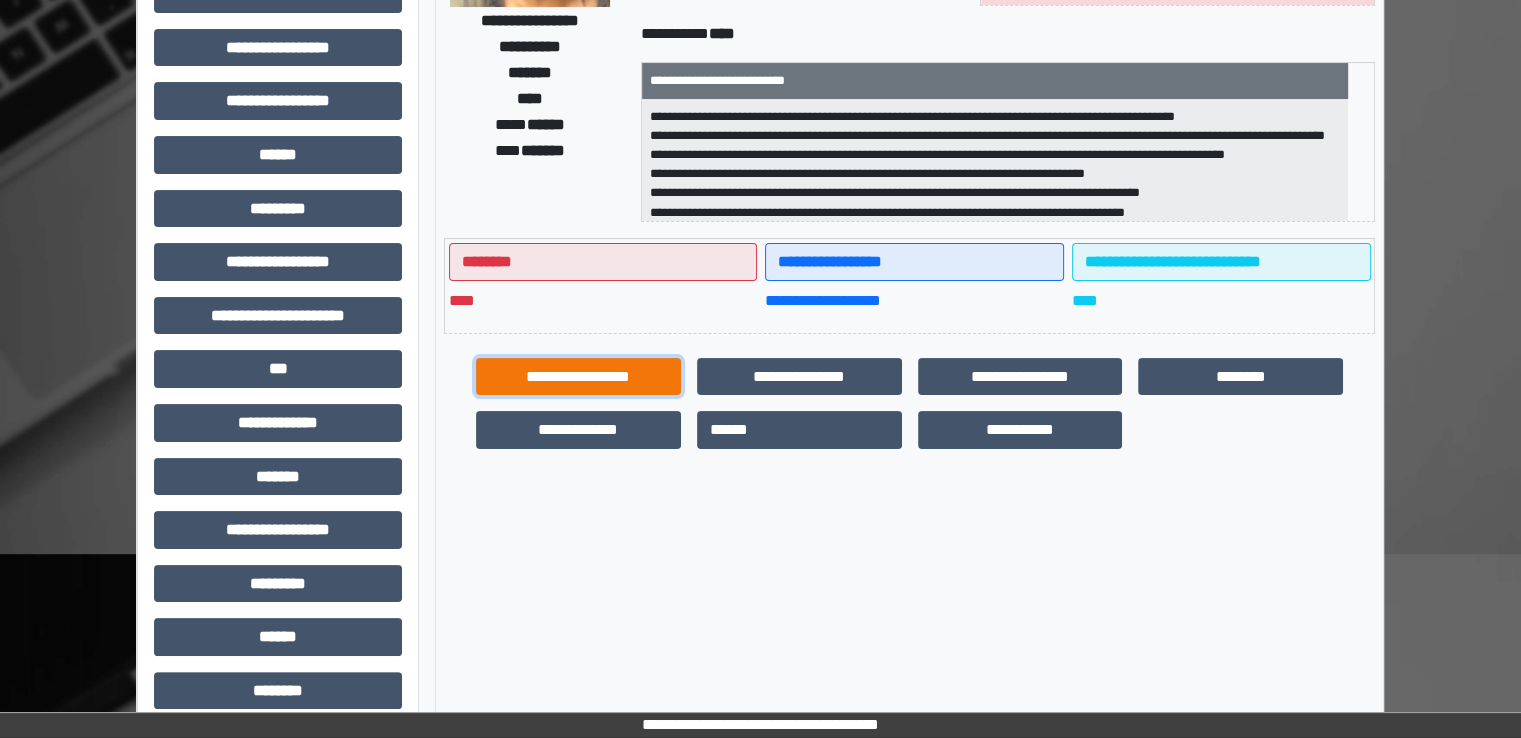 click on "**********" at bounding box center [578, 377] 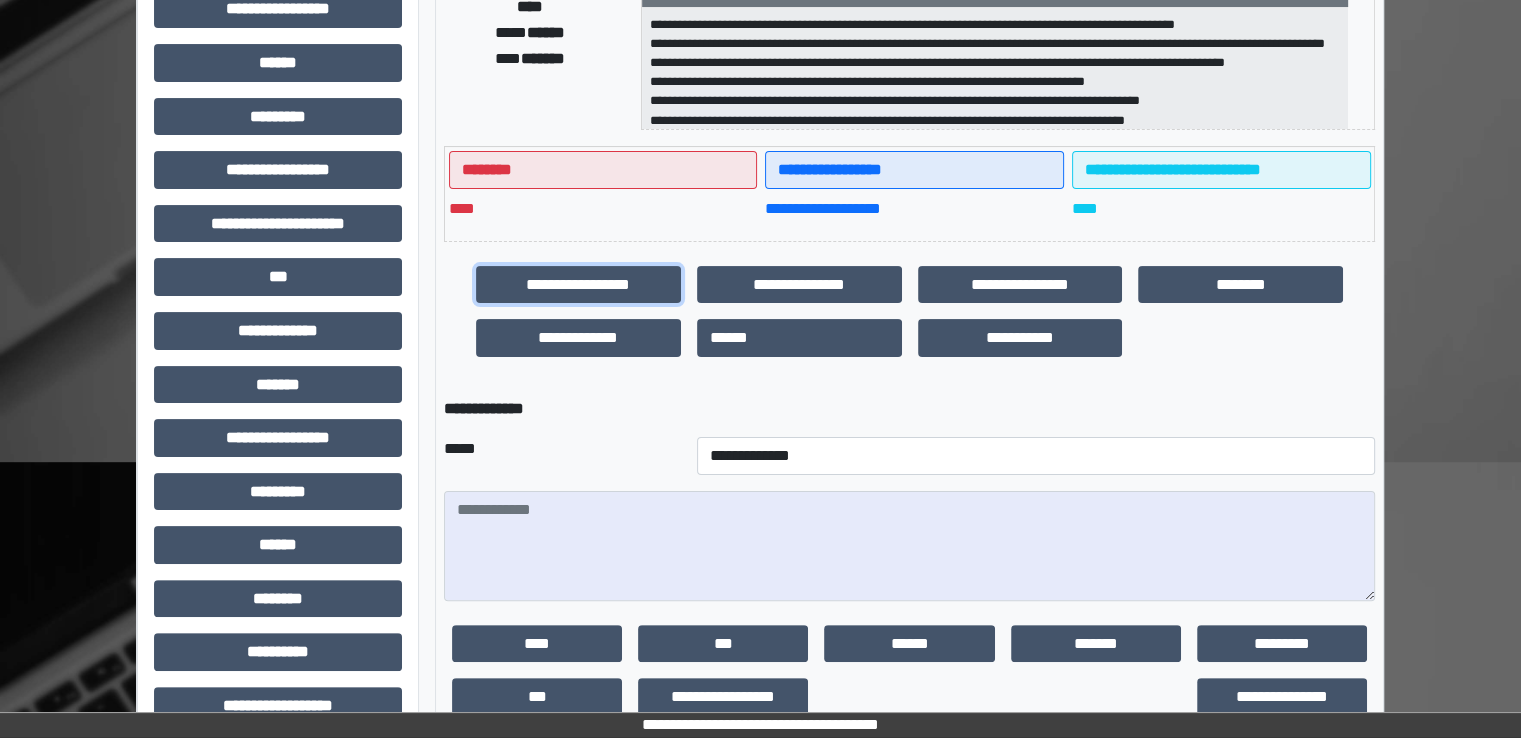 scroll, scrollTop: 488, scrollLeft: 0, axis: vertical 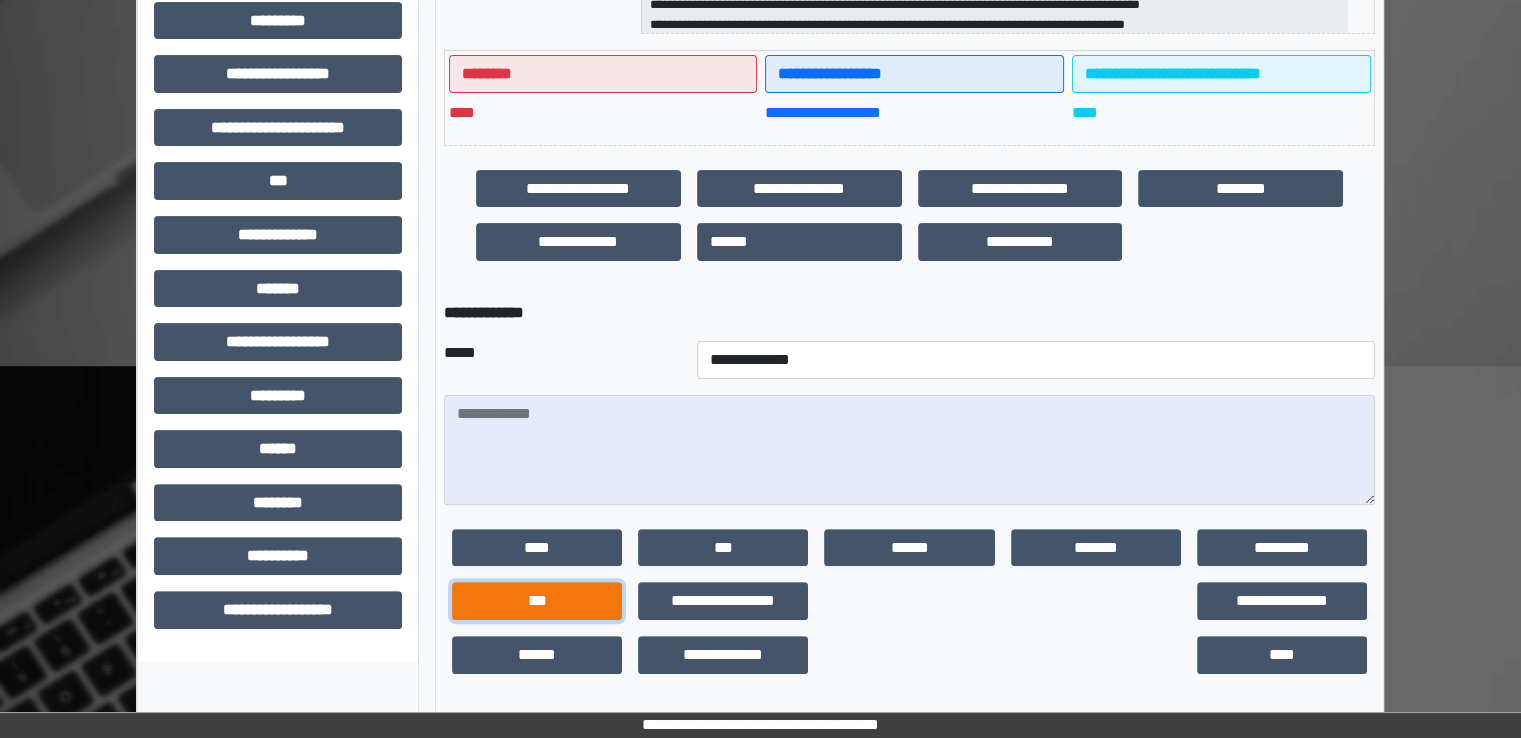 click on "***" at bounding box center [537, 601] 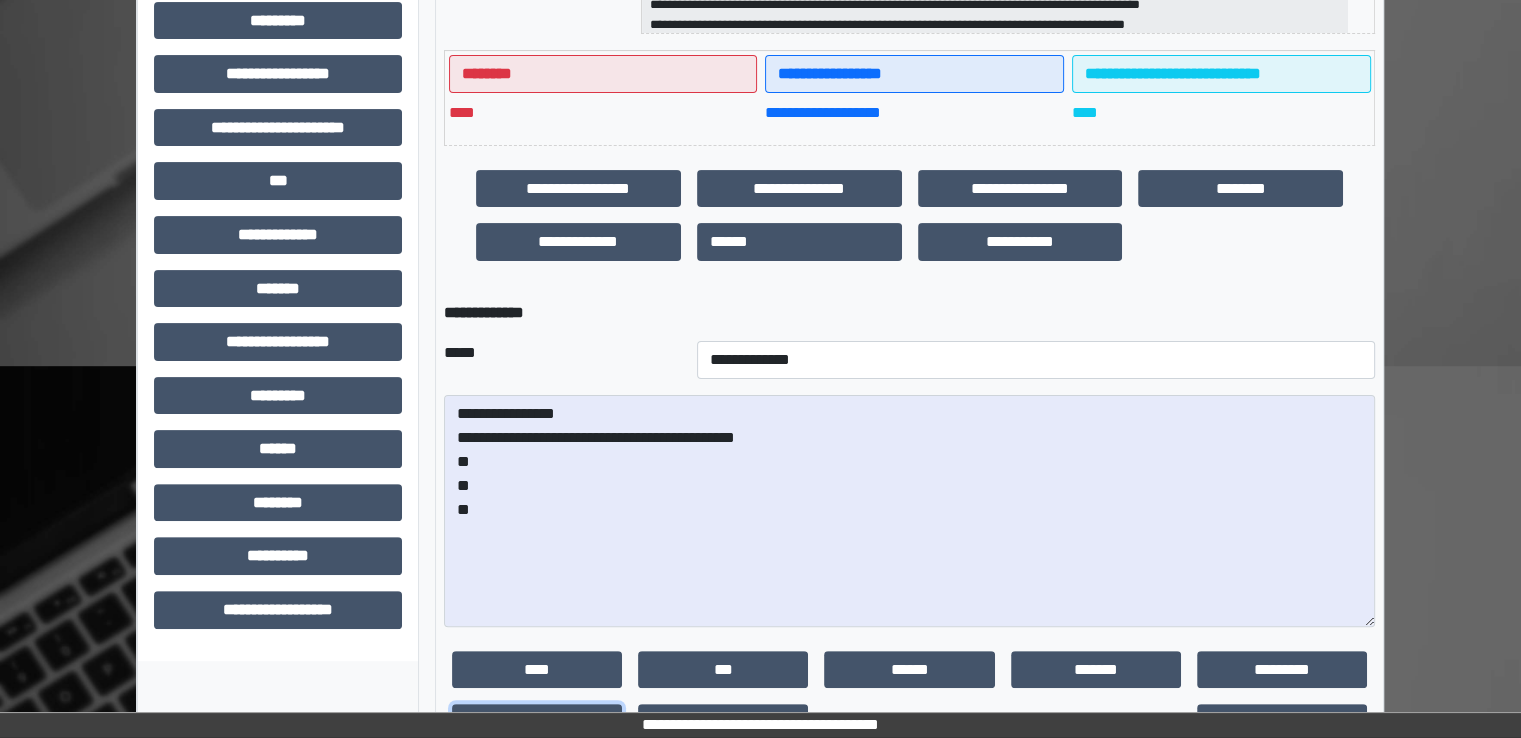 drag, startPoint x: 1367, startPoint y: 497, endPoint x: 1458, endPoint y: 661, distance: 187.55533 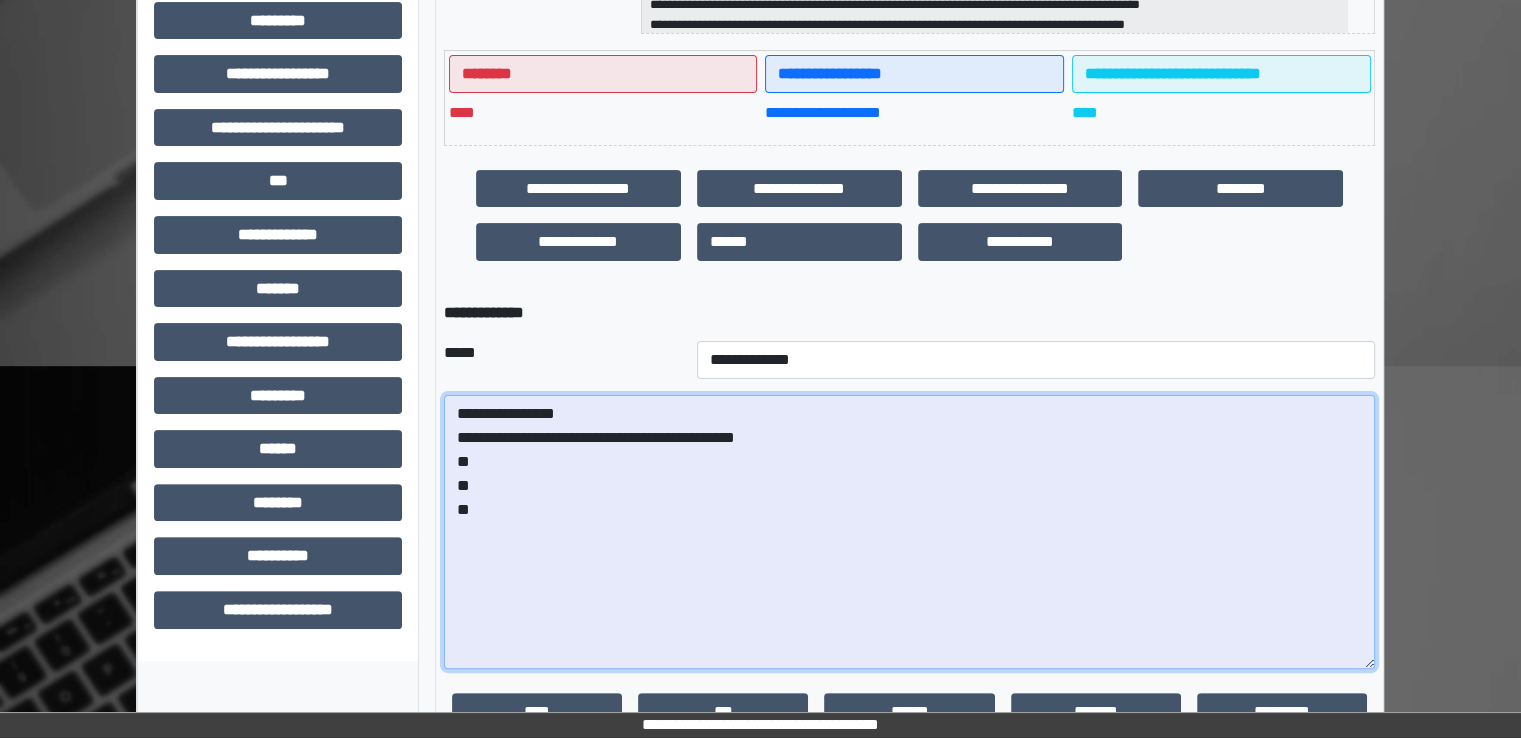 click on "**********" at bounding box center [909, 532] 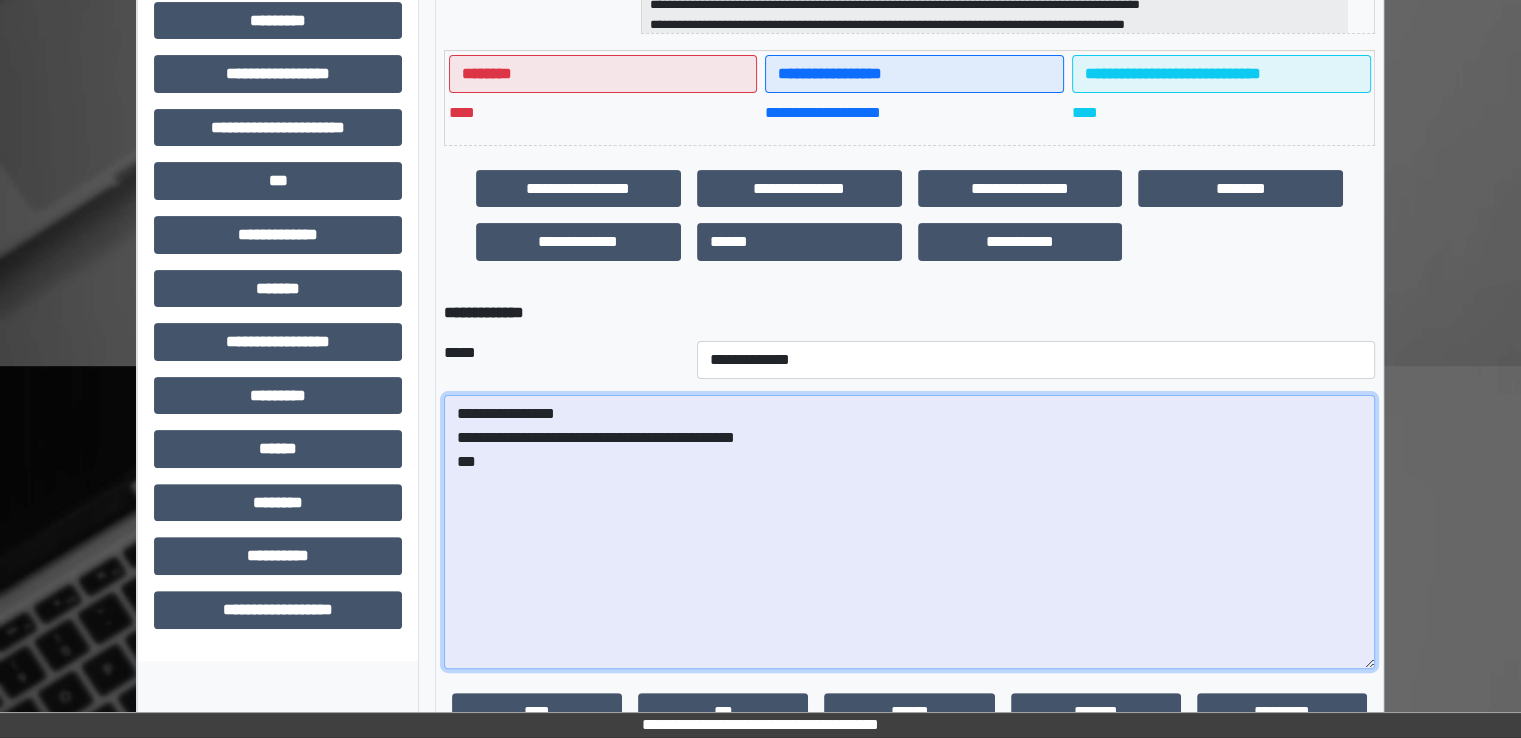 click on "**********" at bounding box center [909, 532] 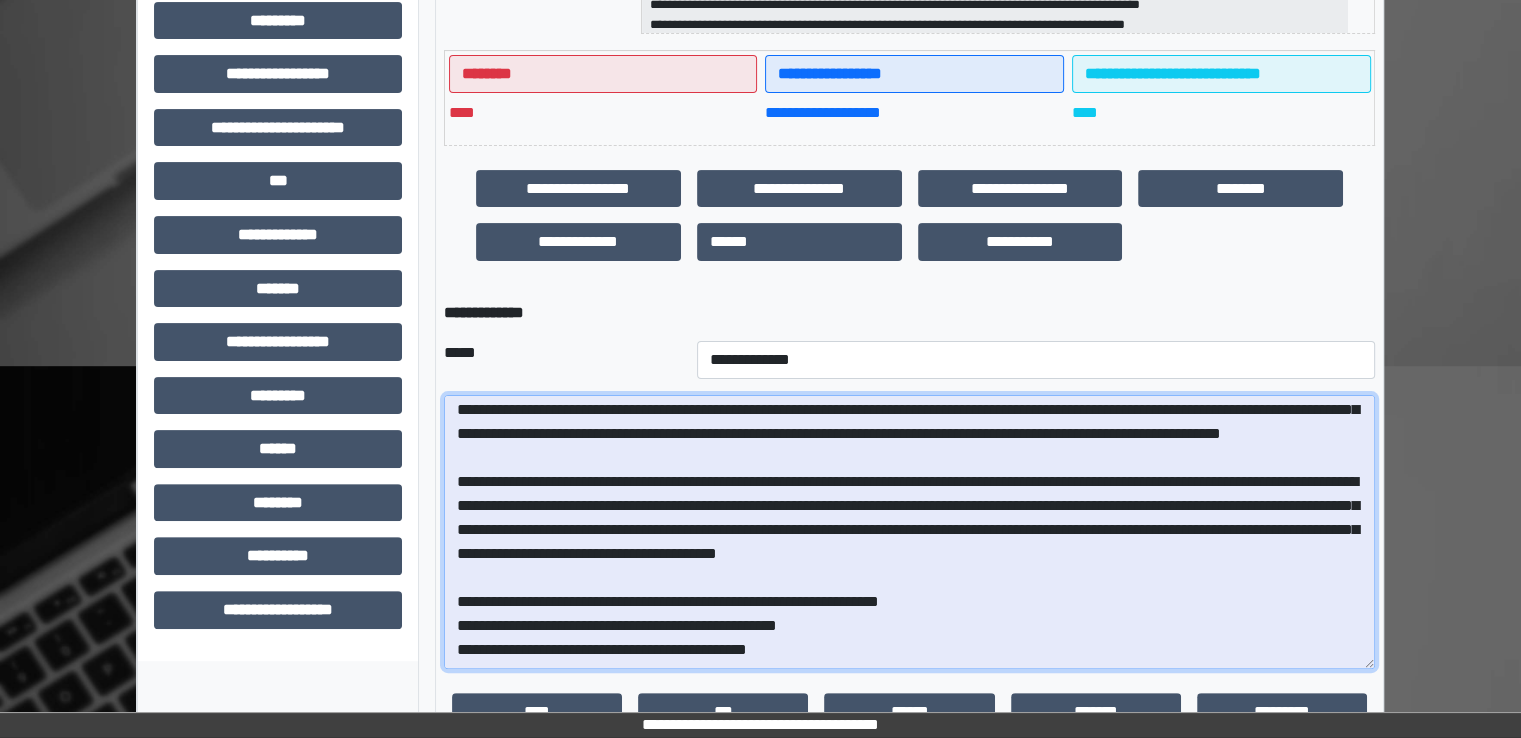 scroll, scrollTop: 363, scrollLeft: 0, axis: vertical 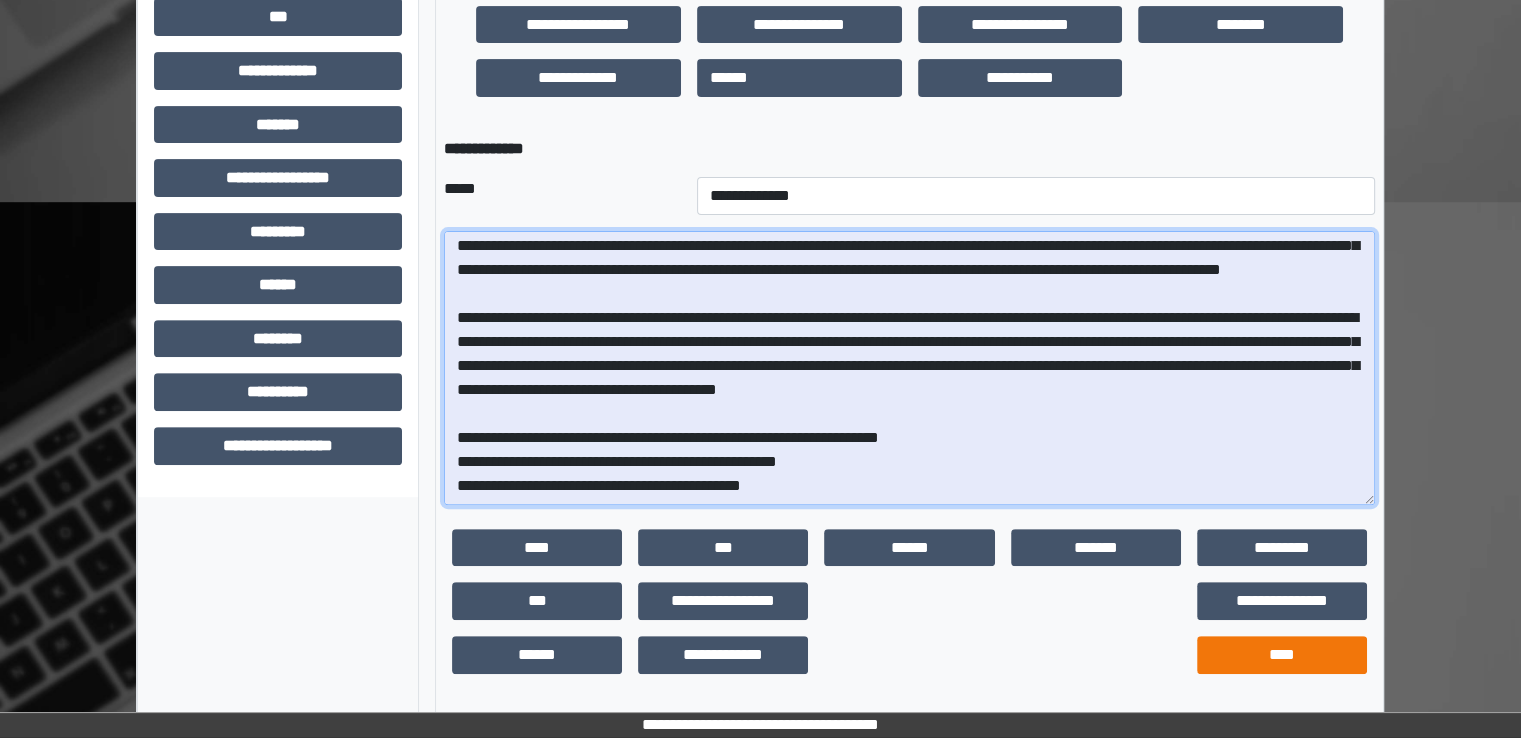 type on "**********" 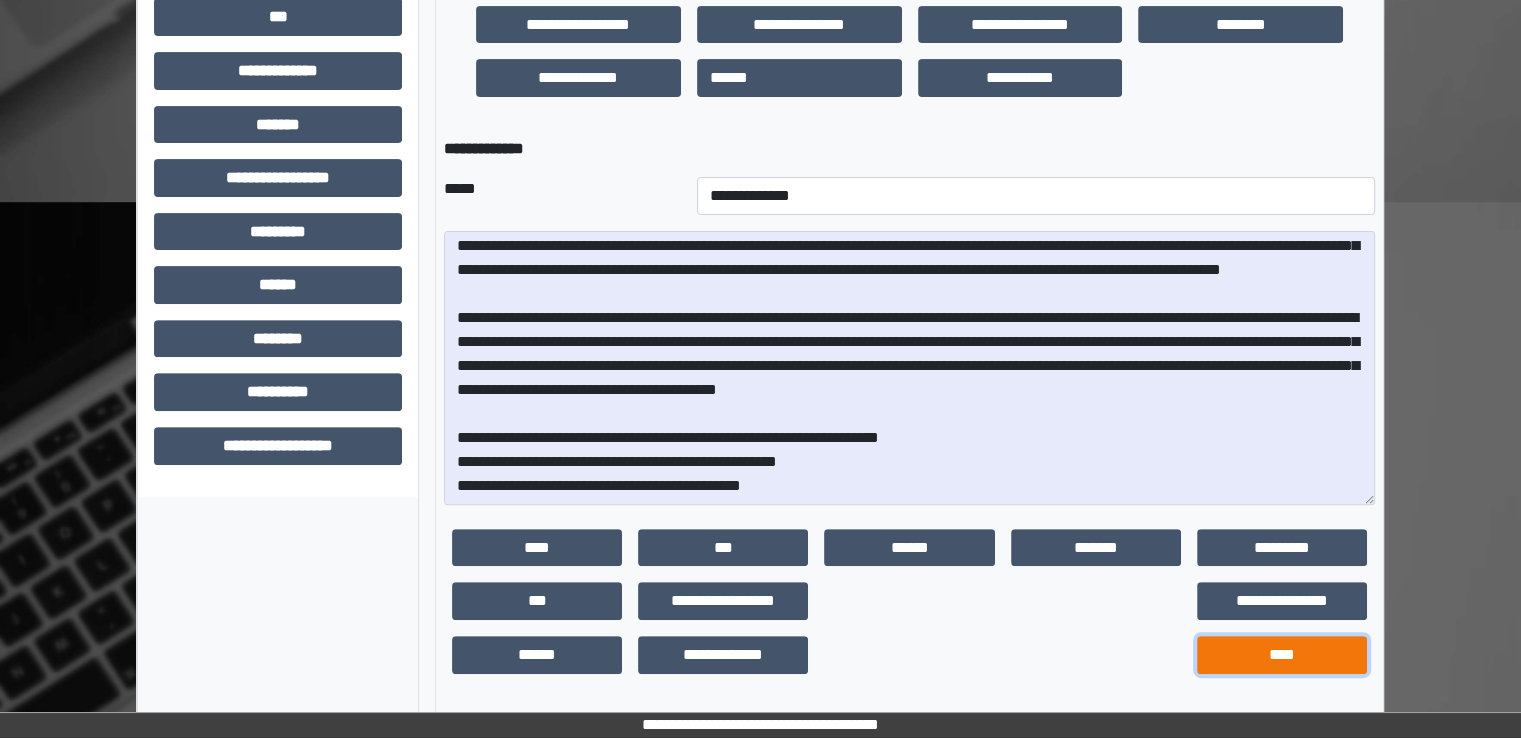 click on "****" at bounding box center [1282, 655] 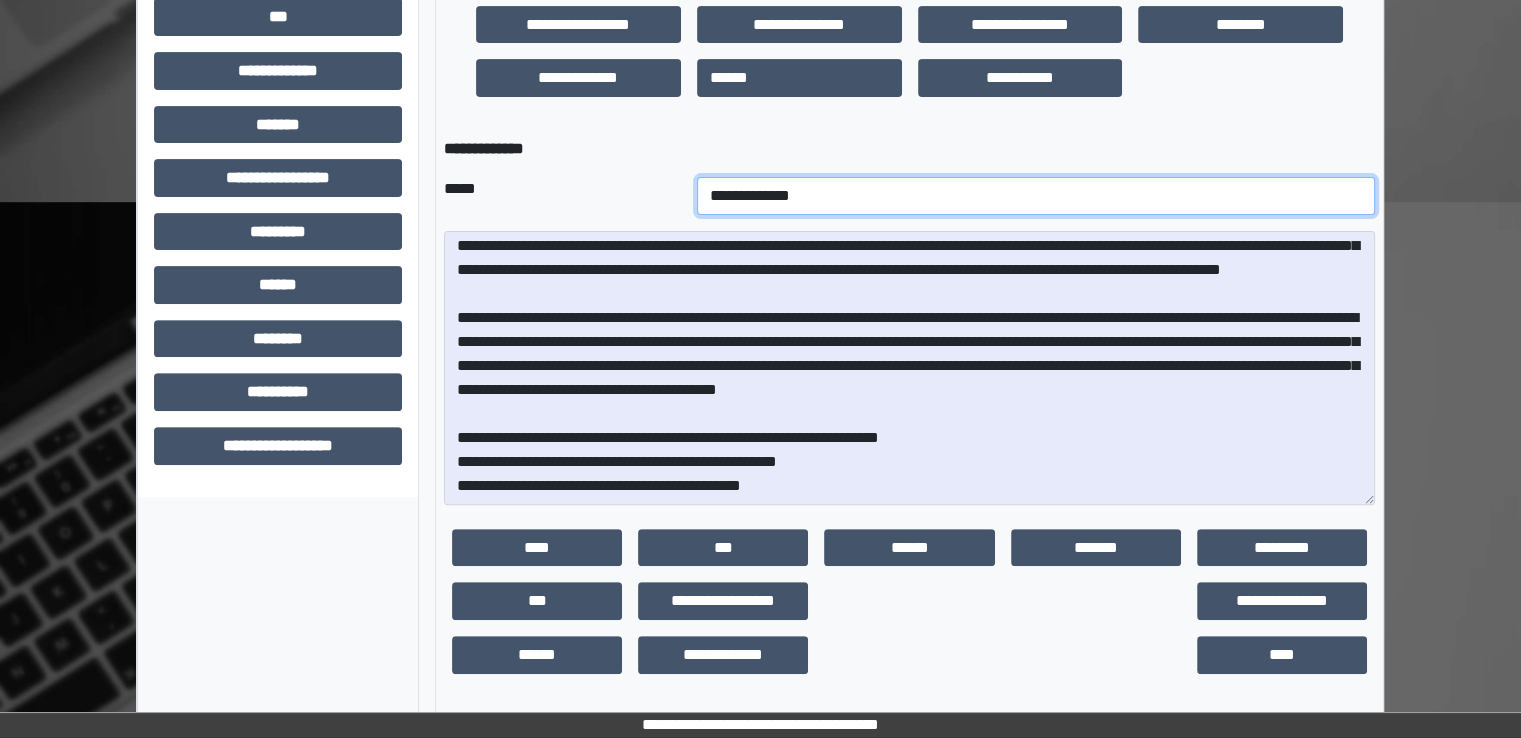click on "**********" at bounding box center [1036, 196] 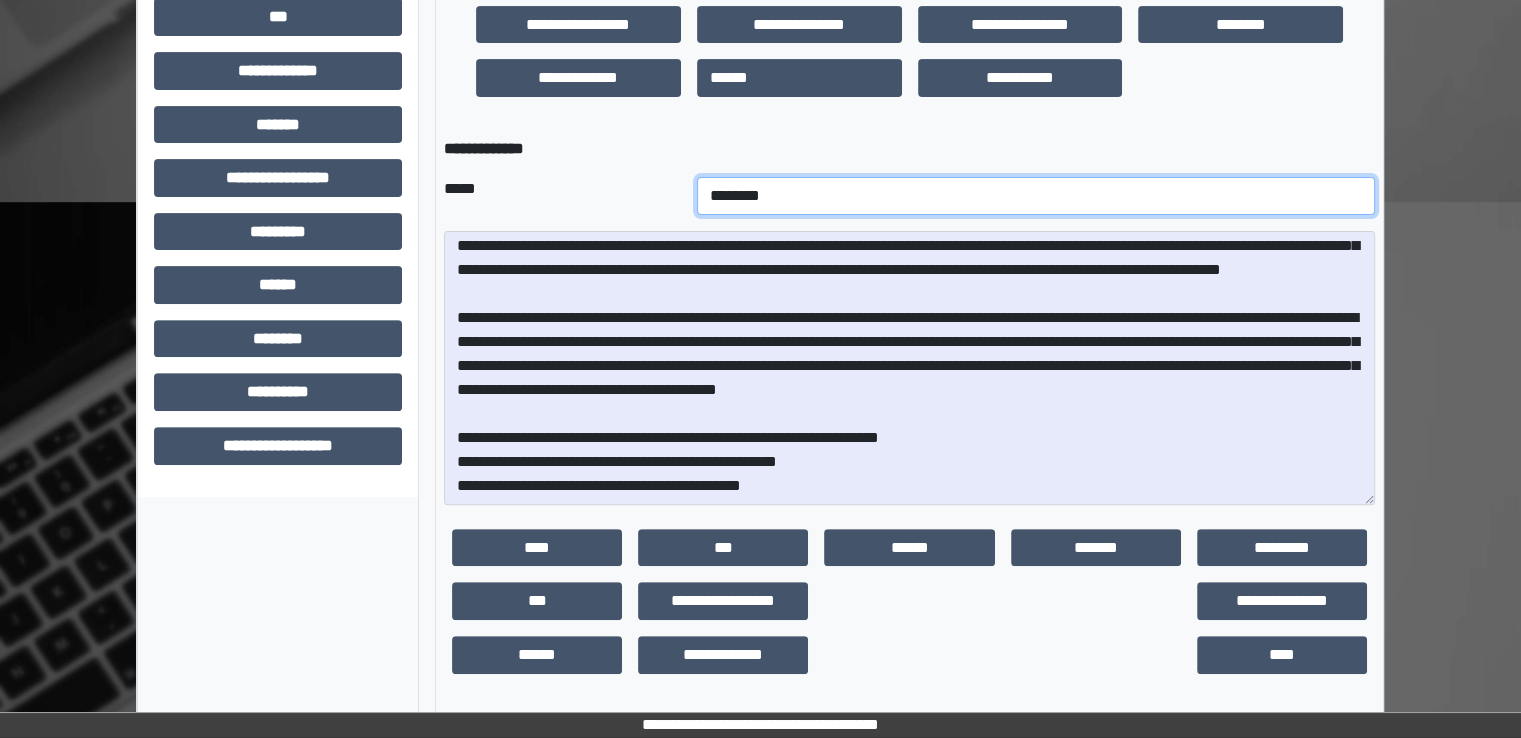 click on "**********" at bounding box center [1036, 196] 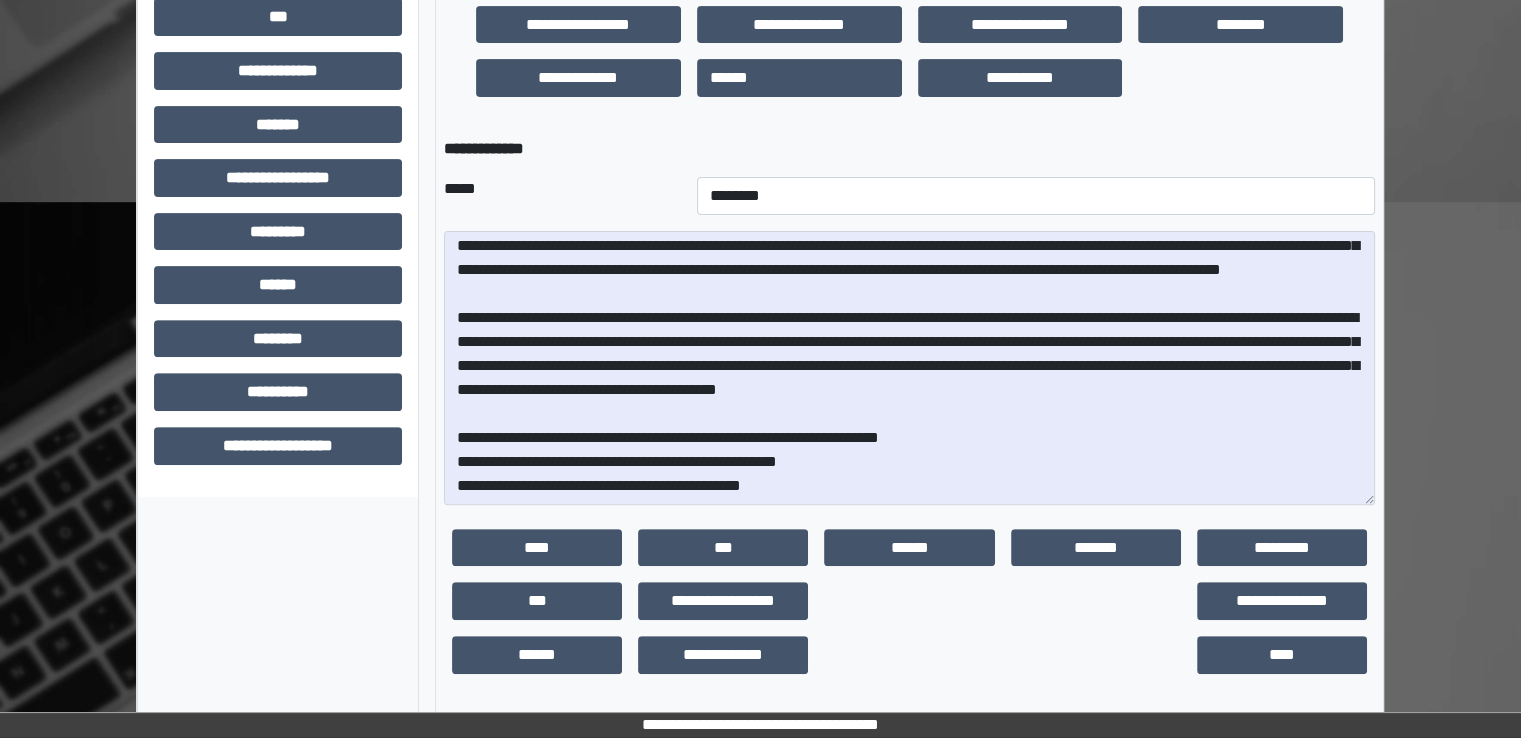 click on "**********" at bounding box center [909, 149] 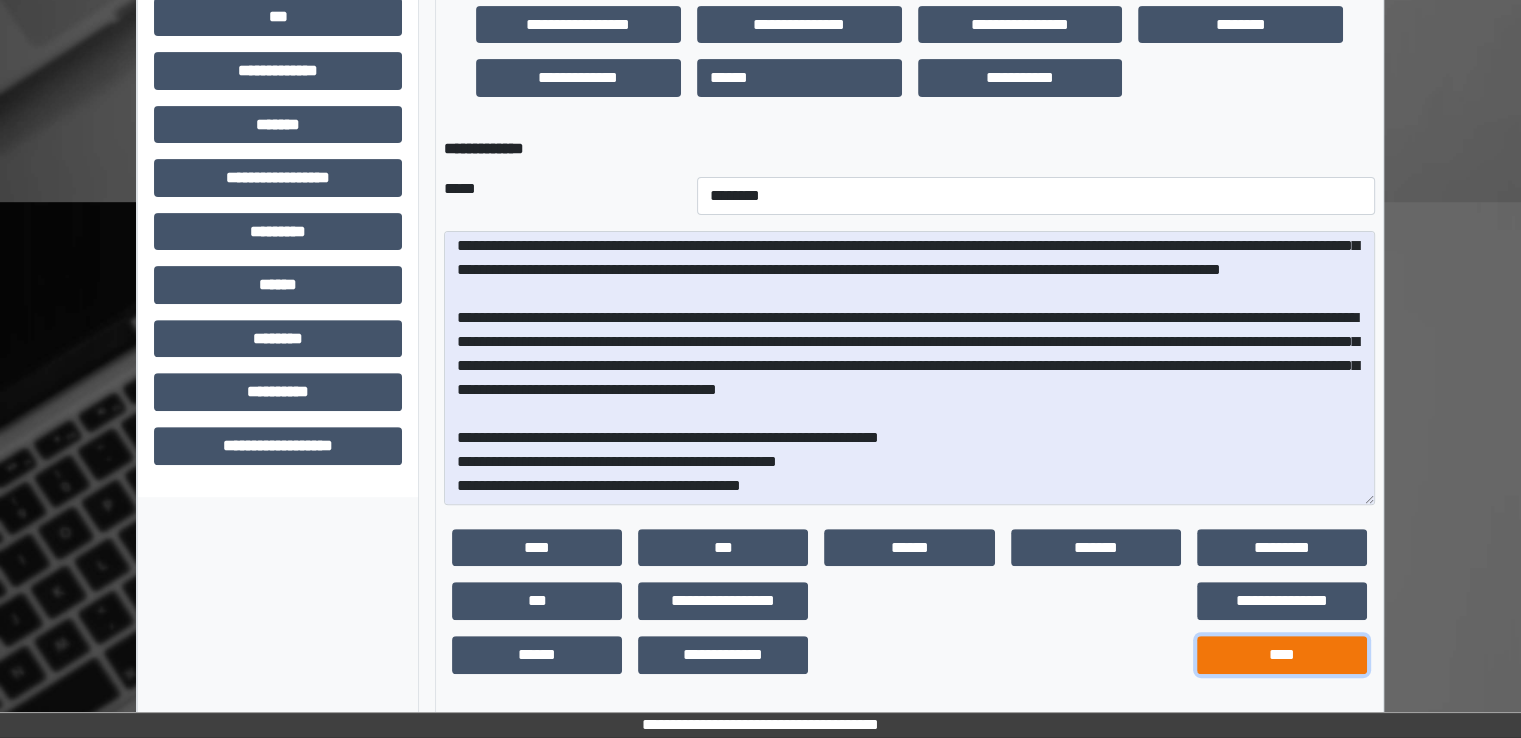 click on "****" at bounding box center (1282, 655) 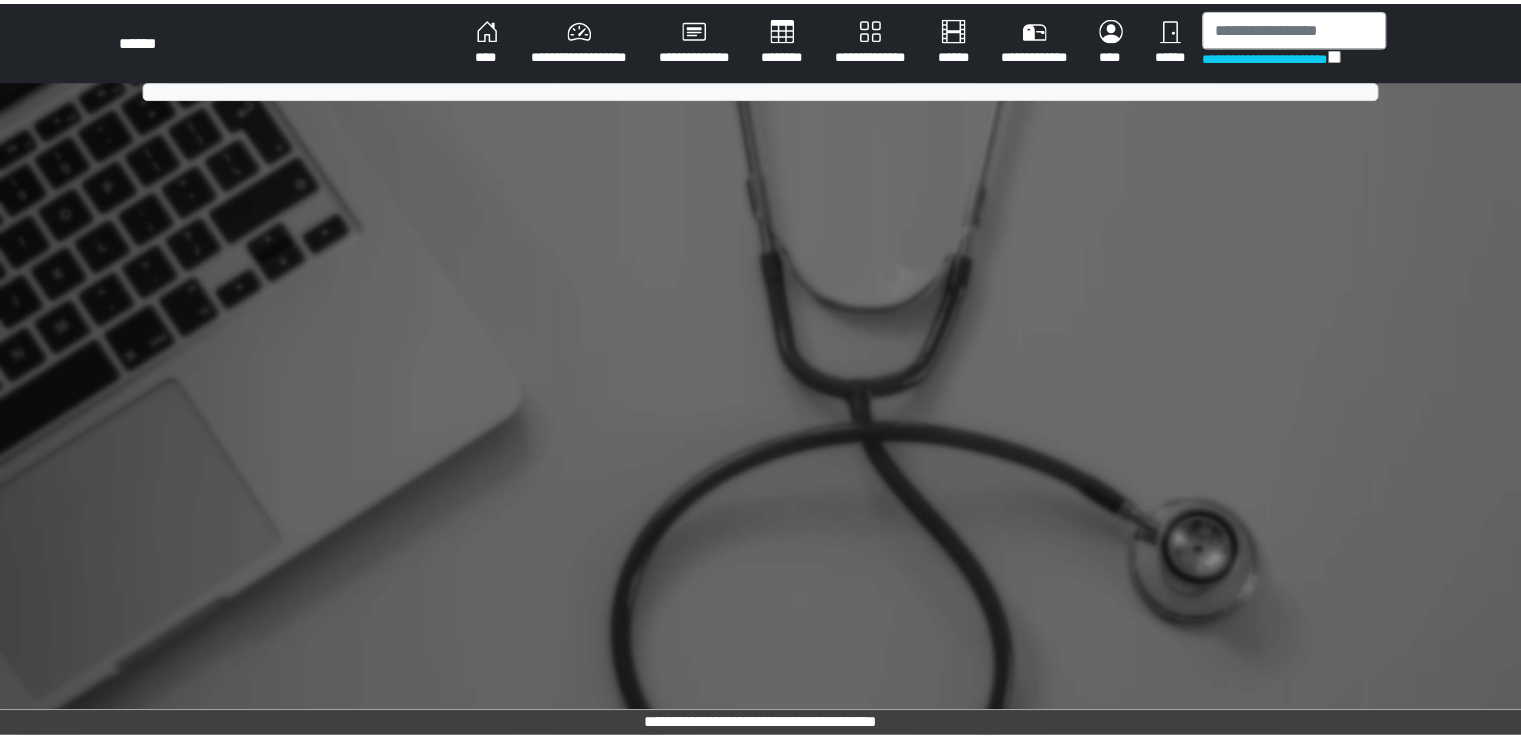 scroll, scrollTop: 0, scrollLeft: 0, axis: both 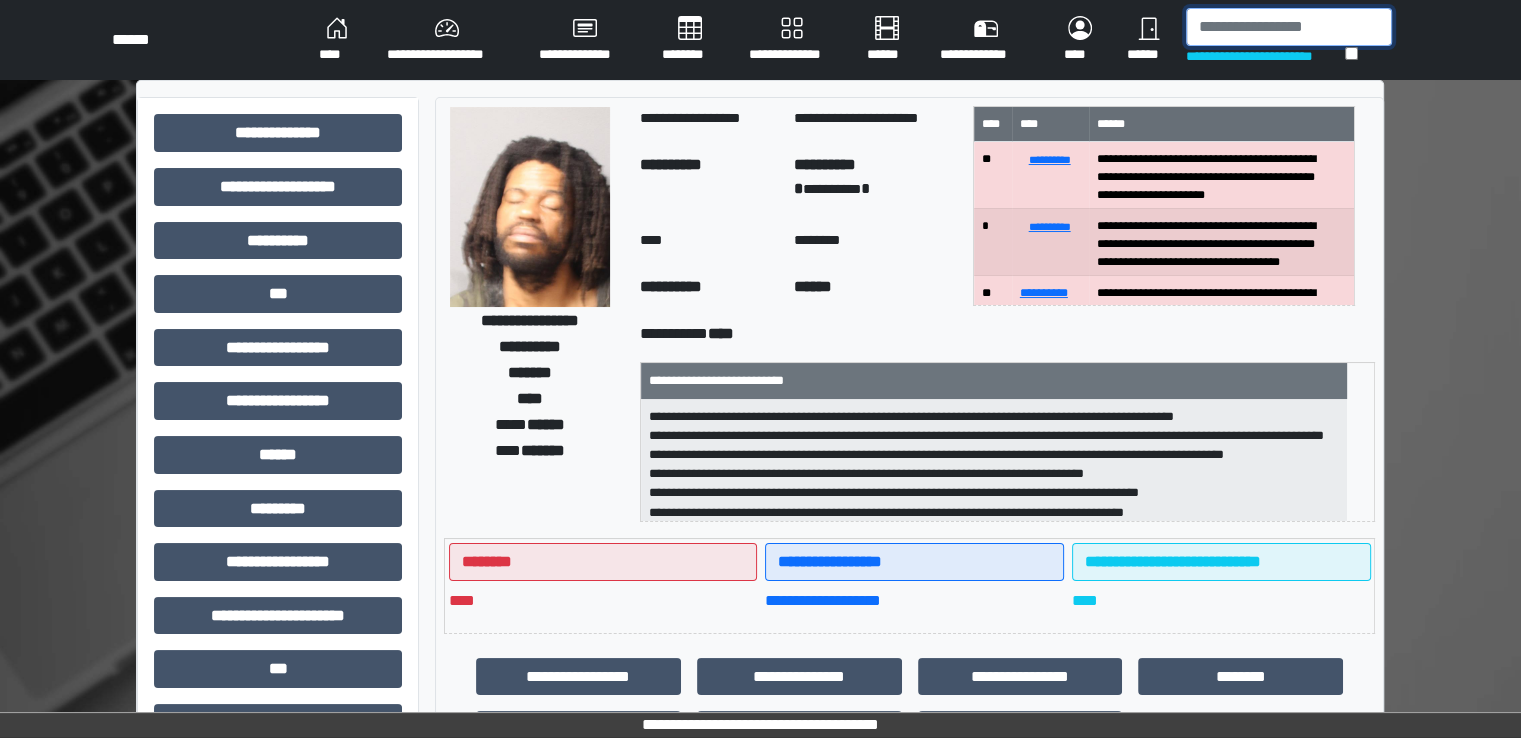 drag, startPoint x: 1274, startPoint y: 32, endPoint x: 1285, endPoint y: 21, distance: 15.556349 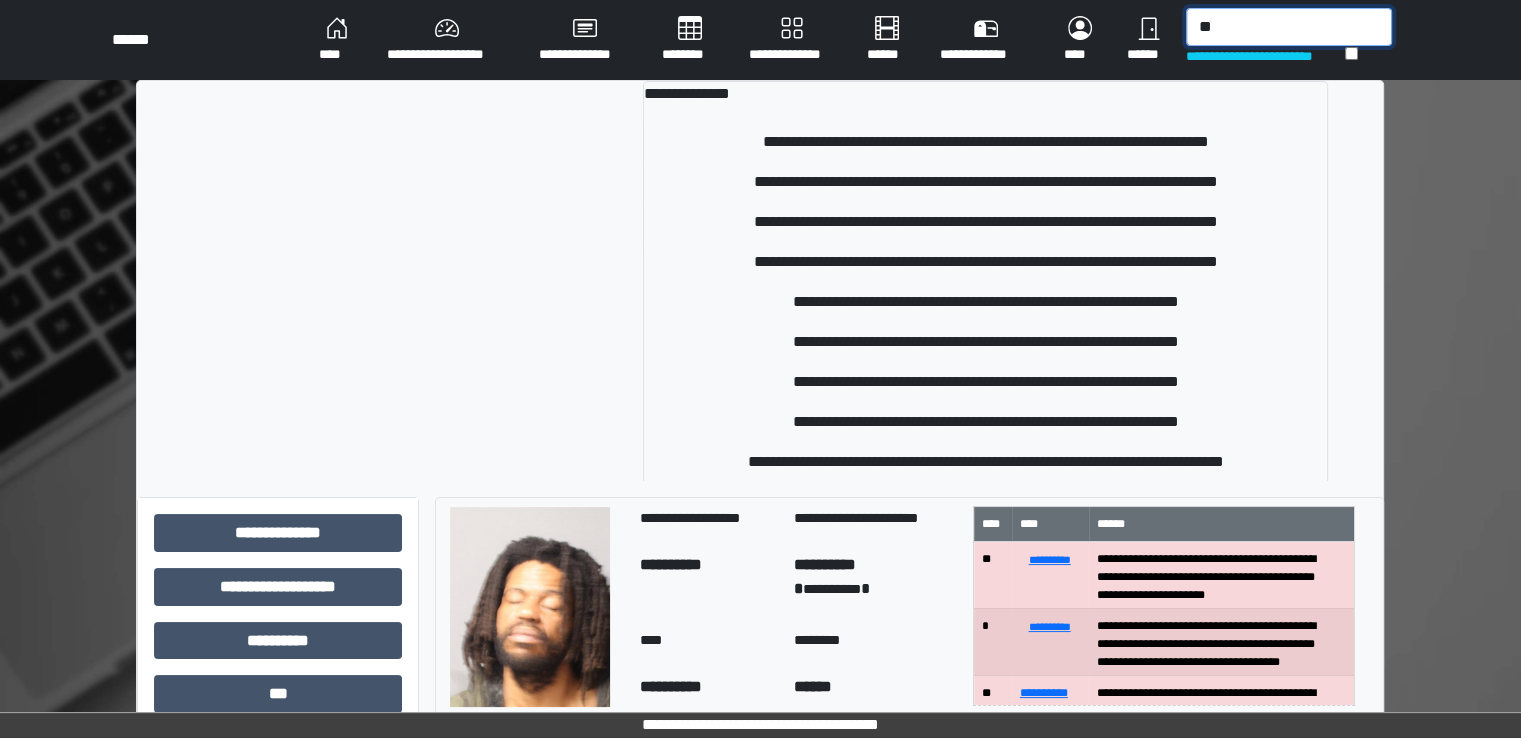 type on "*" 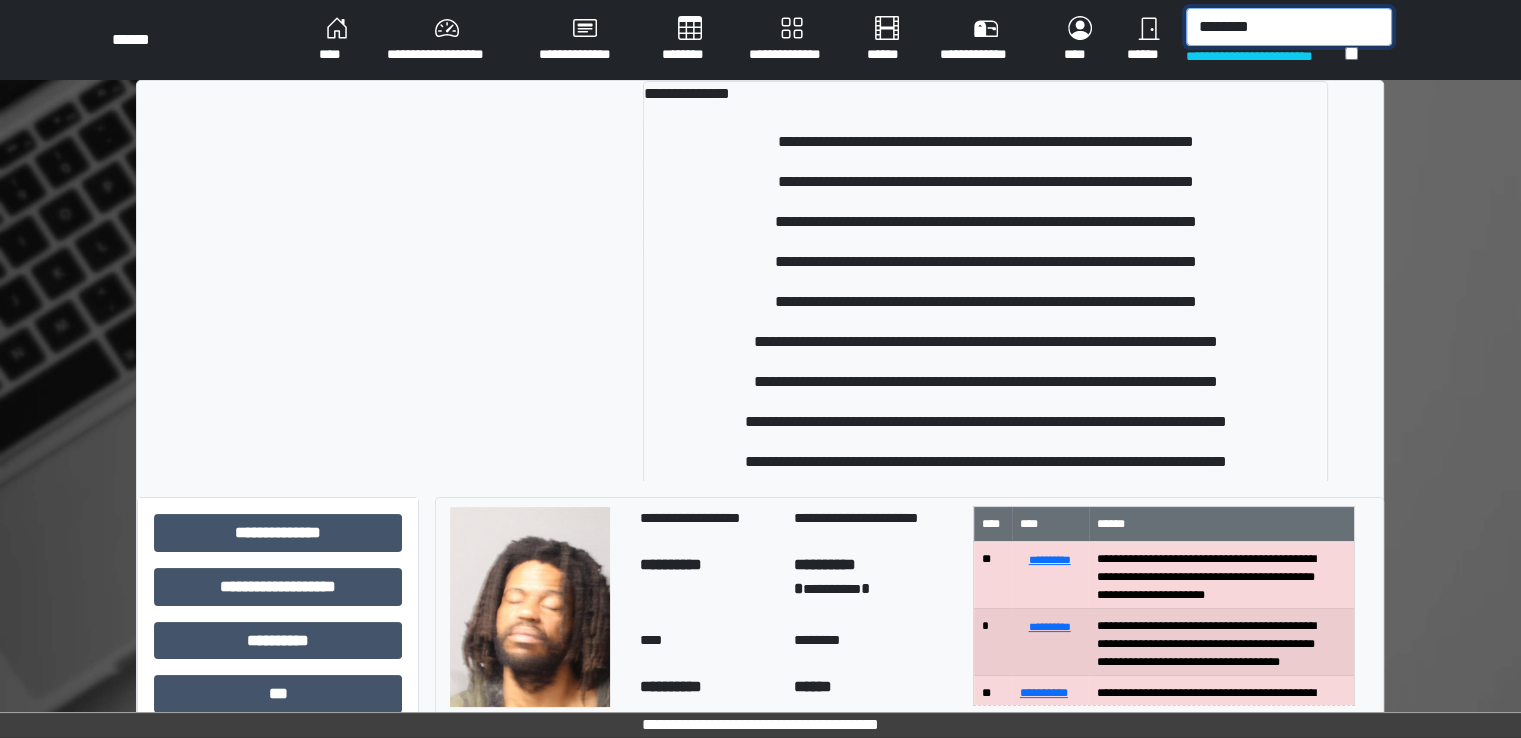 type on "*********" 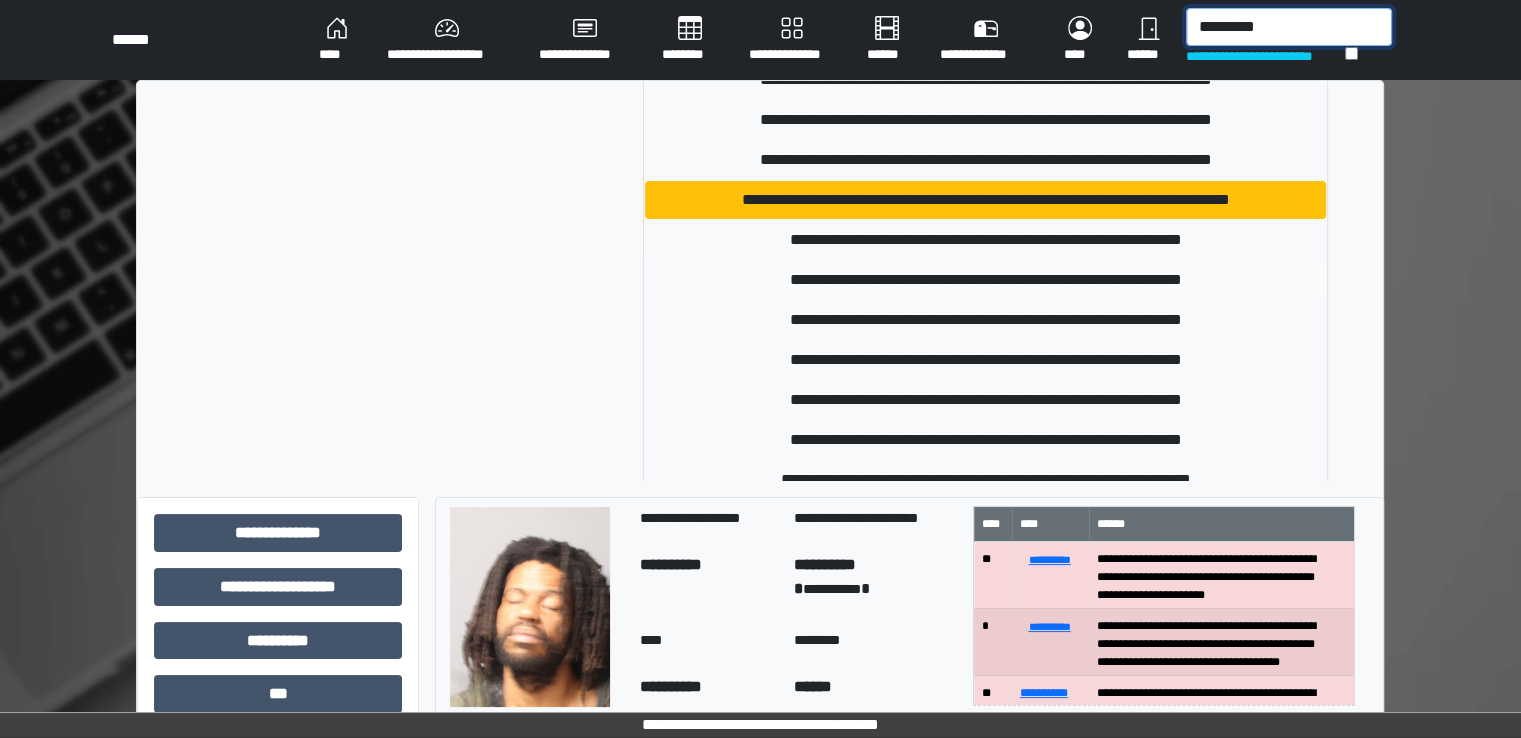 scroll, scrollTop: 528, scrollLeft: 0, axis: vertical 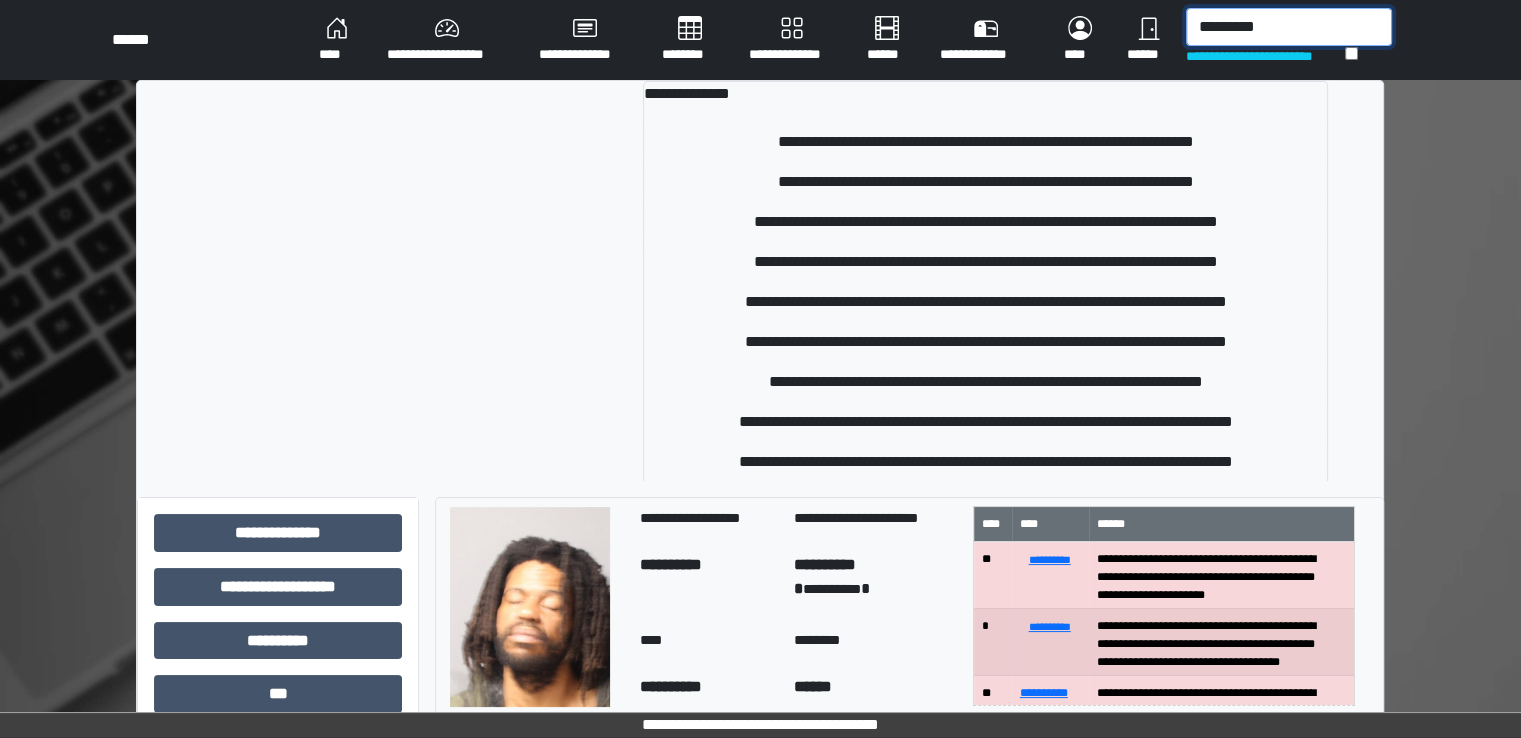 click on "*********" at bounding box center (1289, 27) 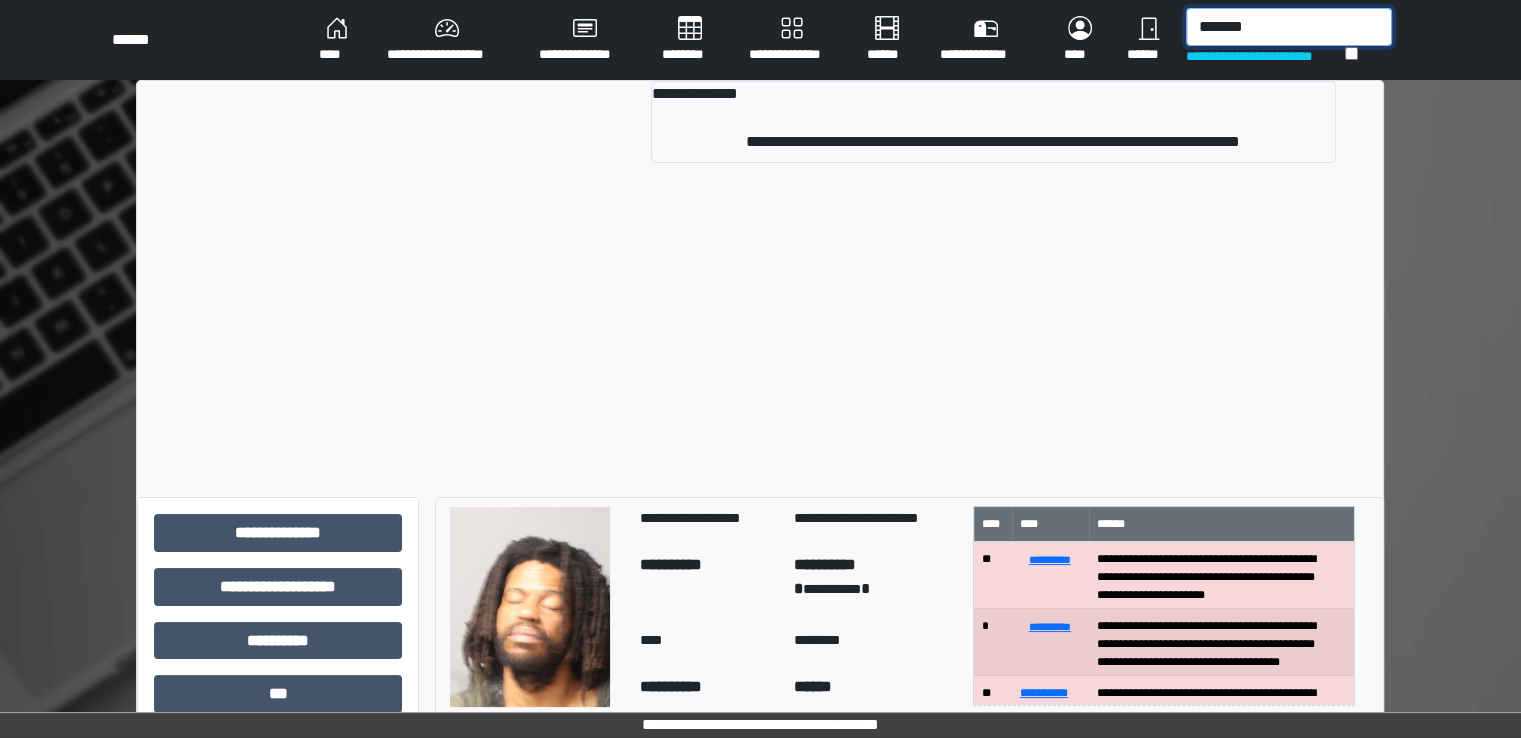type on "*******" 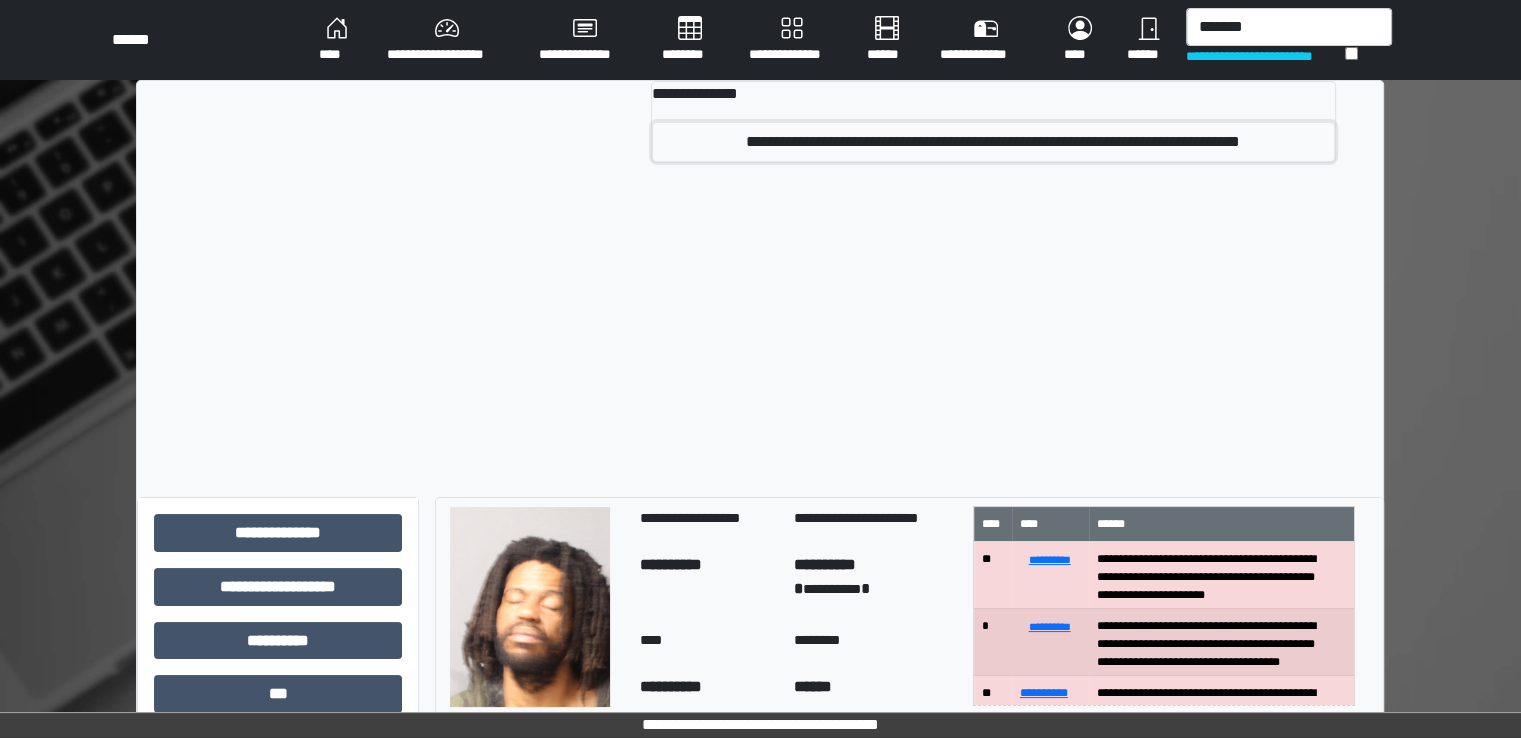 click on "**********" at bounding box center (993, 142) 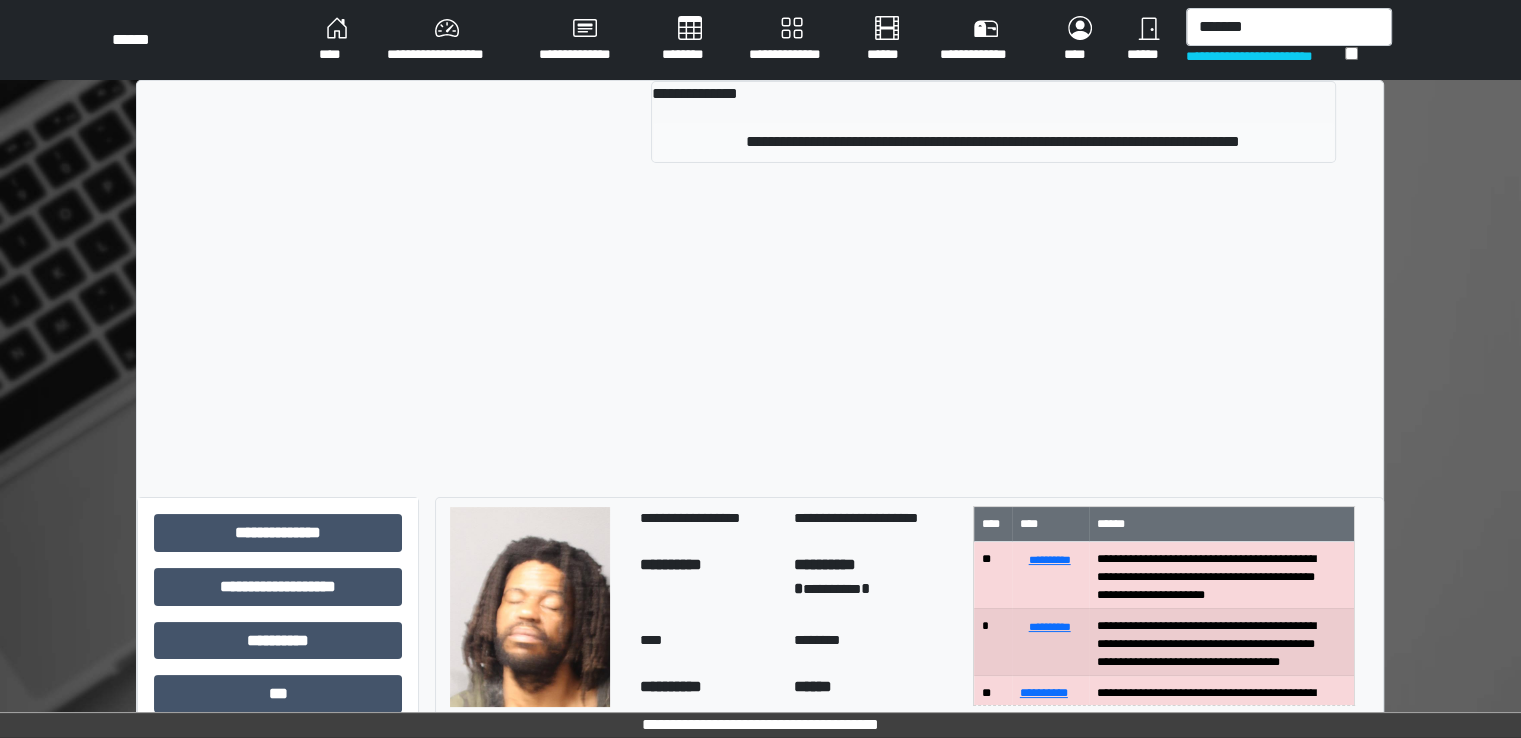 type 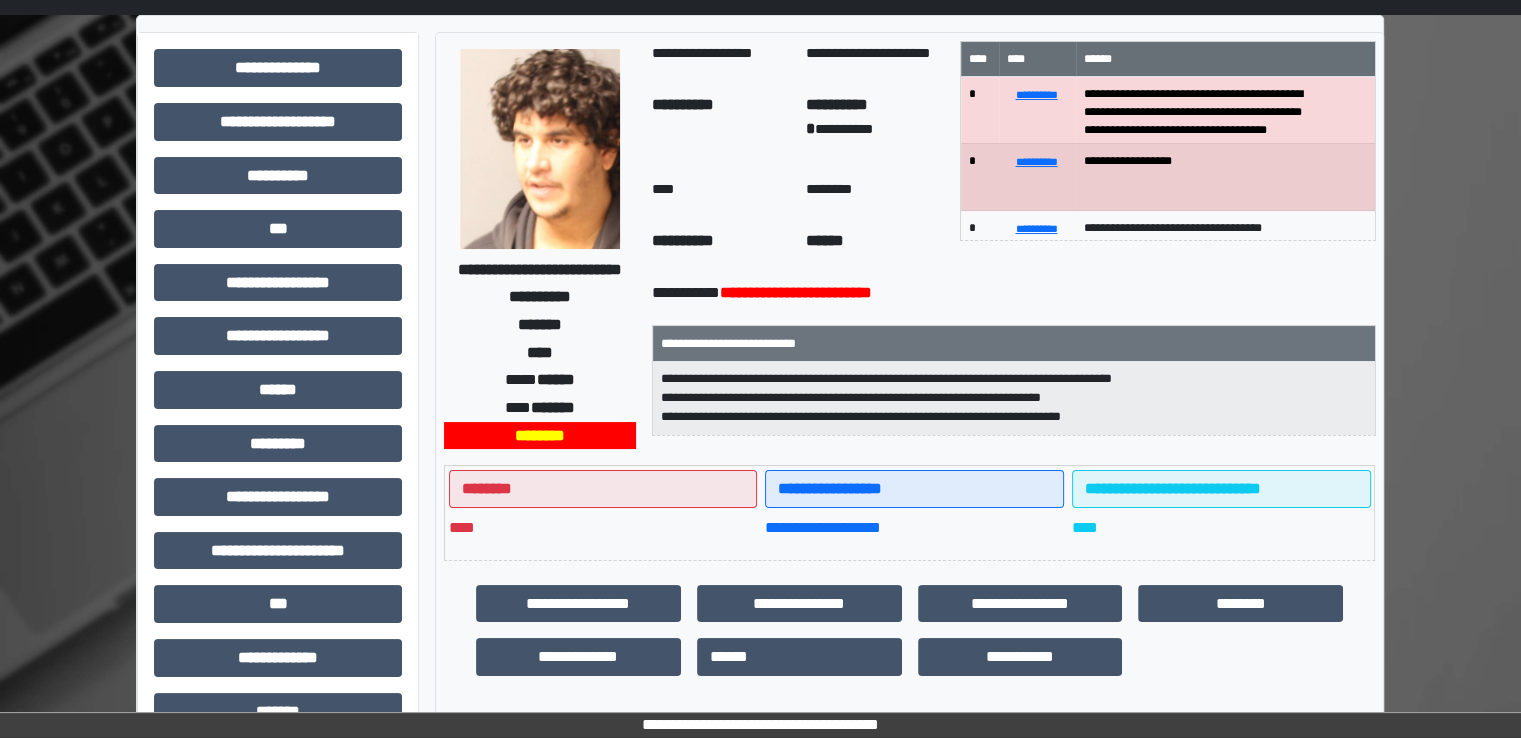 scroll, scrollTop: 100, scrollLeft: 0, axis: vertical 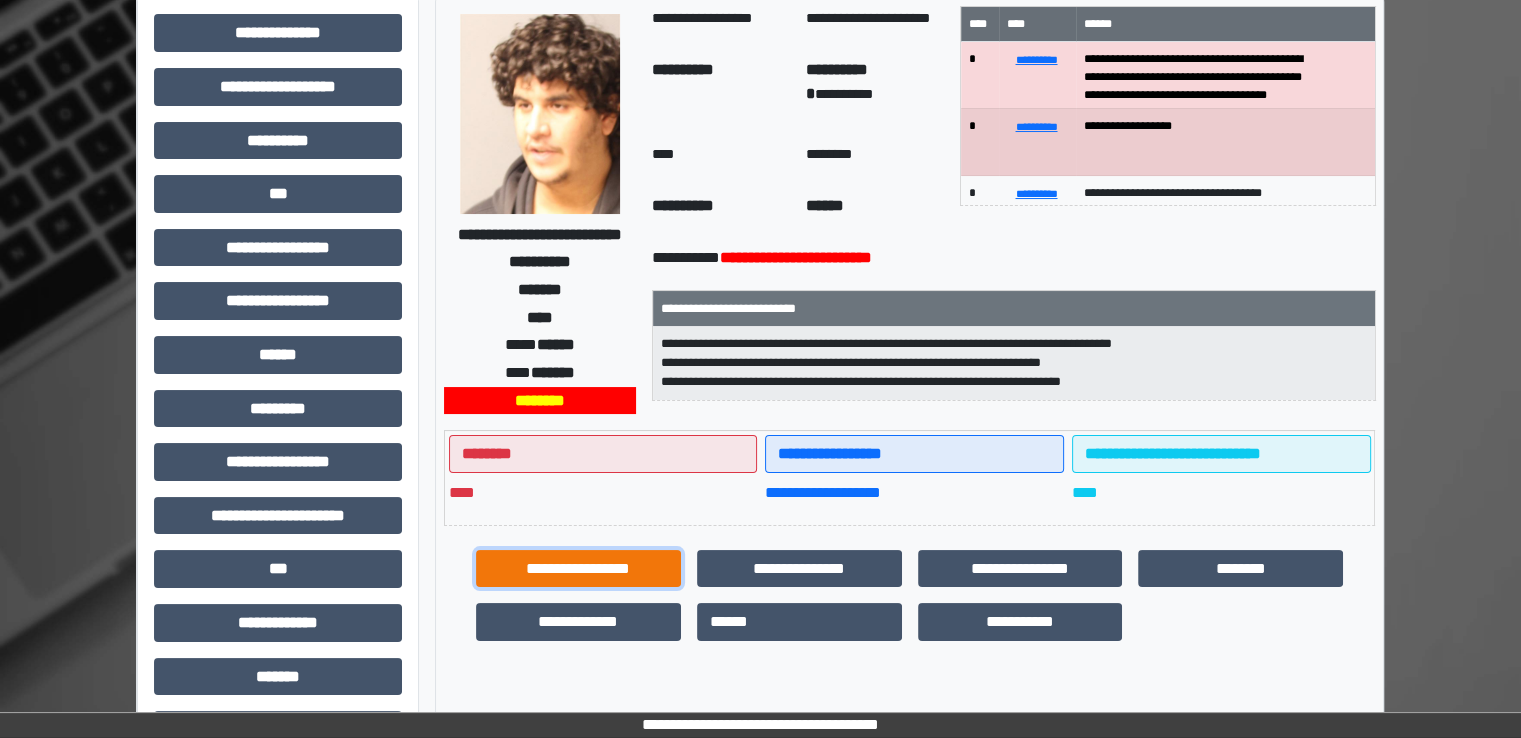 click on "**********" at bounding box center (578, 569) 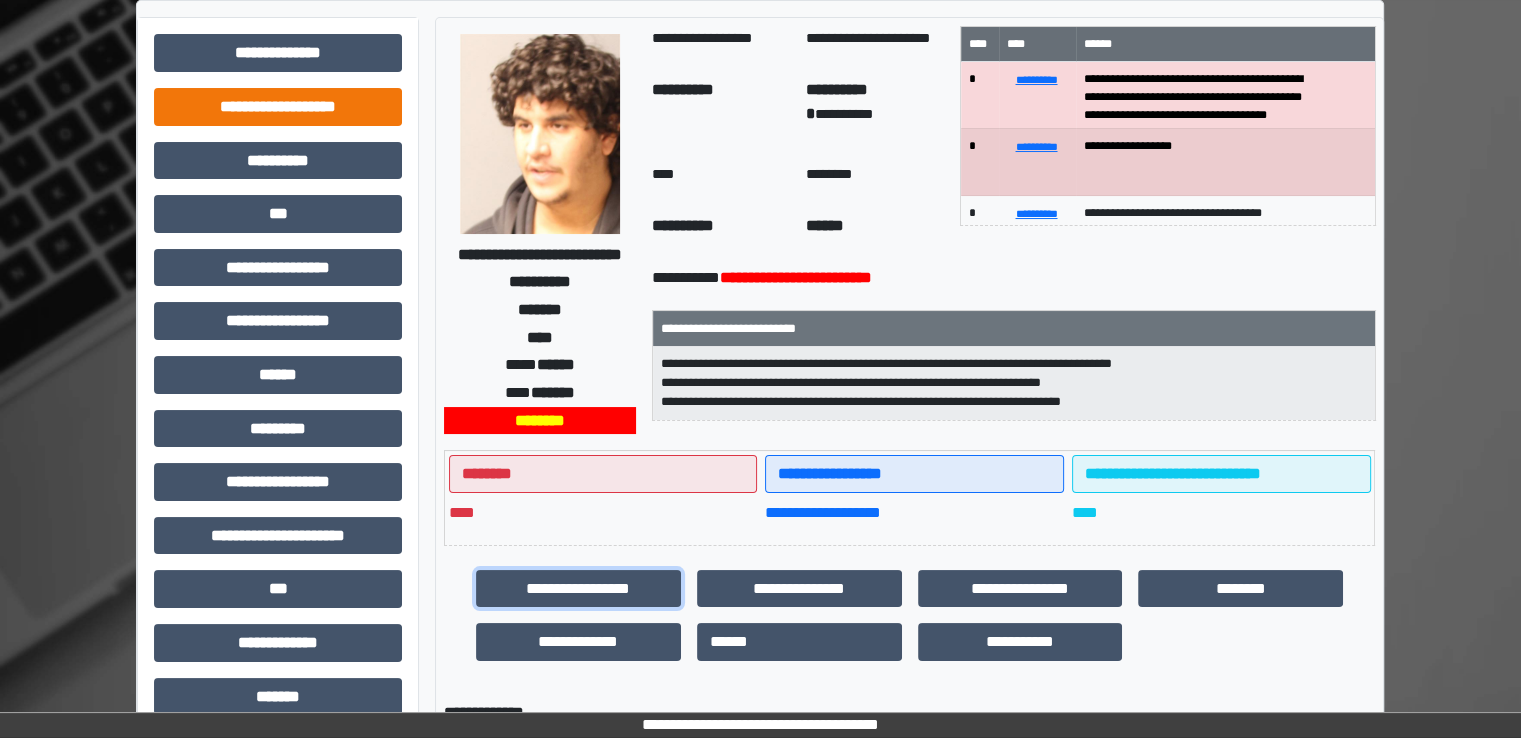 scroll, scrollTop: 0, scrollLeft: 0, axis: both 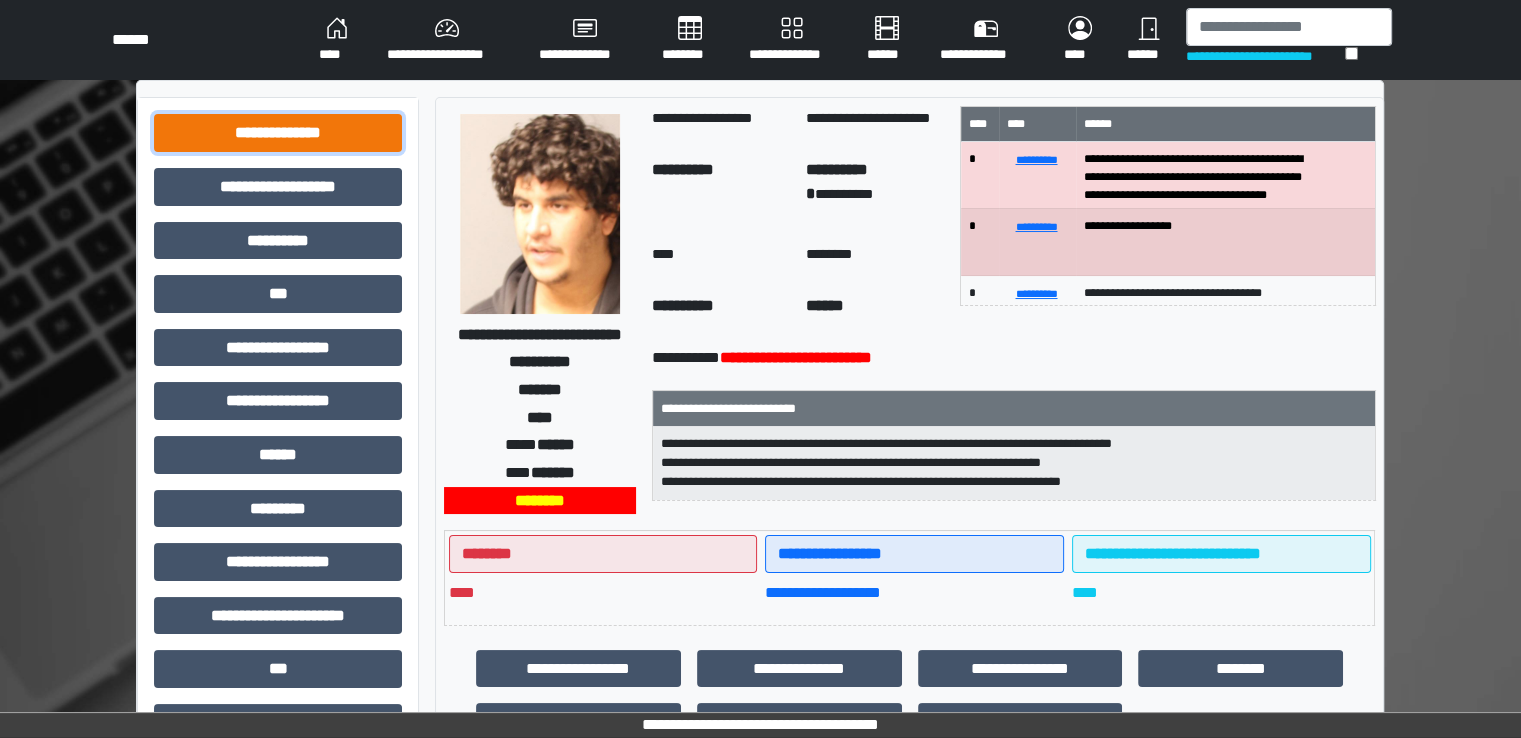 click on "**********" at bounding box center (278, 133) 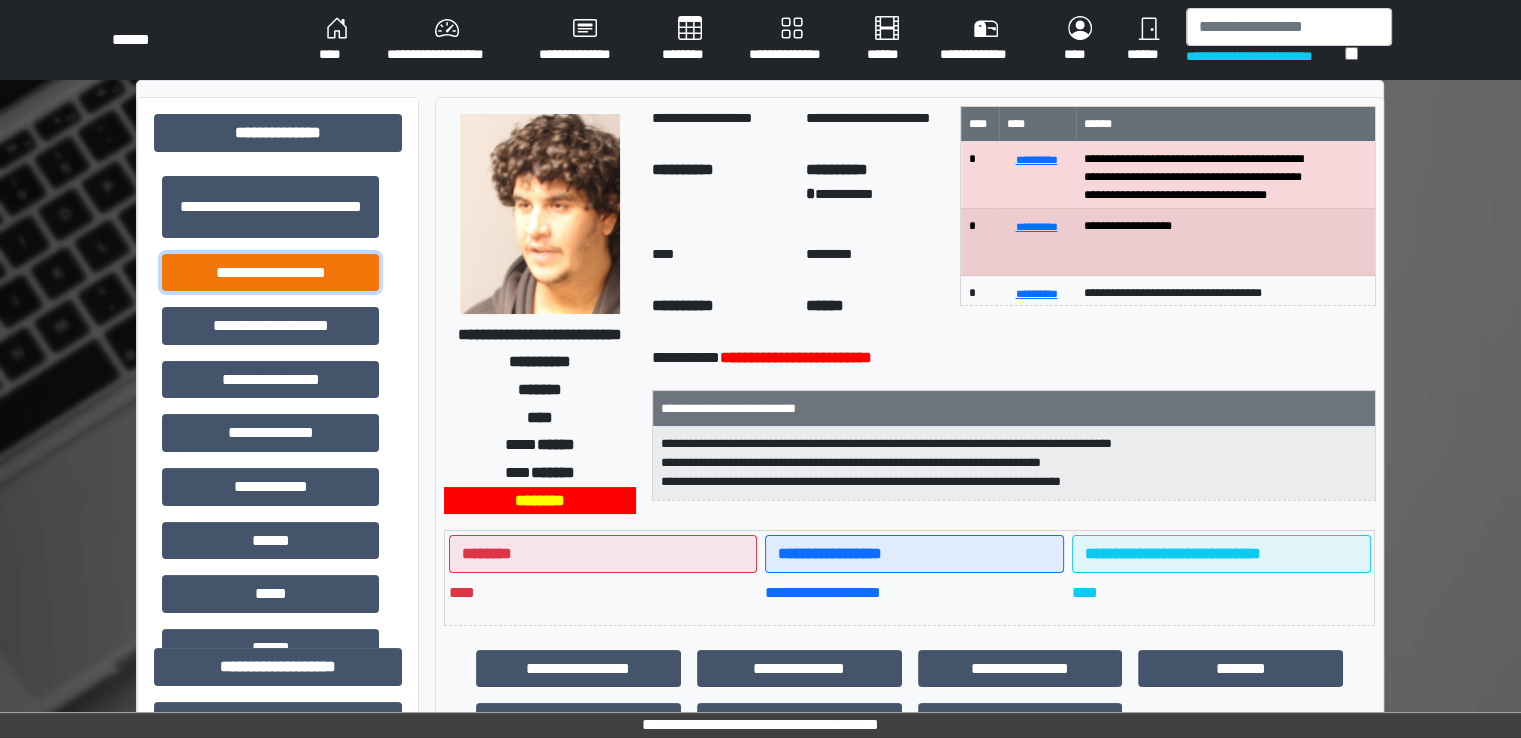 click on "**********" at bounding box center [270, 273] 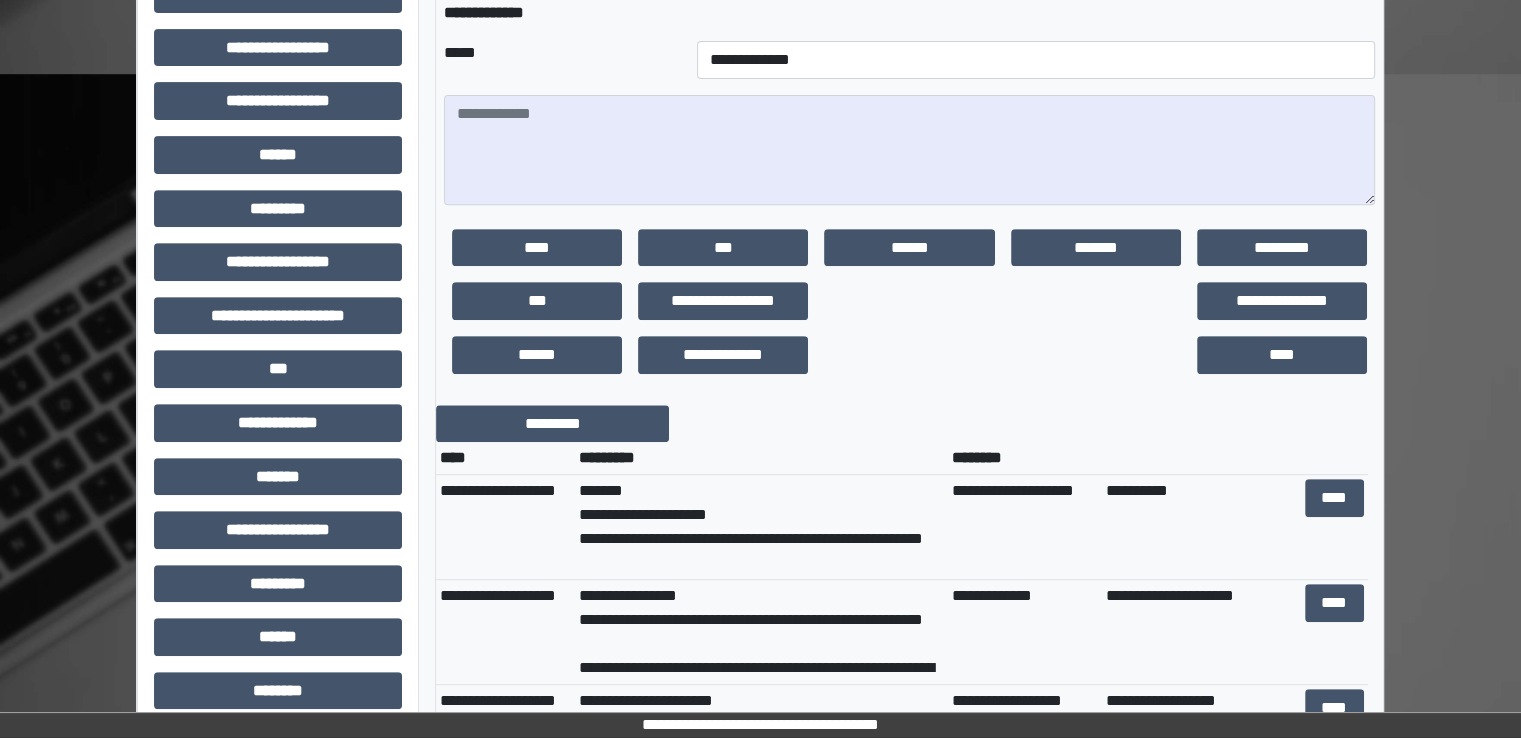 scroll, scrollTop: 900, scrollLeft: 0, axis: vertical 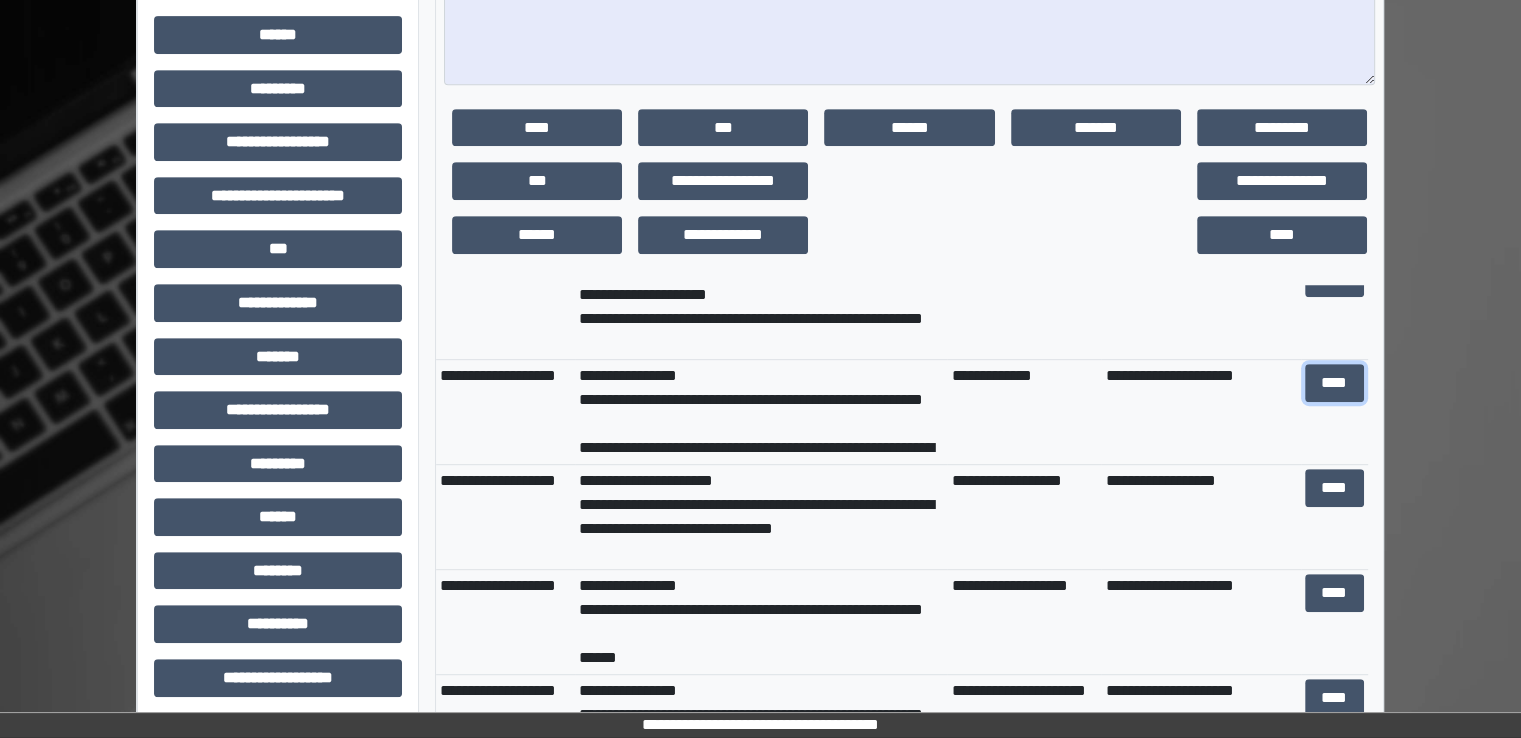 click on "****" at bounding box center (1334, 383) 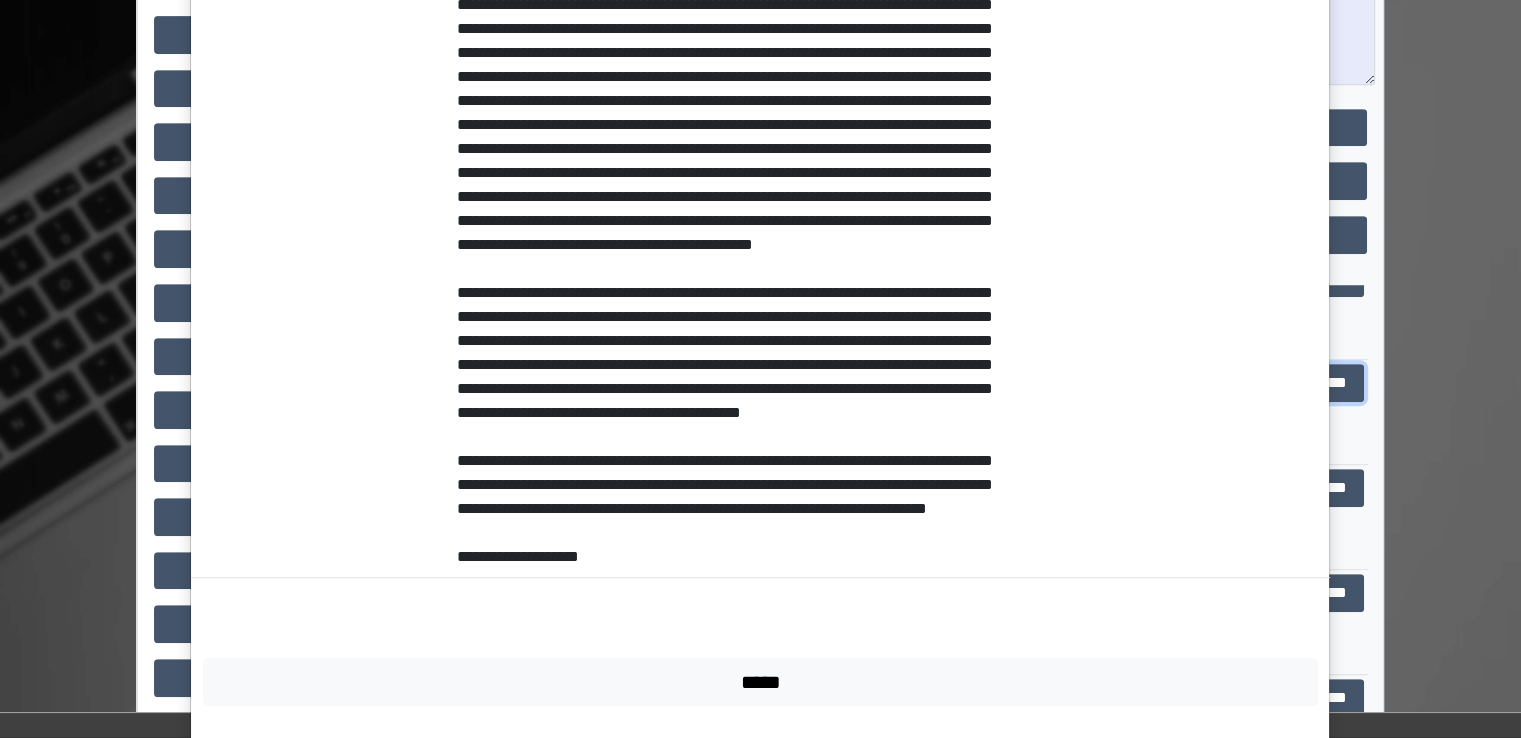 scroll, scrollTop: 500, scrollLeft: 0, axis: vertical 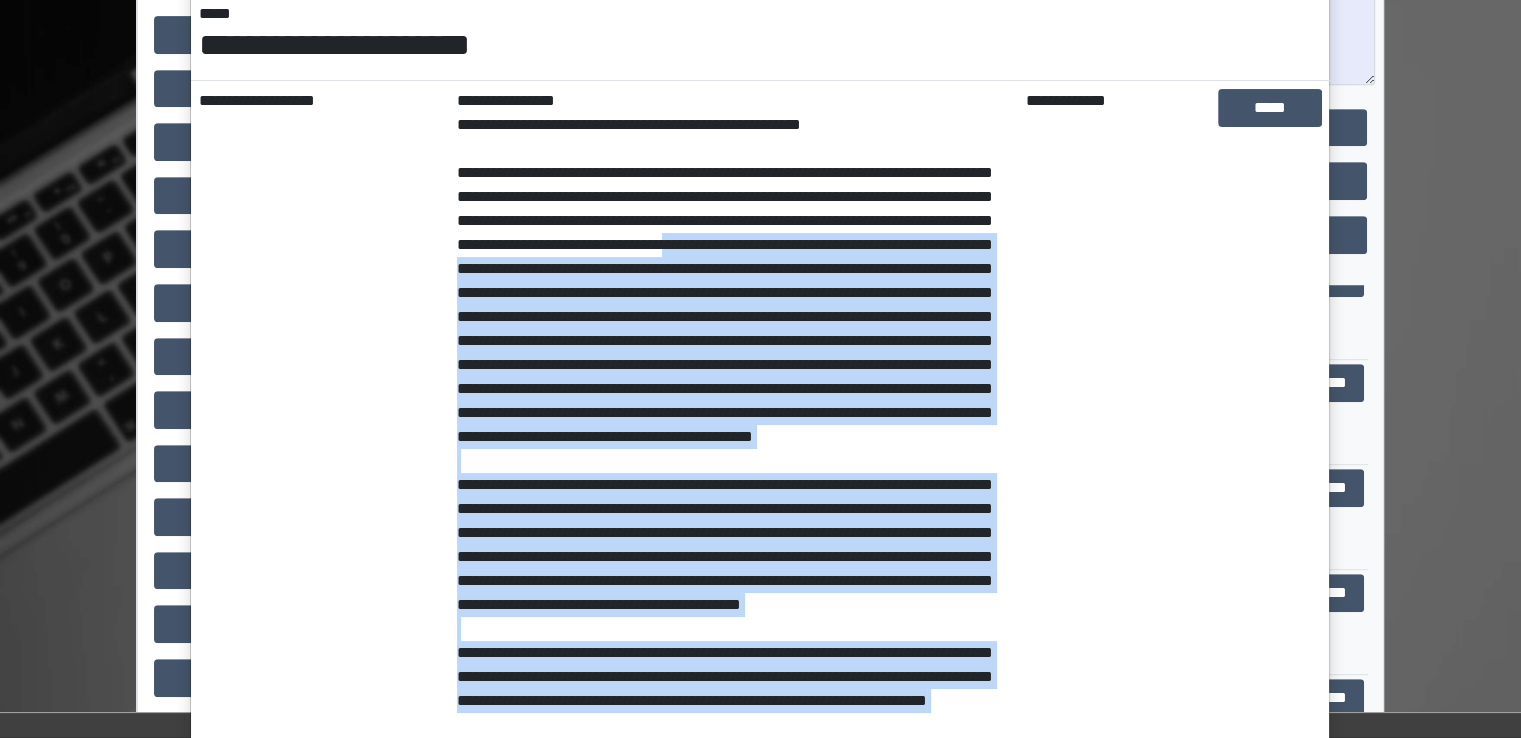 drag, startPoint x: 740, startPoint y: 612, endPoint x: 446, endPoint y: 267, distance: 453.27805 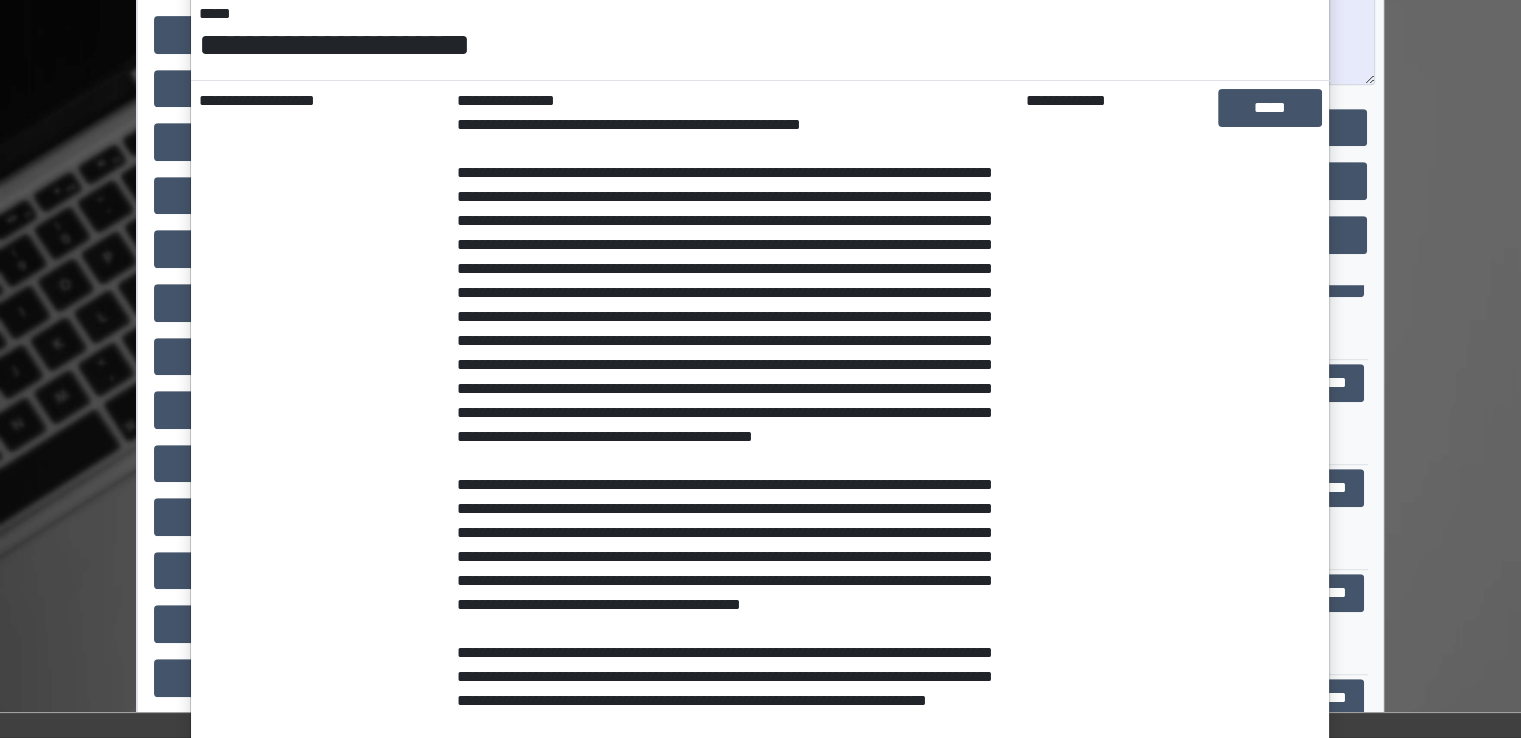click on "**********" at bounding box center [733, 425] 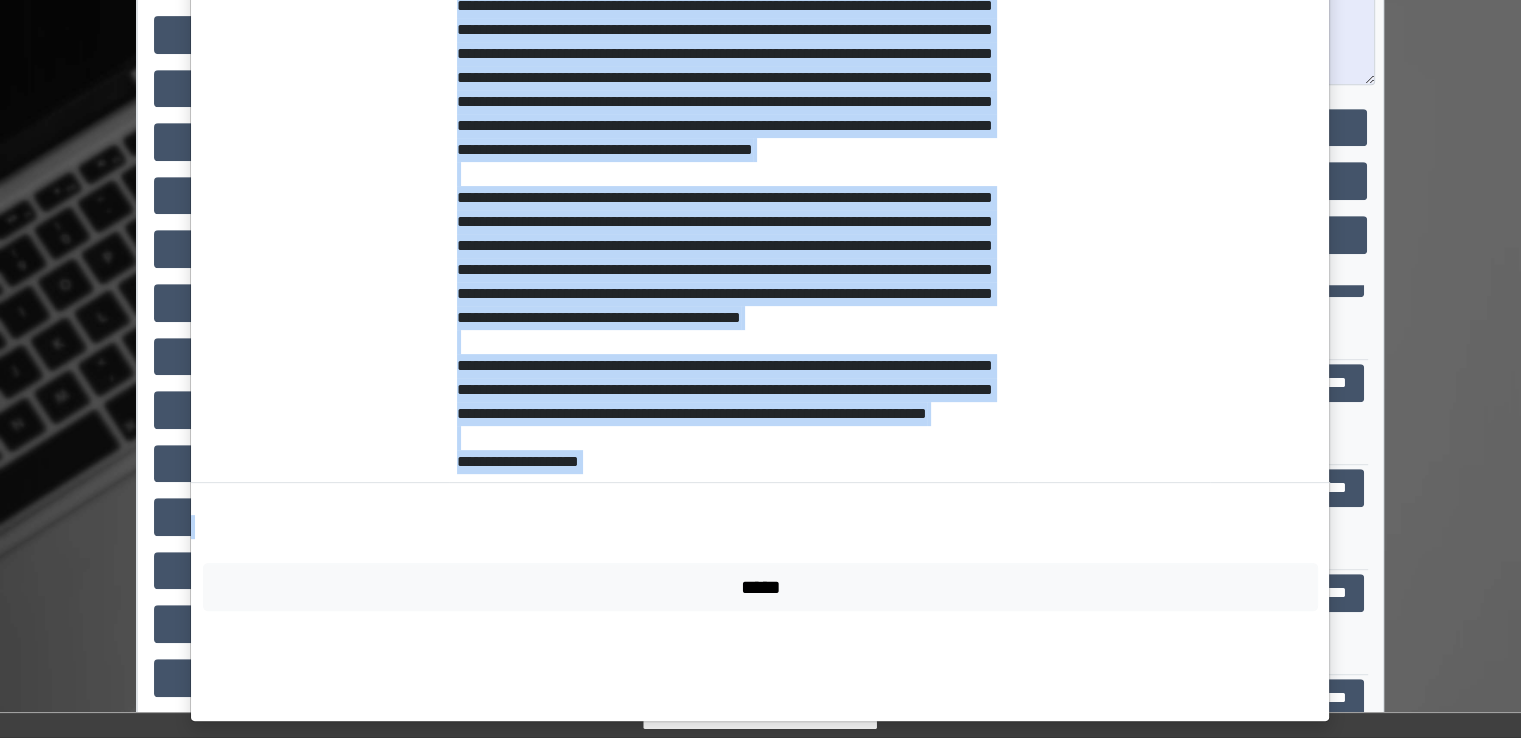 scroll, scrollTop: 600, scrollLeft: 0, axis: vertical 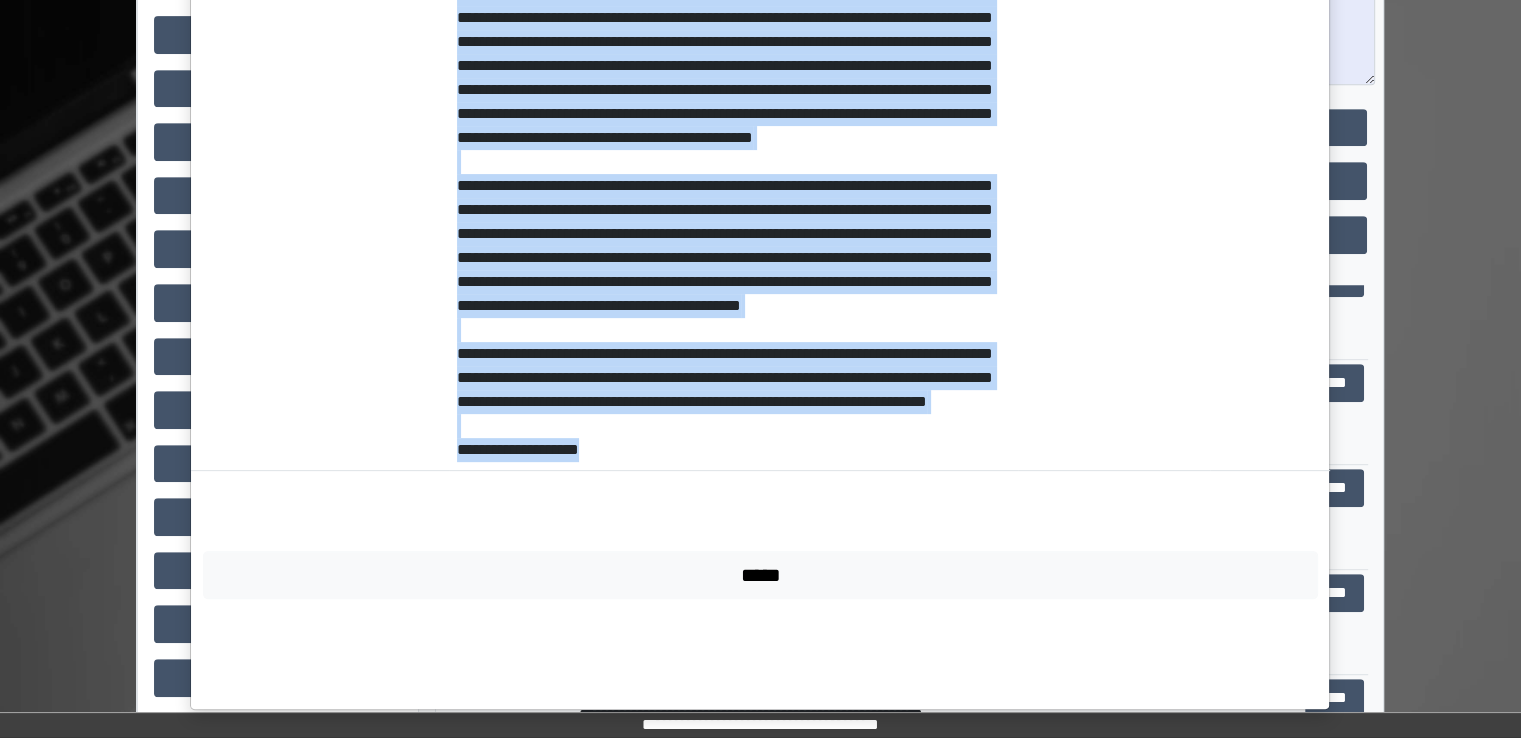 drag, startPoint x: 472, startPoint y: 170, endPoint x: 707, endPoint y: 555, distance: 451.05432 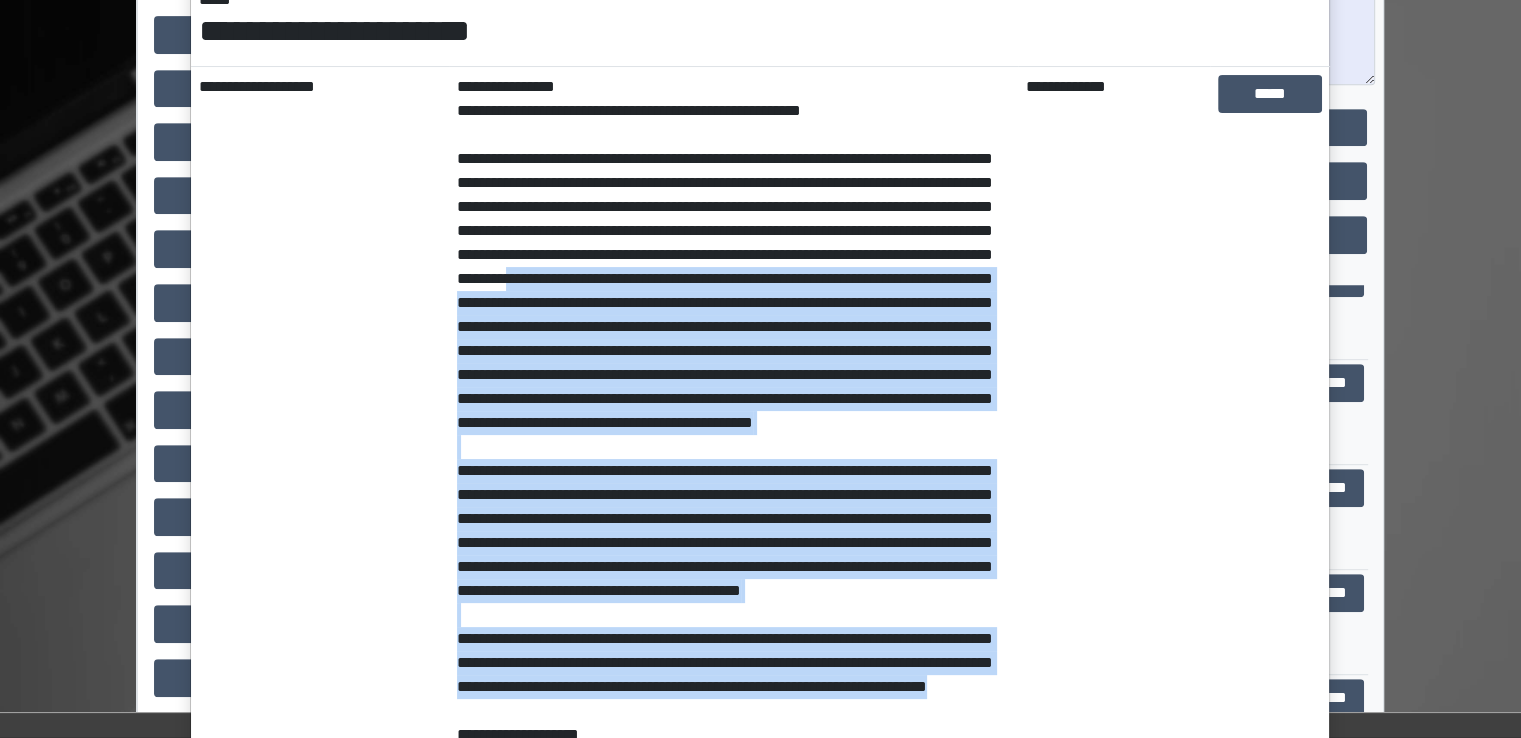 scroll, scrollTop: 300, scrollLeft: 0, axis: vertical 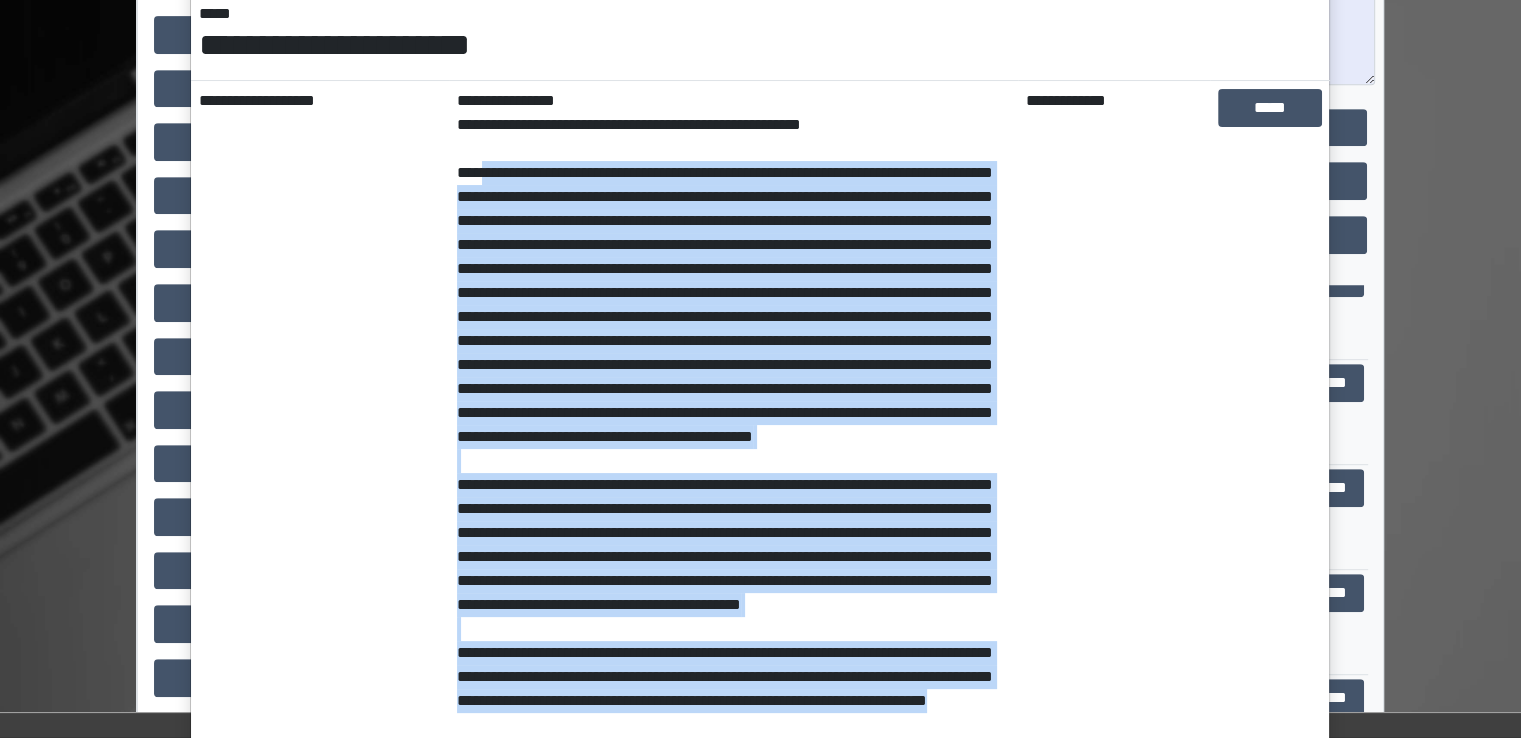 drag, startPoint x: 750, startPoint y: 491, endPoint x: 474, endPoint y: 177, distance: 418.0574 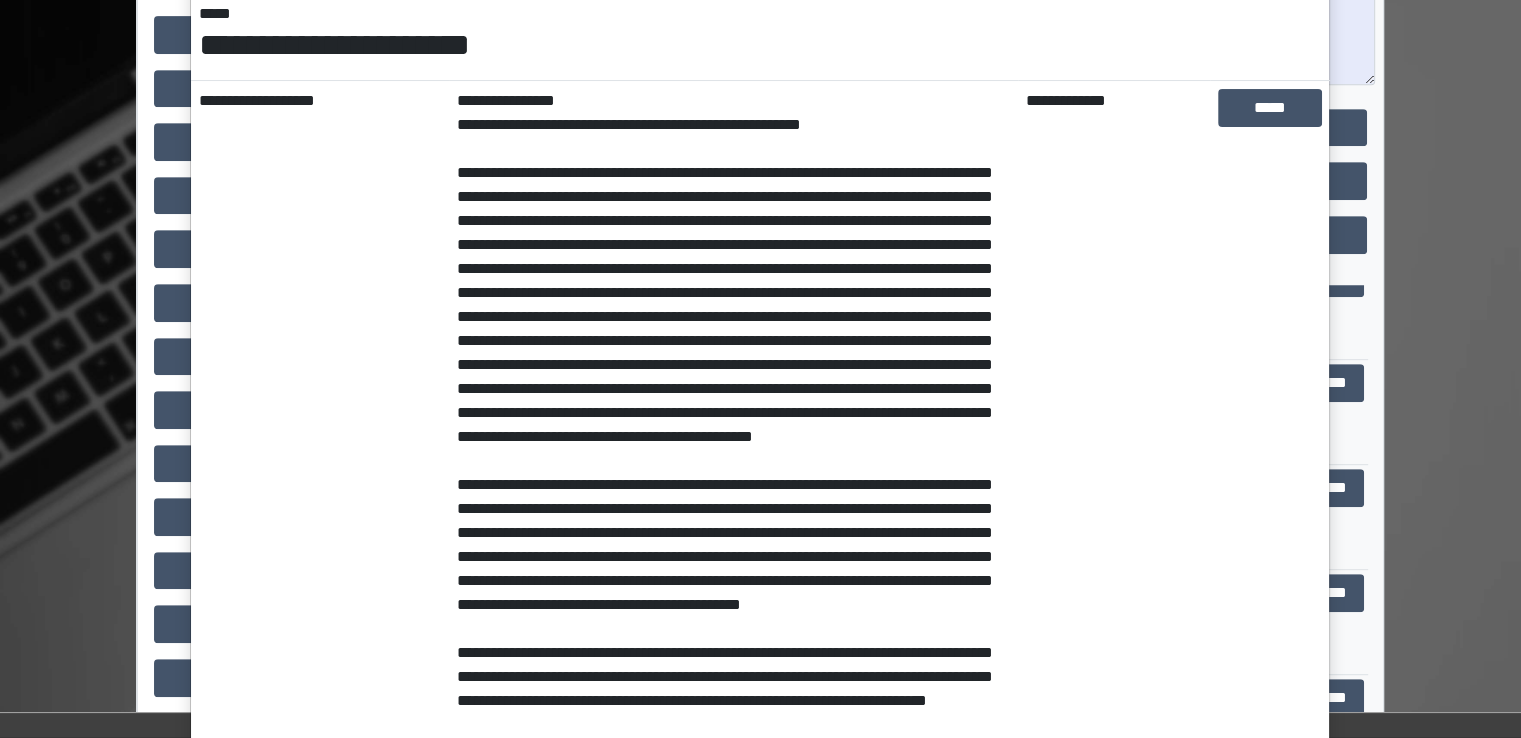 click on "**********" at bounding box center (760, 369) 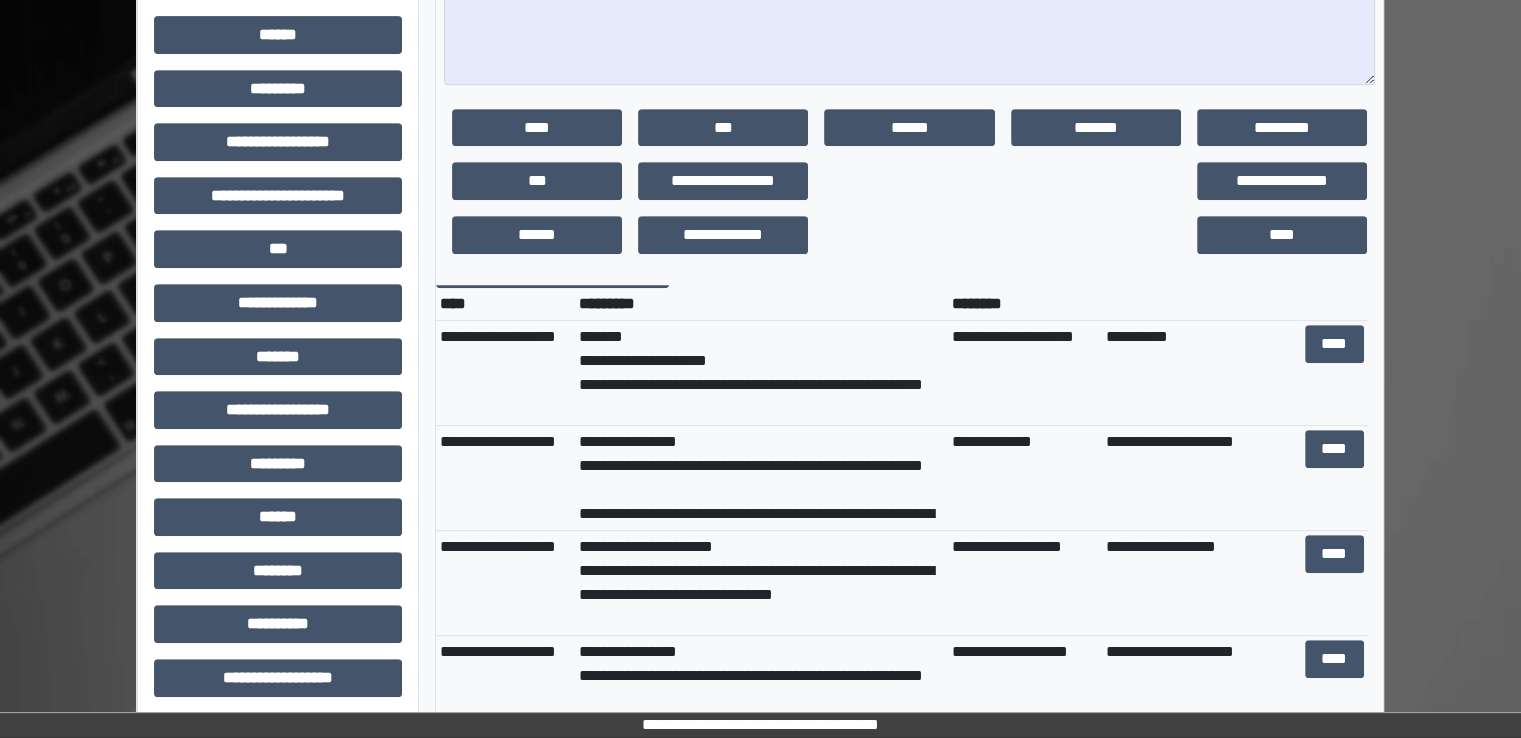 scroll, scrollTop: 0, scrollLeft: 0, axis: both 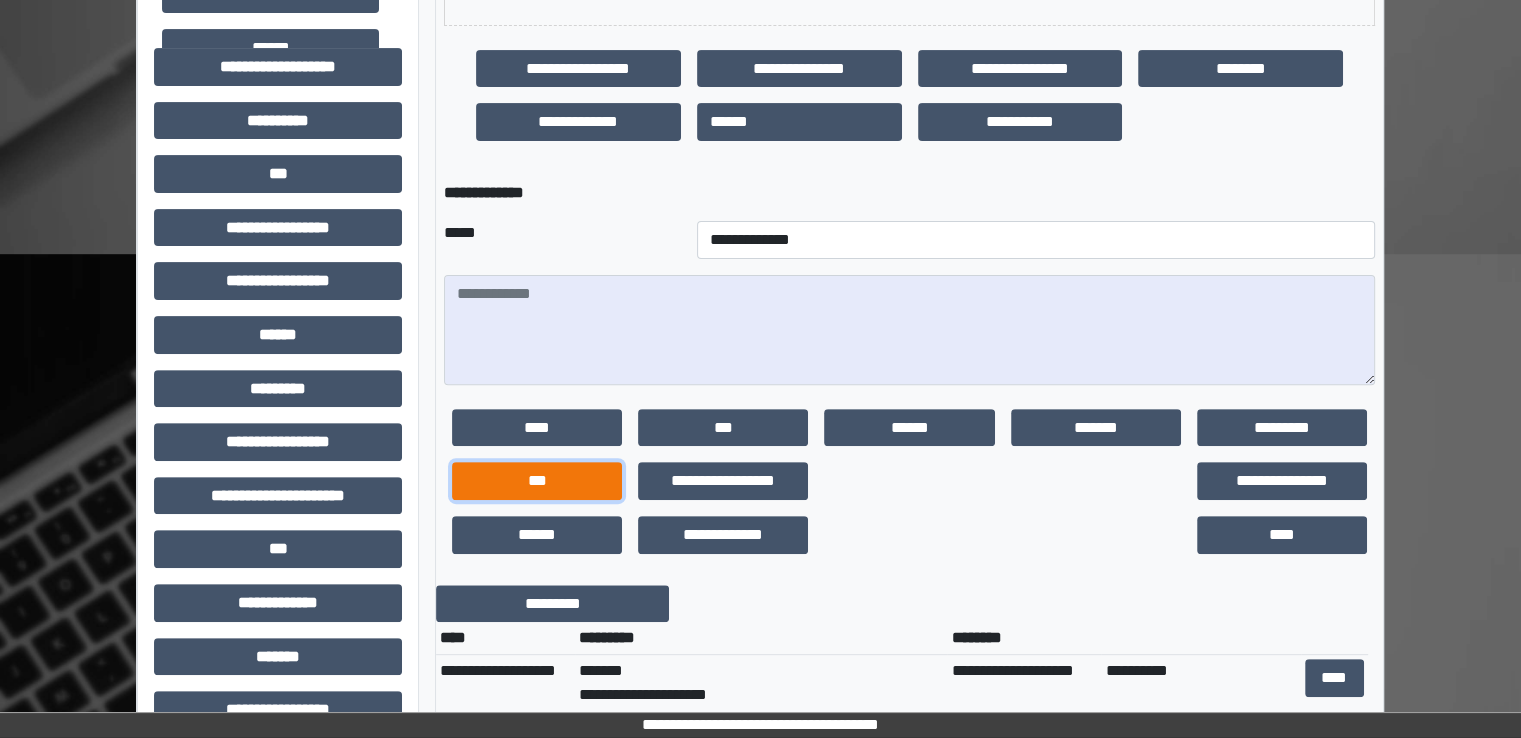 click on "***" at bounding box center (537, 481) 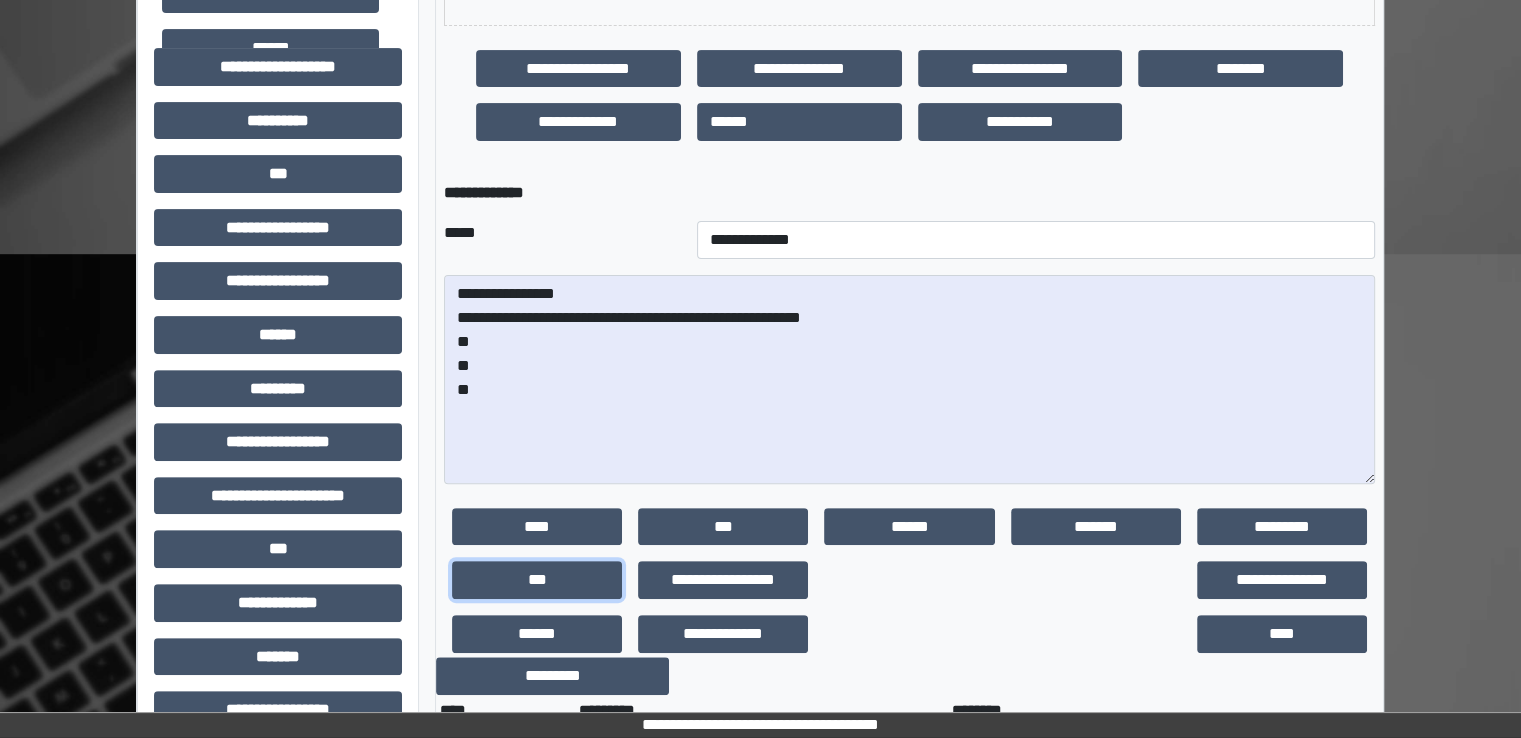drag, startPoint x: 1363, startPoint y: 381, endPoint x: 1404, endPoint y: 595, distance: 217.89218 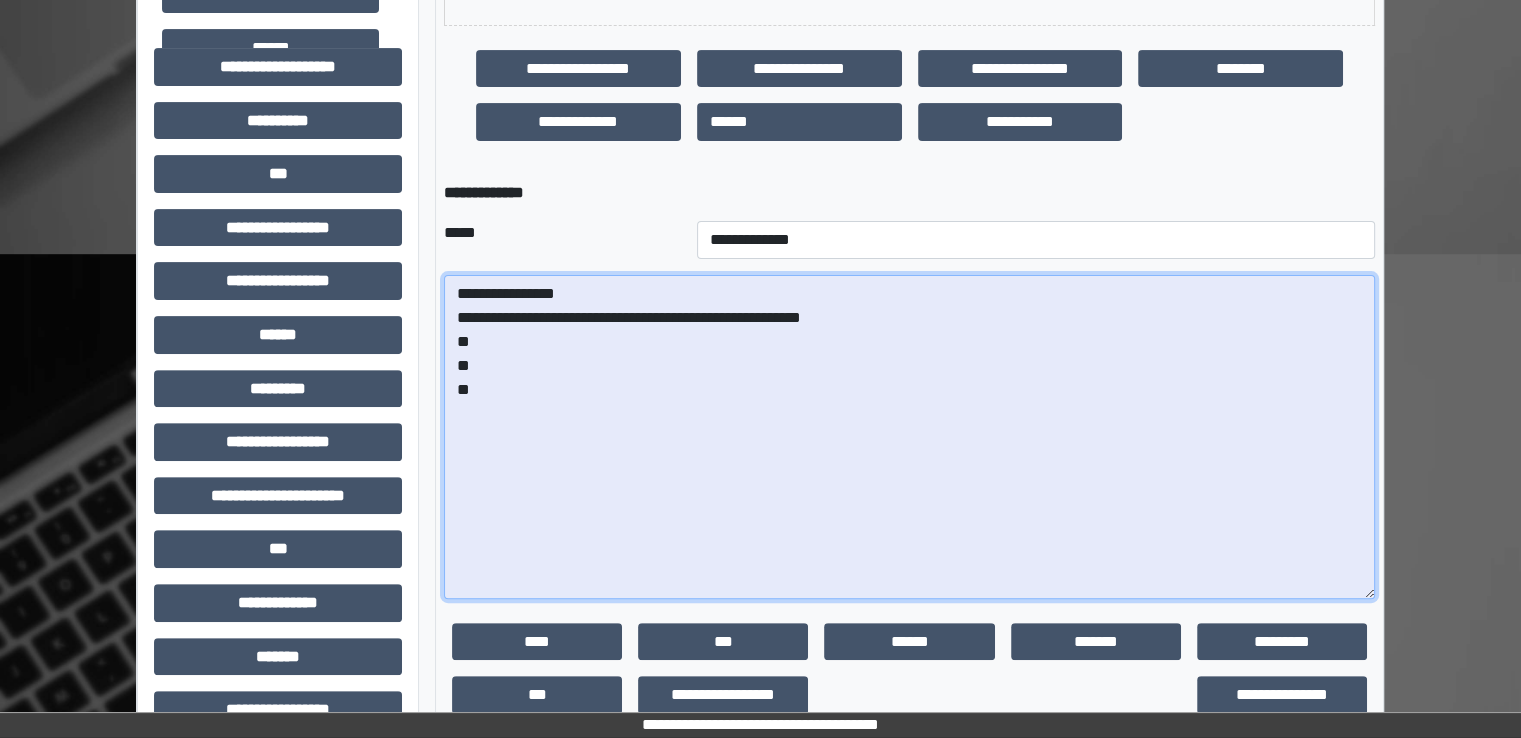 click on "**********" at bounding box center [909, 437] 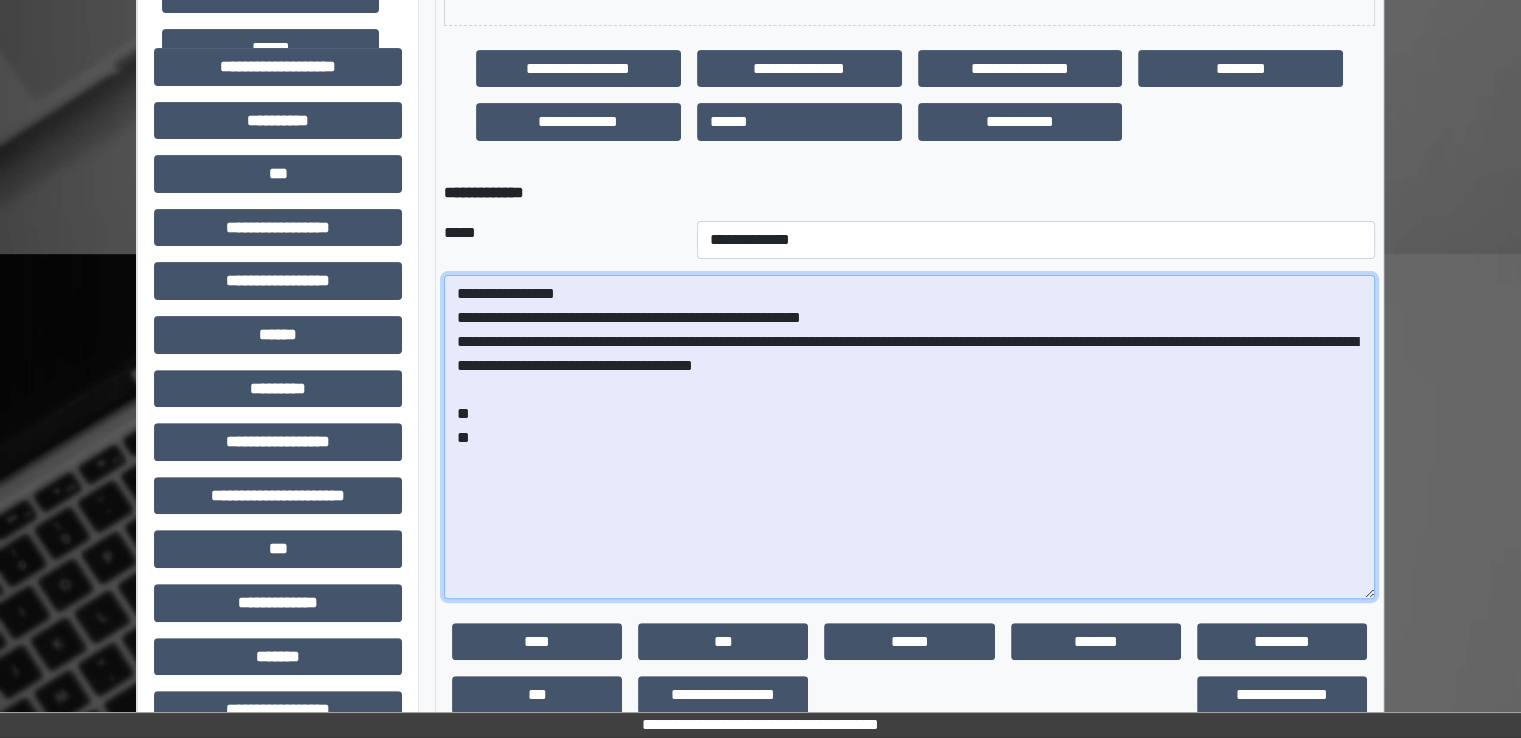 click on "**********" at bounding box center [909, 437] 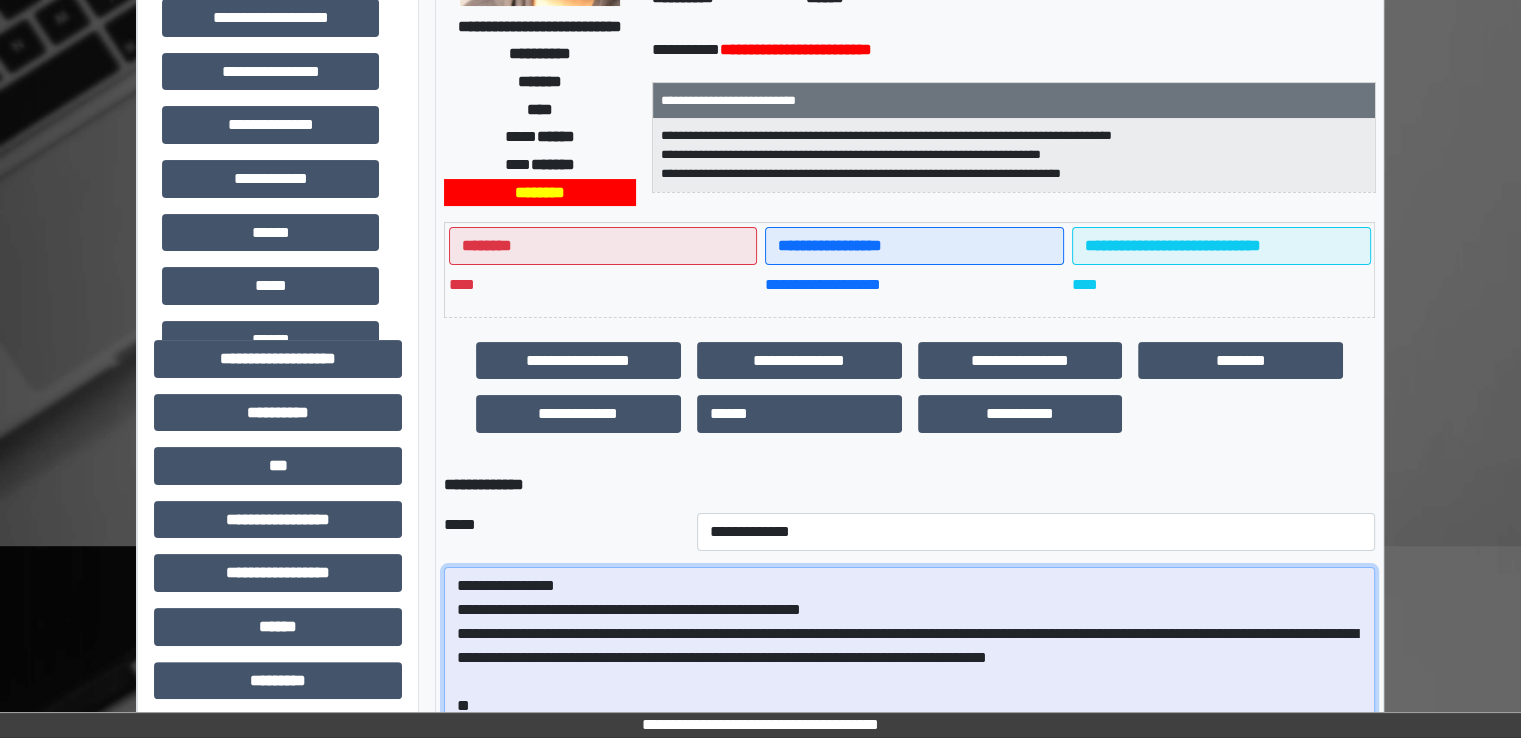 scroll, scrollTop: 400, scrollLeft: 0, axis: vertical 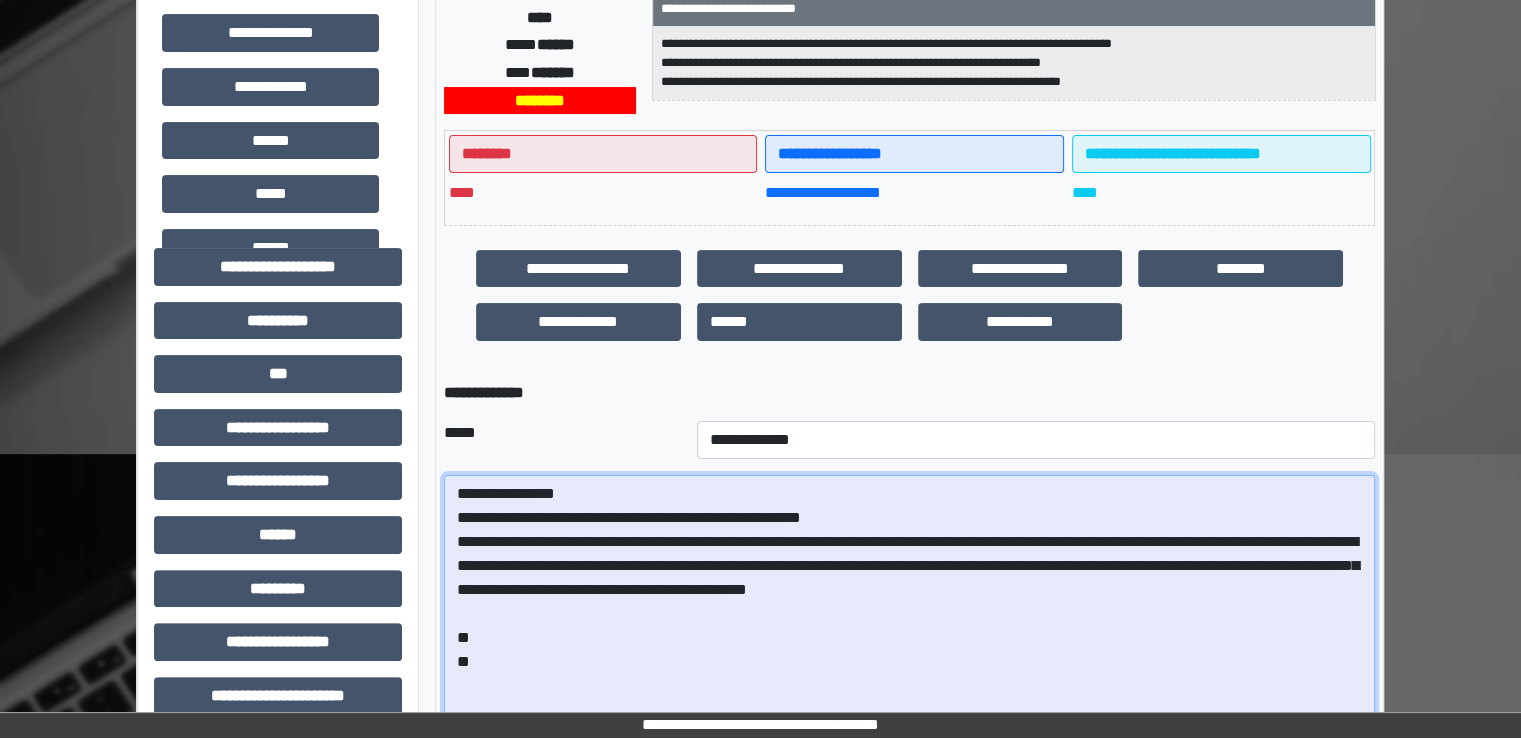 click on "**********" at bounding box center (909, 637) 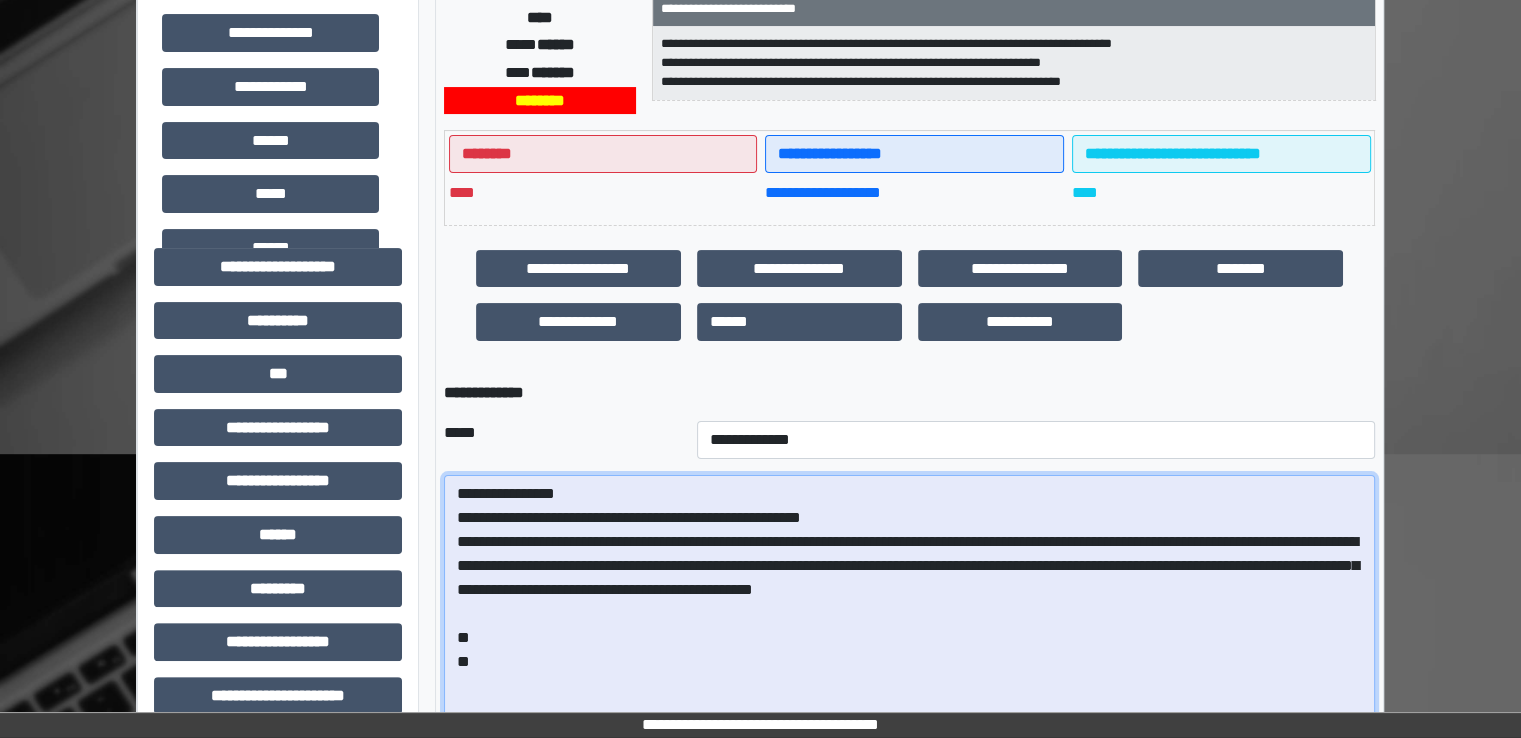 click on "**********" at bounding box center (909, 637) 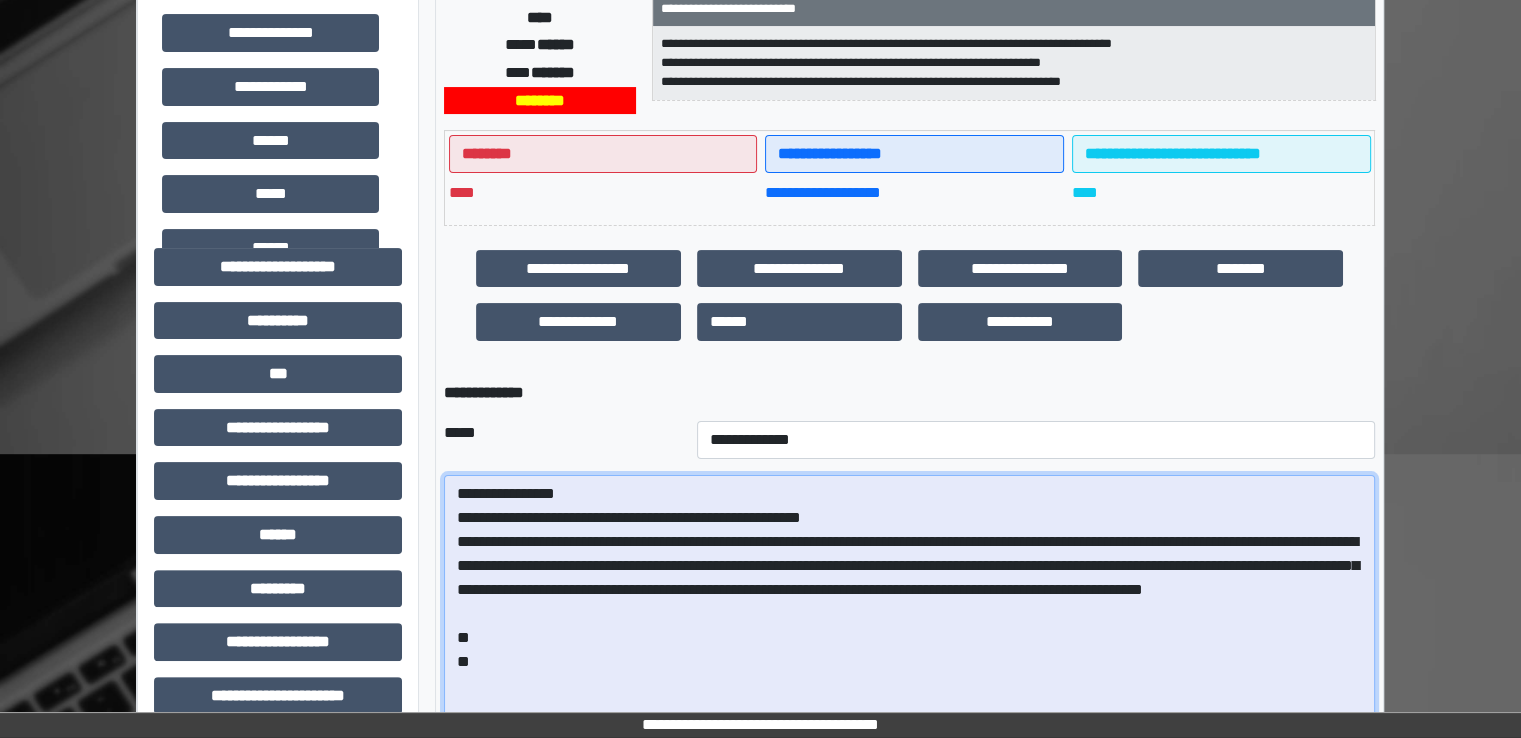 click on "**********" at bounding box center [909, 637] 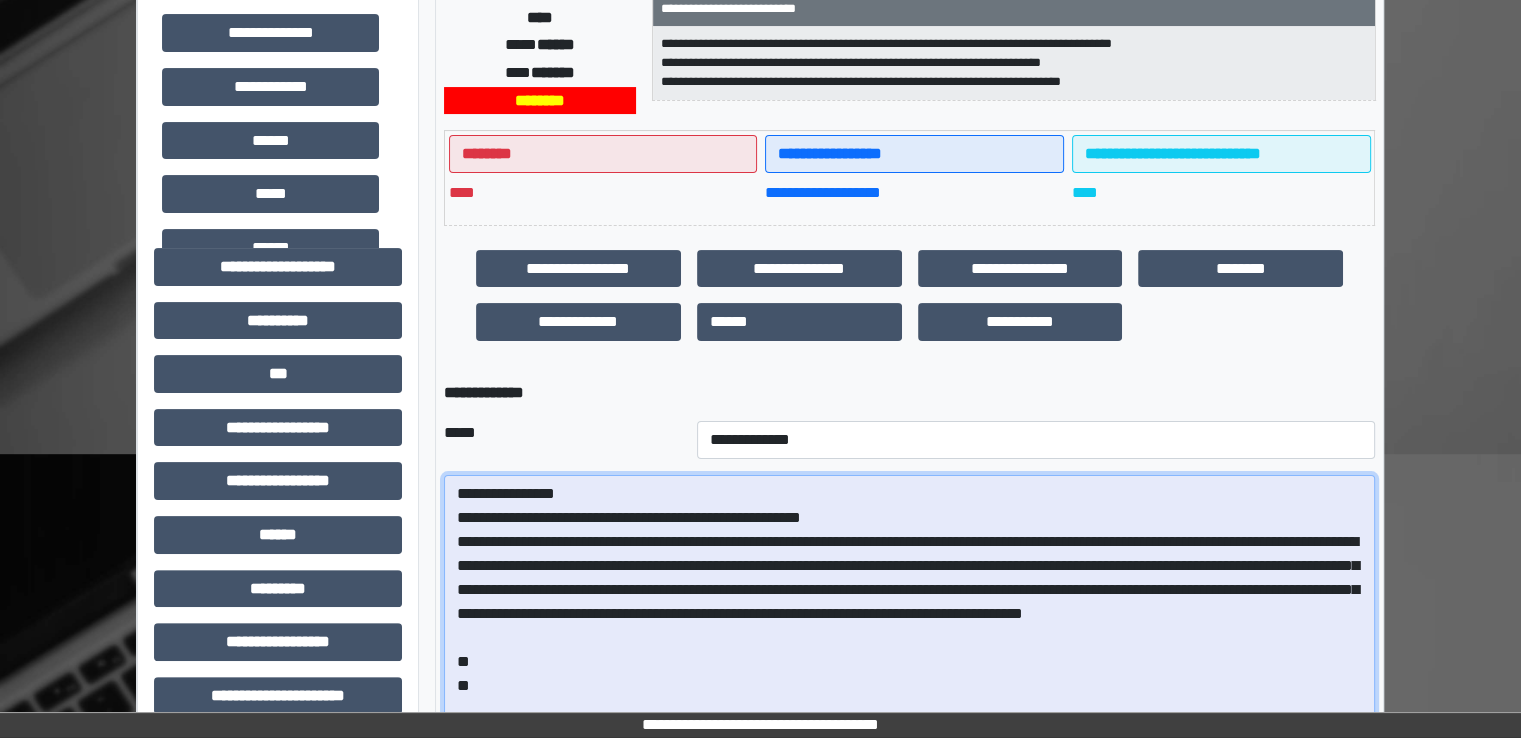 click on "**********" at bounding box center [909, 637] 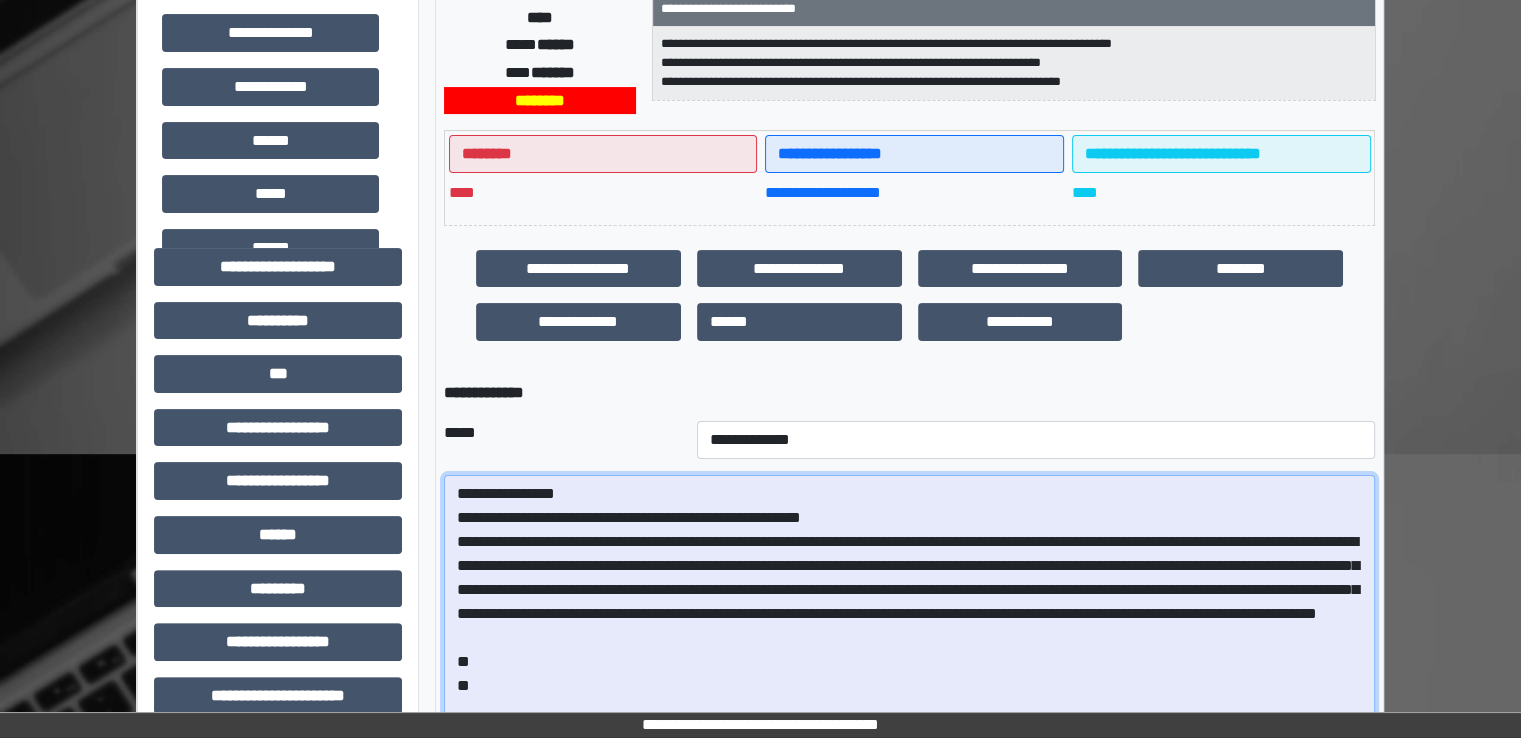 paste on "**********" 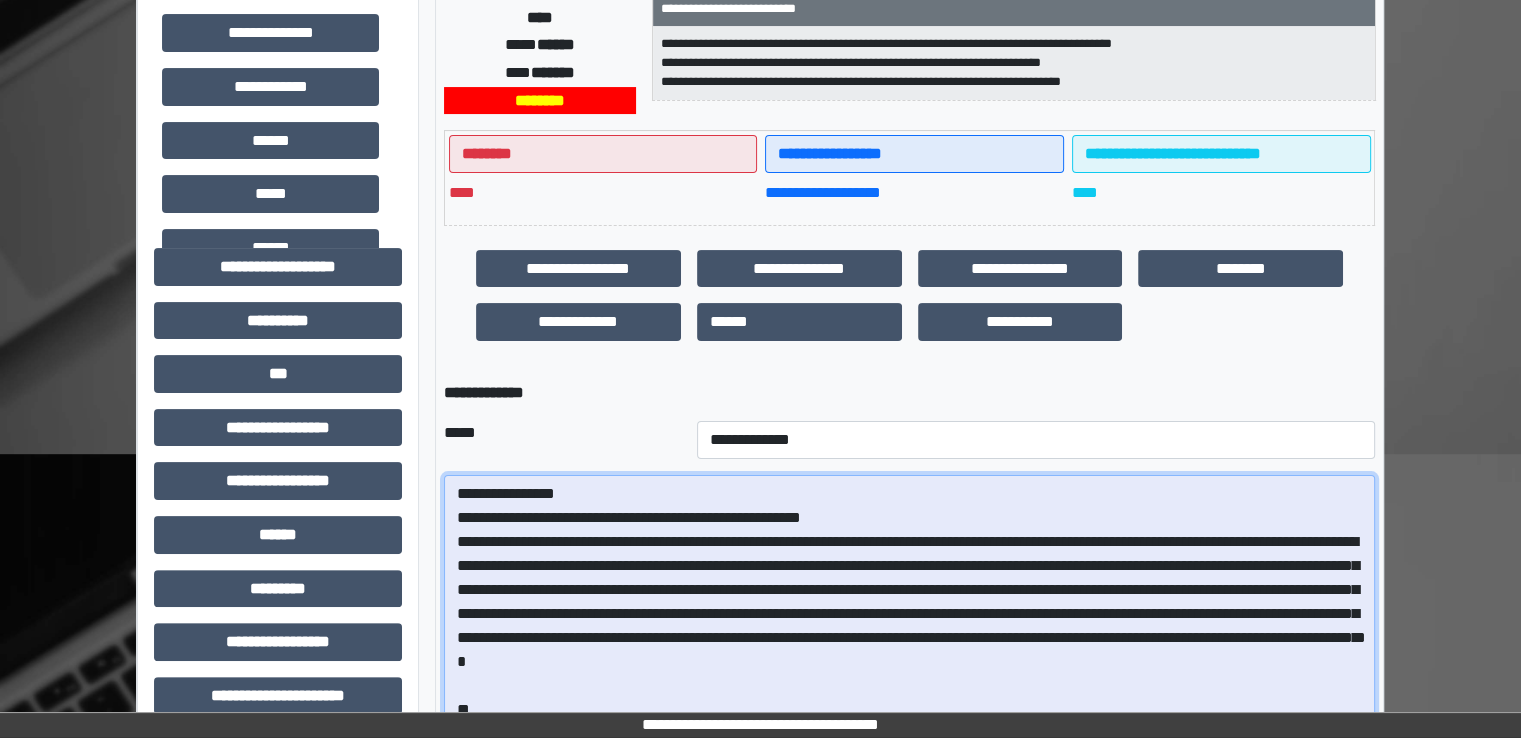 click on "**********" at bounding box center (909, 637) 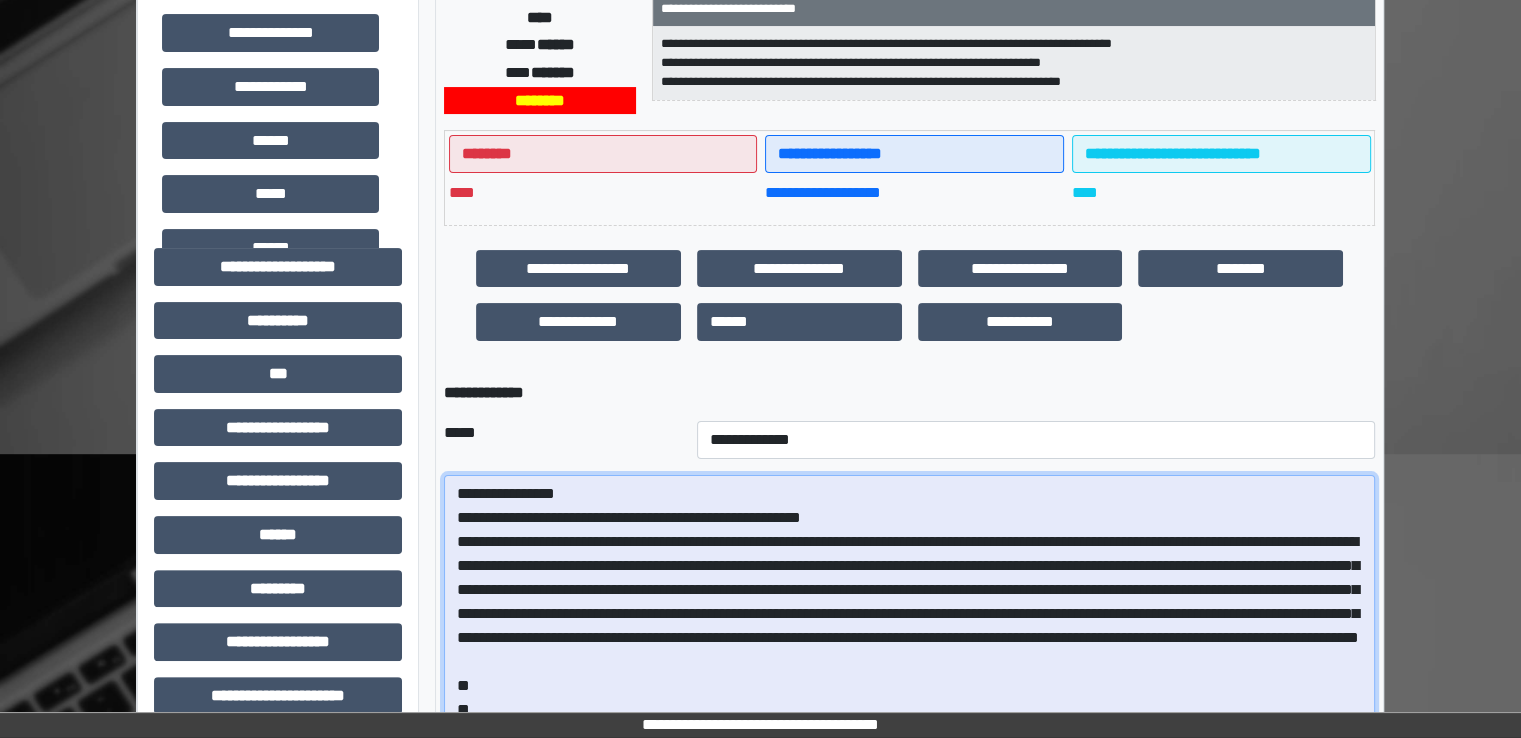 scroll, scrollTop: 500, scrollLeft: 0, axis: vertical 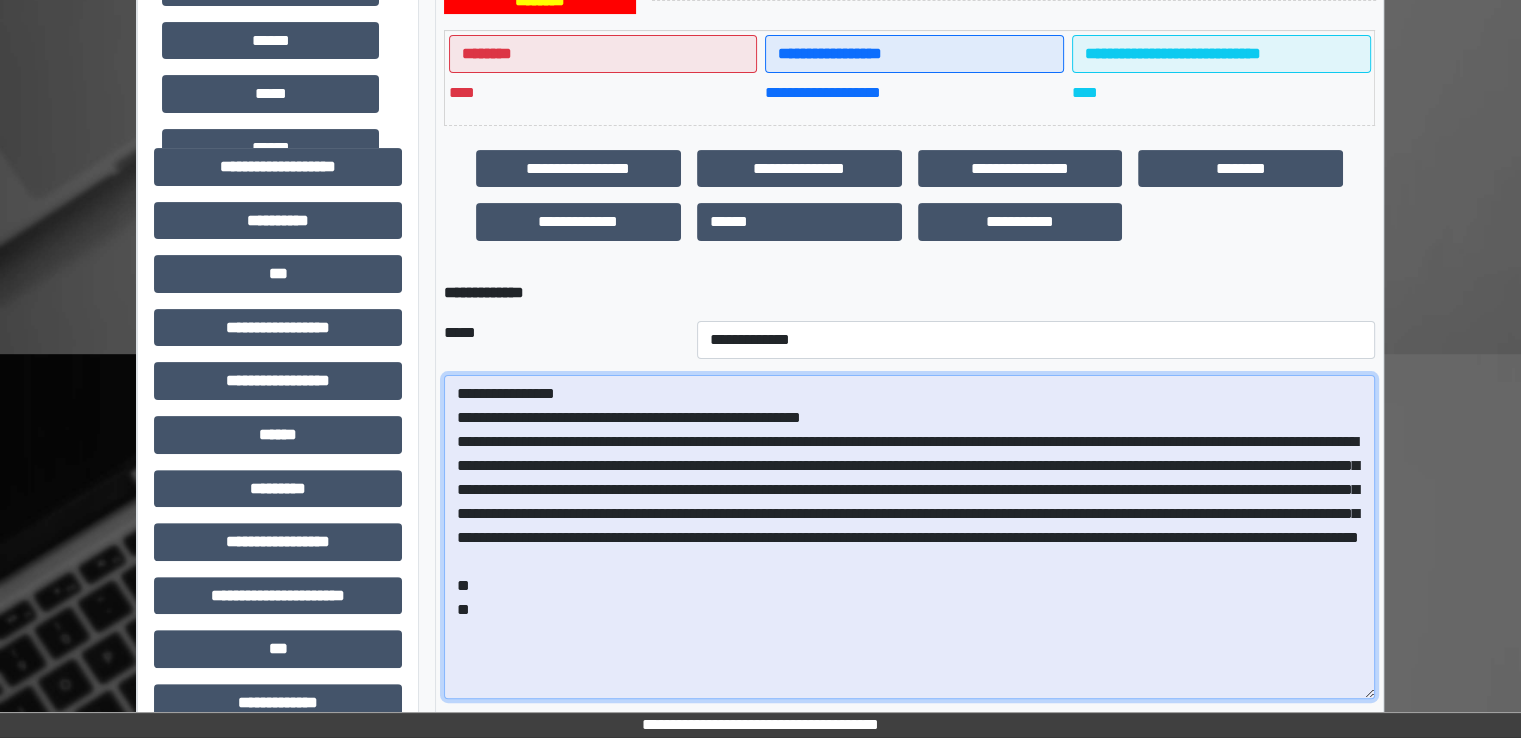 click on "**********" at bounding box center (909, 537) 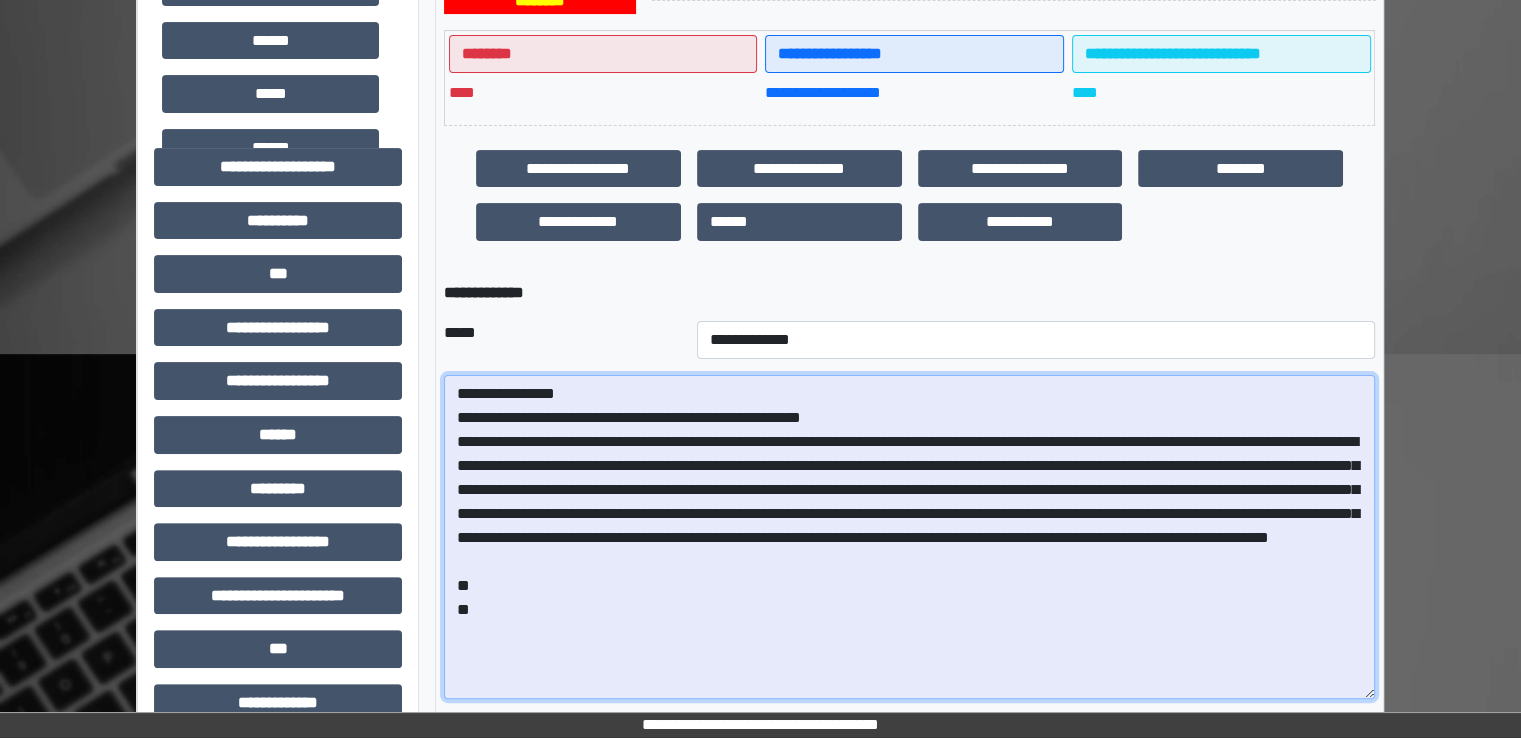 drag, startPoint x: 982, startPoint y: 564, endPoint x: 1103, endPoint y: 563, distance: 121.004135 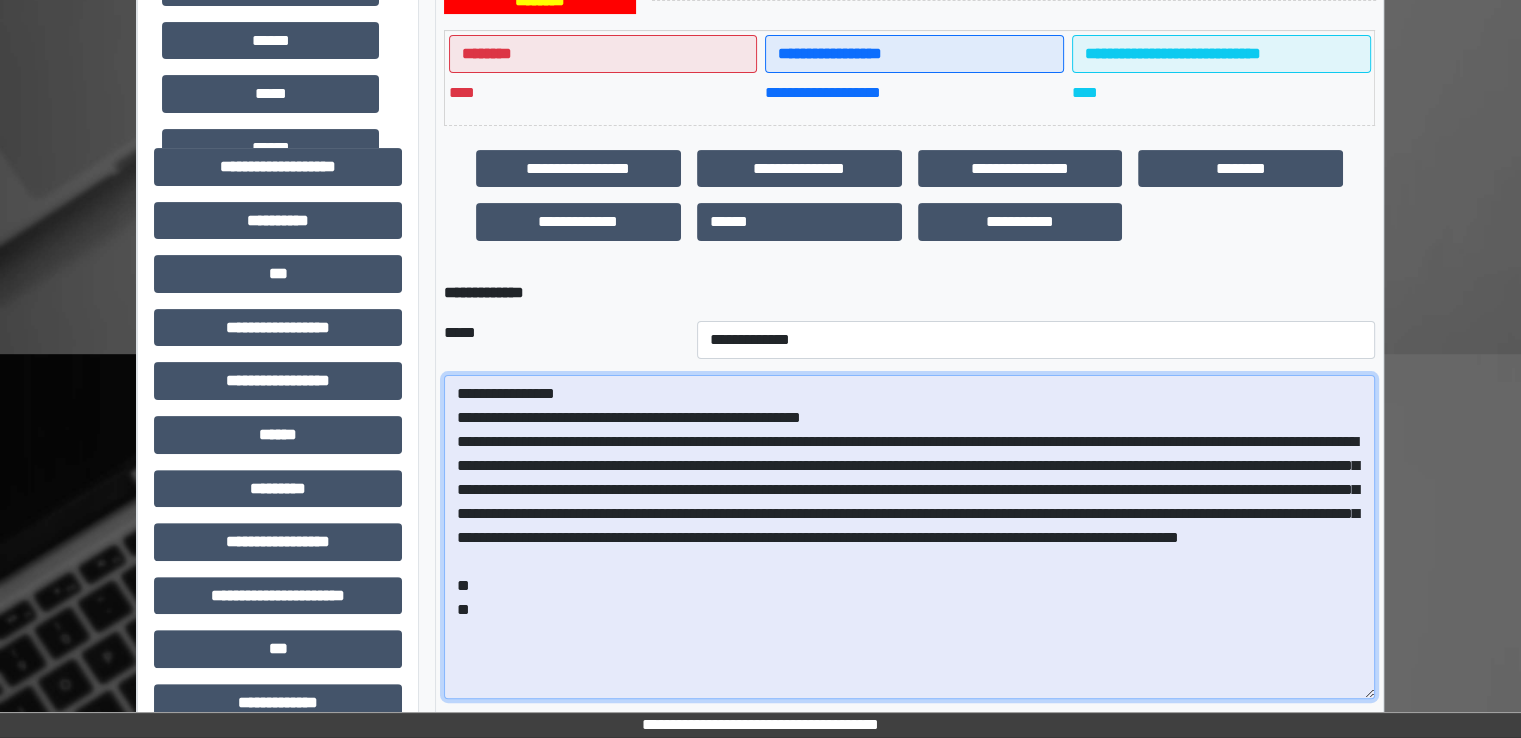 click on "**********" at bounding box center (909, 537) 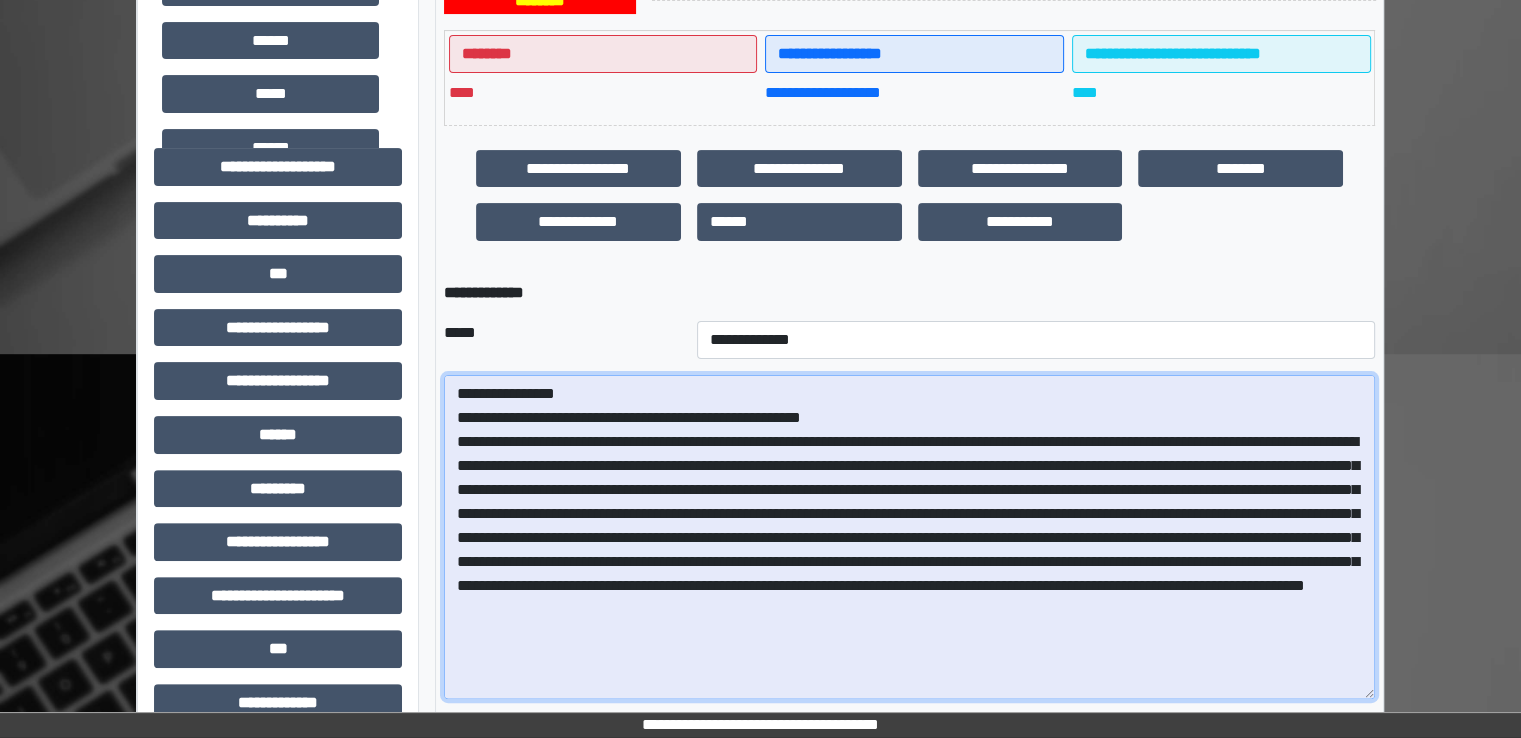 scroll, scrollTop: 18, scrollLeft: 0, axis: vertical 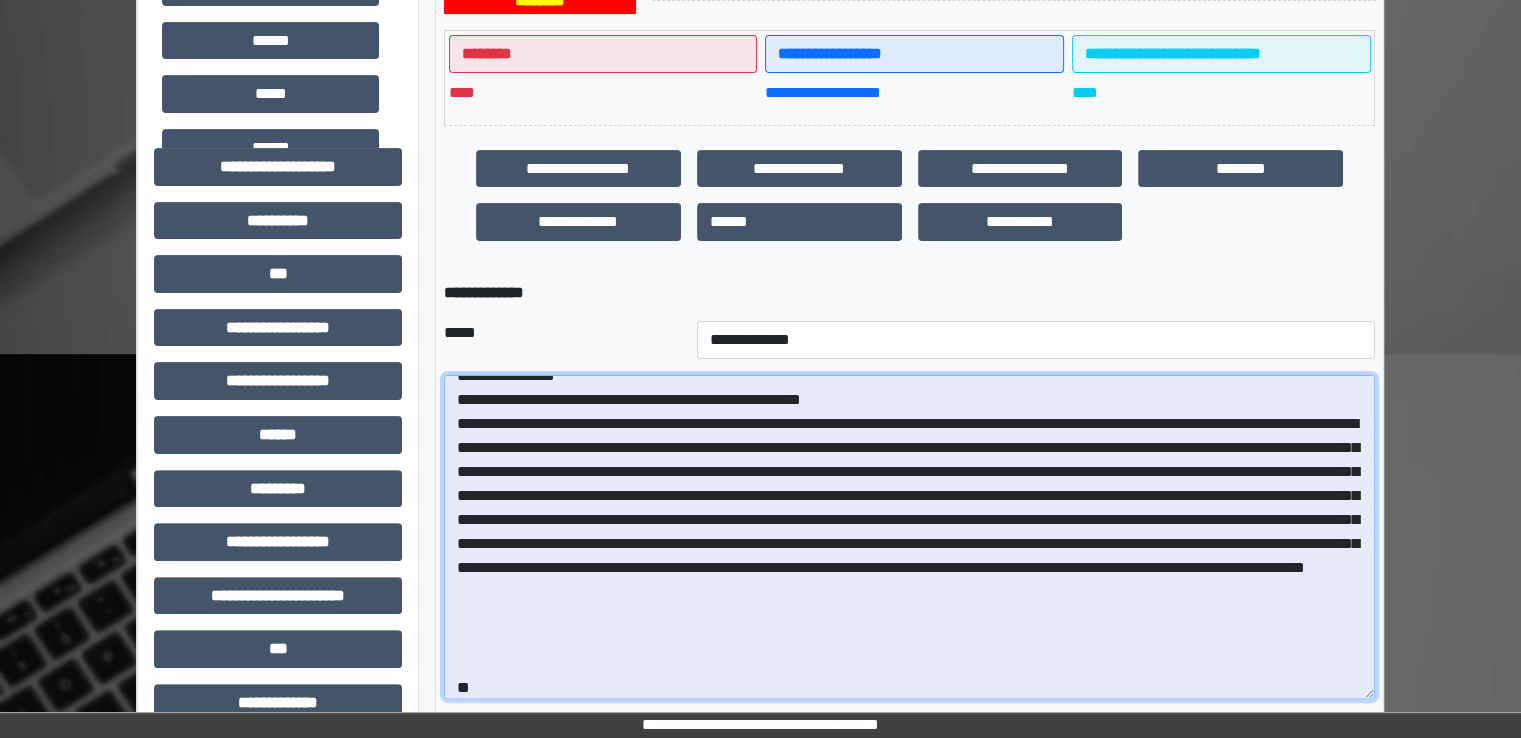click at bounding box center (909, 537) 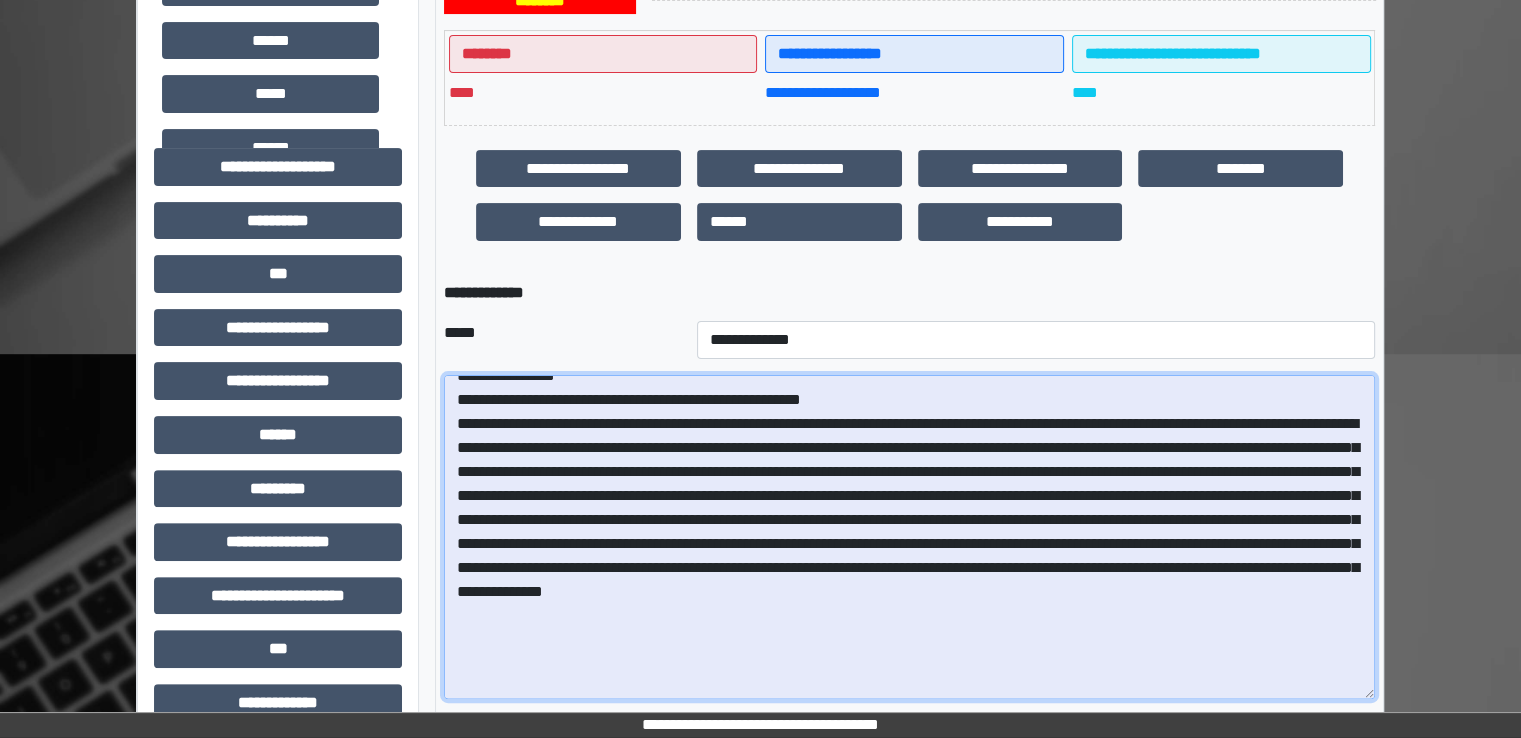 drag, startPoint x: 960, startPoint y: 569, endPoint x: 1096, endPoint y: 570, distance: 136.00368 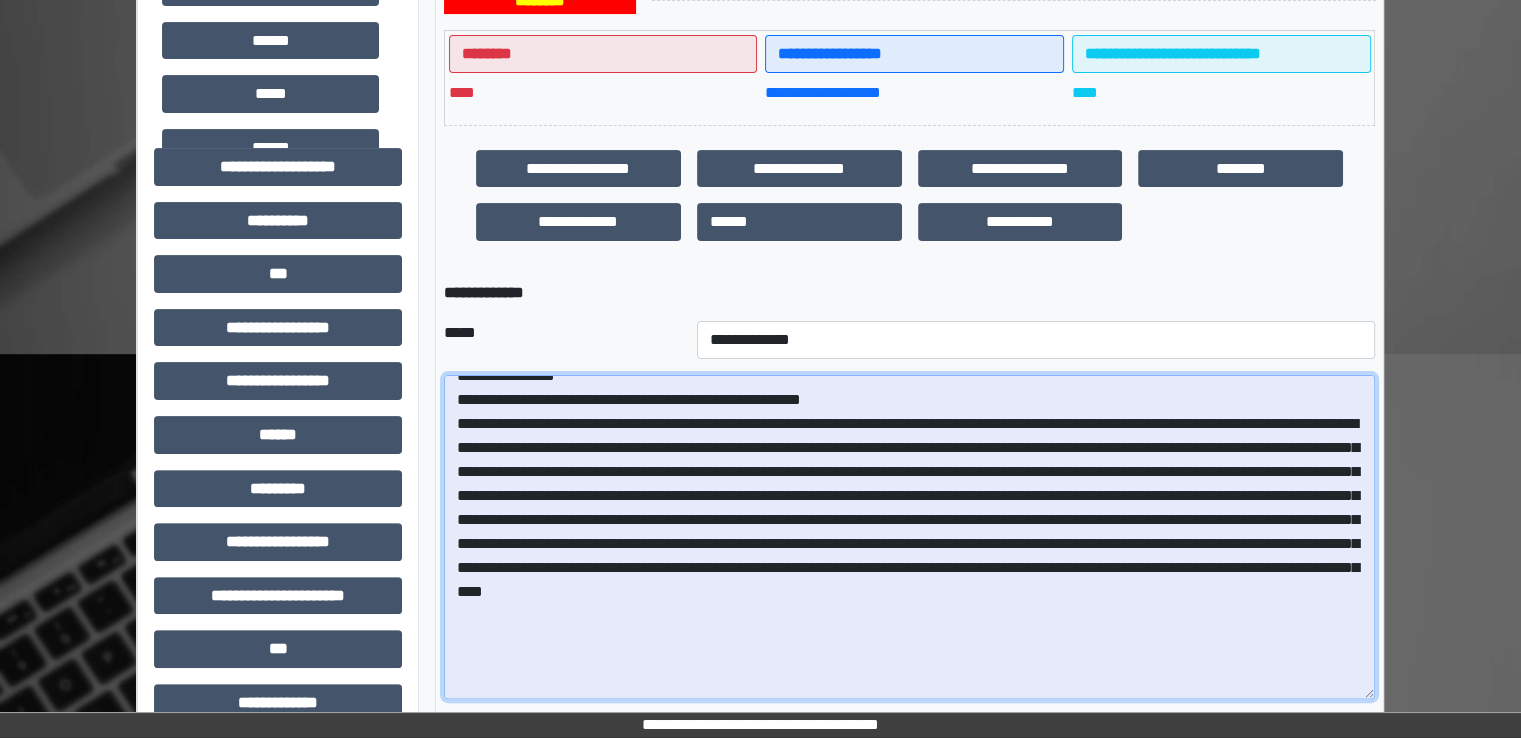 drag, startPoint x: 519, startPoint y: 593, endPoint x: 996, endPoint y: 601, distance: 477.06708 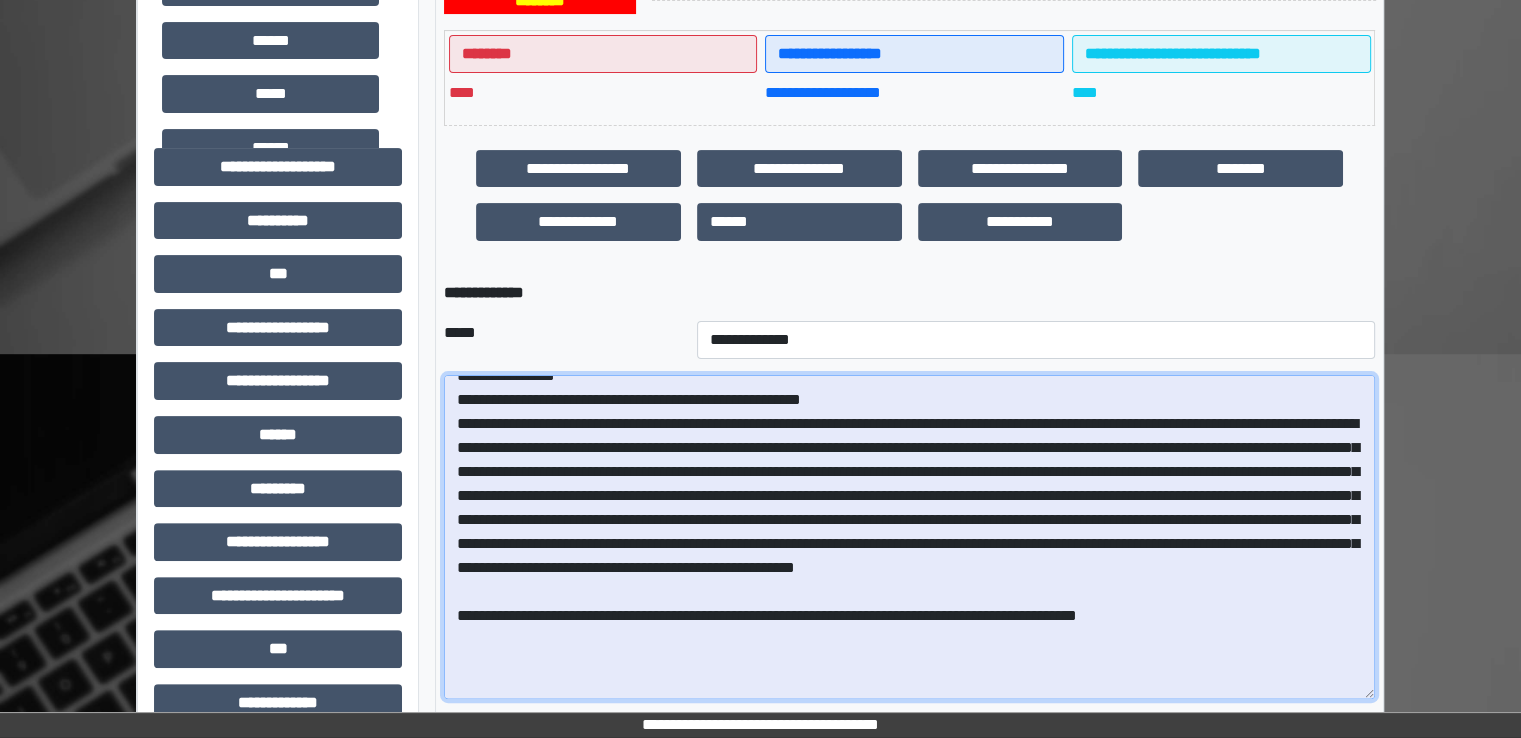 click at bounding box center (909, 537) 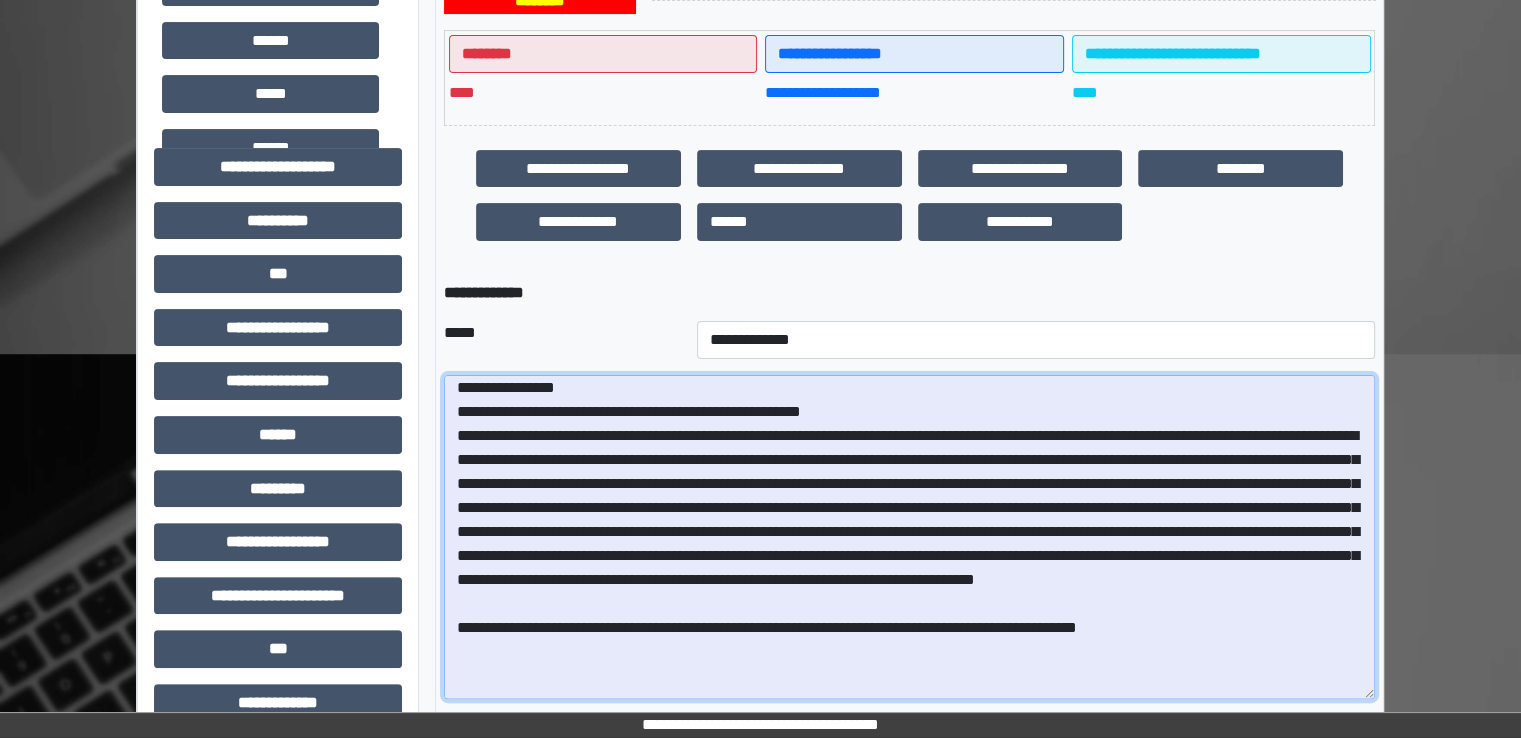 scroll, scrollTop: 3, scrollLeft: 0, axis: vertical 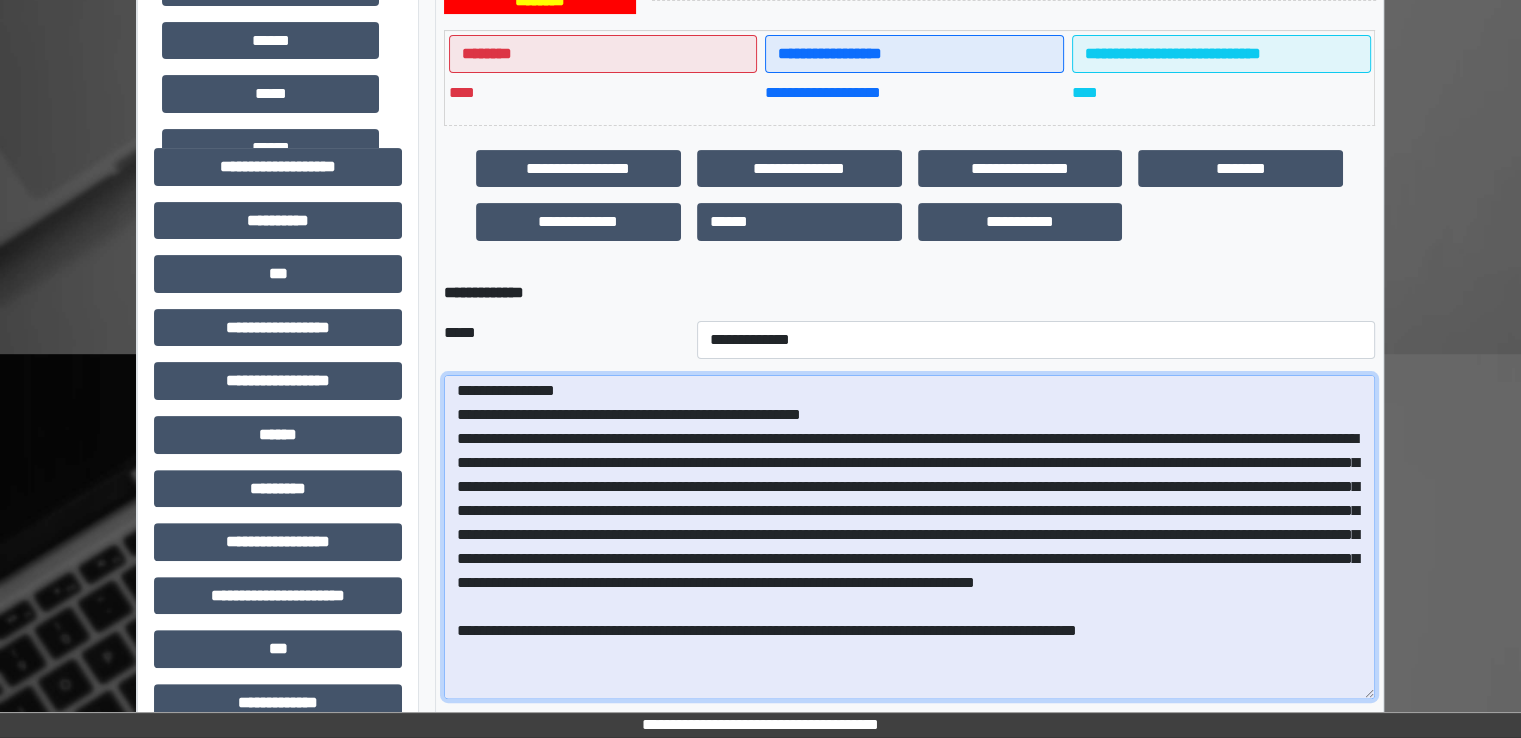 drag, startPoint x: 1268, startPoint y: 583, endPoint x: 476, endPoint y: 442, distance: 804.45325 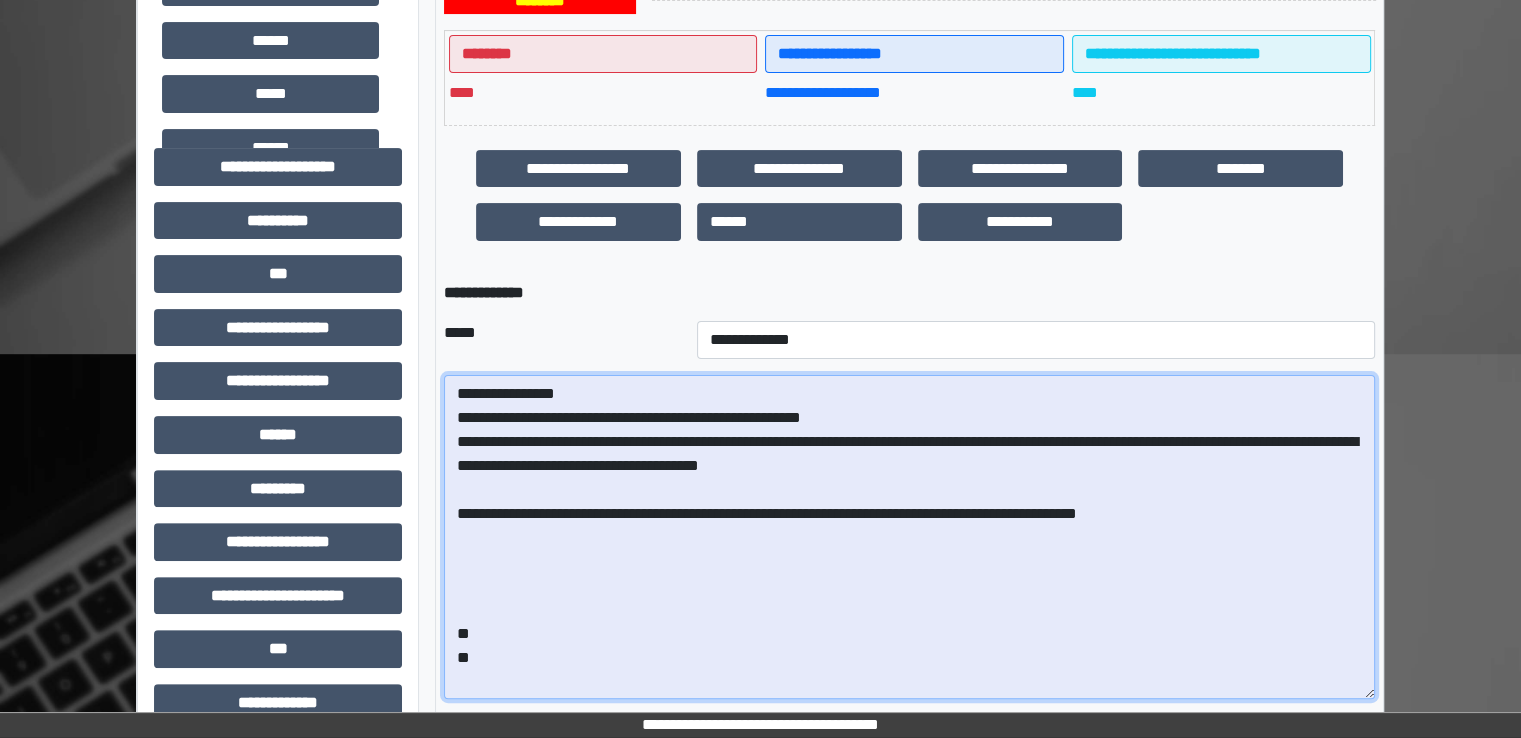 scroll, scrollTop: 0, scrollLeft: 0, axis: both 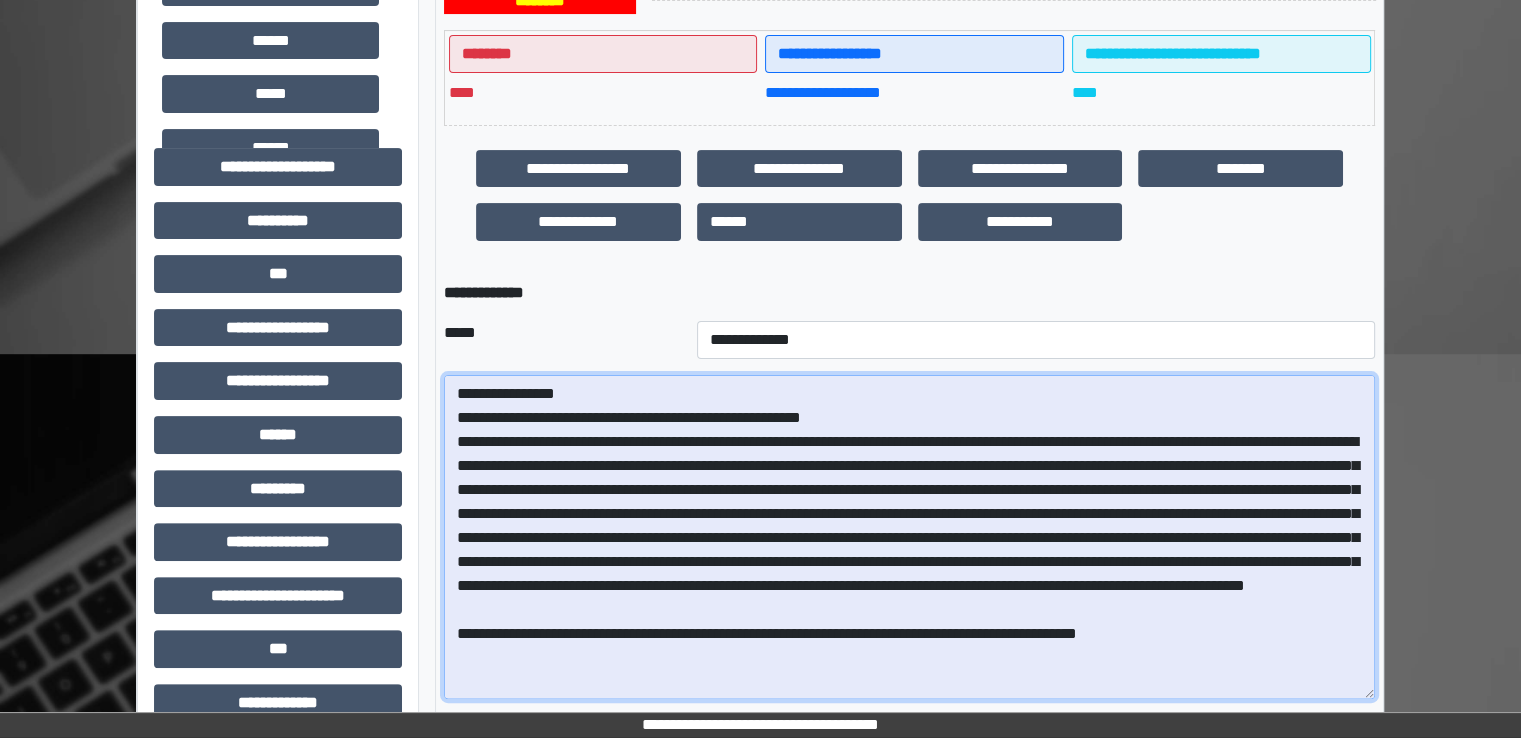 click at bounding box center [909, 537] 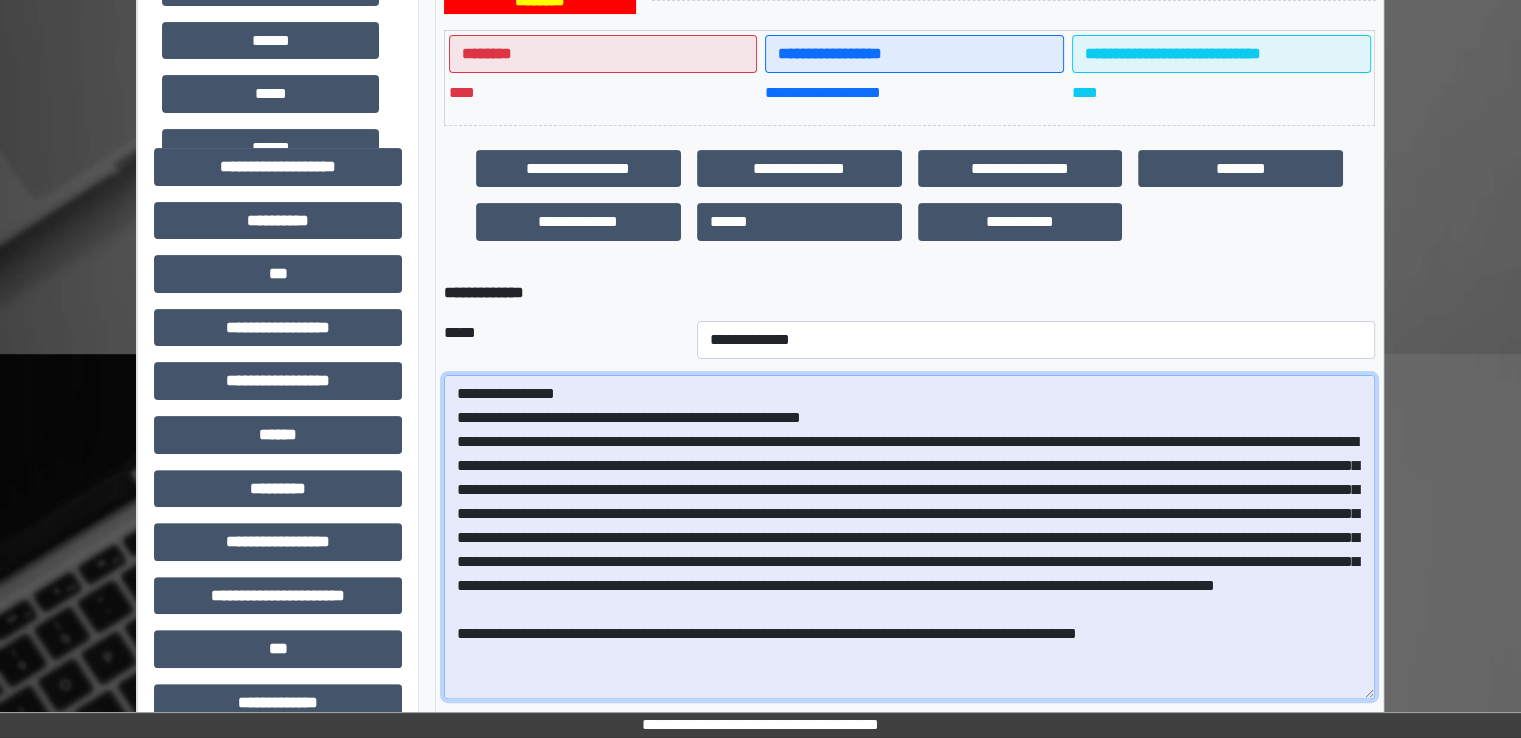drag, startPoint x: 1119, startPoint y: 465, endPoint x: 1240, endPoint y: 469, distance: 121.0661 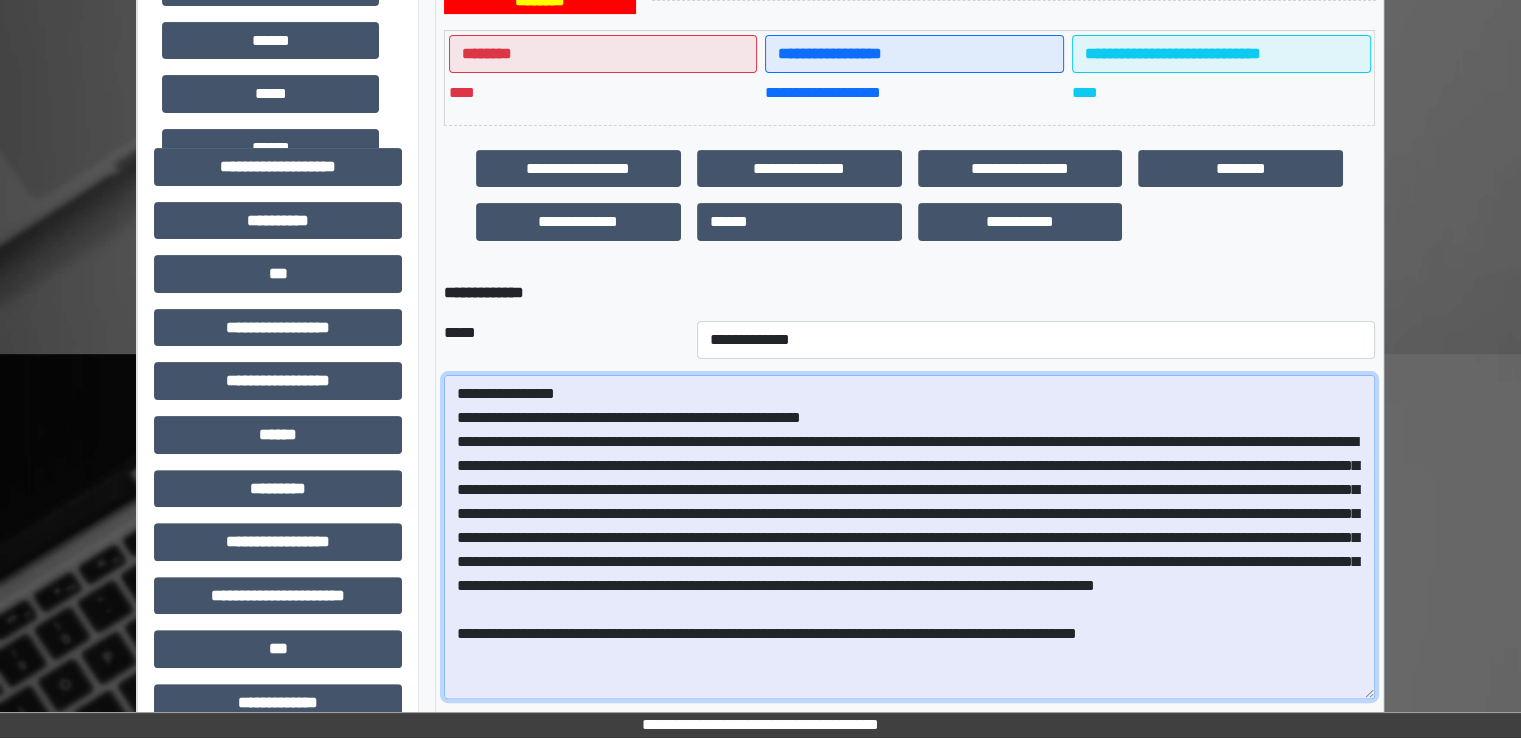 click at bounding box center (909, 537) 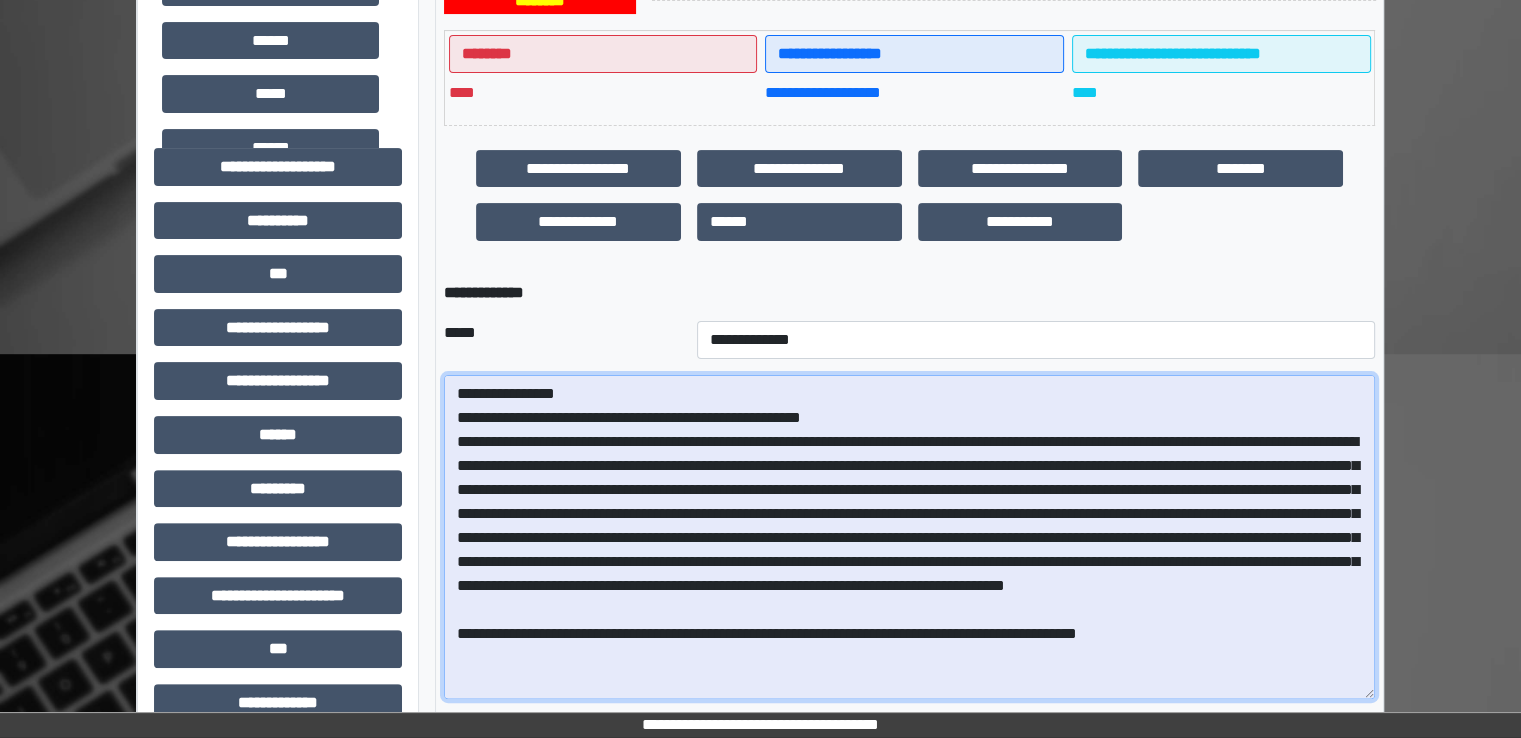 click at bounding box center (909, 537) 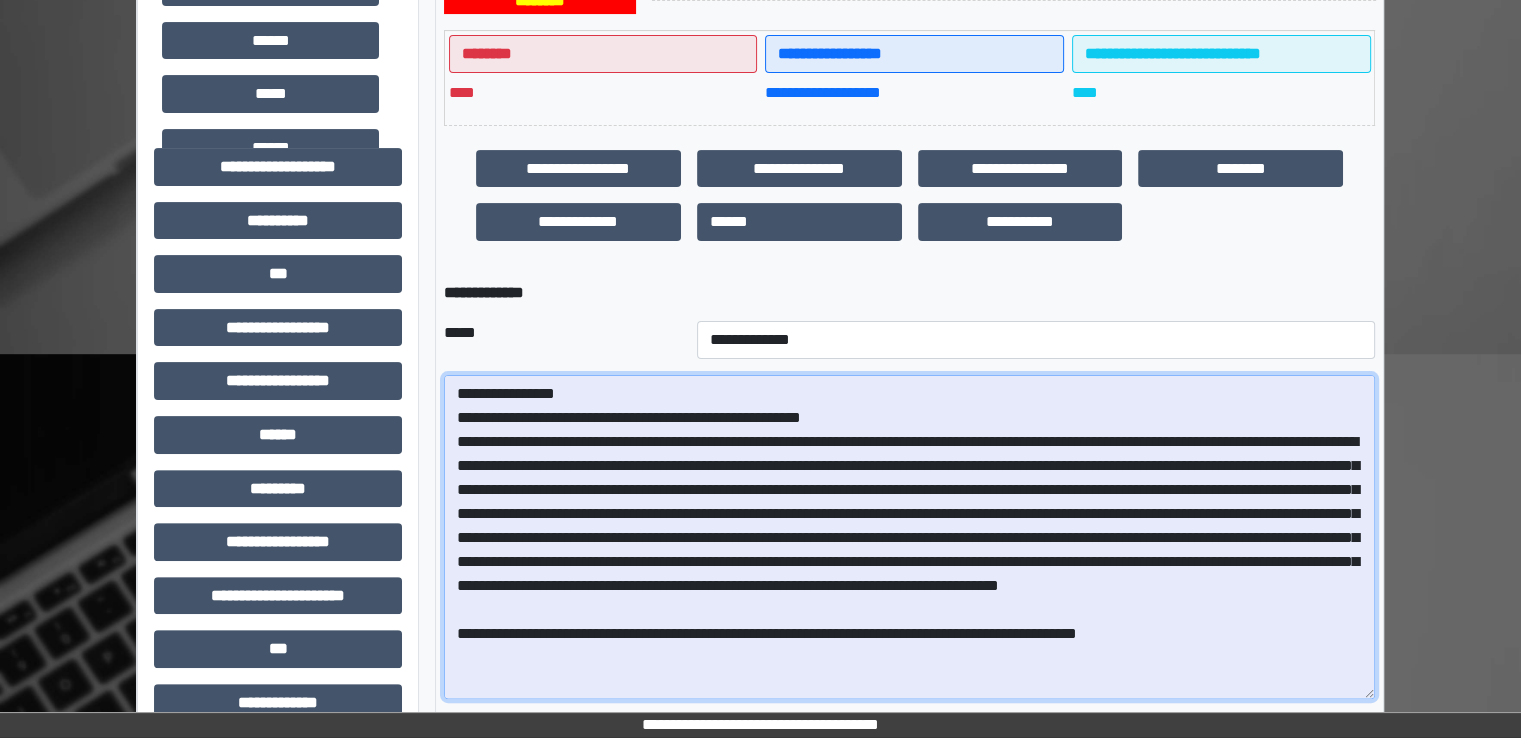 click at bounding box center (909, 537) 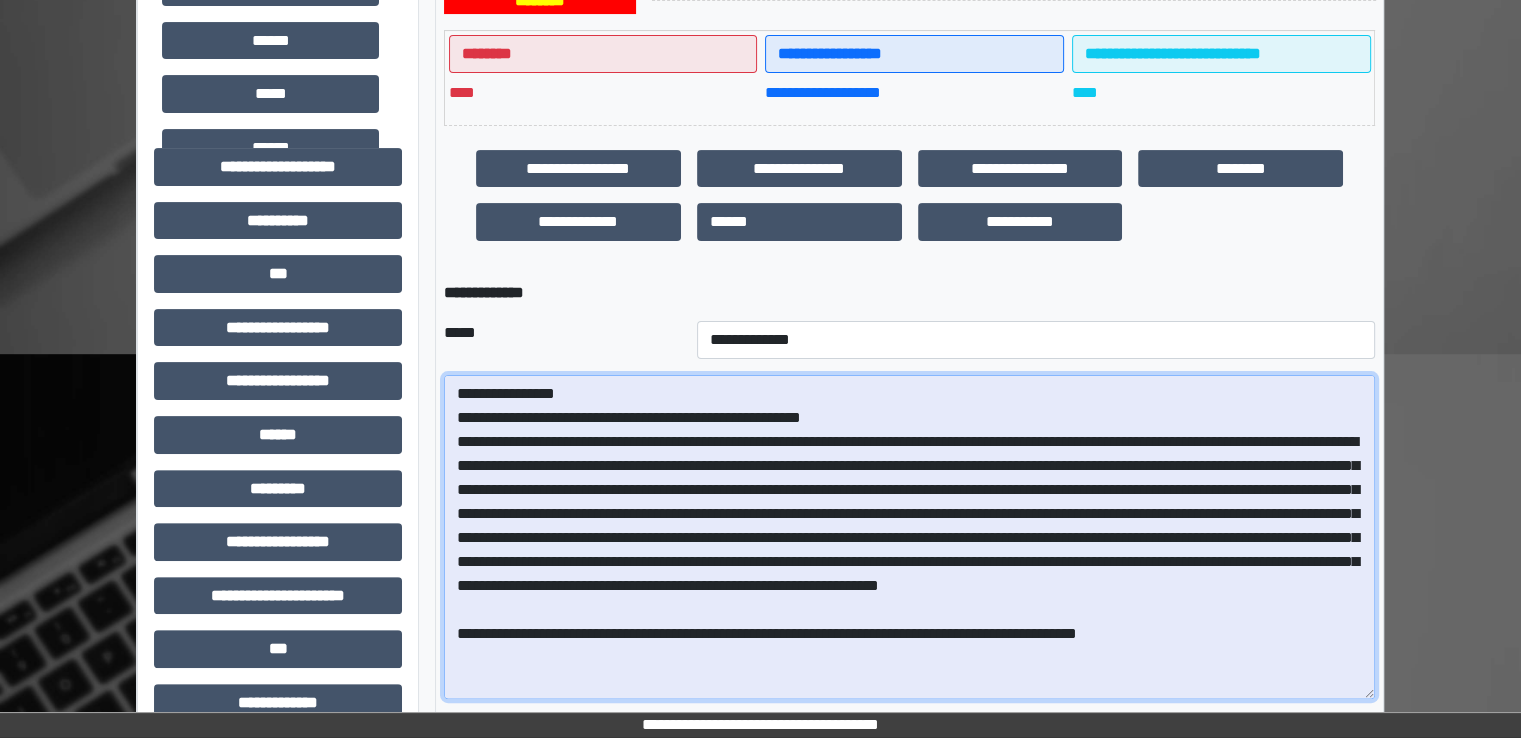 click at bounding box center [909, 537] 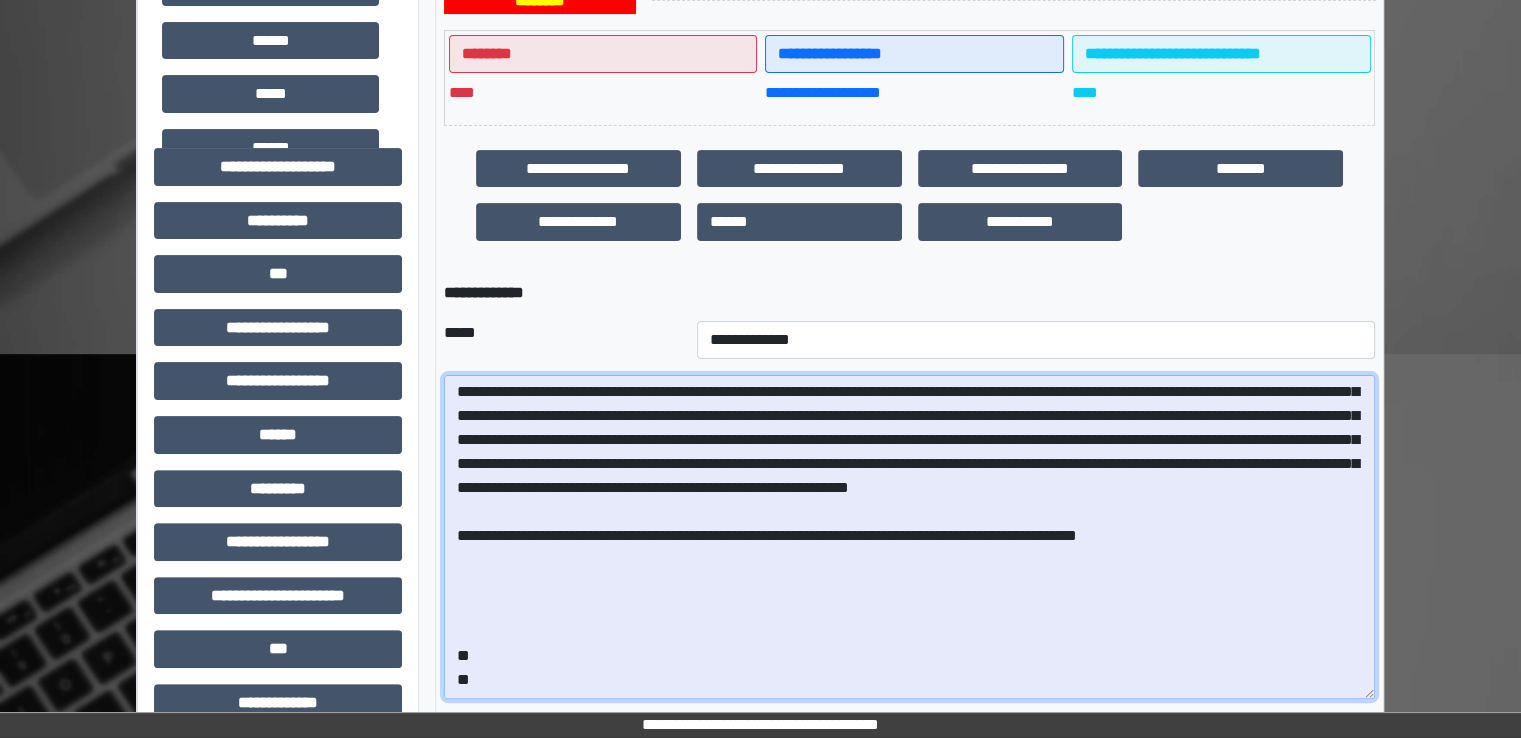 scroll, scrollTop: 121, scrollLeft: 0, axis: vertical 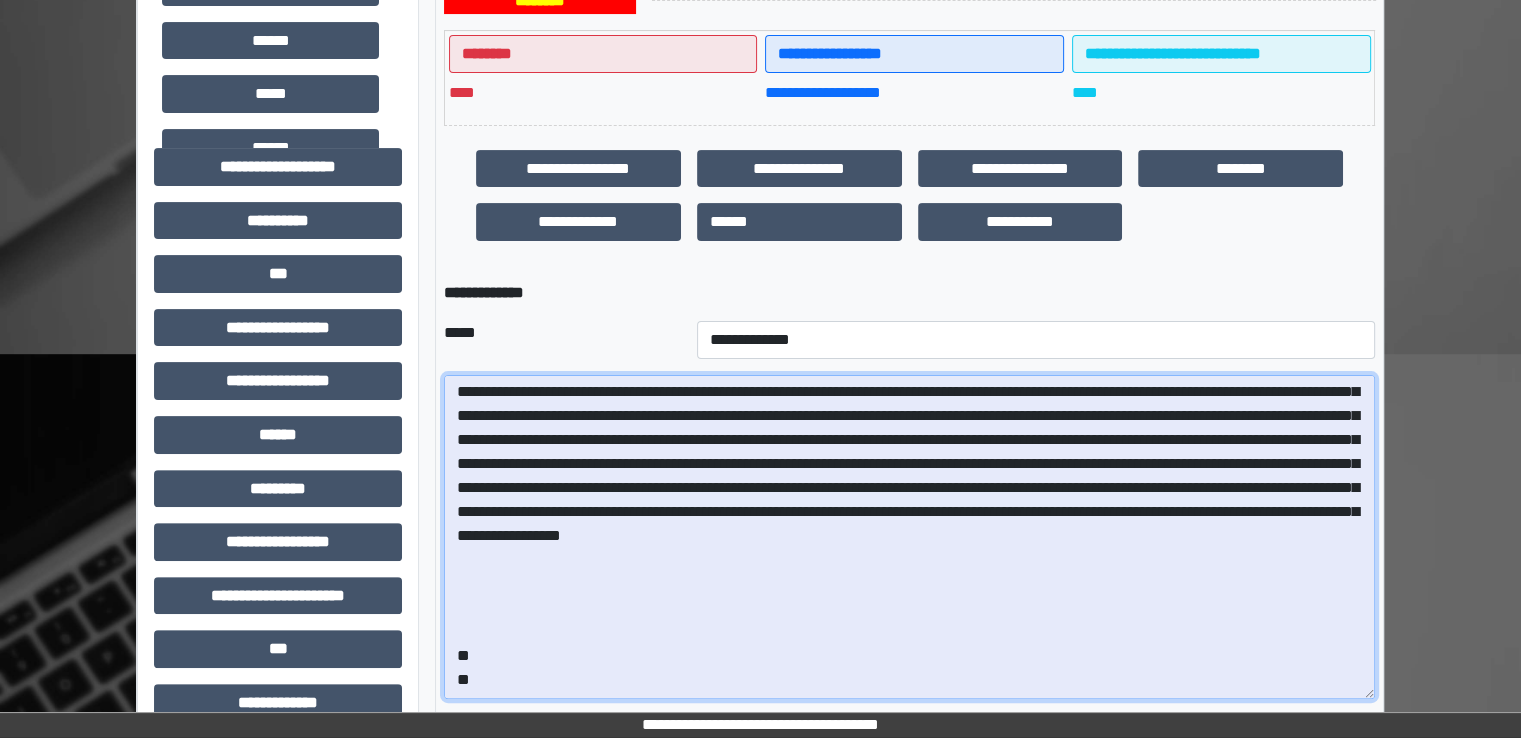 click at bounding box center [909, 537] 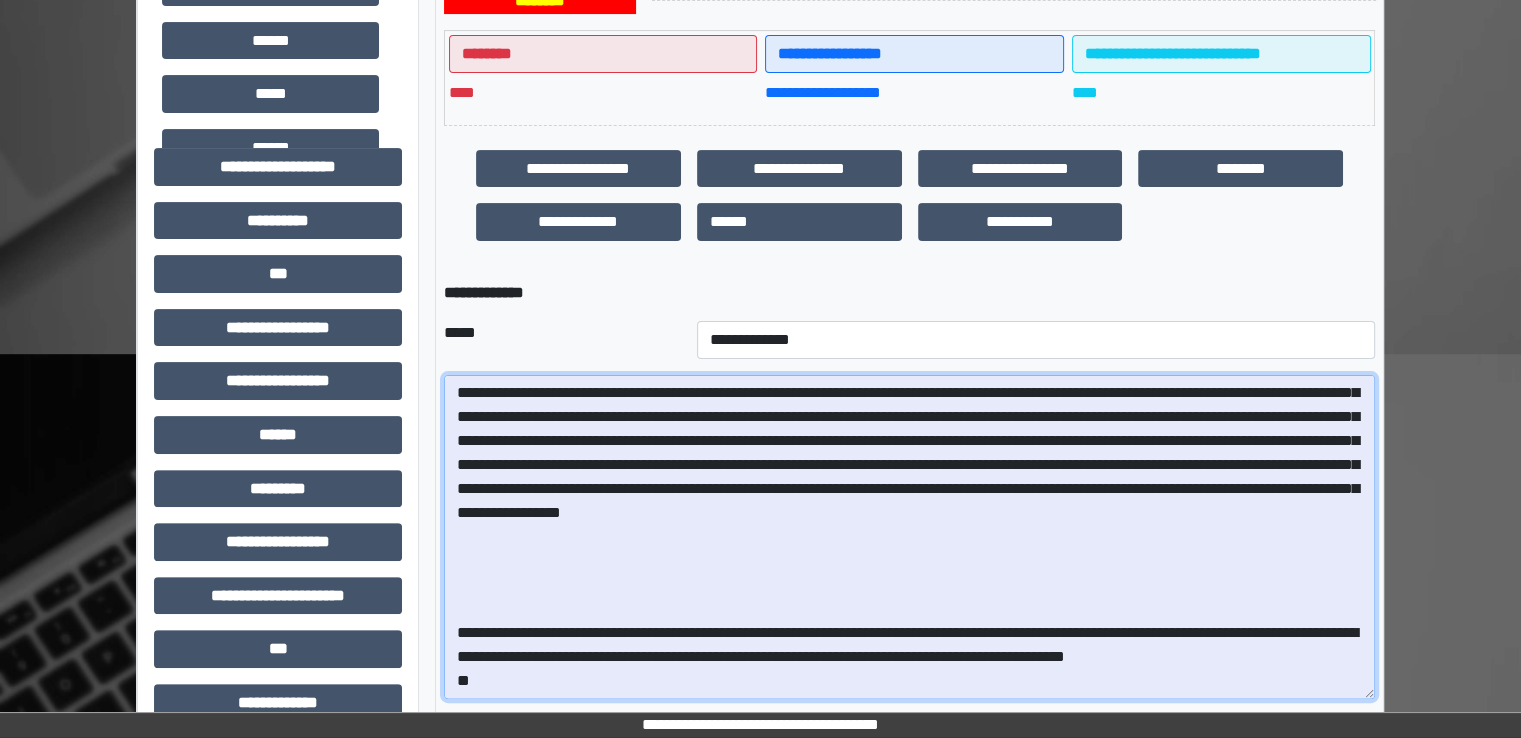 scroll, scrollTop: 114, scrollLeft: 0, axis: vertical 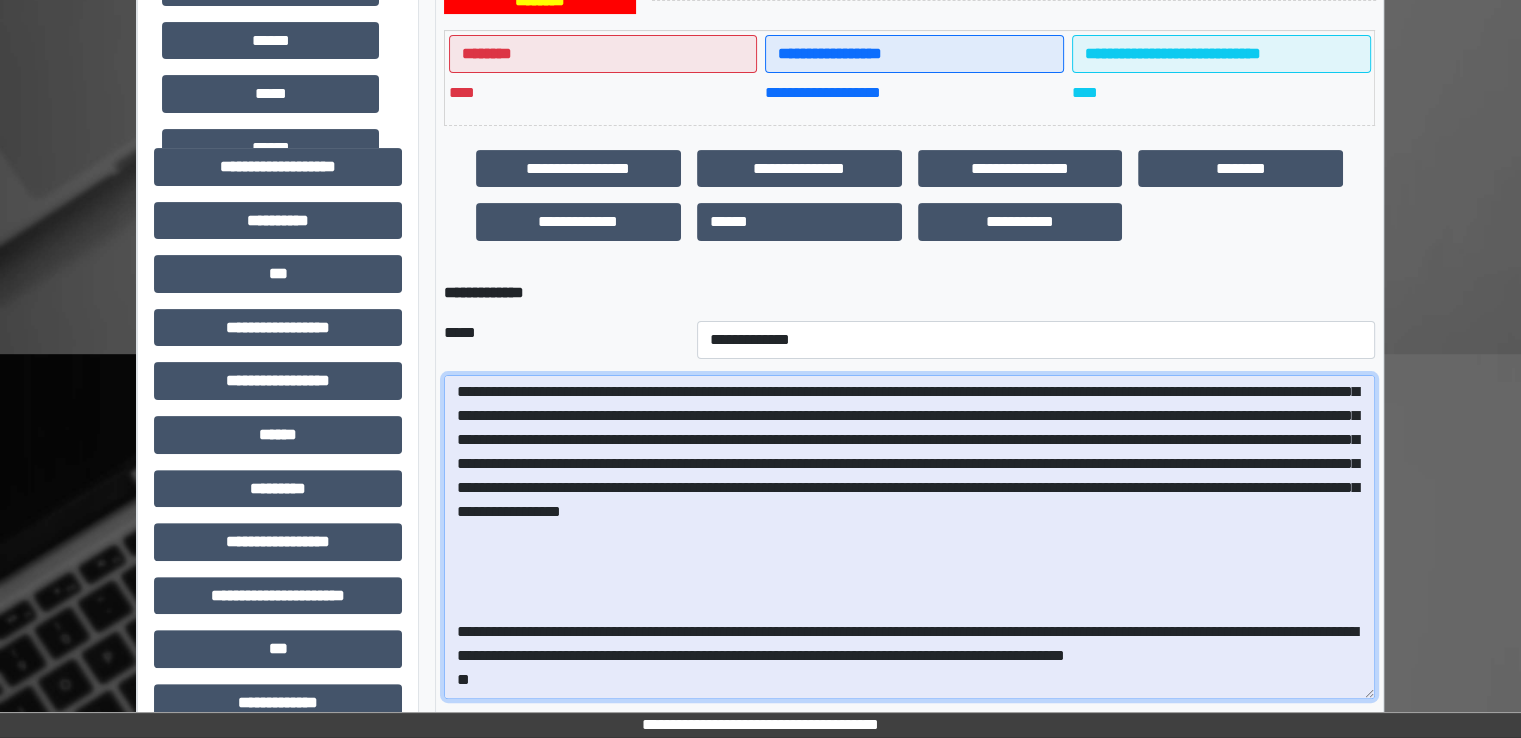 click at bounding box center [909, 537] 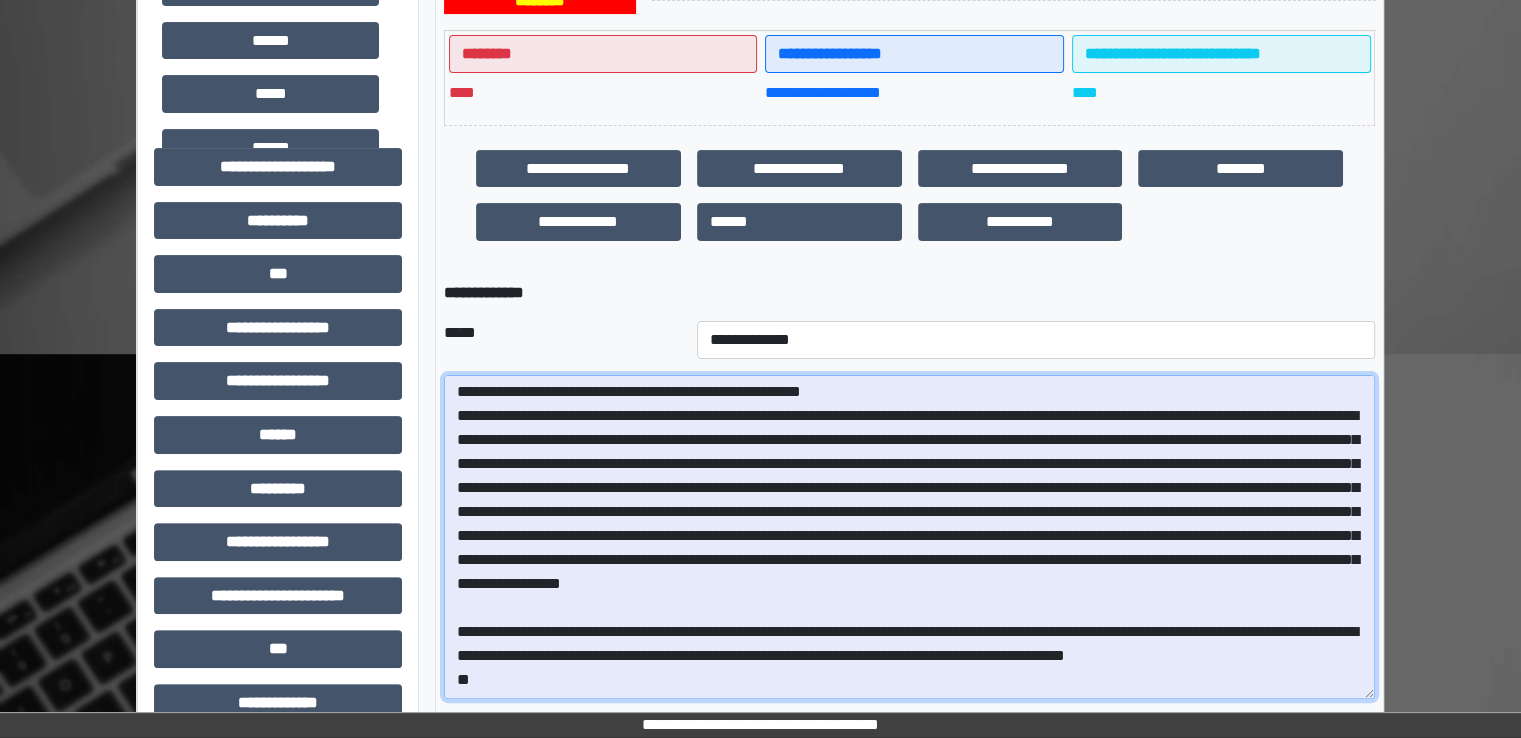 scroll, scrollTop: 73, scrollLeft: 0, axis: vertical 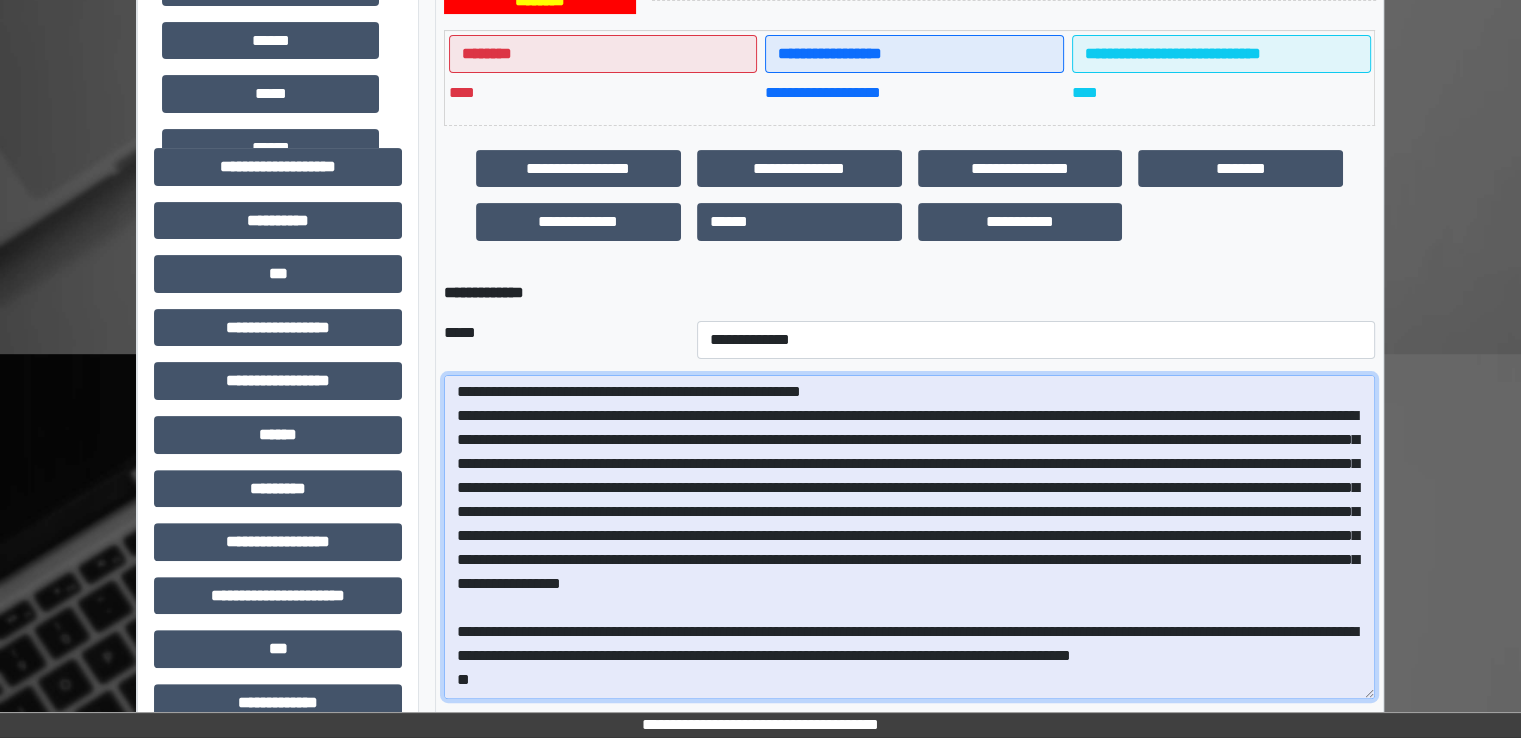 click at bounding box center (909, 537) 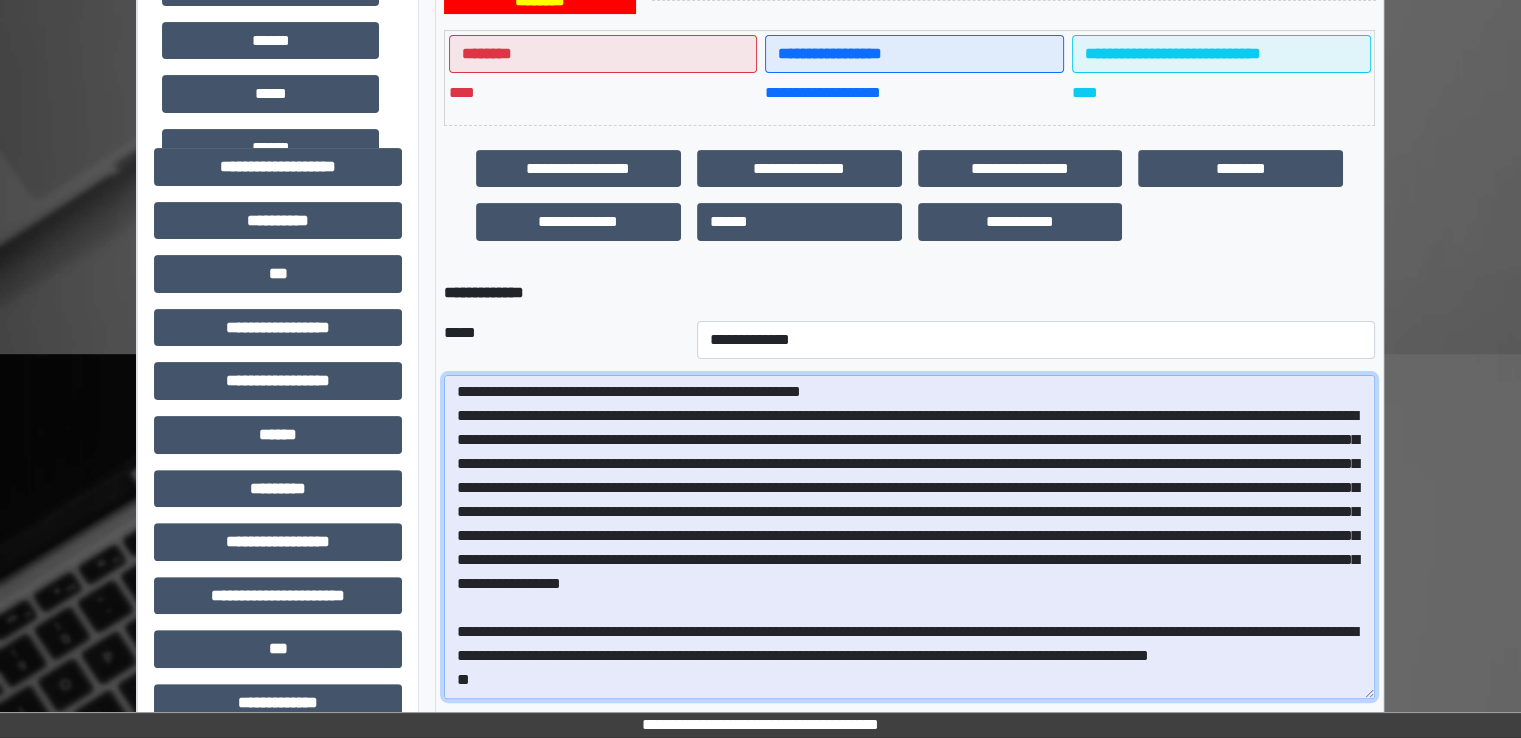 click at bounding box center [909, 537] 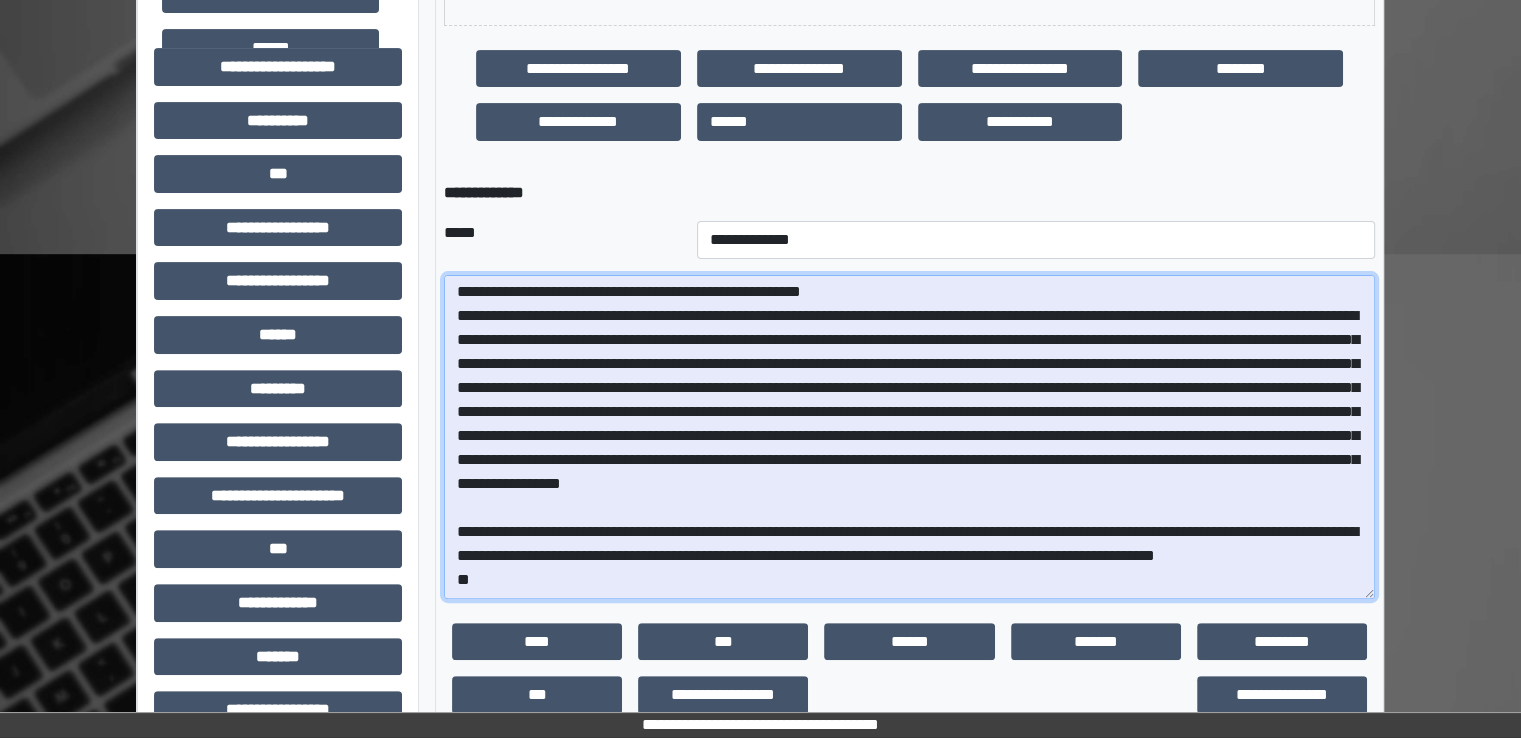 scroll, scrollTop: 700, scrollLeft: 0, axis: vertical 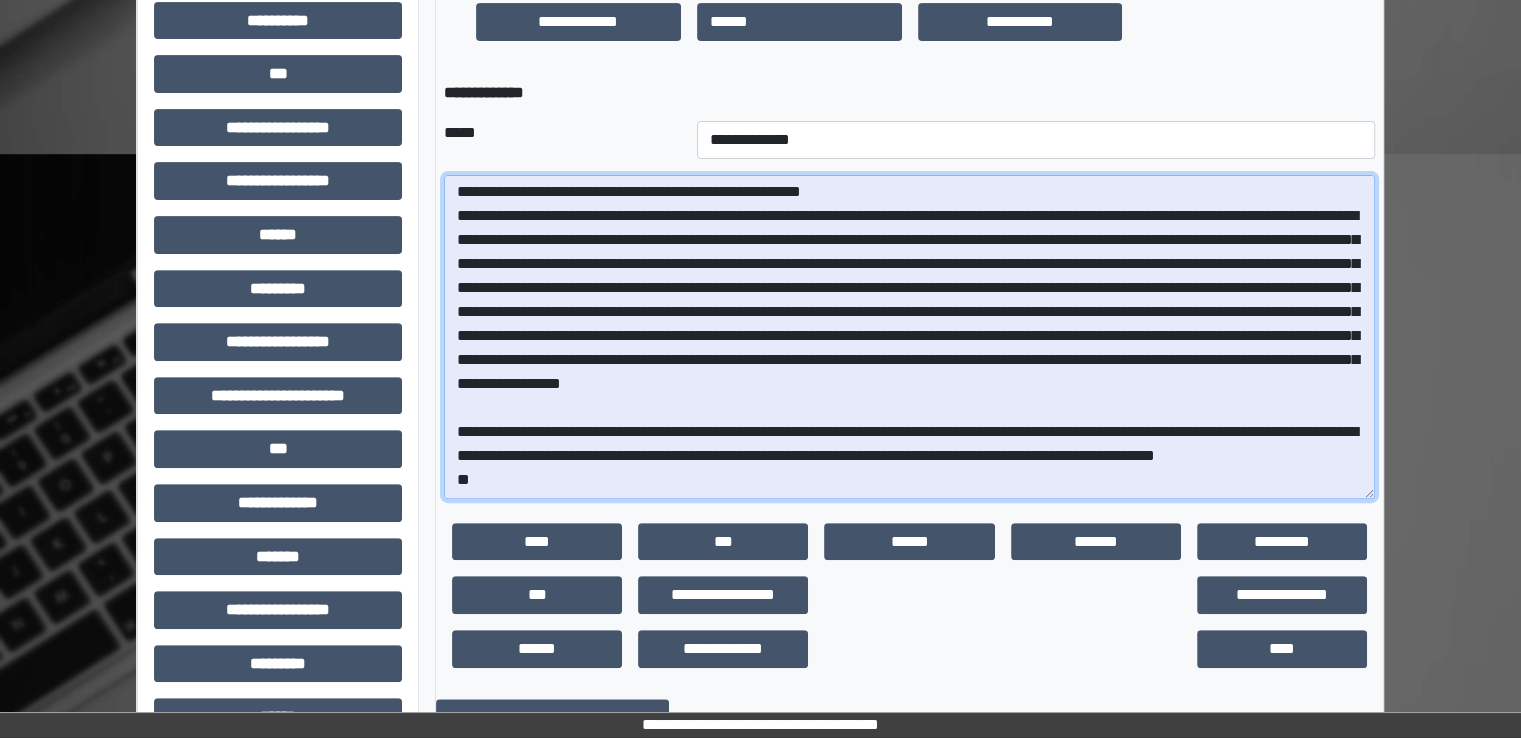 click at bounding box center (909, 337) 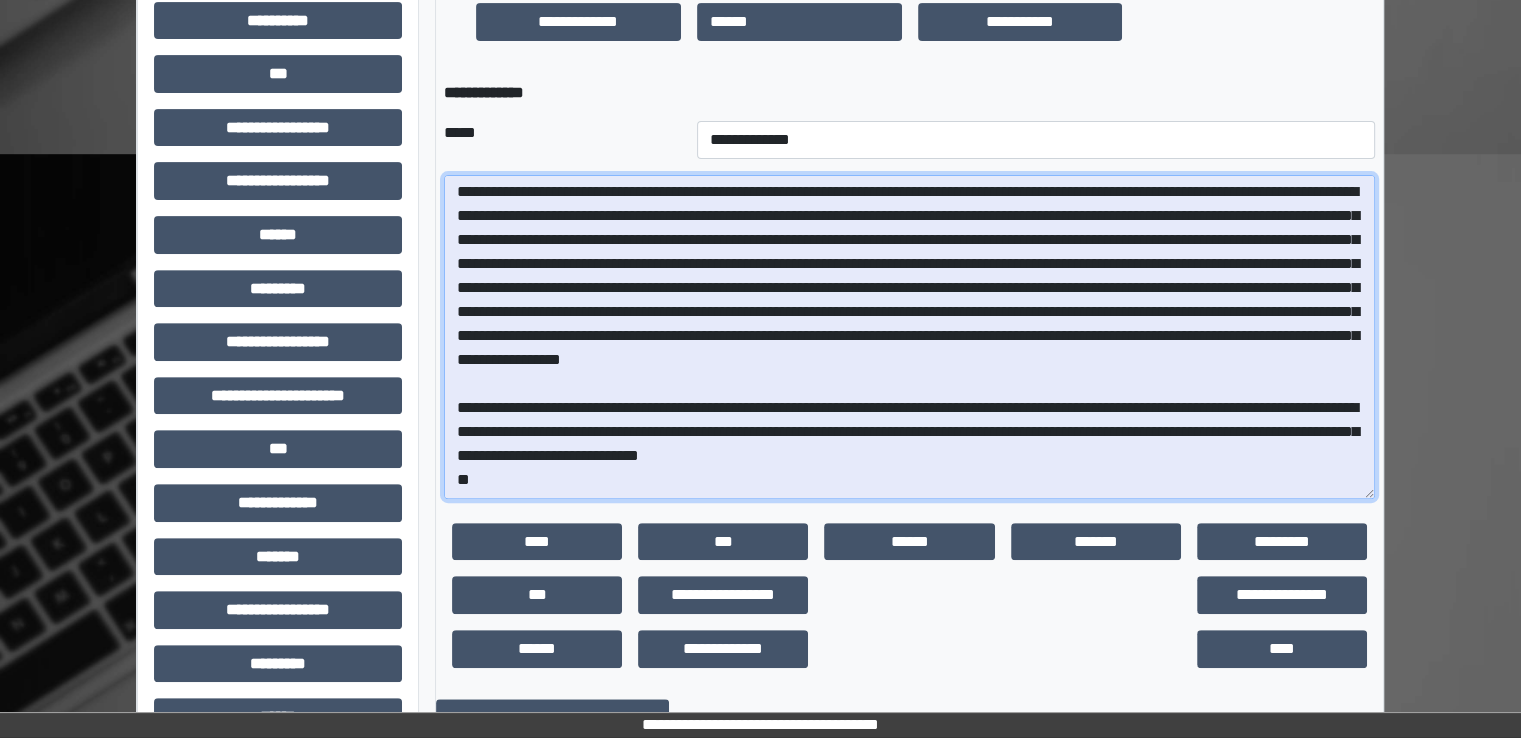 drag, startPoint x: 597, startPoint y: 455, endPoint x: 610, endPoint y: 454, distance: 13.038404 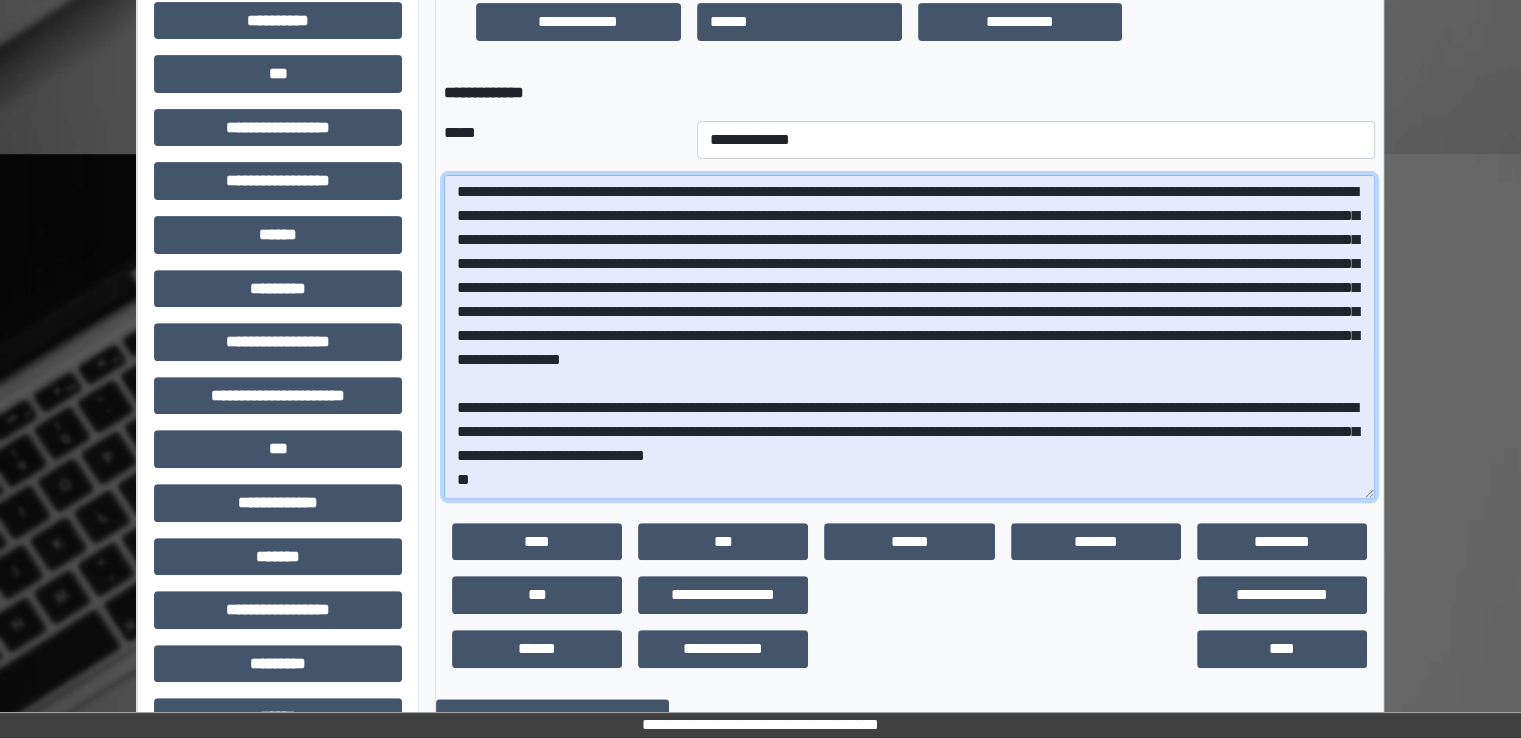 click at bounding box center (909, 337) 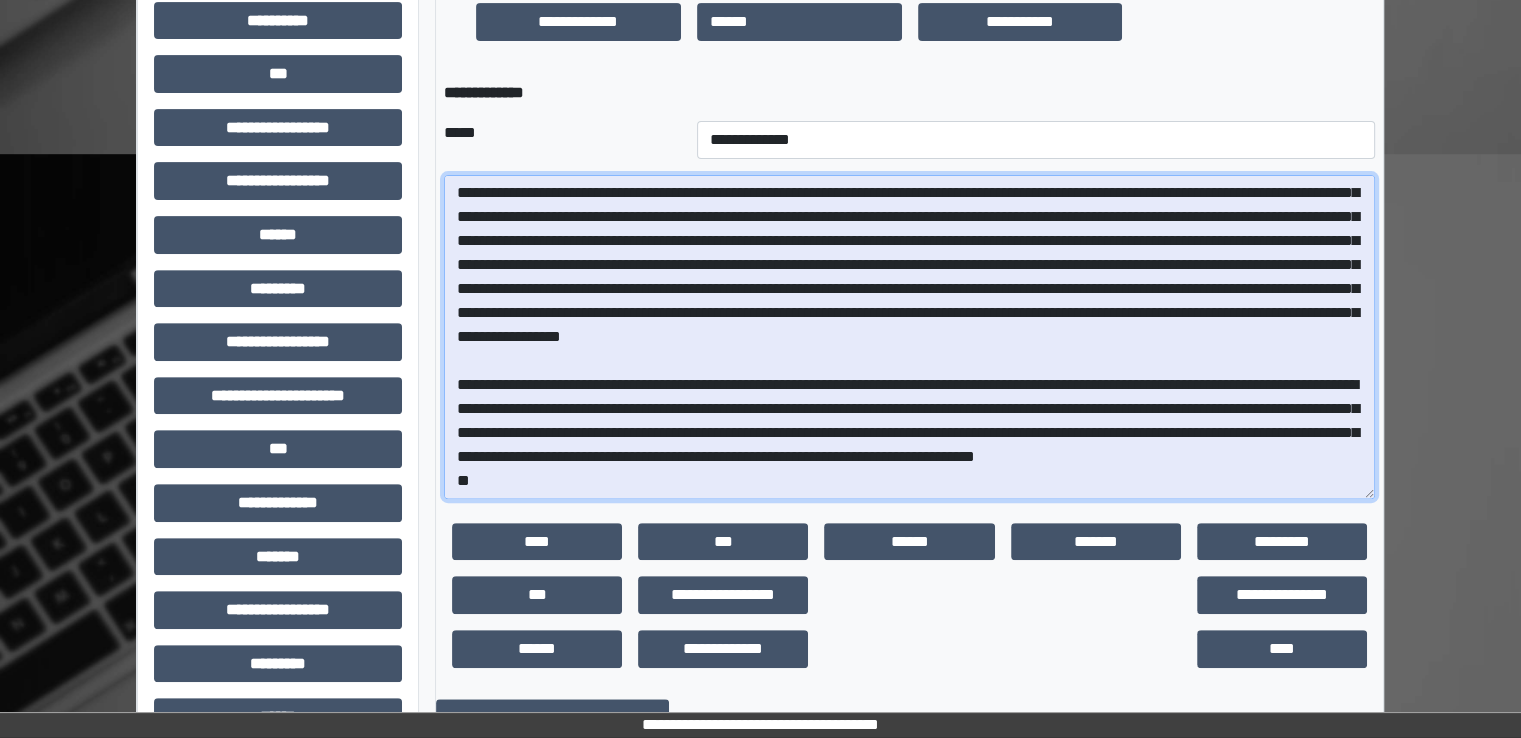scroll, scrollTop: 90, scrollLeft: 0, axis: vertical 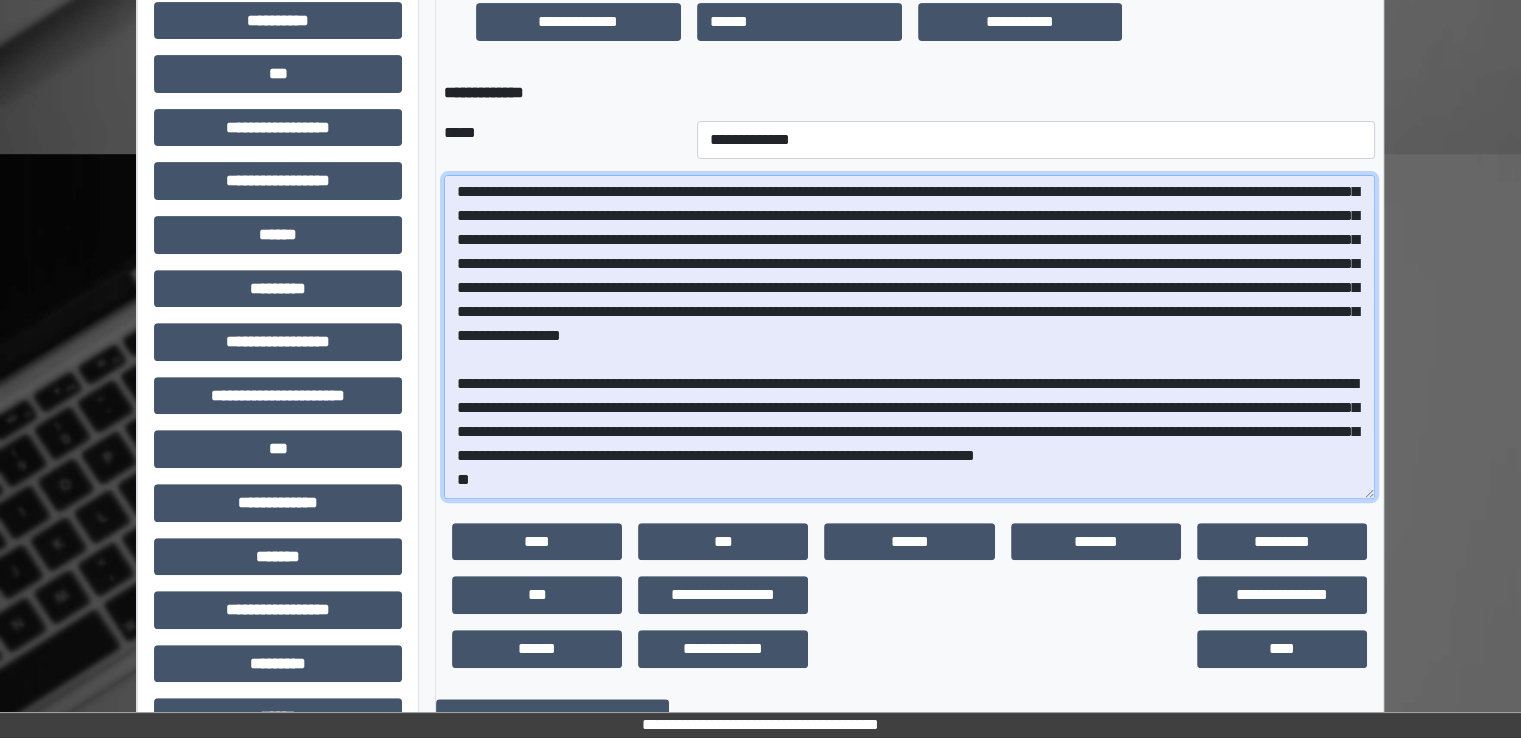 click at bounding box center [909, 337] 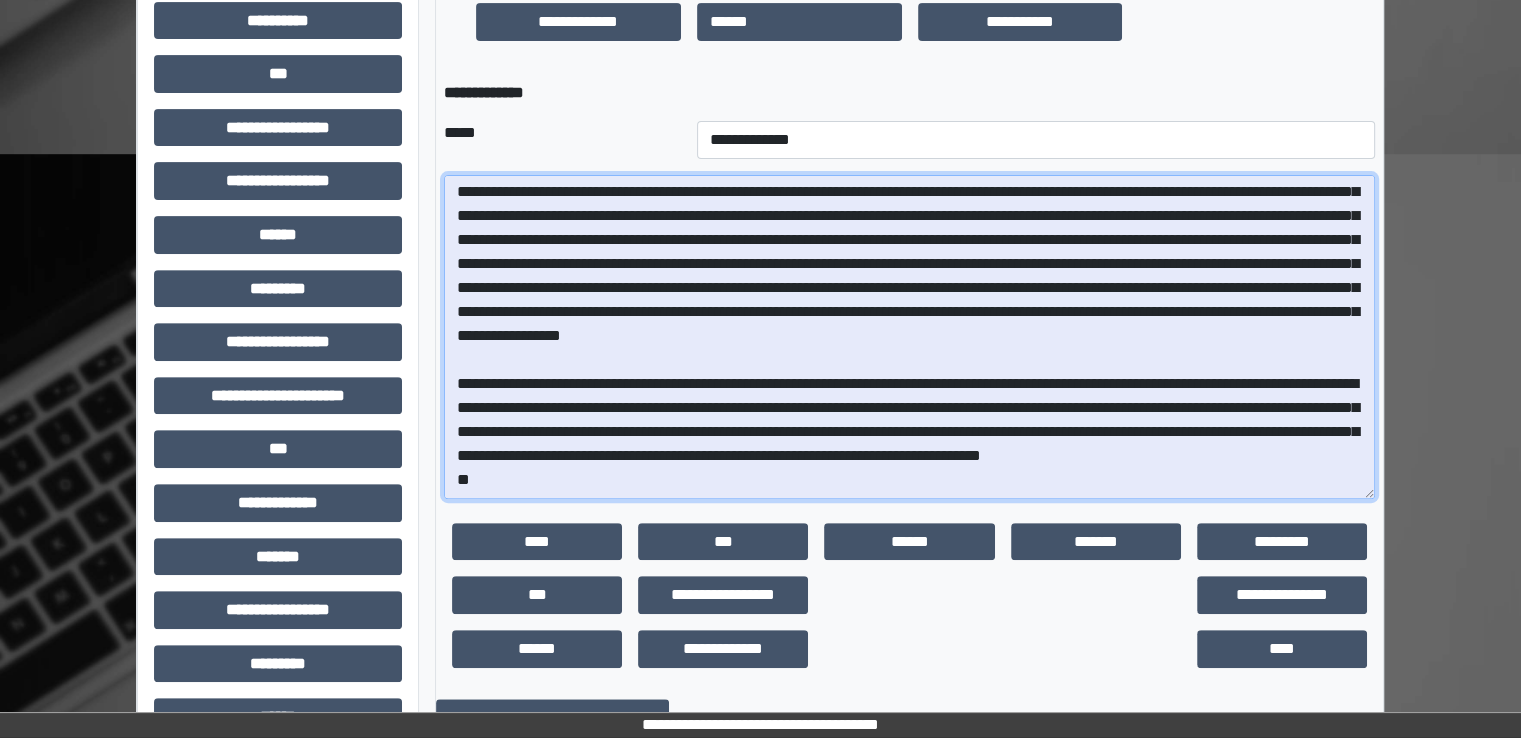 scroll, scrollTop: 121, scrollLeft: 0, axis: vertical 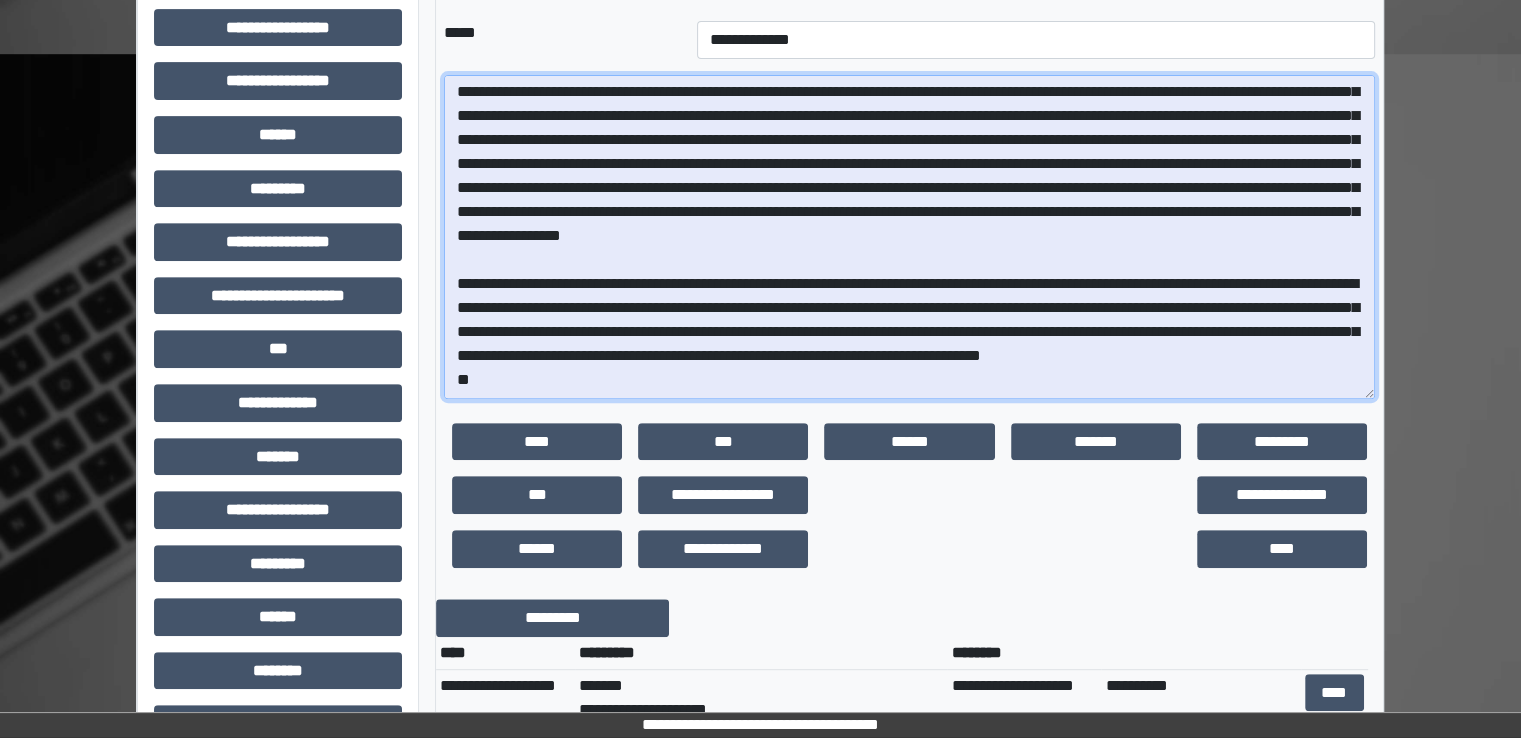 click at bounding box center (909, 237) 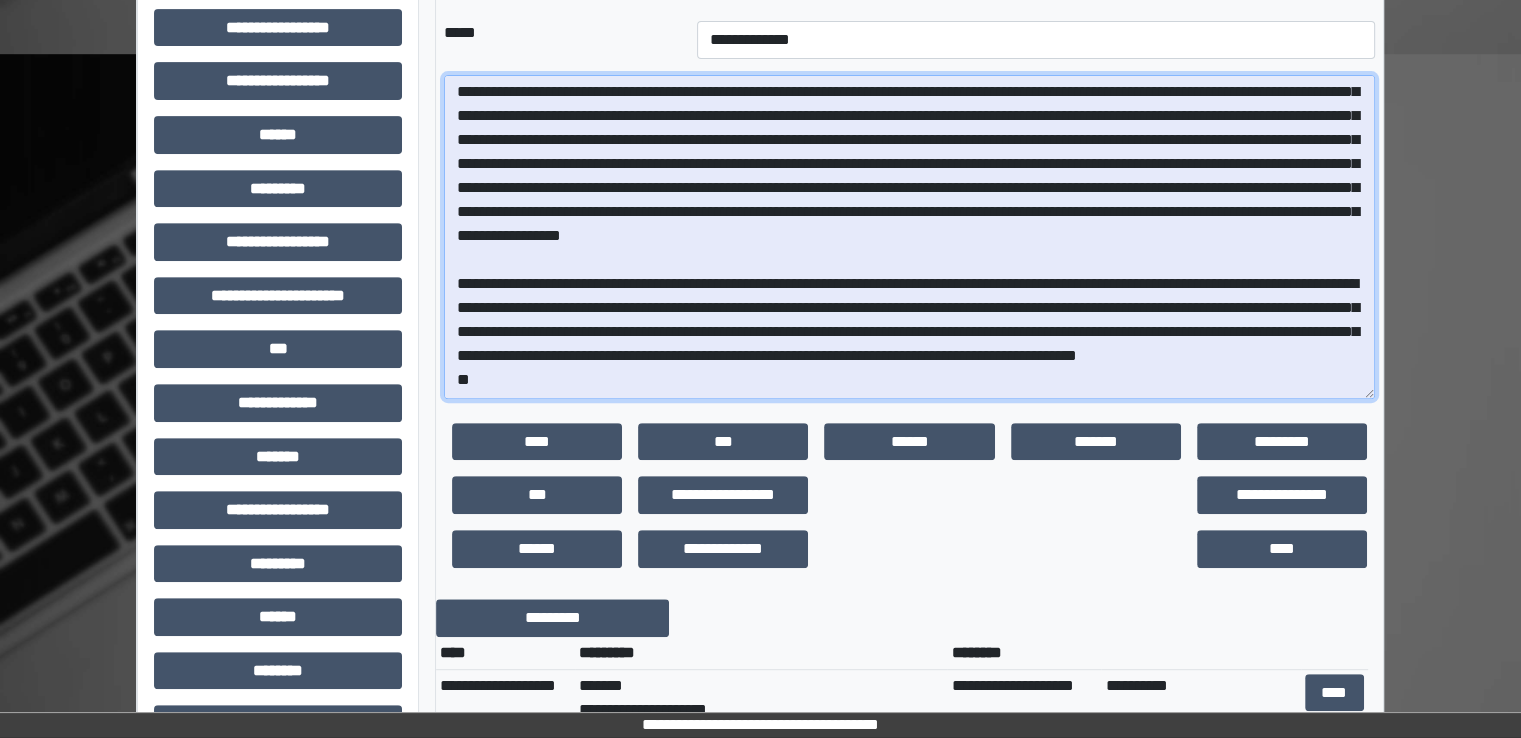 click at bounding box center (909, 237) 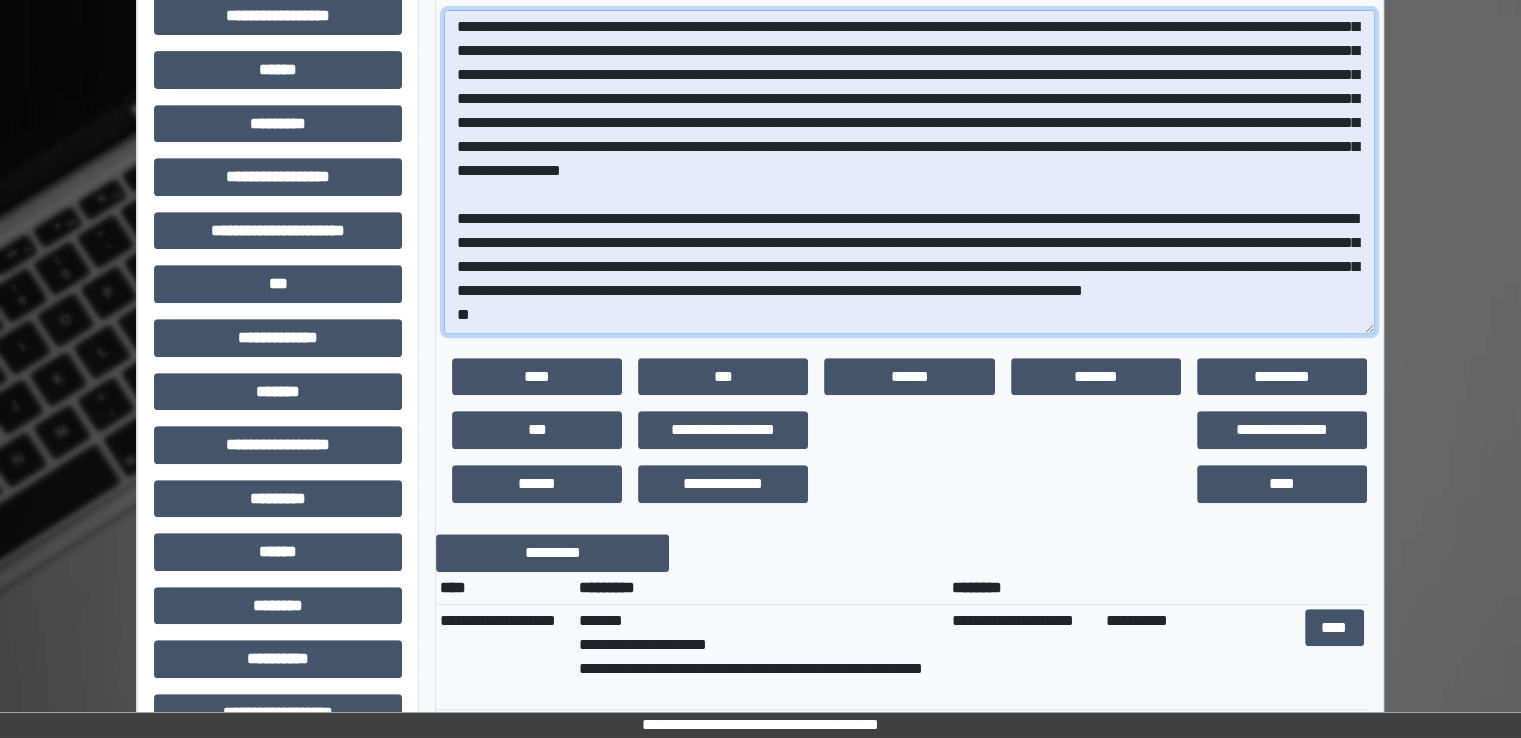scroll, scrollTop: 900, scrollLeft: 0, axis: vertical 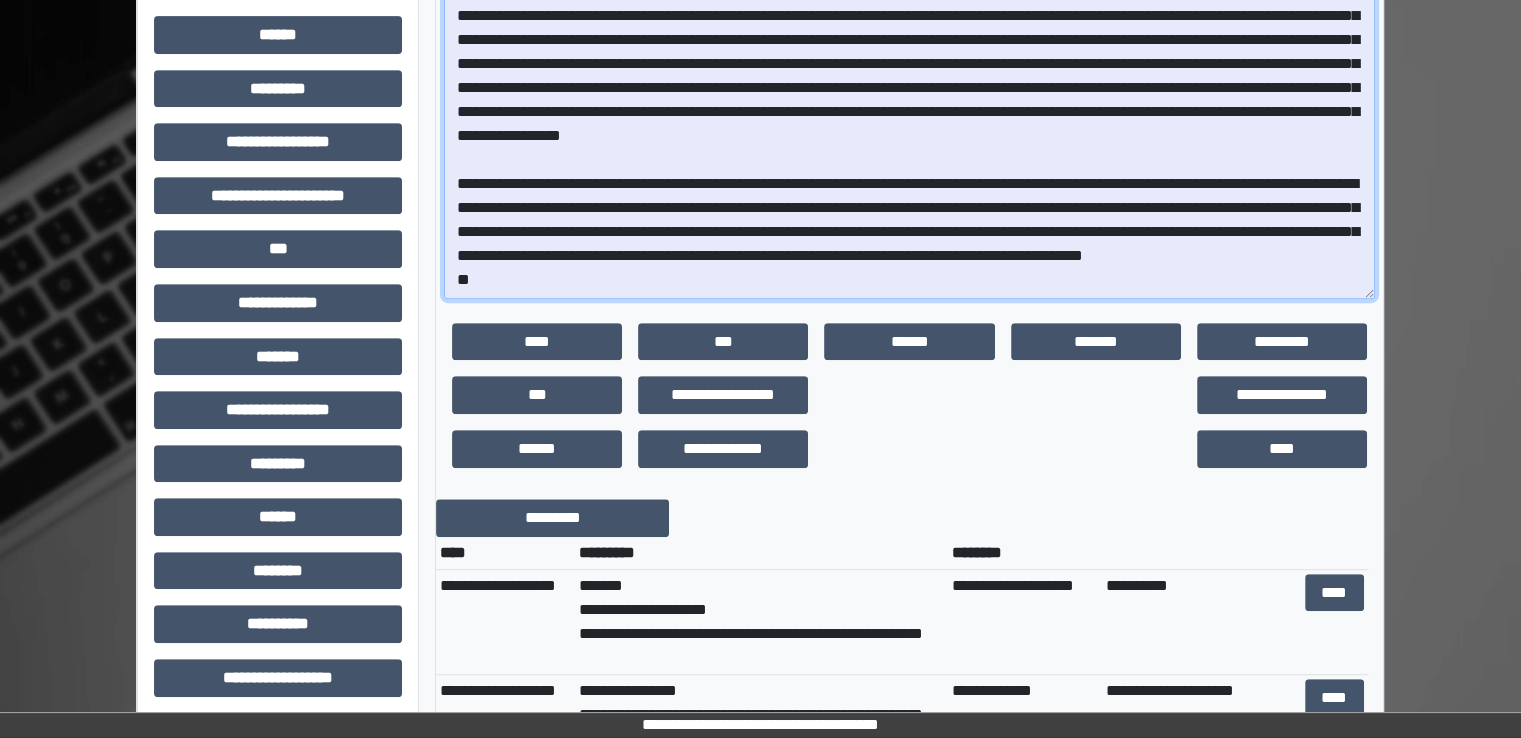 click at bounding box center (909, 137) 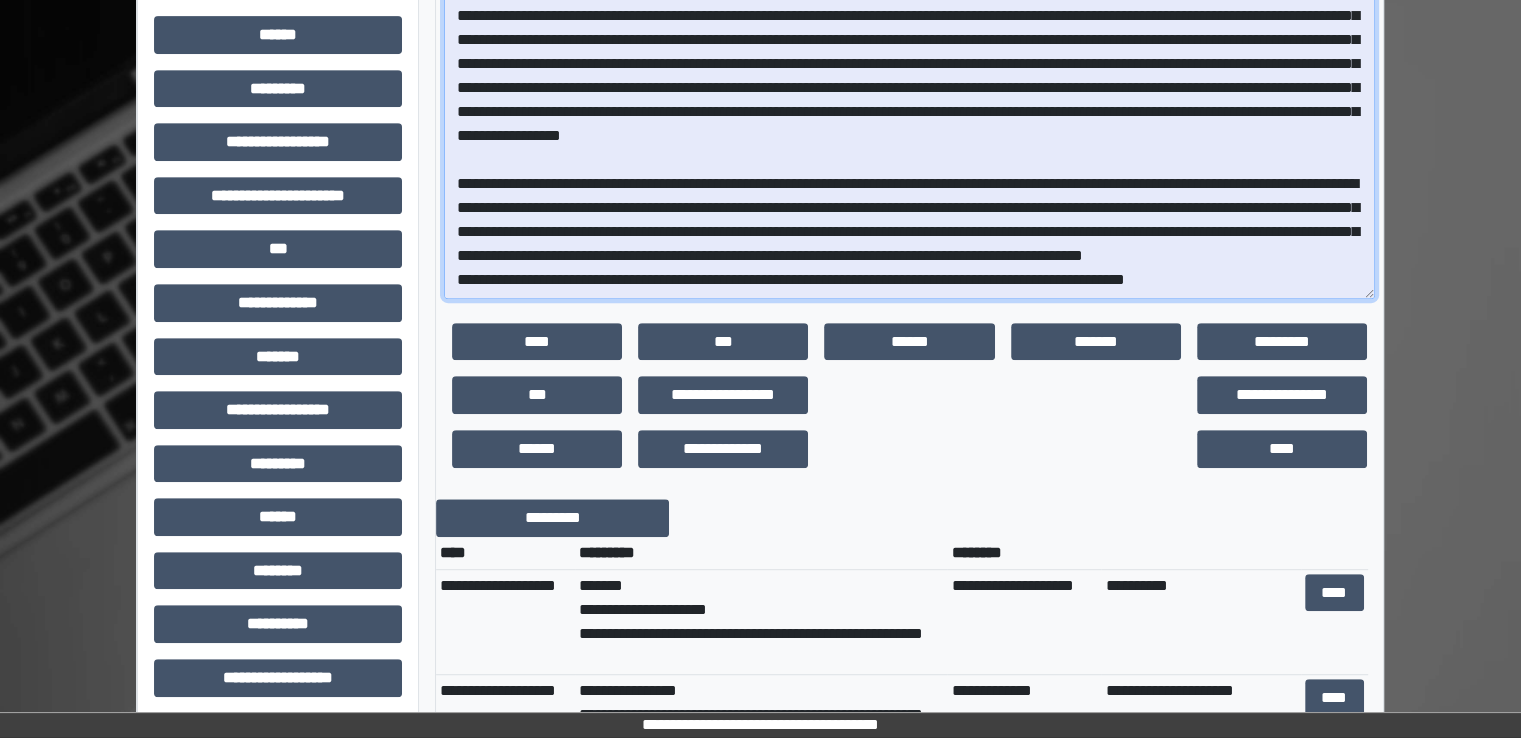 click at bounding box center (909, 137) 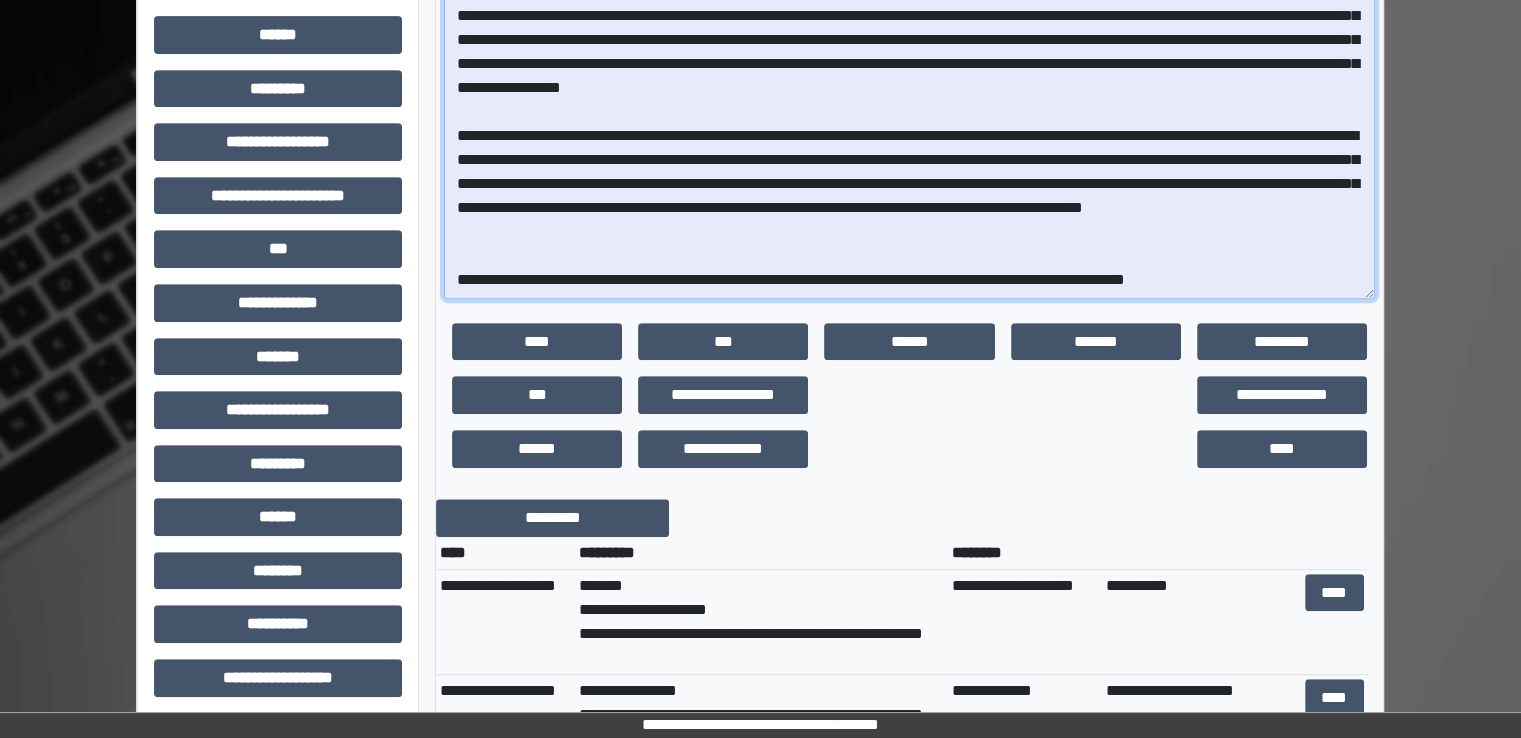 scroll, scrollTop: 169, scrollLeft: 0, axis: vertical 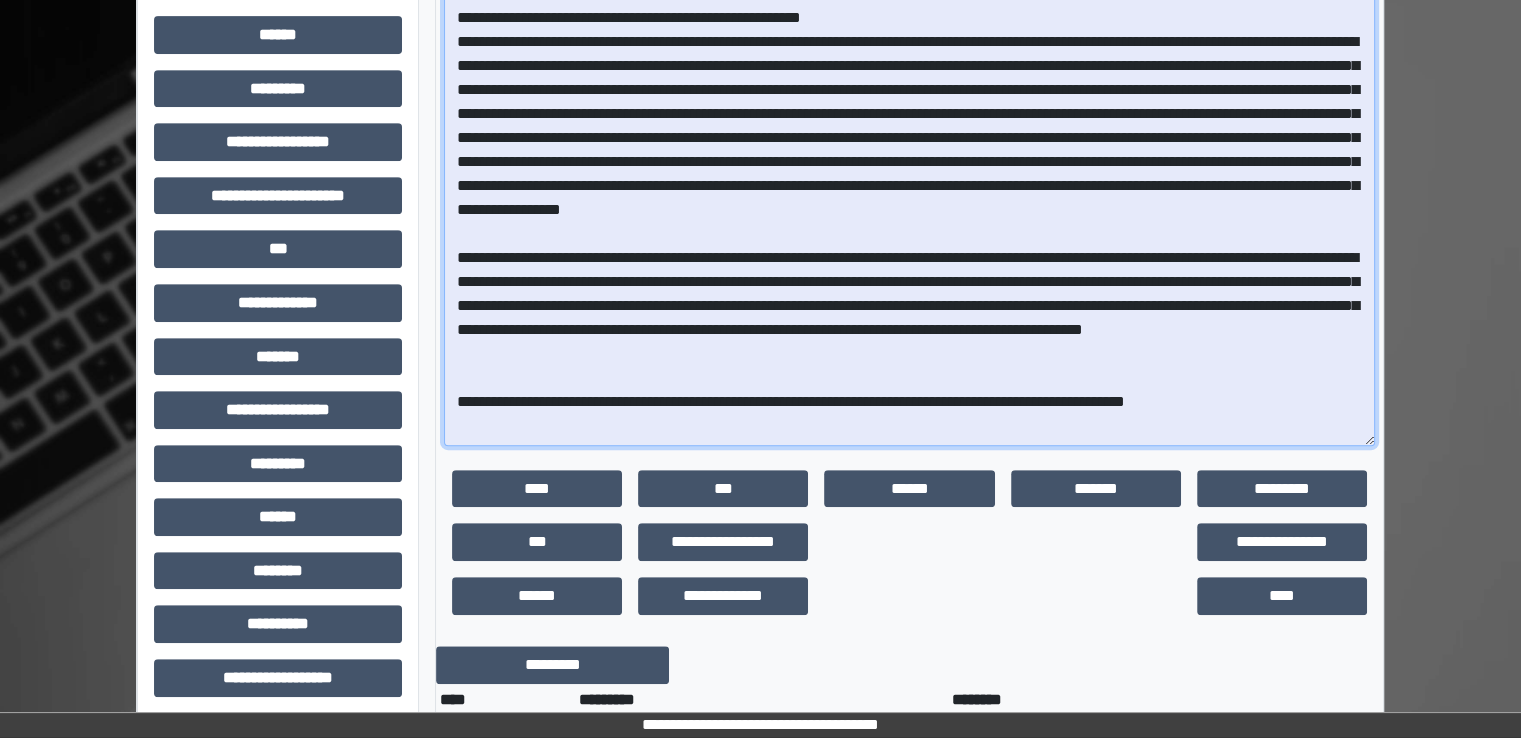 drag, startPoint x: 1370, startPoint y: 290, endPoint x: 1378, endPoint y: 404, distance: 114.28036 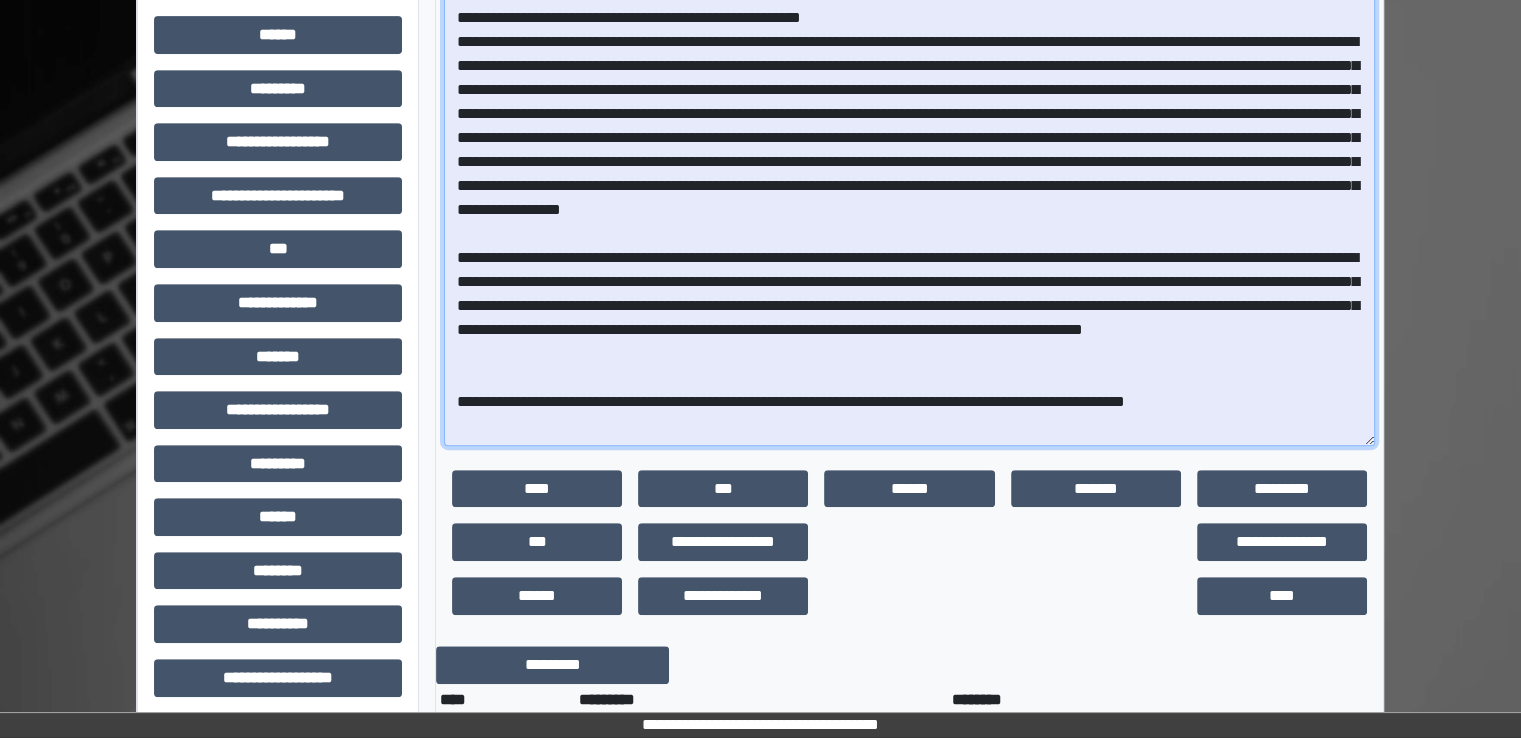 click on "**********" at bounding box center (760, 188) 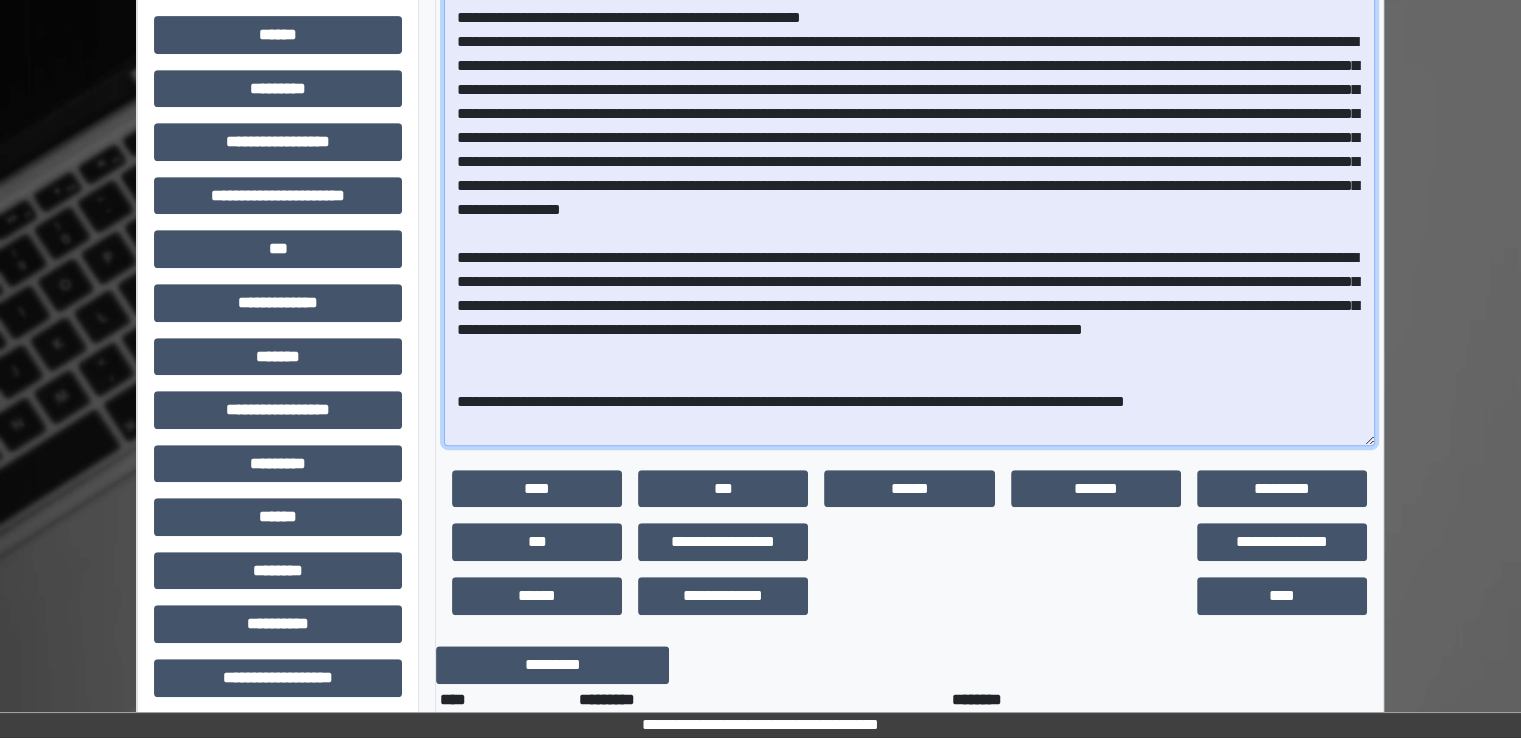 scroll, scrollTop: 18, scrollLeft: 0, axis: vertical 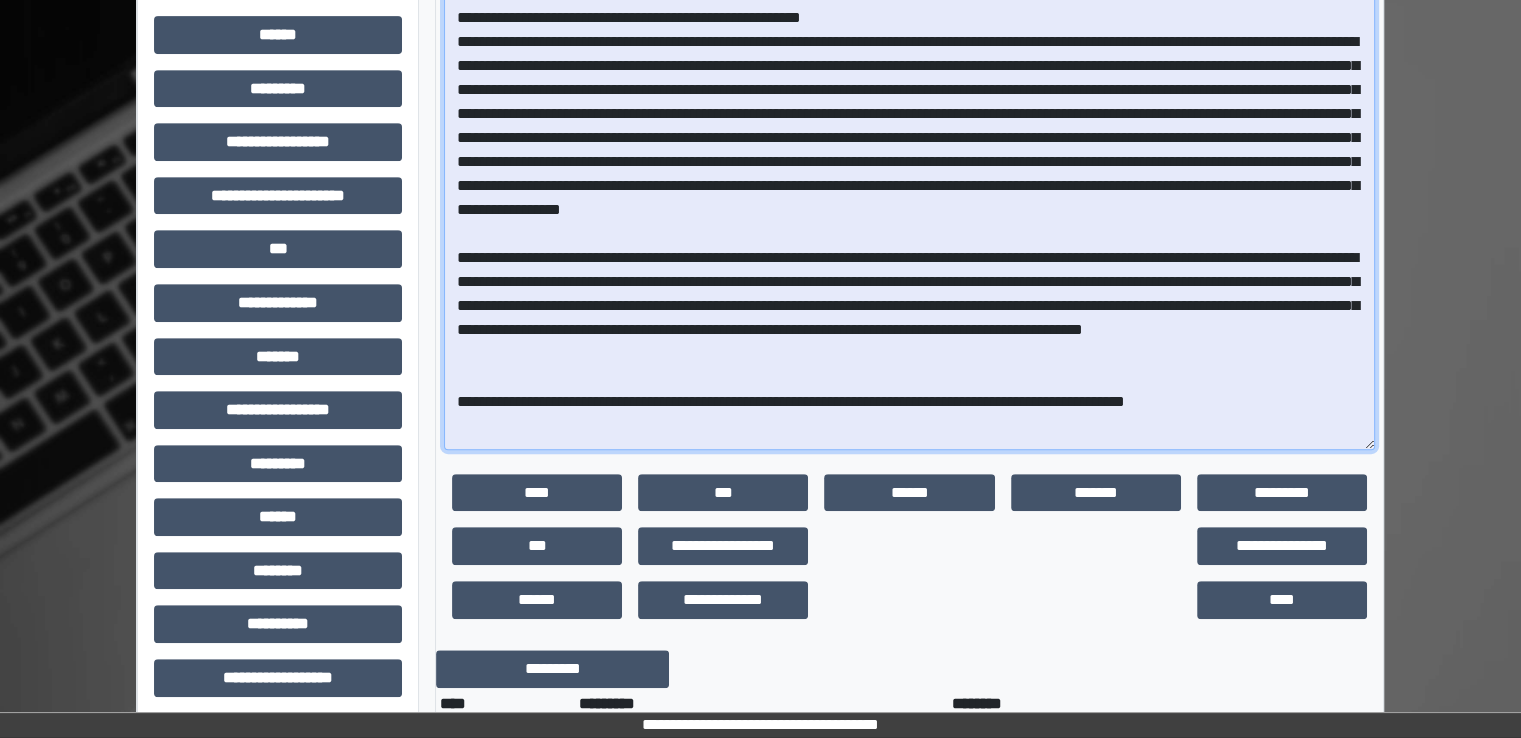 click at bounding box center (909, 212) 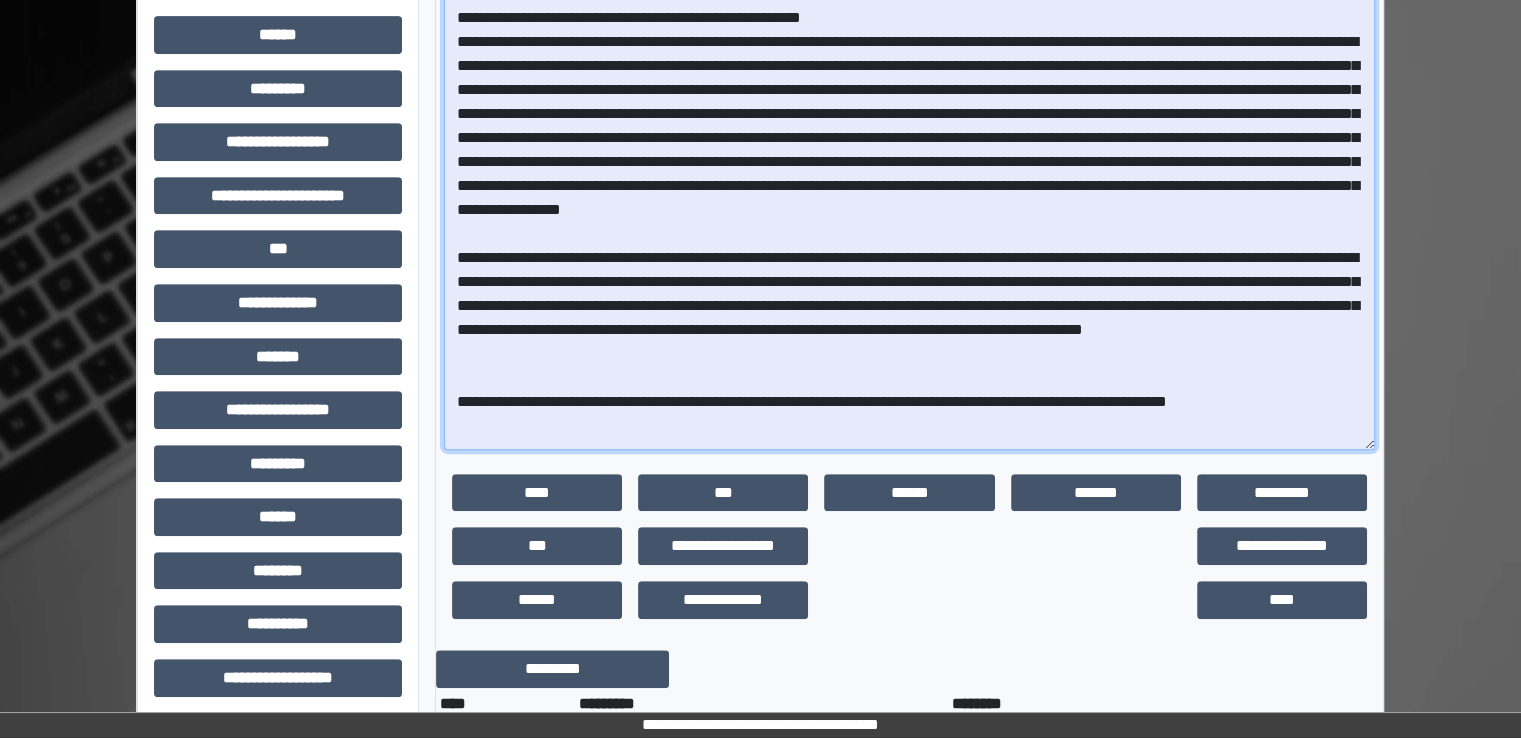 click at bounding box center [909, 212] 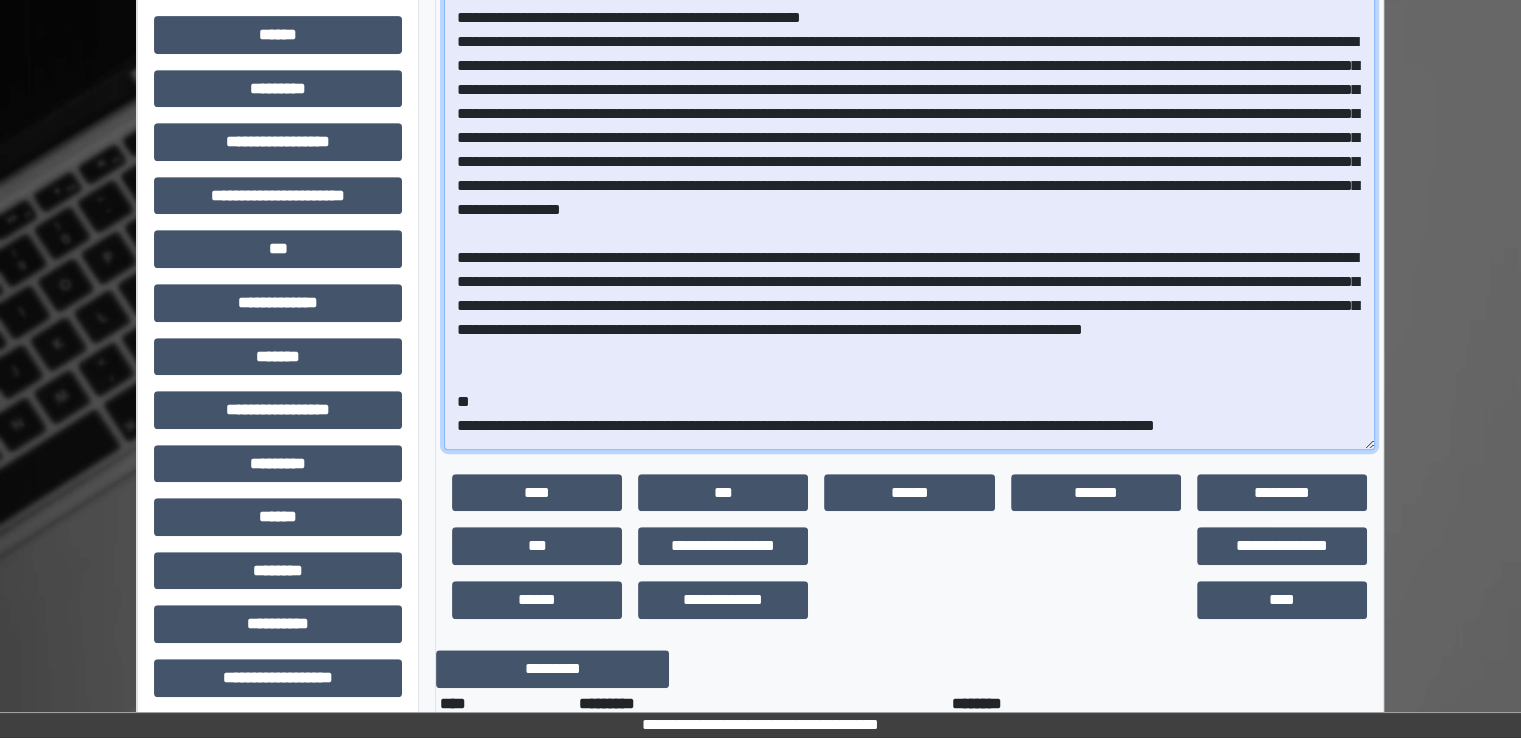 scroll, scrollTop: 35, scrollLeft: 0, axis: vertical 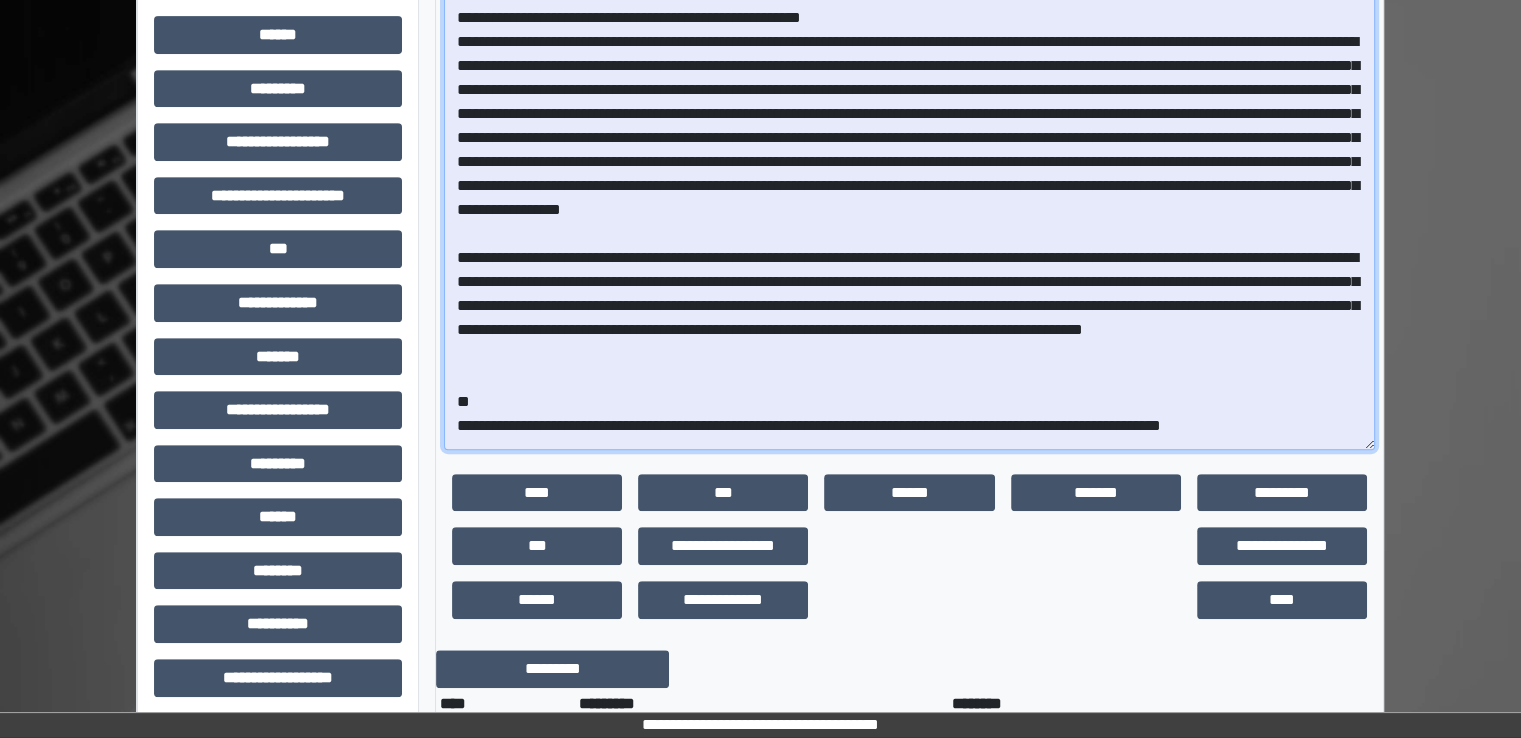 click at bounding box center [909, 212] 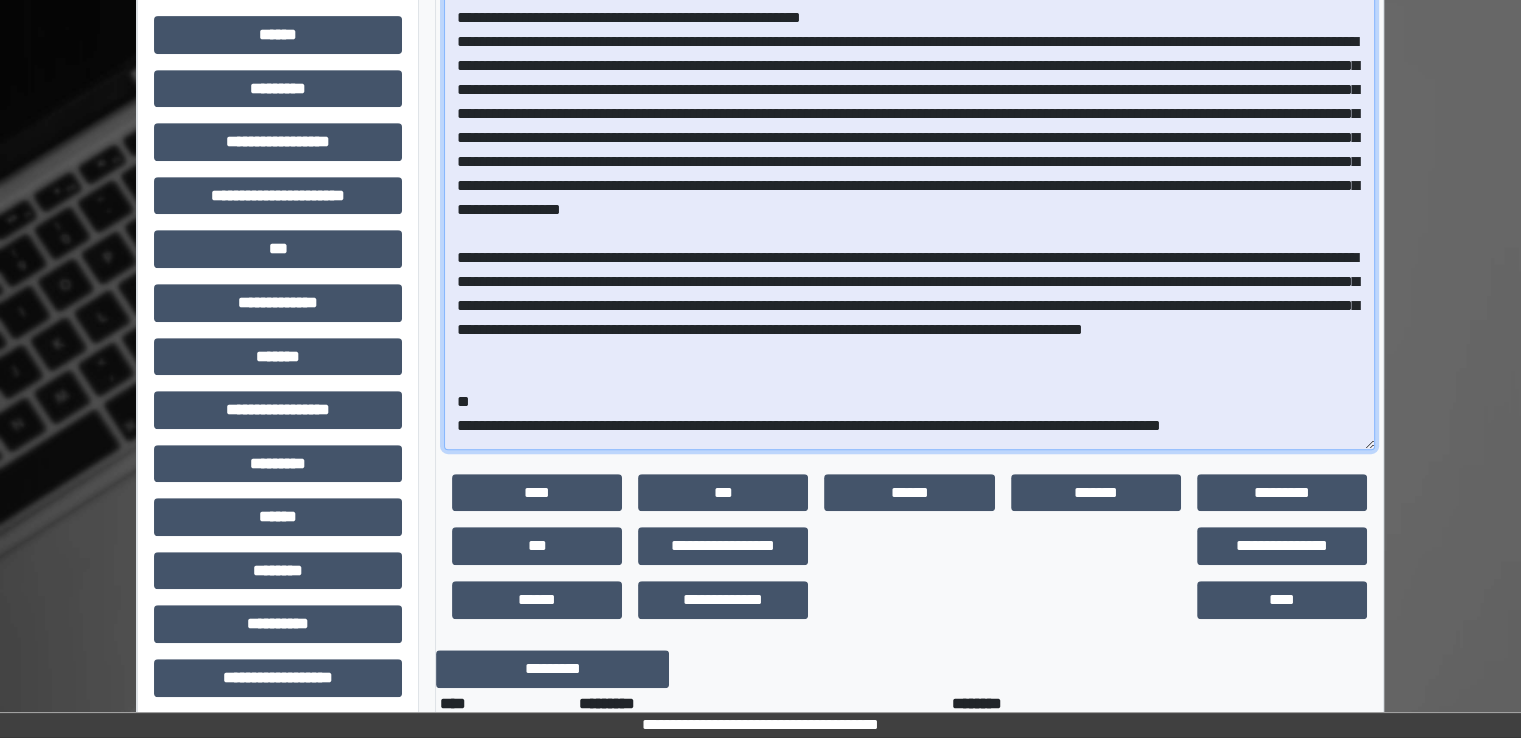 paste on "**********" 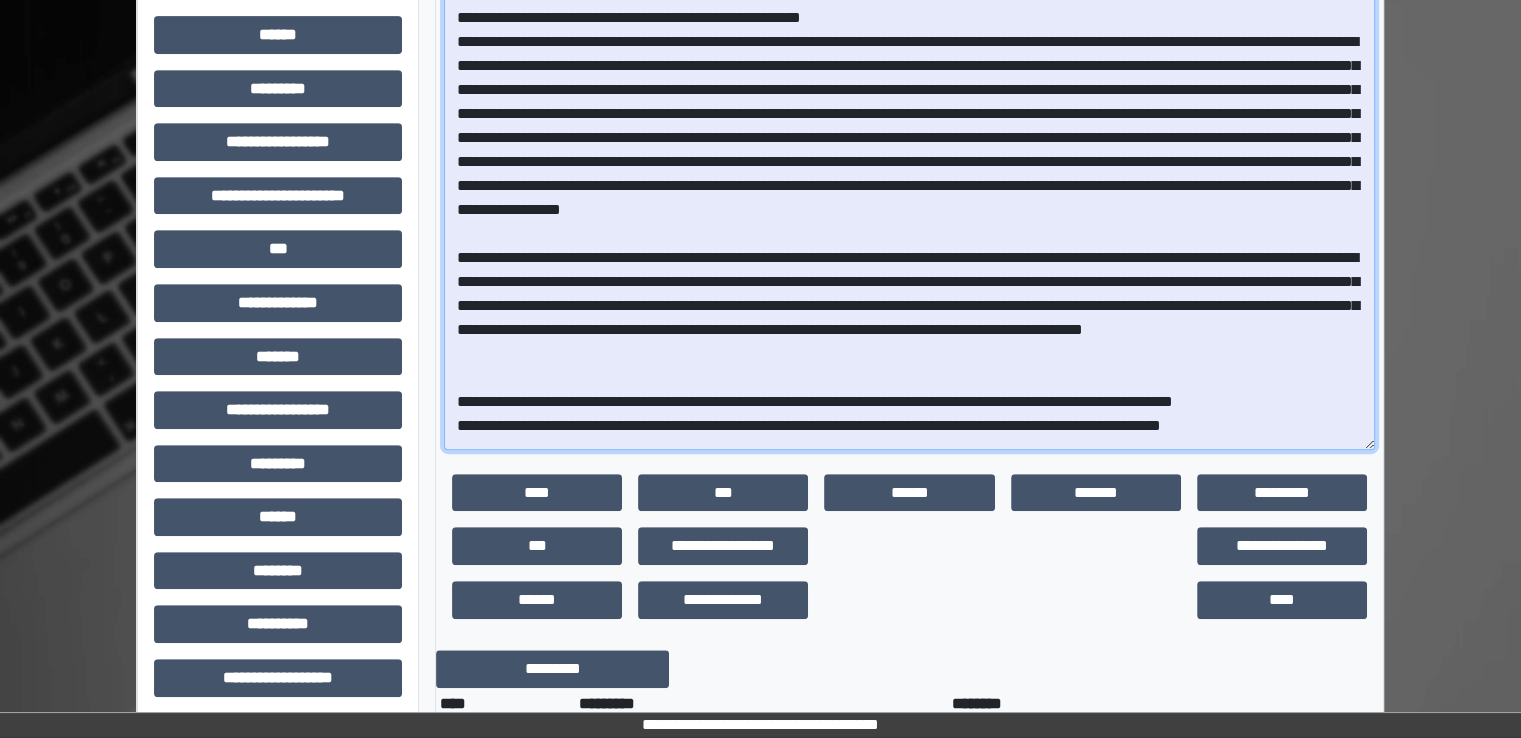 click at bounding box center (909, 212) 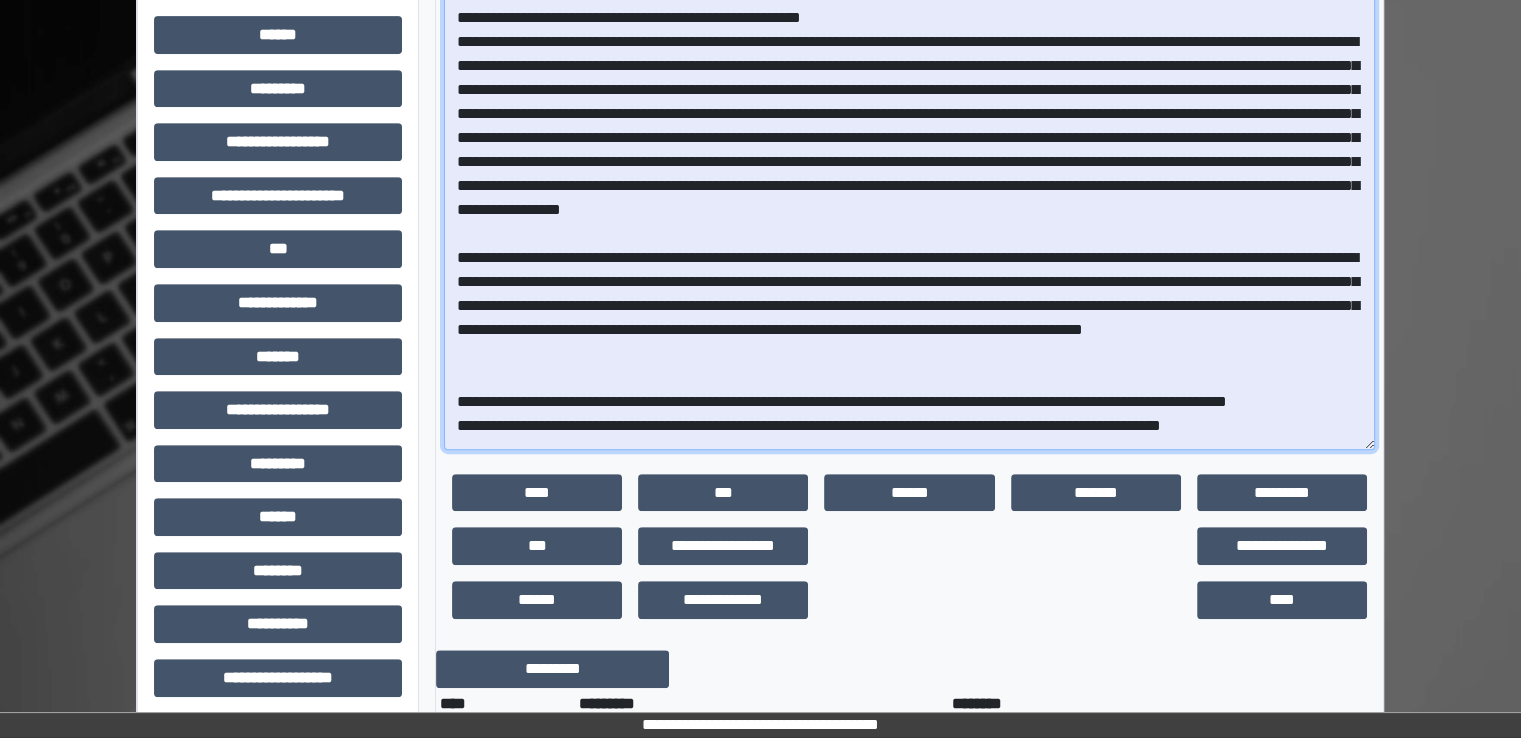 click at bounding box center (909, 212) 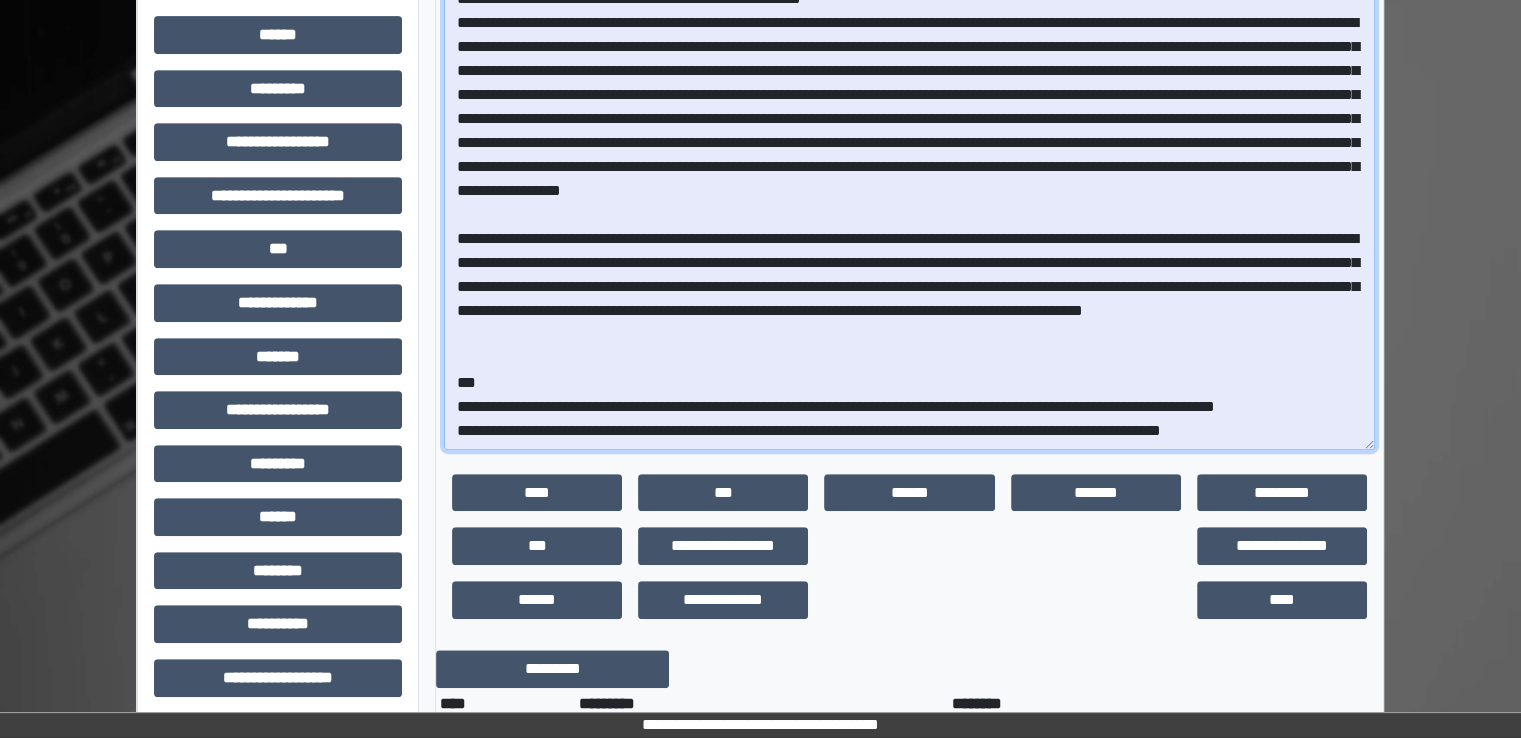scroll, scrollTop: 66, scrollLeft: 0, axis: vertical 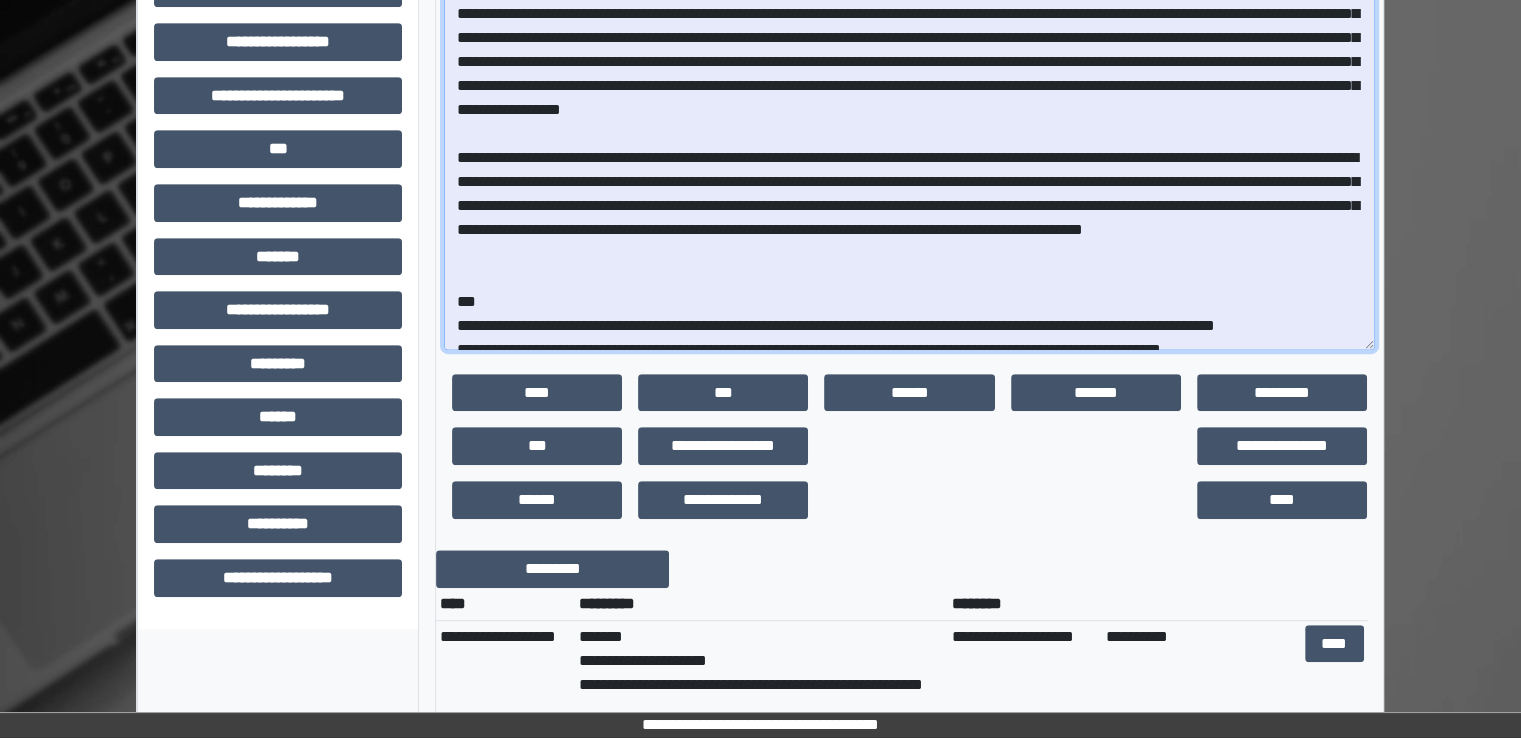 drag, startPoint x: 954, startPoint y: 274, endPoint x: 814, endPoint y: 280, distance: 140.12851 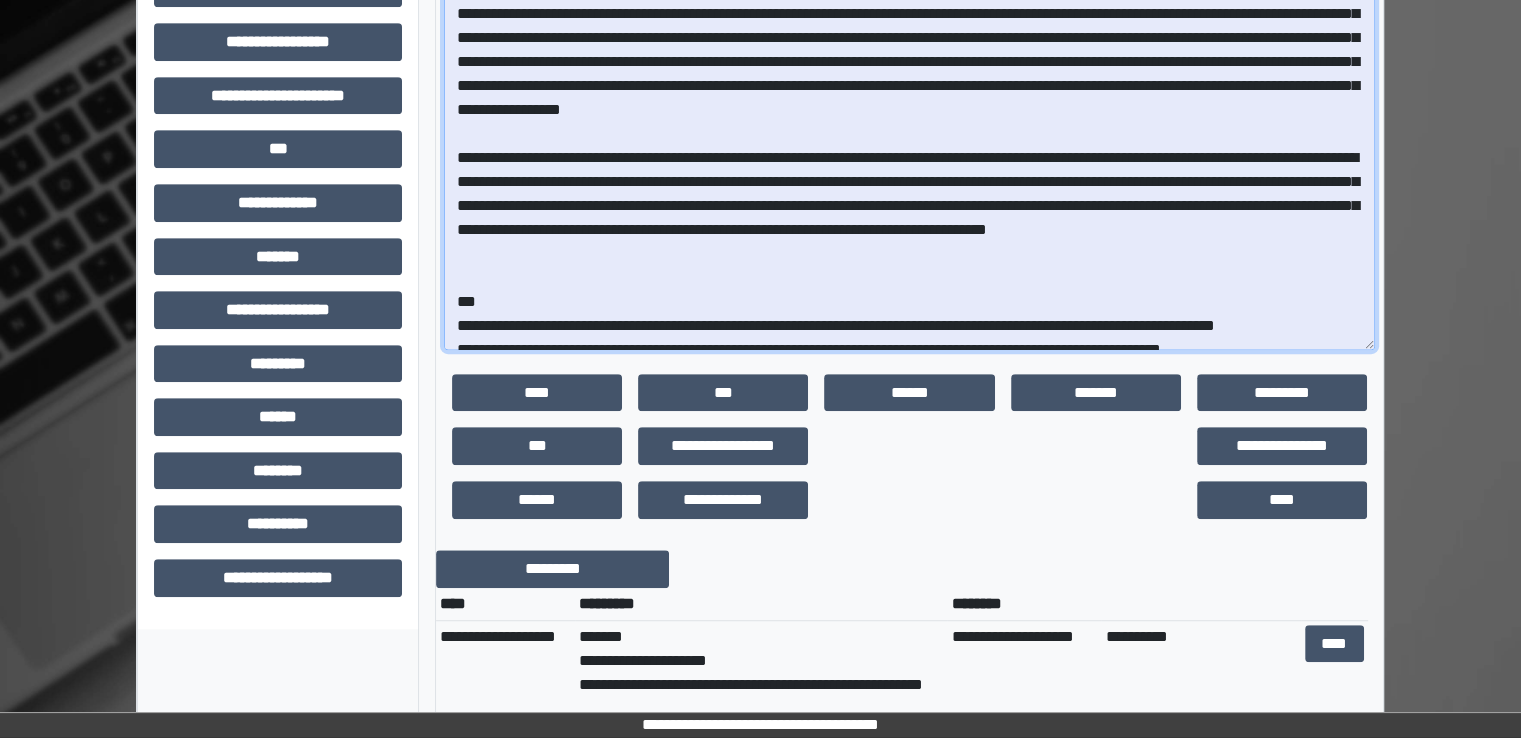 paste on "**********" 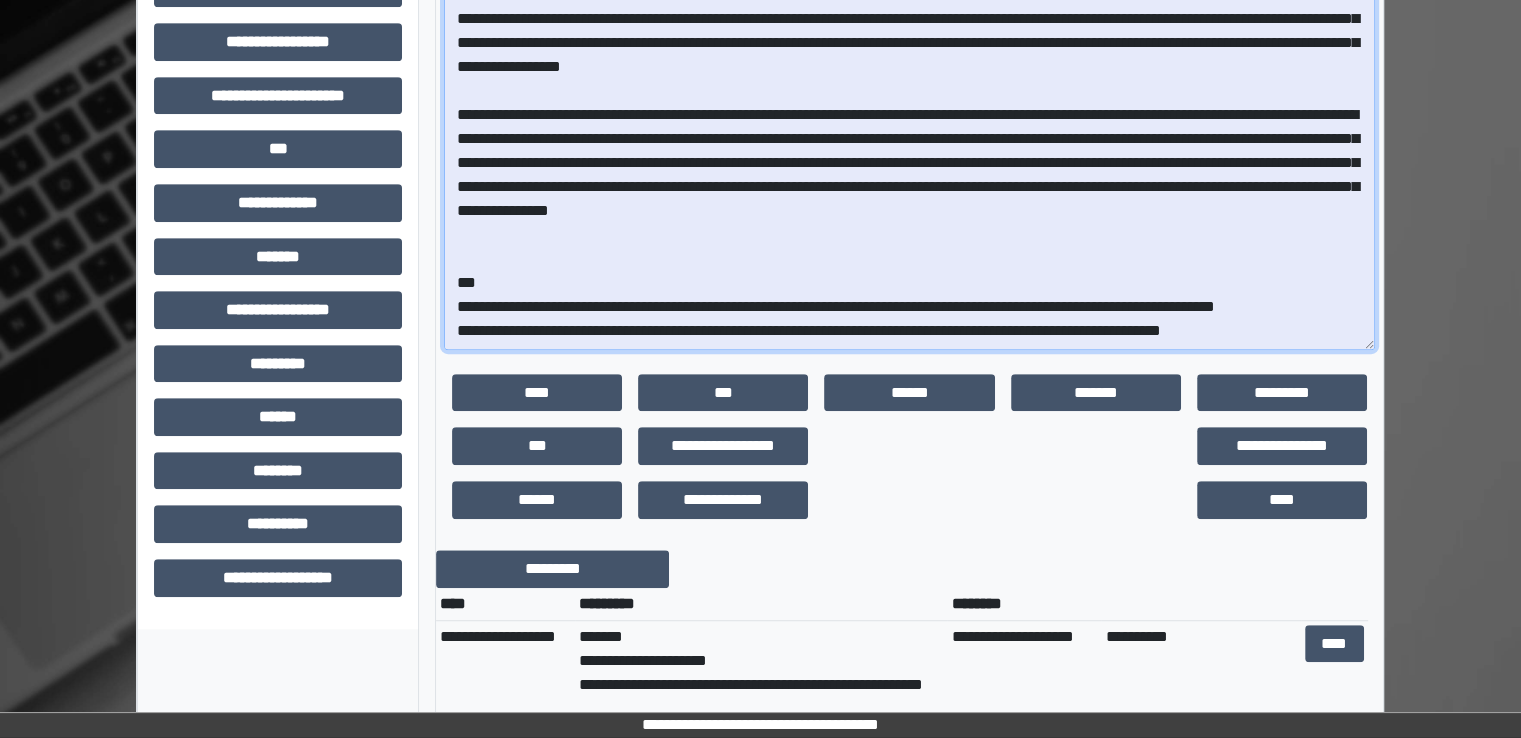 scroll, scrollTop: 90, scrollLeft: 0, axis: vertical 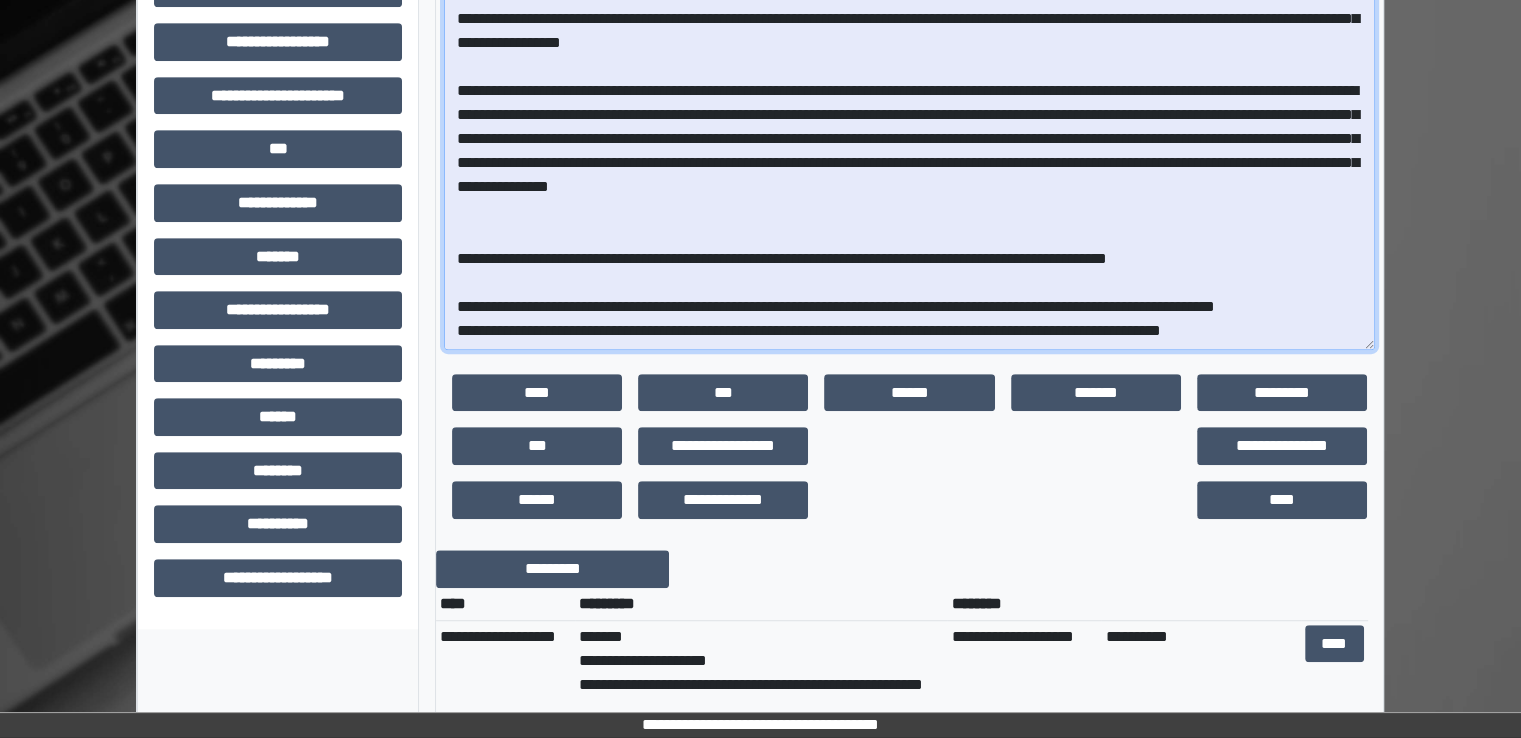 paste on "**********" 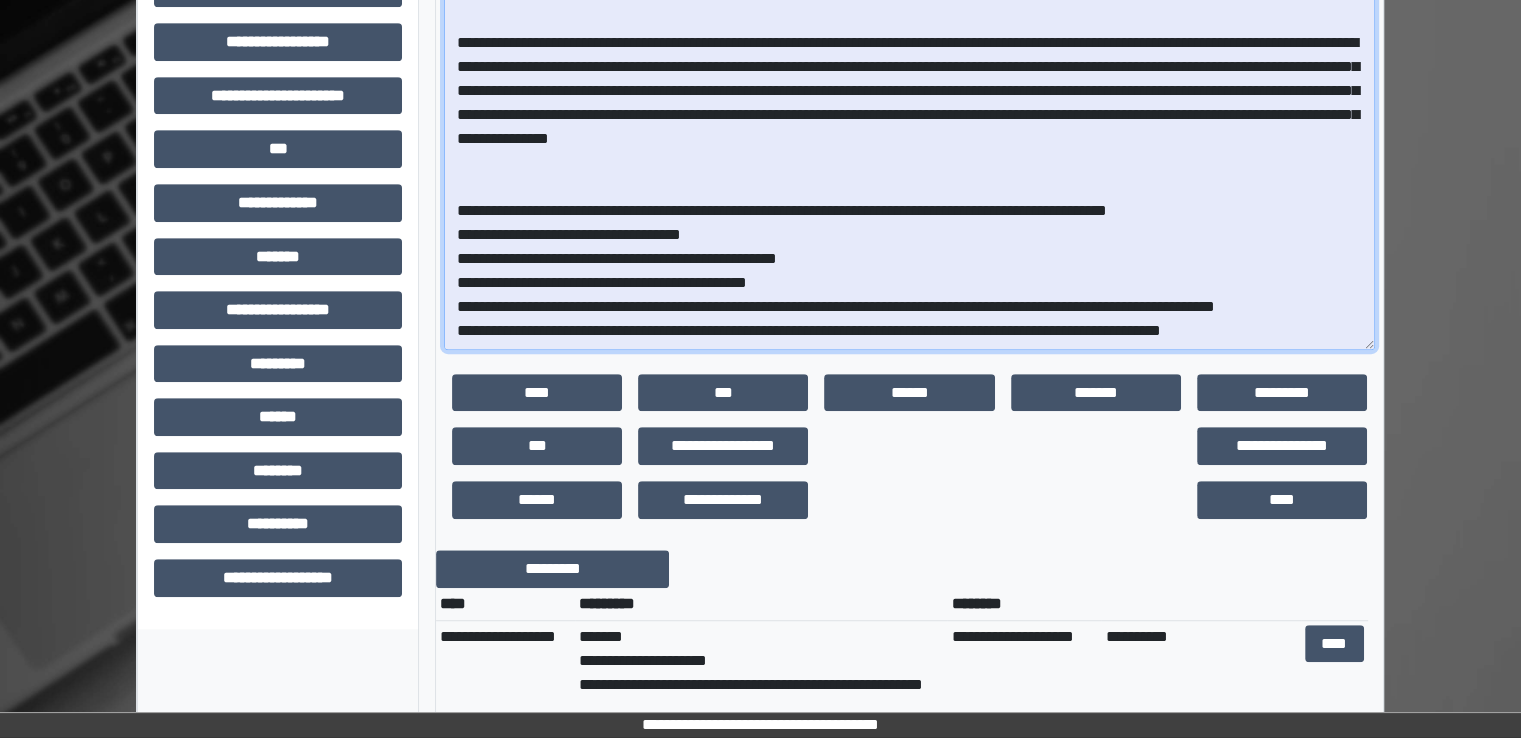 scroll, scrollTop: 162, scrollLeft: 0, axis: vertical 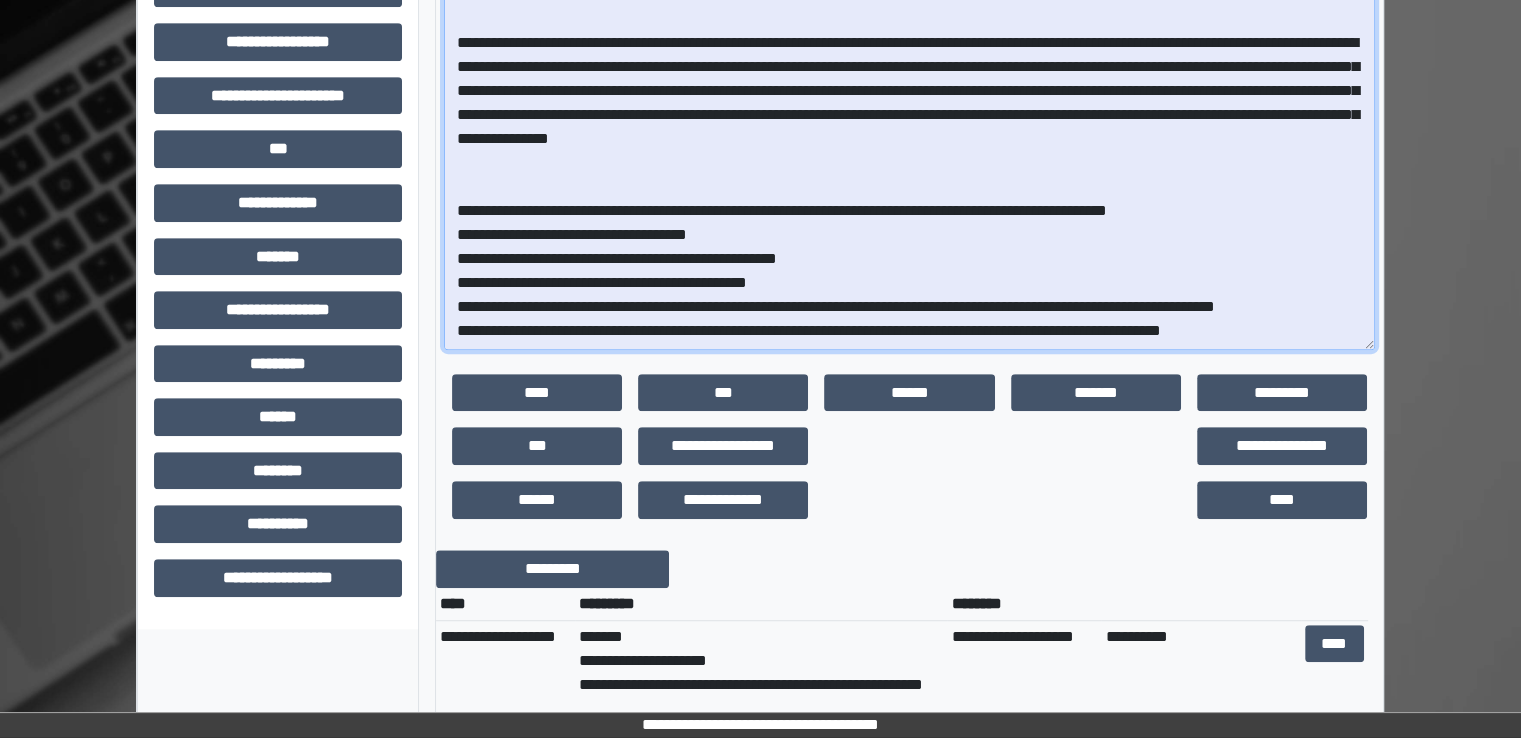 drag, startPoint x: 470, startPoint y: 210, endPoint x: 692, endPoint y: 219, distance: 222.18236 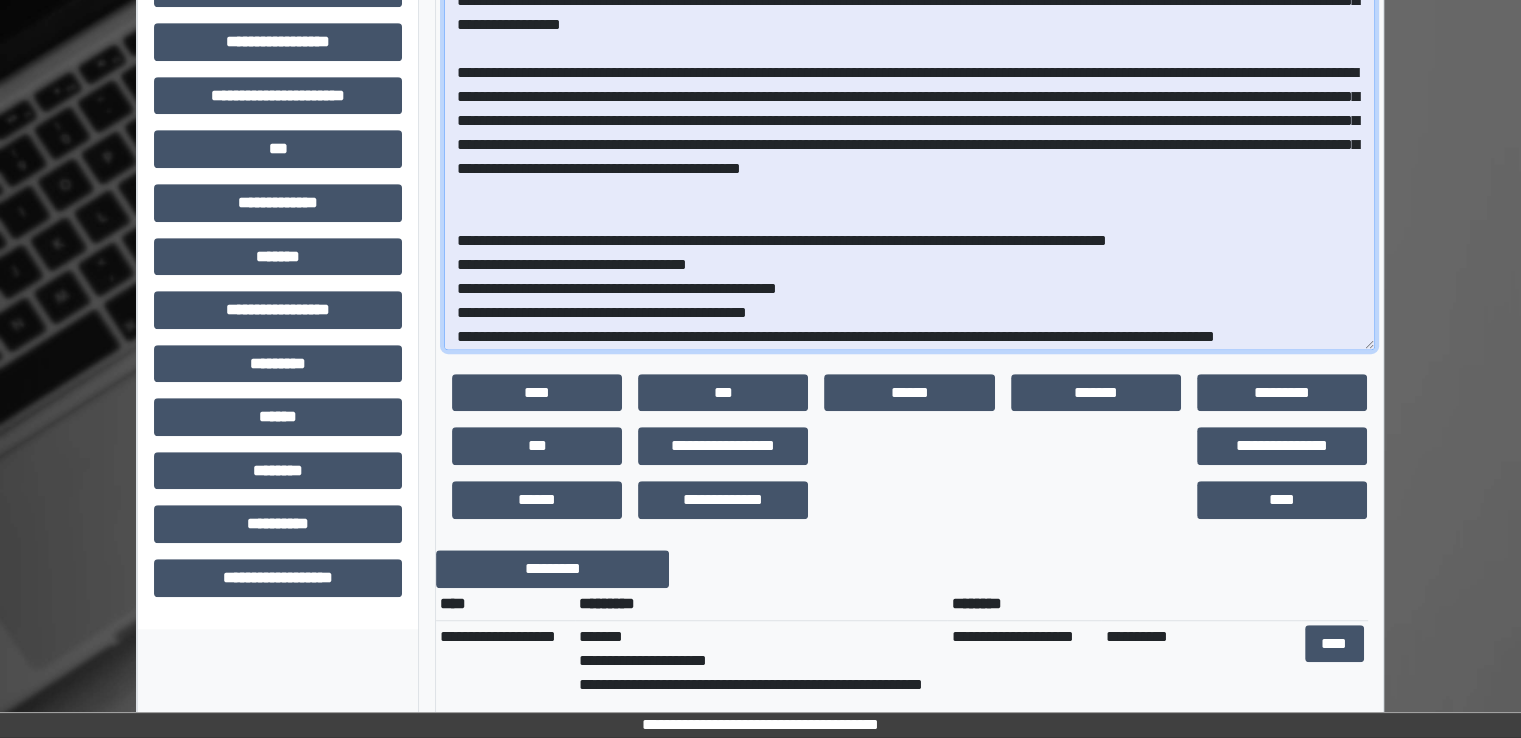 scroll, scrollTop: 0, scrollLeft: 0, axis: both 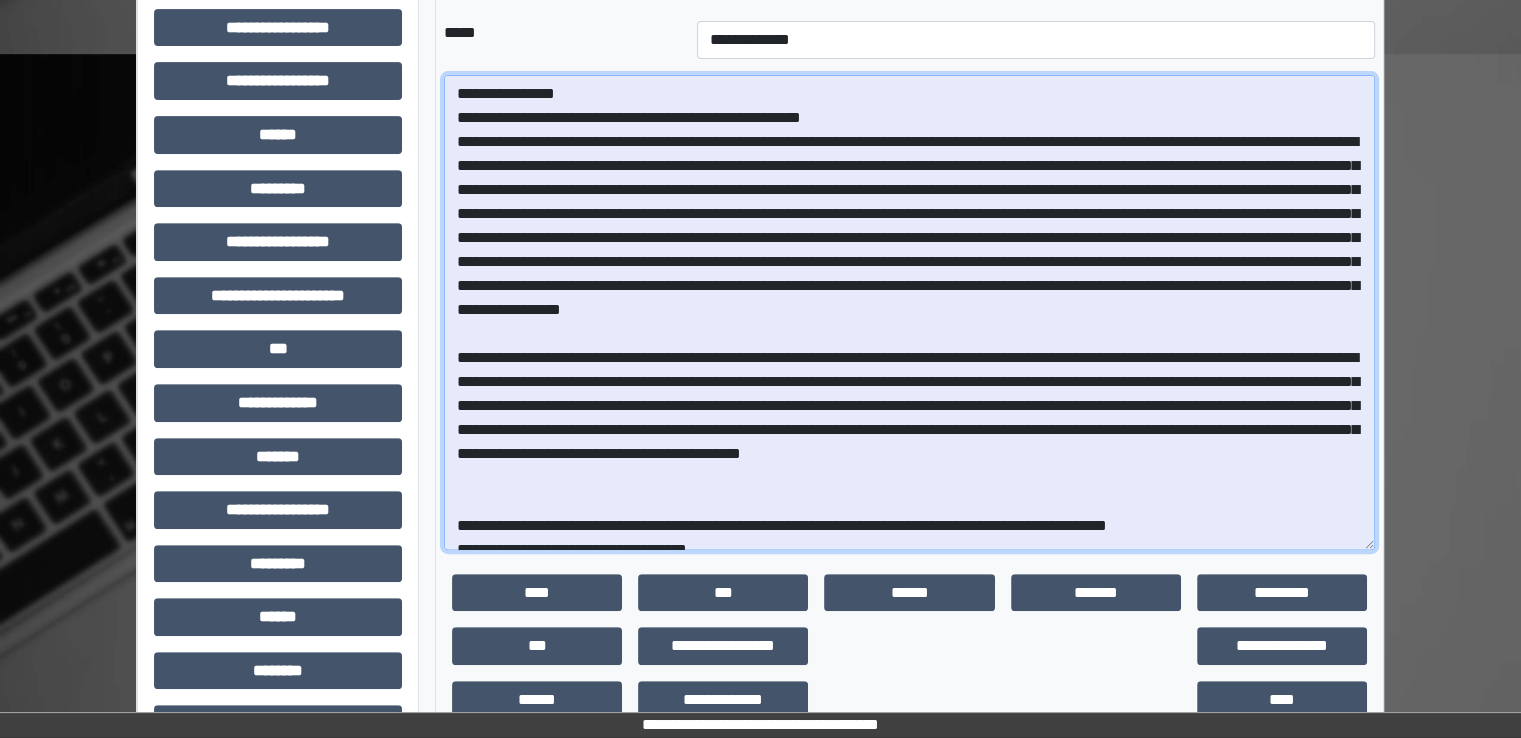 drag, startPoint x: 1328, startPoint y: 442, endPoint x: 430, endPoint y: 21, distance: 991.7888 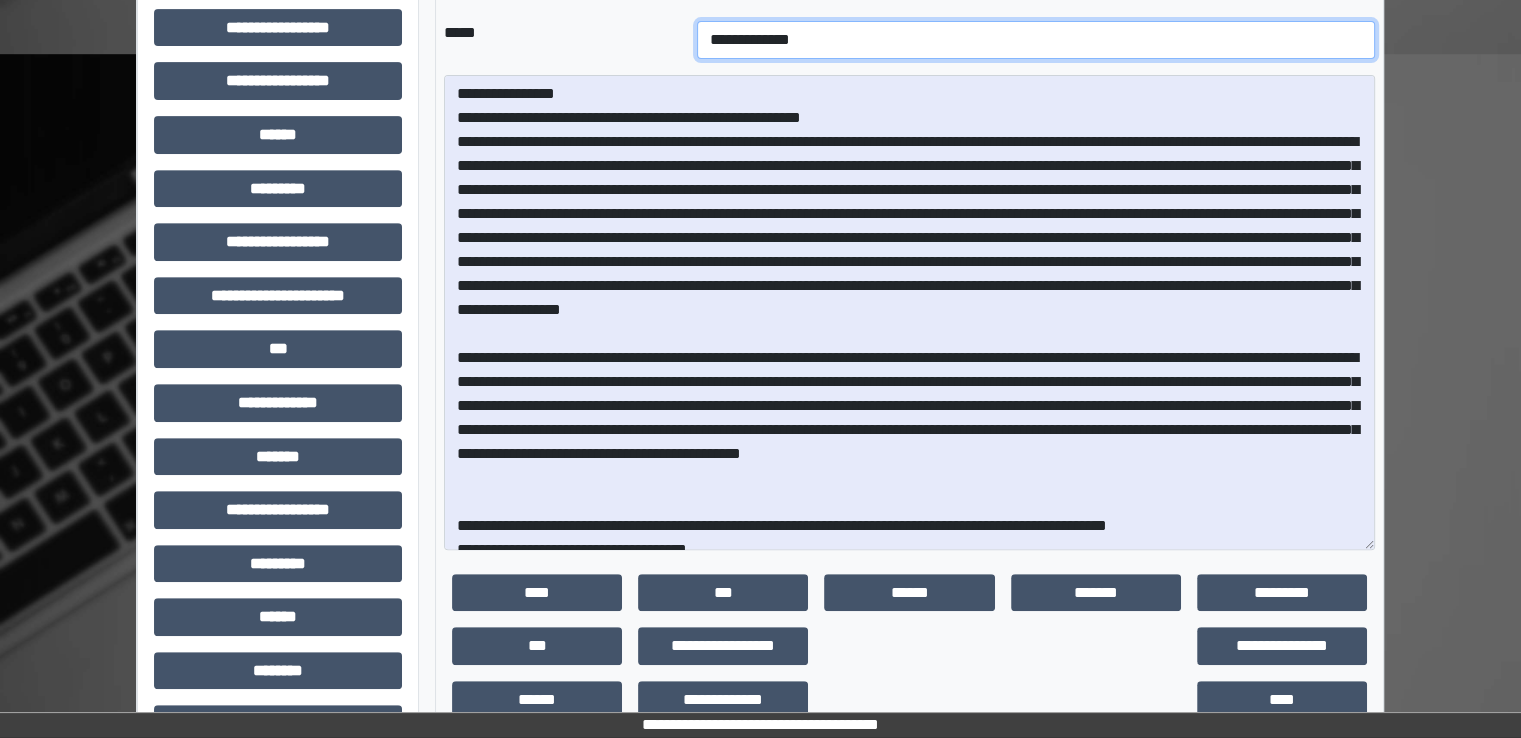 click on "**********" at bounding box center (1036, 40) 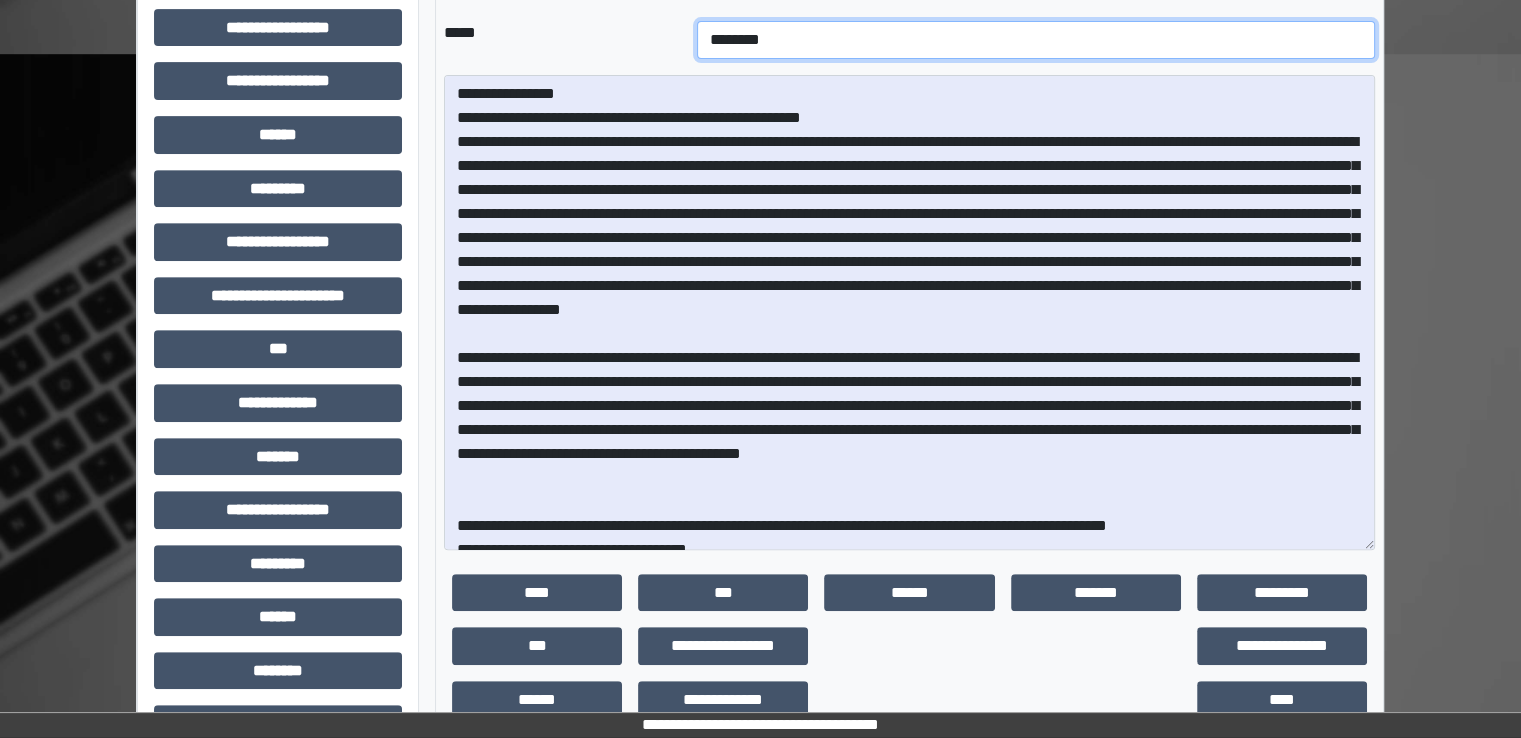 click on "**********" at bounding box center (1036, 40) 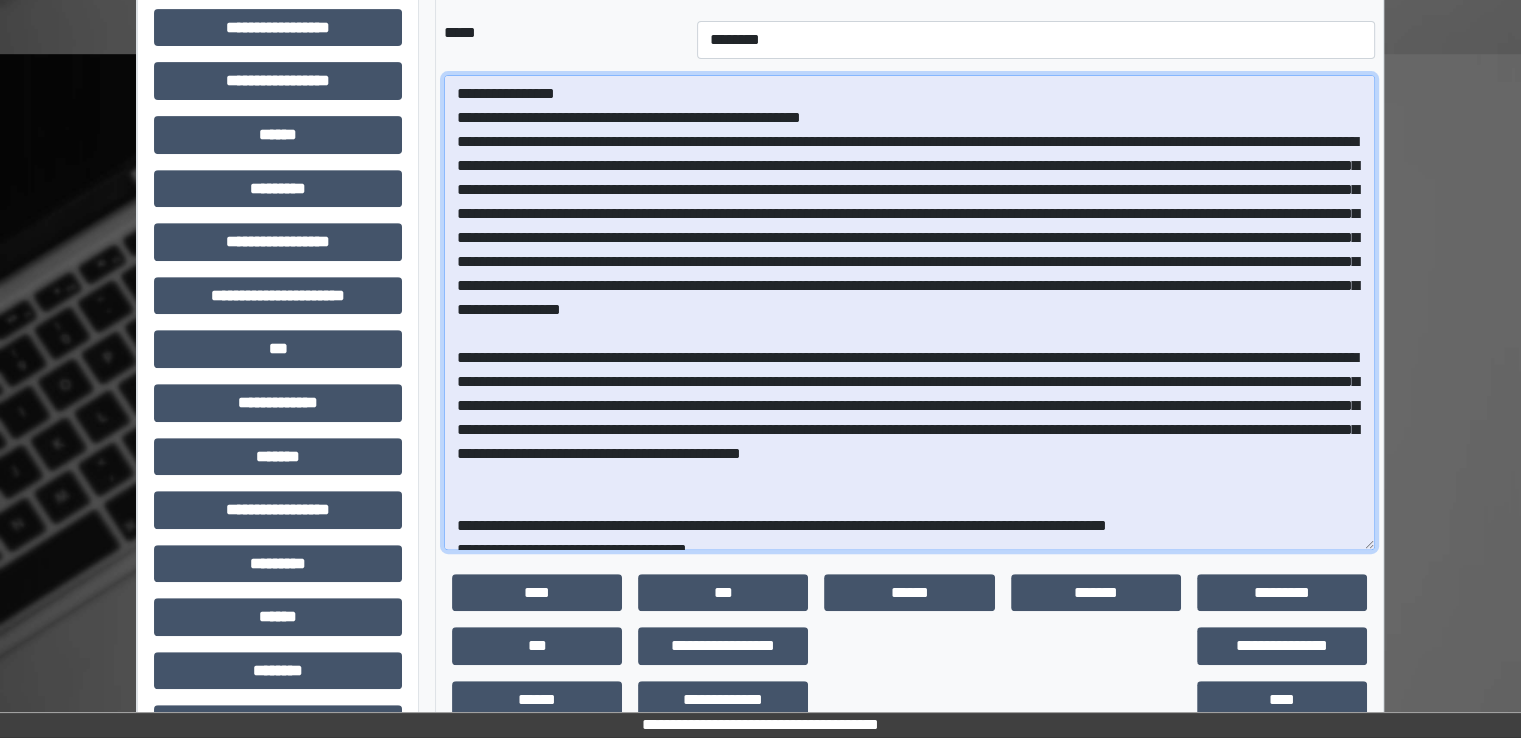 click at bounding box center (909, 312) 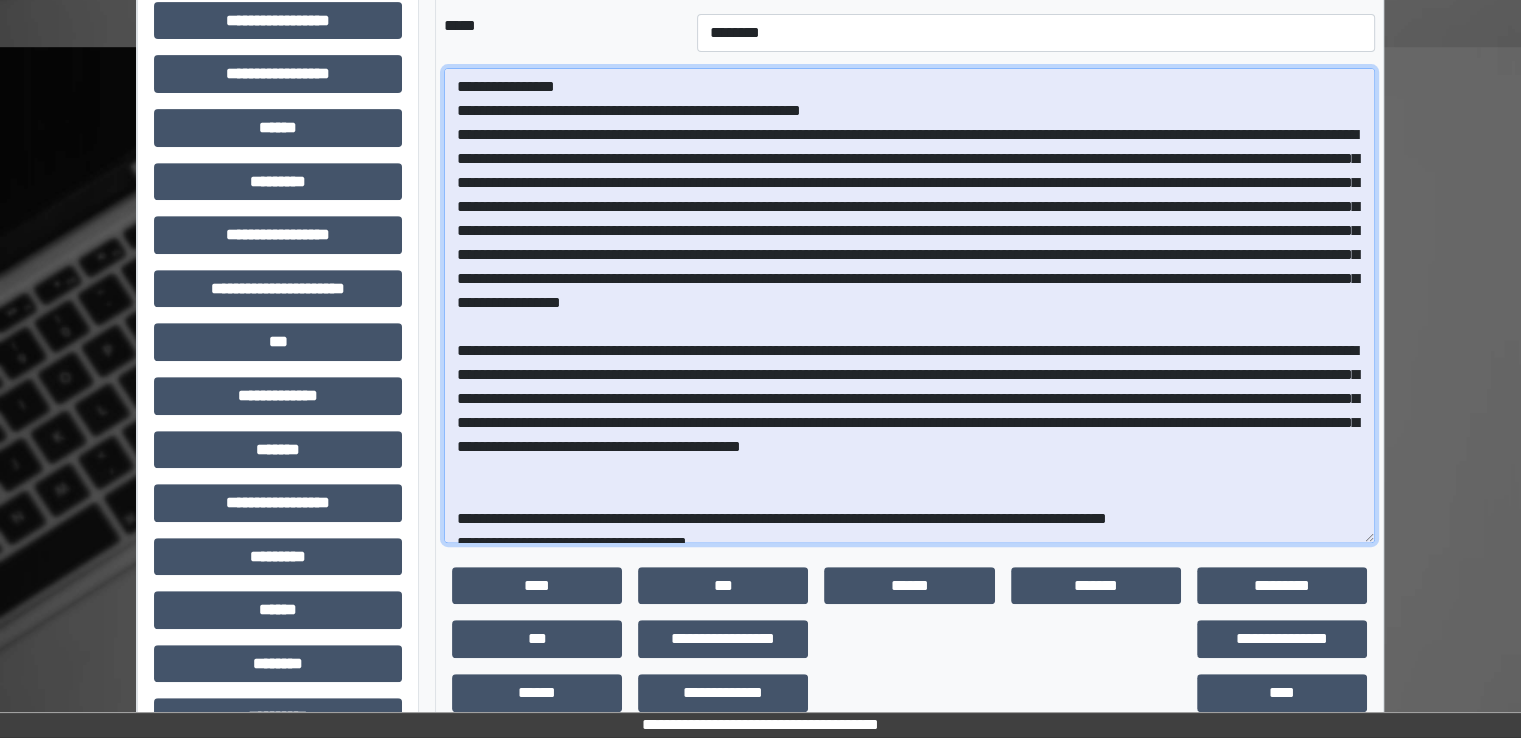 scroll, scrollTop: 1300, scrollLeft: 0, axis: vertical 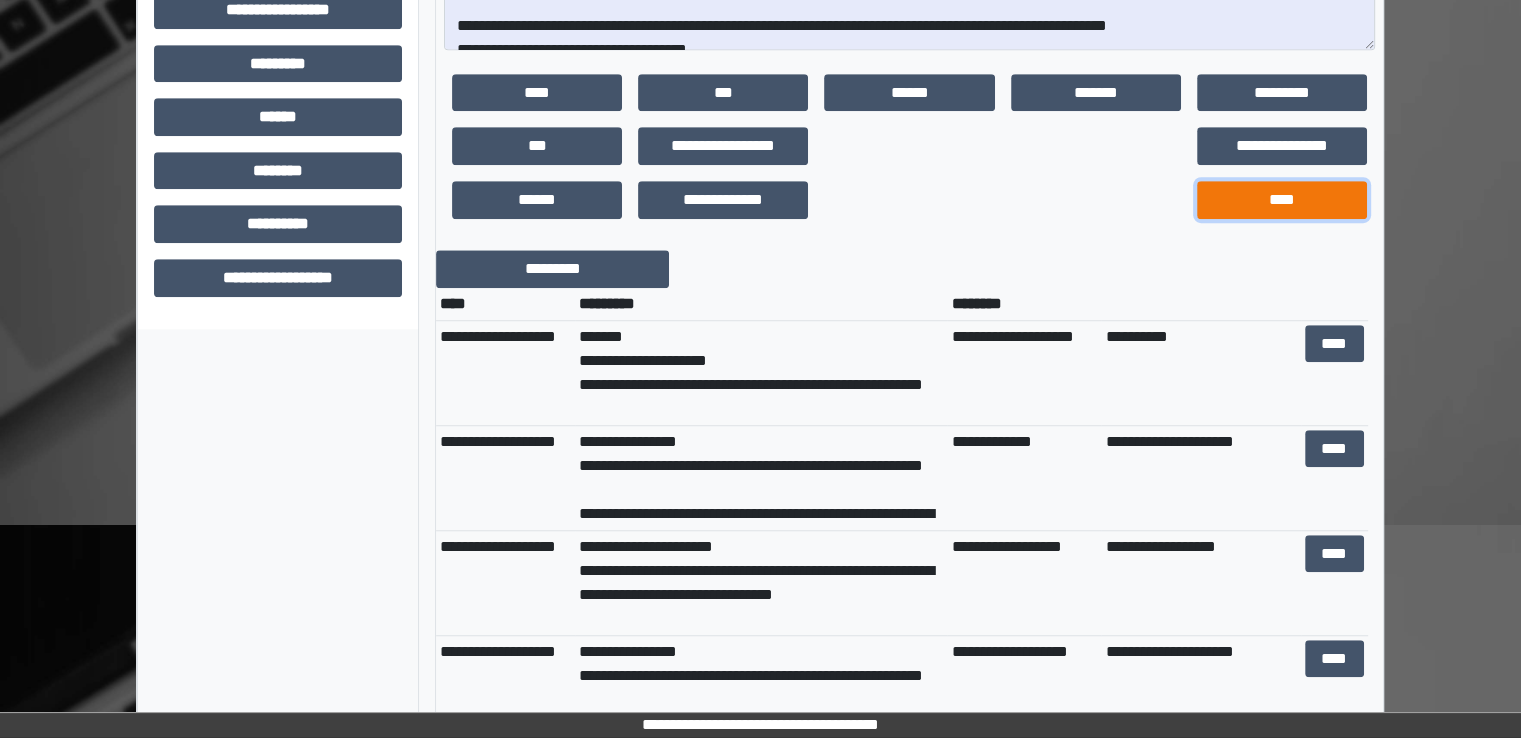 click on "****" at bounding box center [1282, 200] 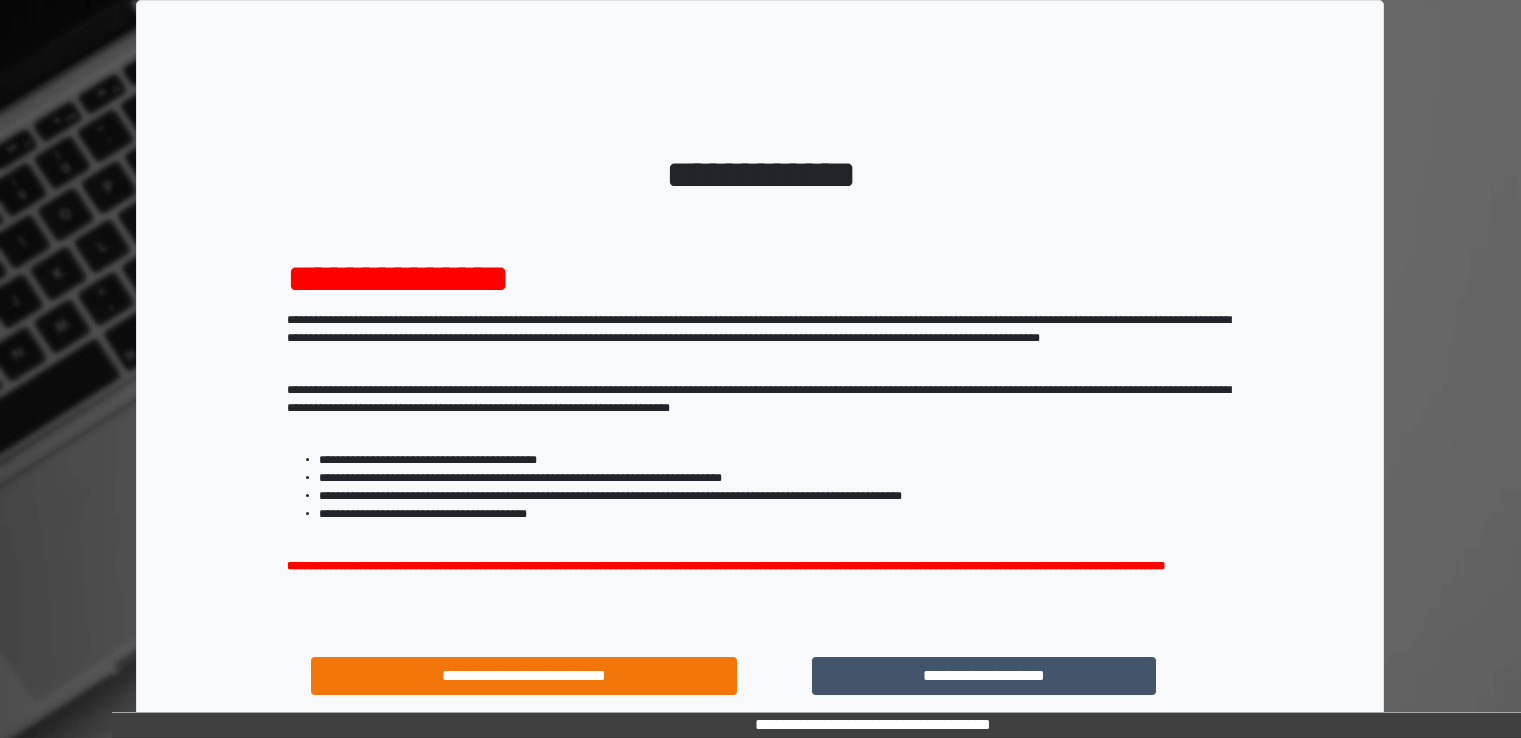 scroll, scrollTop: 0, scrollLeft: 0, axis: both 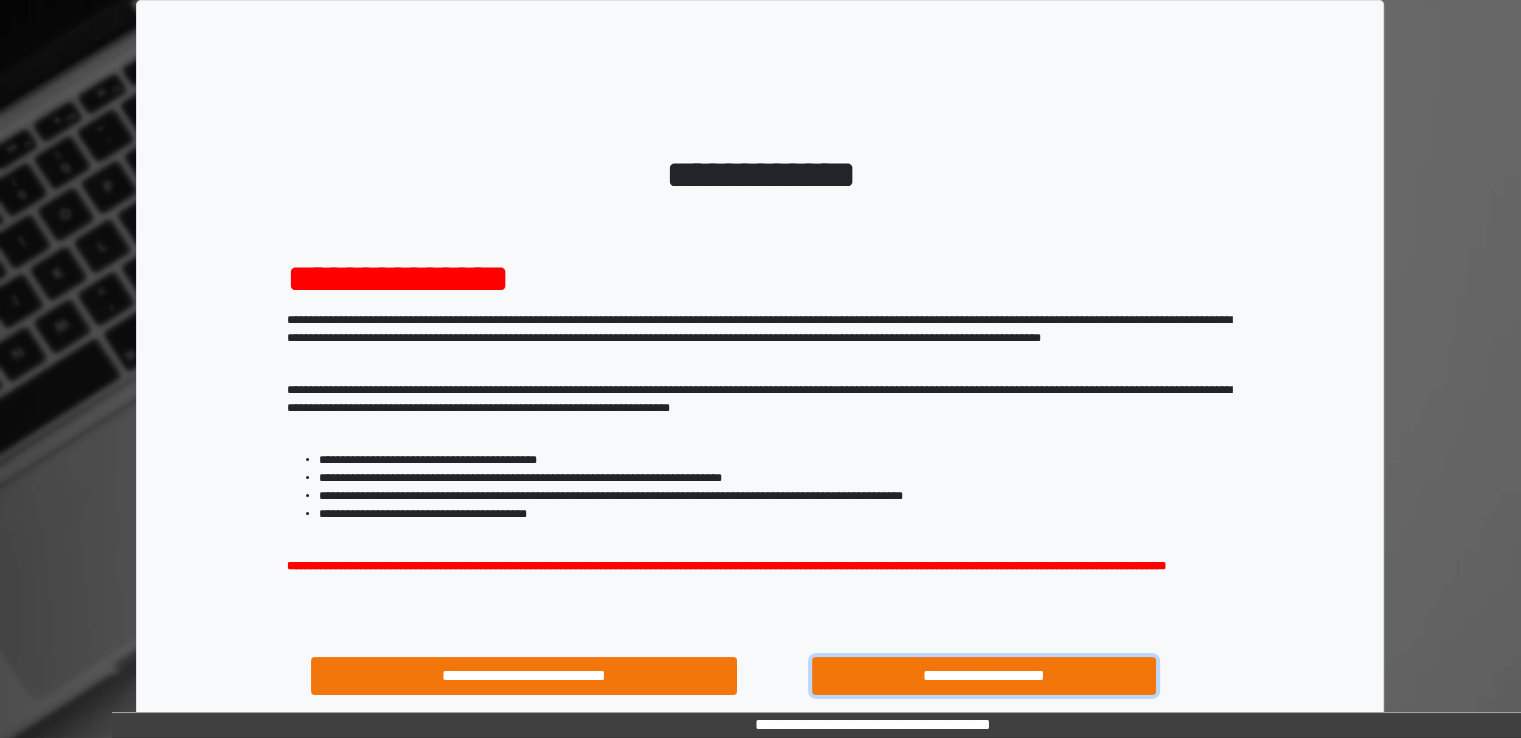 click on "**********" at bounding box center (984, 676) 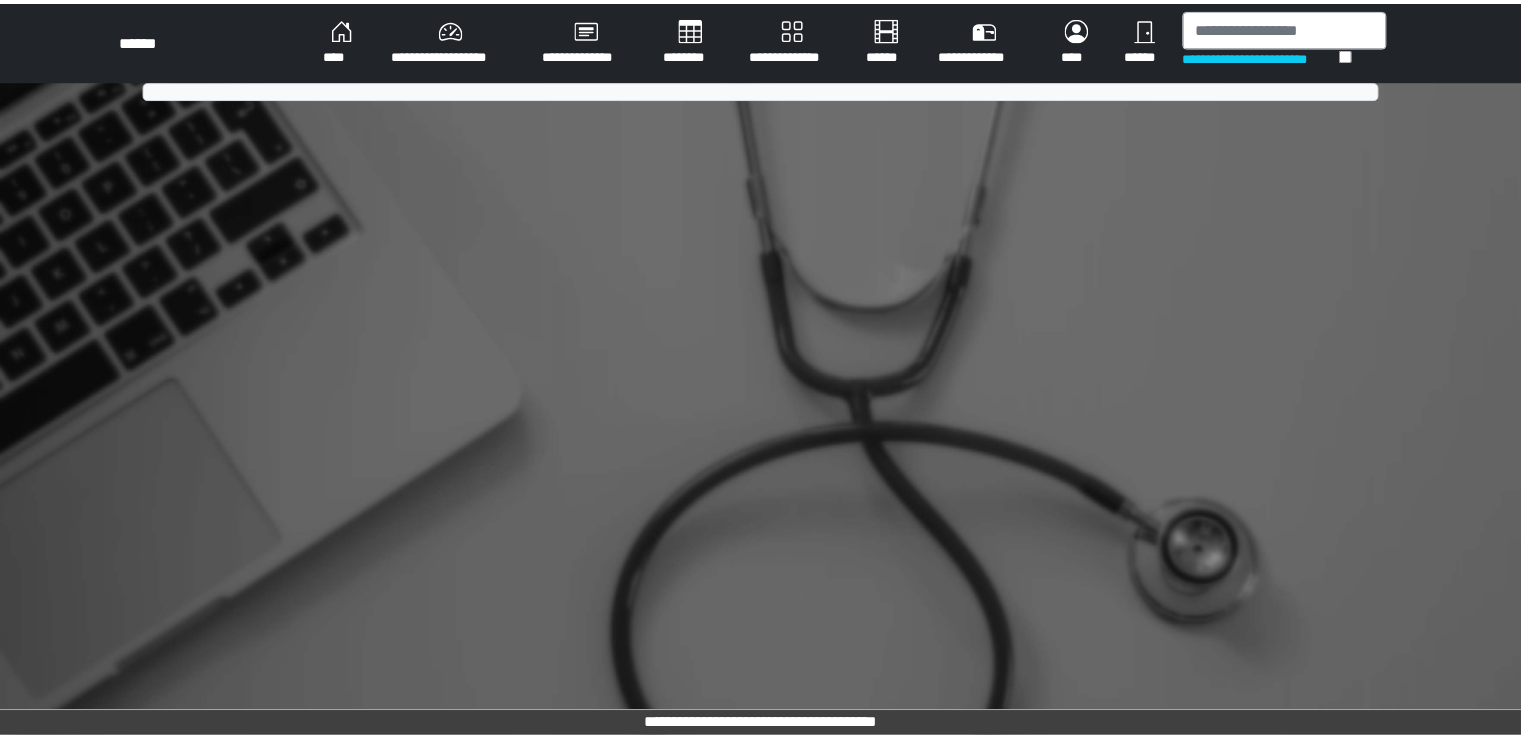 scroll, scrollTop: 0, scrollLeft: 0, axis: both 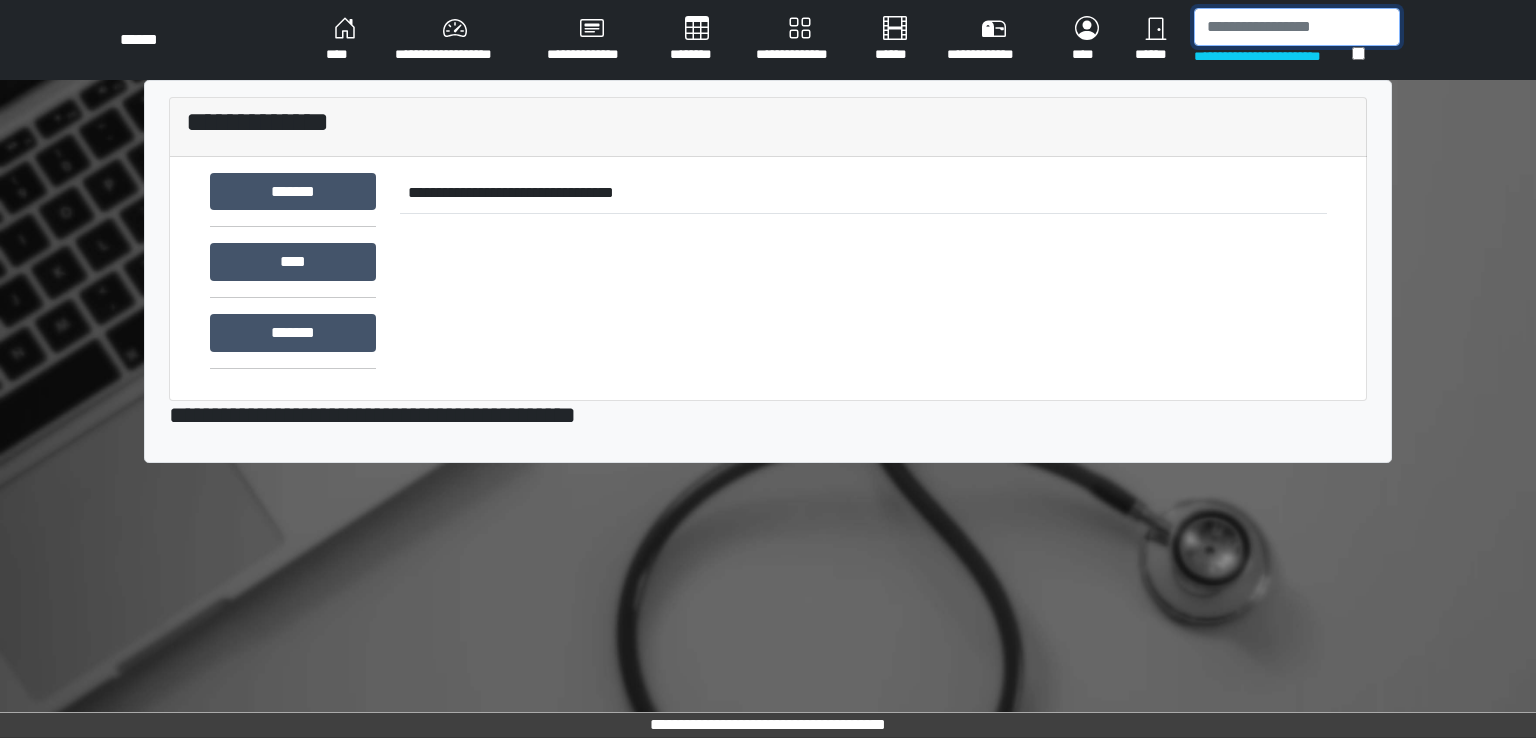 click at bounding box center [1297, 27] 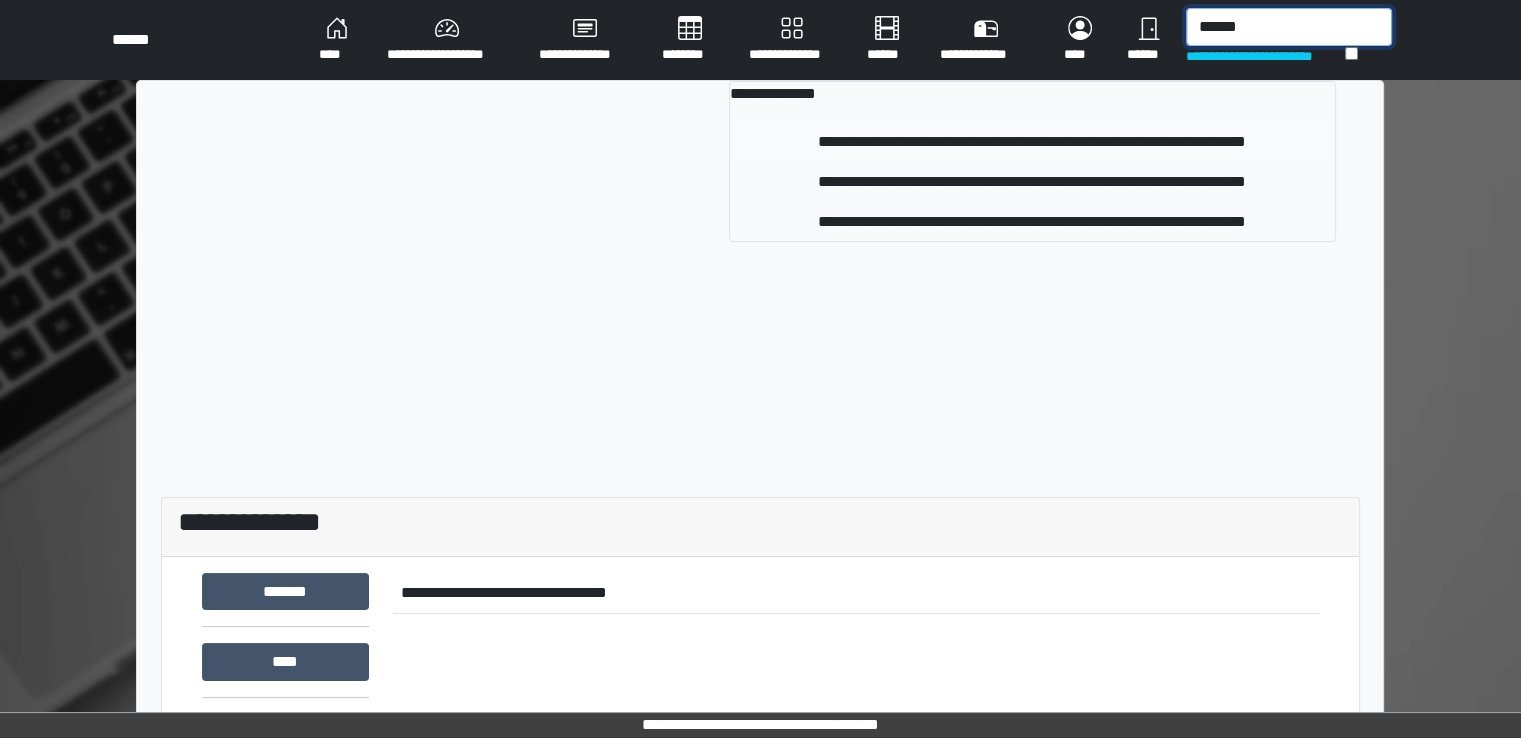 type on "******" 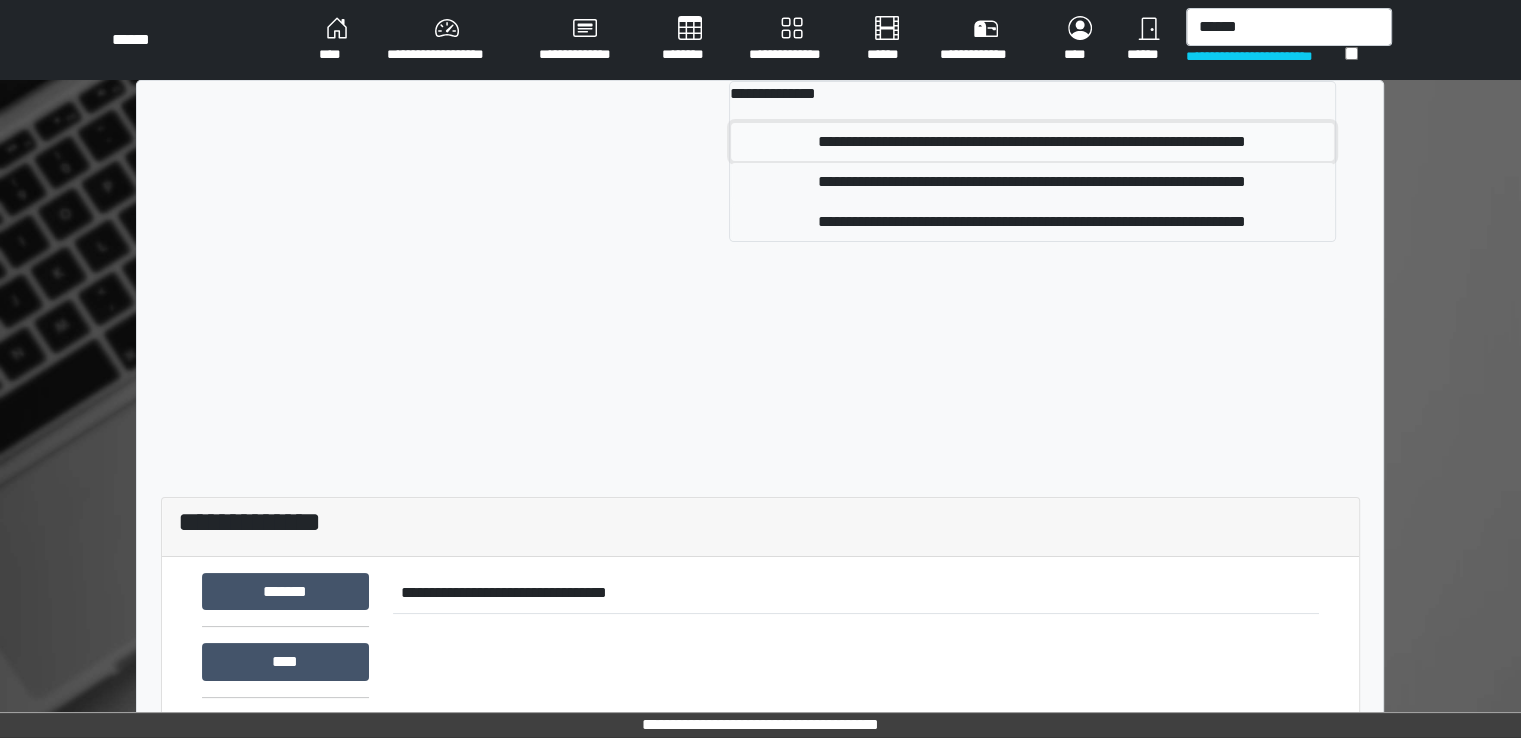 click on "**********" at bounding box center (1032, 142) 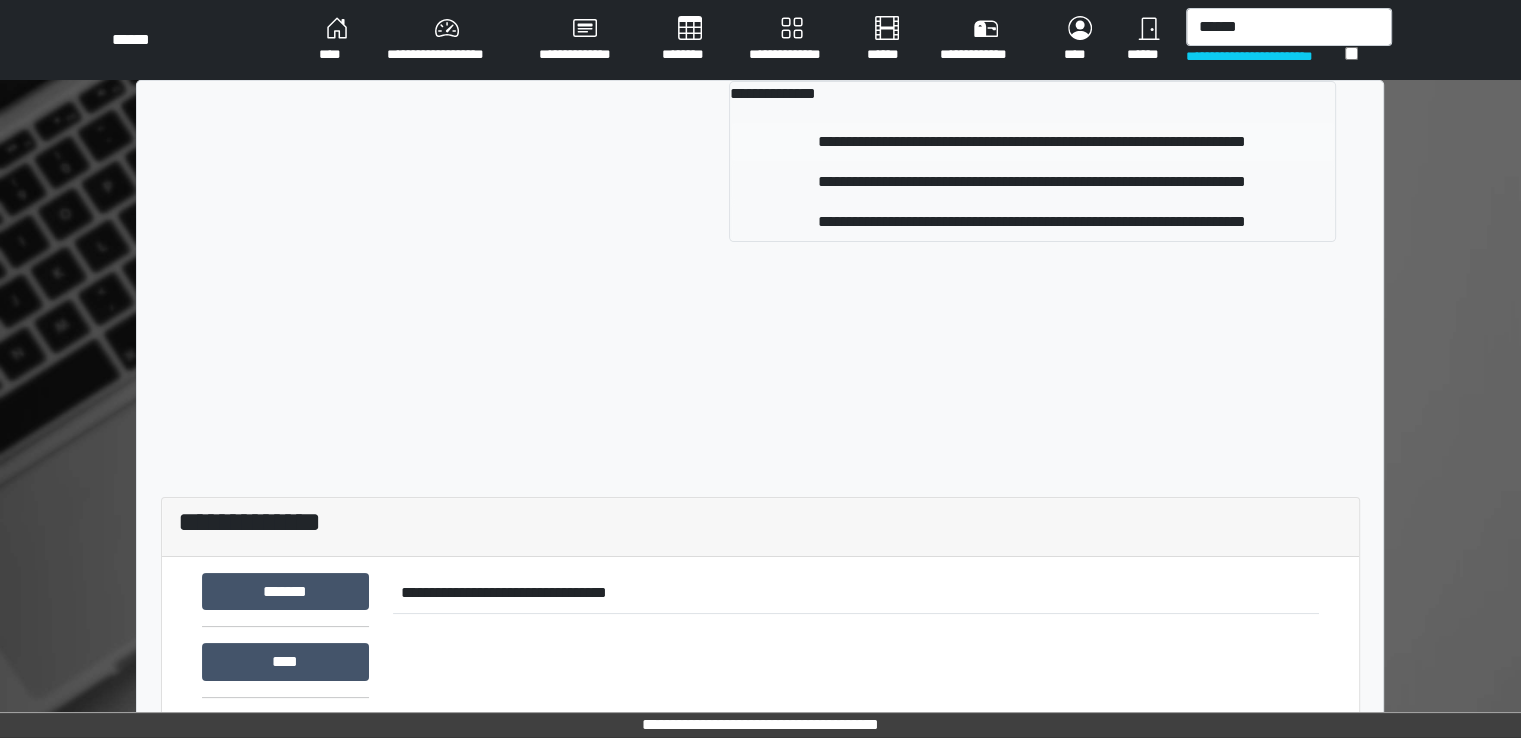 type 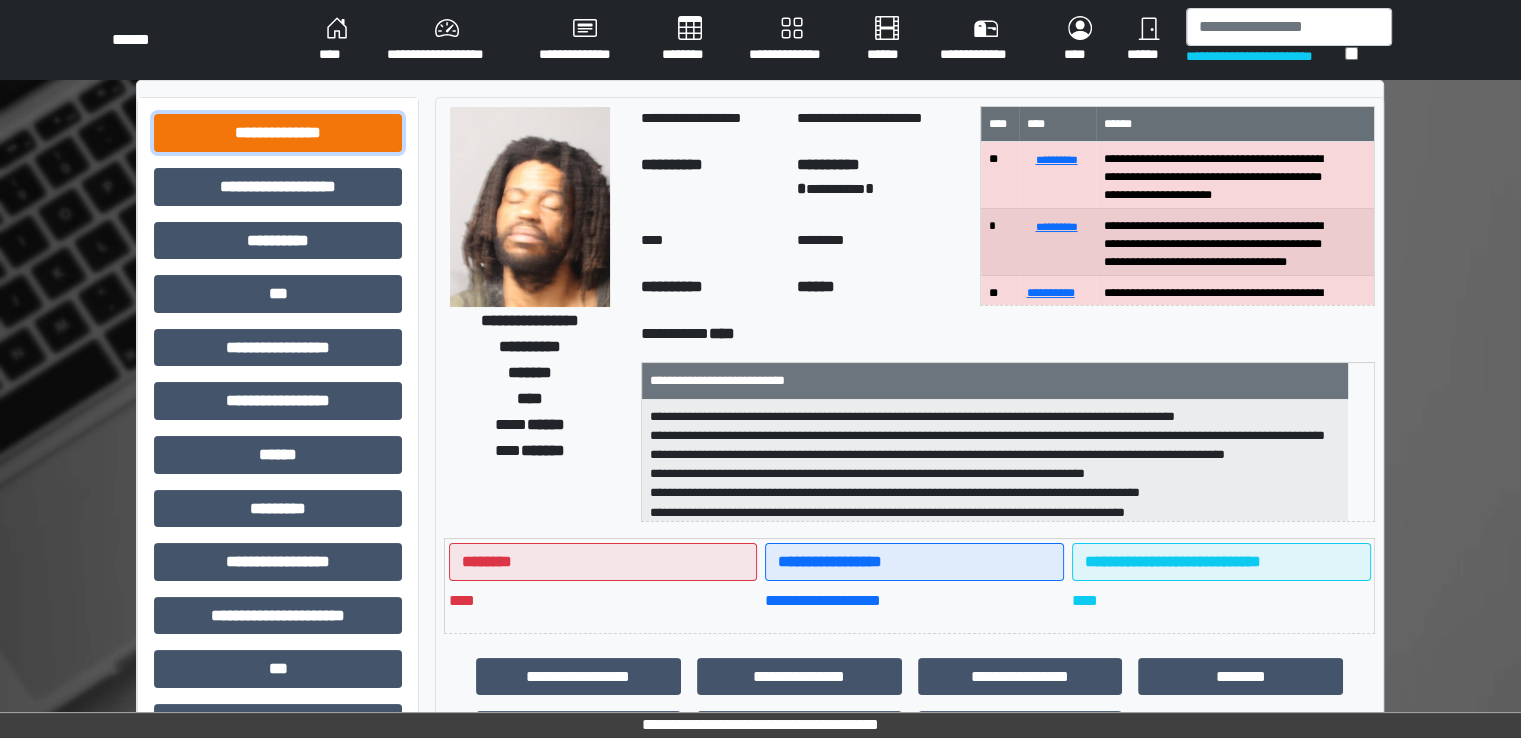 click on "**********" at bounding box center (278, 133) 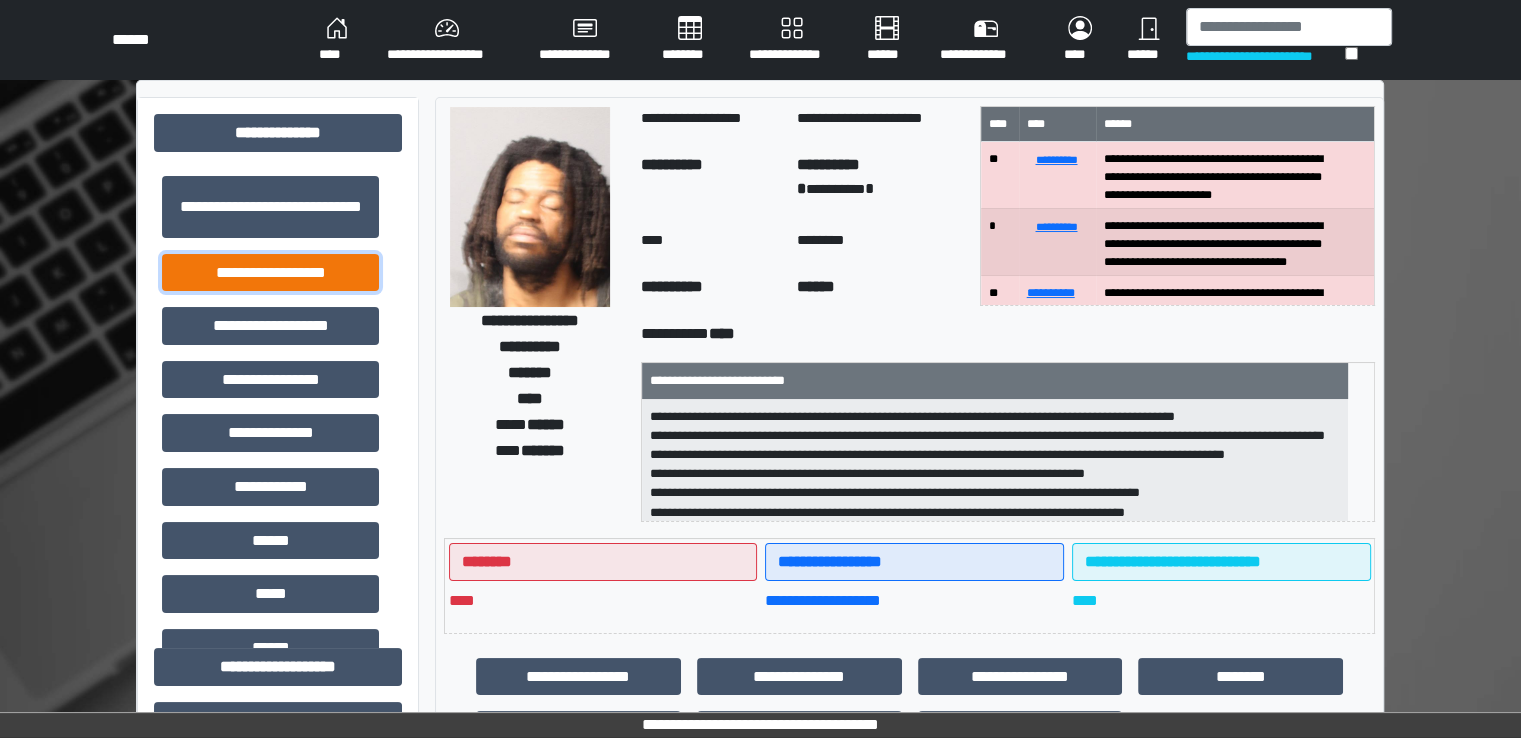 click on "**********" at bounding box center [270, 273] 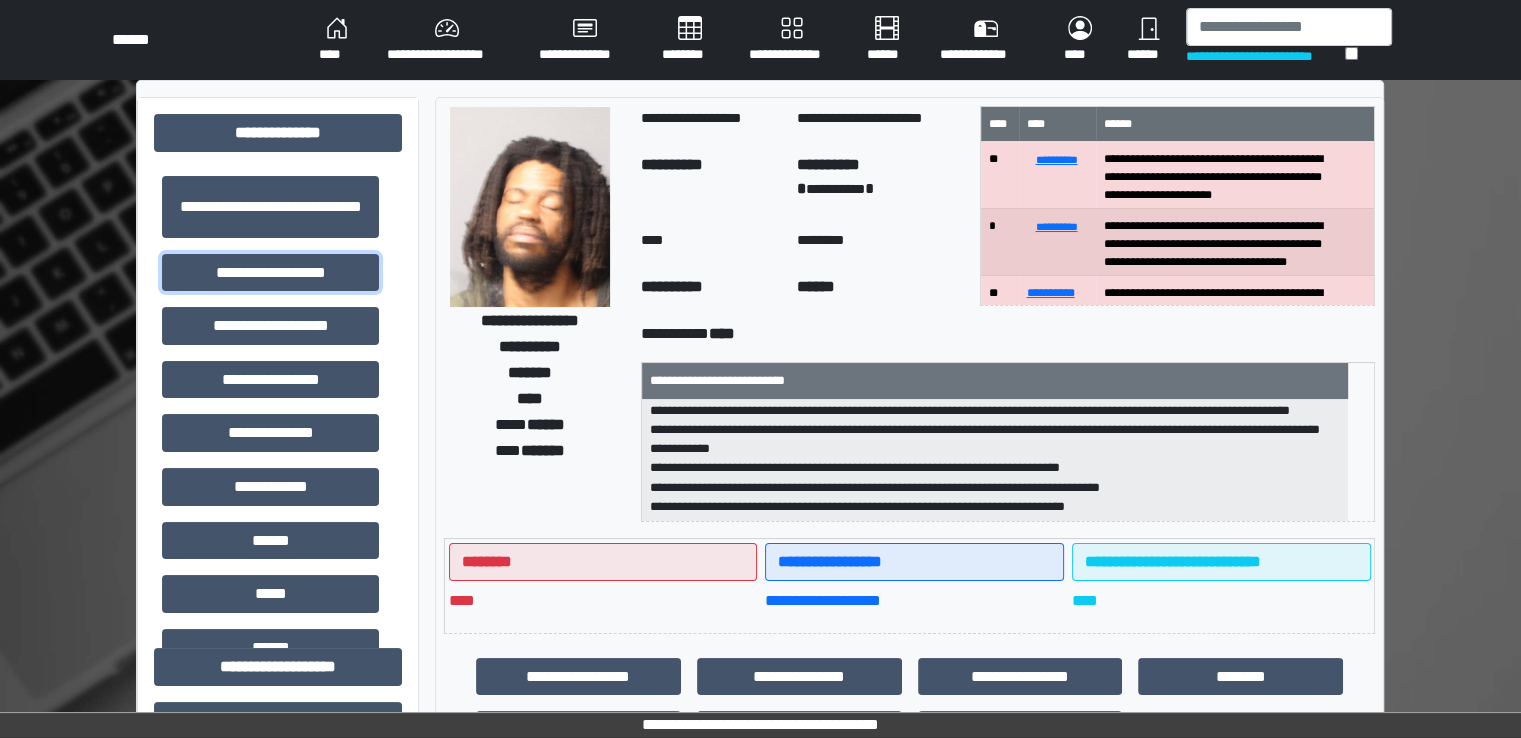 scroll, scrollTop: 352, scrollLeft: 0, axis: vertical 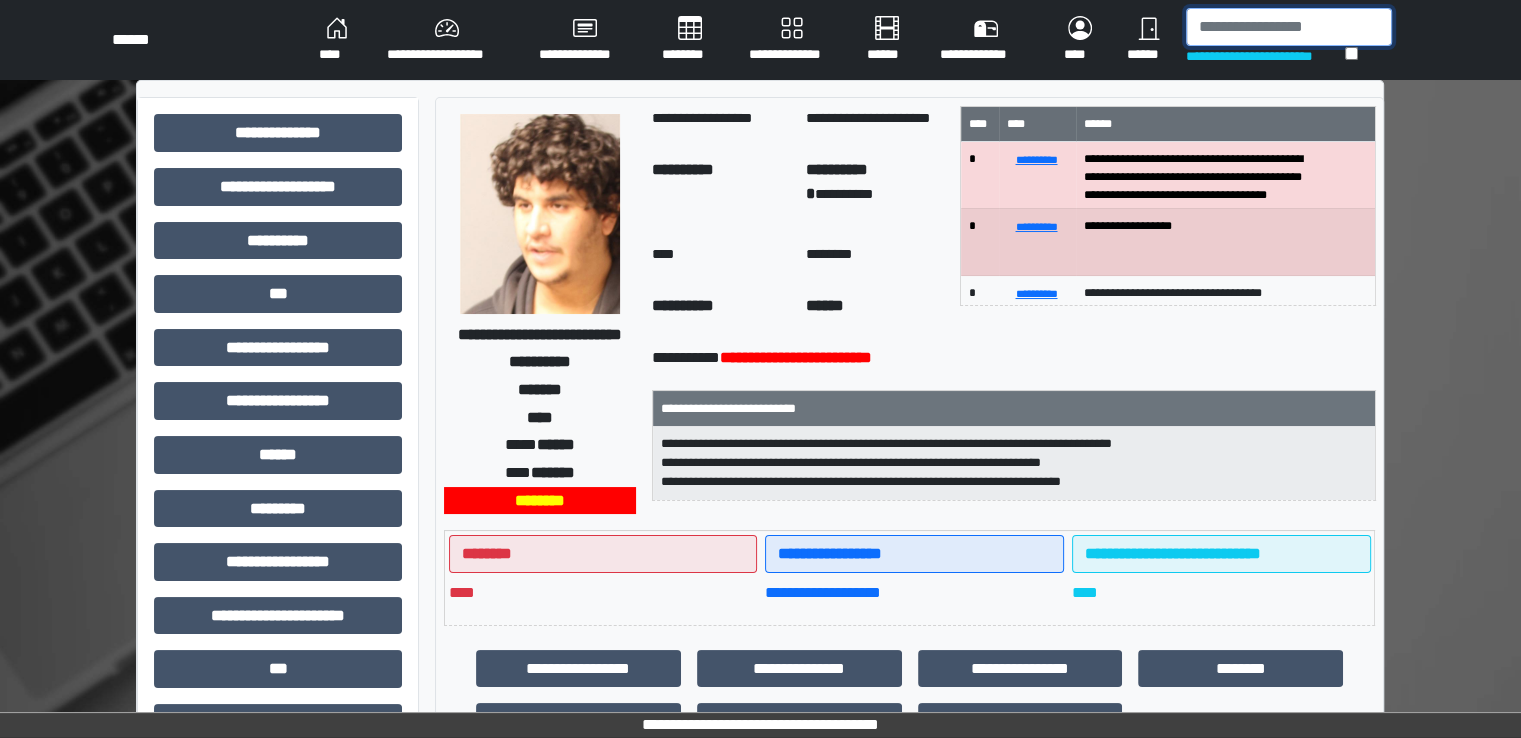 click at bounding box center (1289, 27) 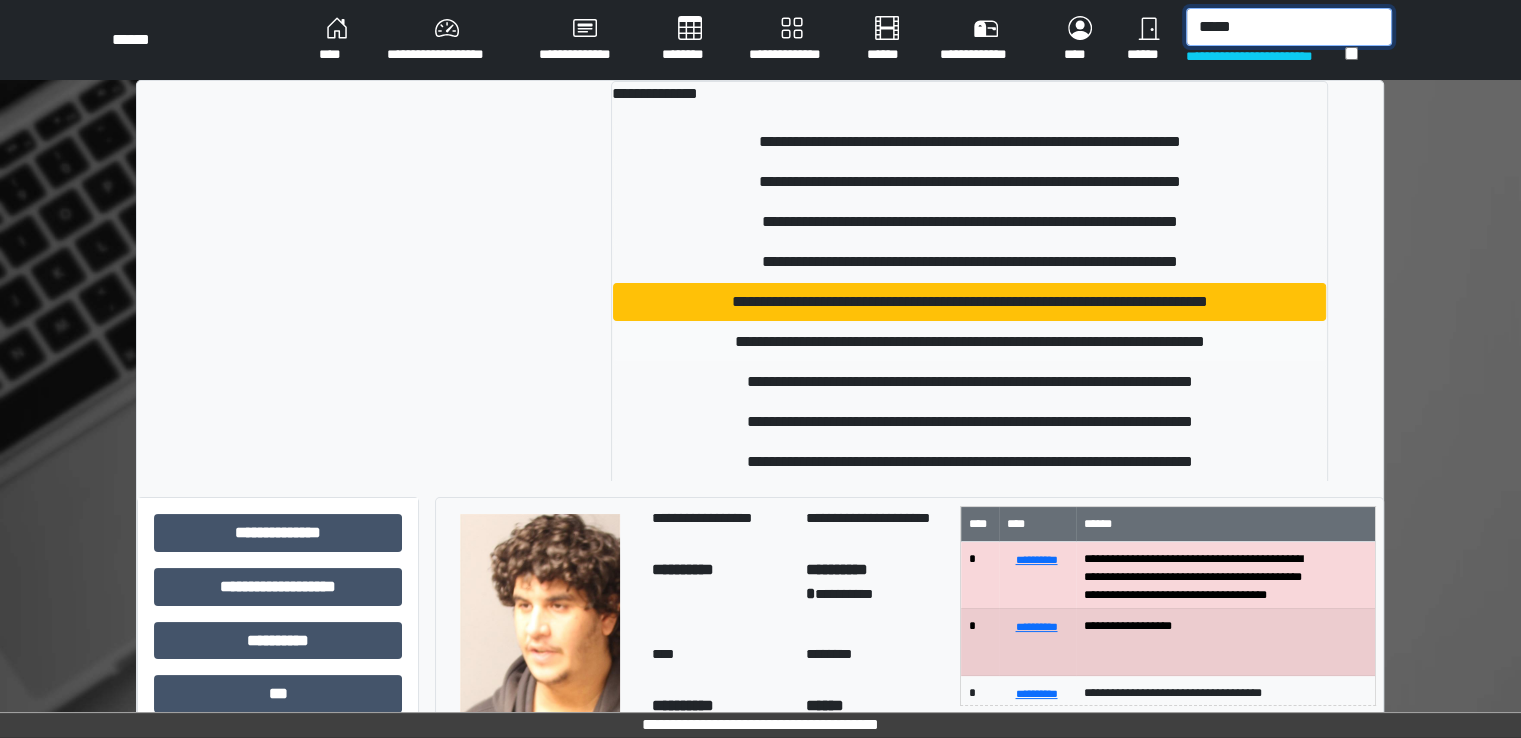 type on "*****" 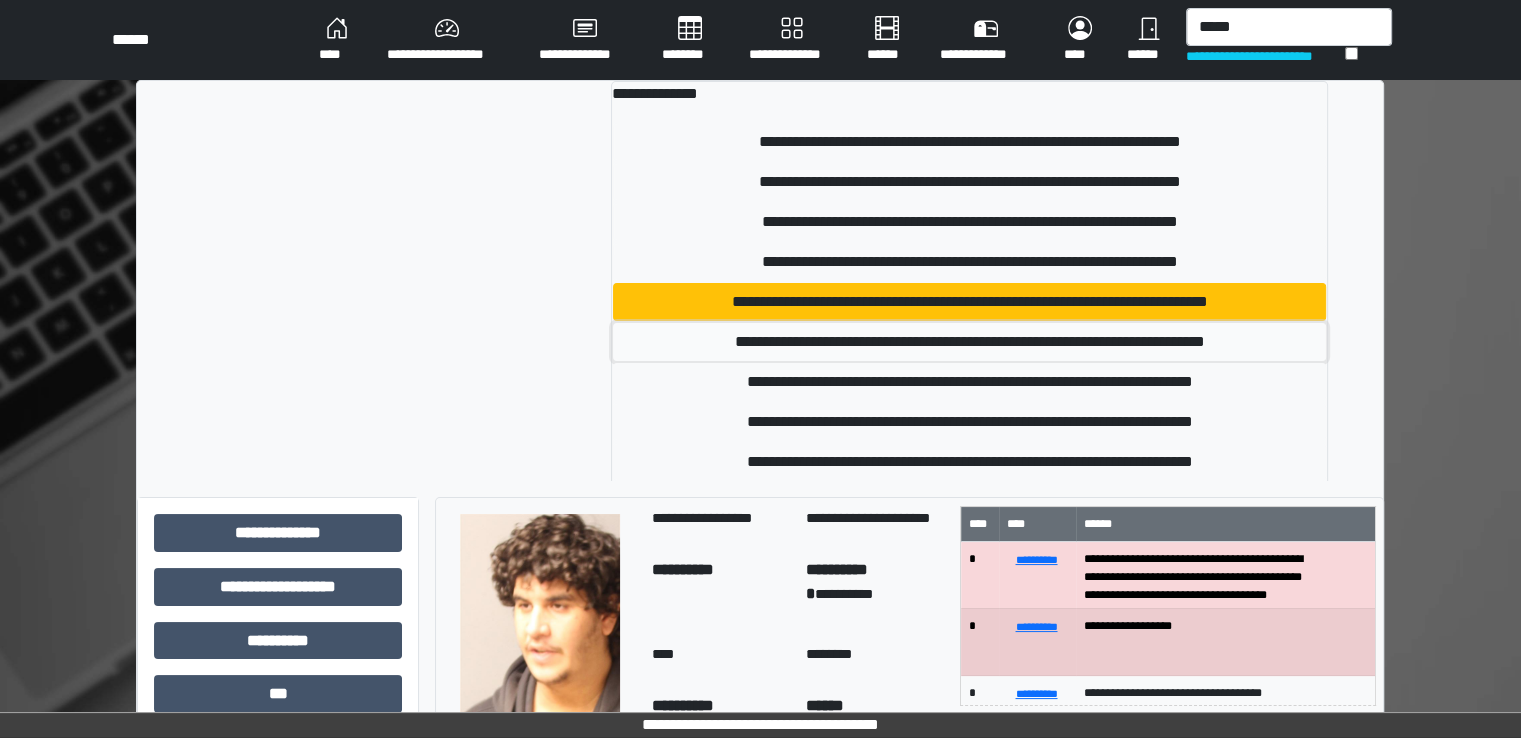 click on "**********" at bounding box center (970, 342) 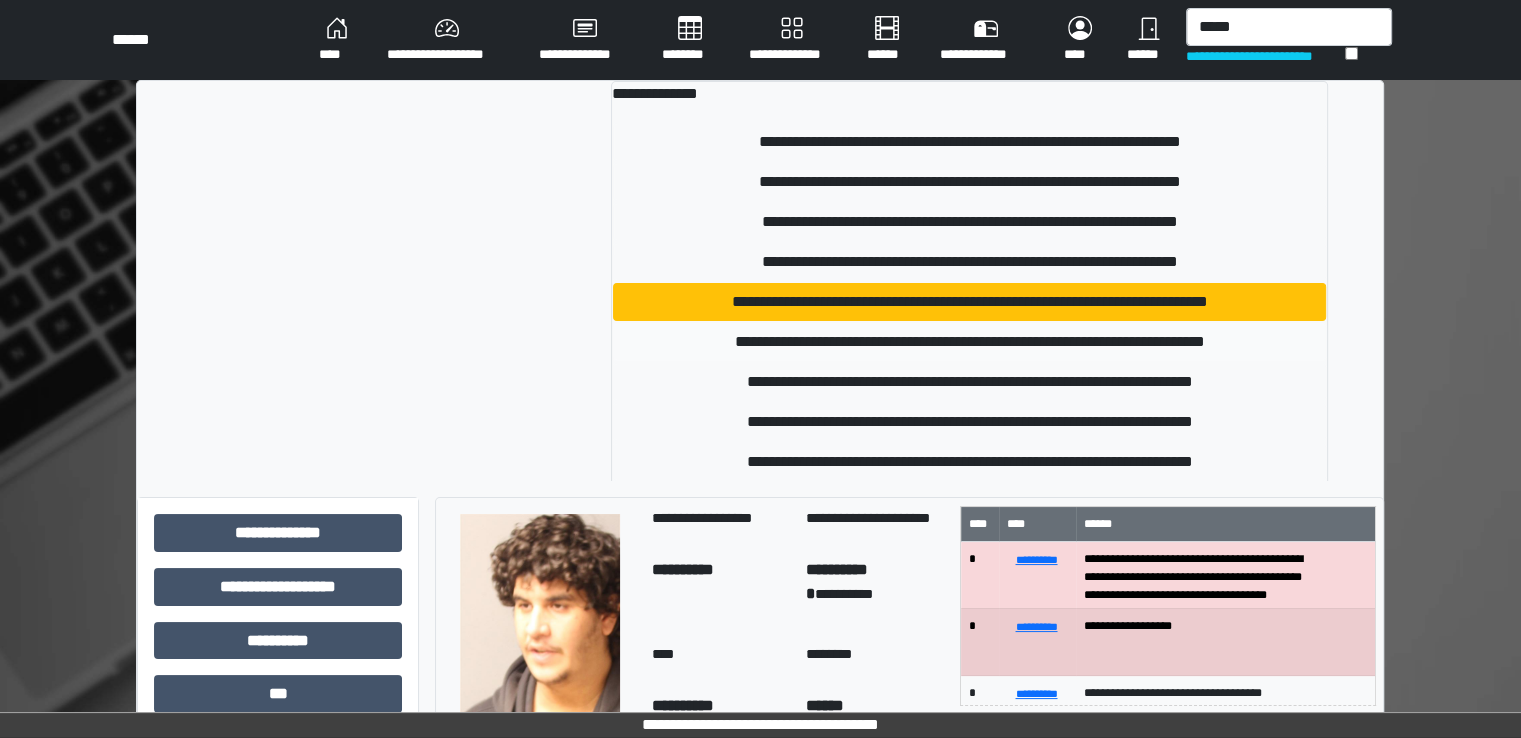 type 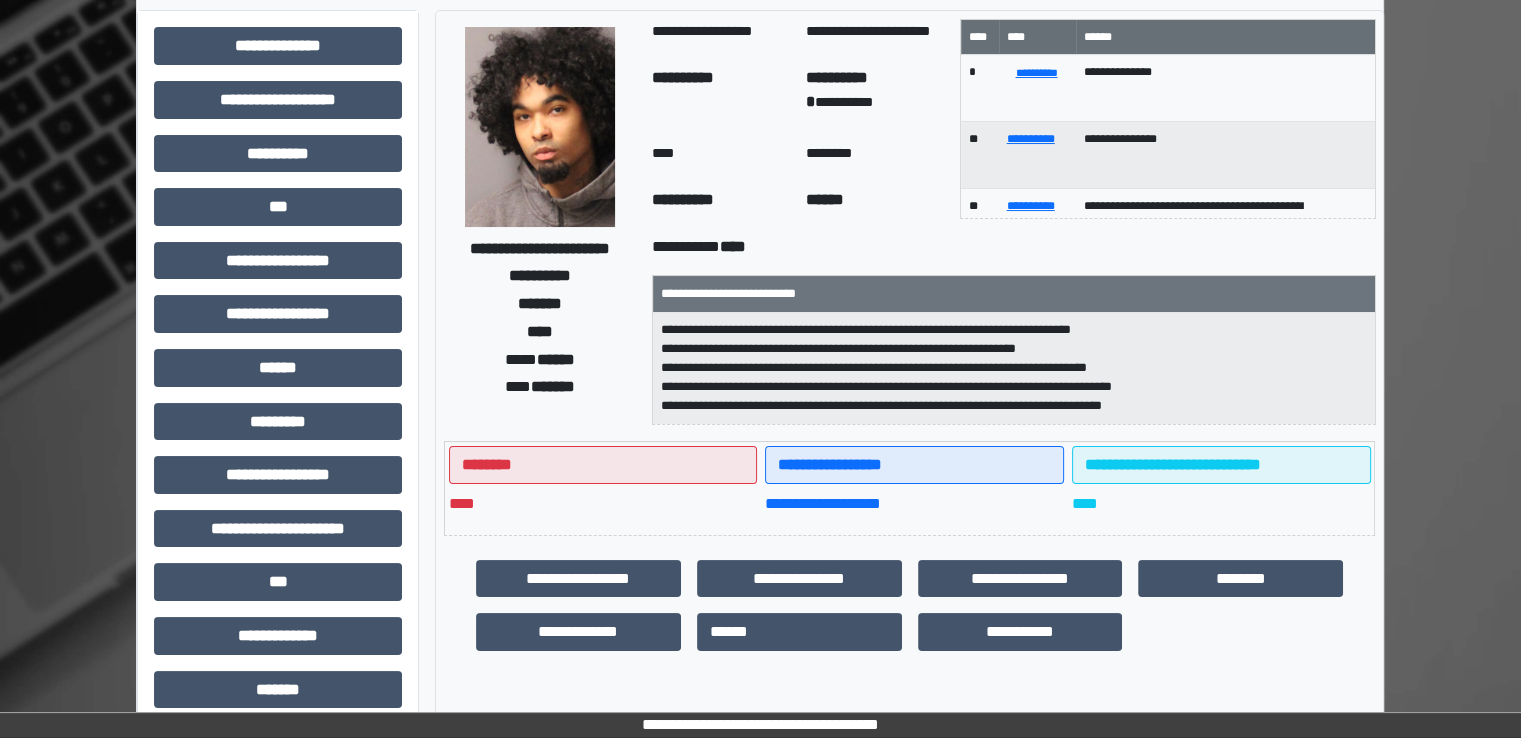 scroll, scrollTop: 0, scrollLeft: 0, axis: both 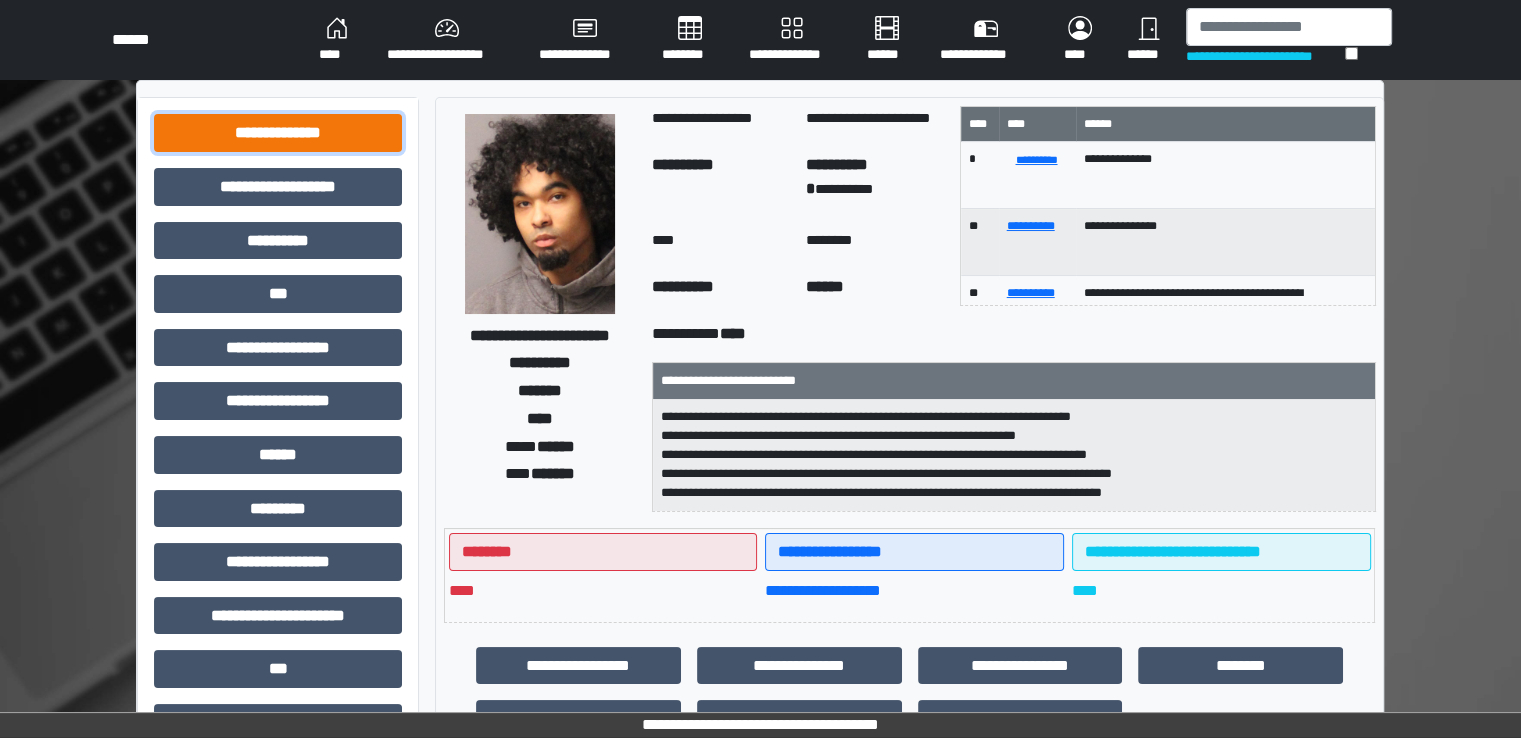 click on "**********" at bounding box center (278, 133) 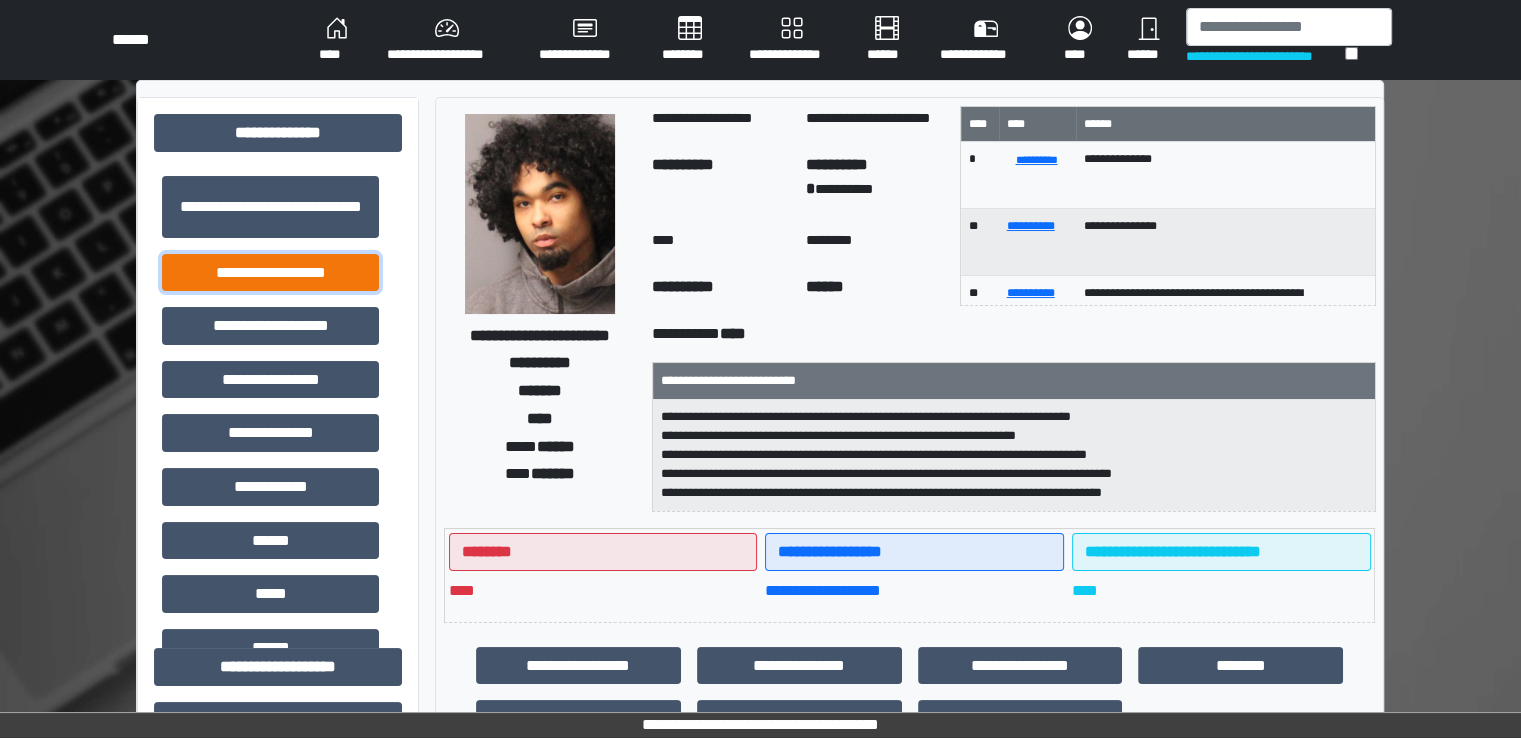 click on "**********" at bounding box center [270, 273] 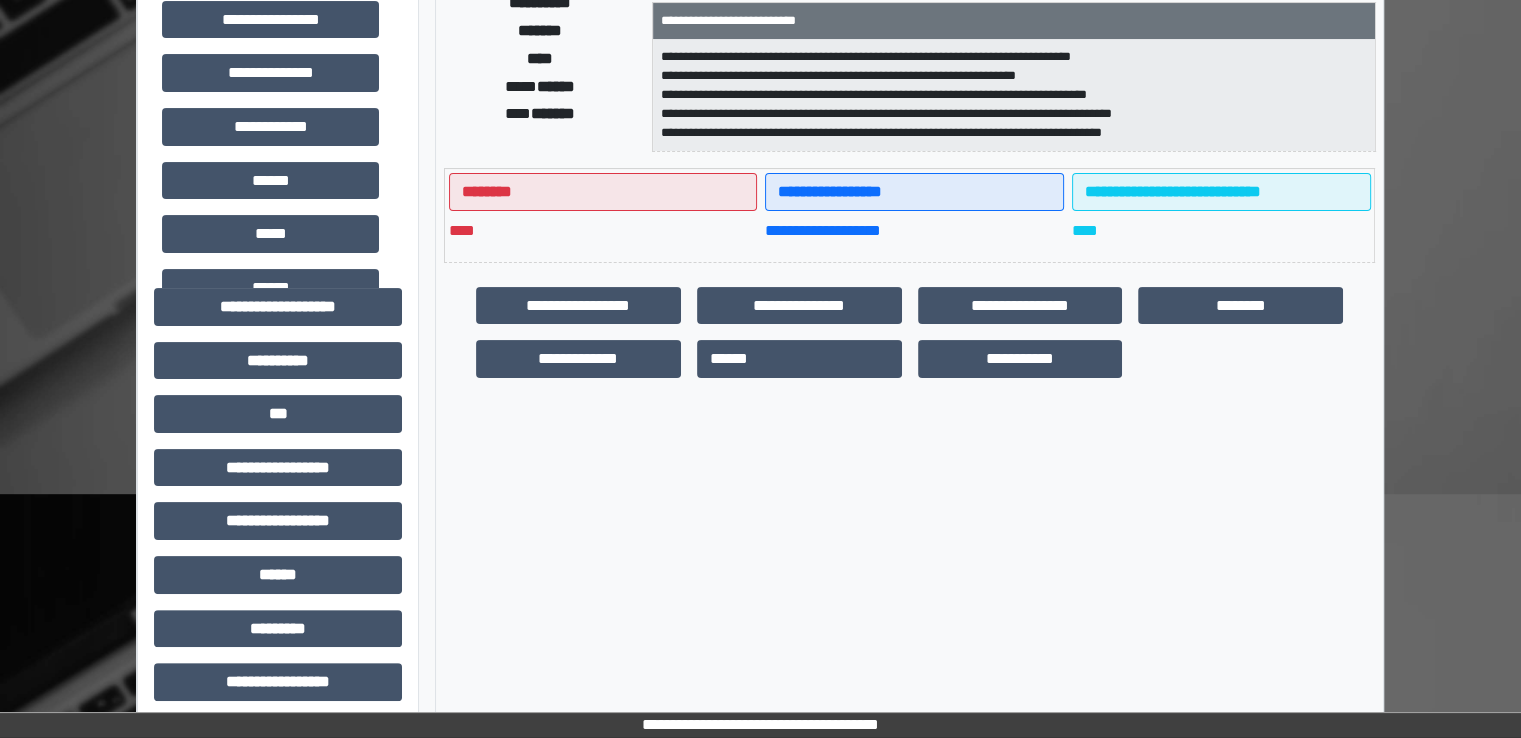 scroll, scrollTop: 400, scrollLeft: 0, axis: vertical 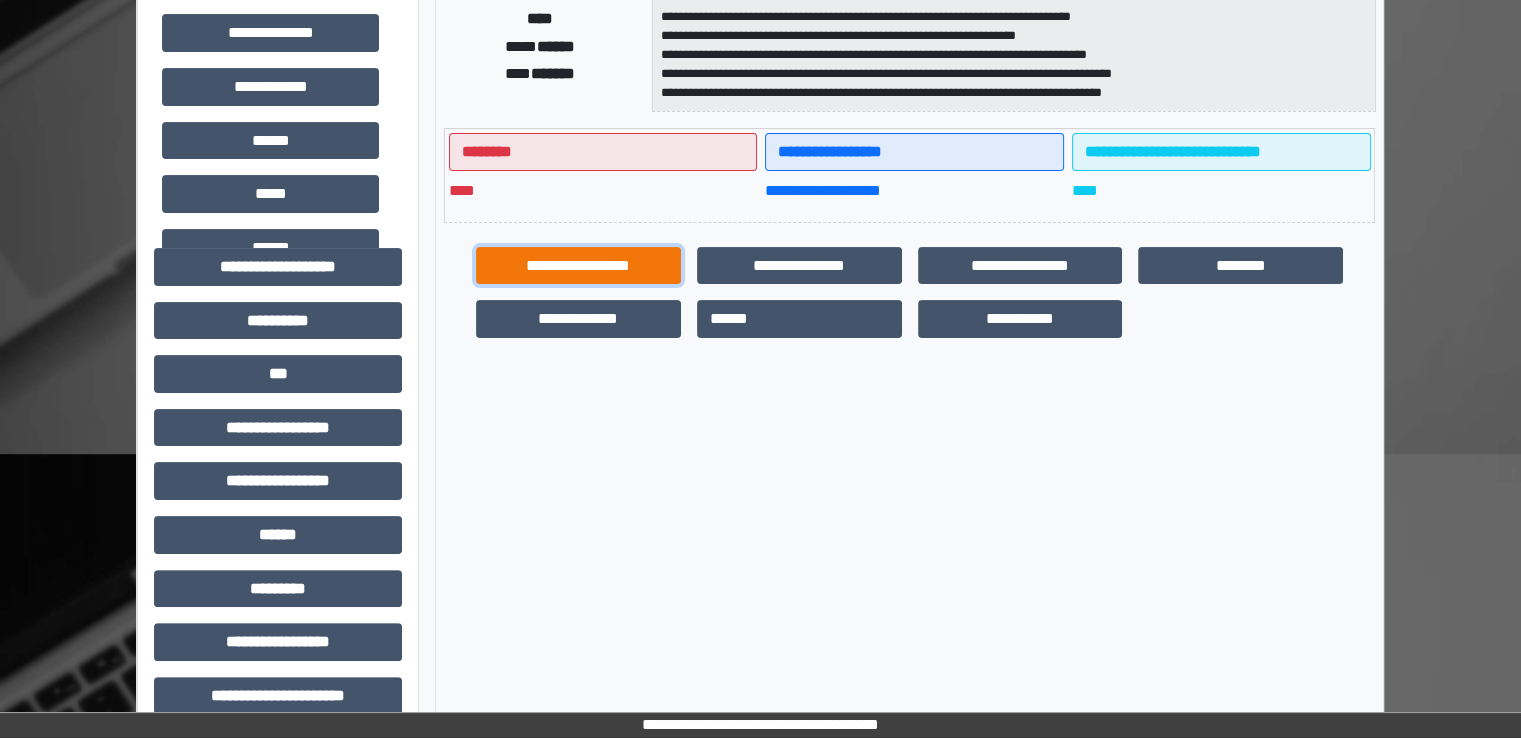 click on "**********" at bounding box center [578, 266] 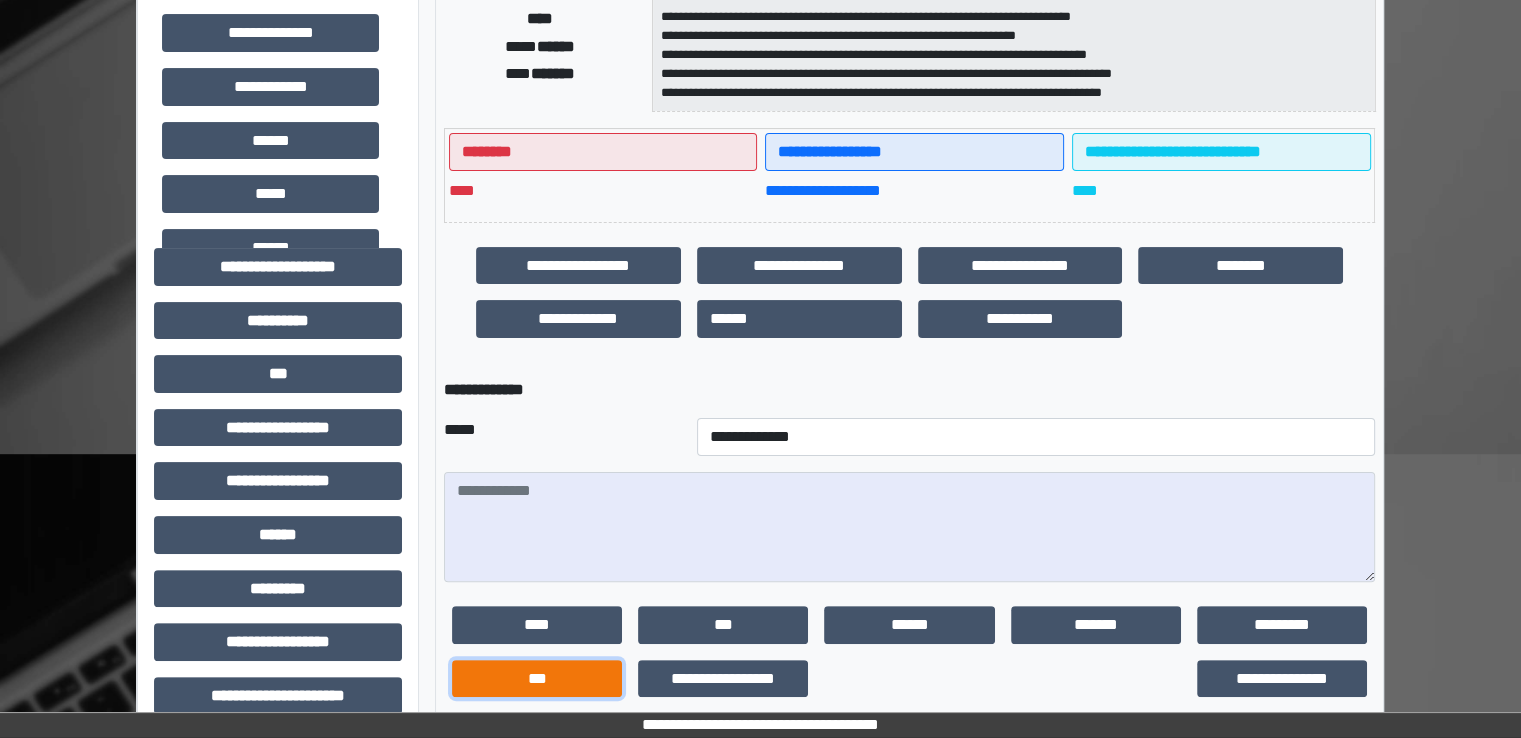 click on "***" at bounding box center [537, 679] 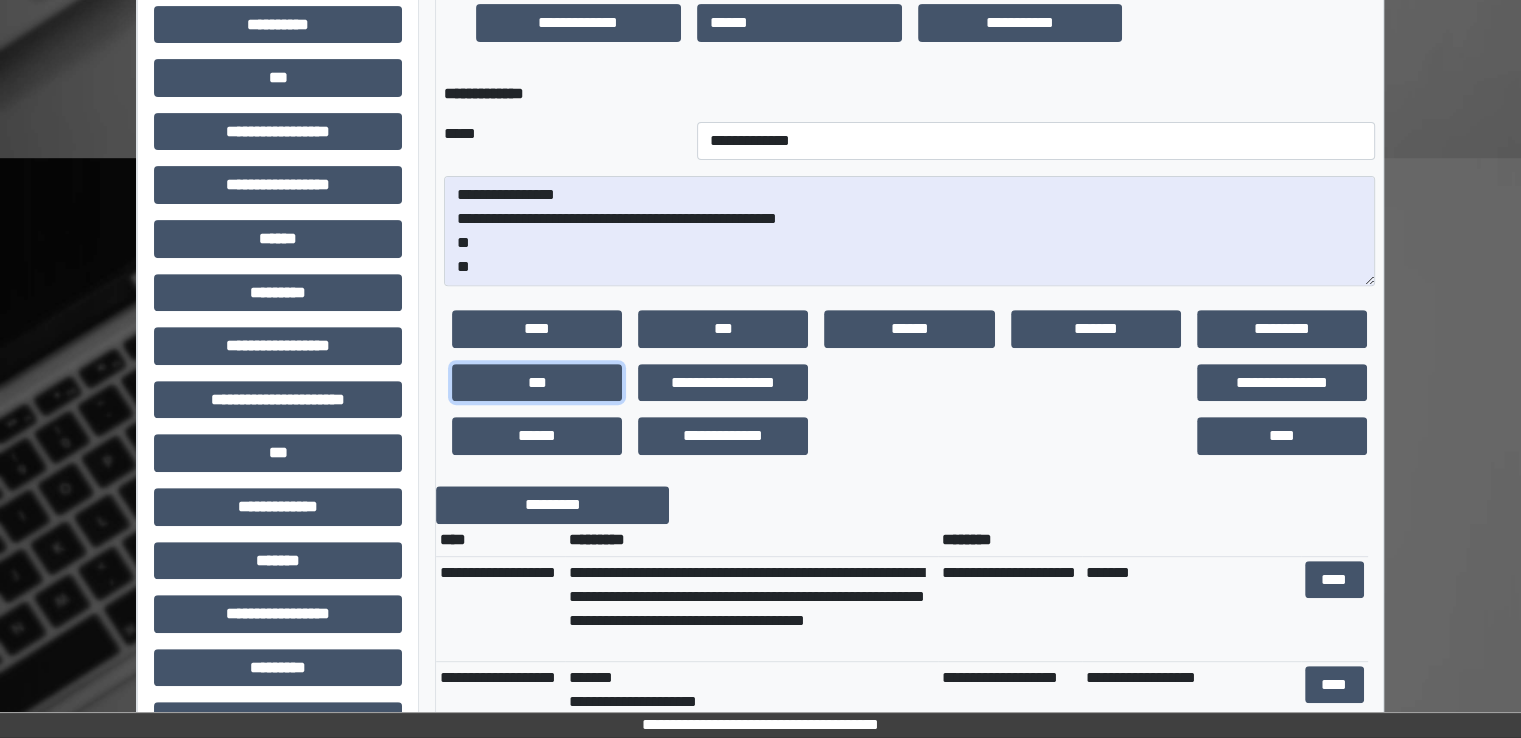 scroll, scrollTop: 700, scrollLeft: 0, axis: vertical 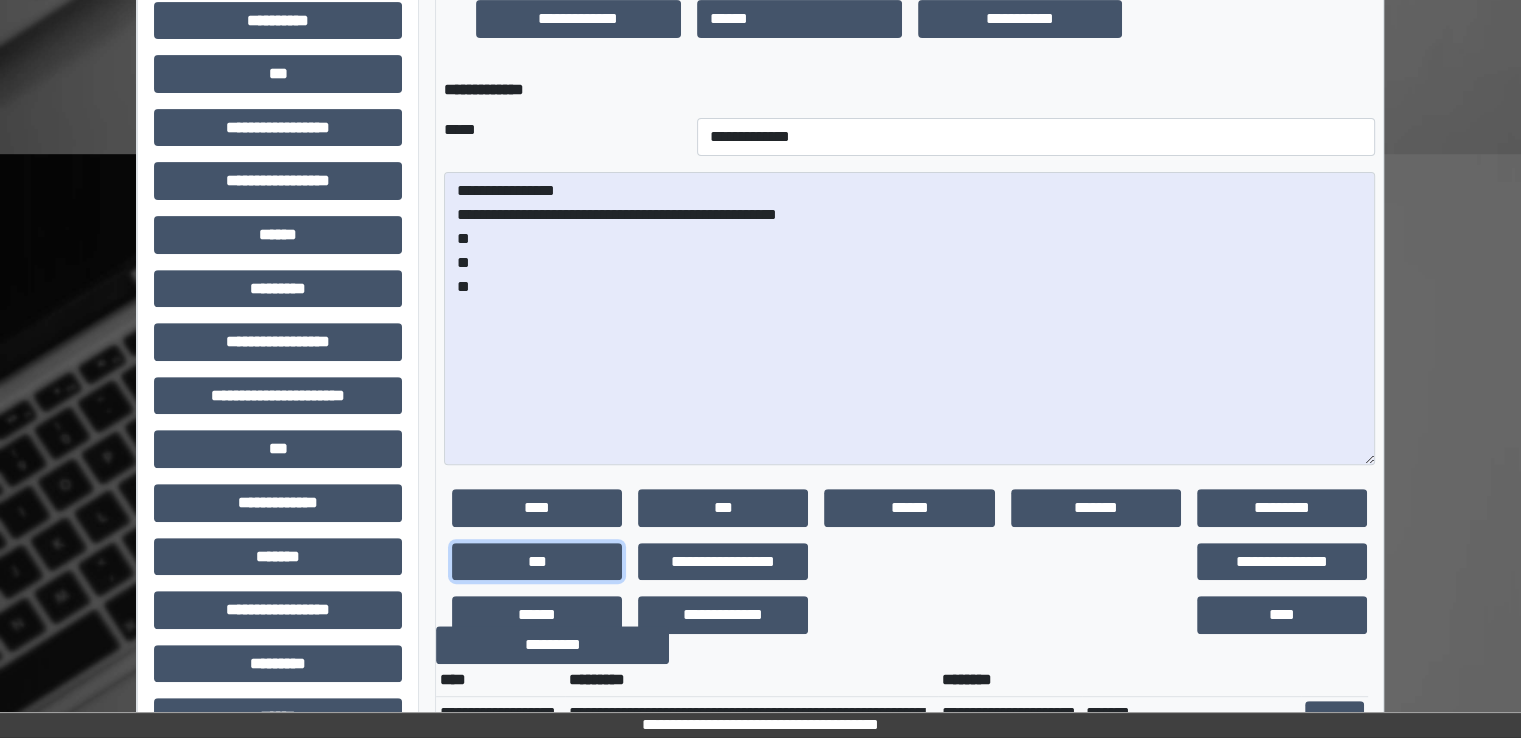 drag, startPoint x: 1368, startPoint y: 269, endPoint x: 1360, endPoint y: 458, distance: 189.16924 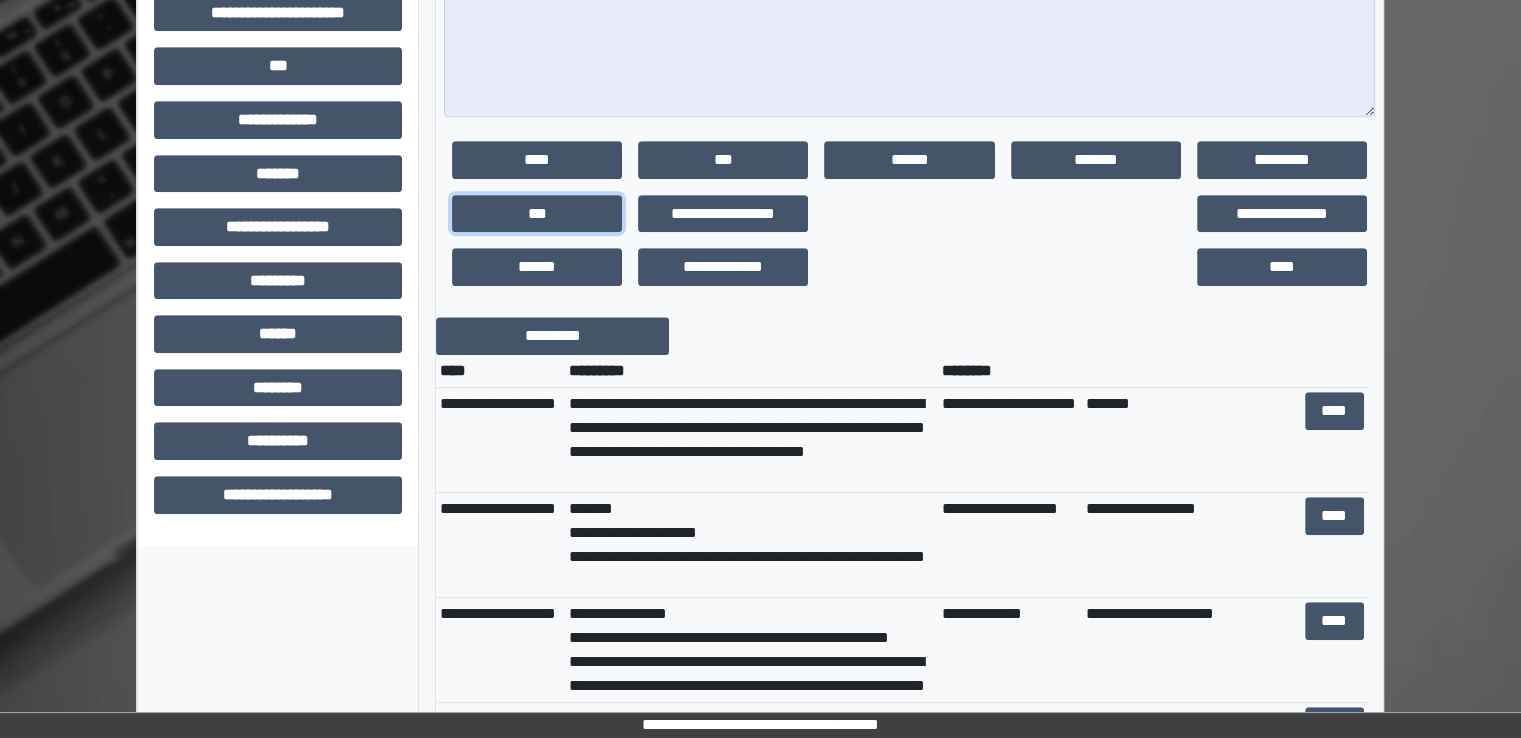 scroll, scrollTop: 1100, scrollLeft: 0, axis: vertical 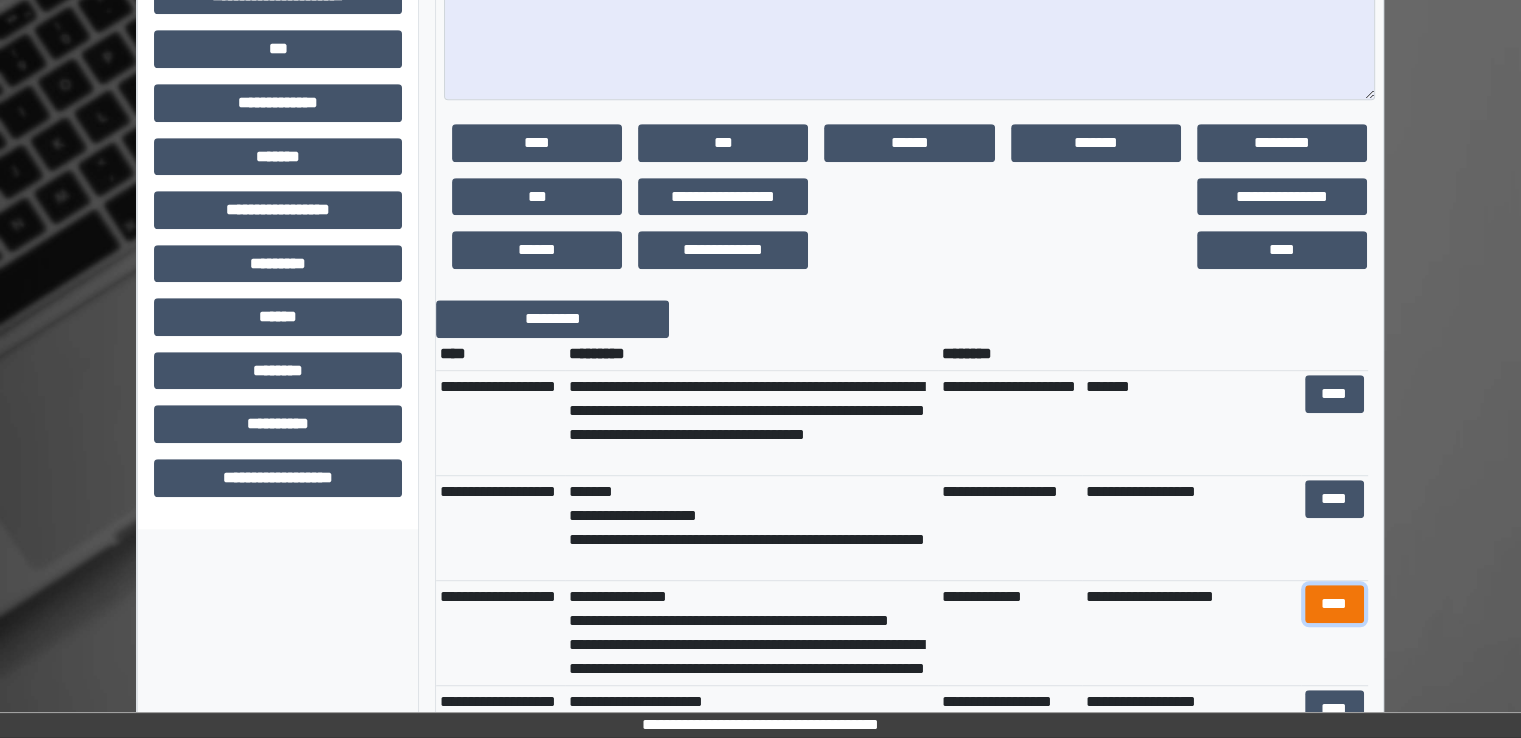 click on "****" at bounding box center [1334, 604] 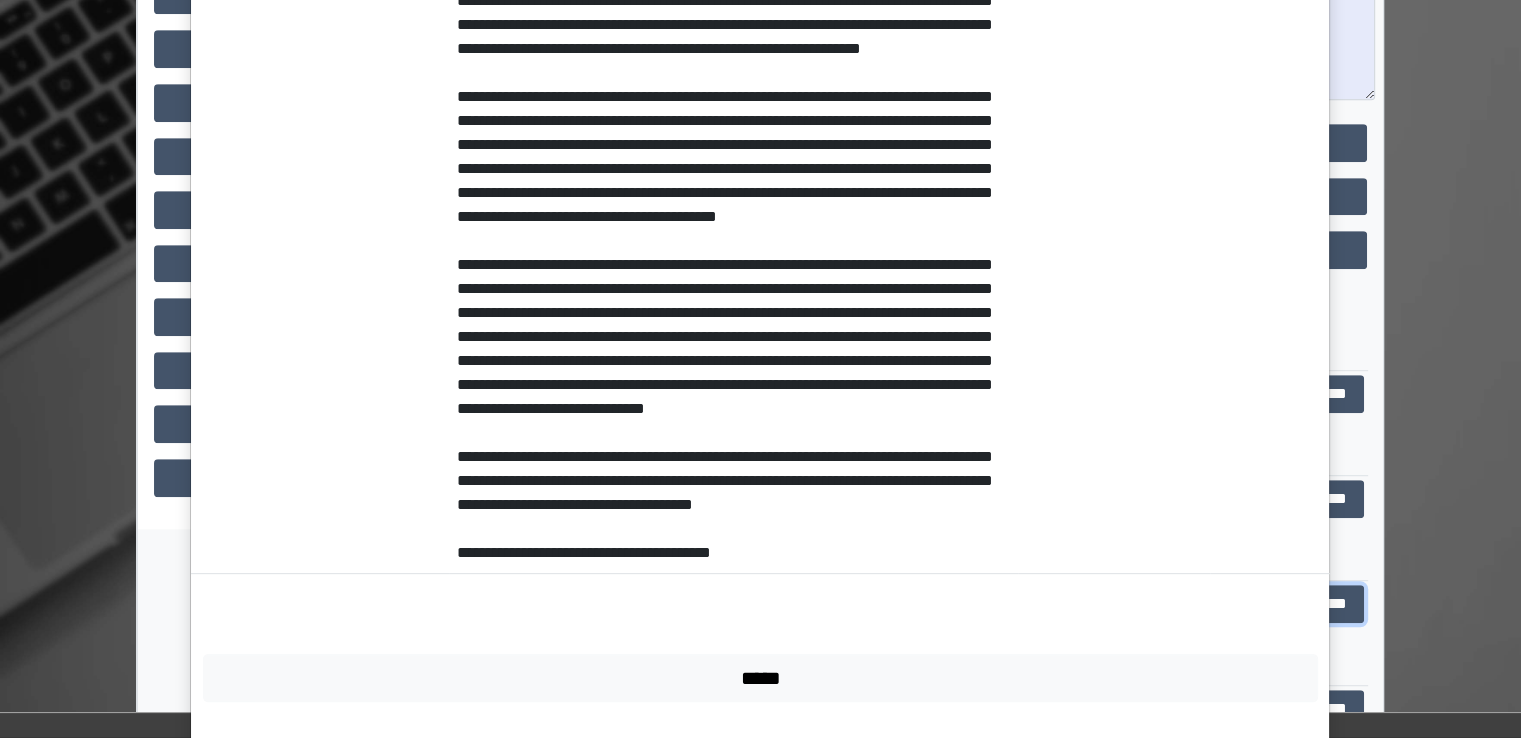 scroll, scrollTop: 700, scrollLeft: 0, axis: vertical 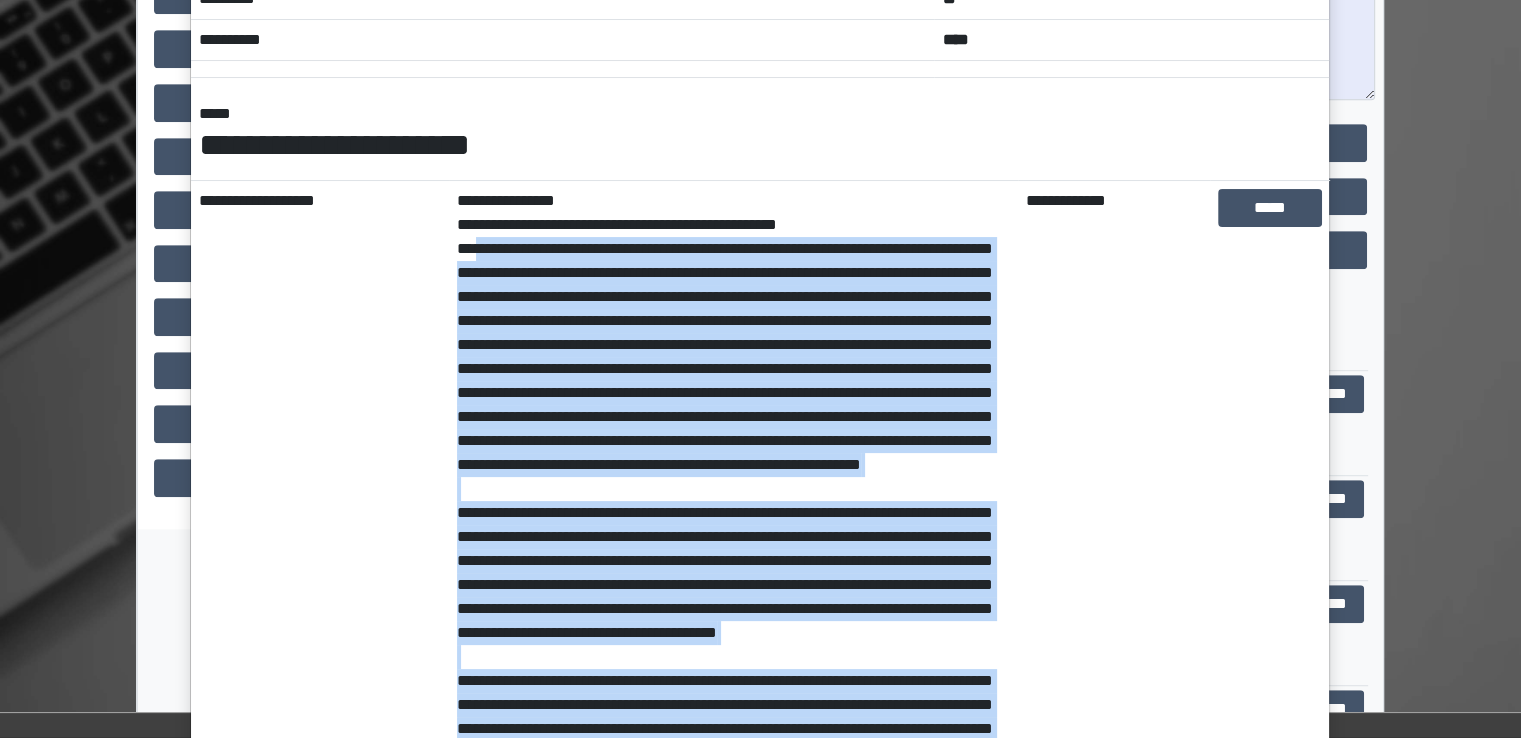drag, startPoint x: 802, startPoint y: 577, endPoint x: 470, endPoint y: 255, distance: 462.5019 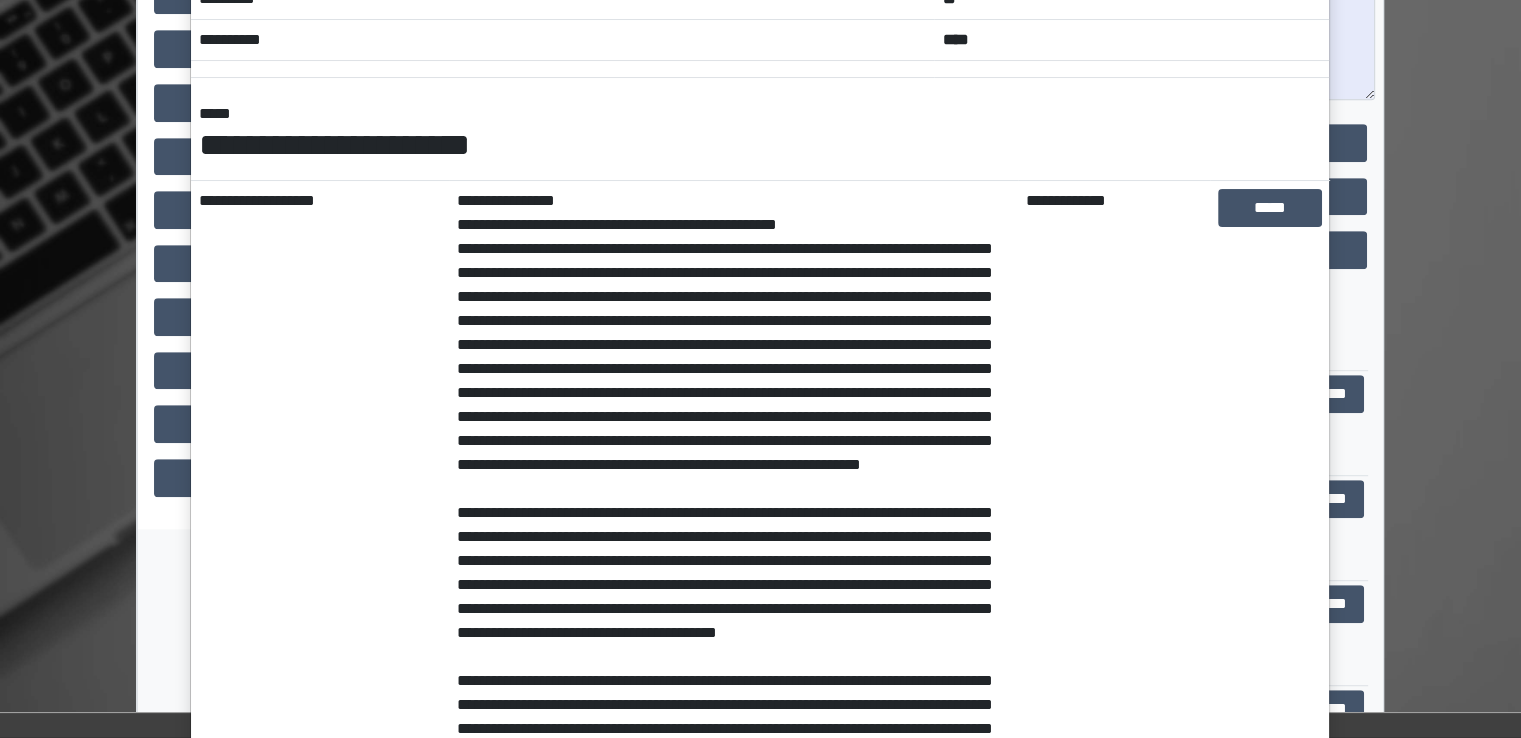 click on "**********" at bounding box center [760, 369] 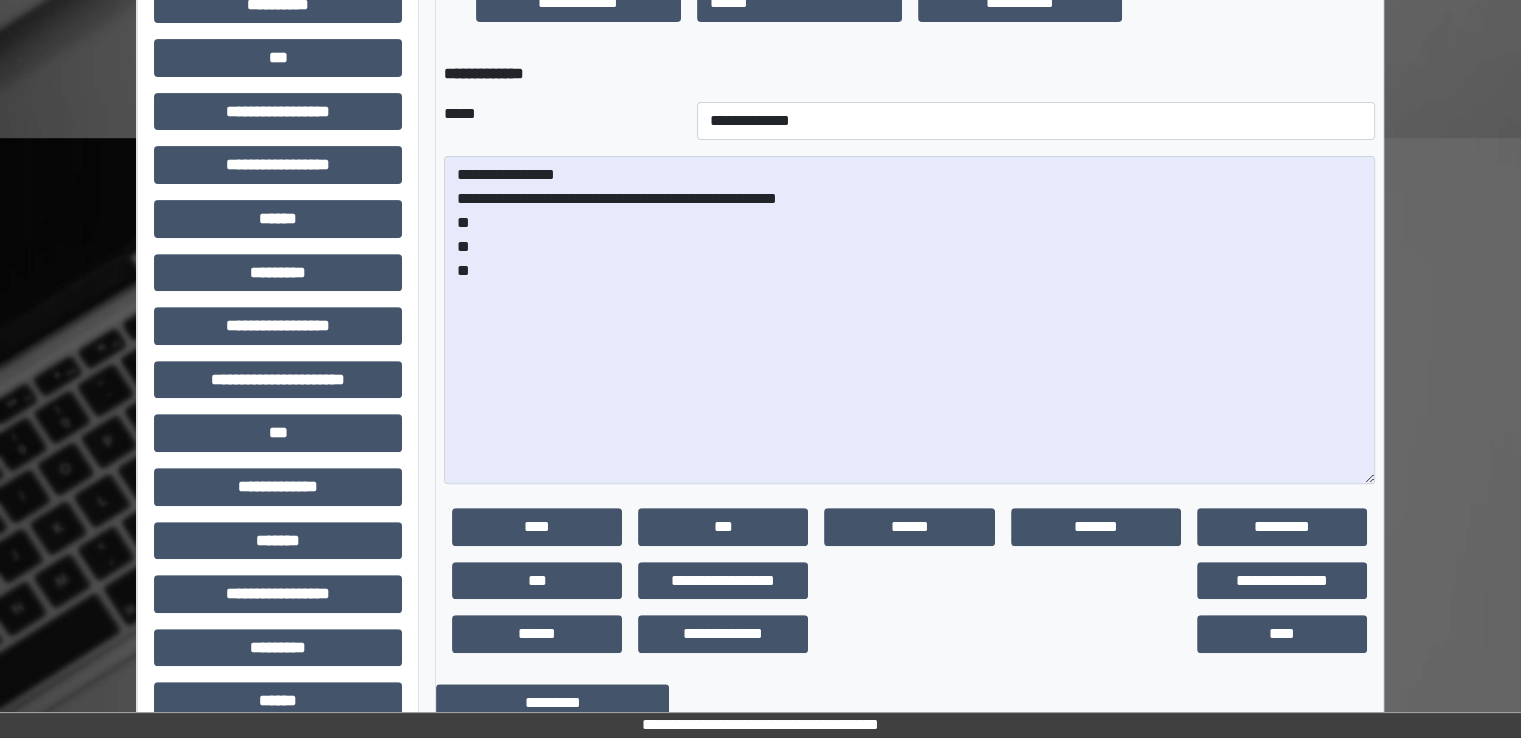 scroll, scrollTop: 600, scrollLeft: 0, axis: vertical 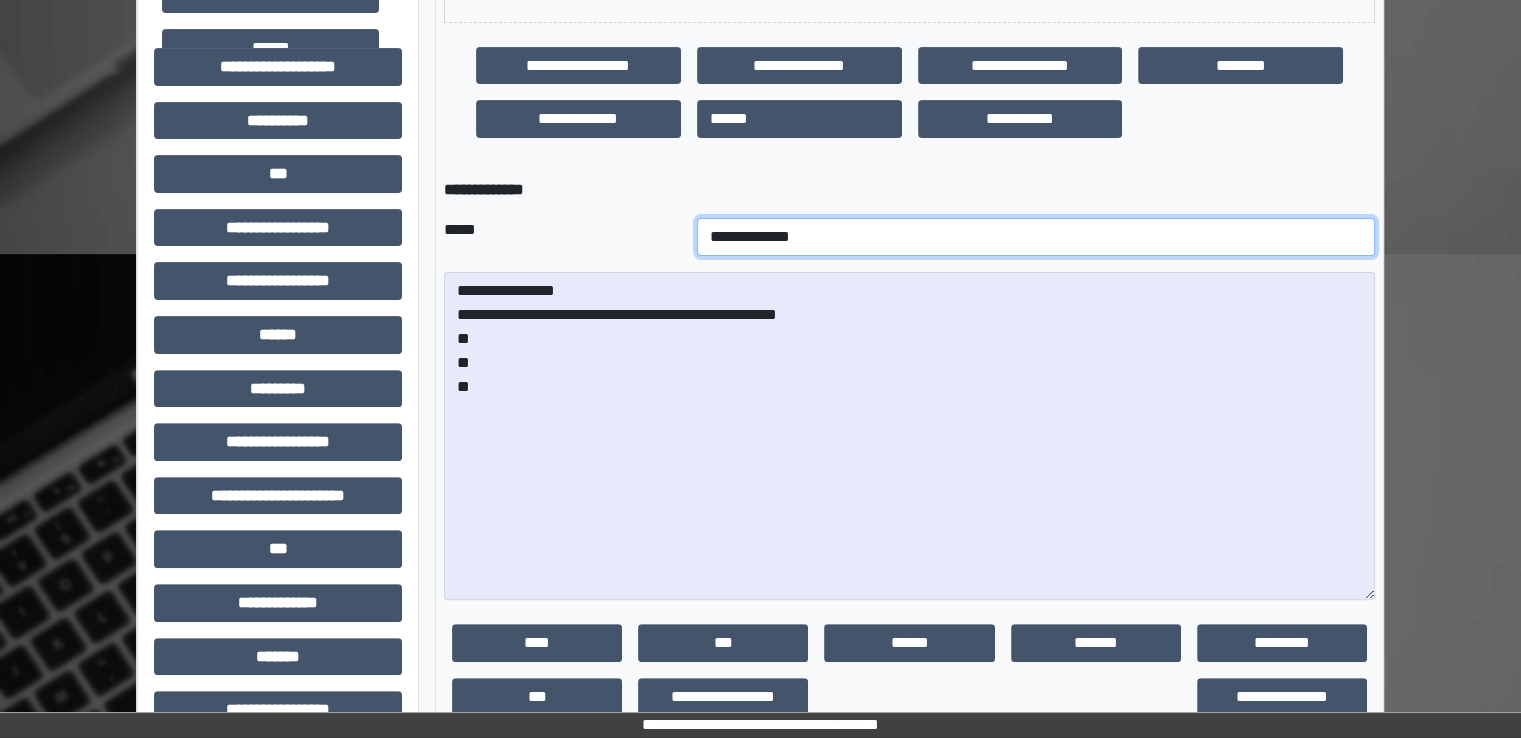 click on "**********" at bounding box center [1036, 237] 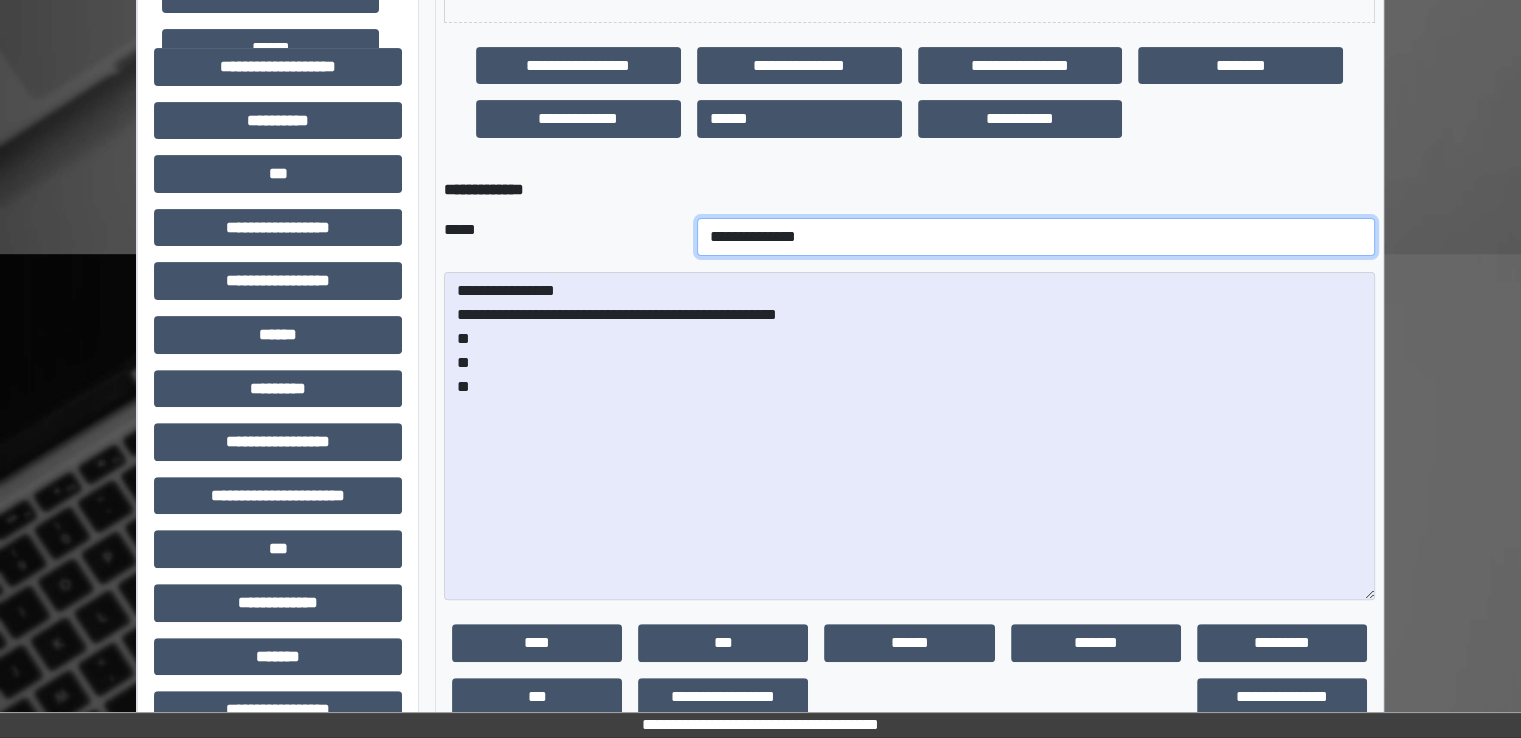 click on "**********" at bounding box center [1036, 237] 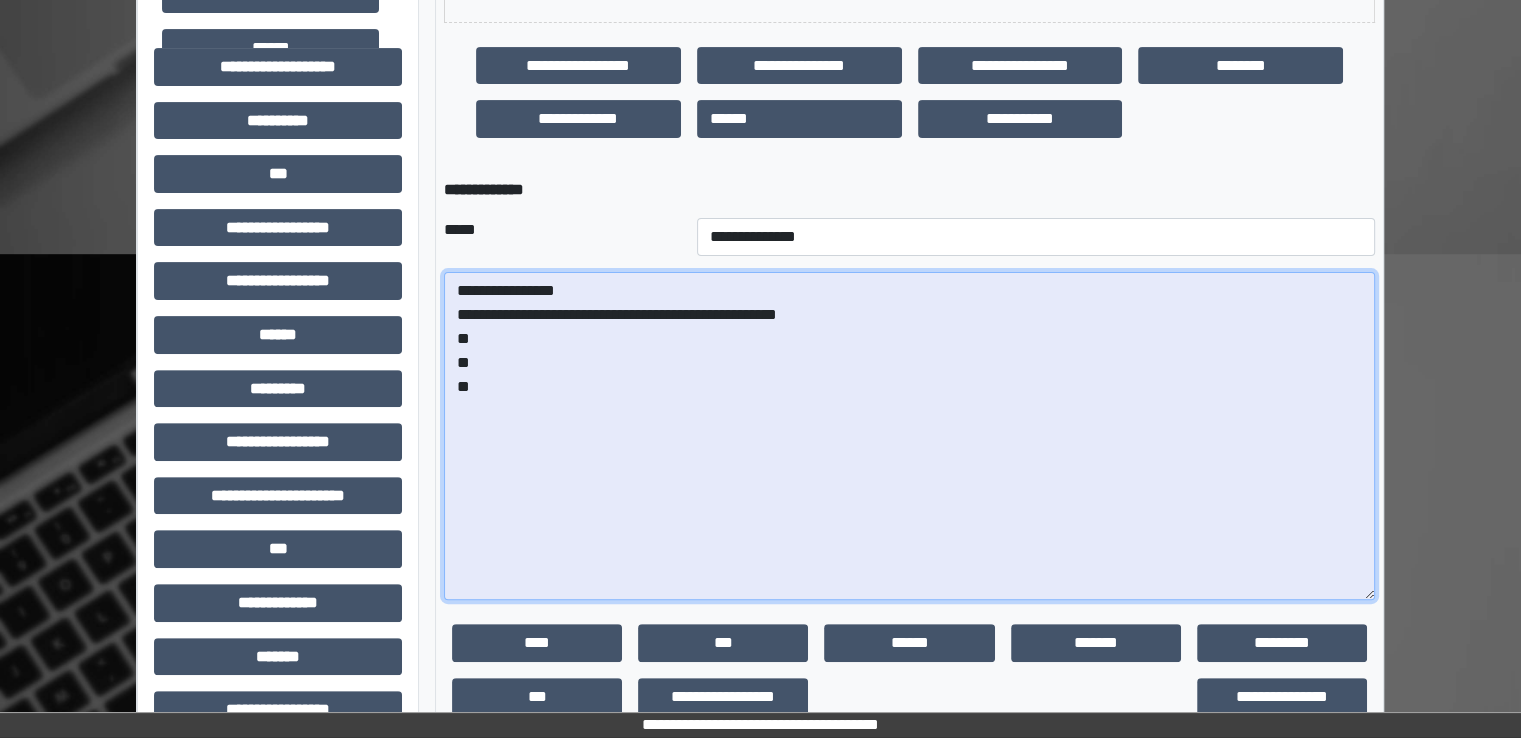 click on "**********" at bounding box center [909, 436] 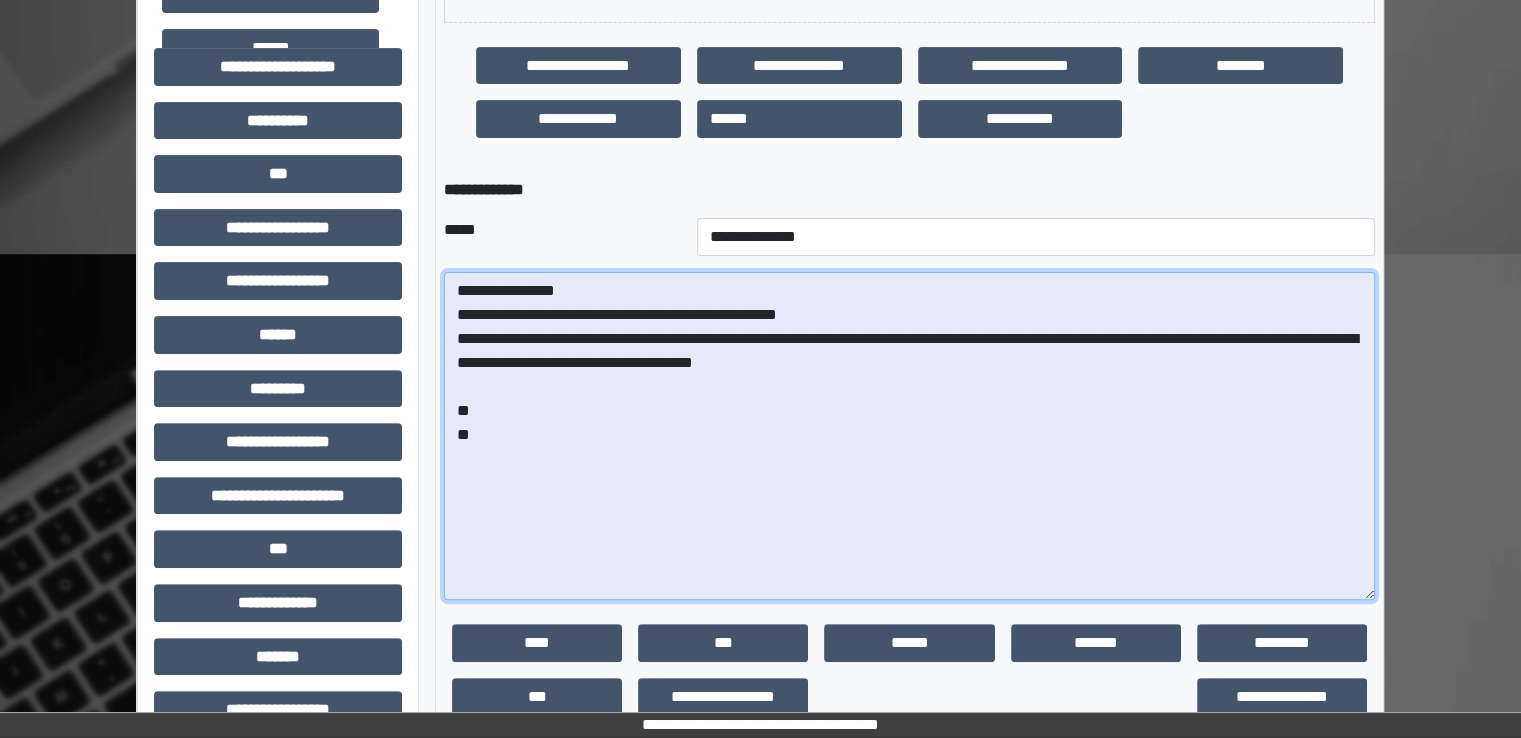 click on "**********" at bounding box center (909, 436) 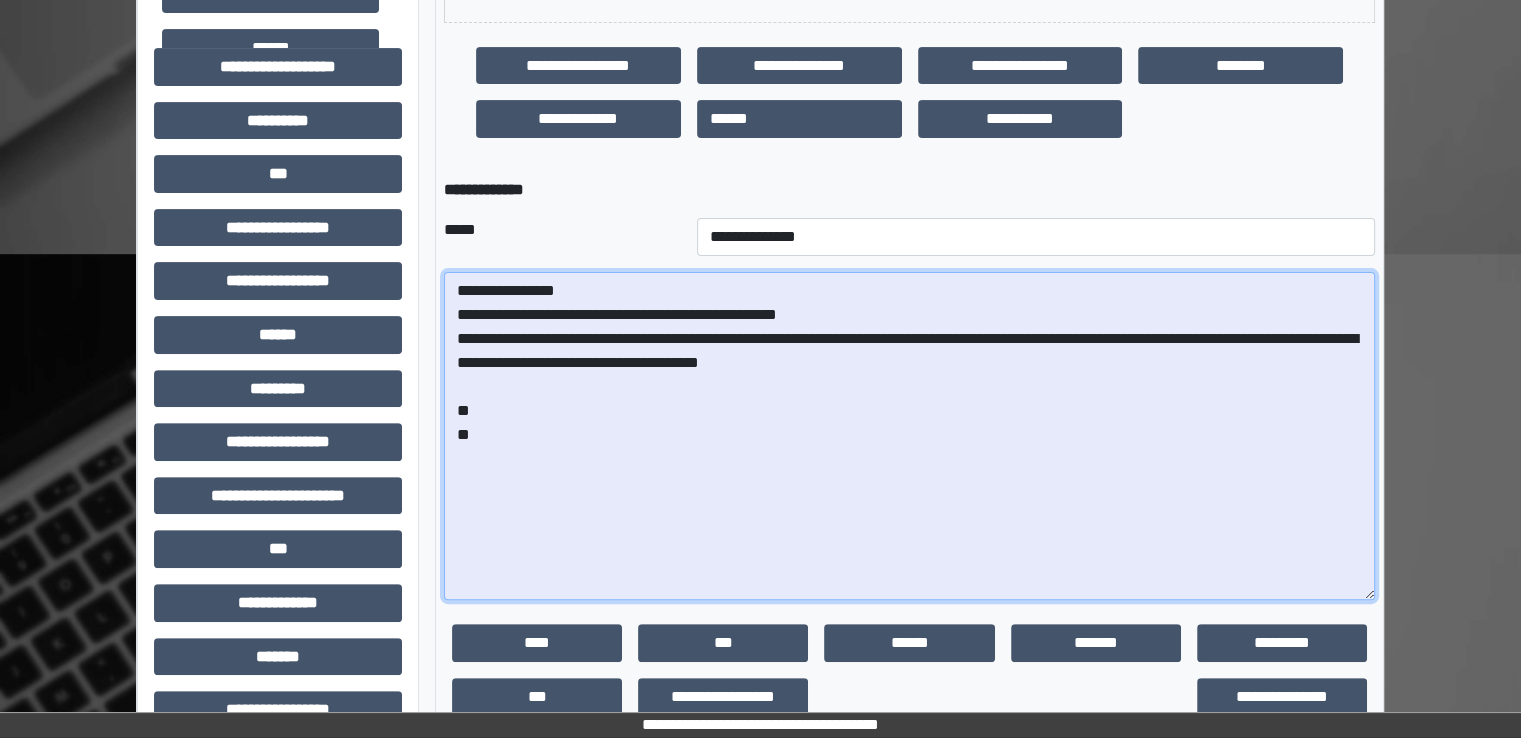 click on "**********" at bounding box center [909, 436] 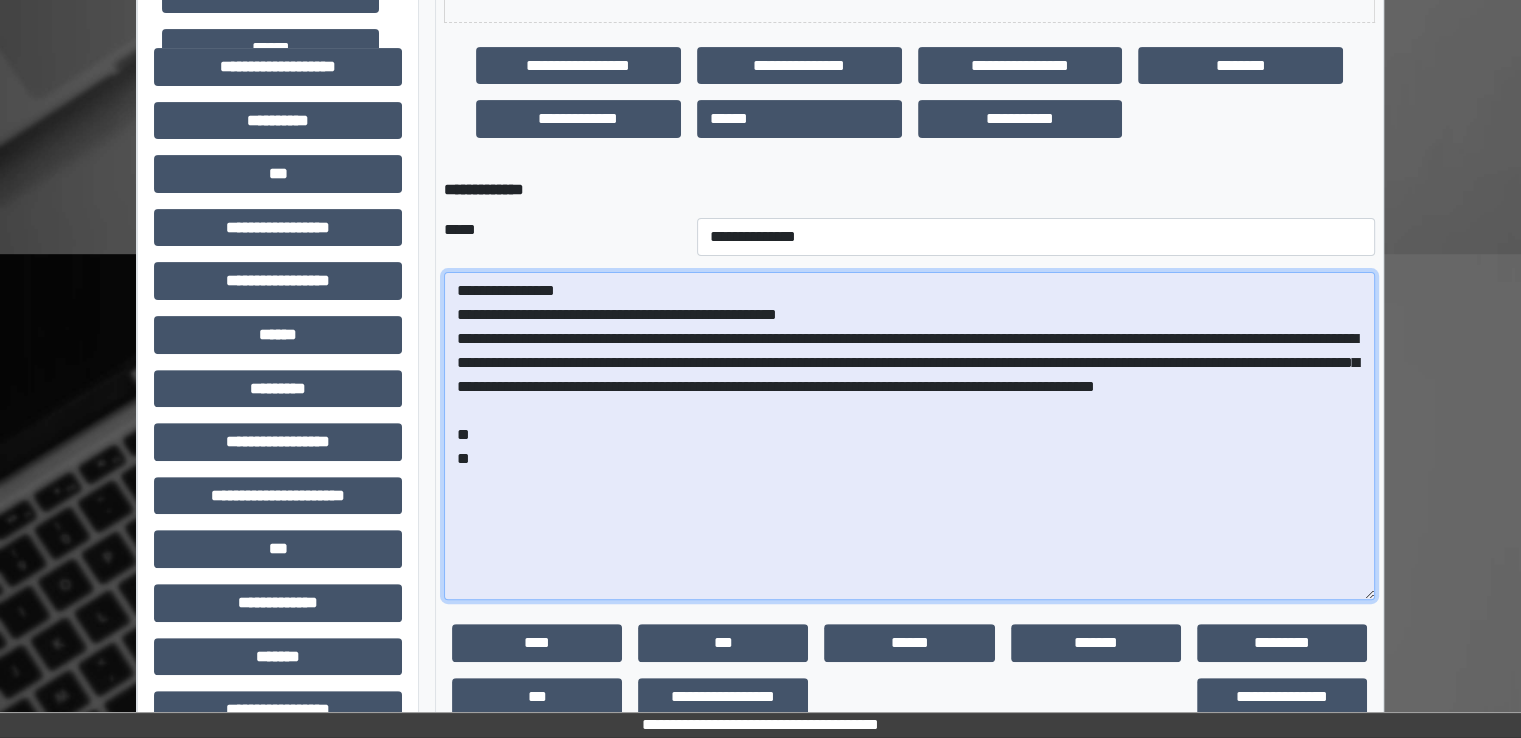 click on "**********" at bounding box center [909, 436] 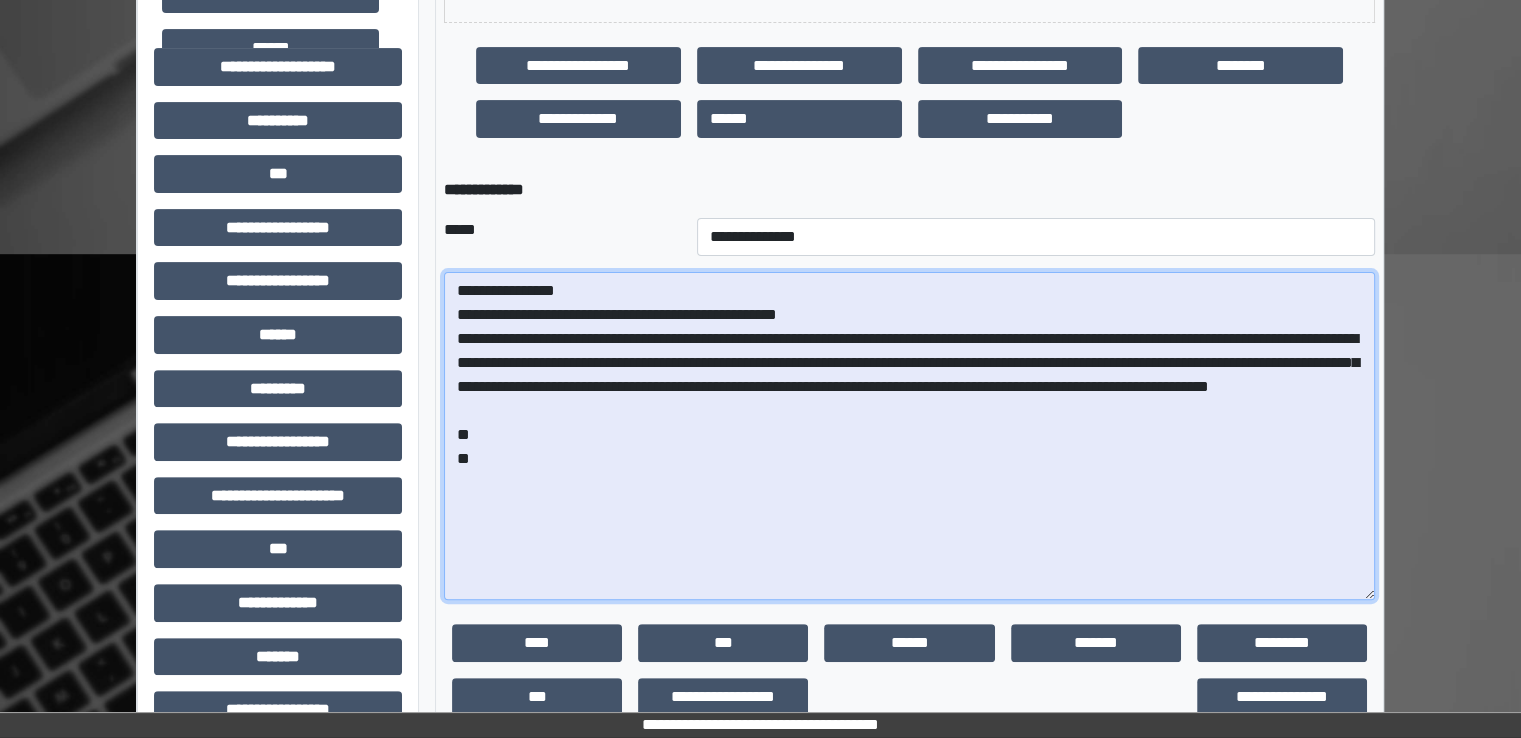 click on "**********" at bounding box center (909, 436) 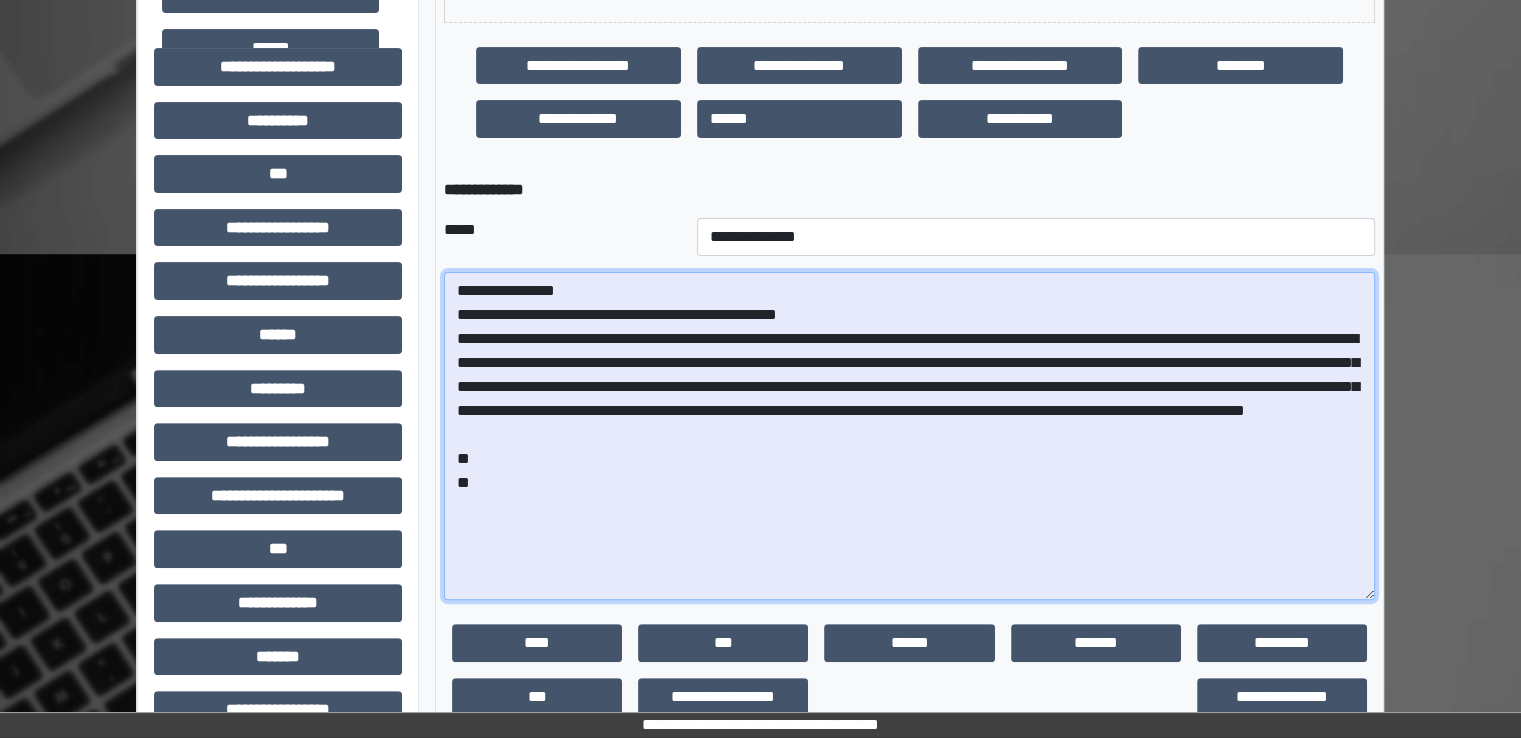 click on "**********" at bounding box center [909, 436] 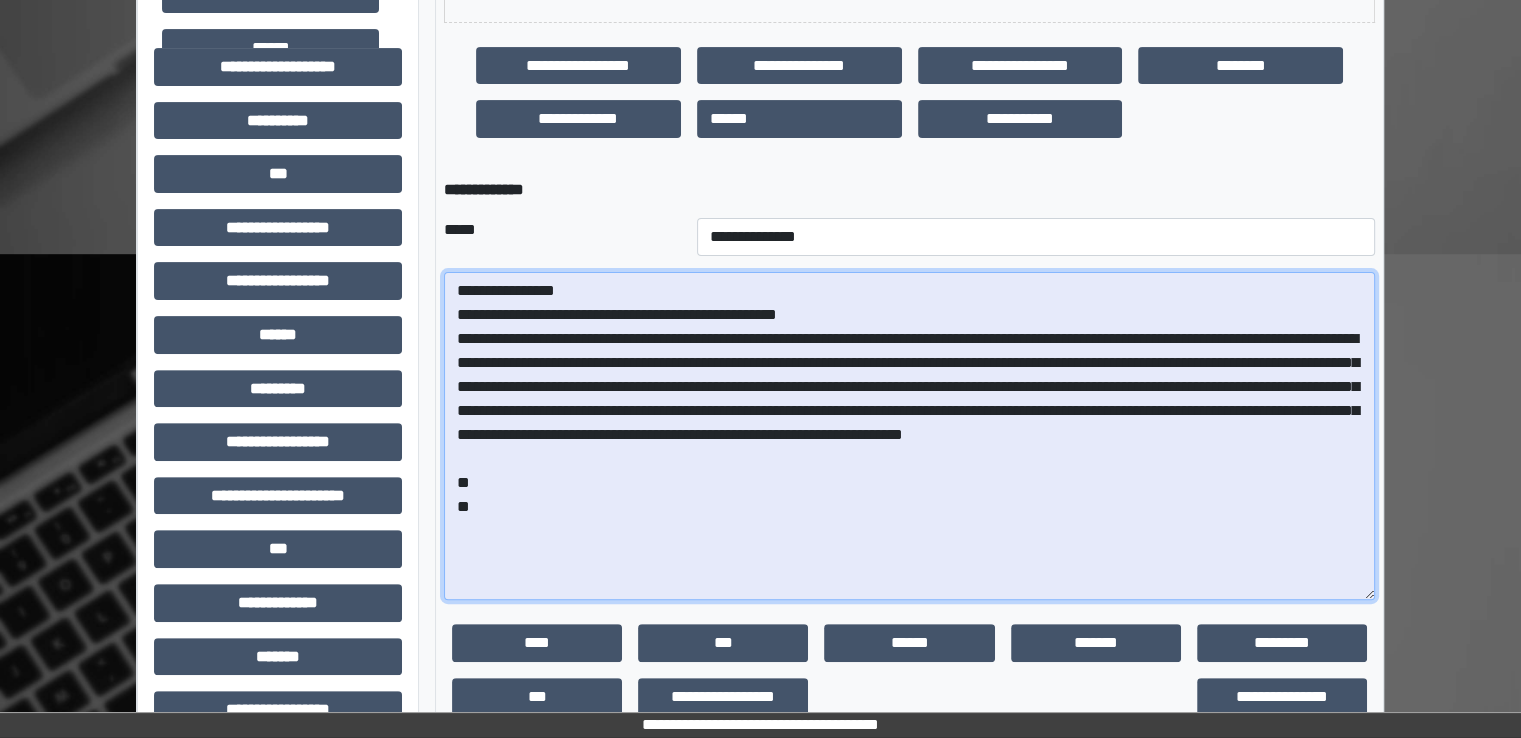 click on "**********" at bounding box center (909, 436) 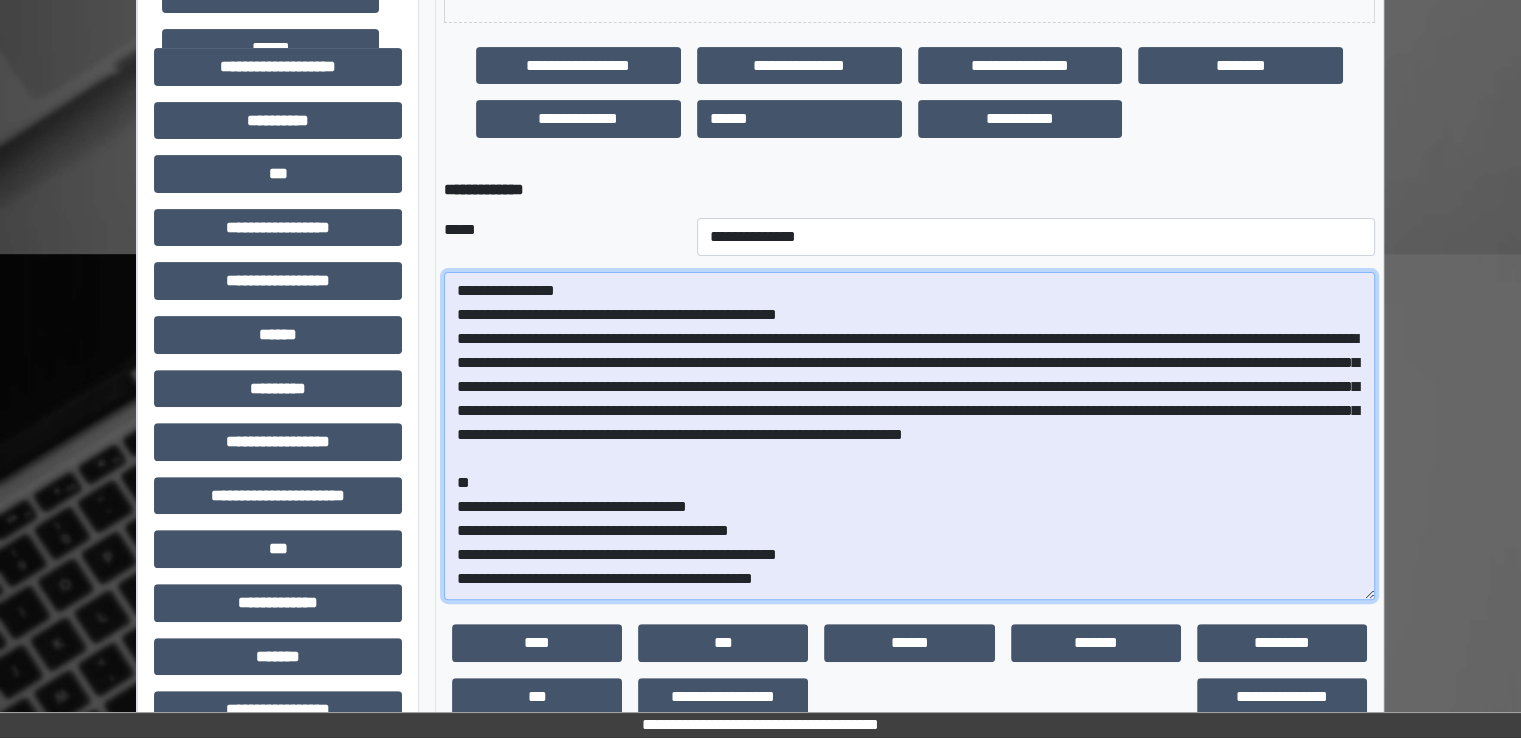 scroll, scrollTop: 38, scrollLeft: 0, axis: vertical 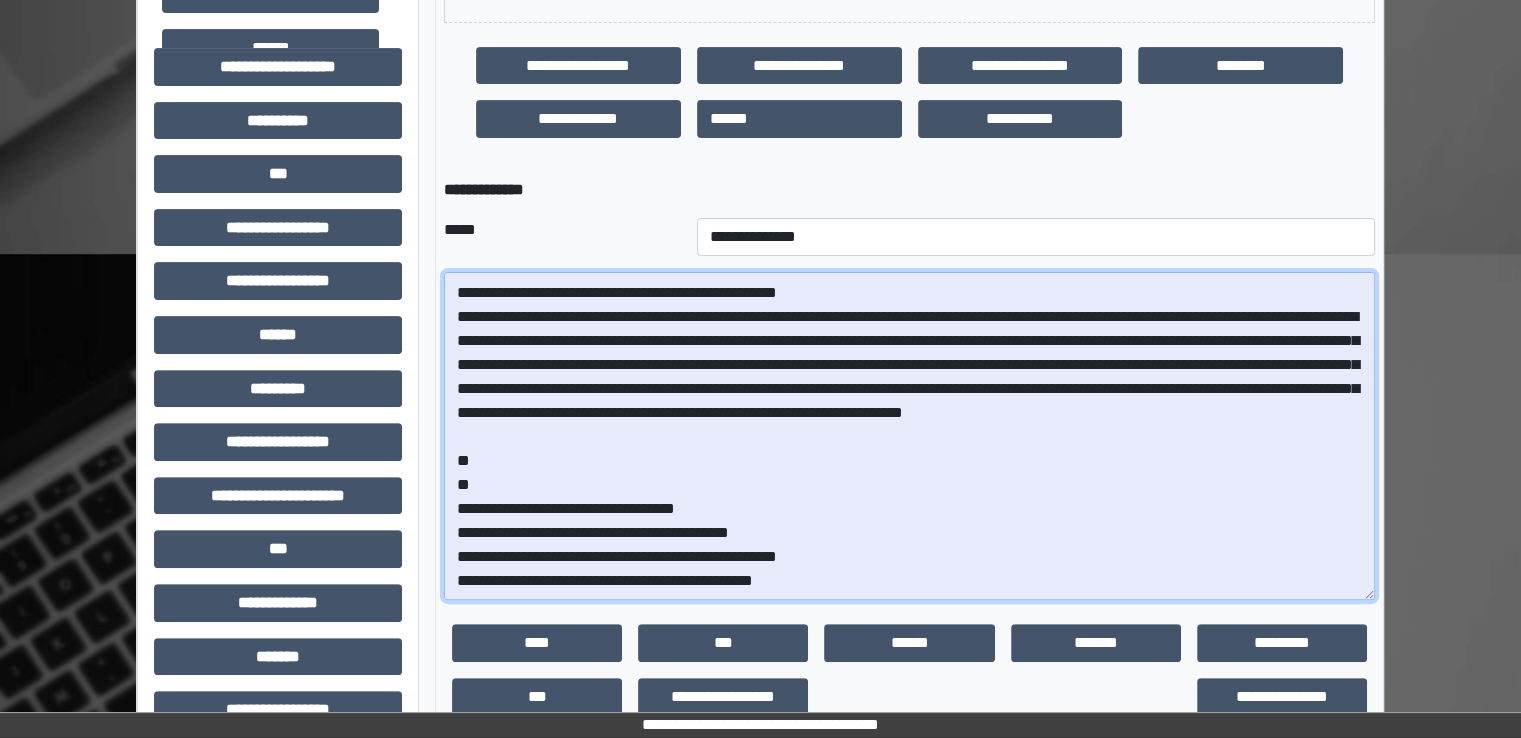 click on "**********" at bounding box center [909, 436] 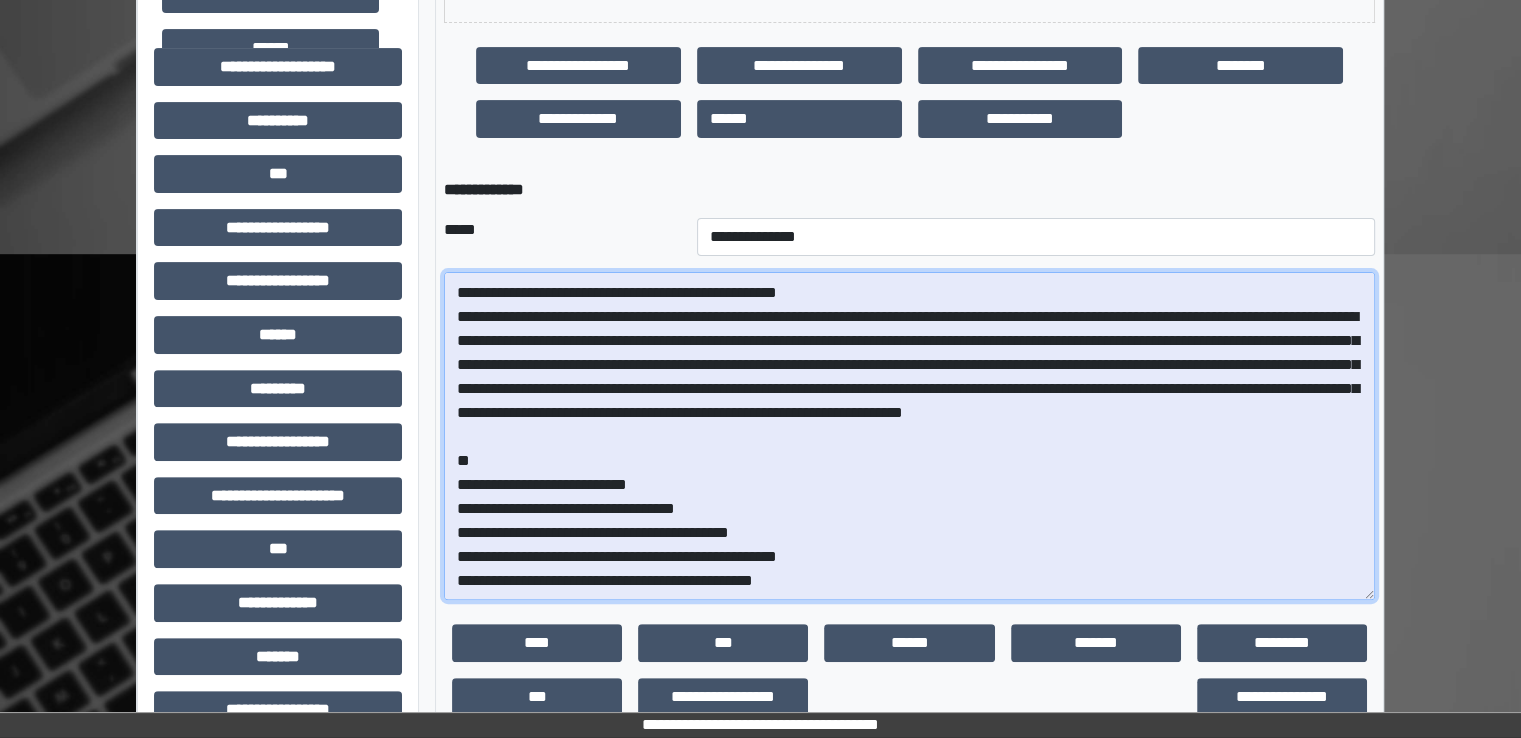 click on "**********" at bounding box center [909, 436] 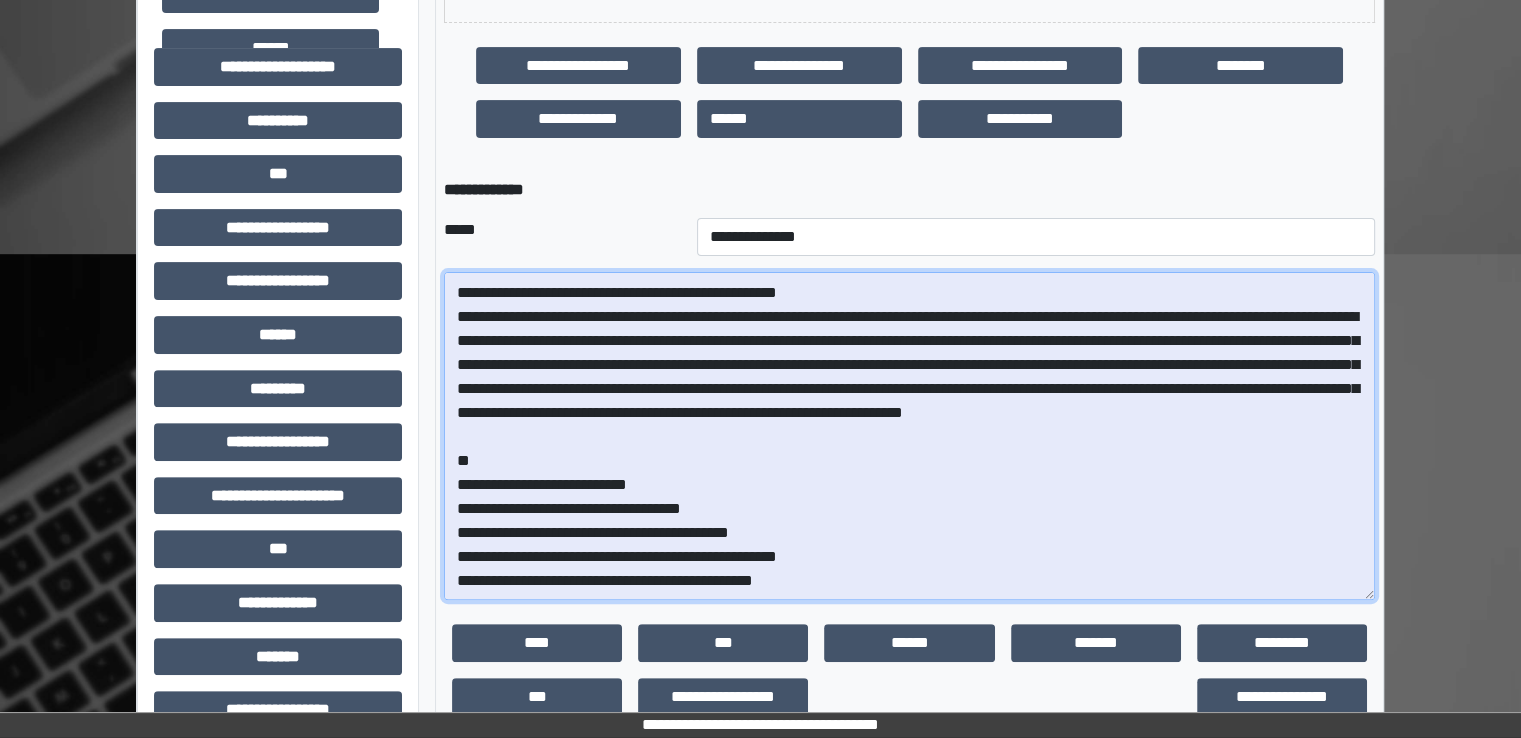 click on "**********" at bounding box center (909, 436) 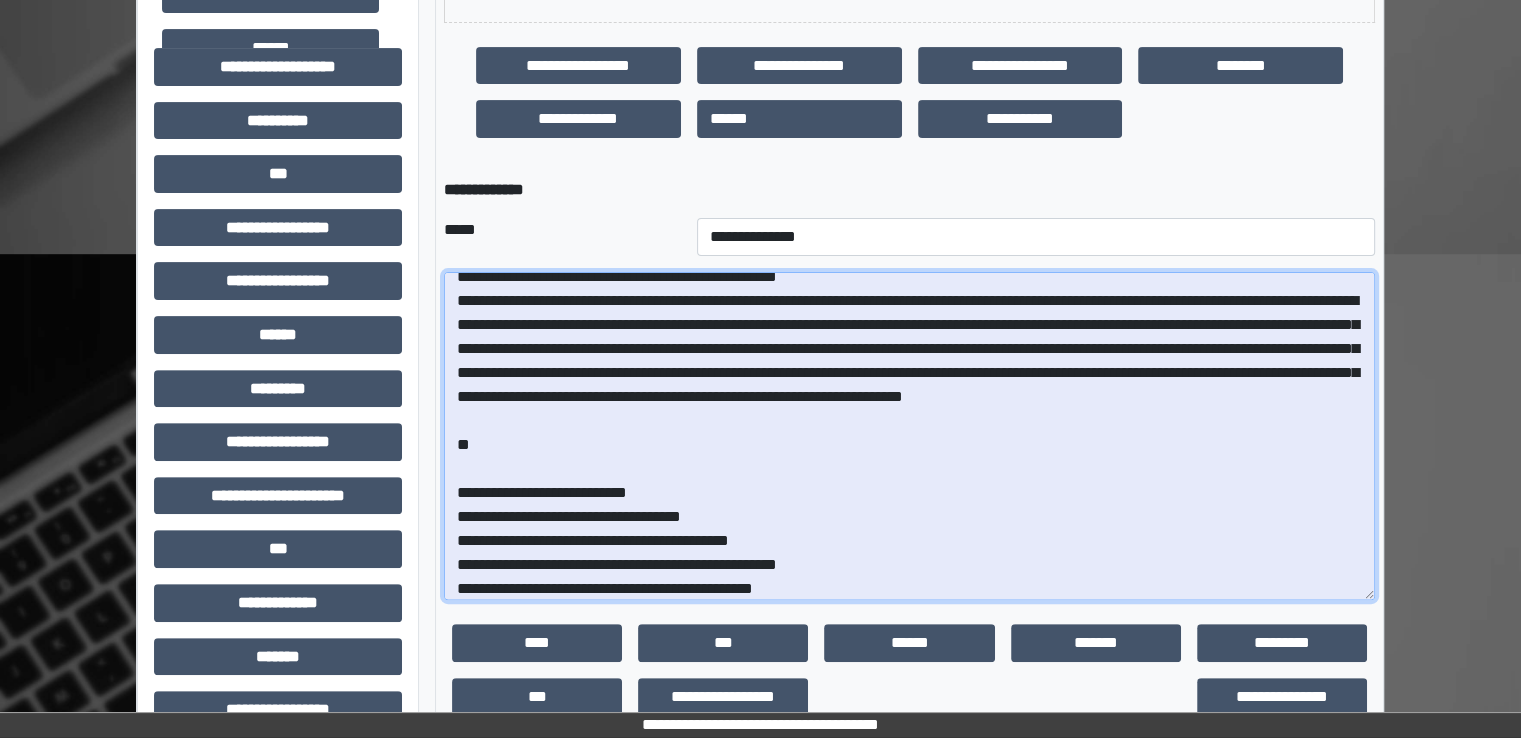 click on "**********" at bounding box center (909, 436) 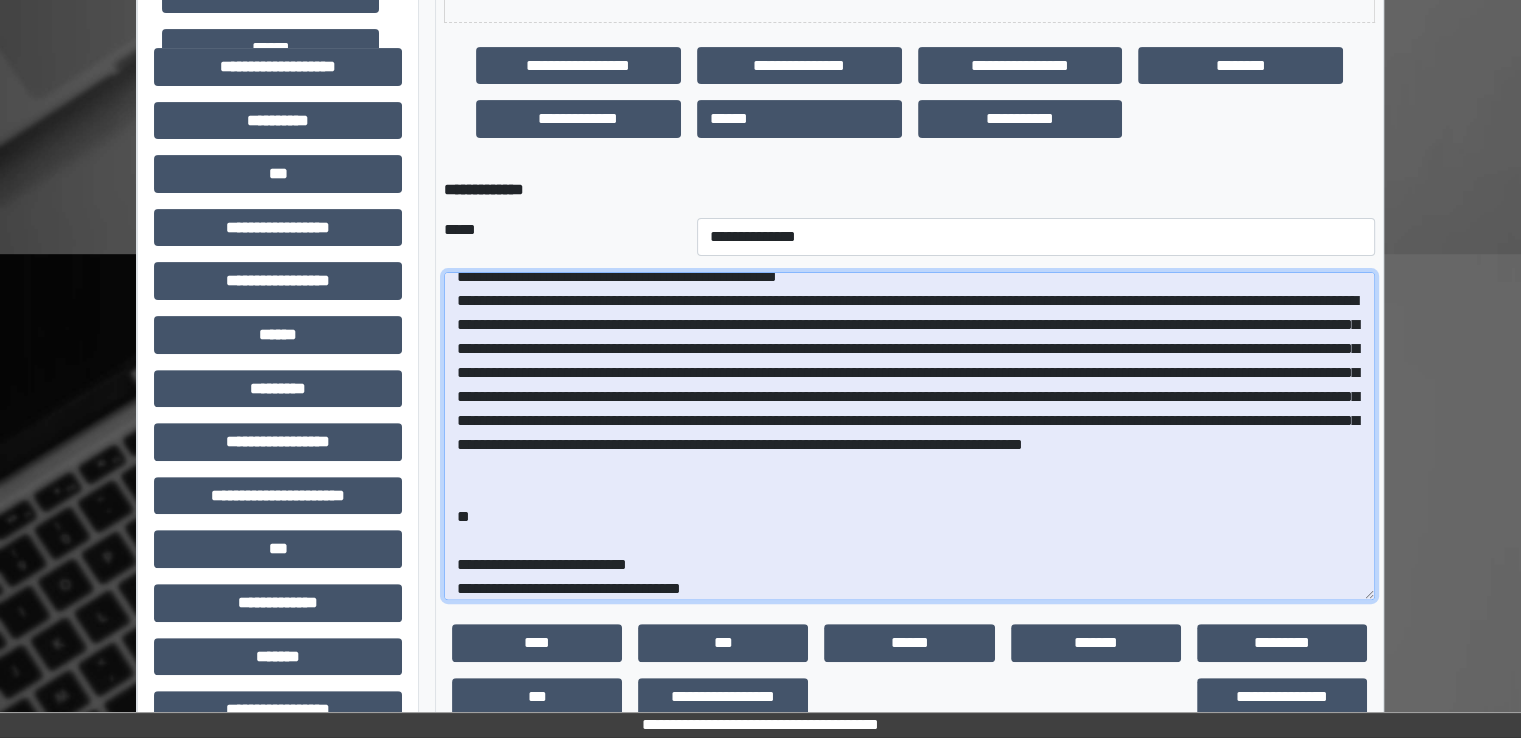 drag, startPoint x: 920, startPoint y: 419, endPoint x: 1120, endPoint y: 416, distance: 200.02249 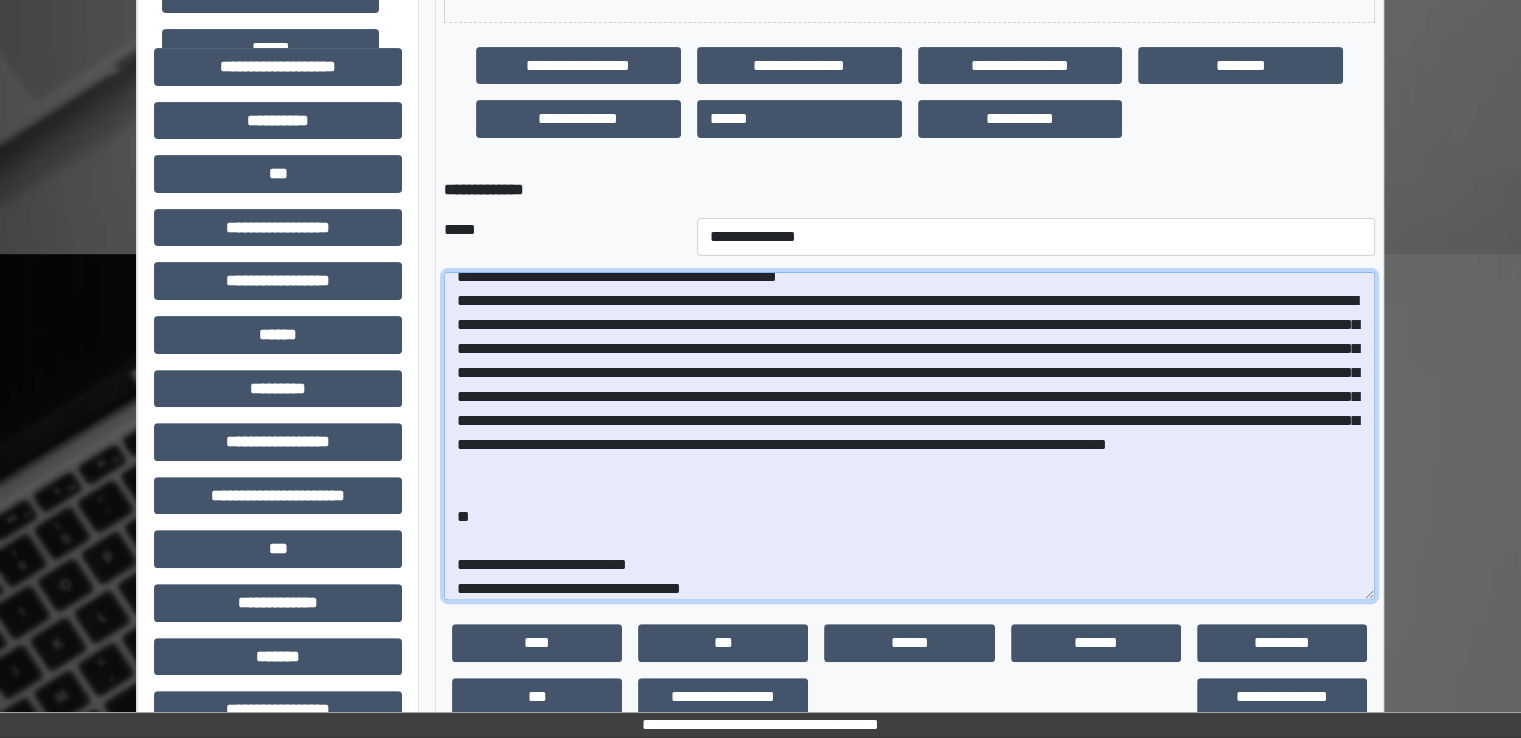 click at bounding box center [909, 436] 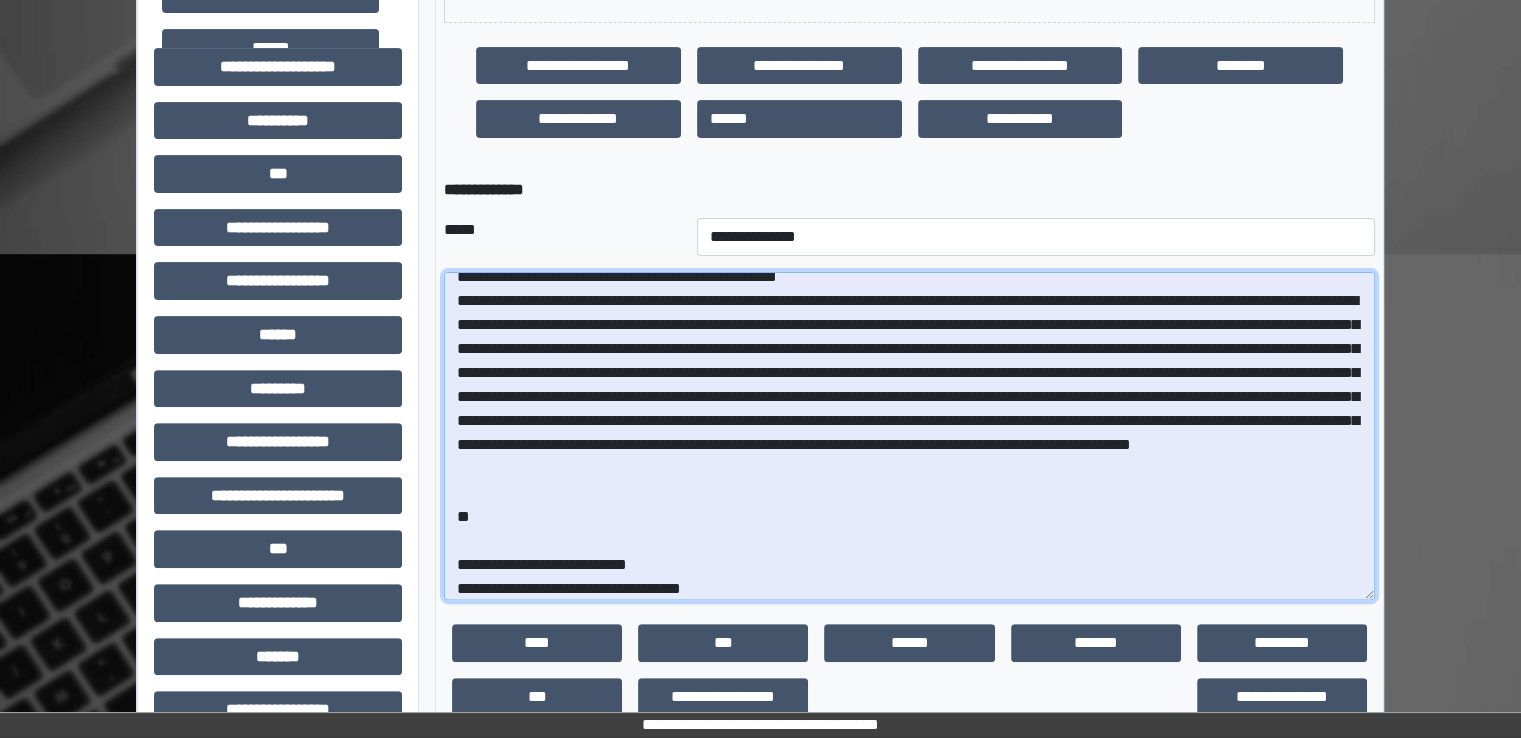 drag, startPoint x: 703, startPoint y: 443, endPoint x: 781, endPoint y: 448, distance: 78.160095 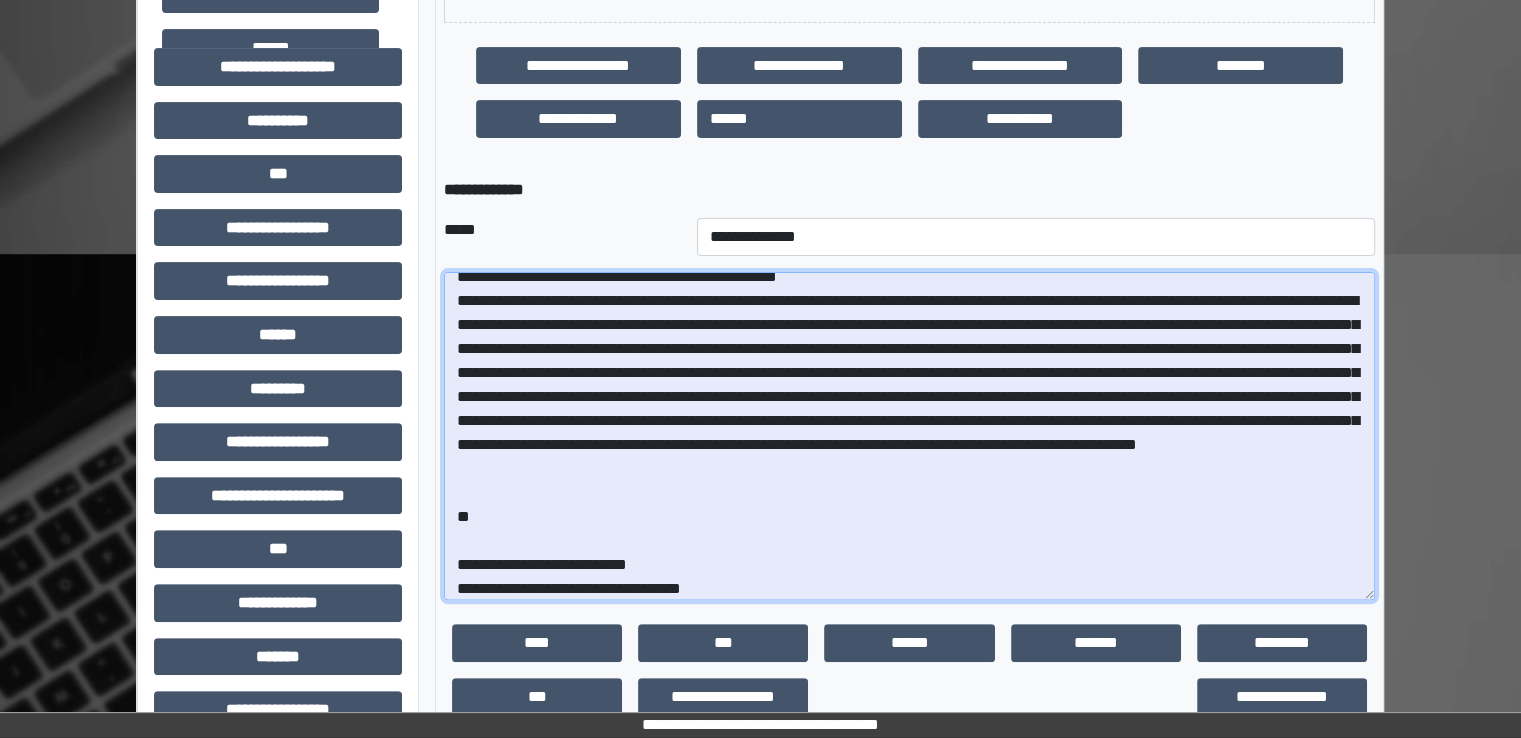 drag, startPoint x: 1108, startPoint y: 442, endPoint x: 767, endPoint y: 467, distance: 341.9152 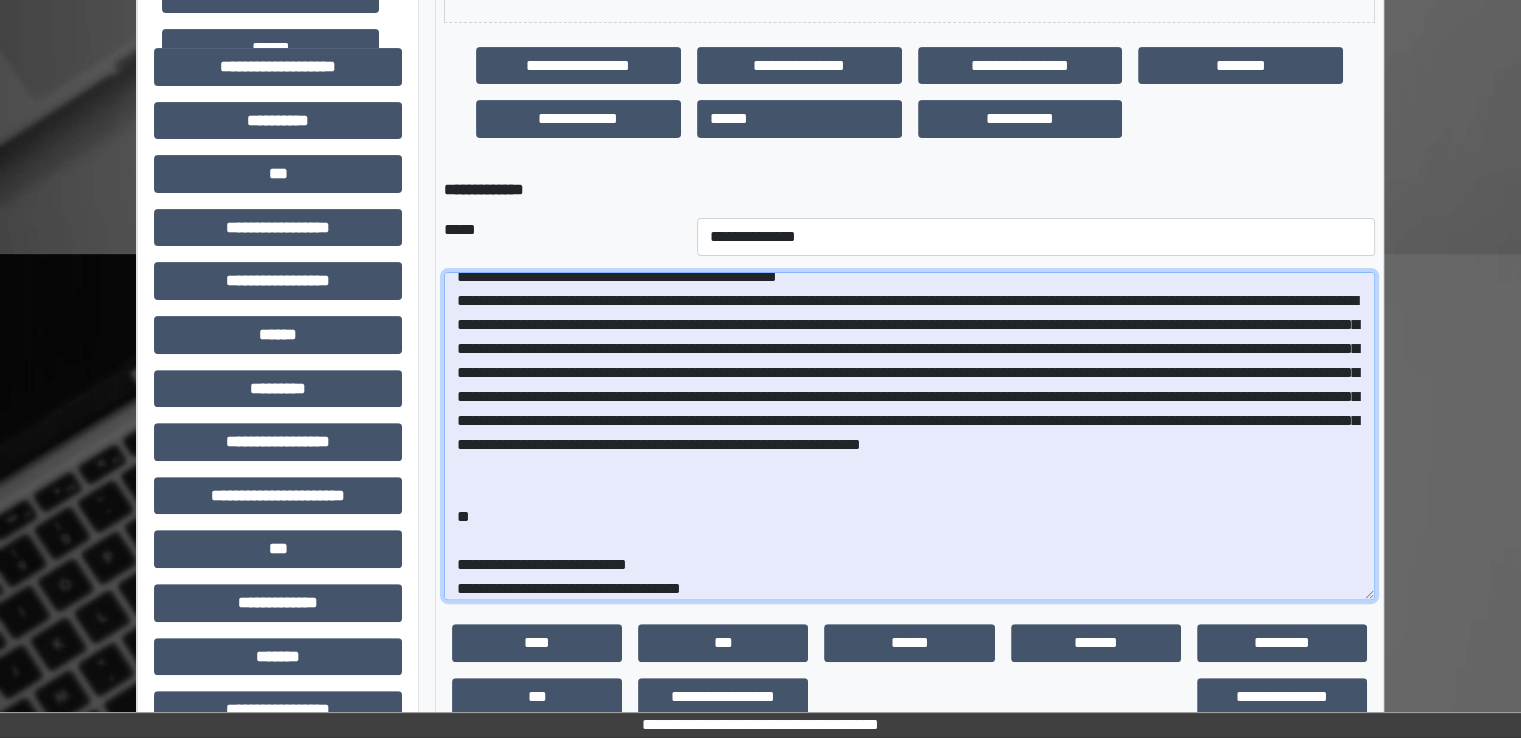 click at bounding box center (909, 436) 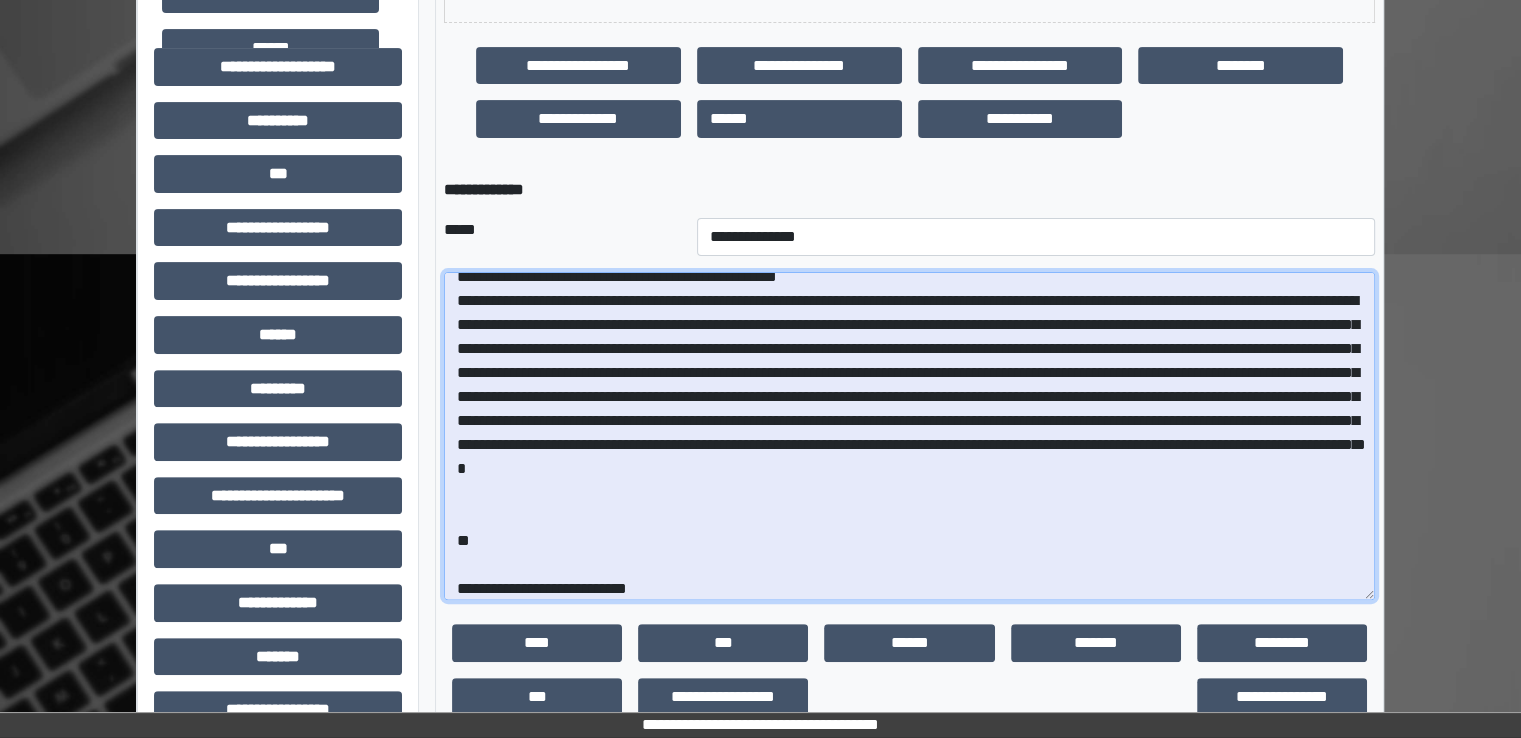 click at bounding box center [909, 436] 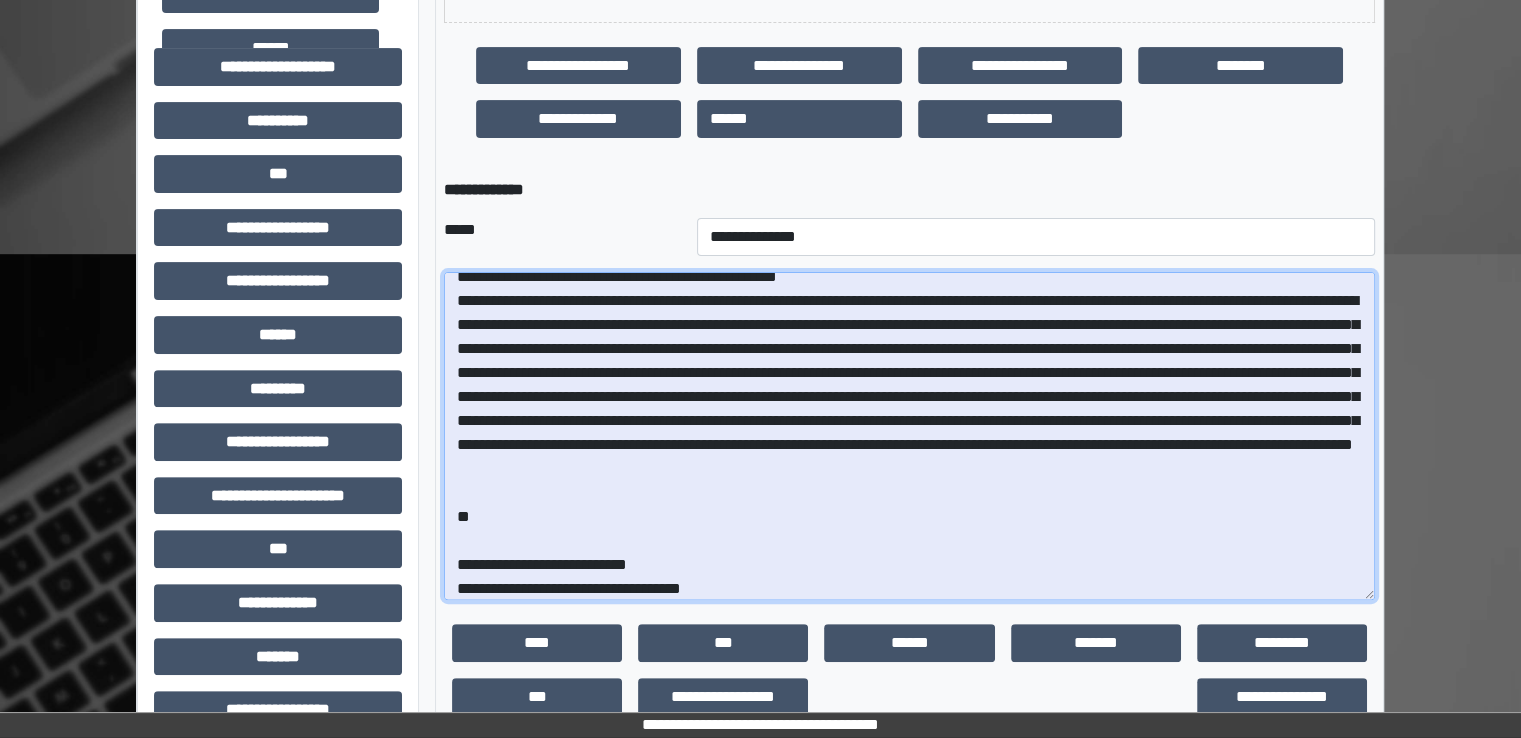 drag, startPoint x: 1121, startPoint y: 443, endPoint x: 1157, endPoint y: 441, distance: 36.05551 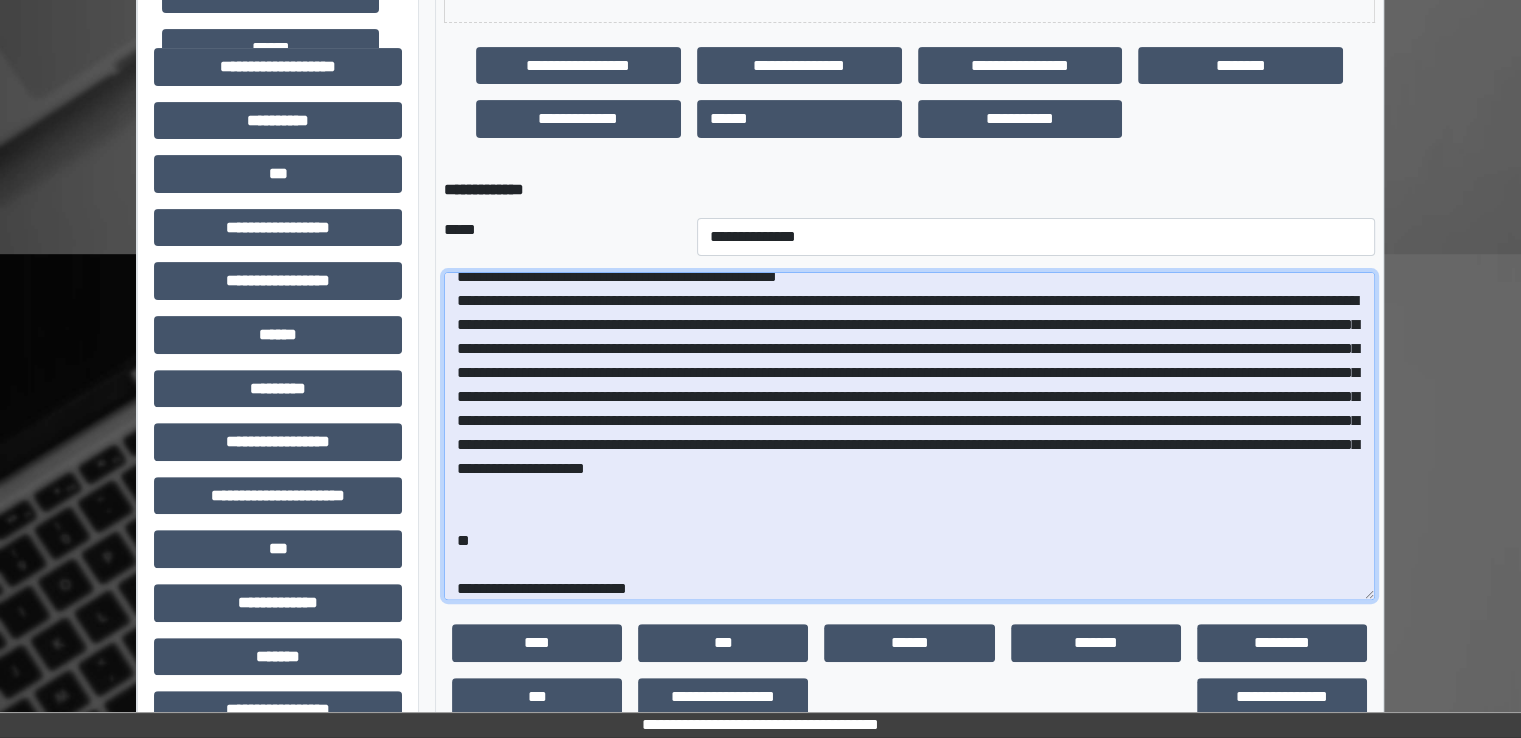 click at bounding box center (909, 436) 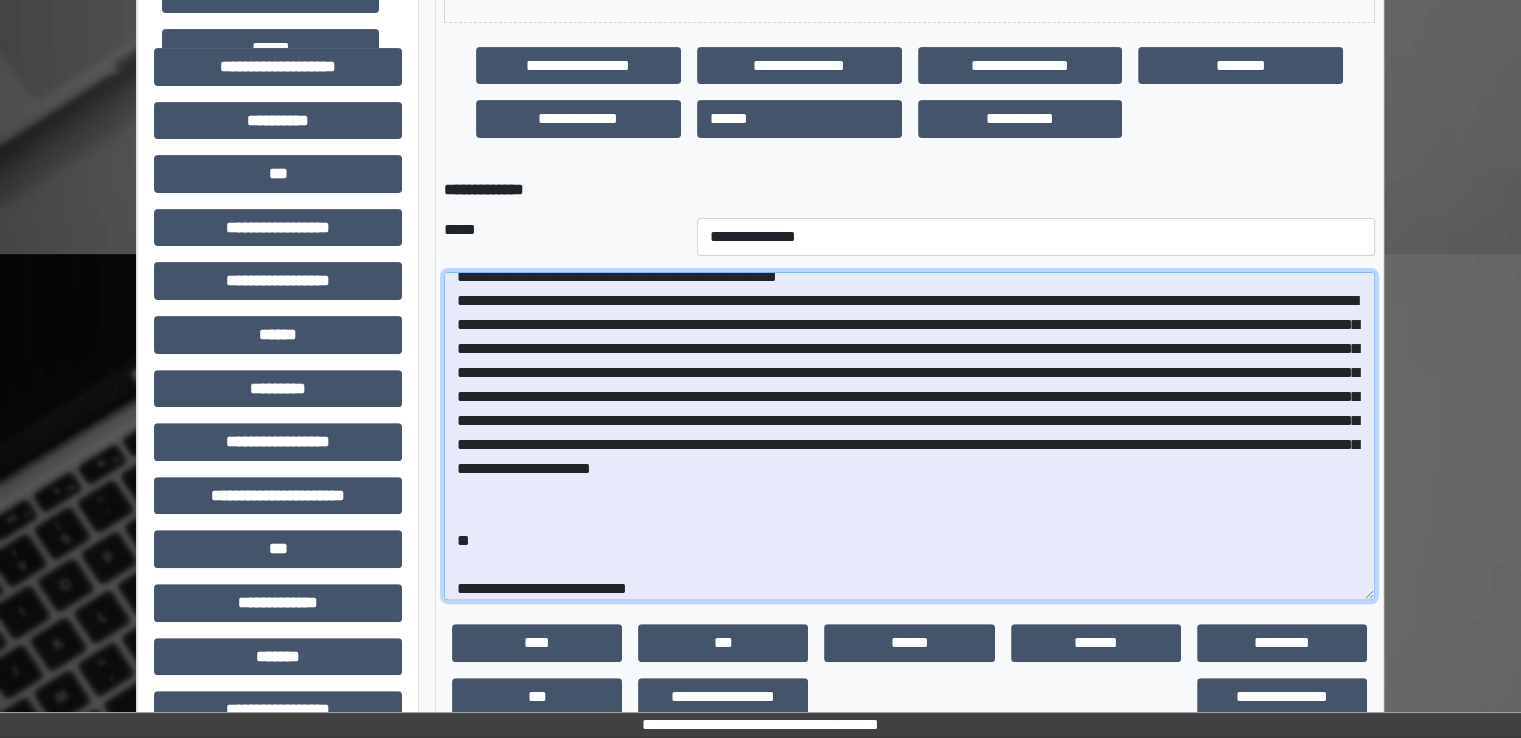 click at bounding box center [909, 436] 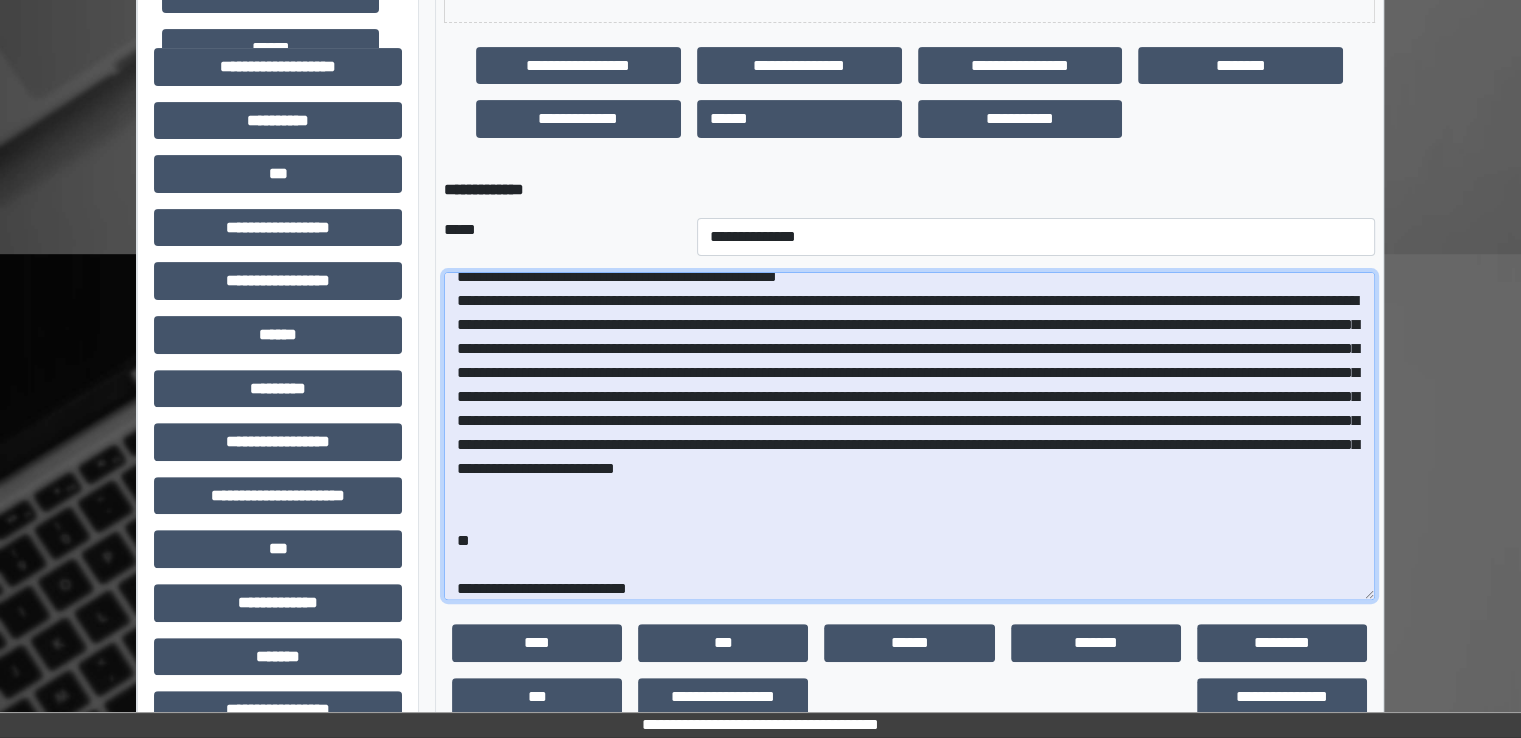 click at bounding box center (909, 436) 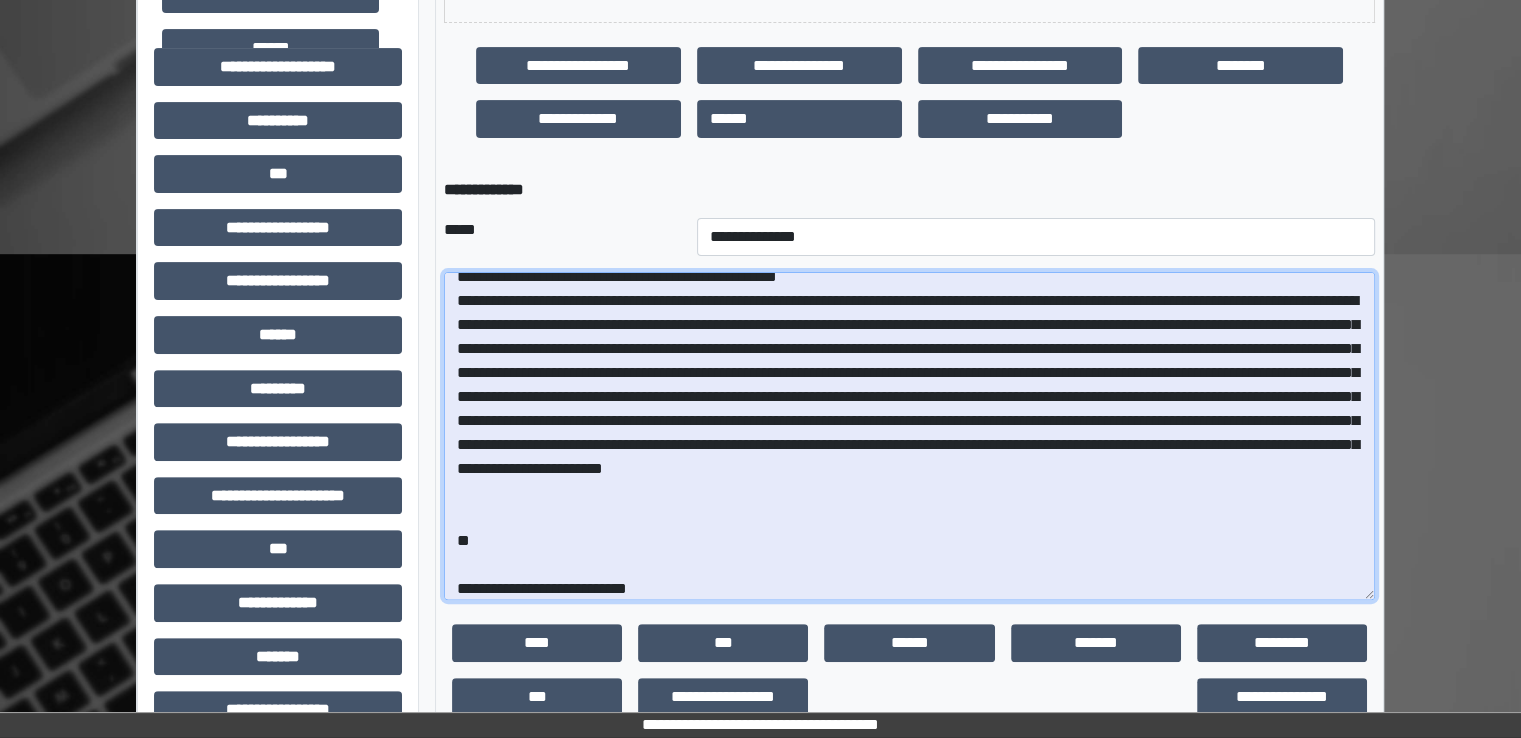 drag, startPoint x: 1177, startPoint y: 469, endPoint x: 1195, endPoint y: 447, distance: 28.42534 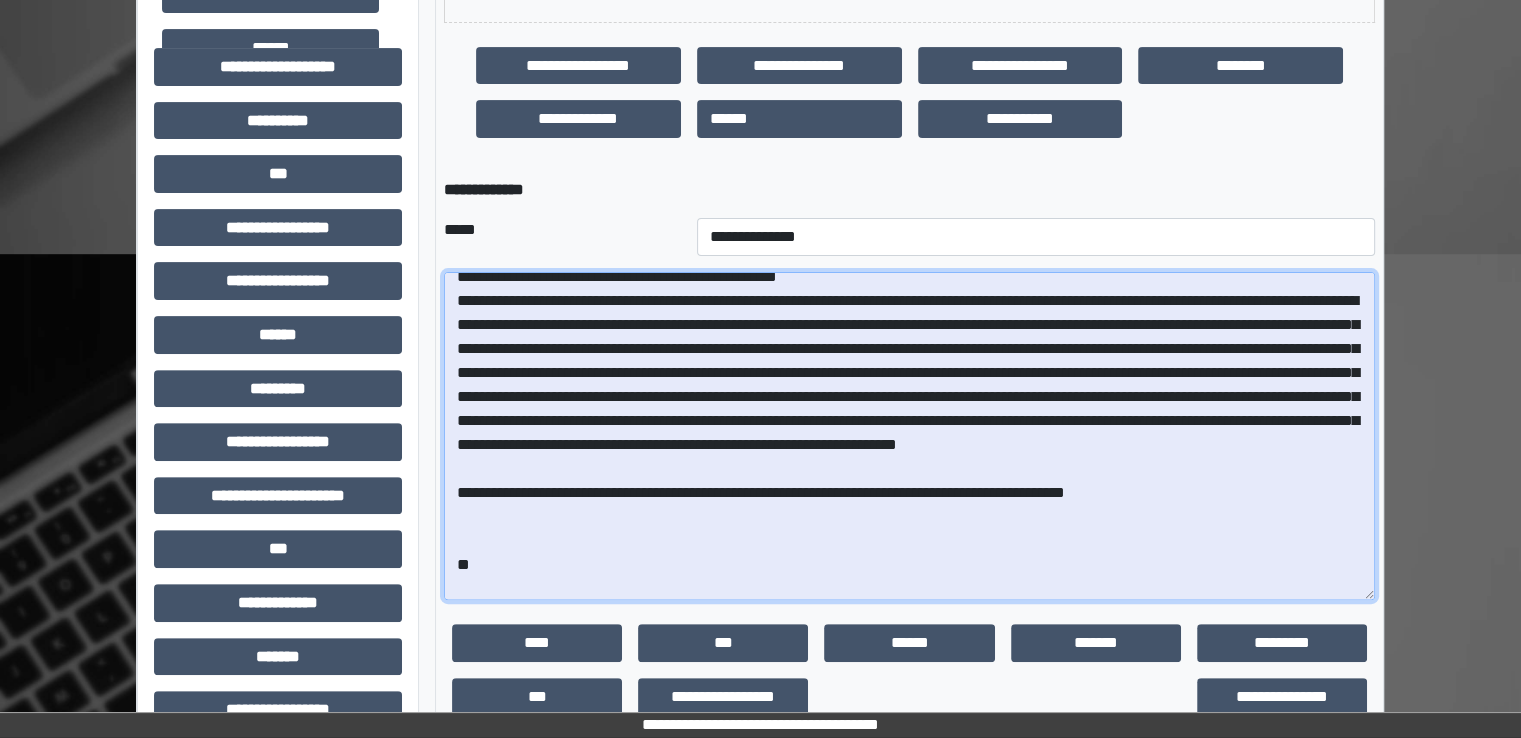 drag, startPoint x: 1200, startPoint y: 469, endPoint x: 946, endPoint y: 323, distance: 292.97098 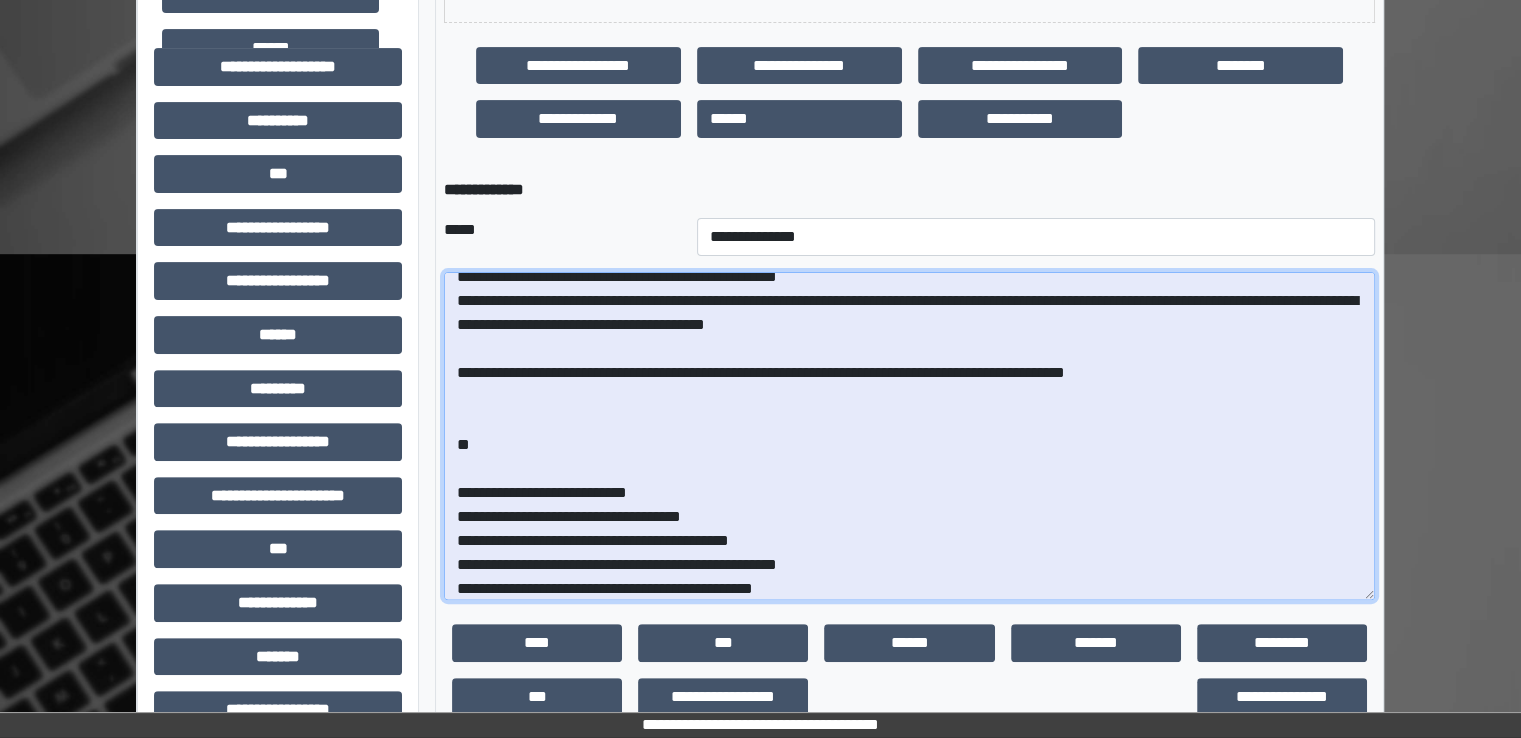 paste on "**********" 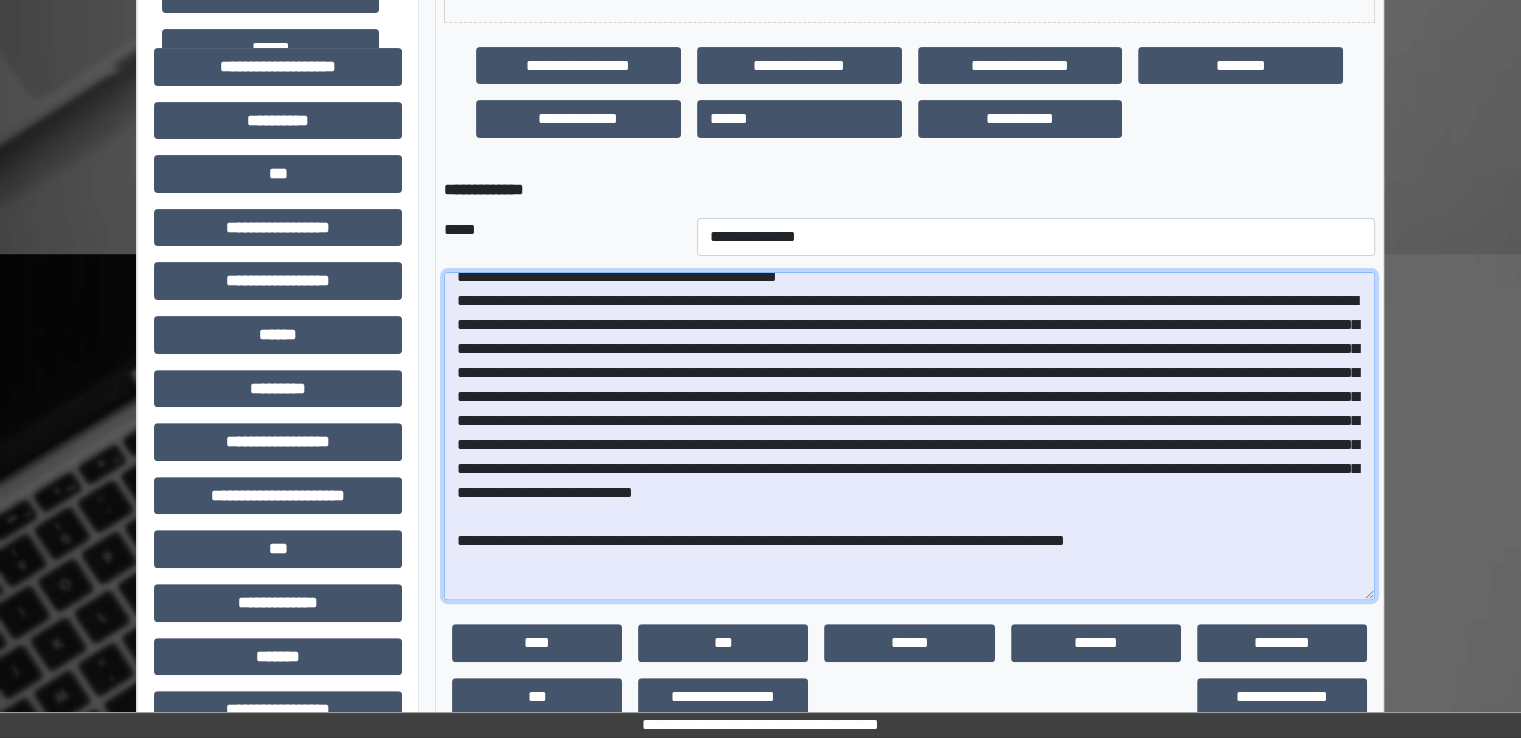 drag, startPoint x: 628, startPoint y: 398, endPoint x: 449, endPoint y: 387, distance: 179.33768 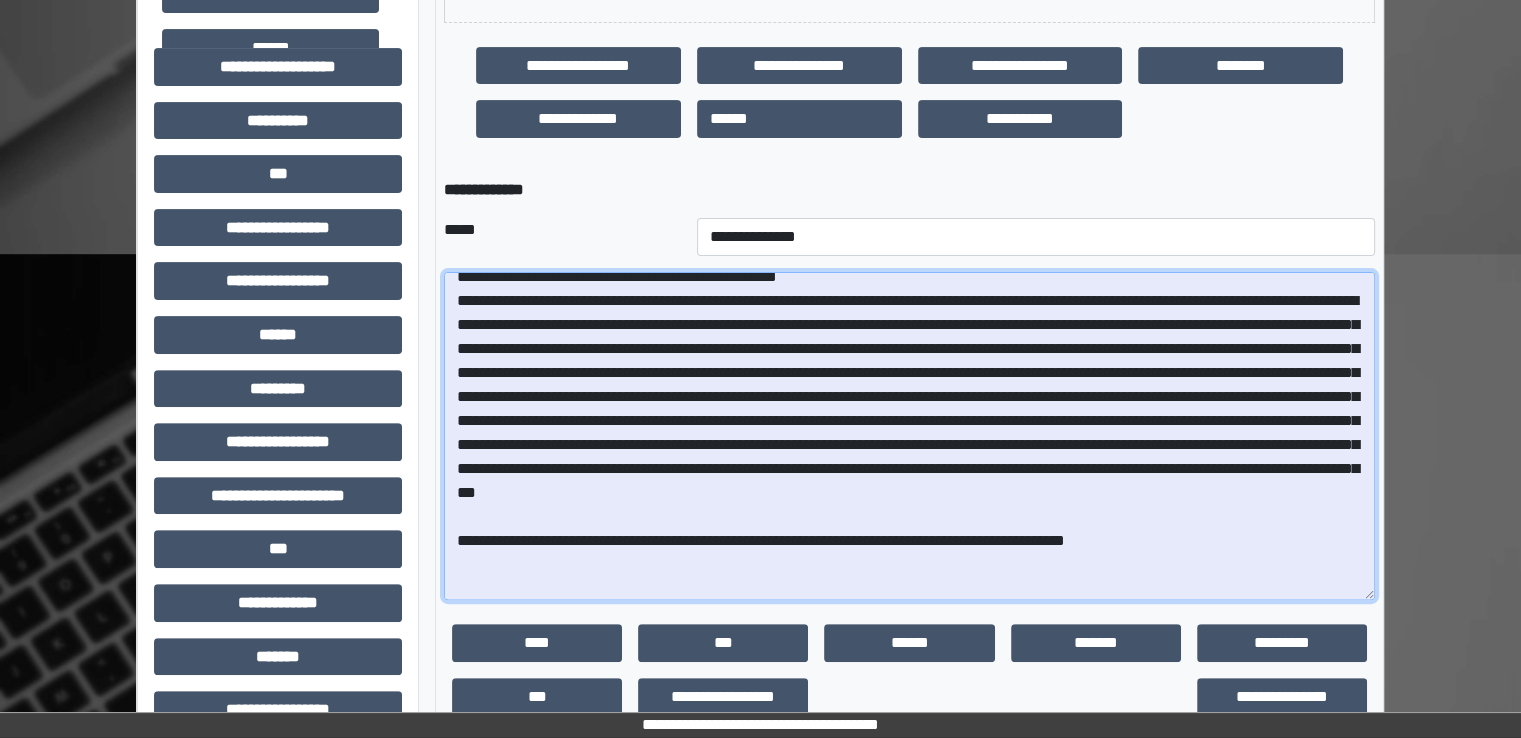 click at bounding box center [909, 436] 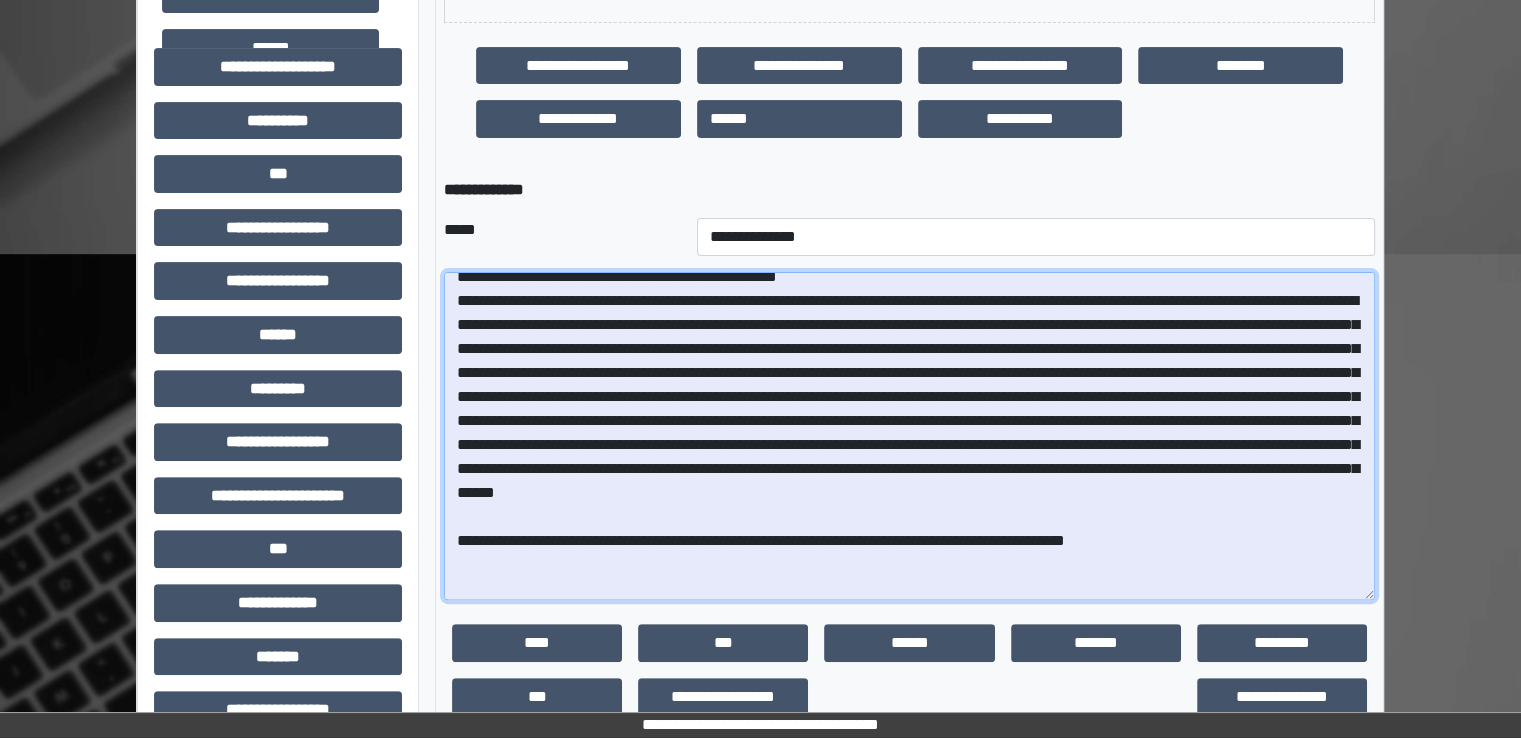 drag, startPoint x: 1156, startPoint y: 393, endPoint x: 1028, endPoint y: 397, distance: 128.06248 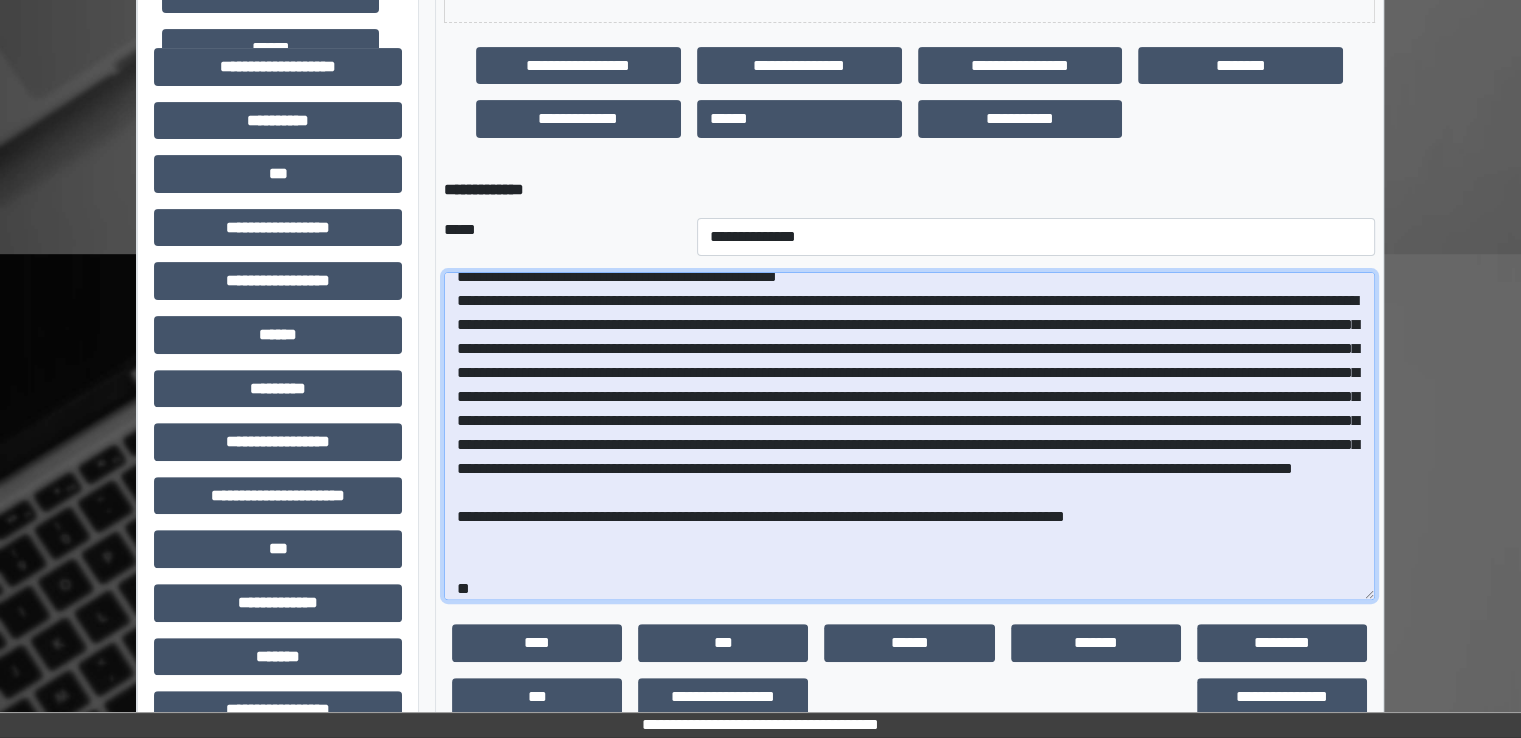 drag, startPoint x: 1264, startPoint y: 396, endPoint x: 1070, endPoint y: 386, distance: 194.25757 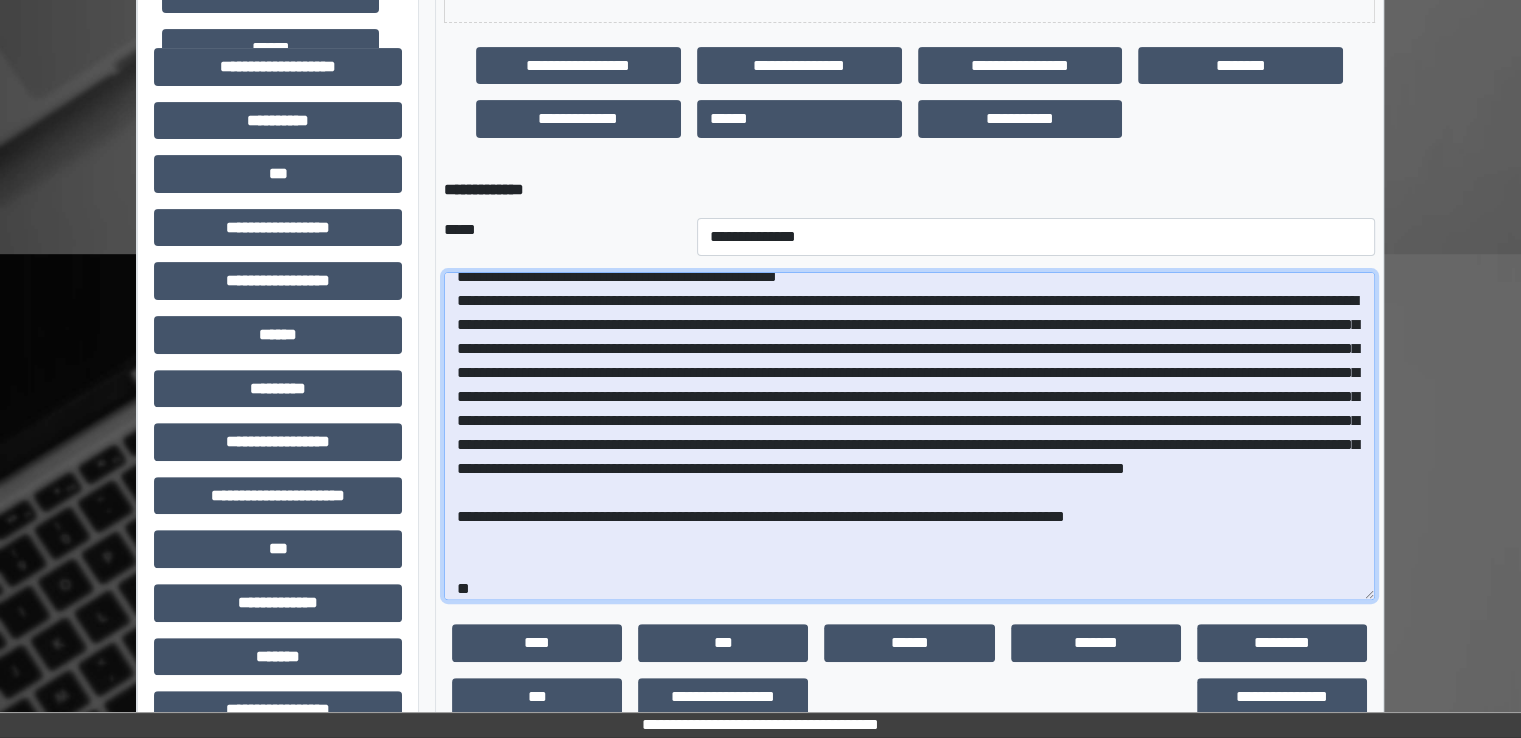 drag, startPoint x: 489, startPoint y: 418, endPoint x: 525, endPoint y: 421, distance: 36.124783 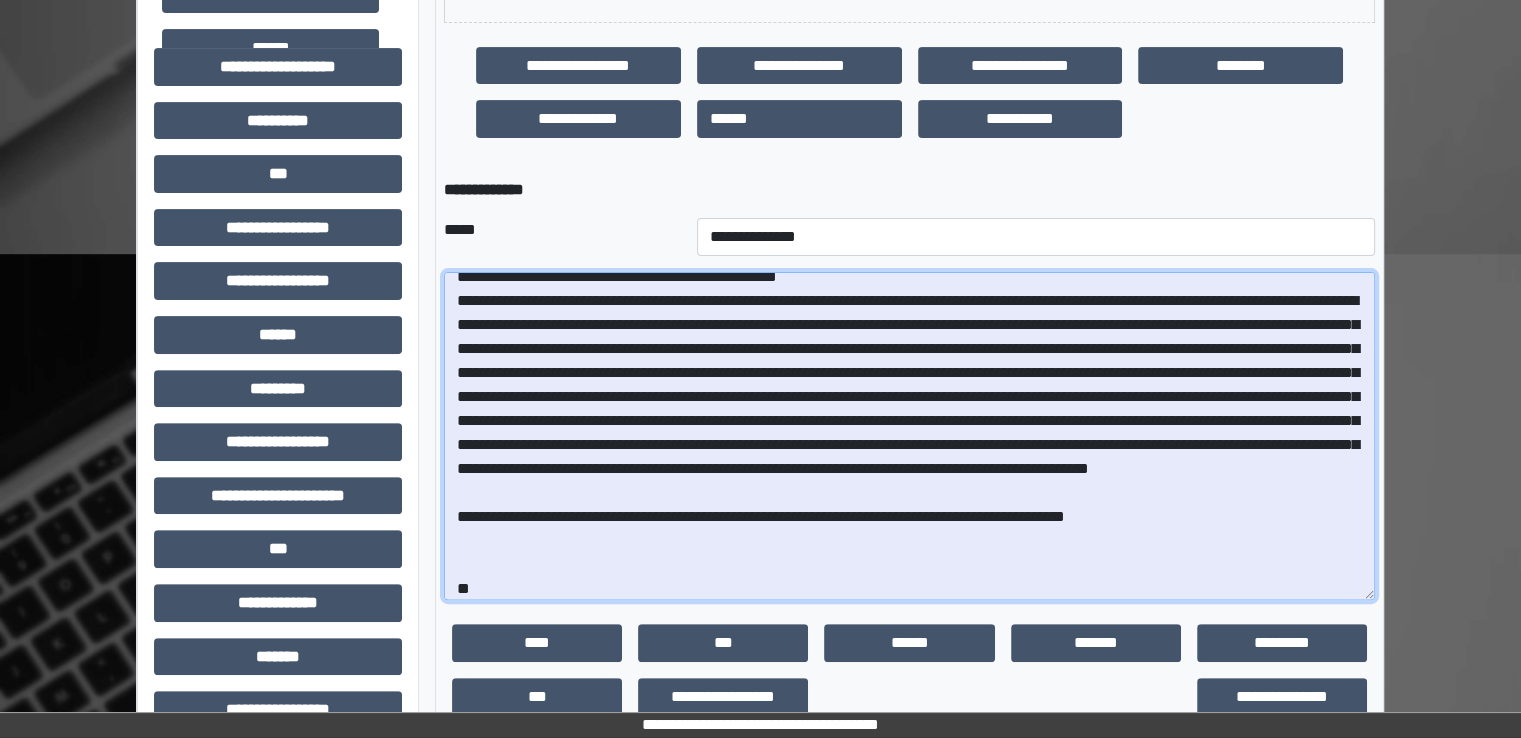 drag, startPoint x: 1251, startPoint y: 462, endPoint x: 1164, endPoint y: 461, distance: 87.005745 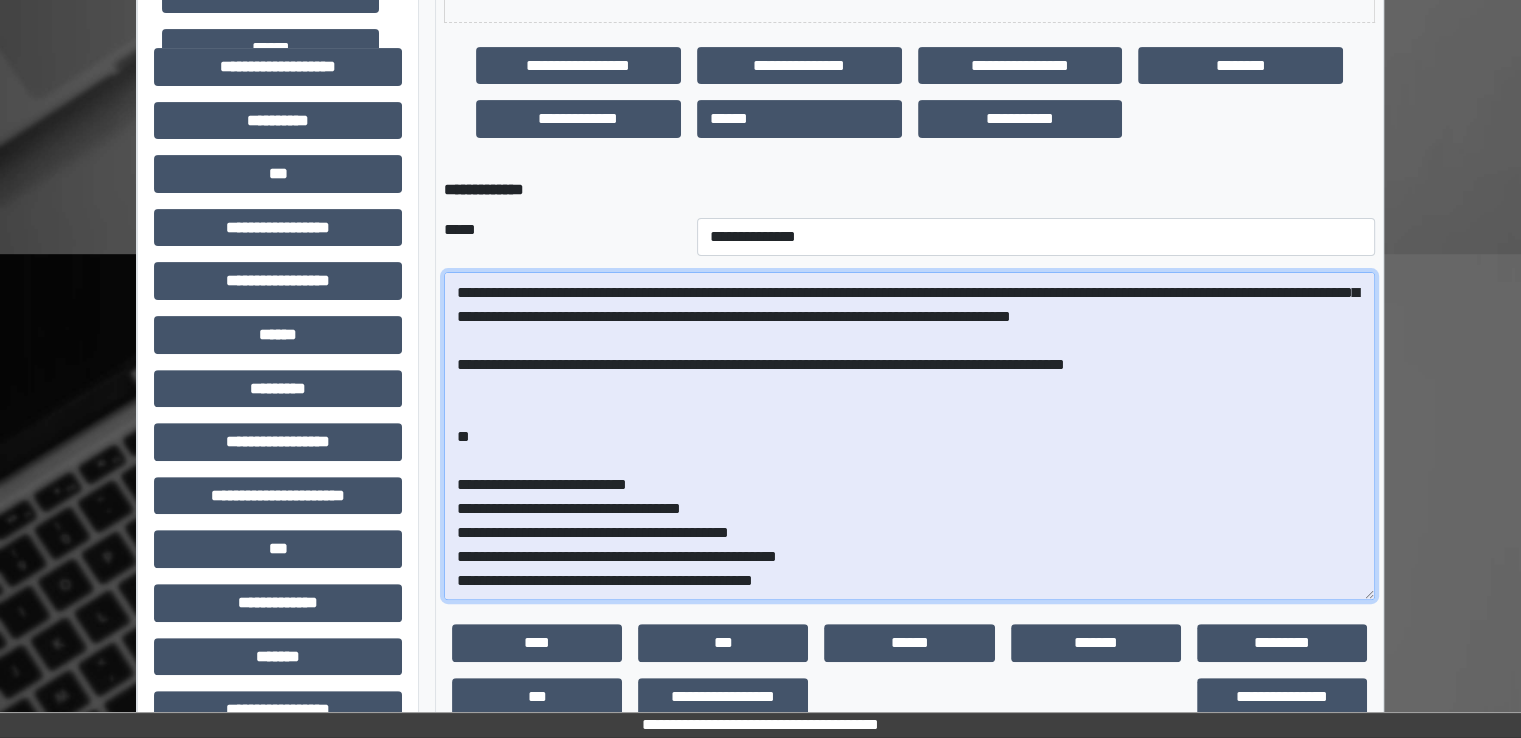 scroll, scrollTop: 238, scrollLeft: 0, axis: vertical 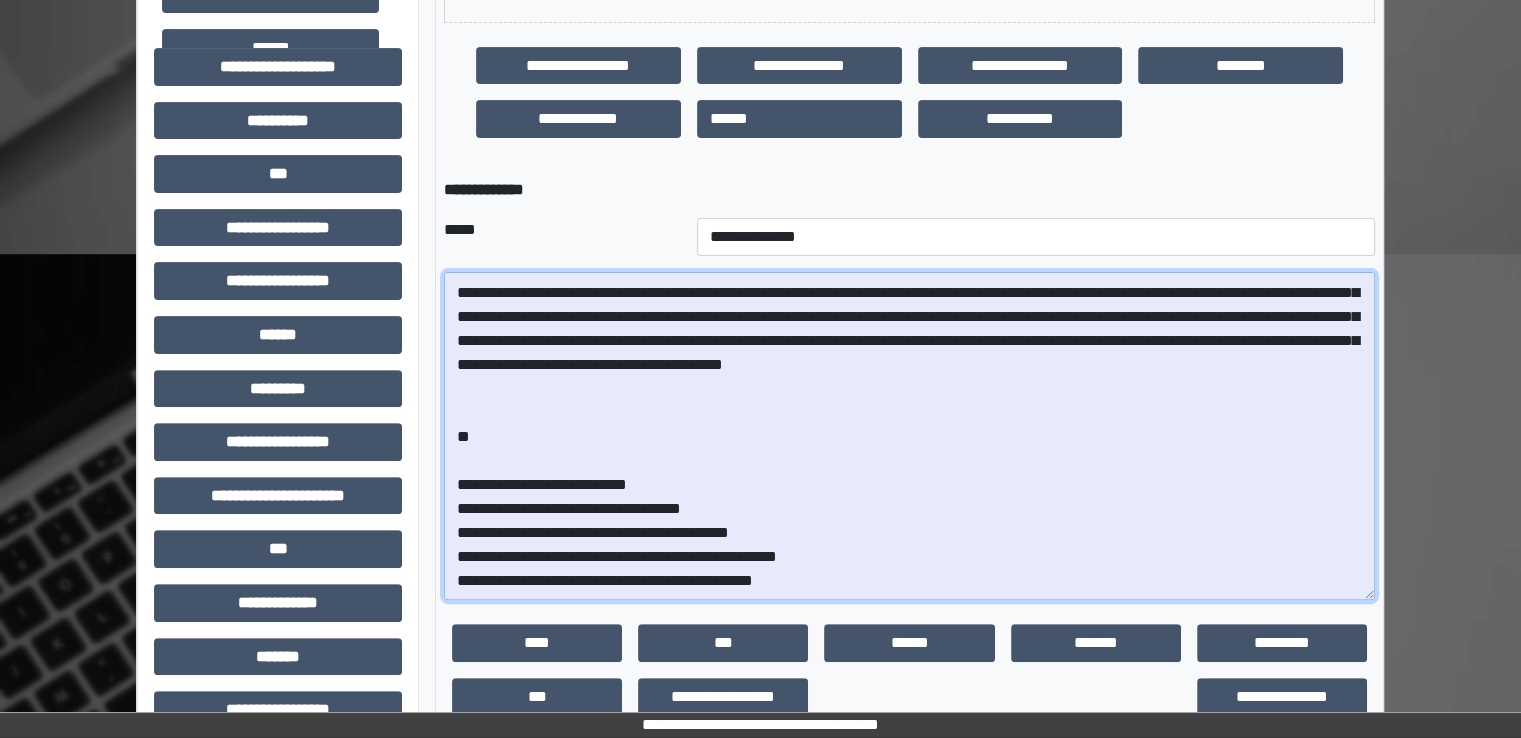 click at bounding box center [909, 436] 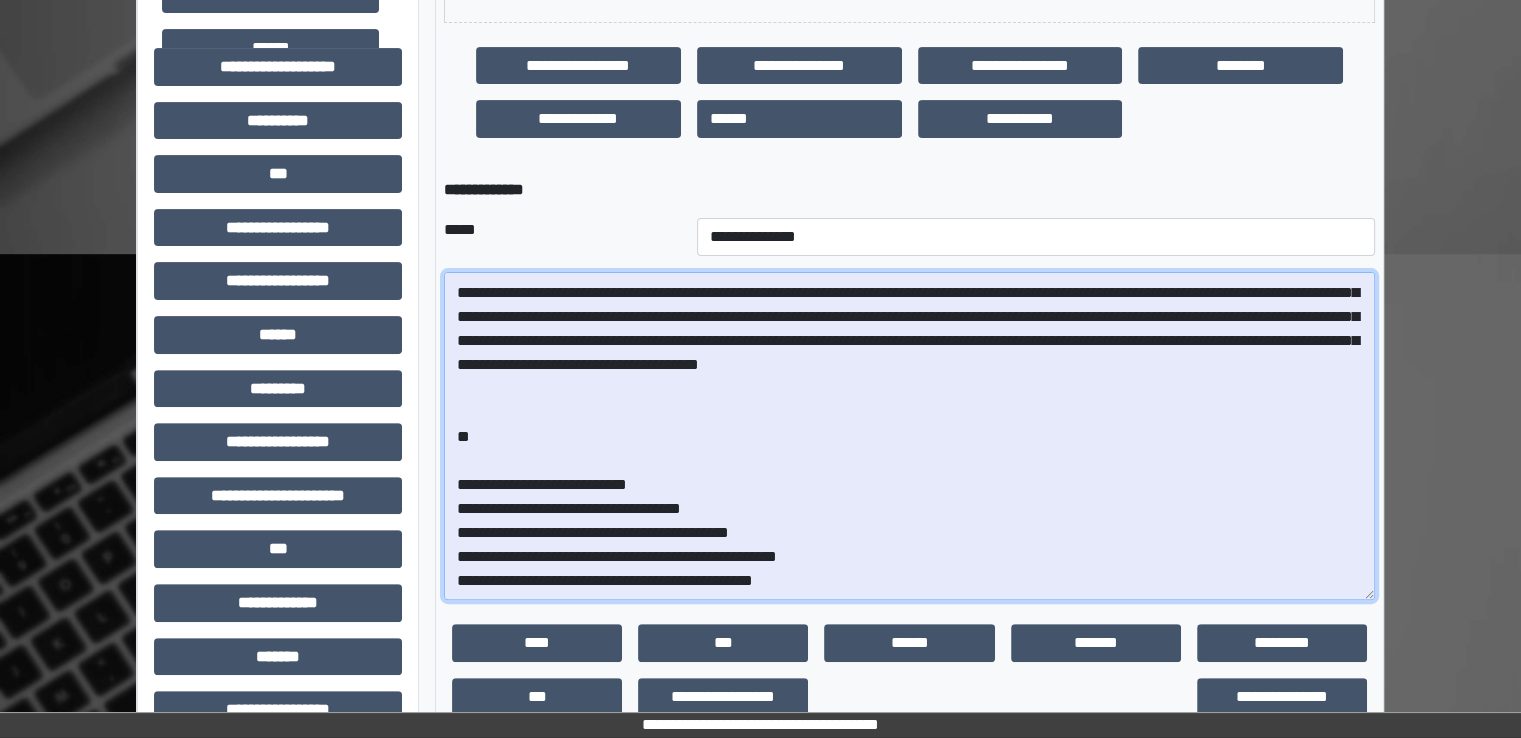 click at bounding box center [909, 436] 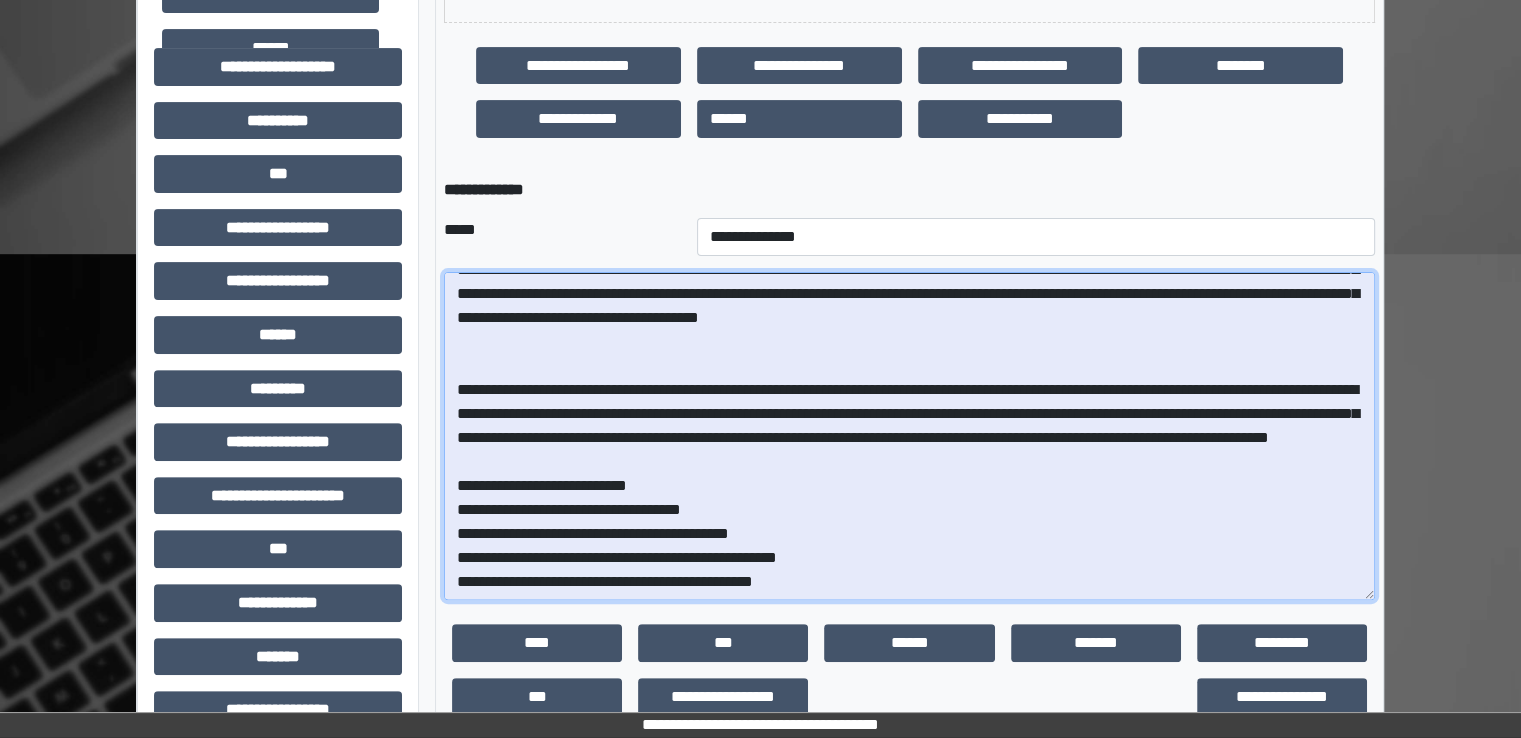 click at bounding box center (909, 436) 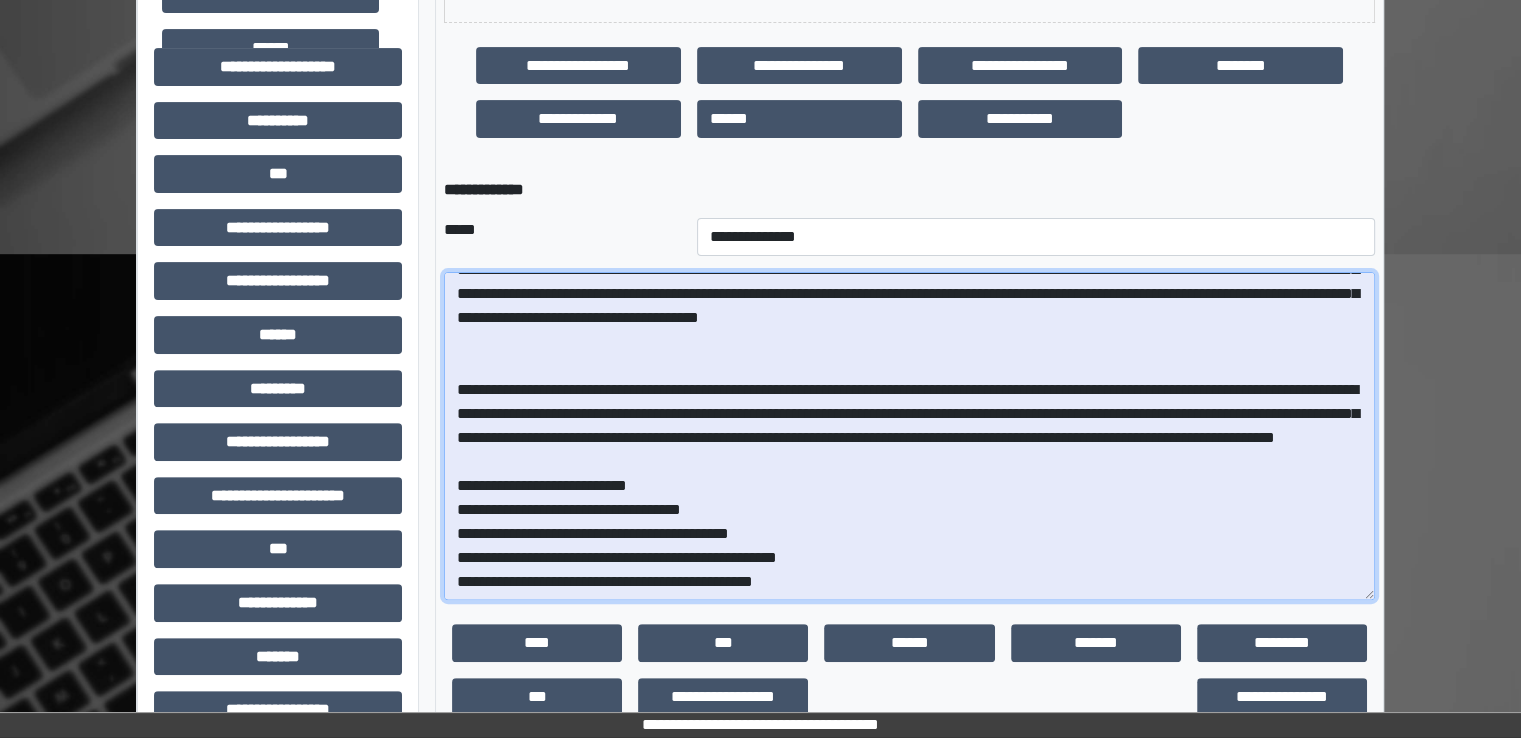 click at bounding box center [909, 436] 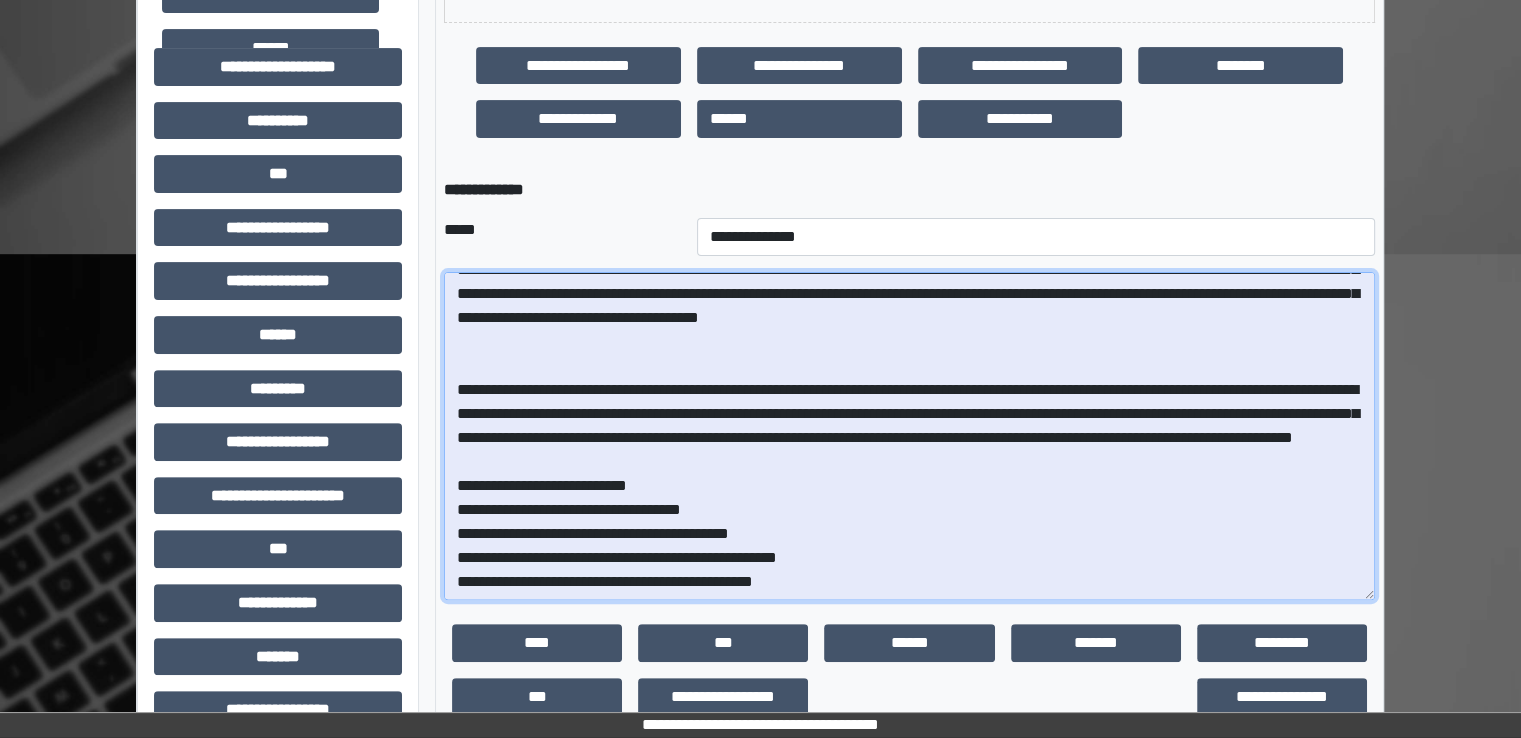 click at bounding box center [909, 436] 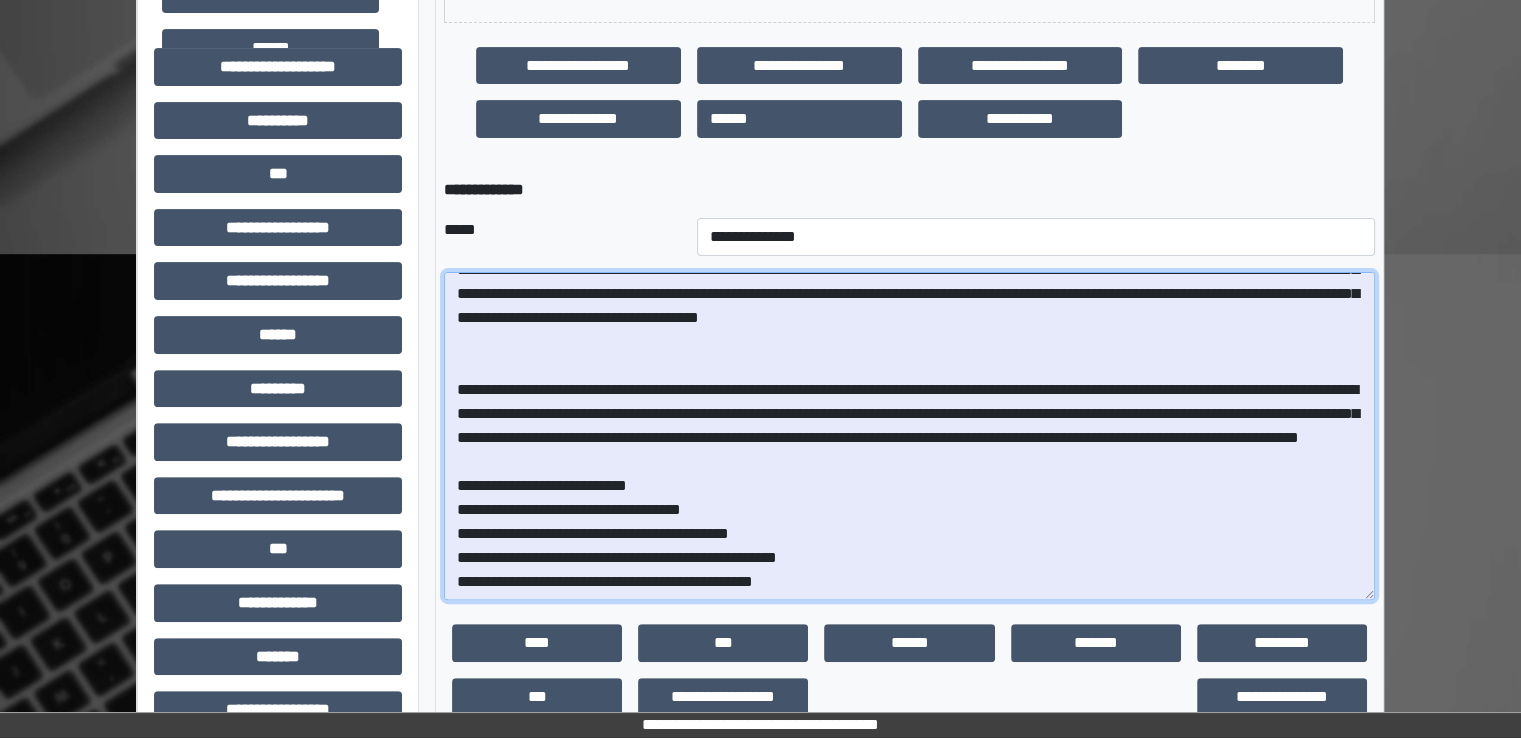 click at bounding box center (909, 436) 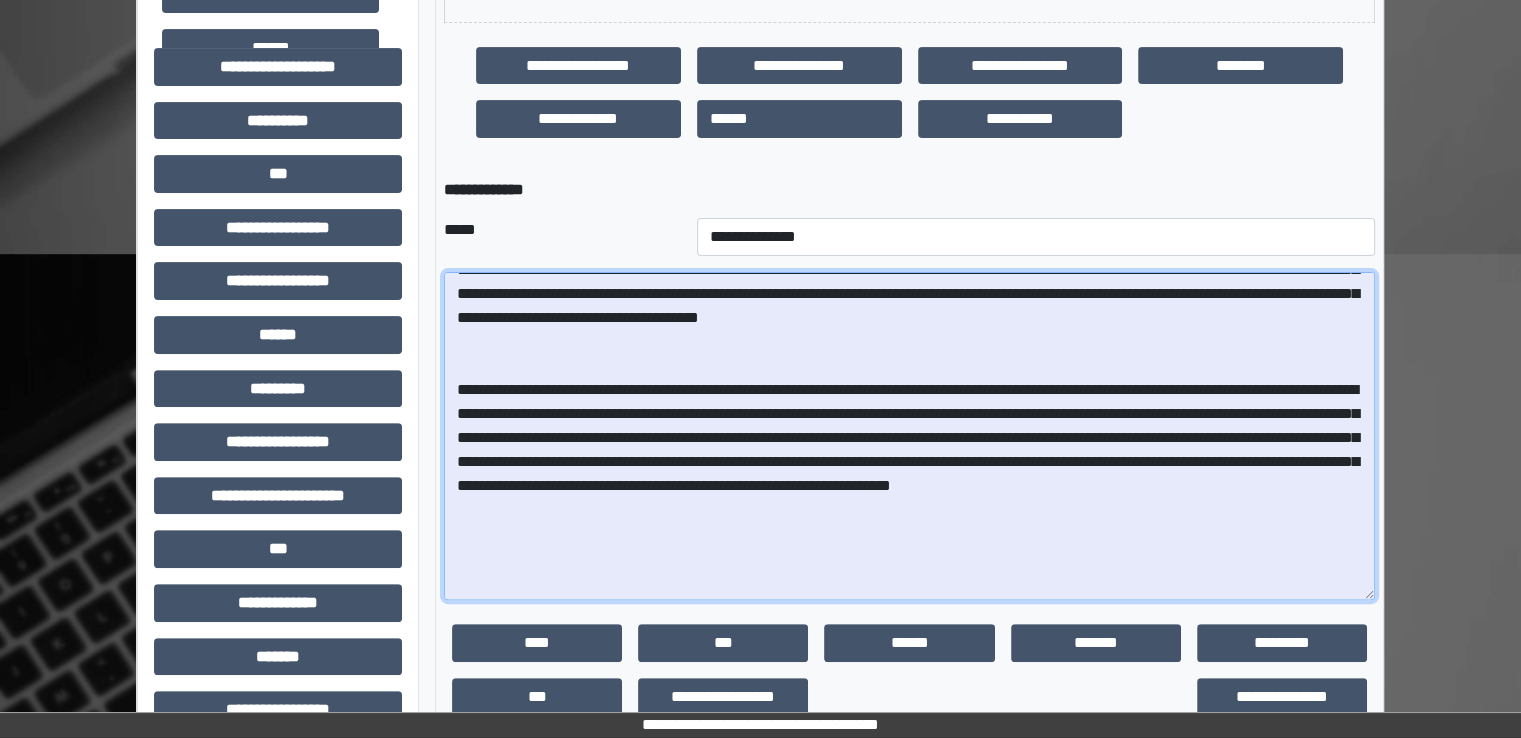 scroll, scrollTop: 254, scrollLeft: 0, axis: vertical 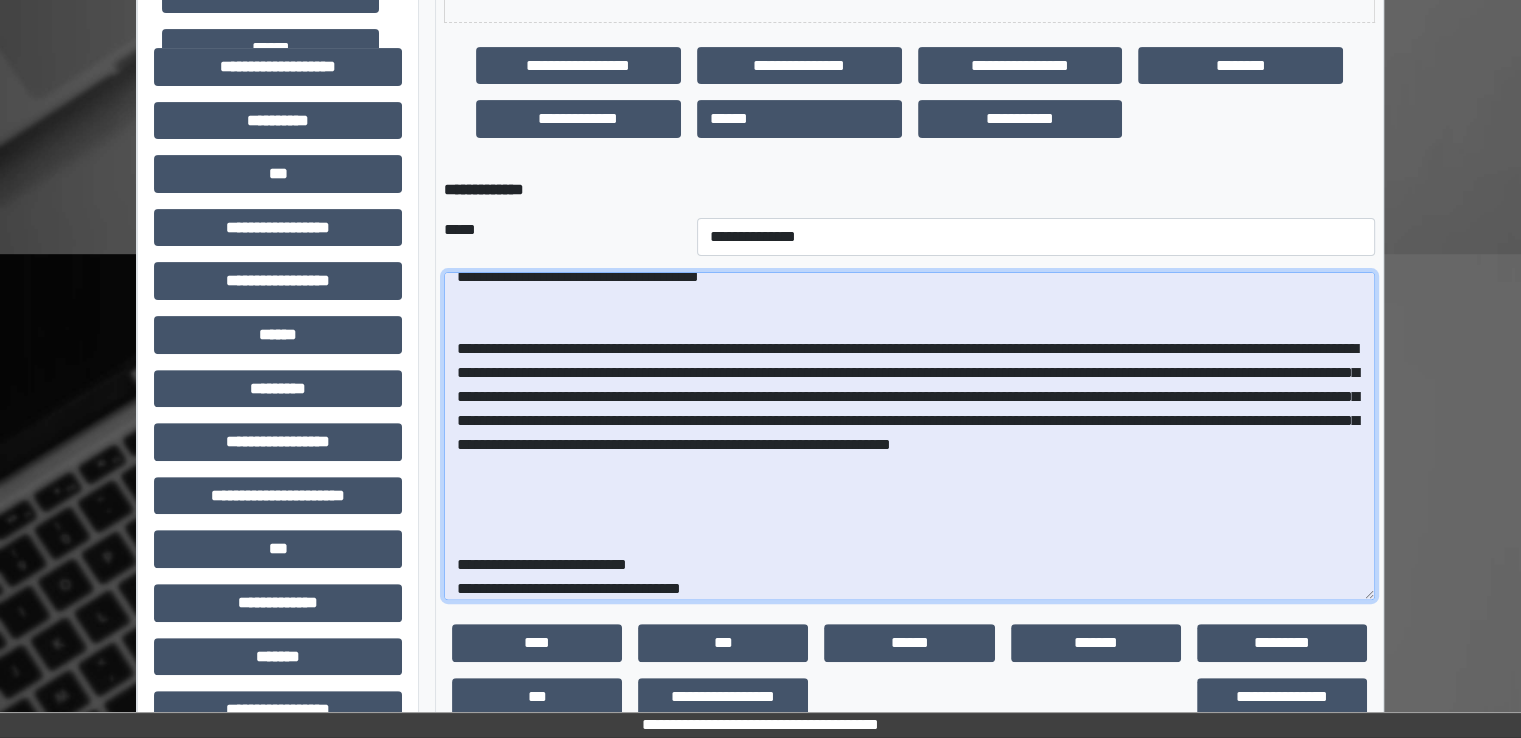 click at bounding box center (909, 436) 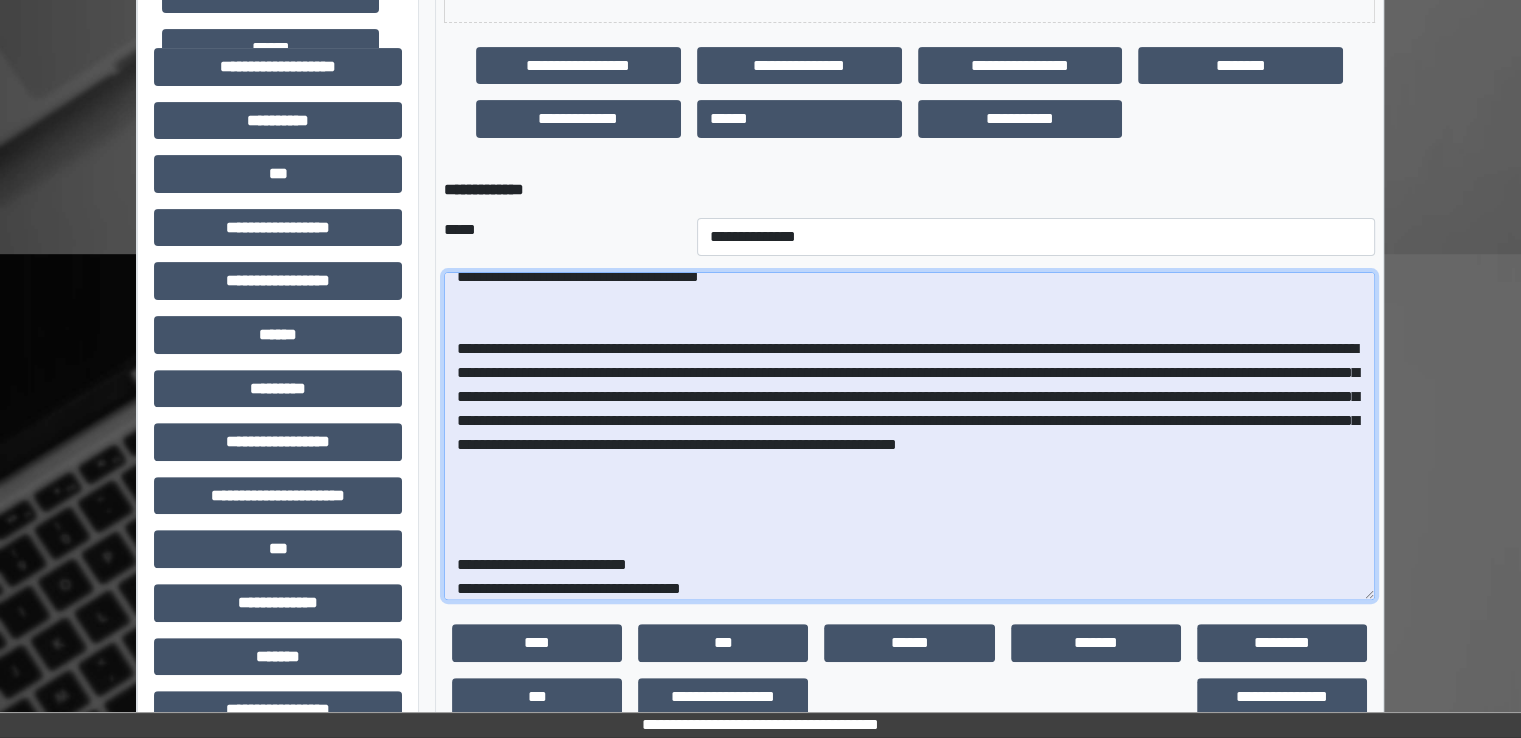 click at bounding box center (909, 436) 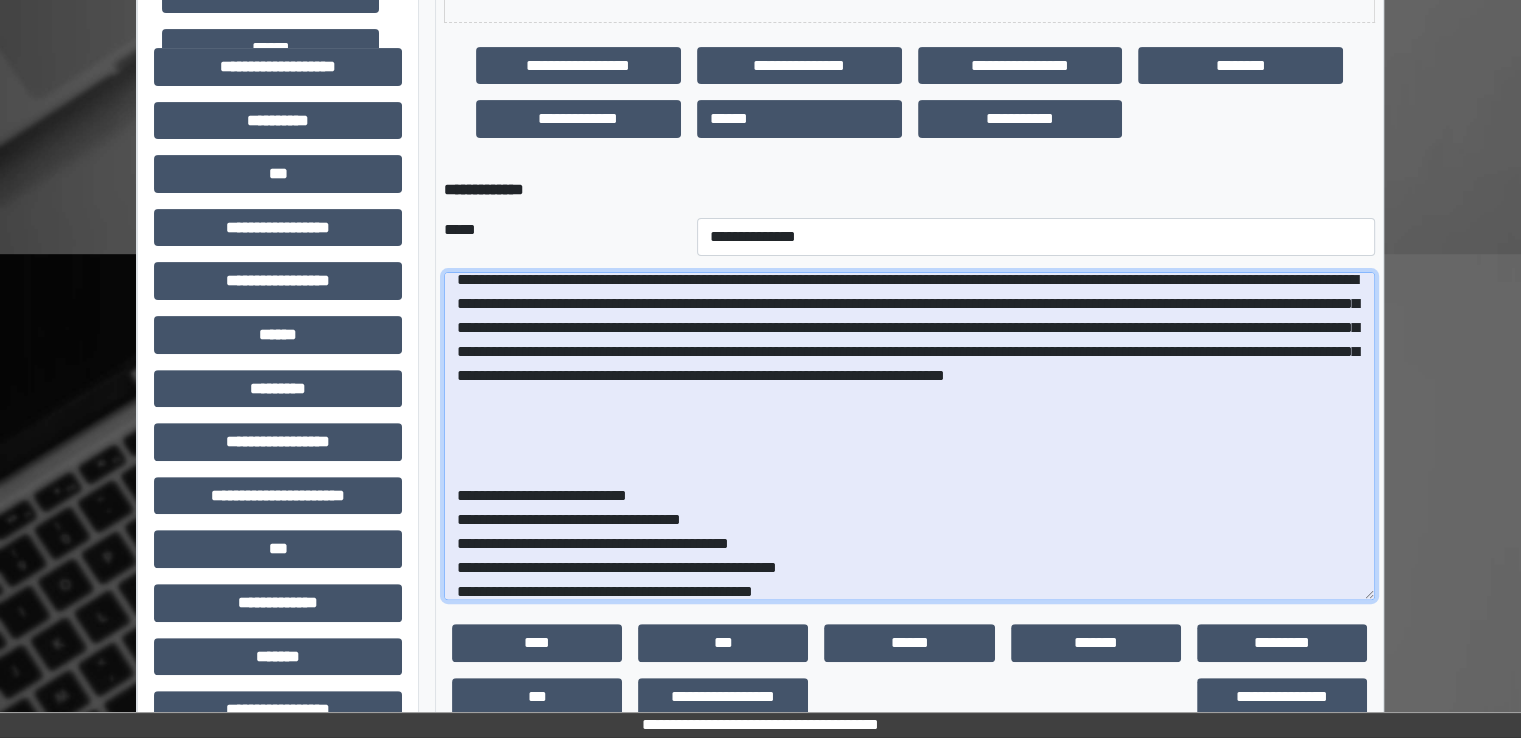 scroll, scrollTop: 429, scrollLeft: 0, axis: vertical 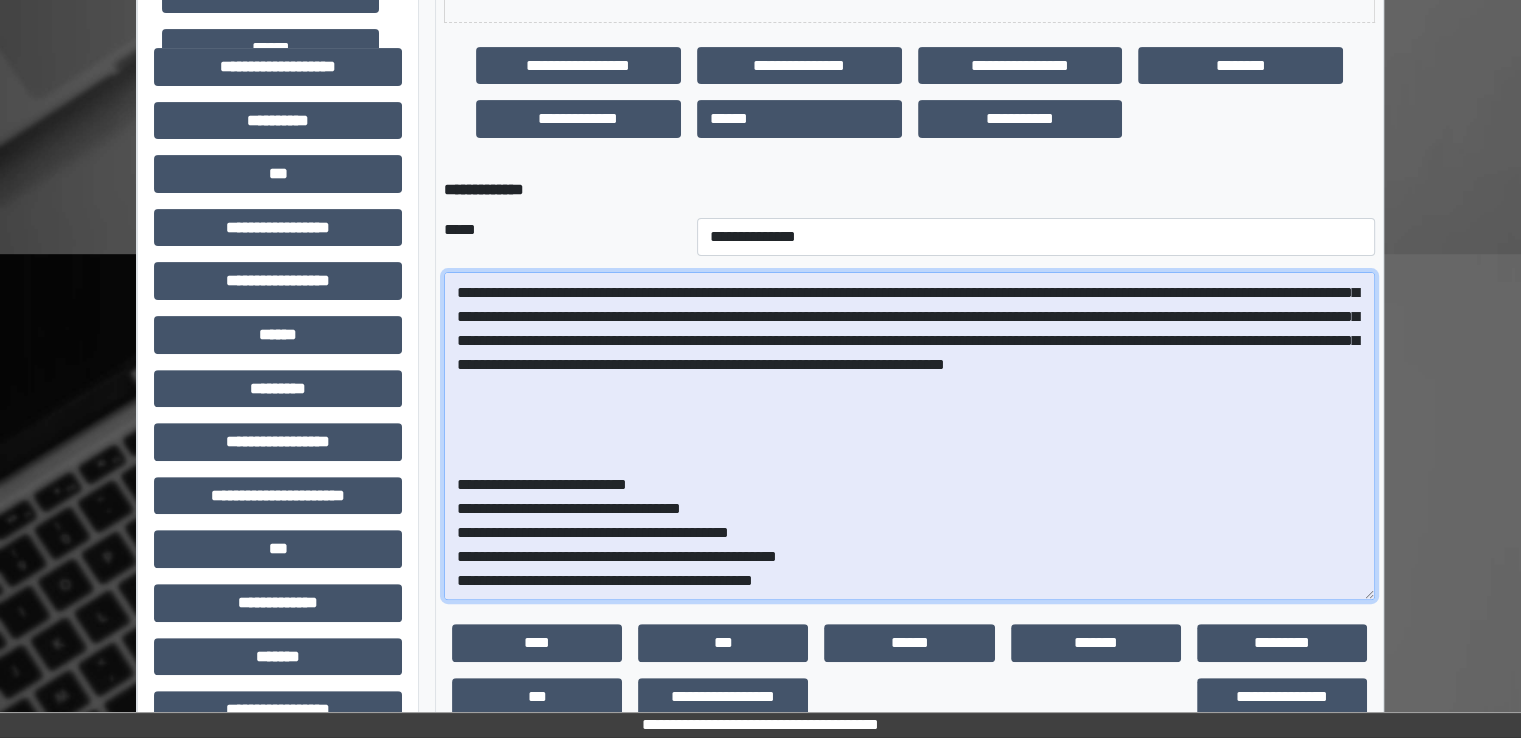 click at bounding box center [909, 436] 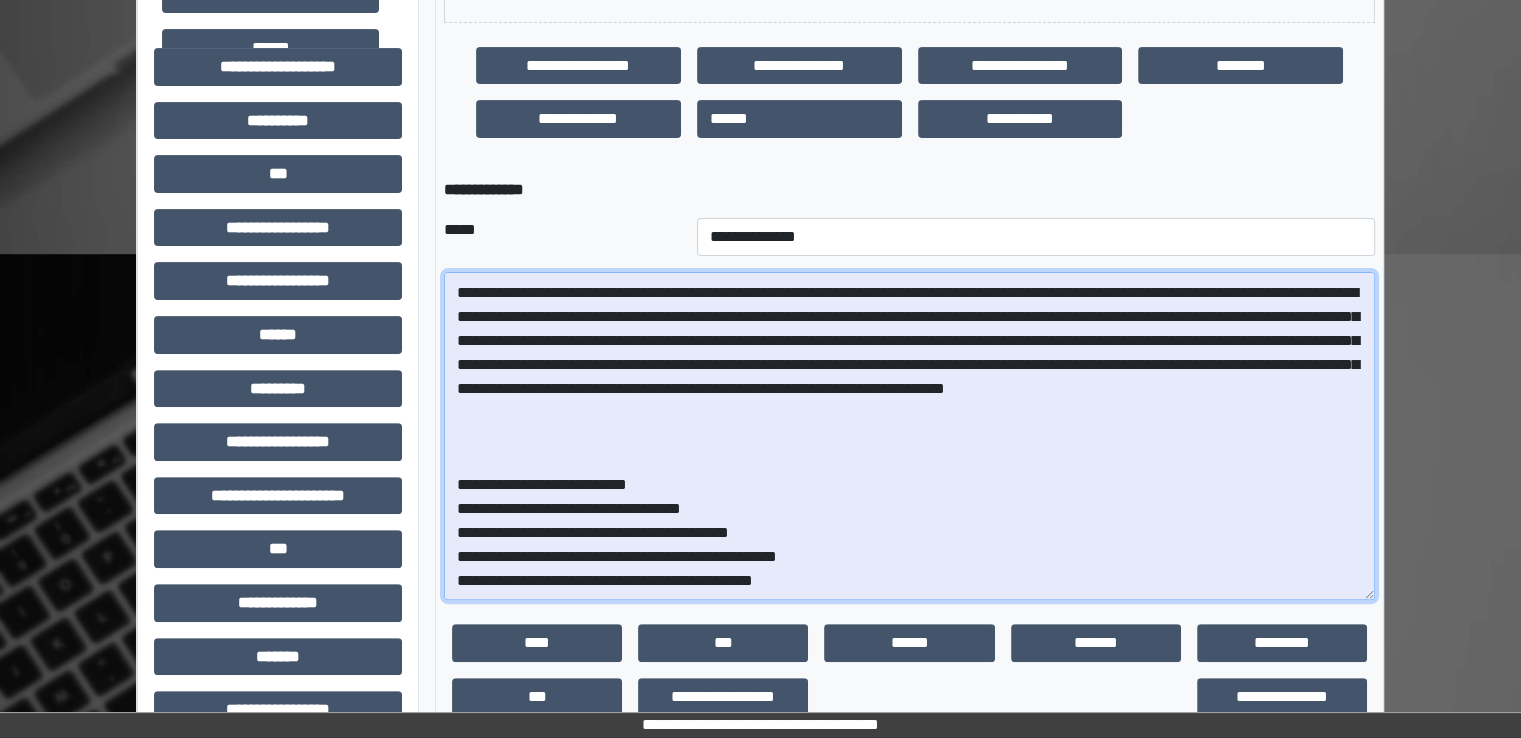 scroll, scrollTop: 405, scrollLeft: 0, axis: vertical 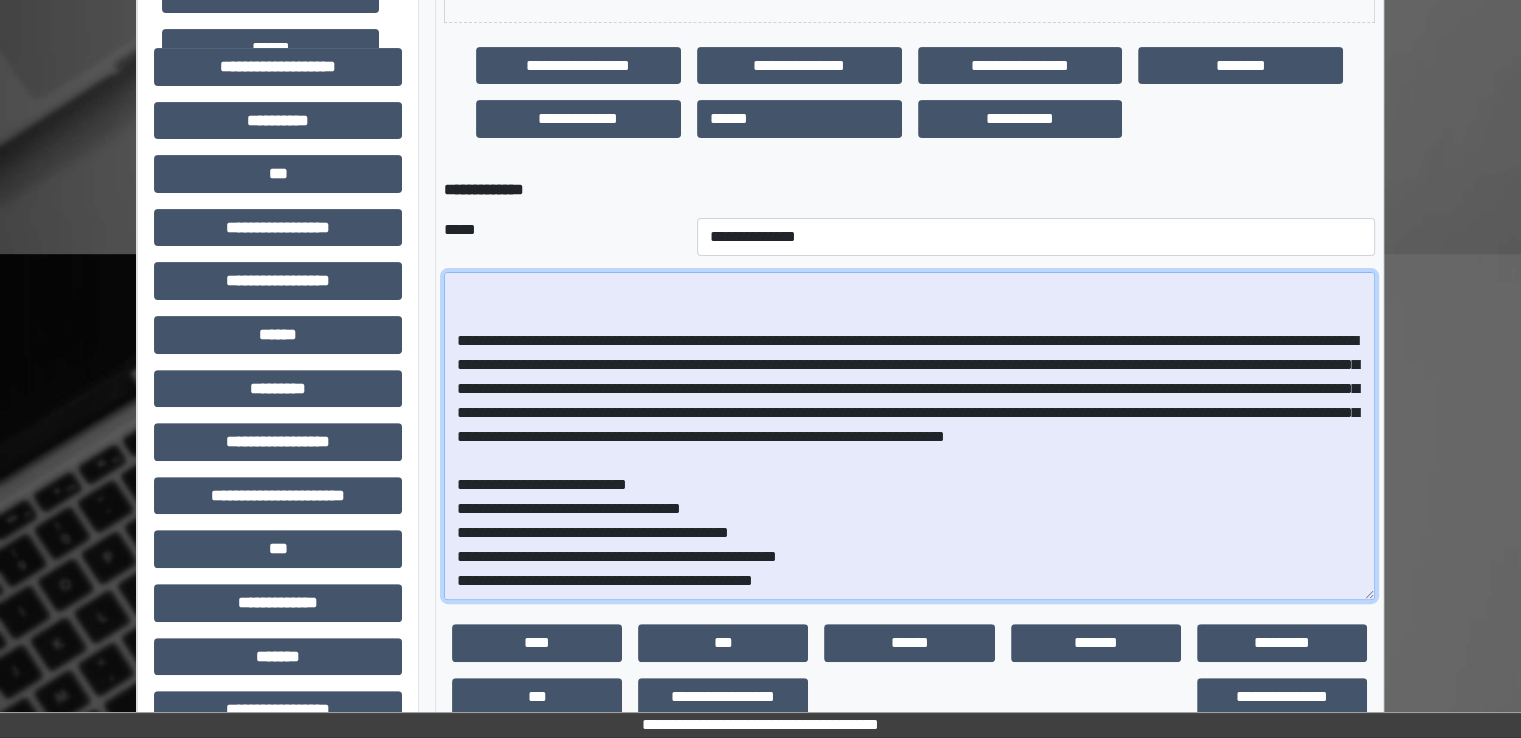 click at bounding box center (909, 436) 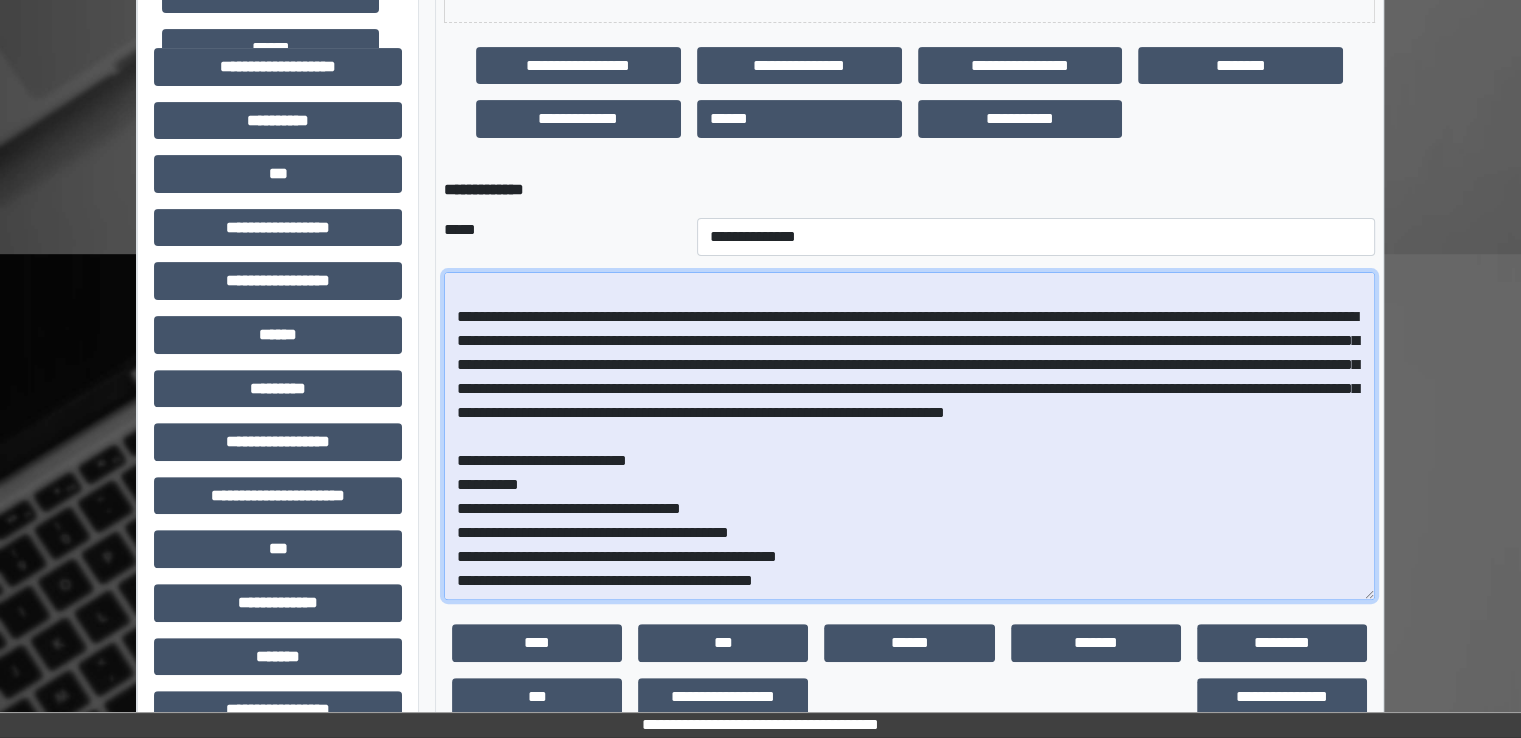 paste on "**********" 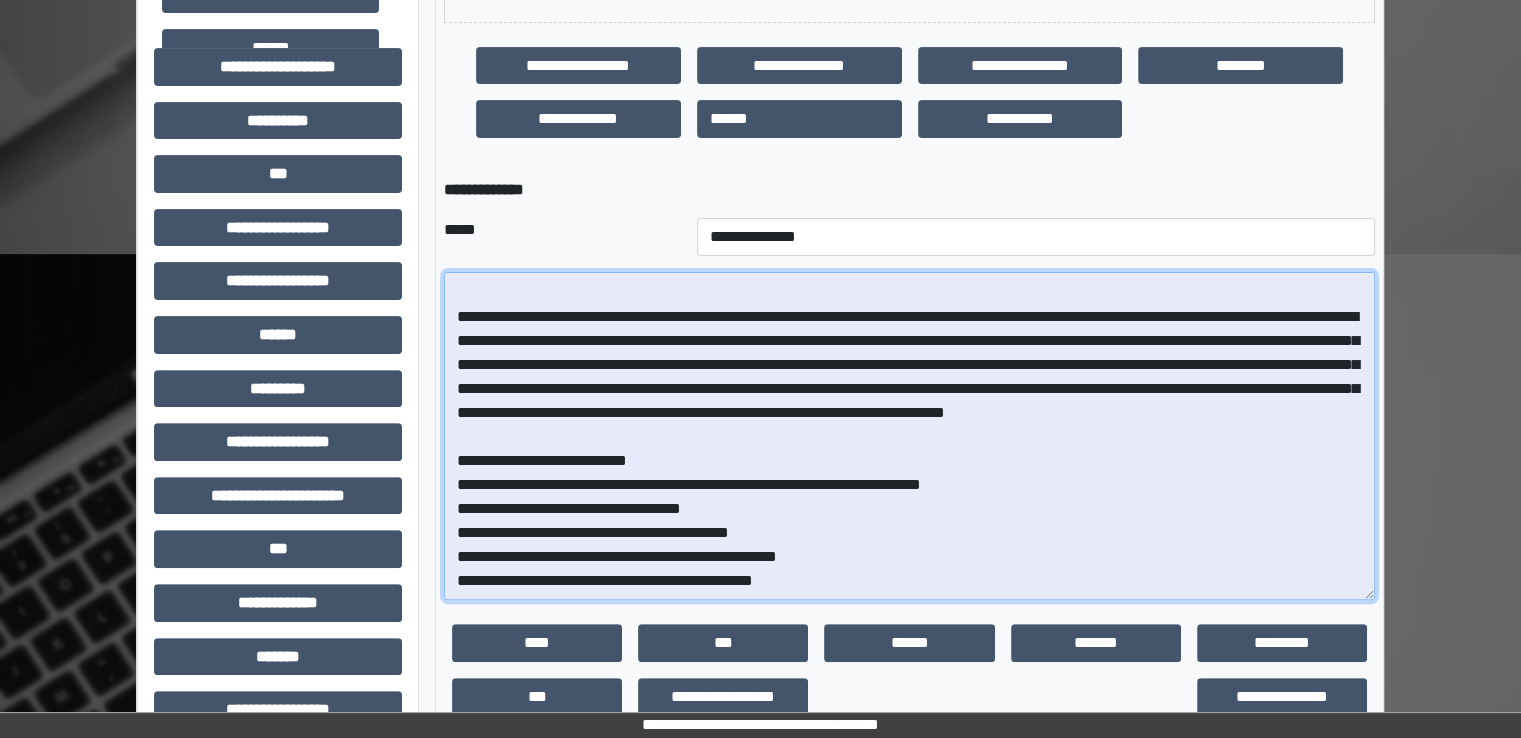 click at bounding box center (909, 436) 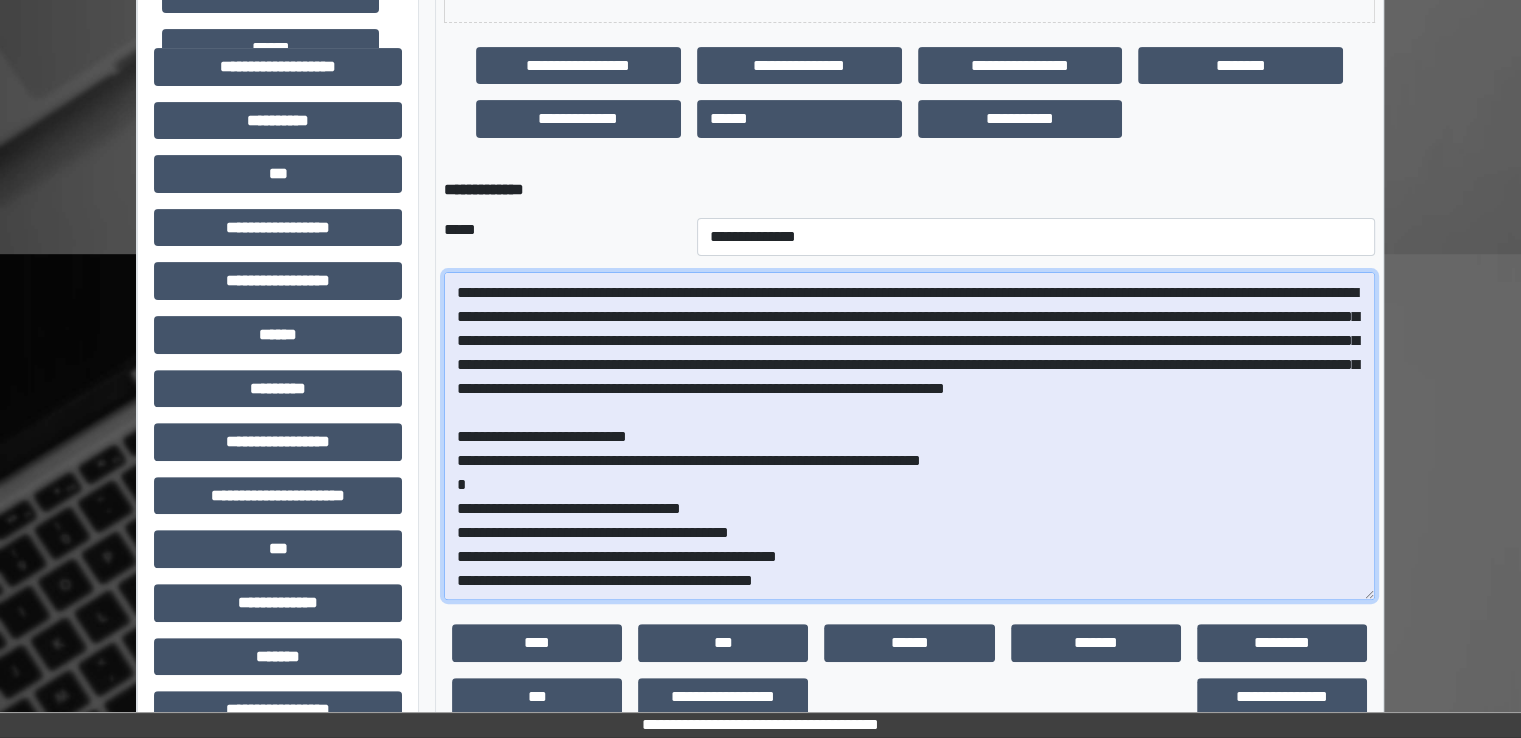 paste on "**********" 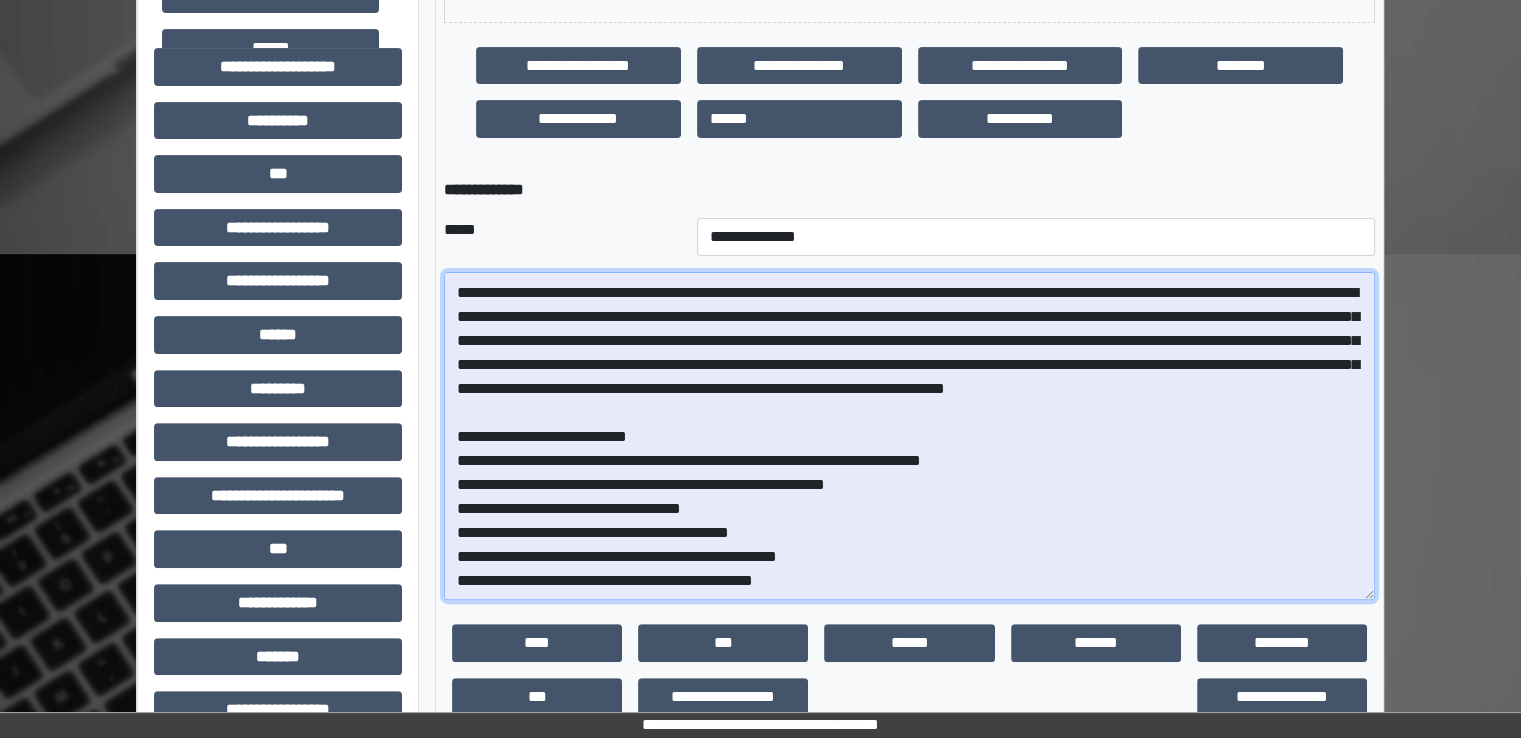 click at bounding box center [909, 436] 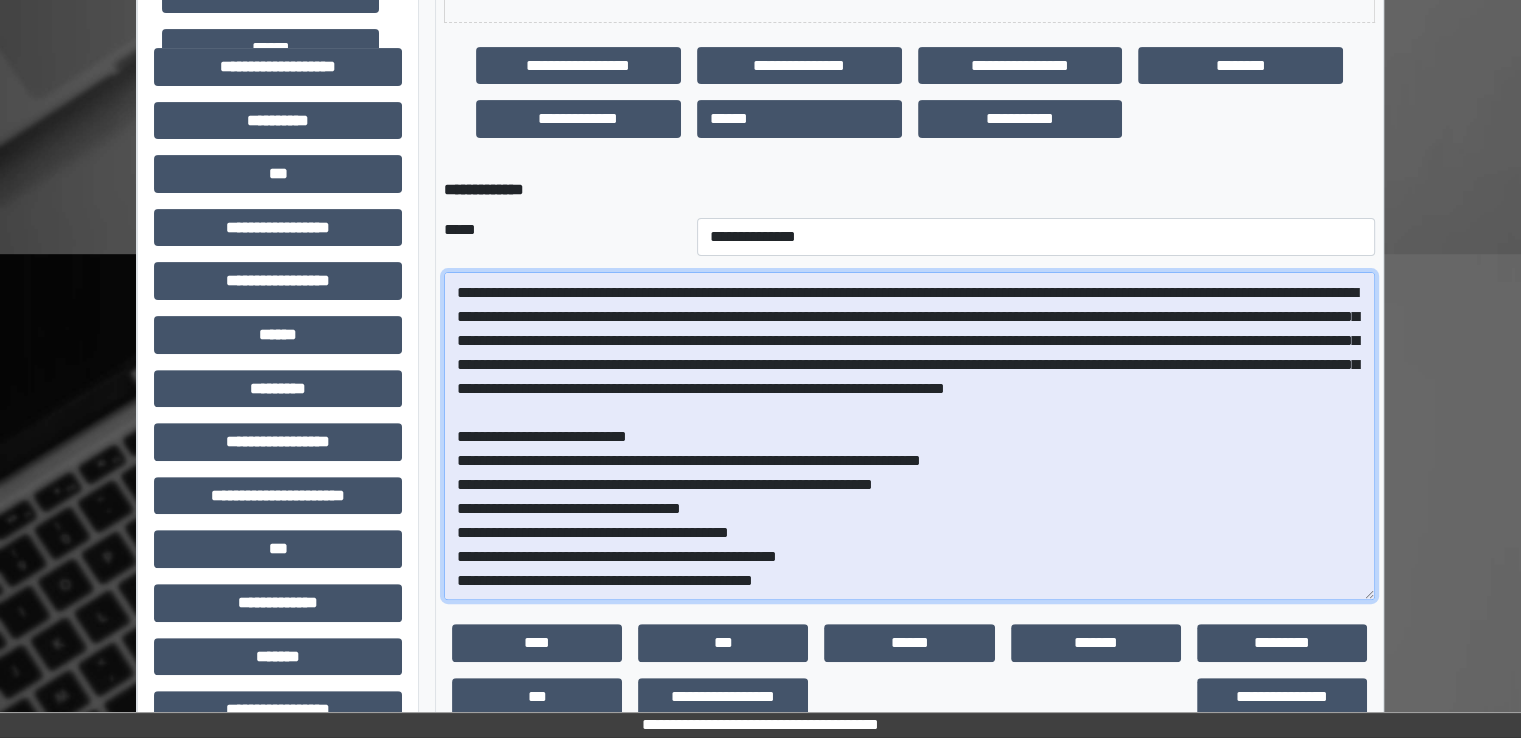 click at bounding box center (909, 436) 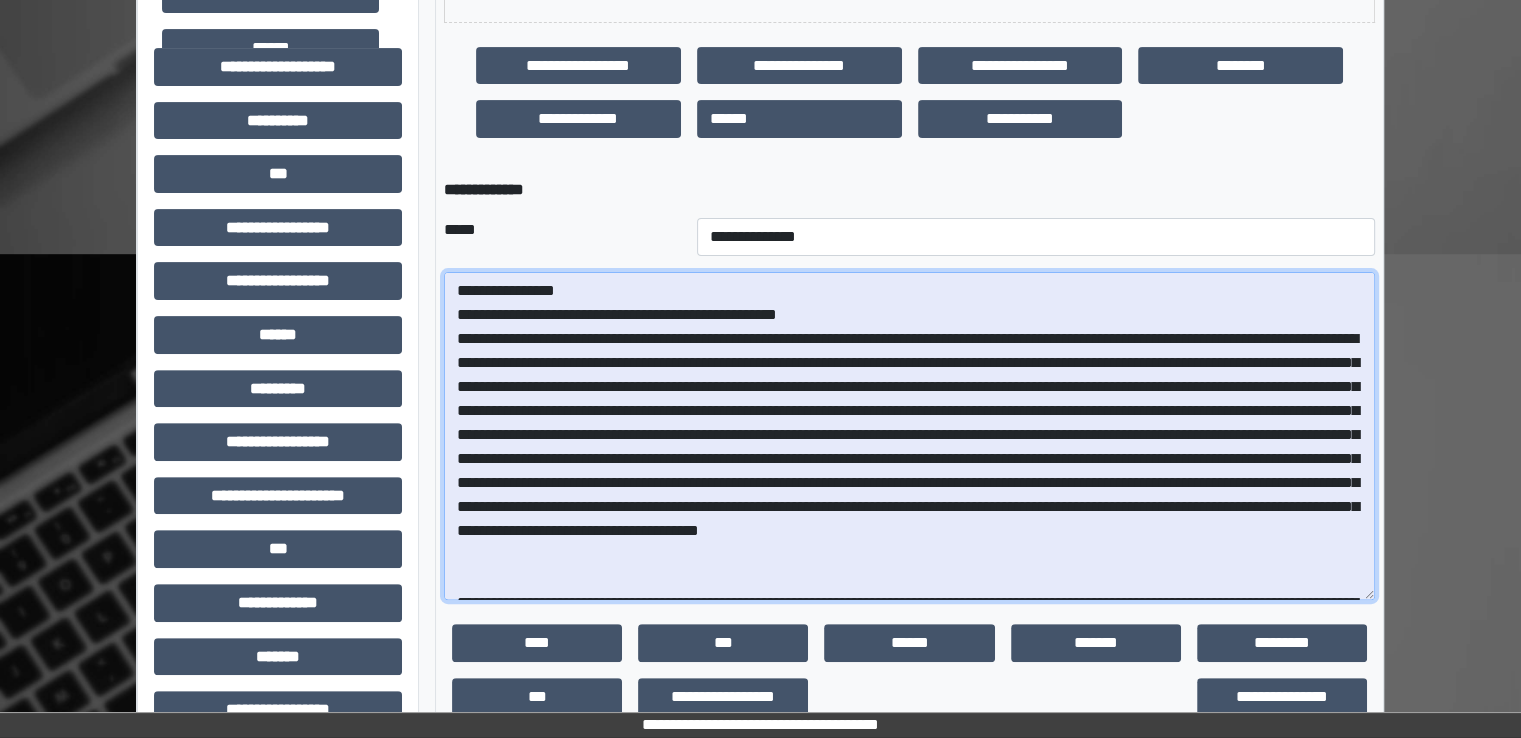 drag, startPoint x: 838, startPoint y: 585, endPoint x: 333, endPoint y: 141, distance: 672.4292 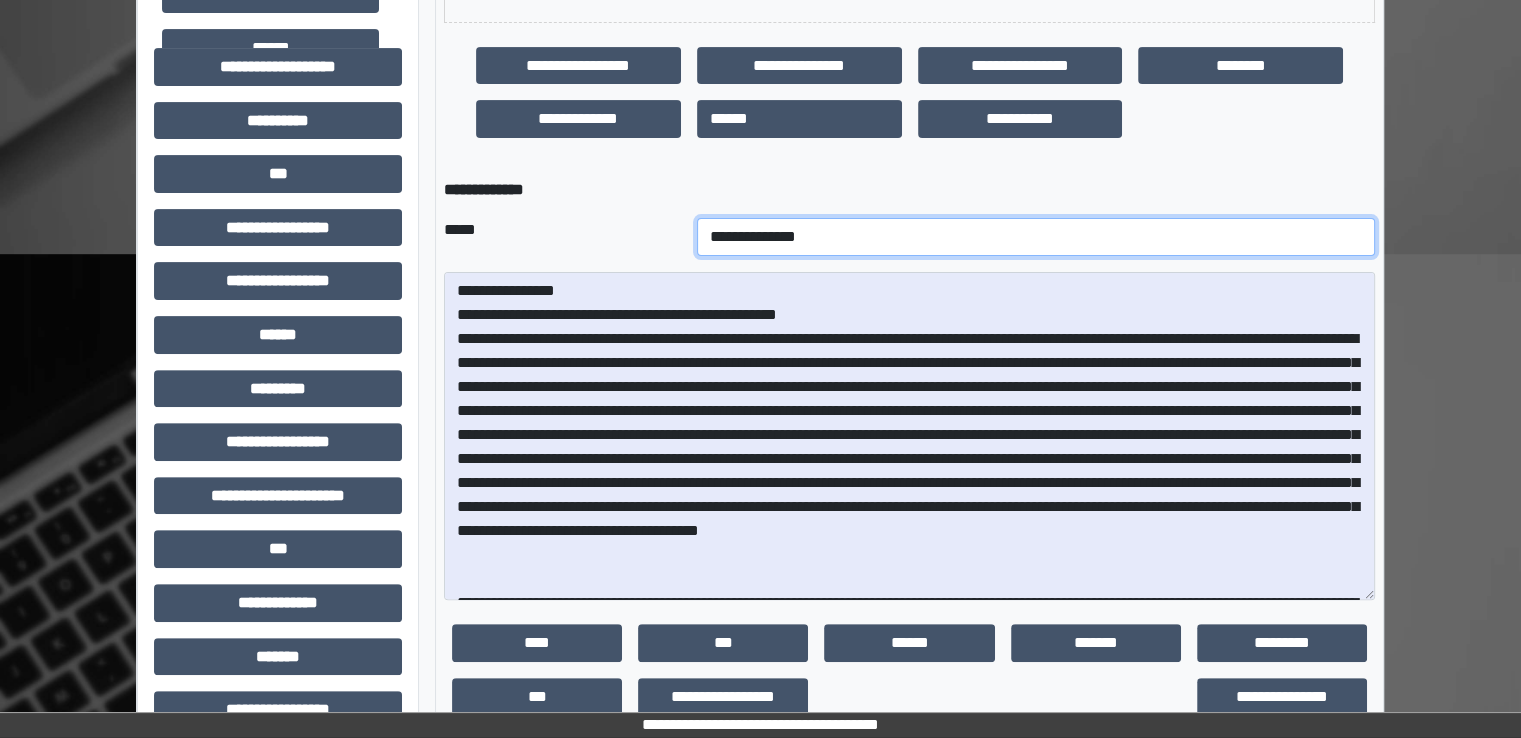 click on "**********" at bounding box center [1036, 237] 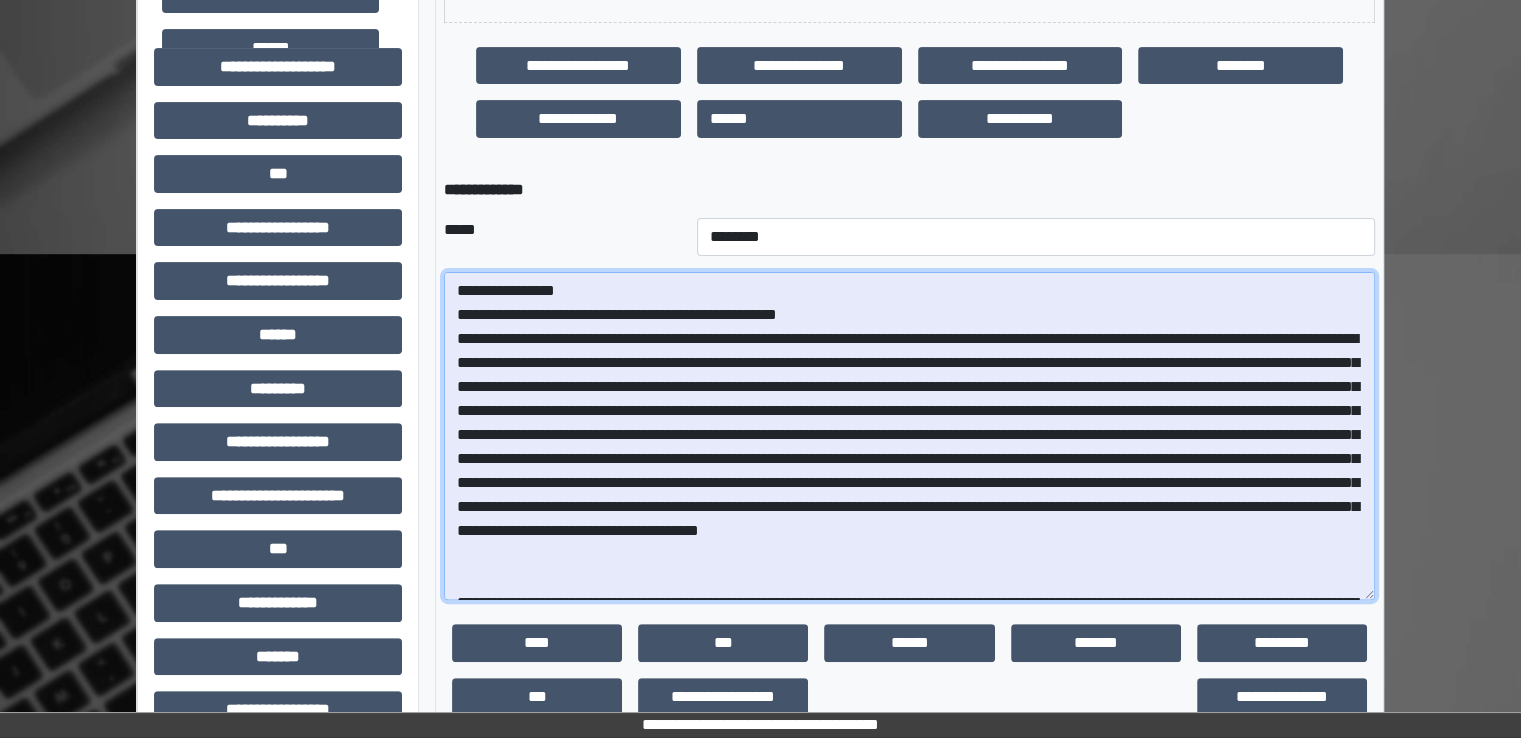 click at bounding box center (909, 436) 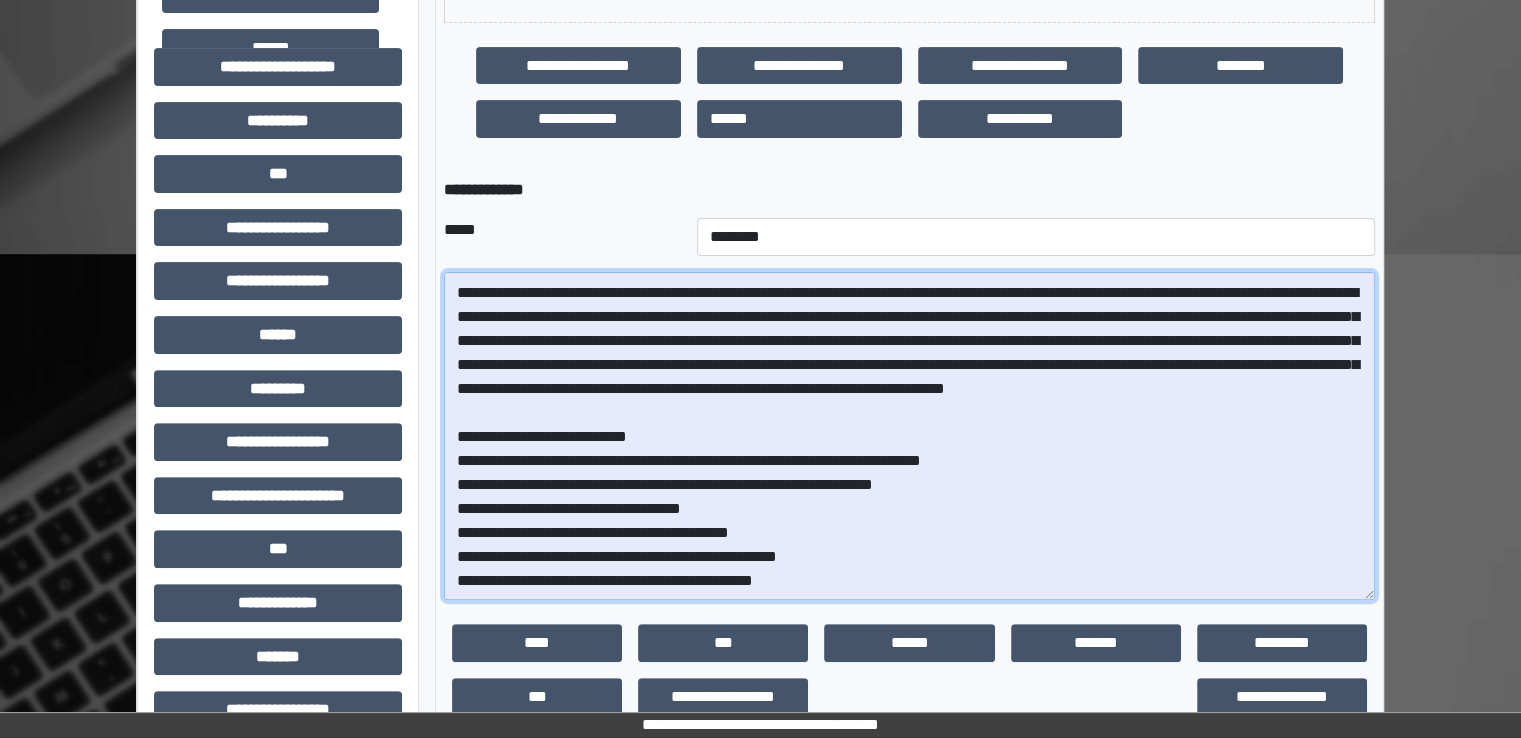 scroll, scrollTop: 405, scrollLeft: 0, axis: vertical 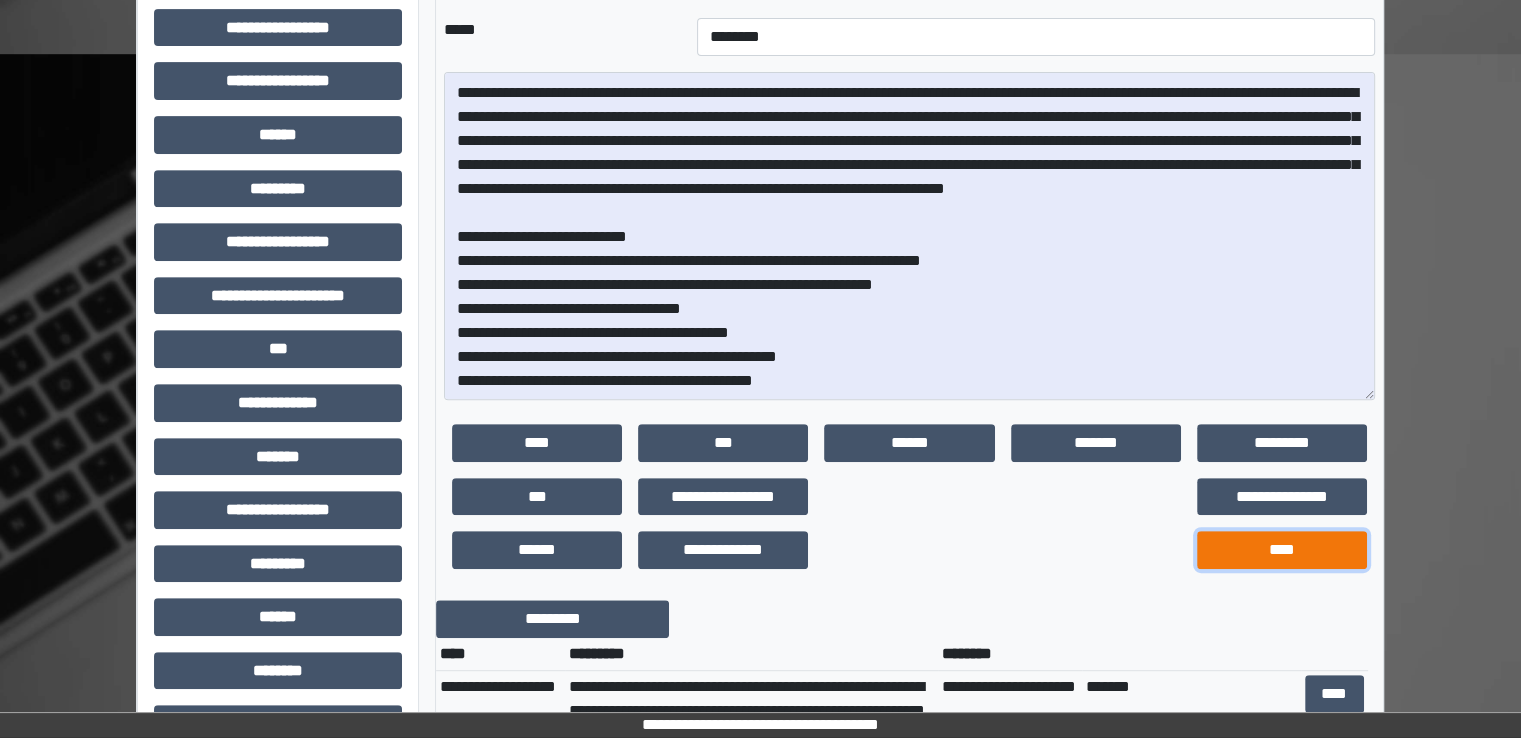 click on "****" at bounding box center [1282, 550] 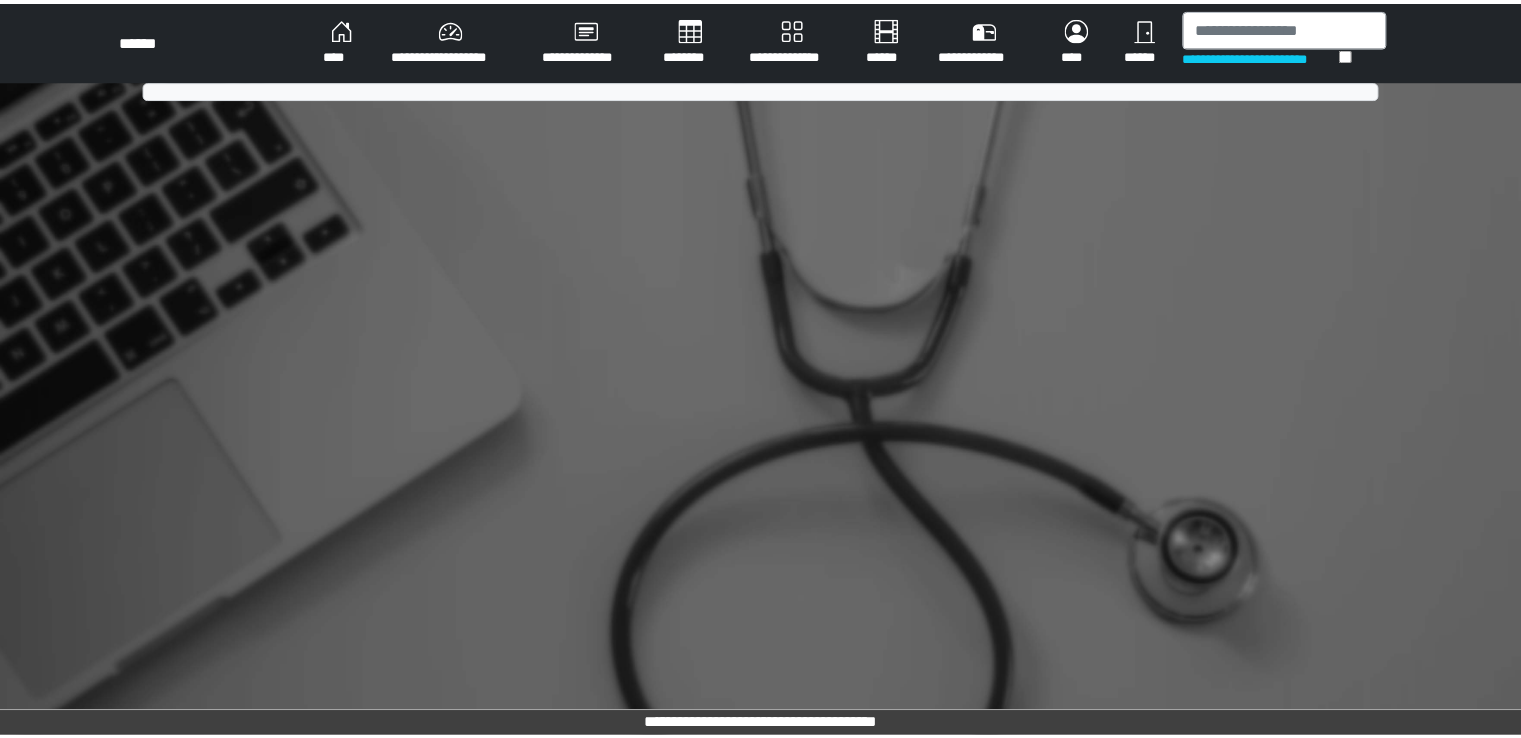 scroll, scrollTop: 0, scrollLeft: 0, axis: both 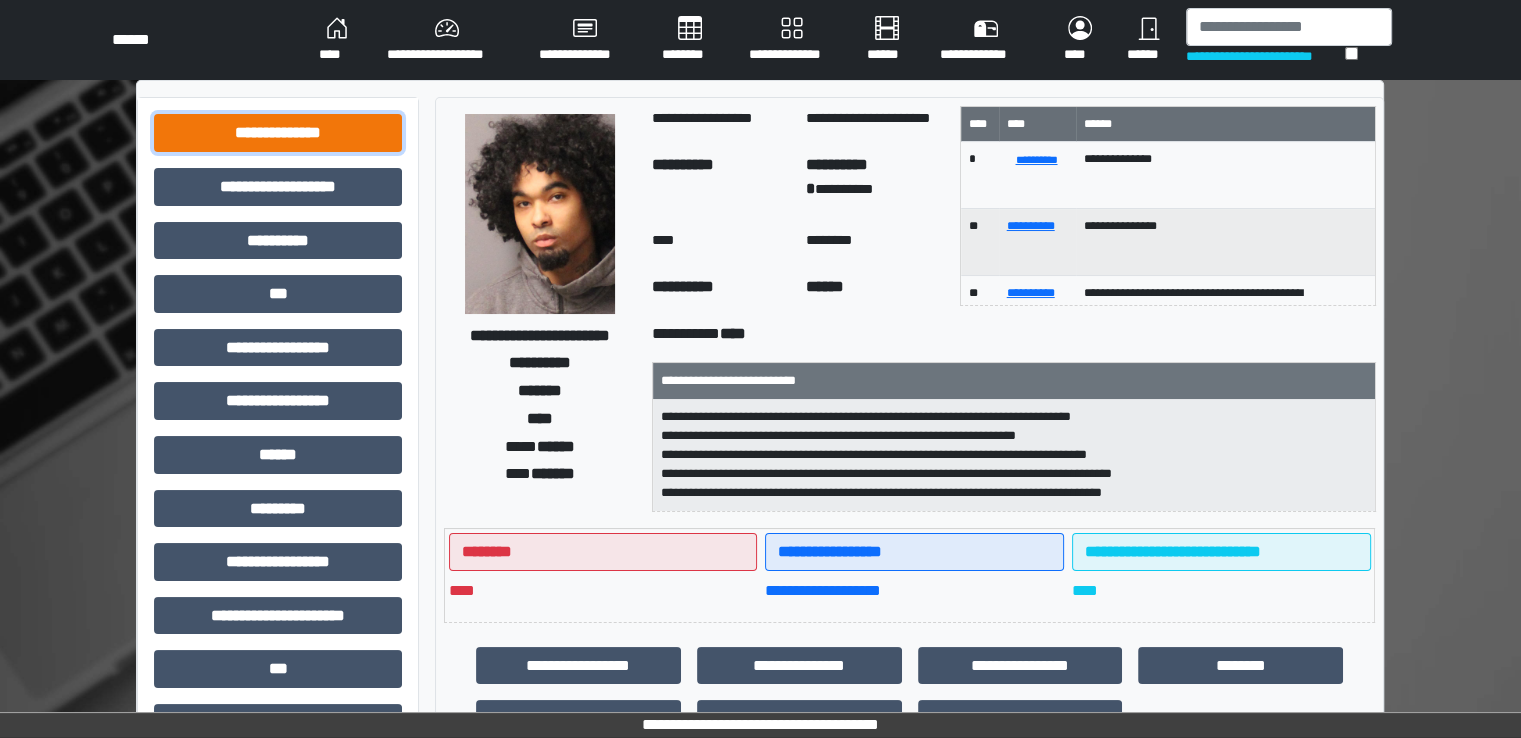 click on "**********" at bounding box center (278, 133) 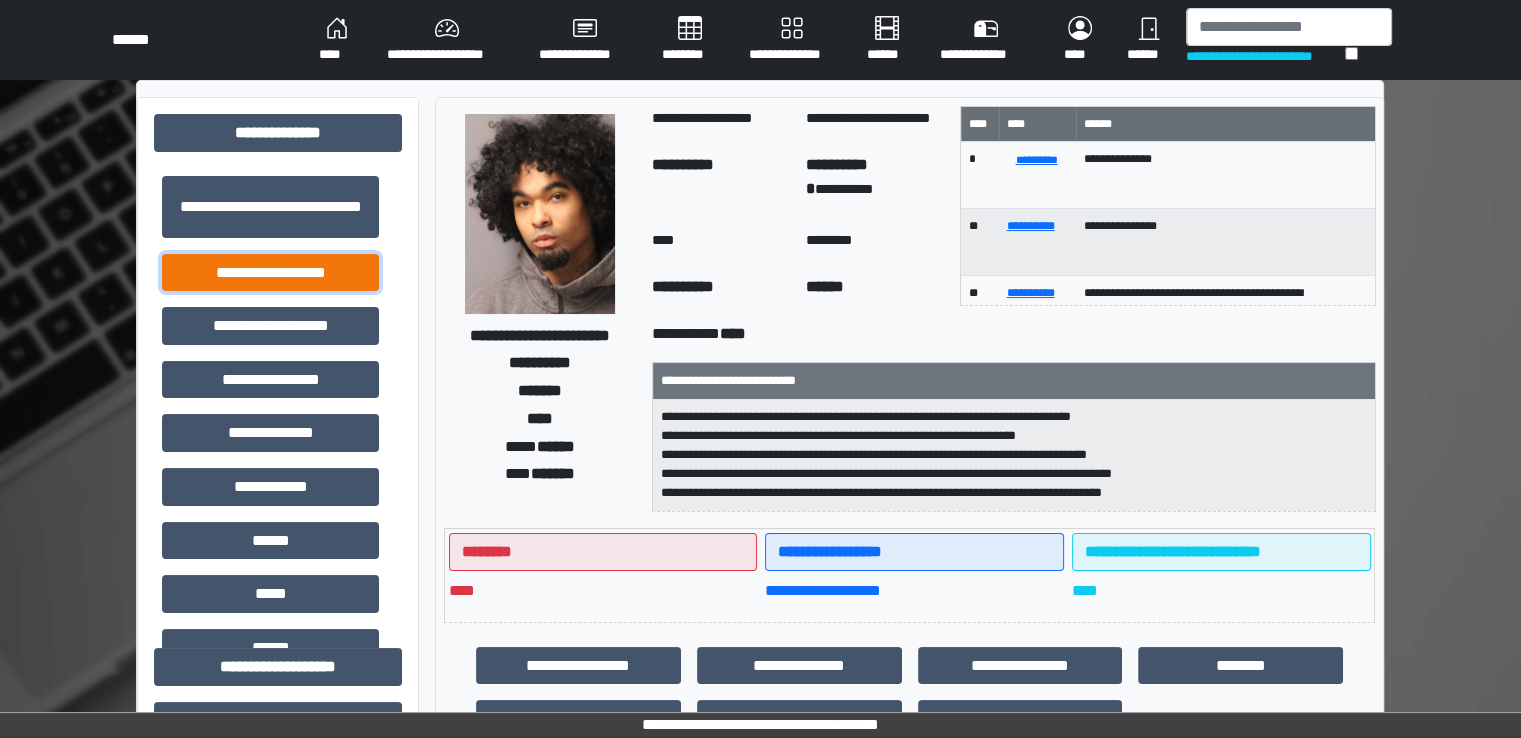 click on "**********" at bounding box center (270, 273) 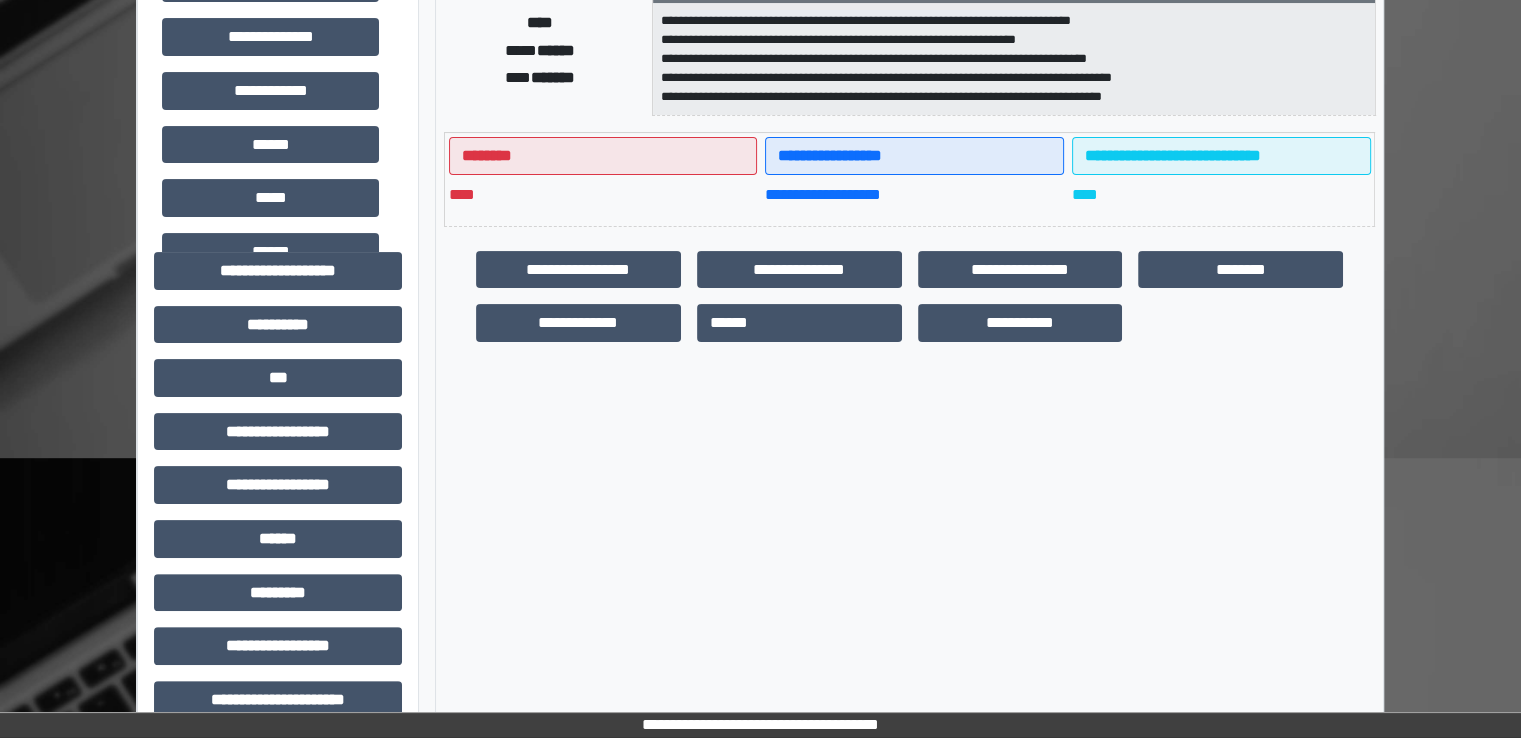 scroll, scrollTop: 600, scrollLeft: 0, axis: vertical 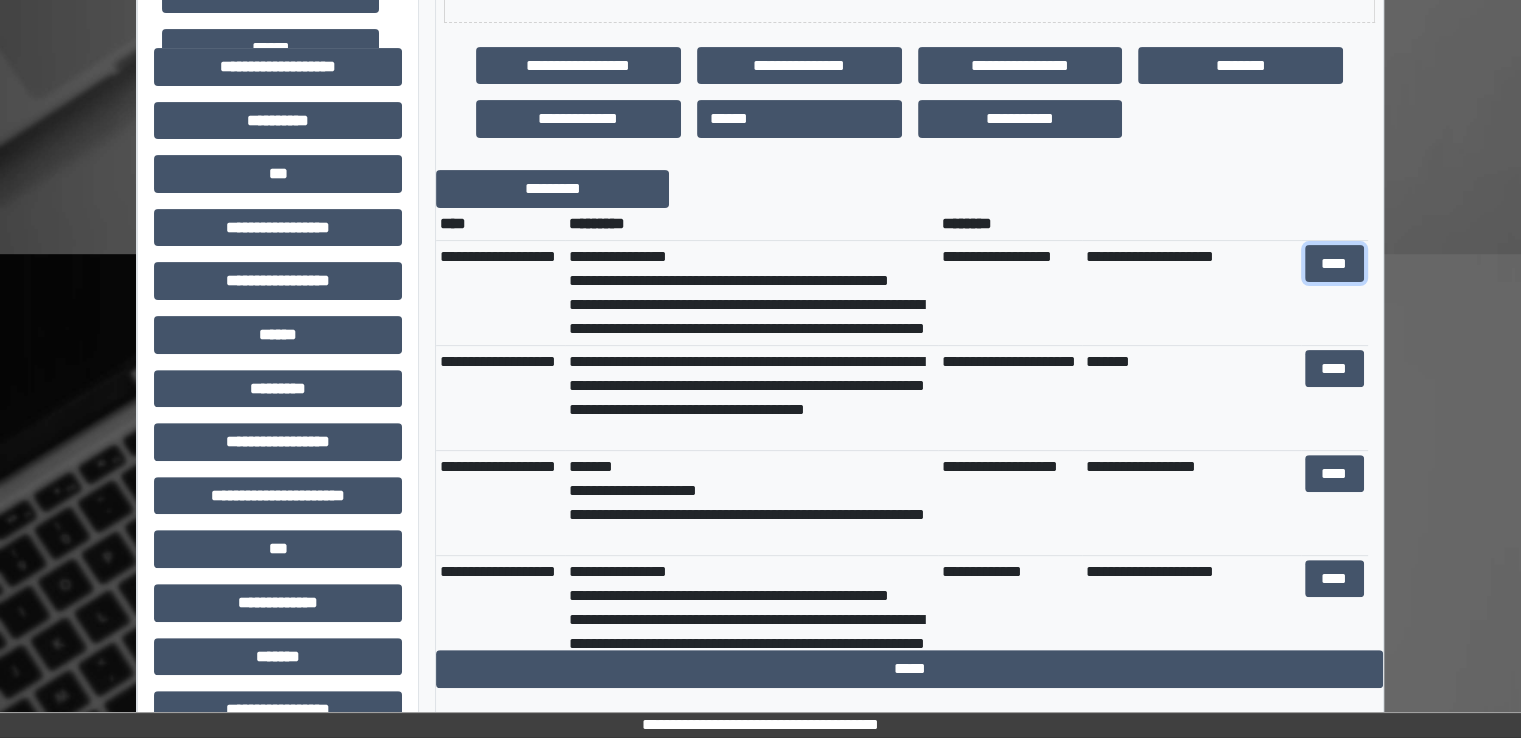 click on "****" at bounding box center (1334, 264) 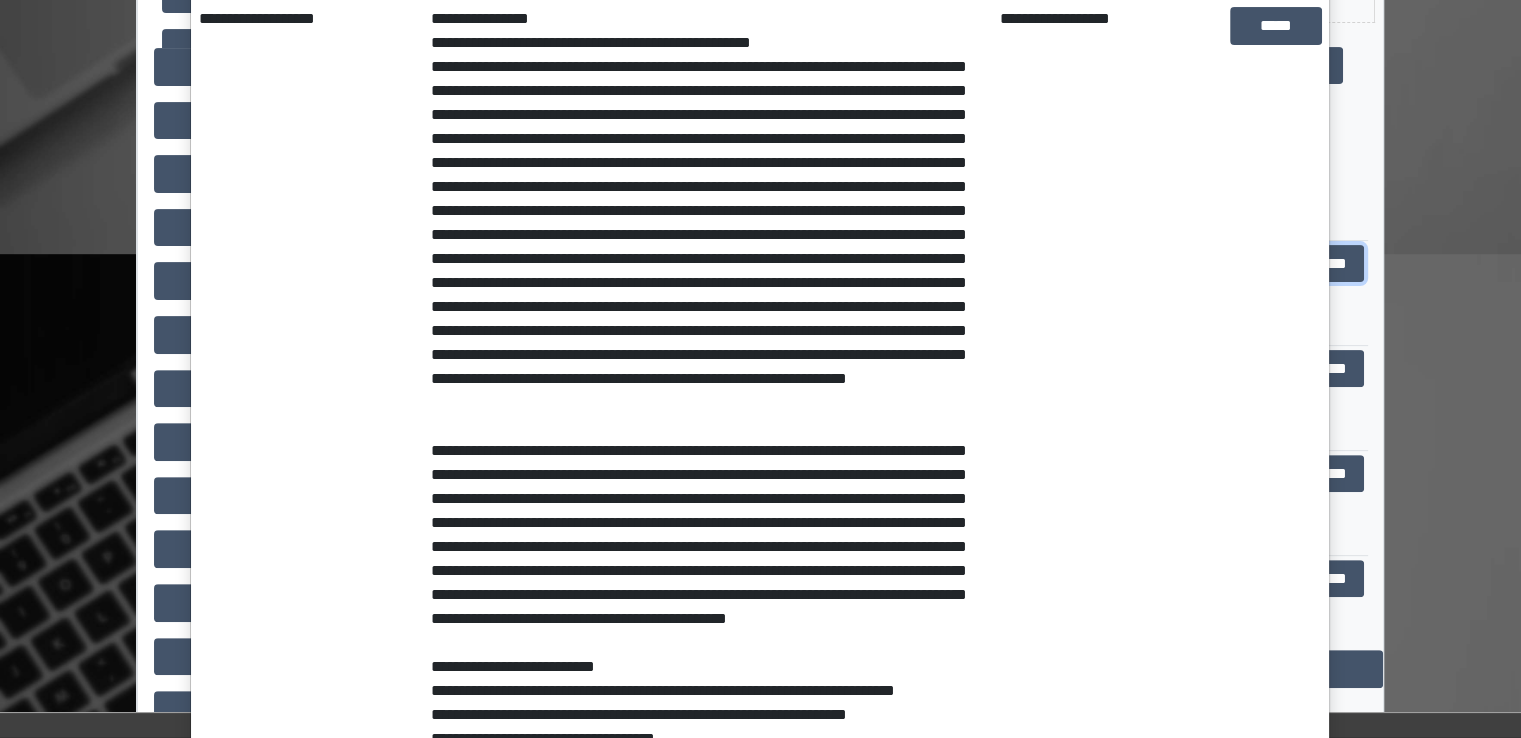 scroll, scrollTop: 300, scrollLeft: 0, axis: vertical 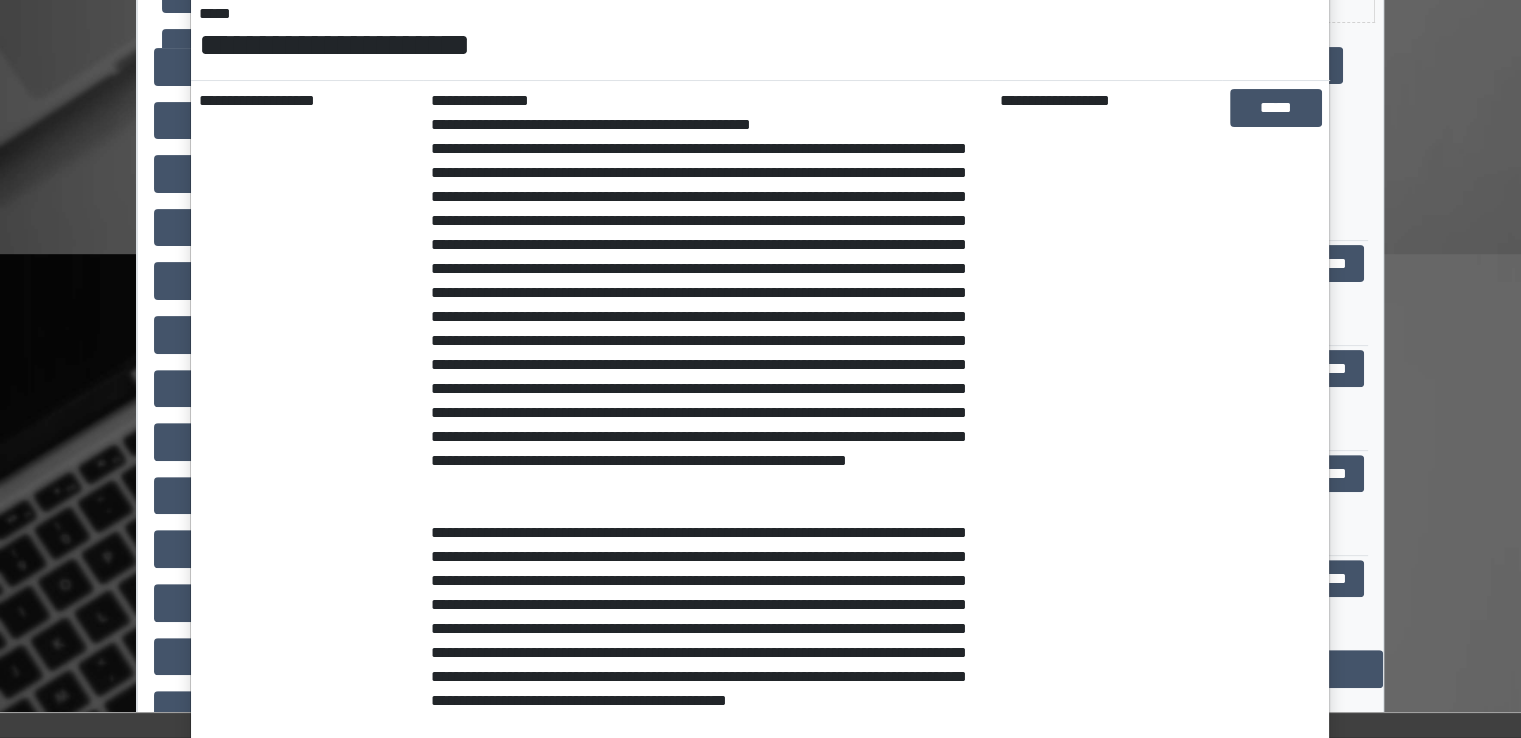 click on "**********" at bounding box center [760, 369] 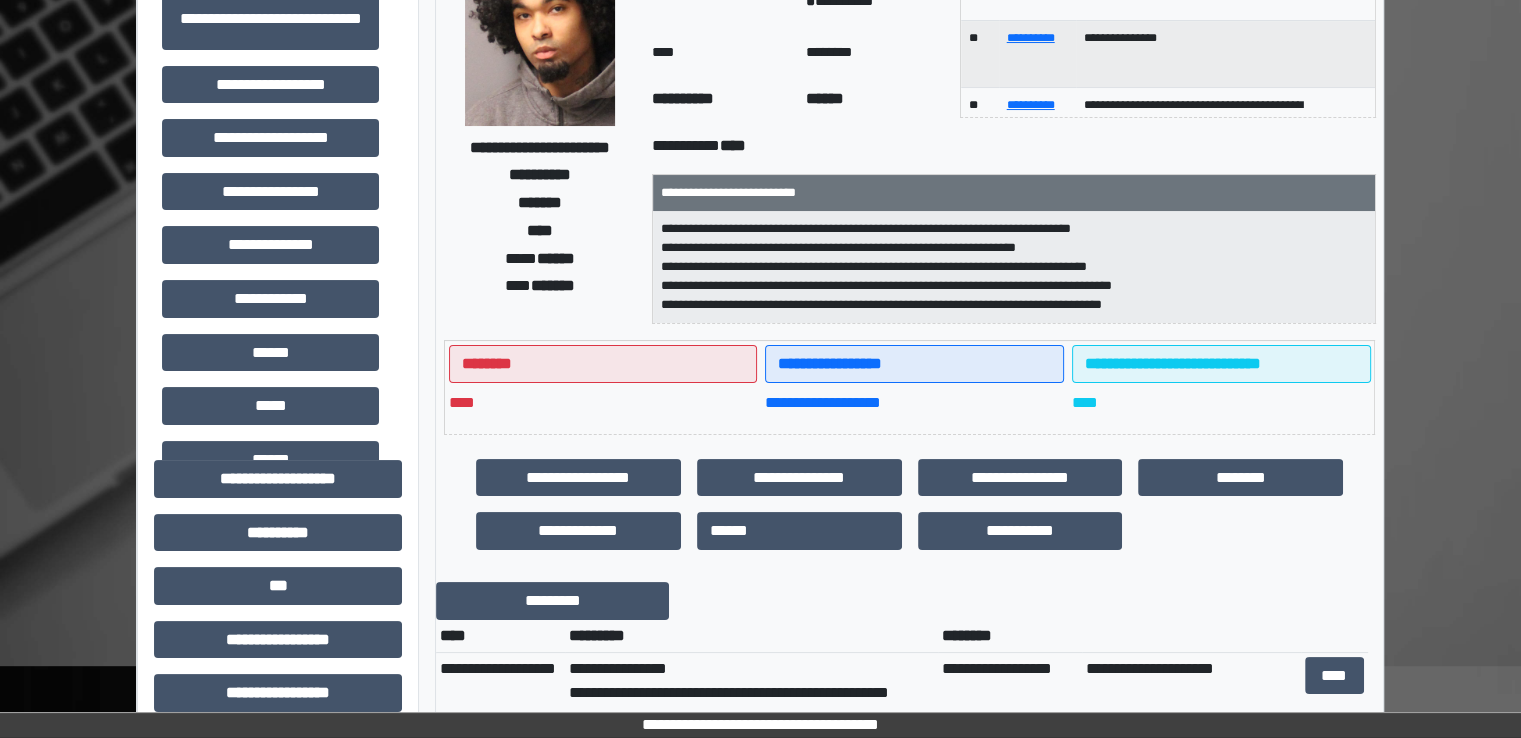 scroll, scrollTop: 0, scrollLeft: 0, axis: both 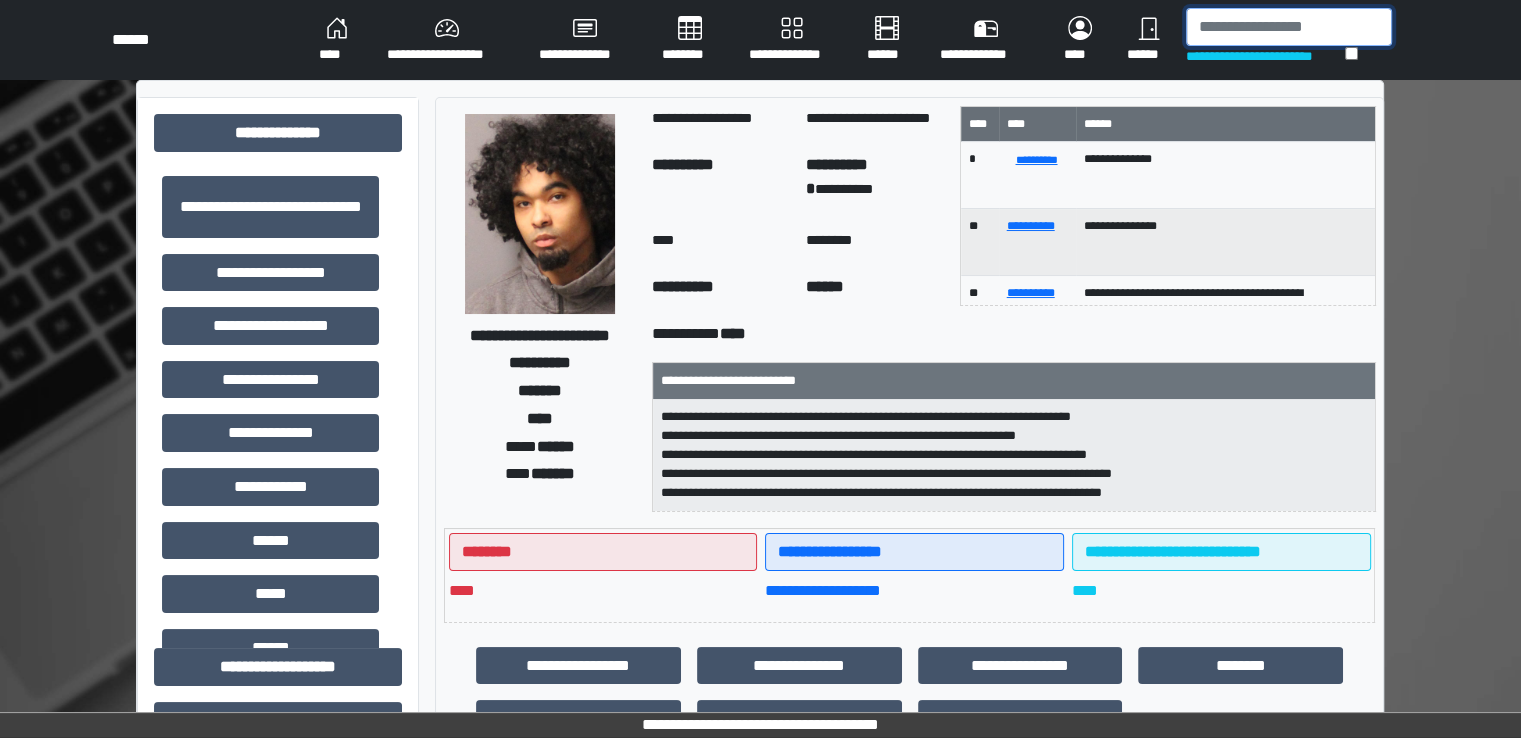 click at bounding box center (1289, 27) 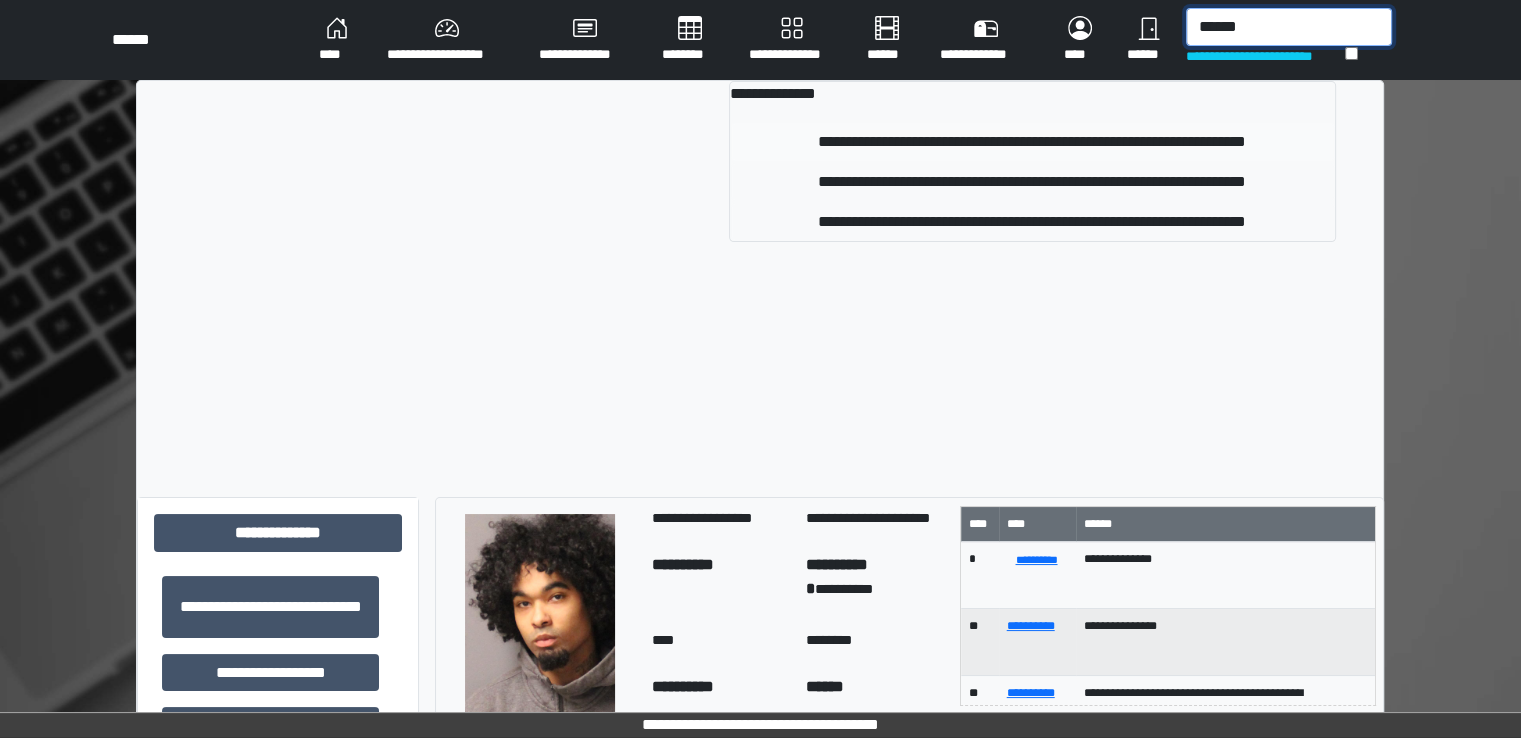 type on "******" 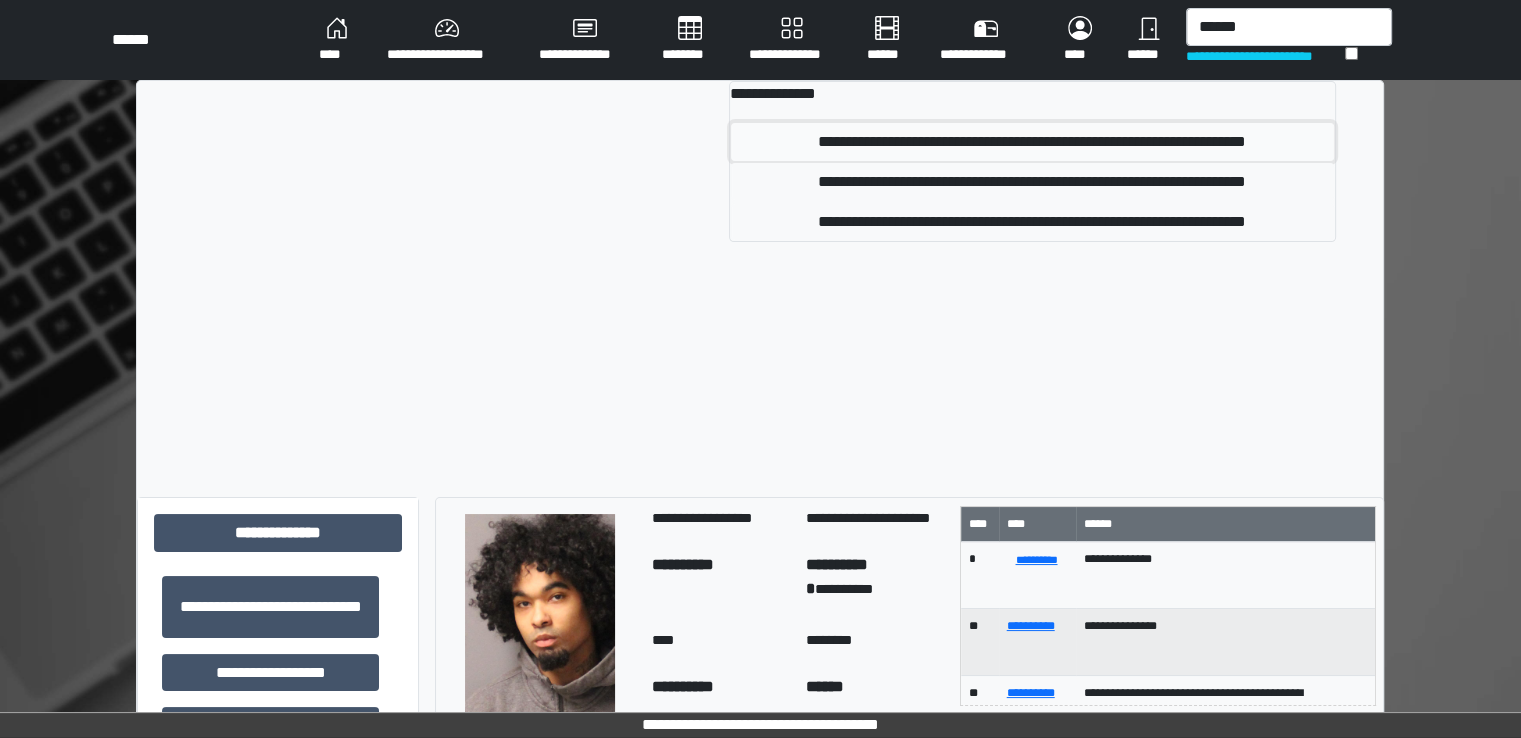 click on "**********" at bounding box center [1032, 142] 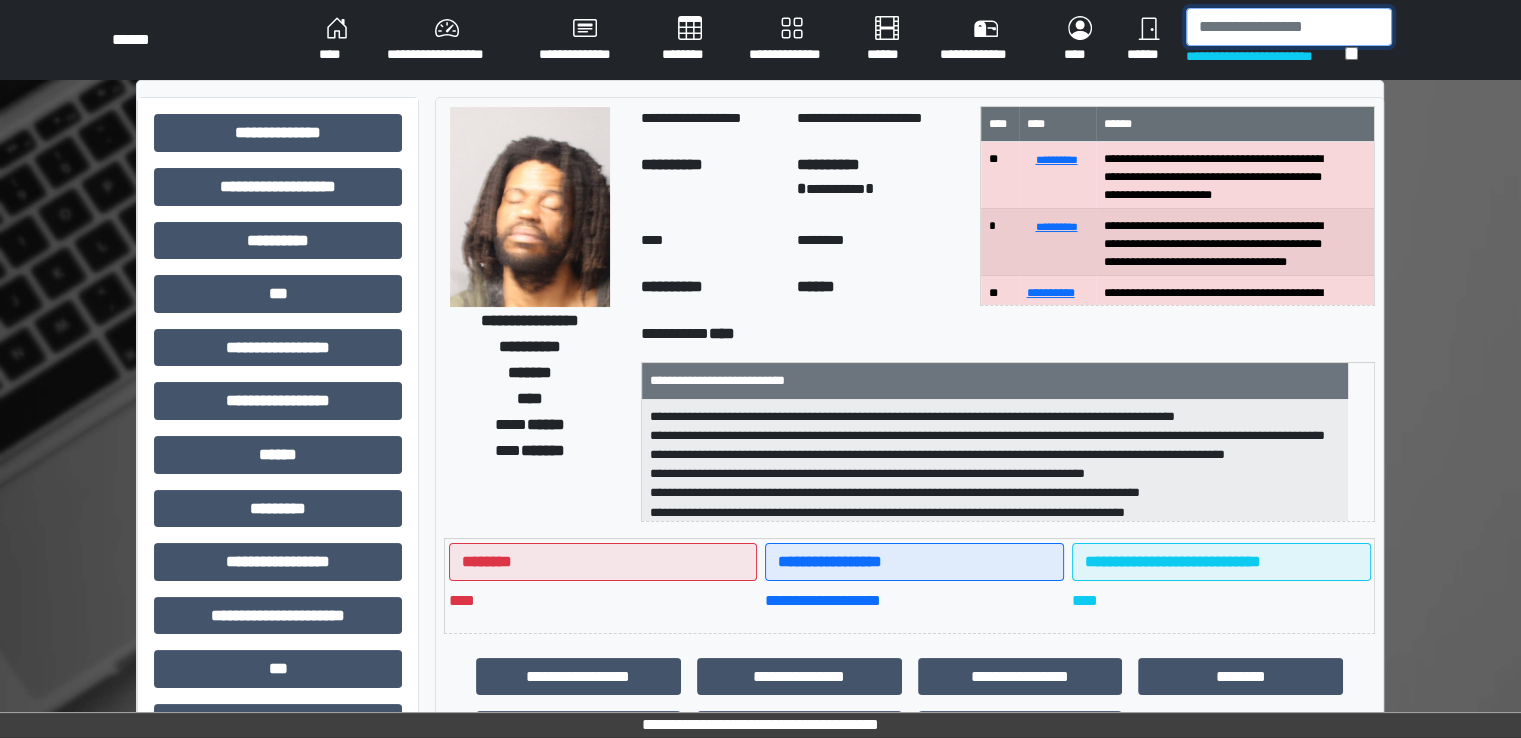 click at bounding box center (1289, 27) 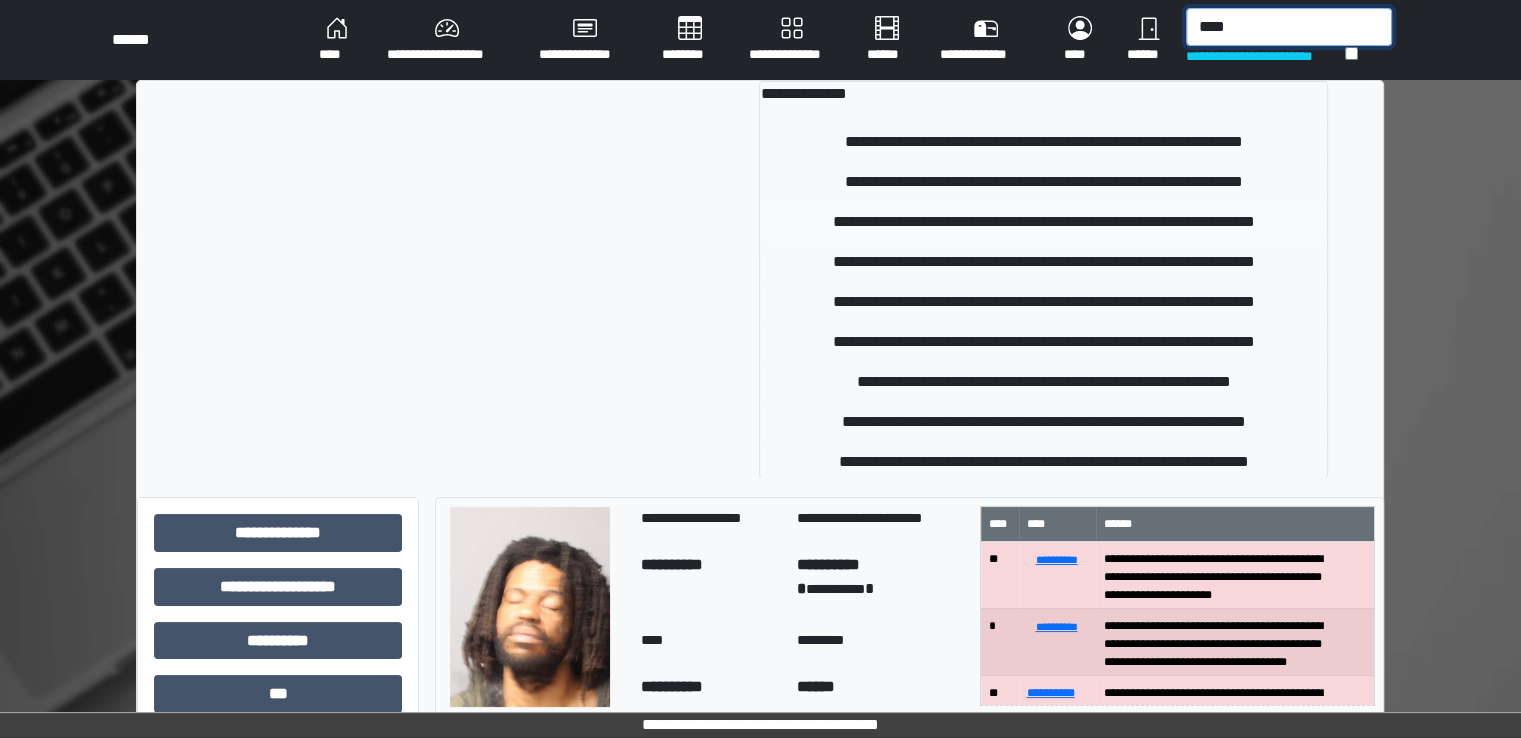 type on "****" 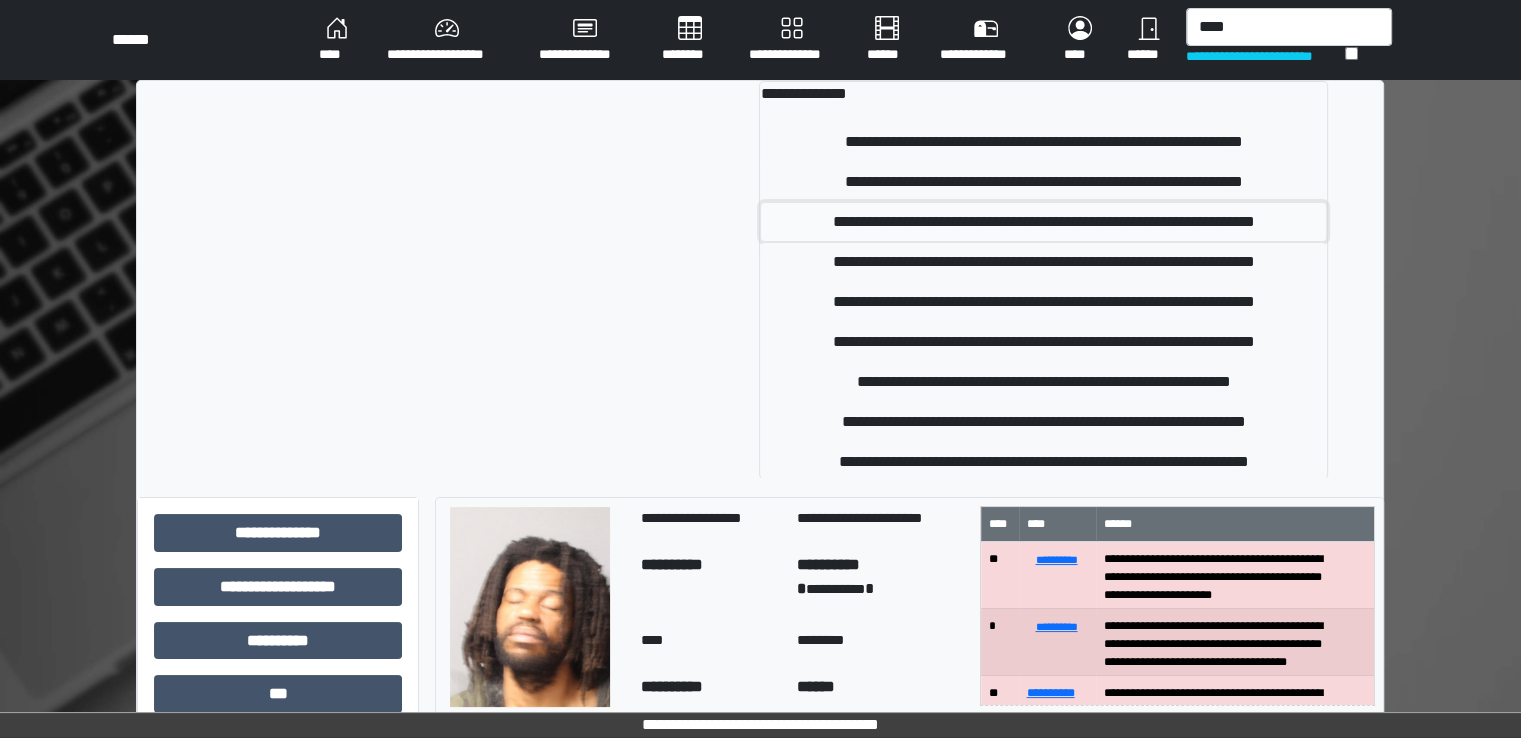 click on "**********" at bounding box center [1043, 222] 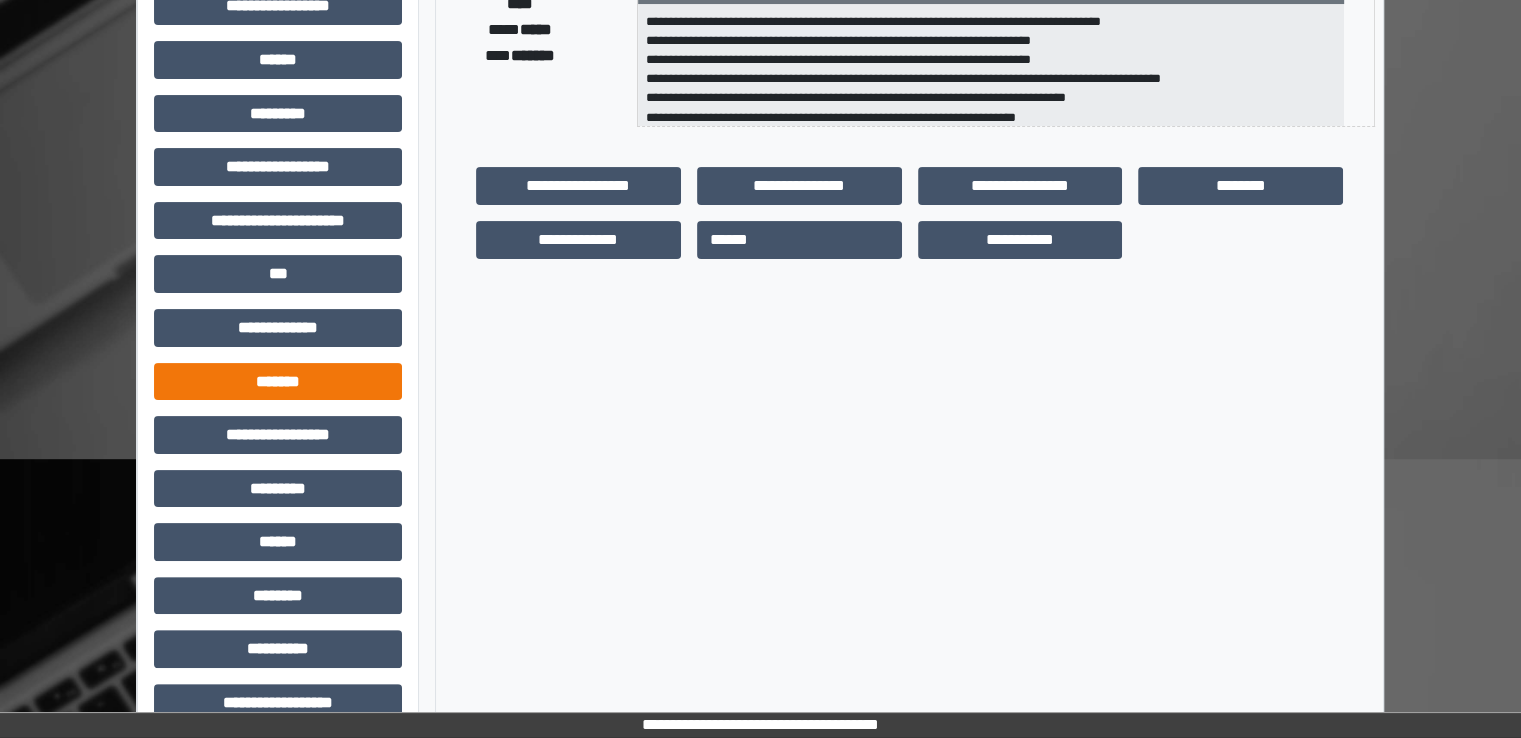 scroll, scrollTop: 400, scrollLeft: 0, axis: vertical 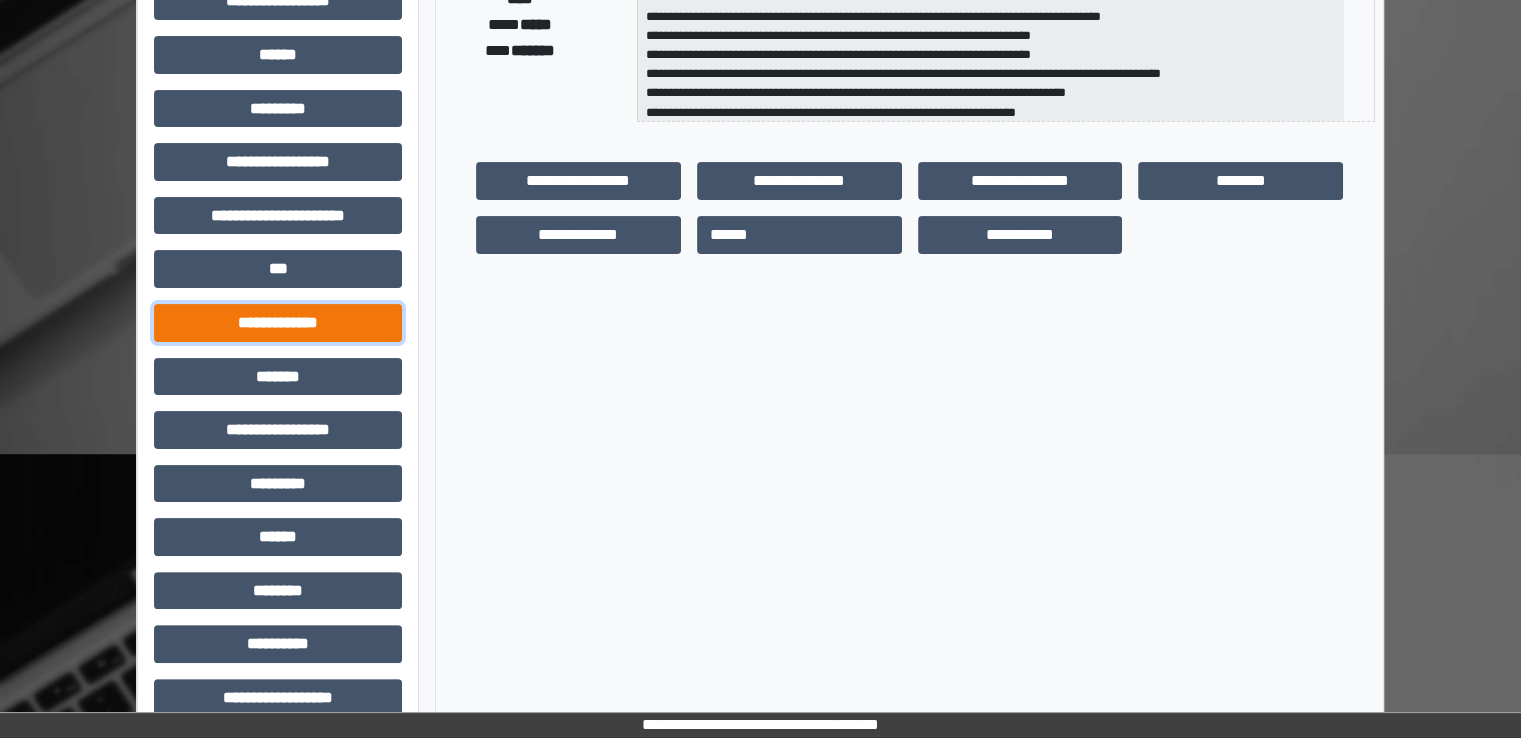 click on "**********" at bounding box center (278, 323) 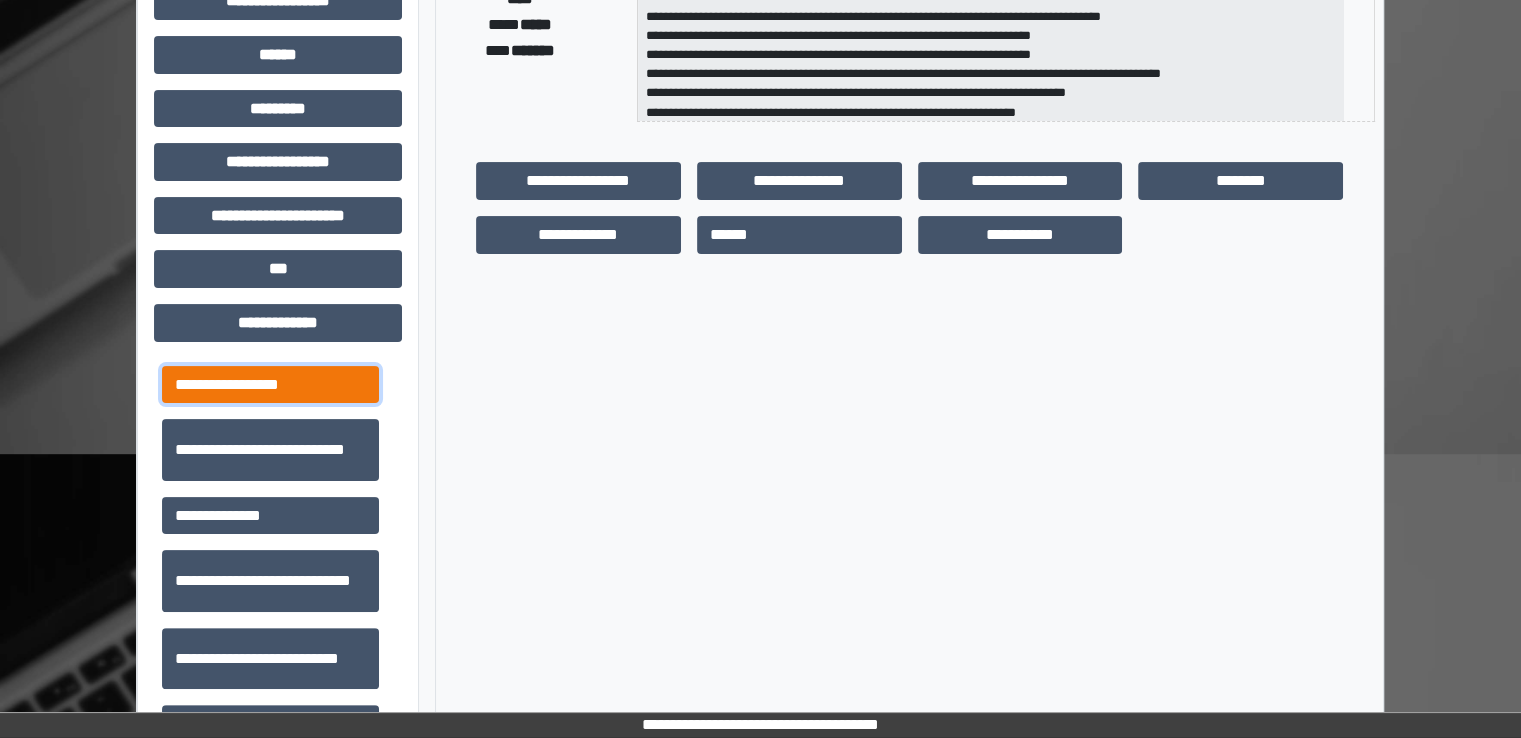 click on "**********" at bounding box center (270, 385) 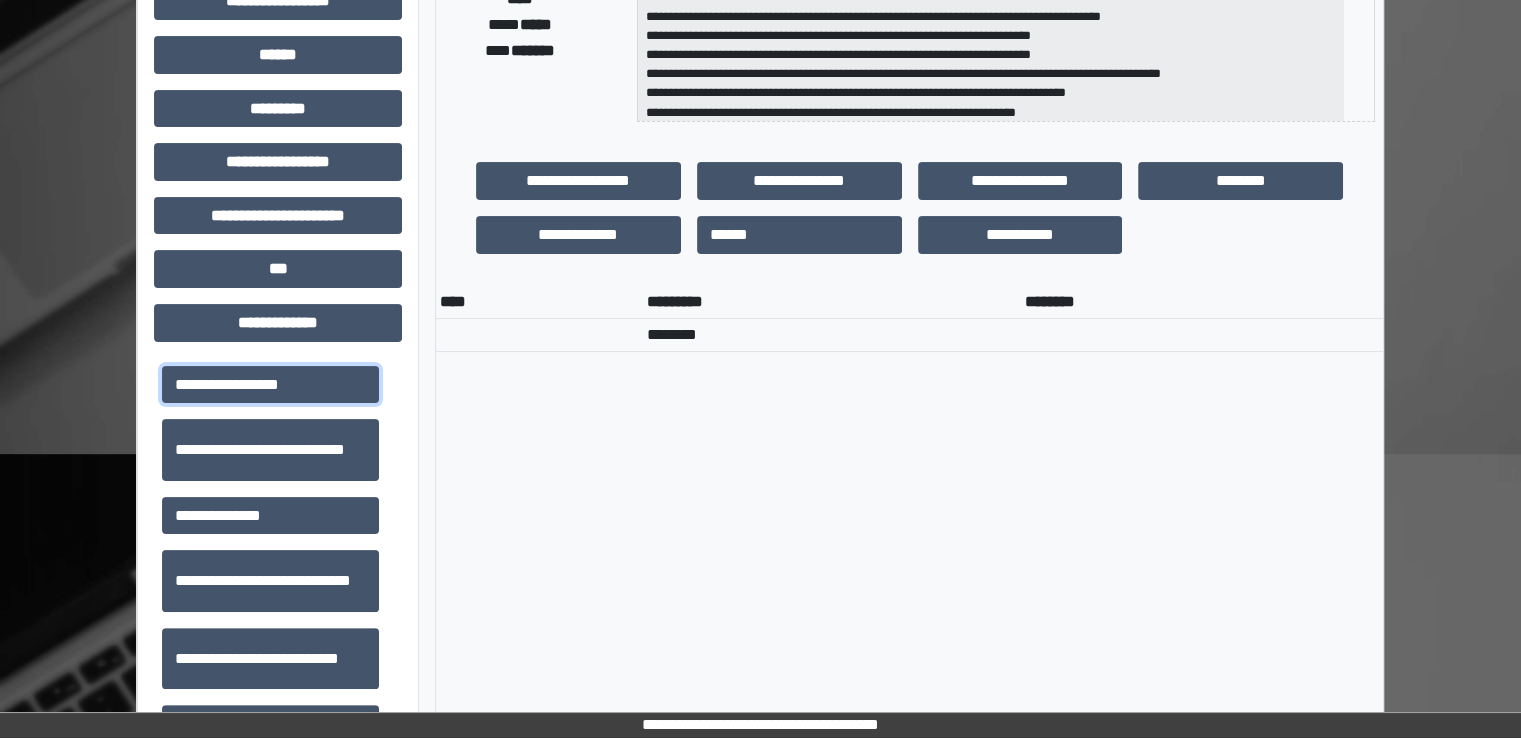 scroll, scrollTop: 0, scrollLeft: 0, axis: both 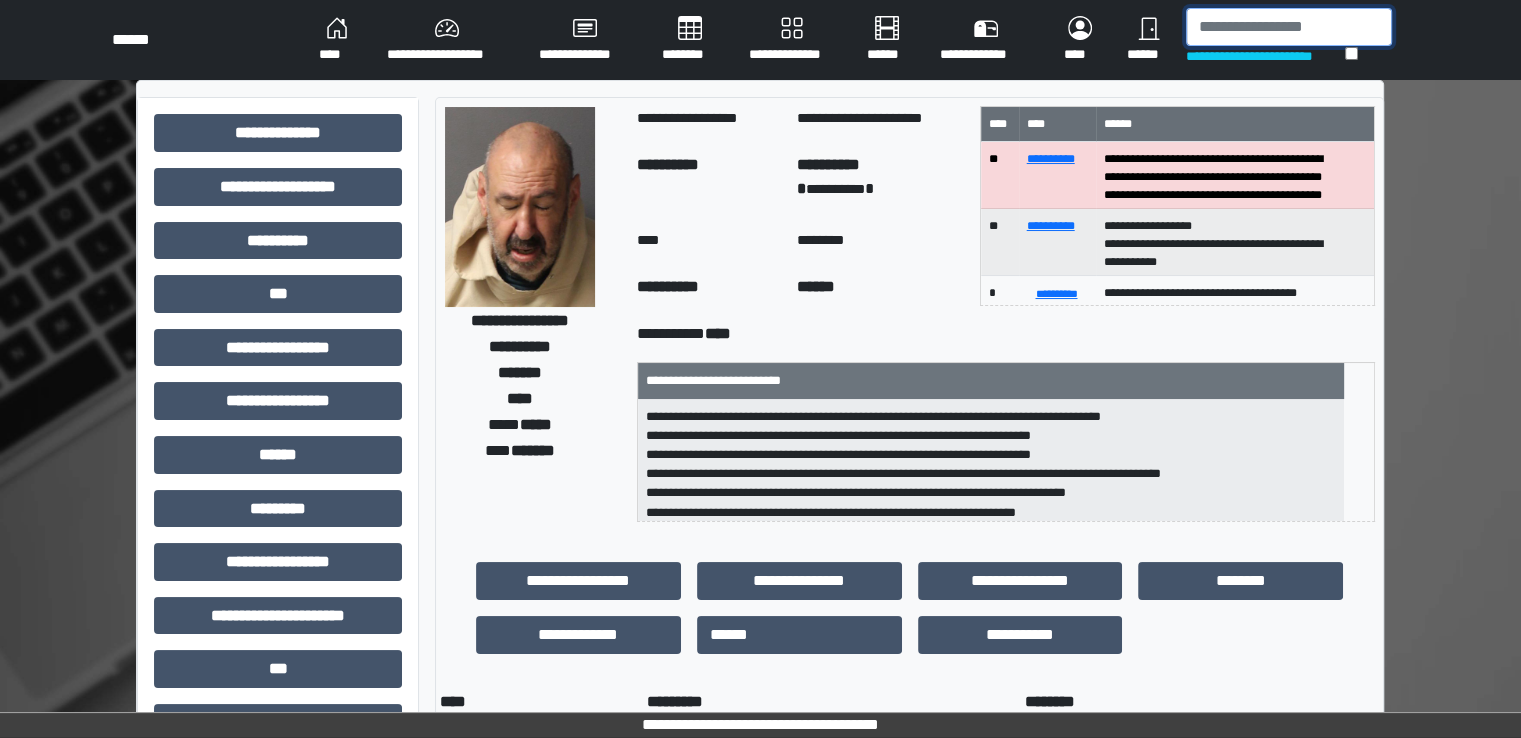 click at bounding box center (1289, 27) 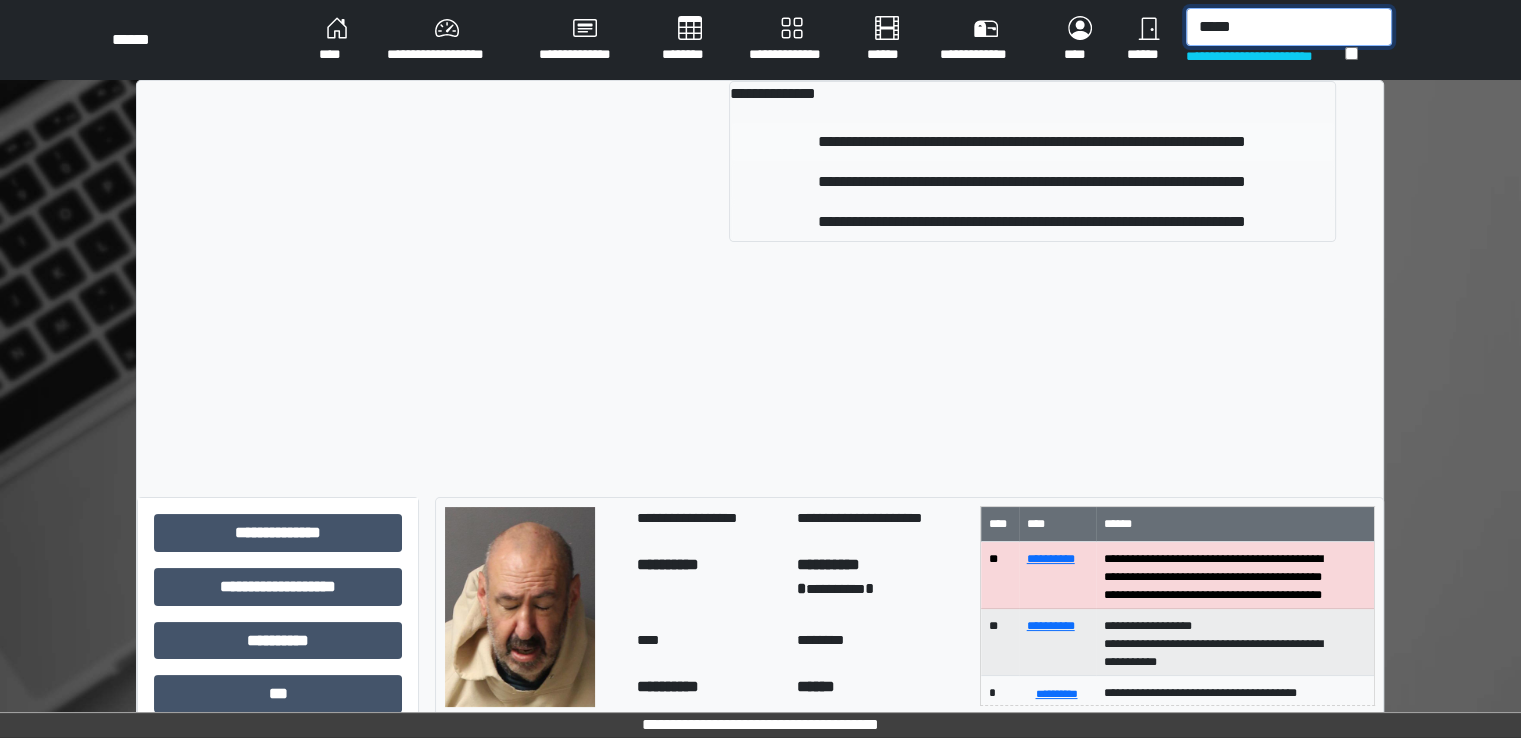 type on "*****" 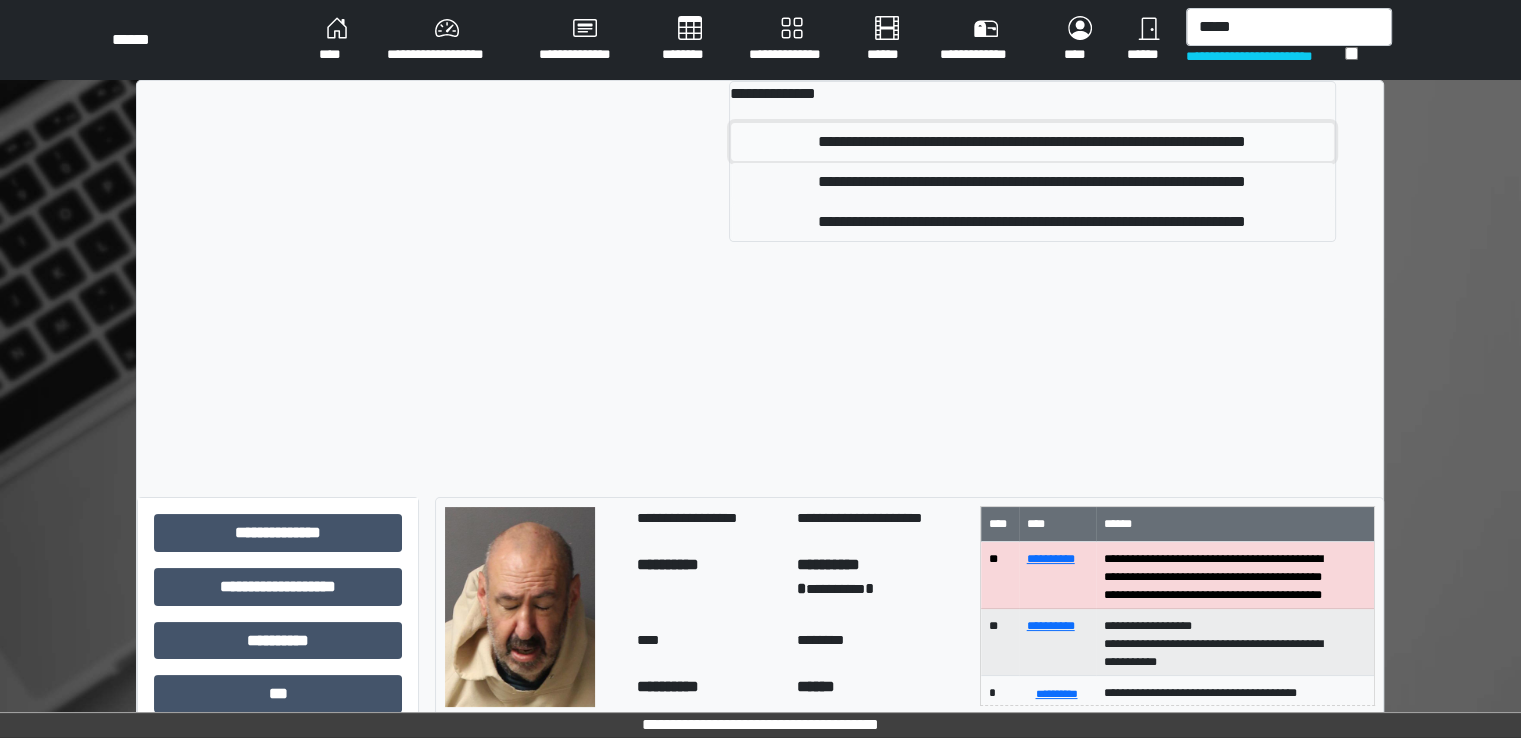click on "**********" at bounding box center [1032, 142] 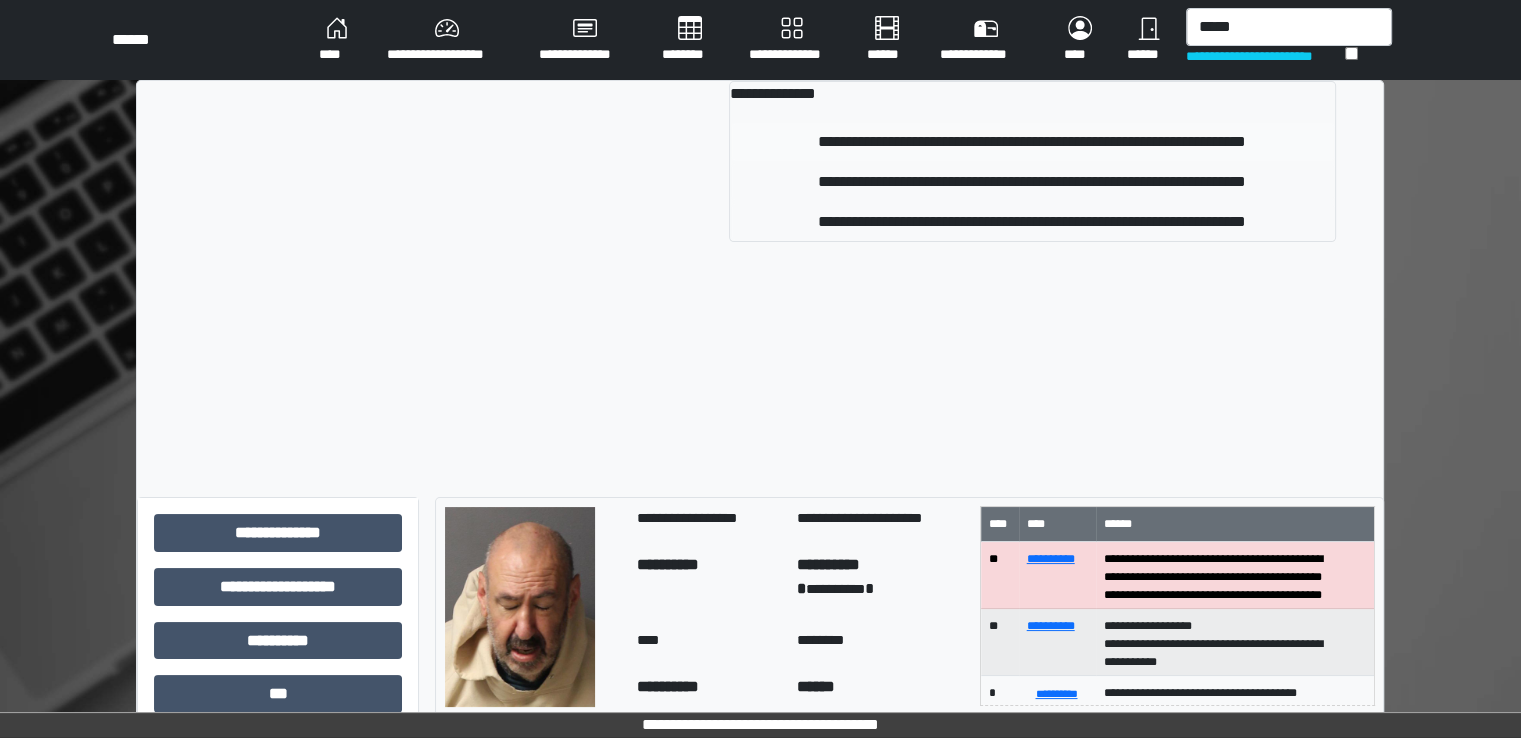 type 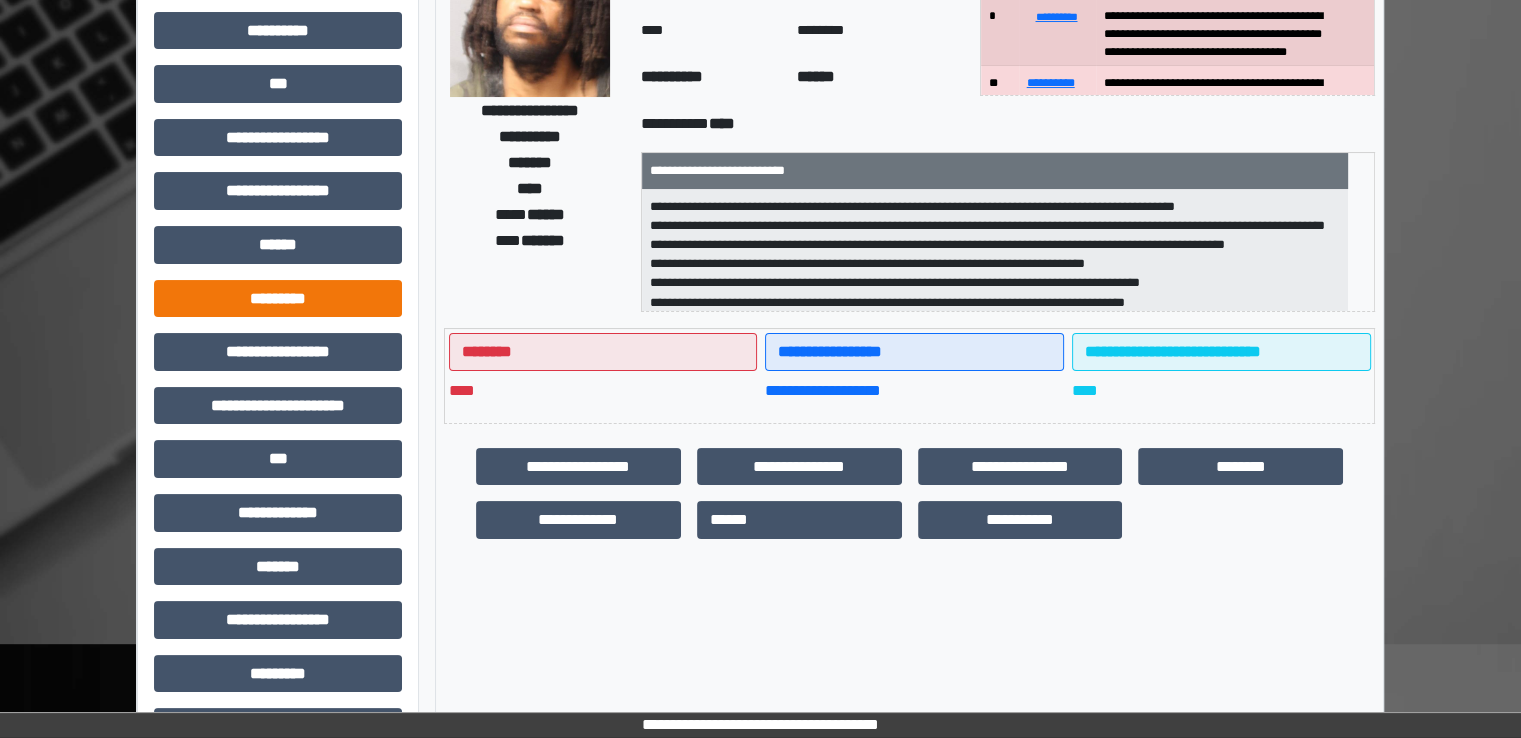 scroll, scrollTop: 300, scrollLeft: 0, axis: vertical 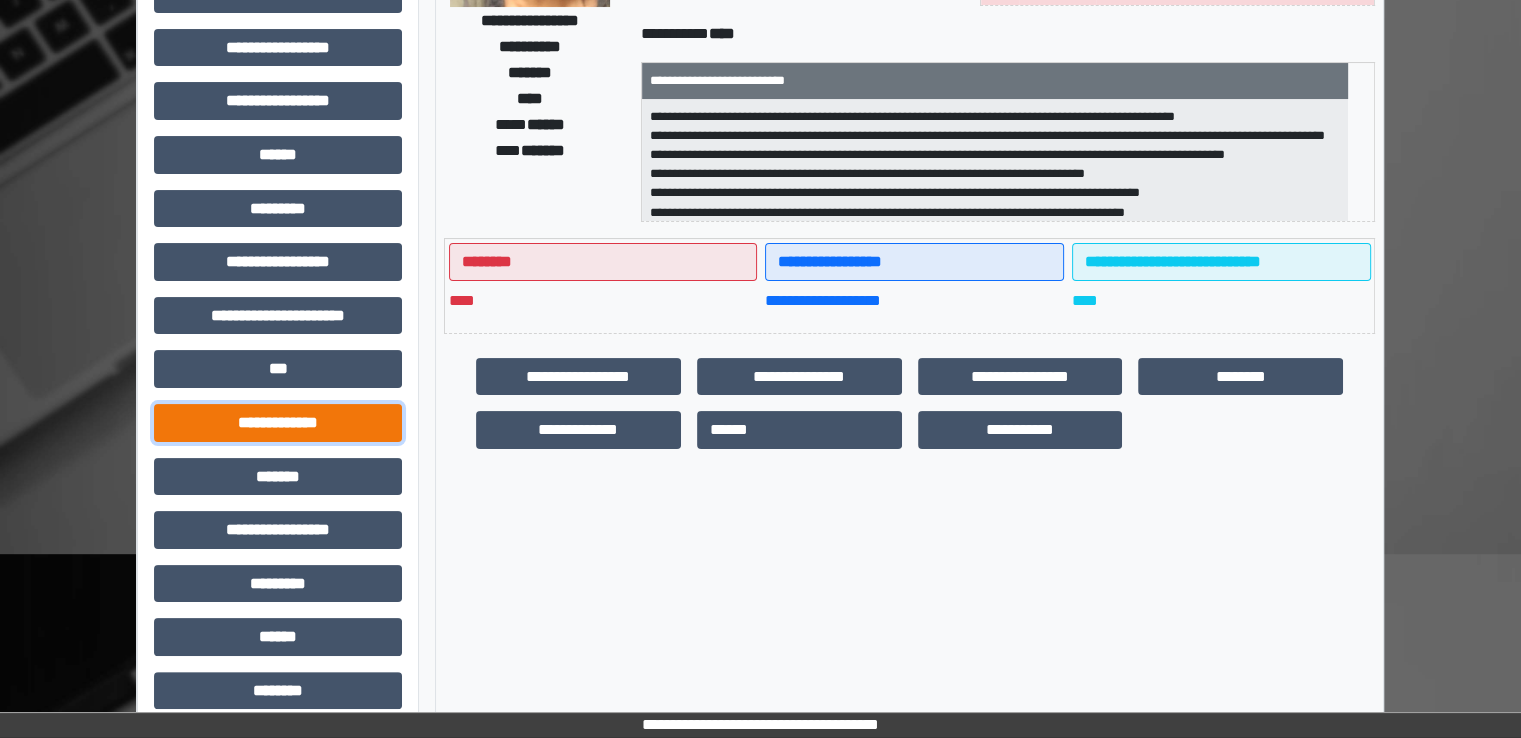click on "**********" at bounding box center (278, 423) 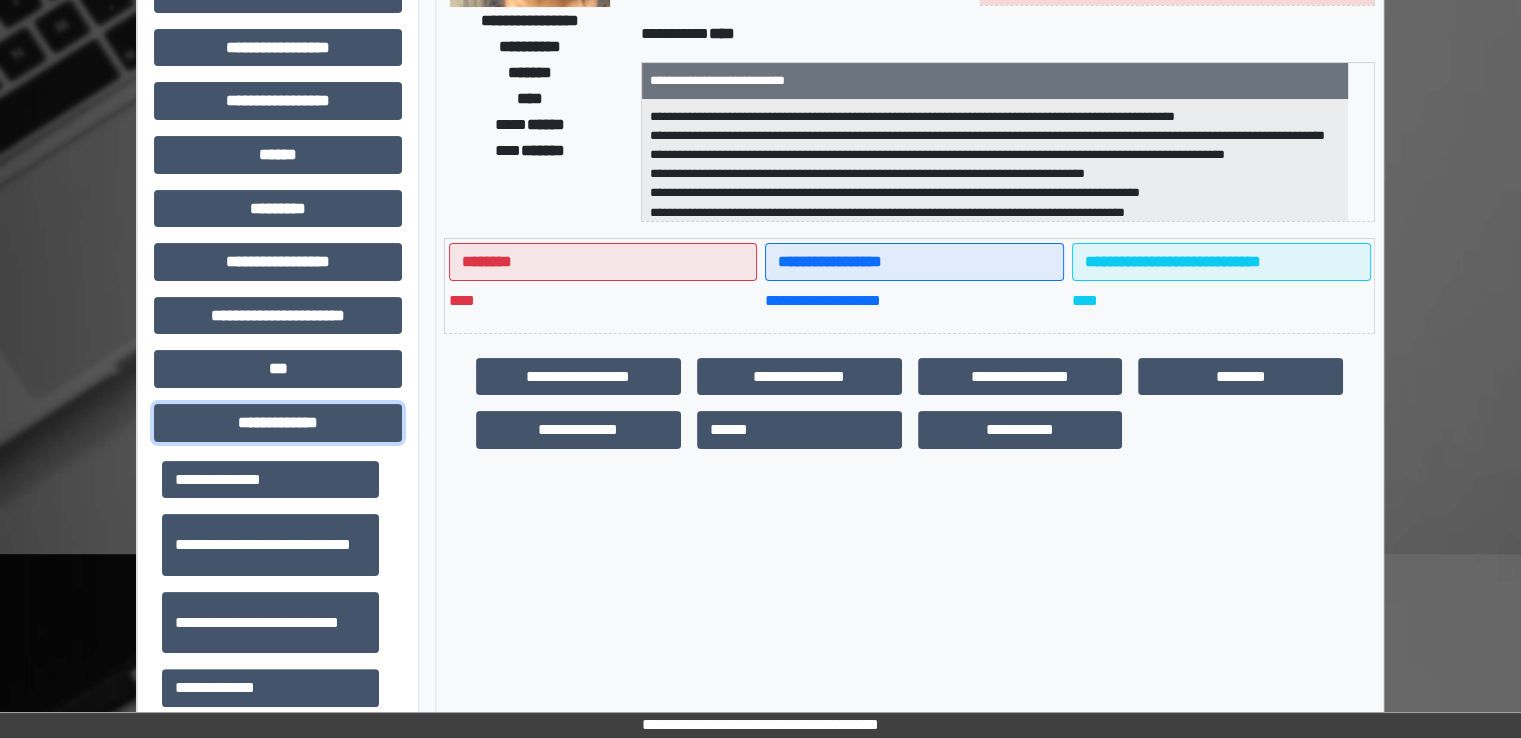 scroll, scrollTop: 0, scrollLeft: 0, axis: both 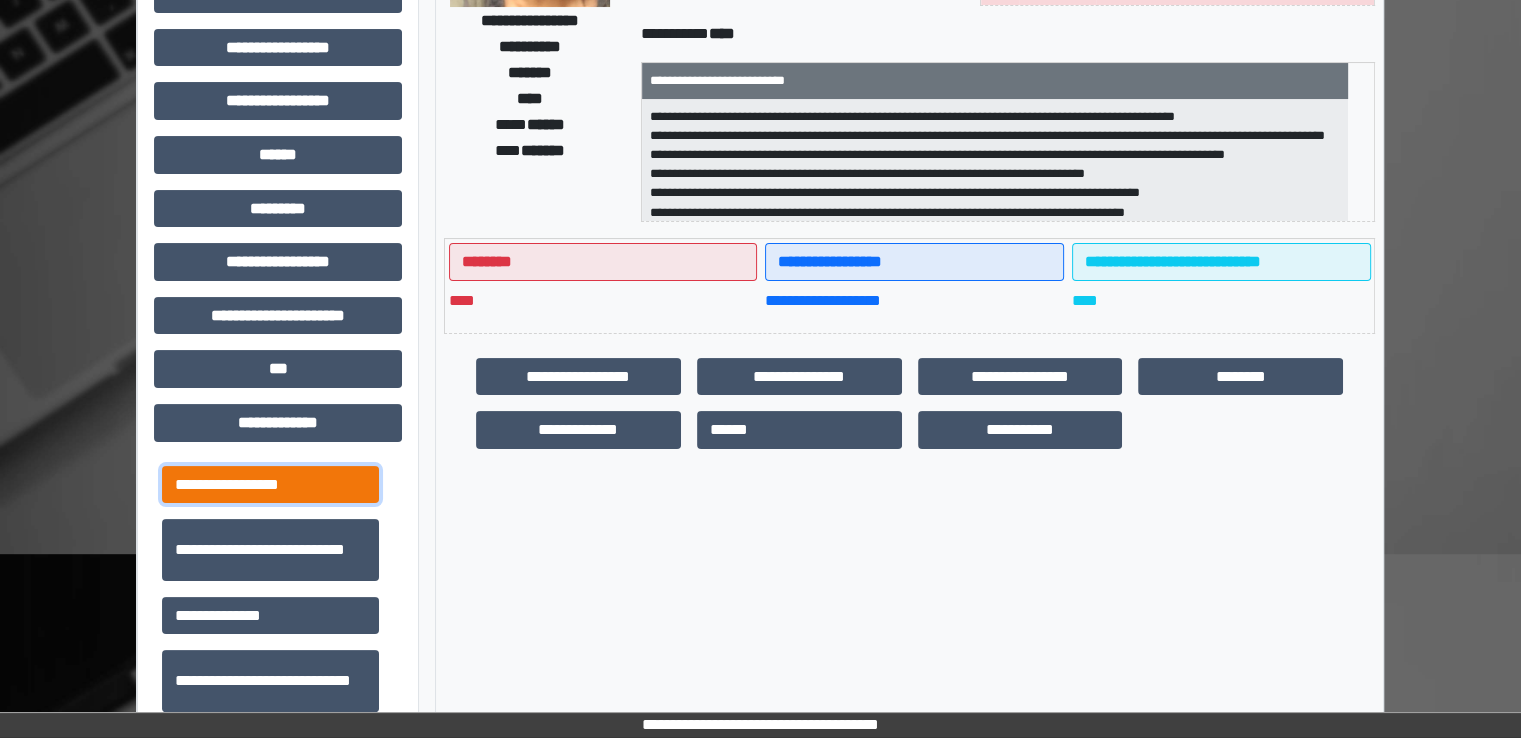 click on "**********" at bounding box center [270, 485] 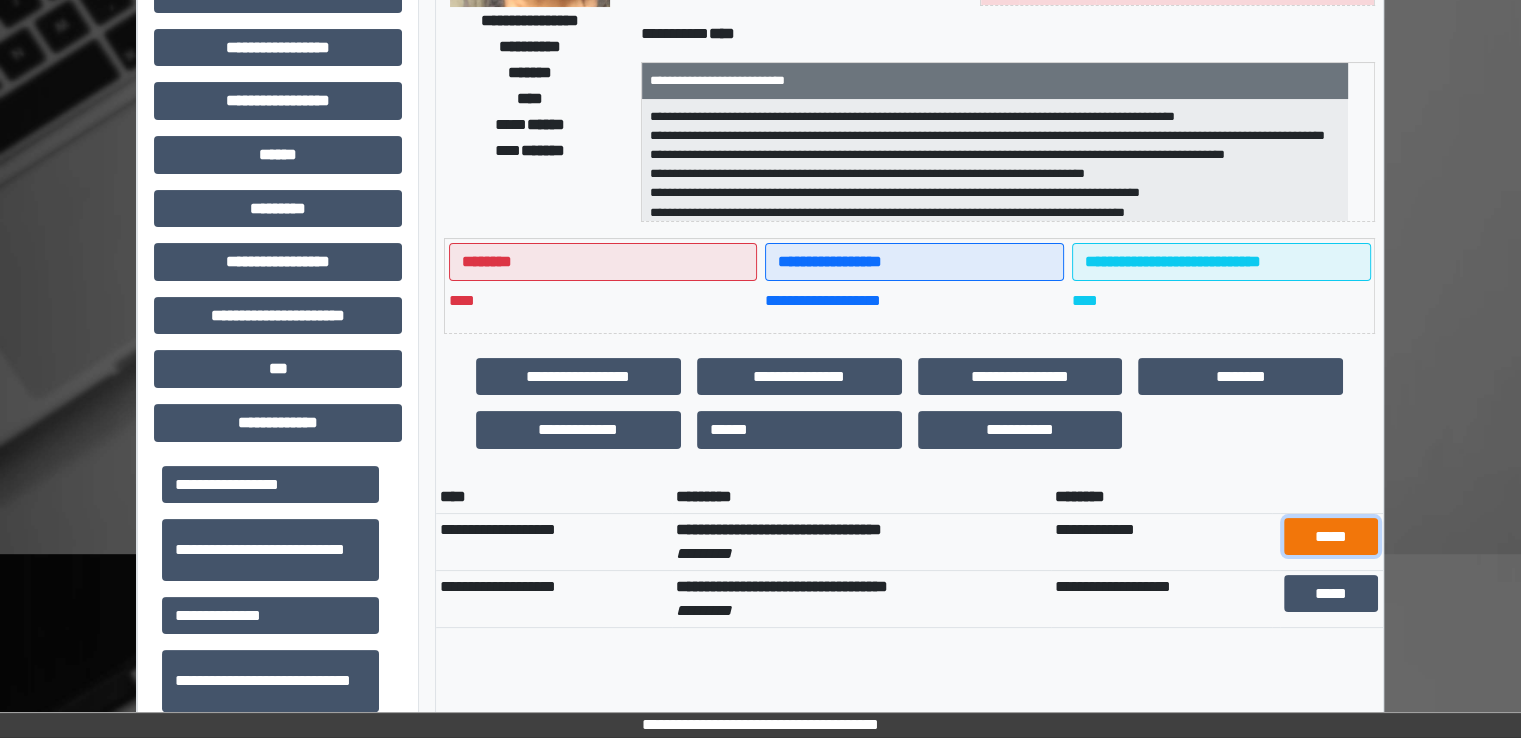 click on "*****" at bounding box center (1331, 537) 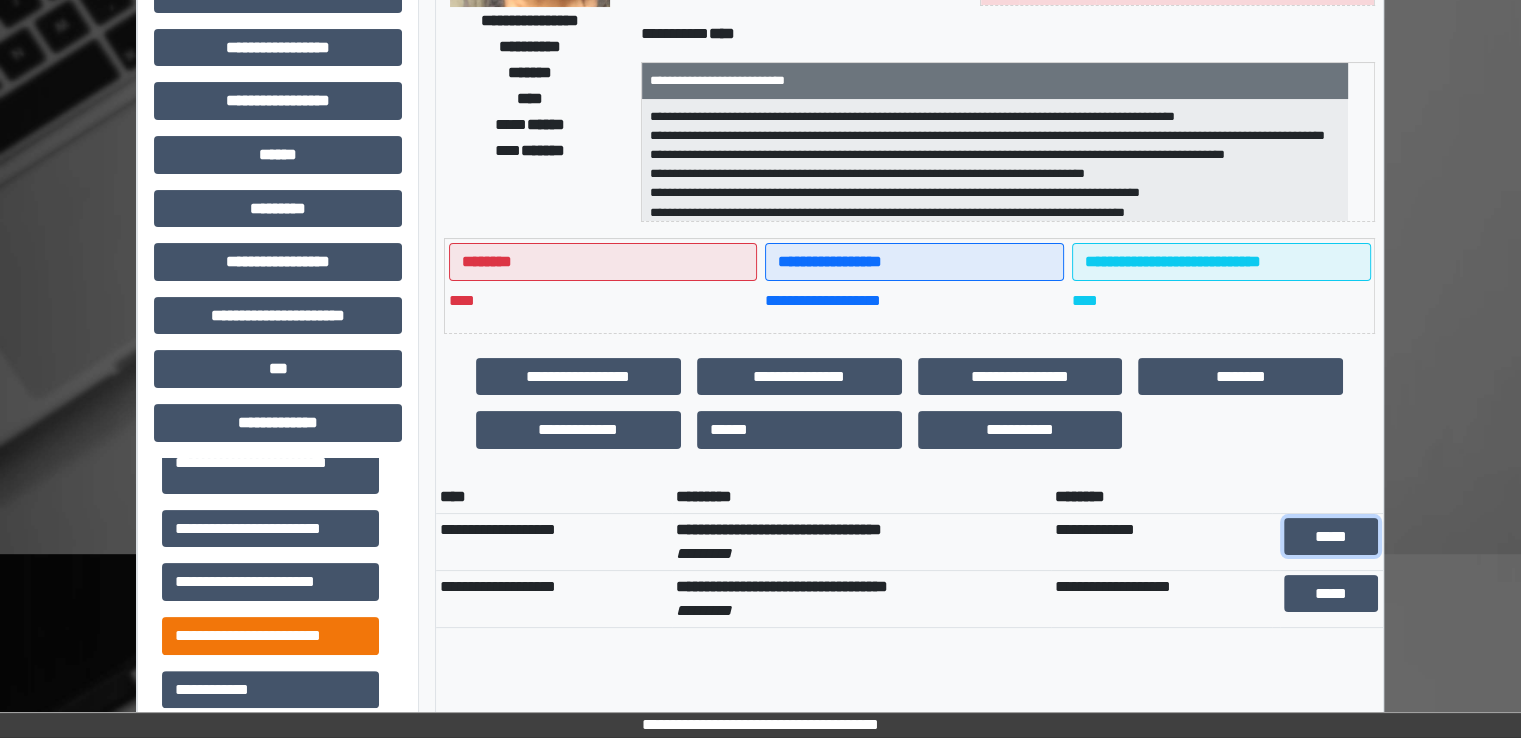 scroll, scrollTop: 500, scrollLeft: 0, axis: vertical 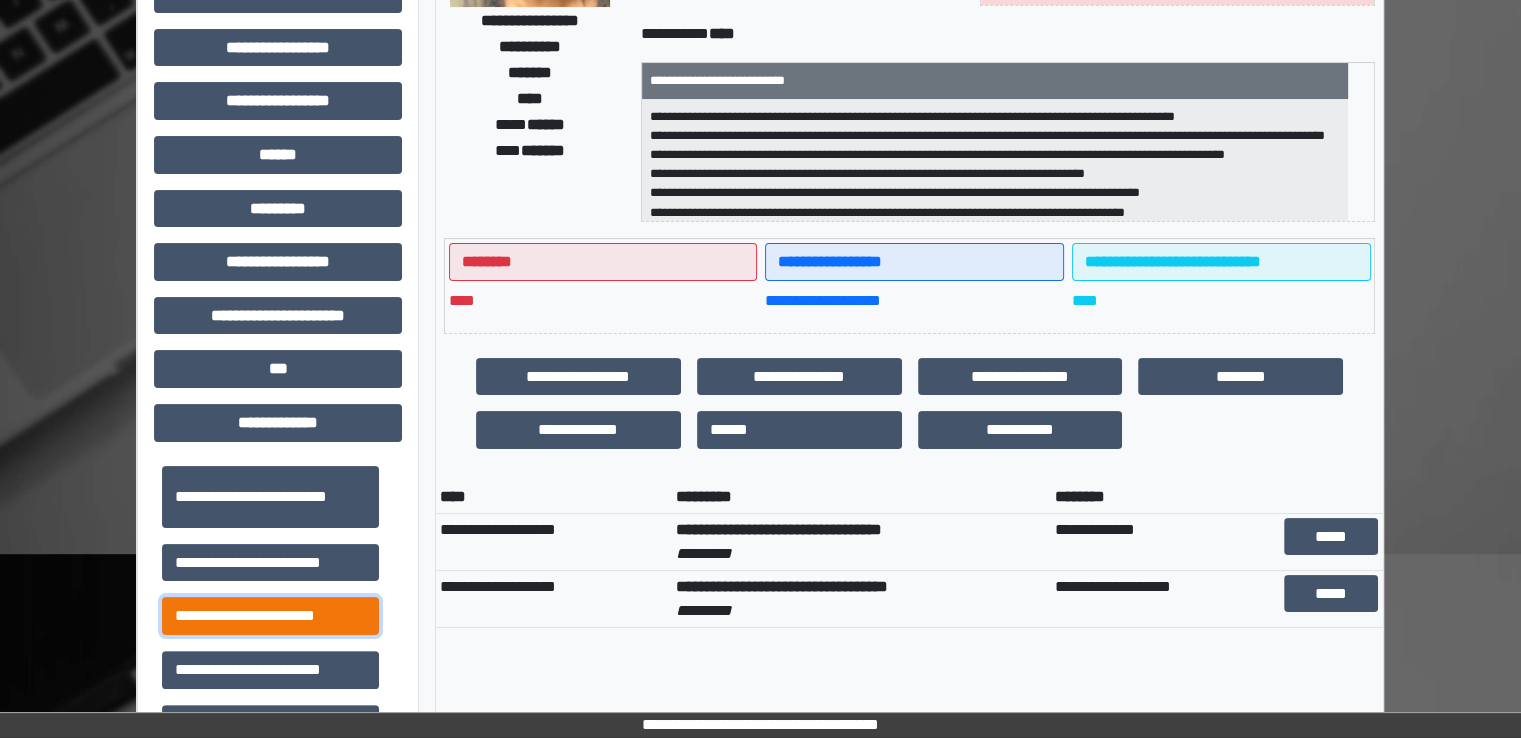 click on "**********" at bounding box center (270, 616) 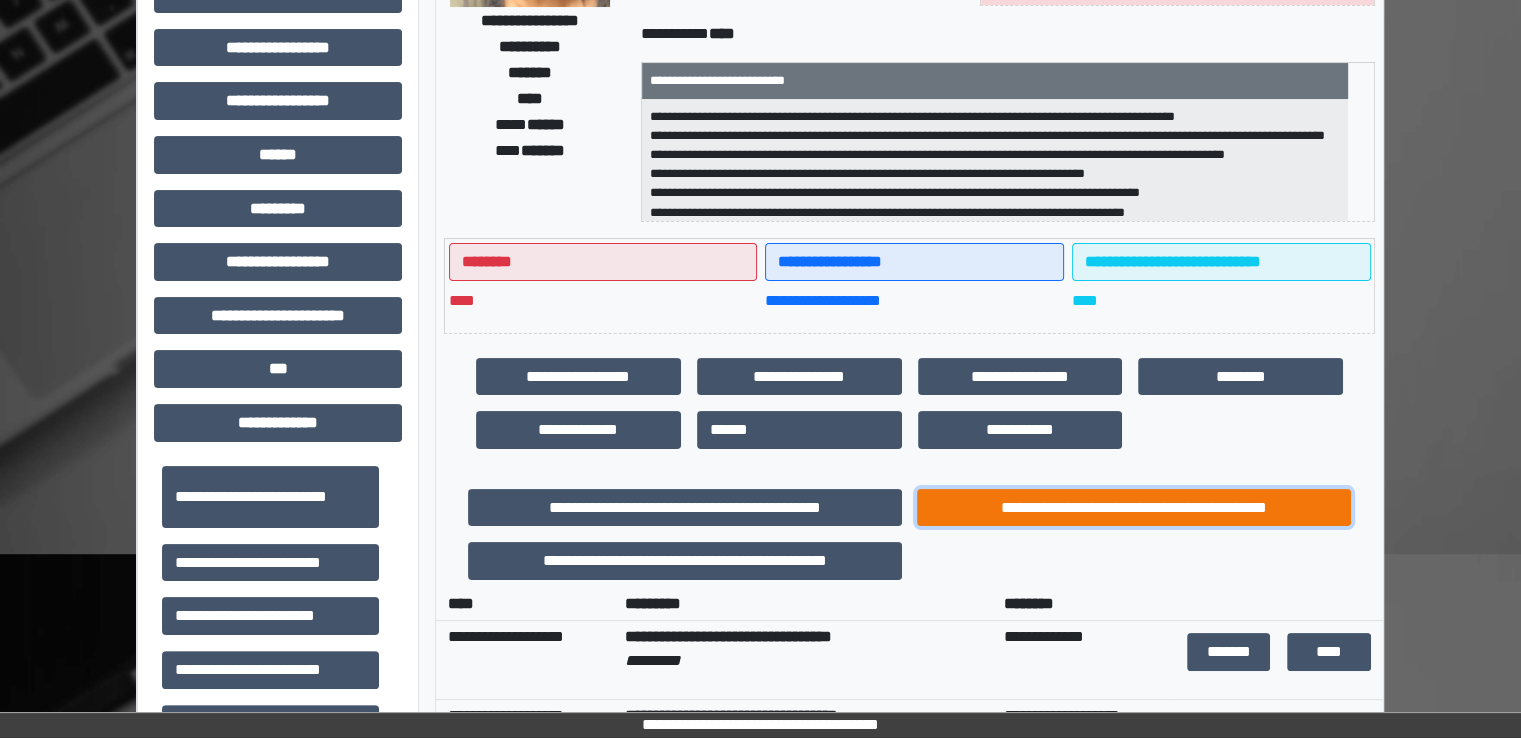 click on "**********" at bounding box center (1134, 508) 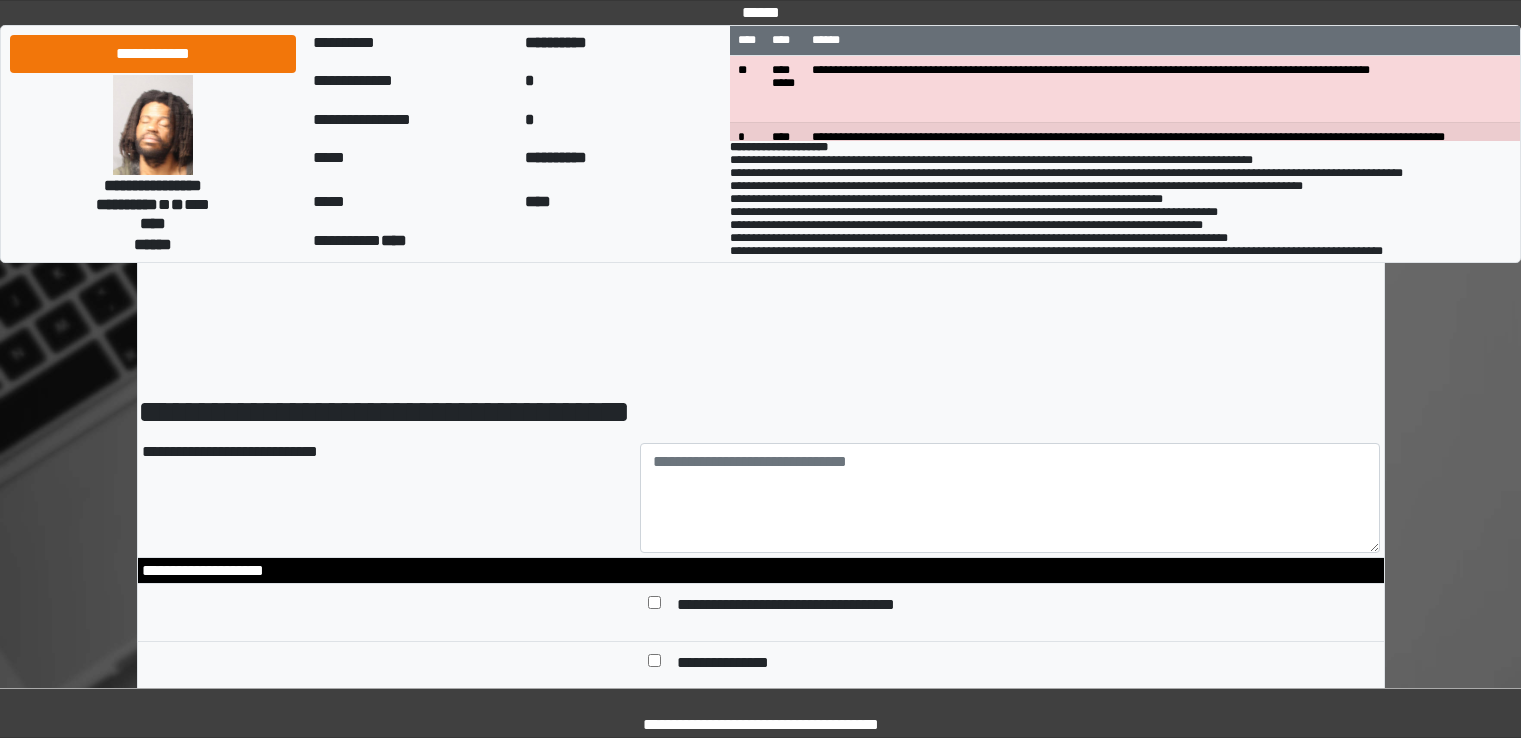 scroll, scrollTop: 0, scrollLeft: 0, axis: both 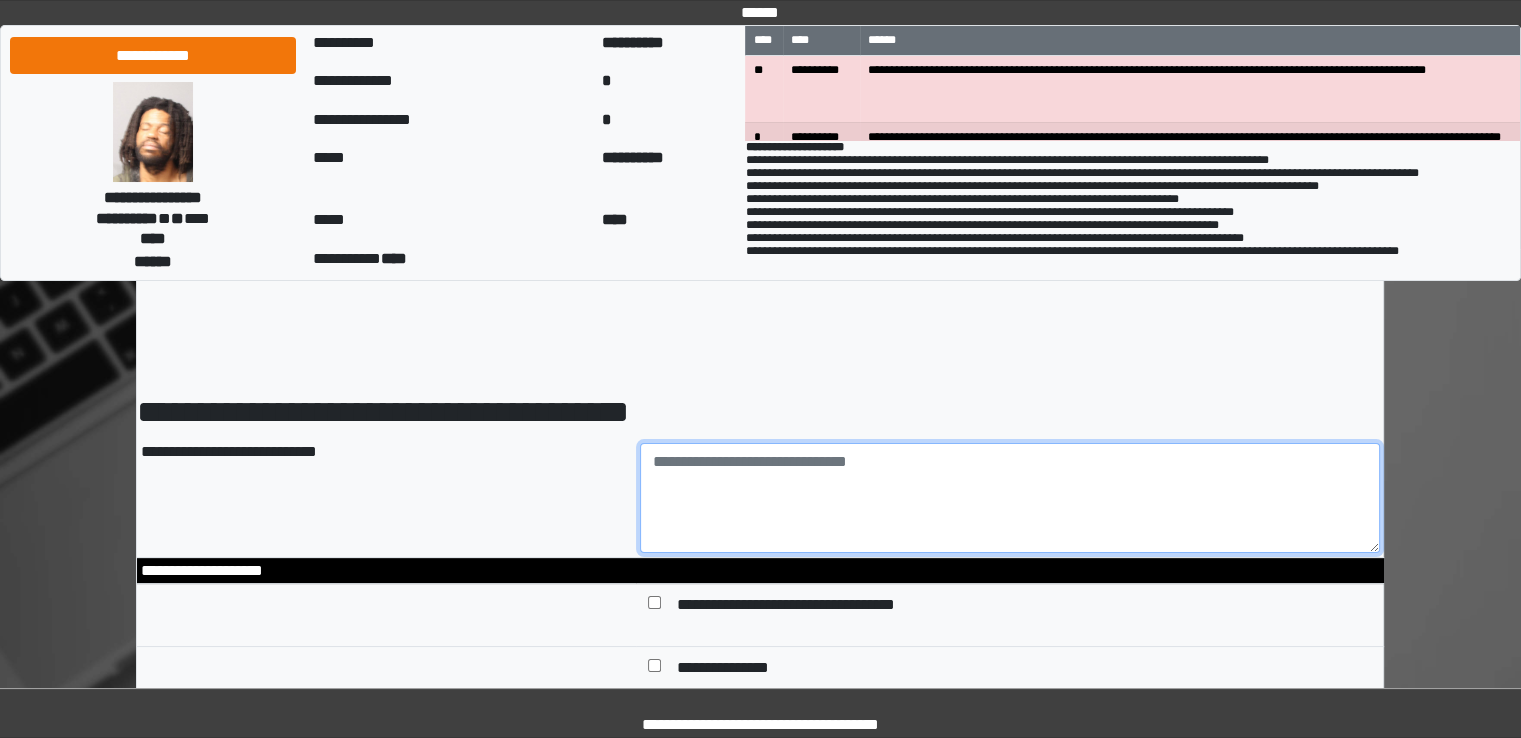 click at bounding box center [1010, 498] 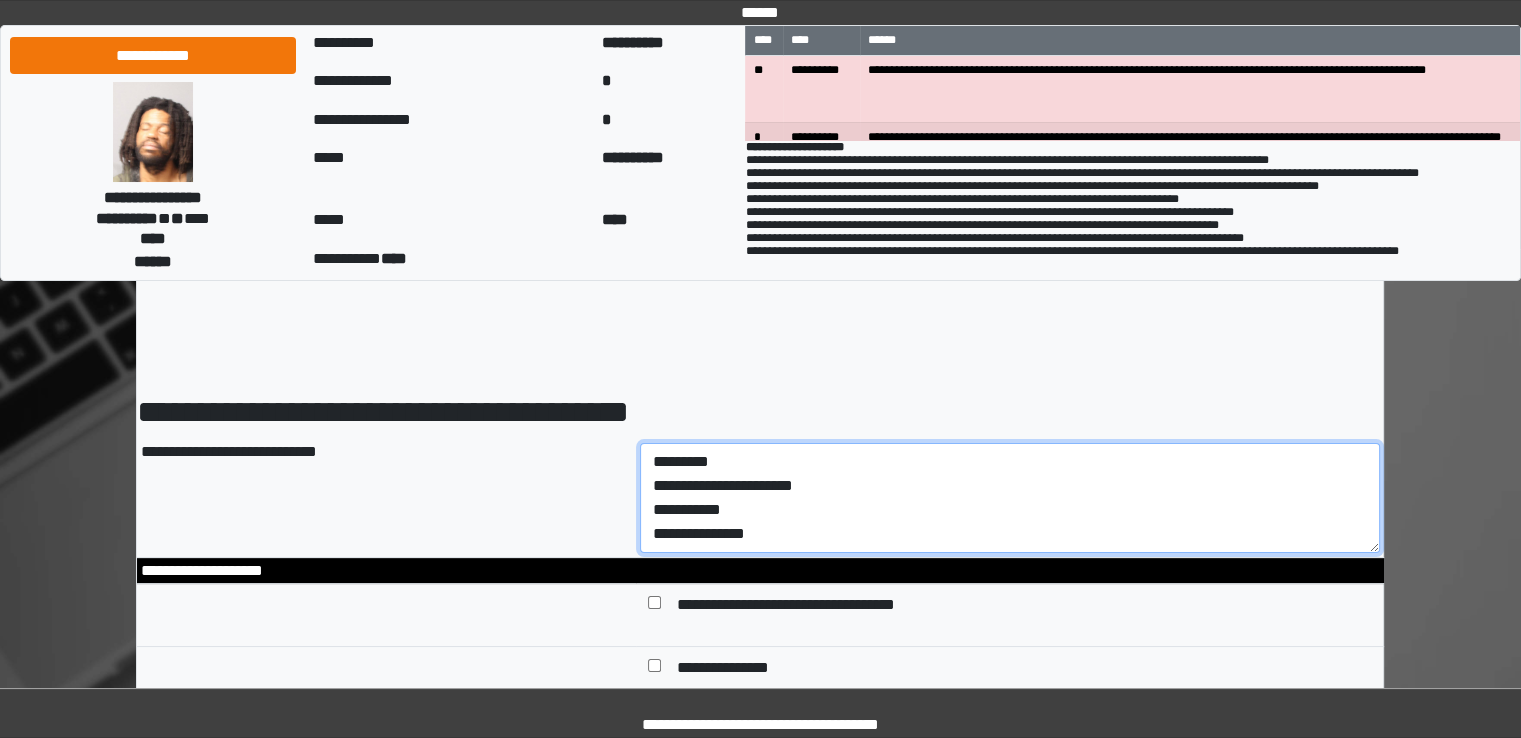 type on "**********" 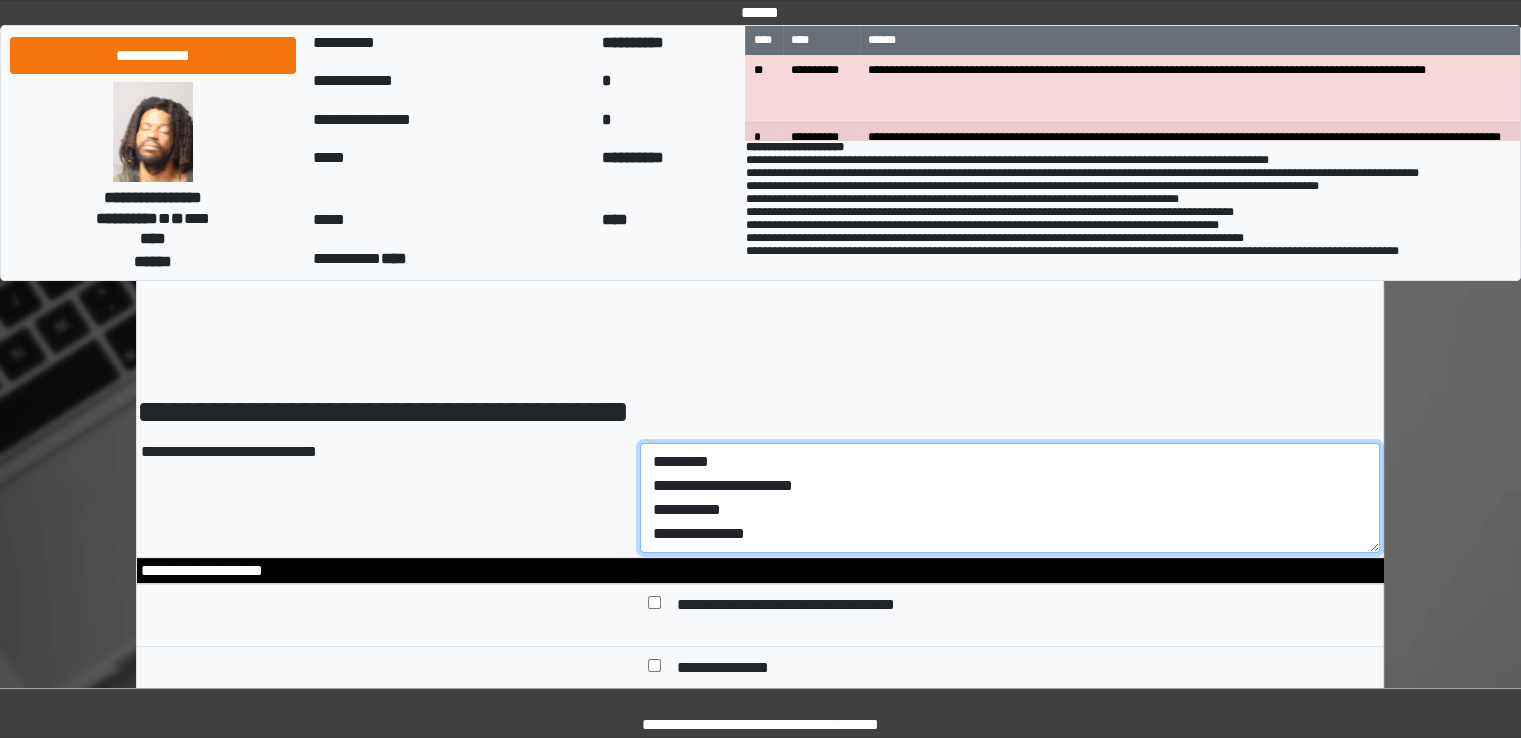 scroll, scrollTop: 100, scrollLeft: 0, axis: vertical 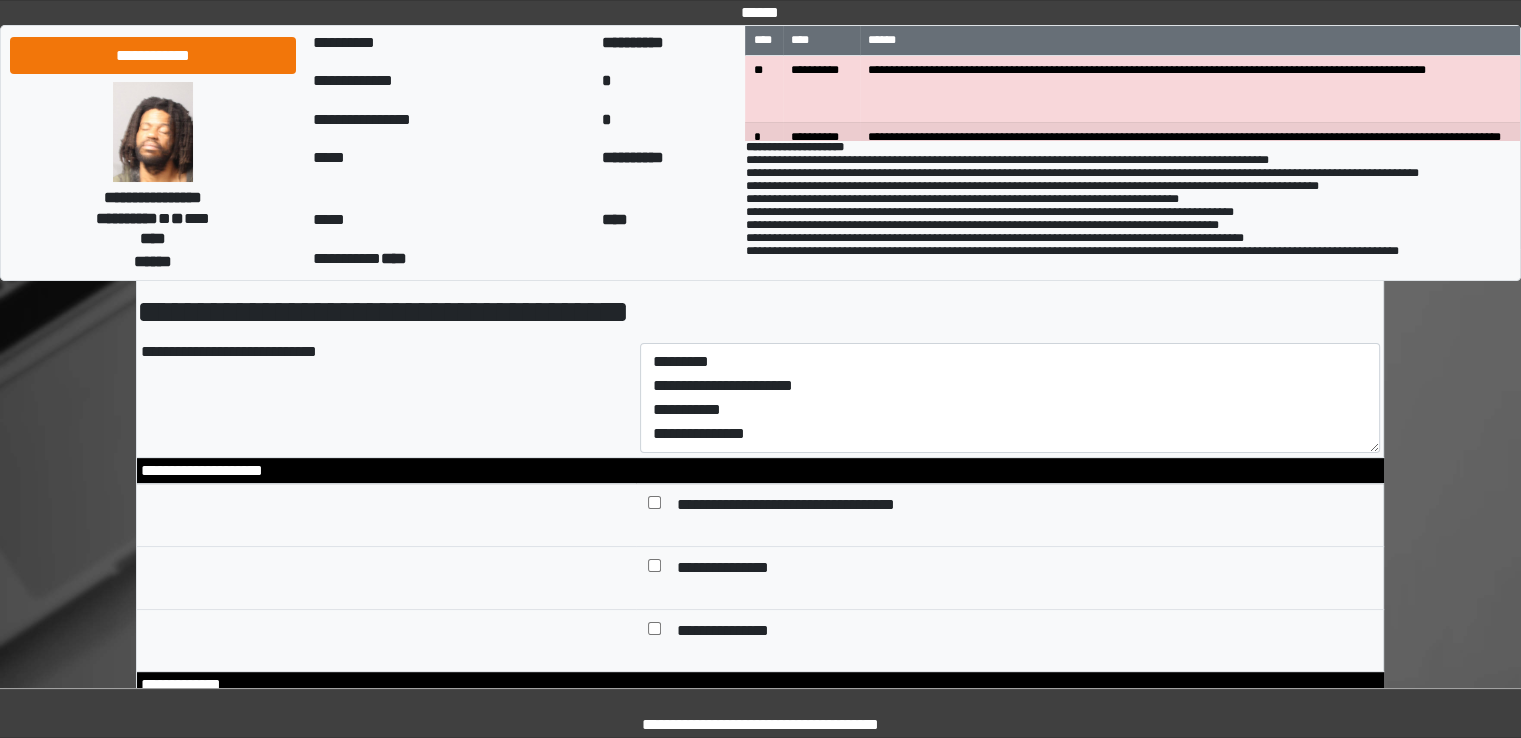 click at bounding box center [654, 570] 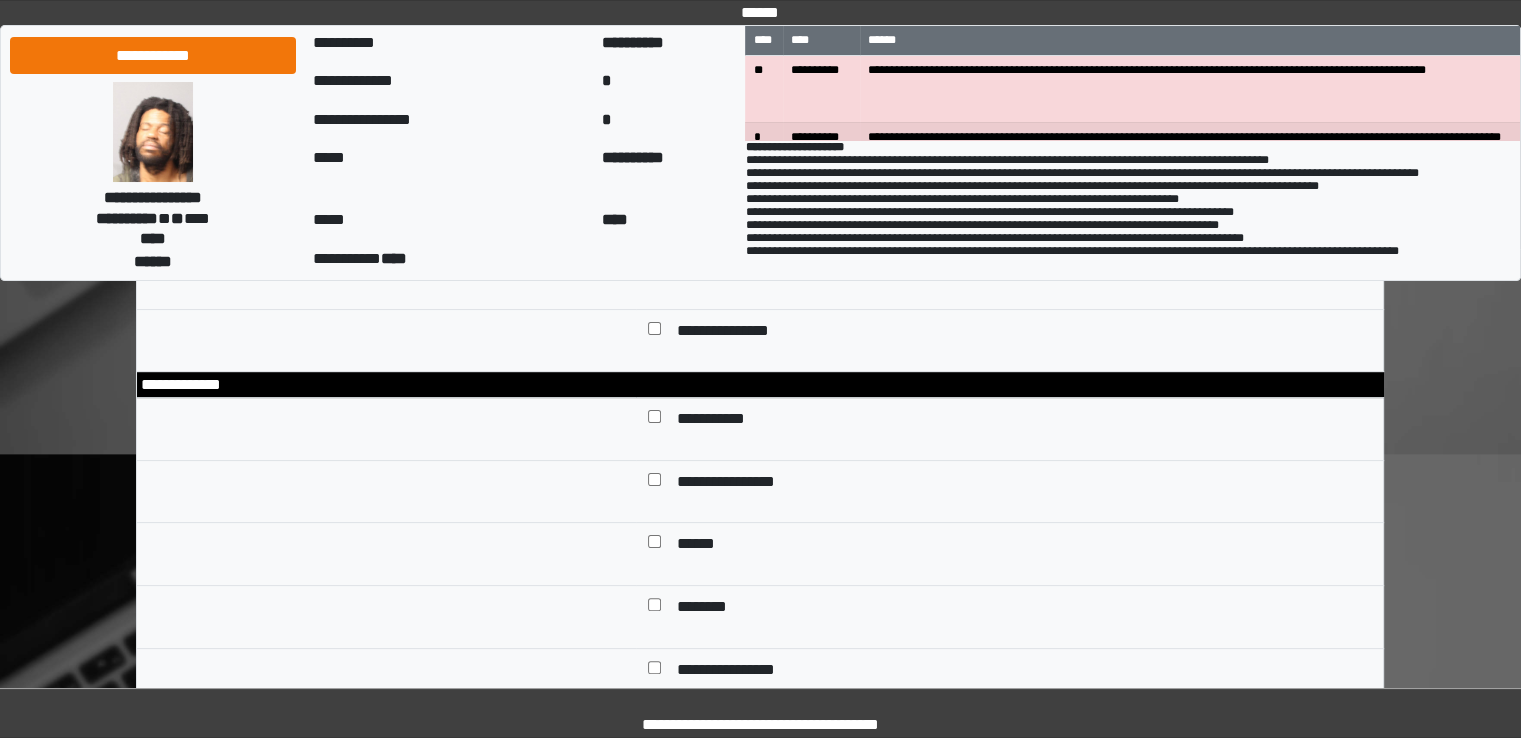 scroll, scrollTop: 500, scrollLeft: 0, axis: vertical 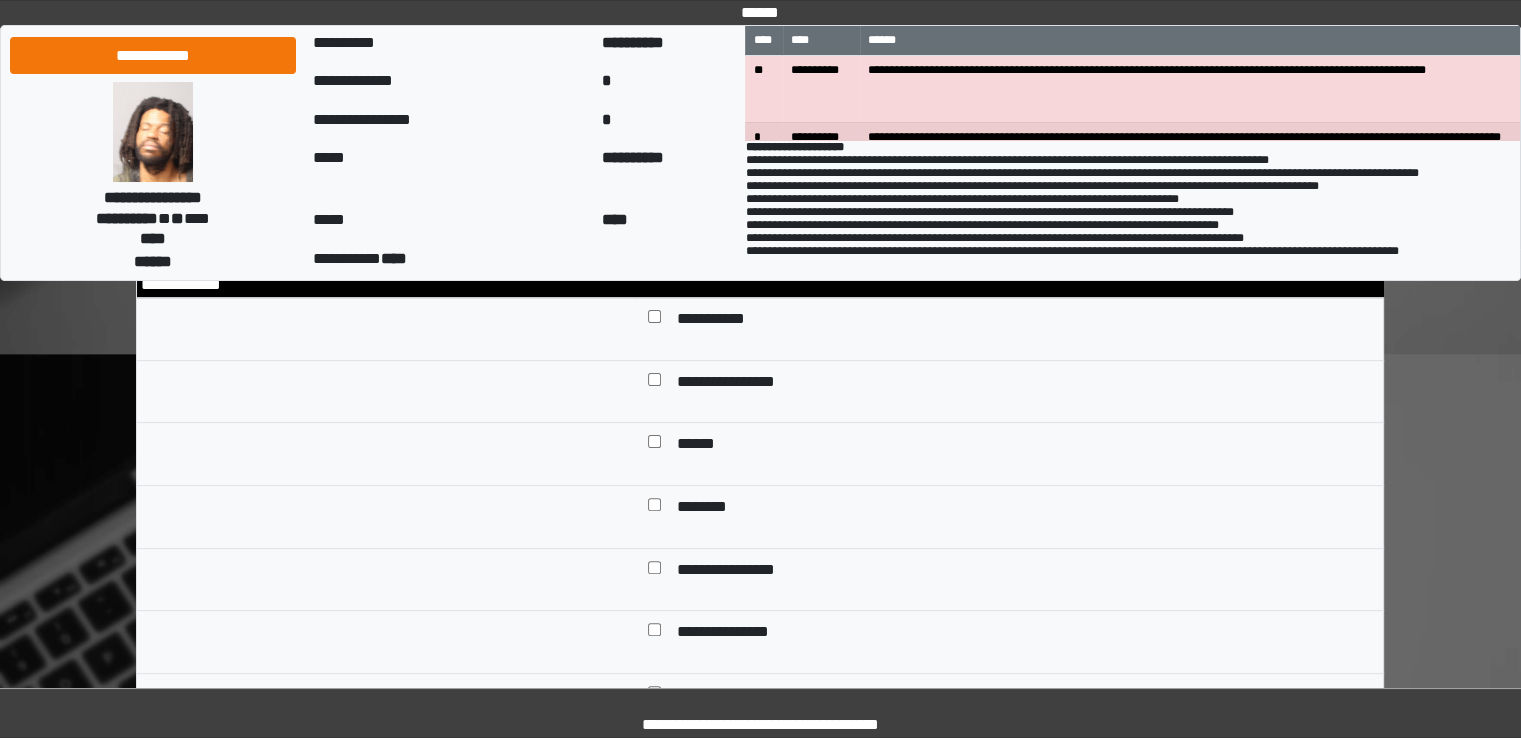 click at bounding box center (654, 384) 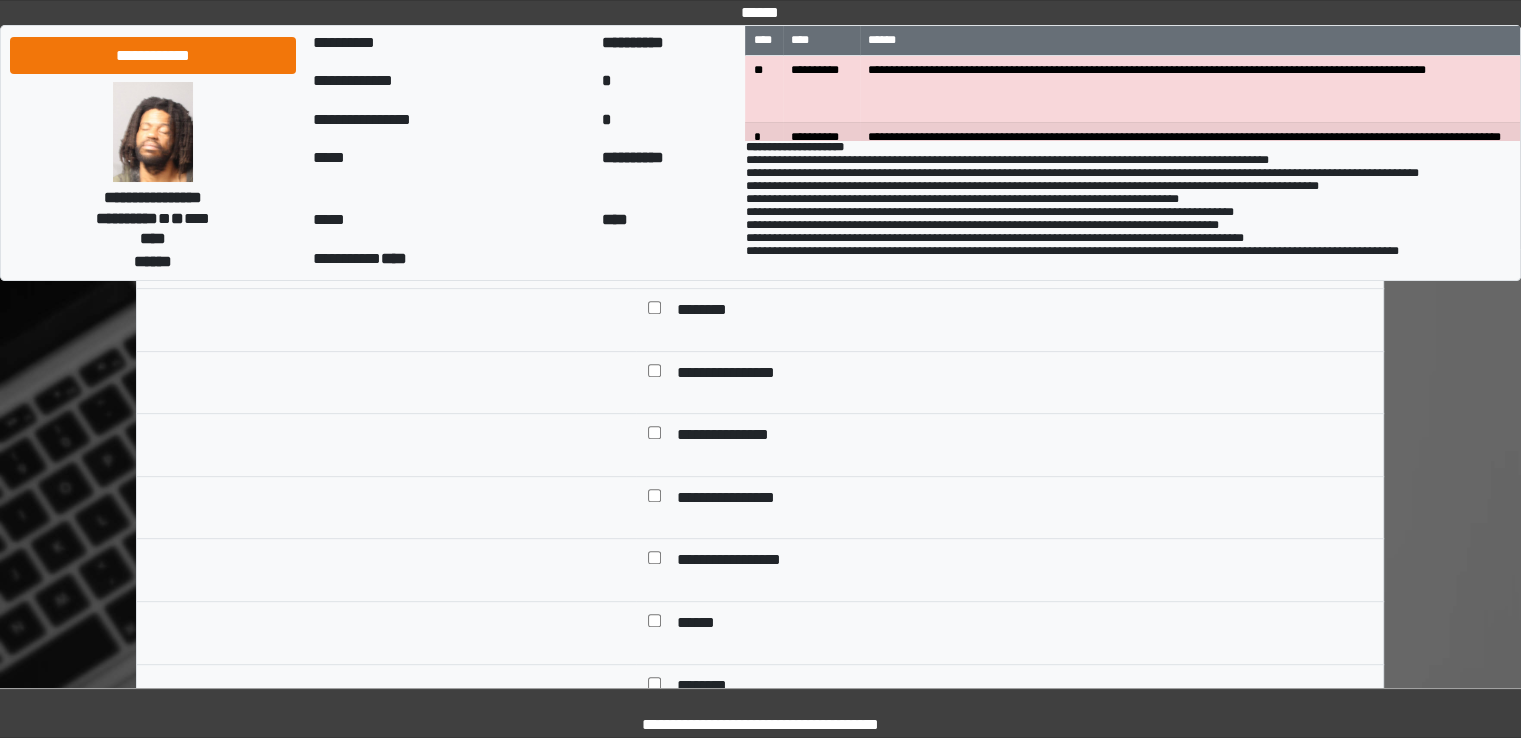 scroll, scrollTop: 700, scrollLeft: 0, axis: vertical 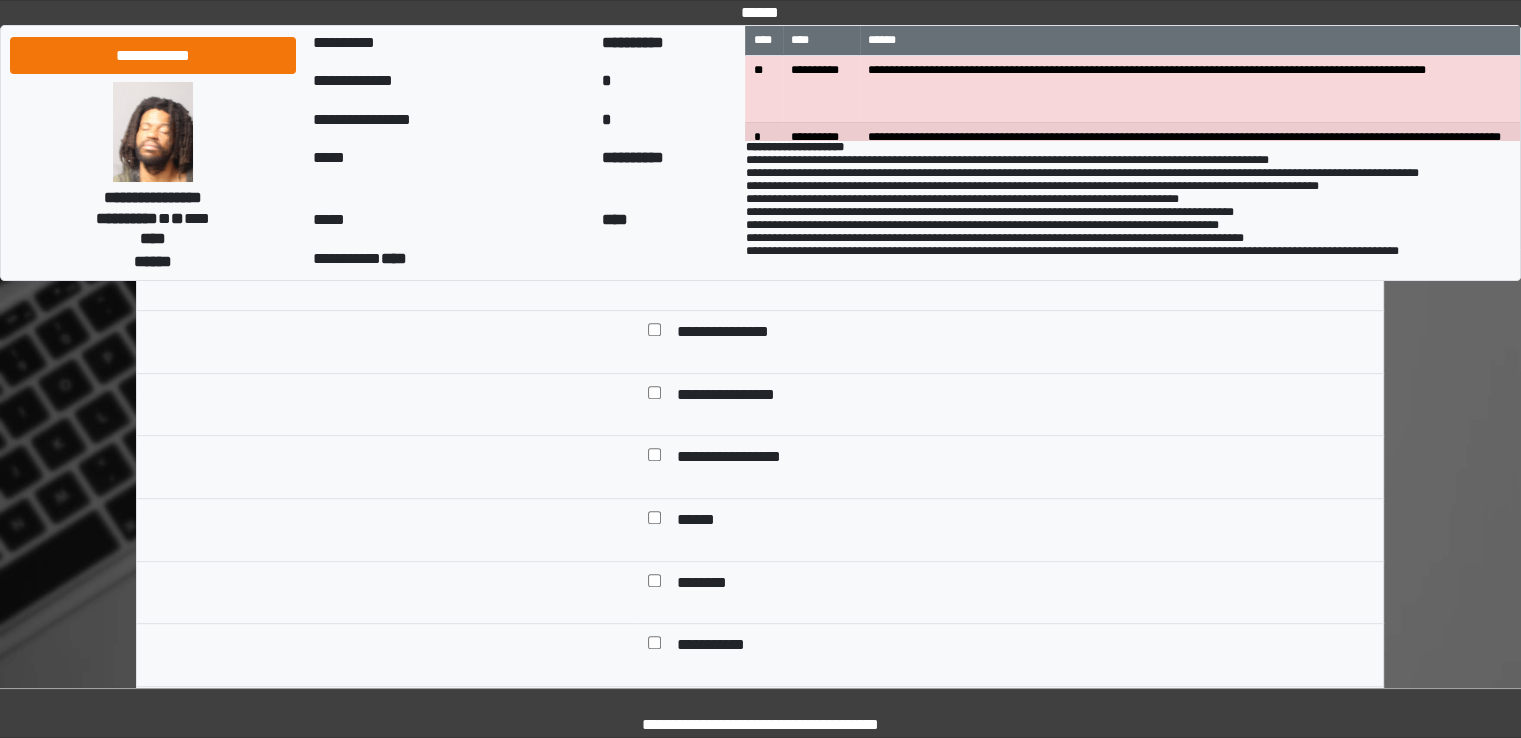 click at bounding box center (654, 585) 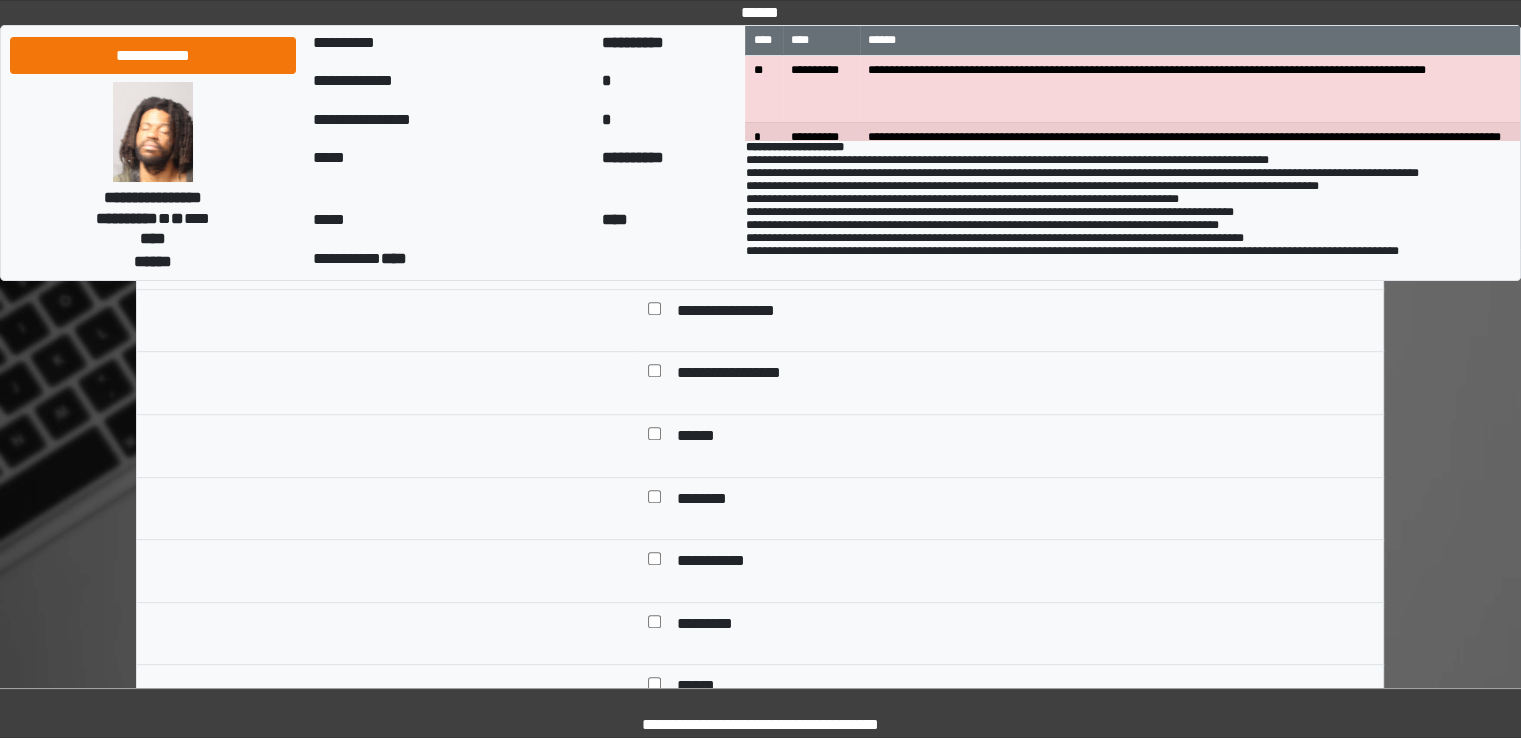 scroll, scrollTop: 1000, scrollLeft: 0, axis: vertical 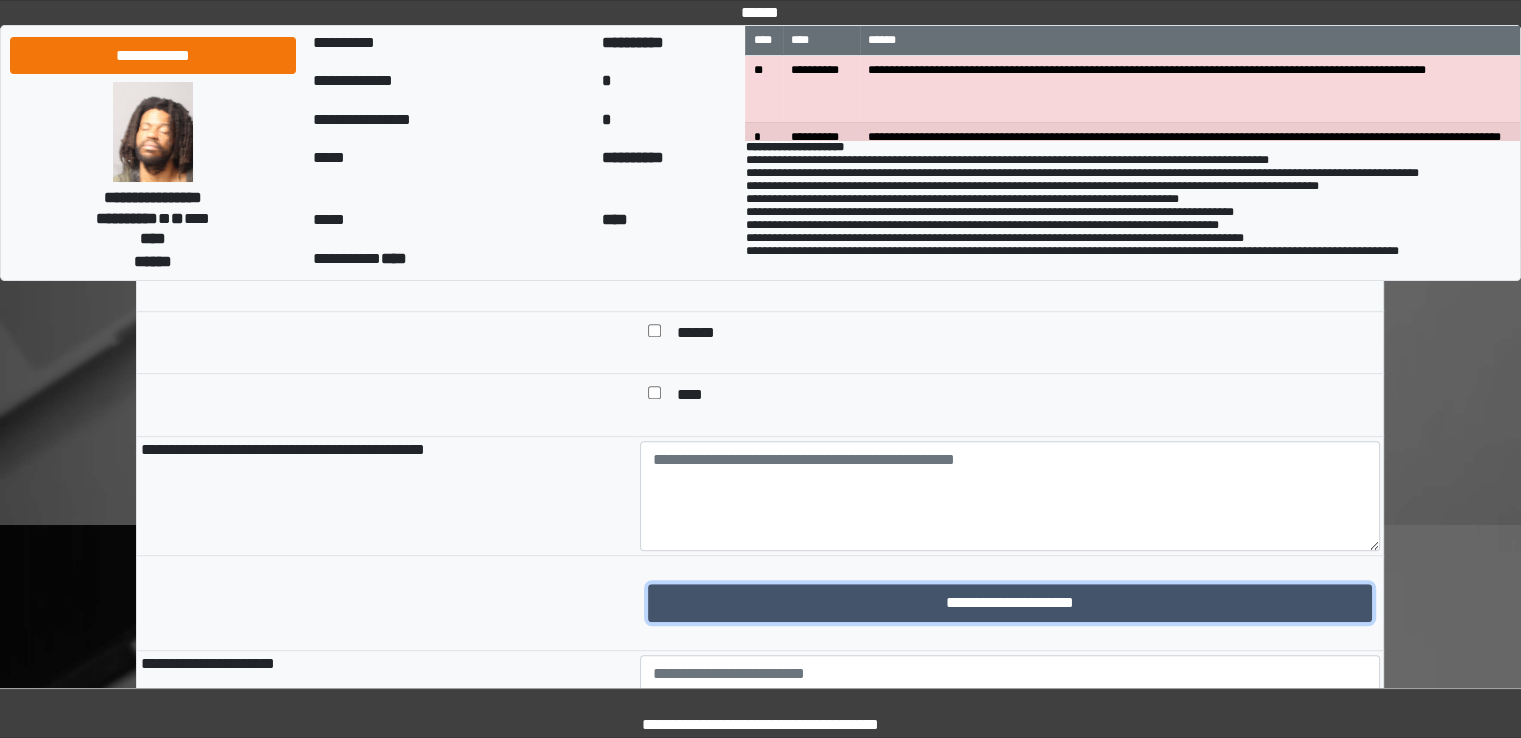 click on "**********" at bounding box center (1010, 603) 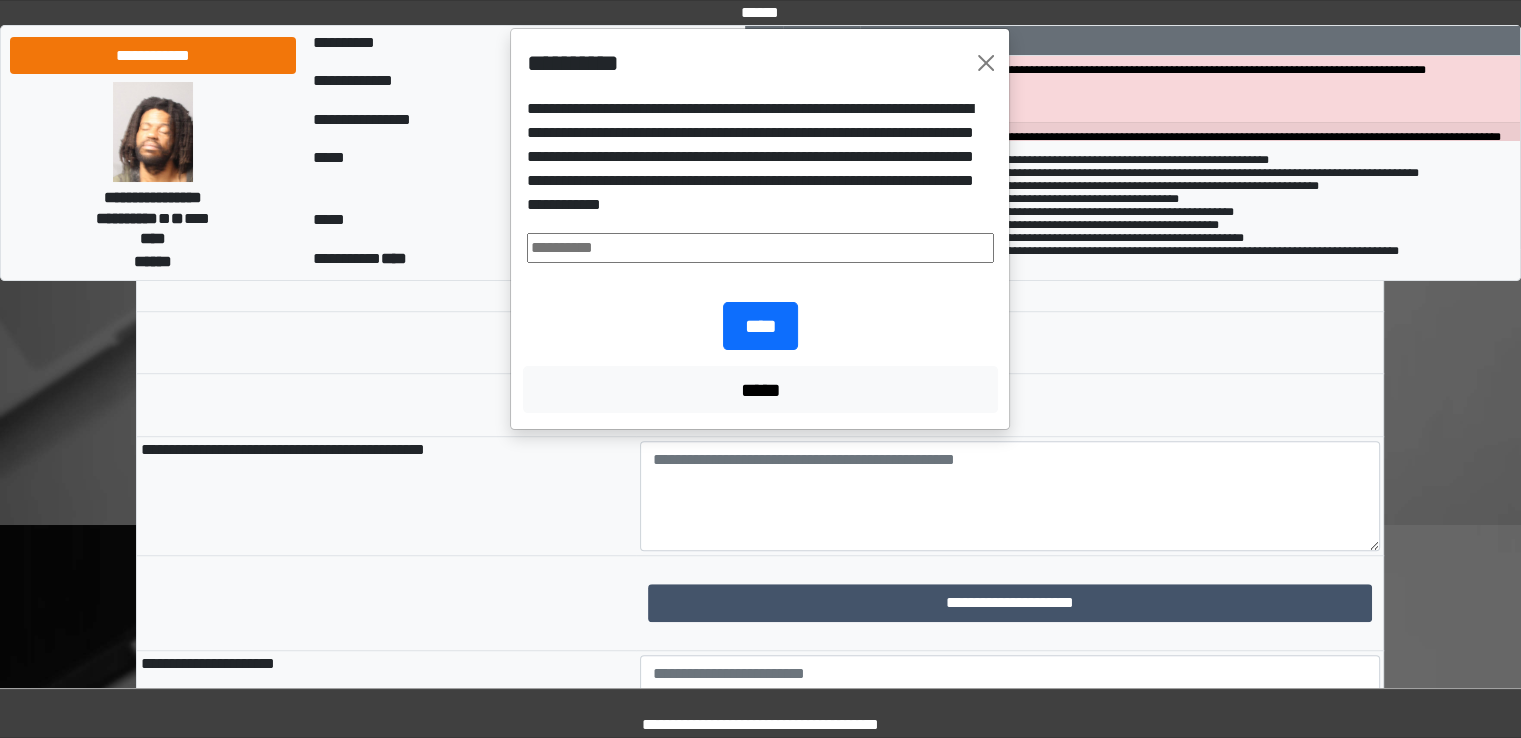 click on "**********" at bounding box center [760, 229] 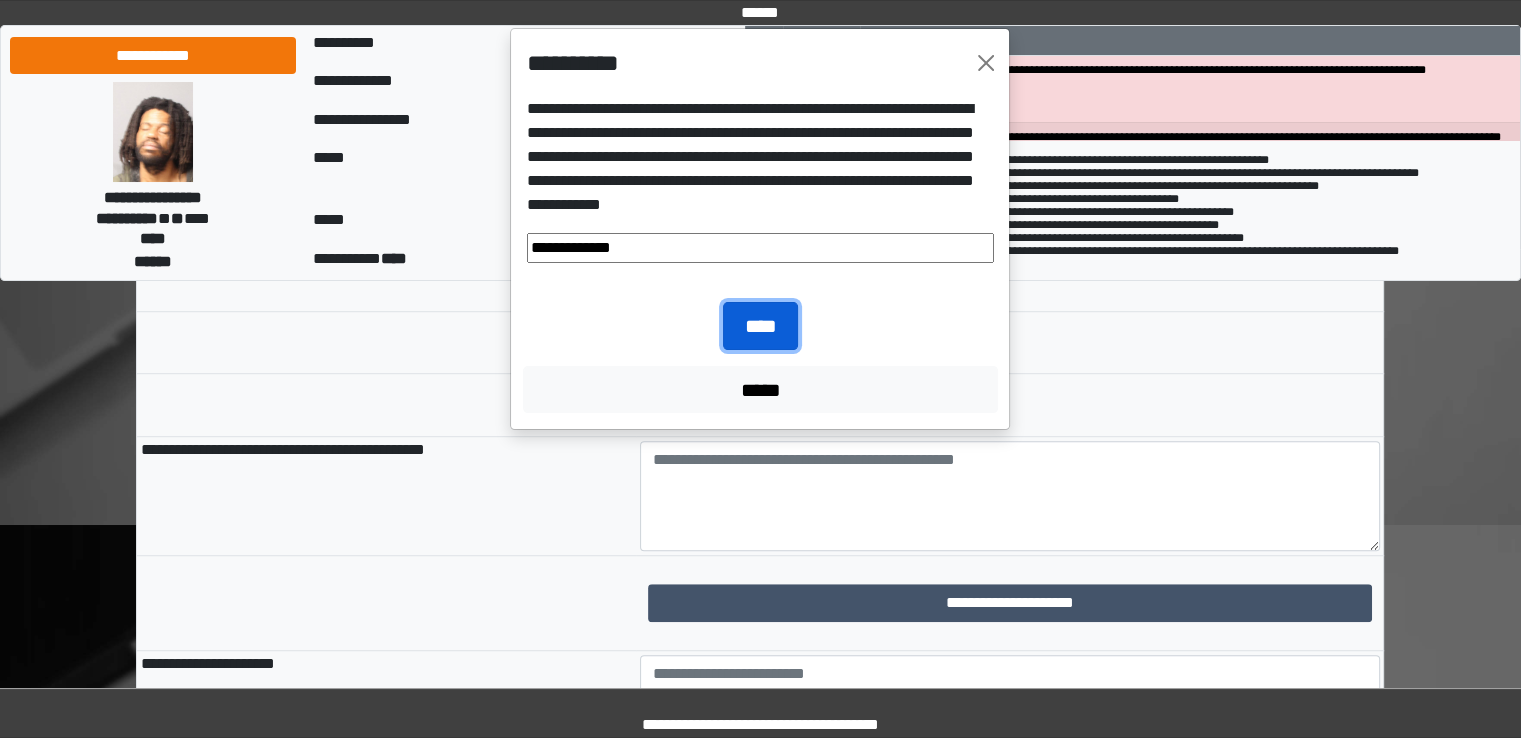 drag, startPoint x: 757, startPoint y: 329, endPoint x: 739, endPoint y: 318, distance: 21.095022 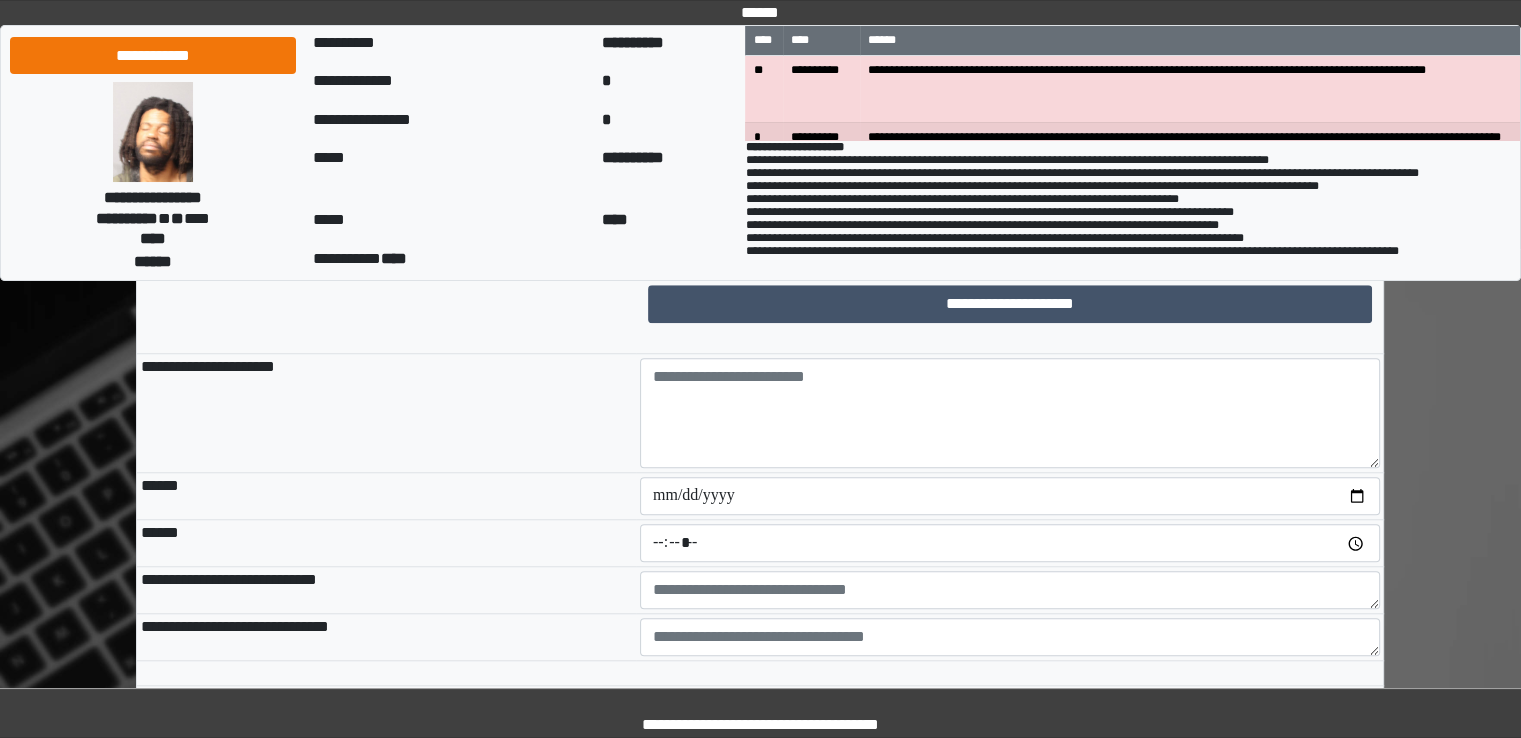 scroll, scrollTop: 1600, scrollLeft: 0, axis: vertical 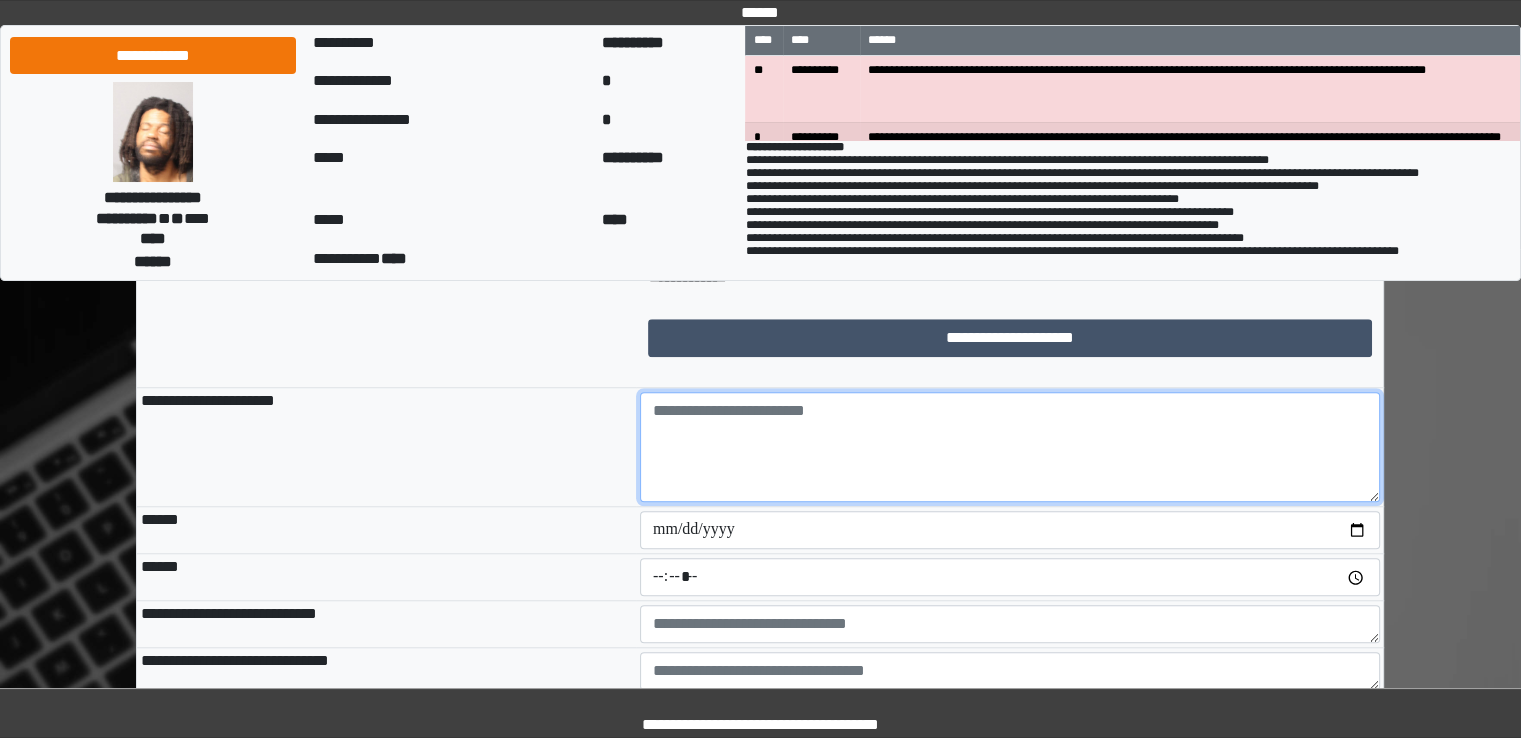 click at bounding box center (1010, 447) 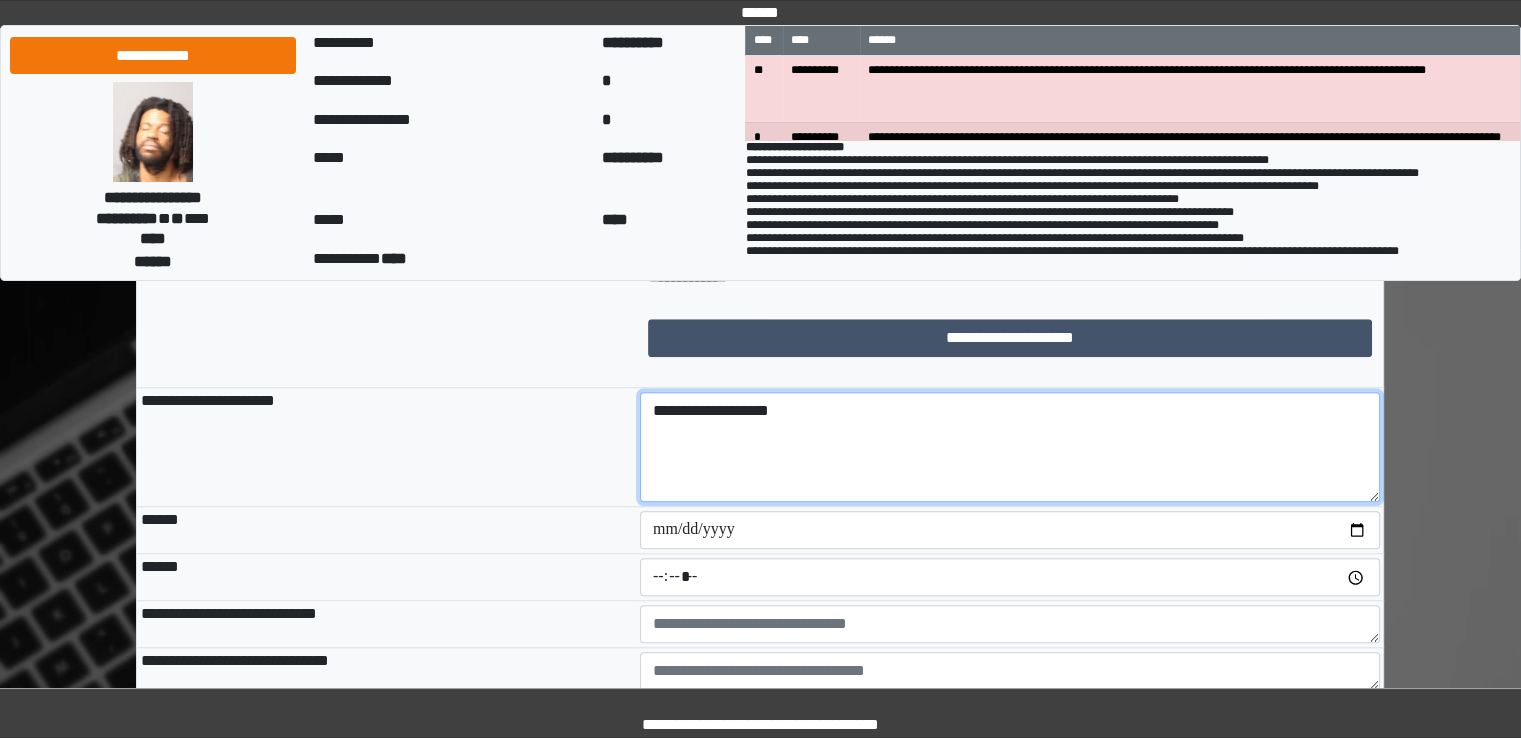 type on "**********" 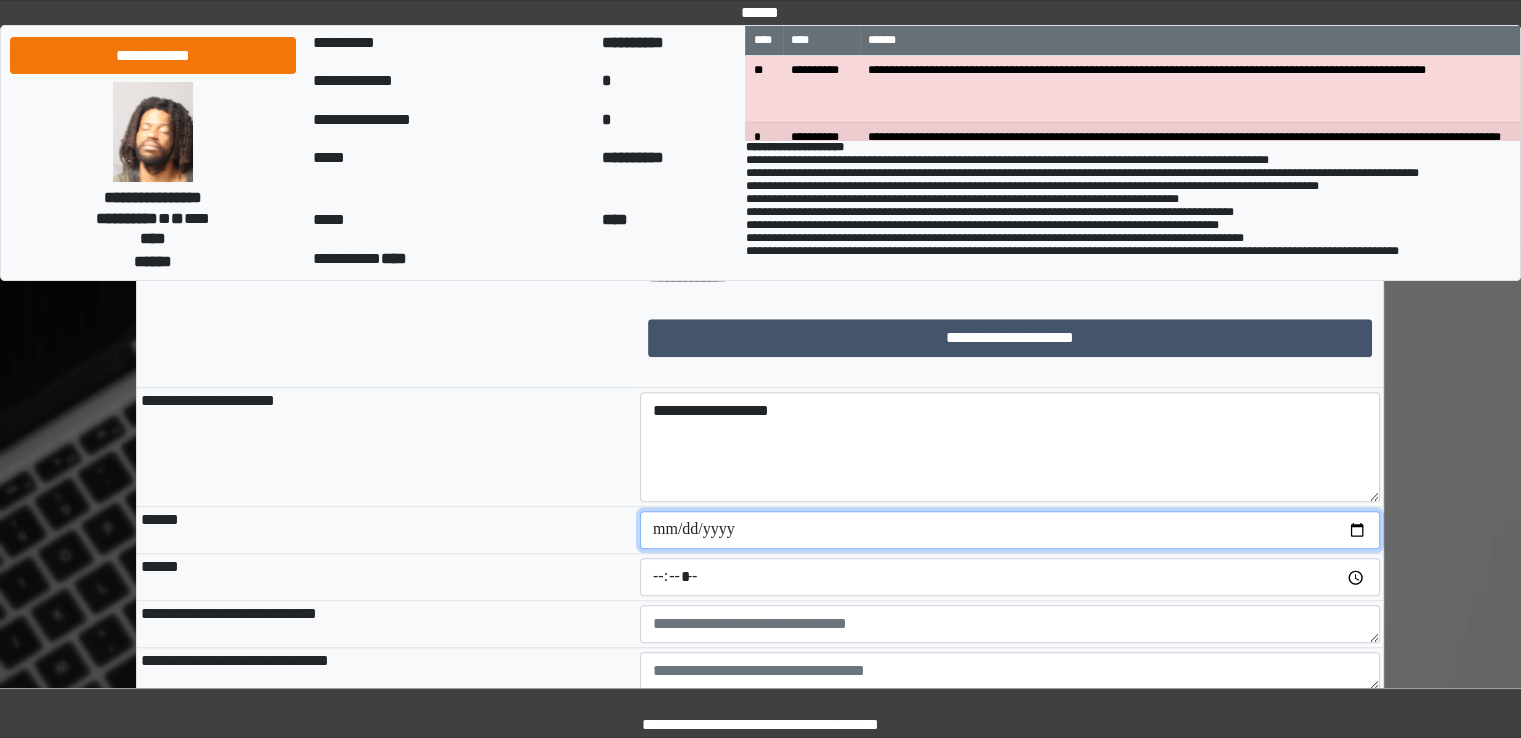 click at bounding box center [1010, 530] 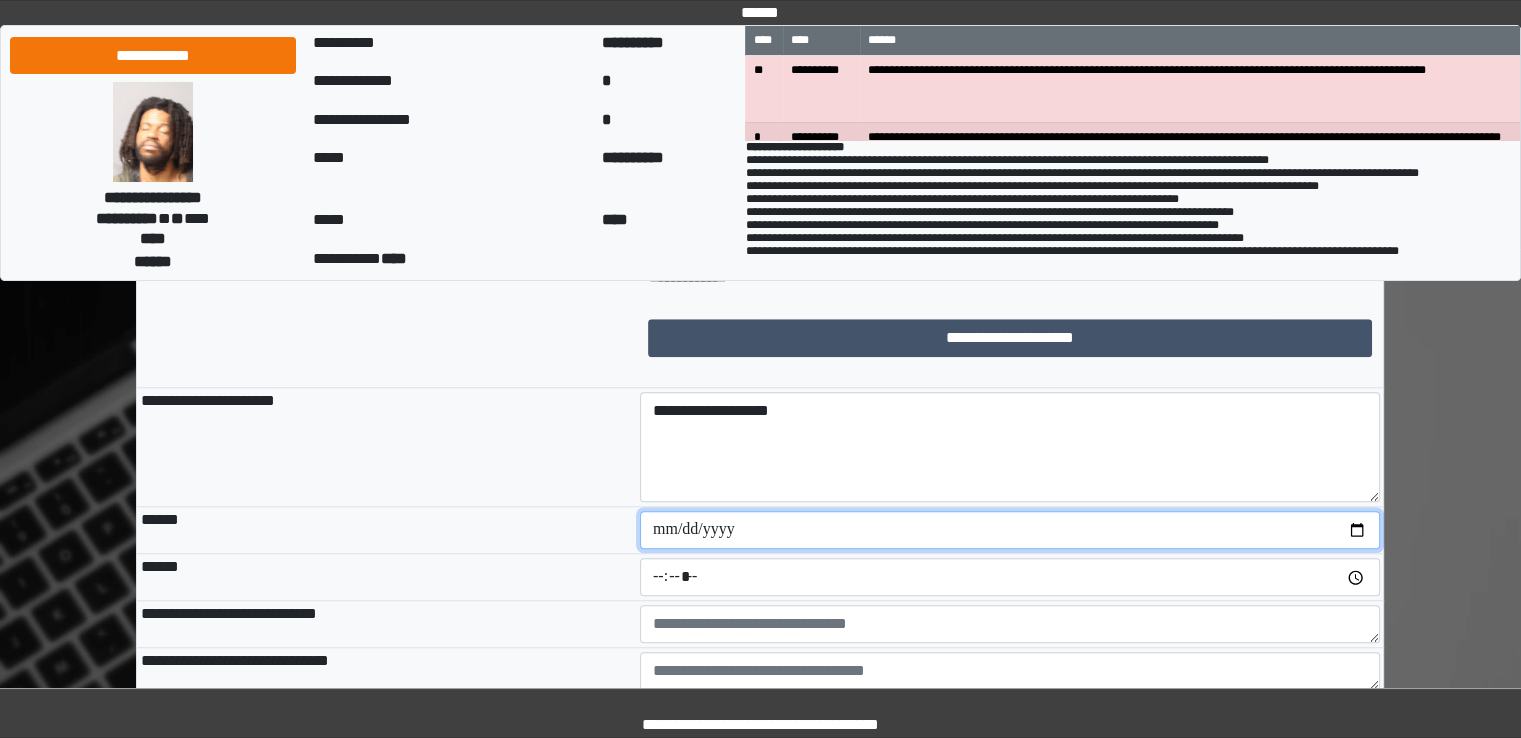 type on "**********" 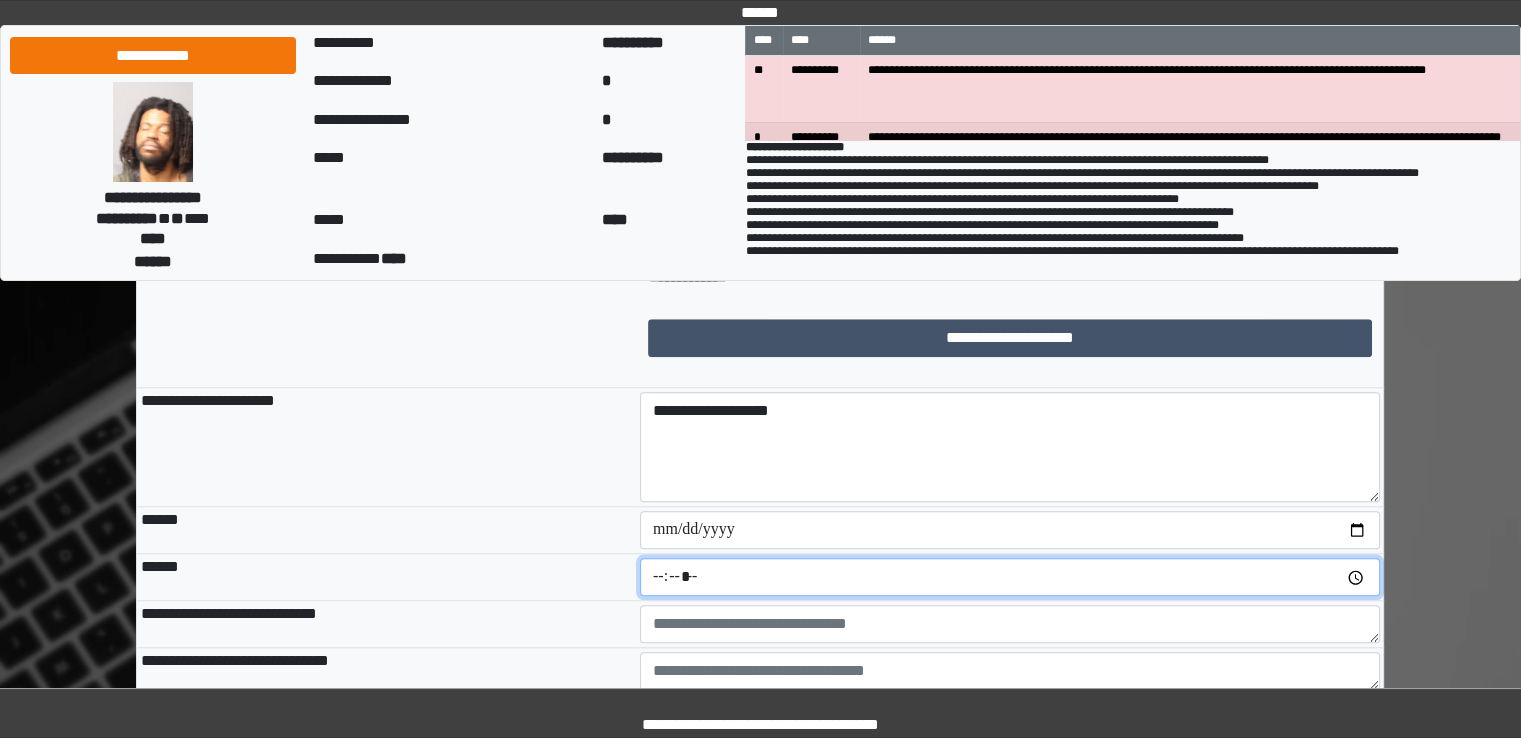 click at bounding box center (1010, 577) 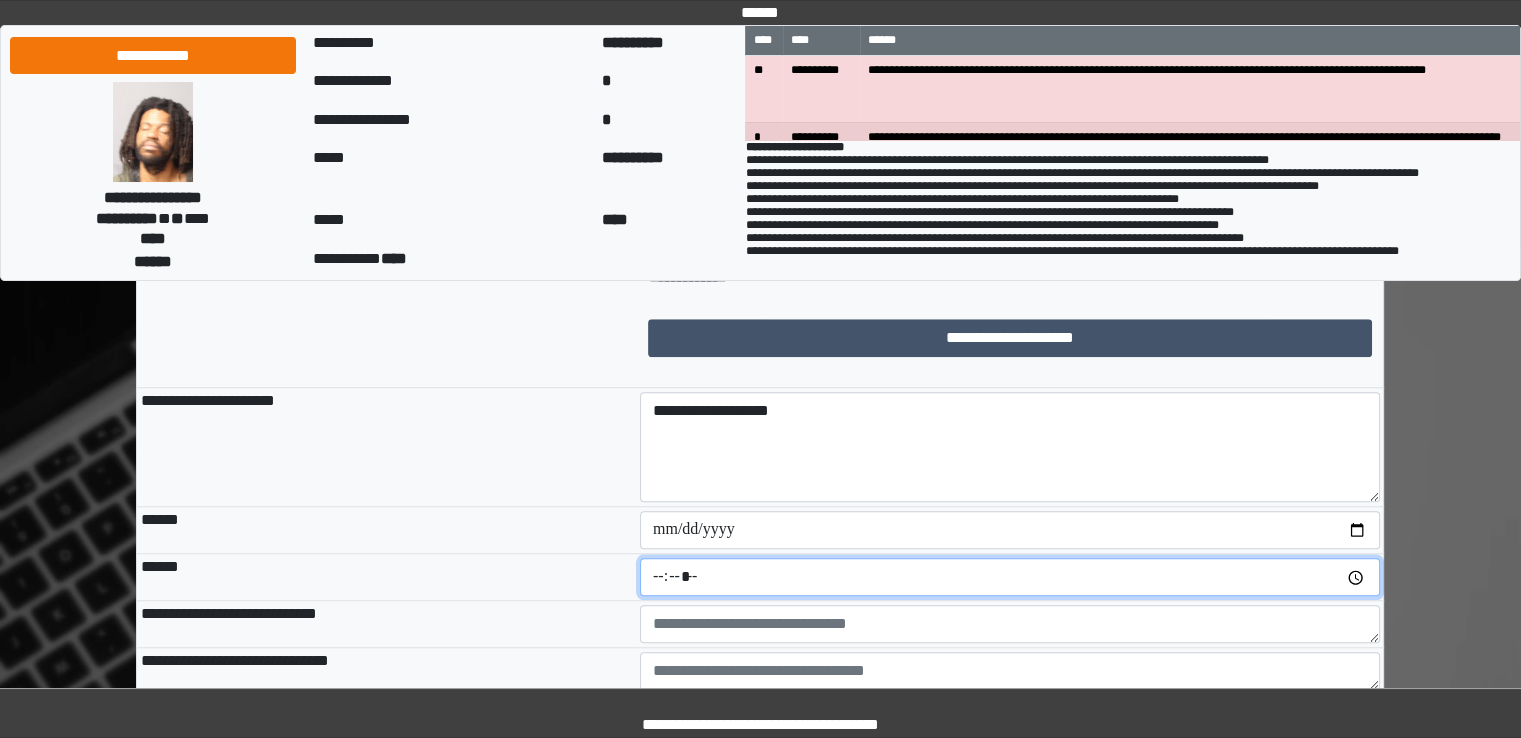 click at bounding box center [1010, 577] 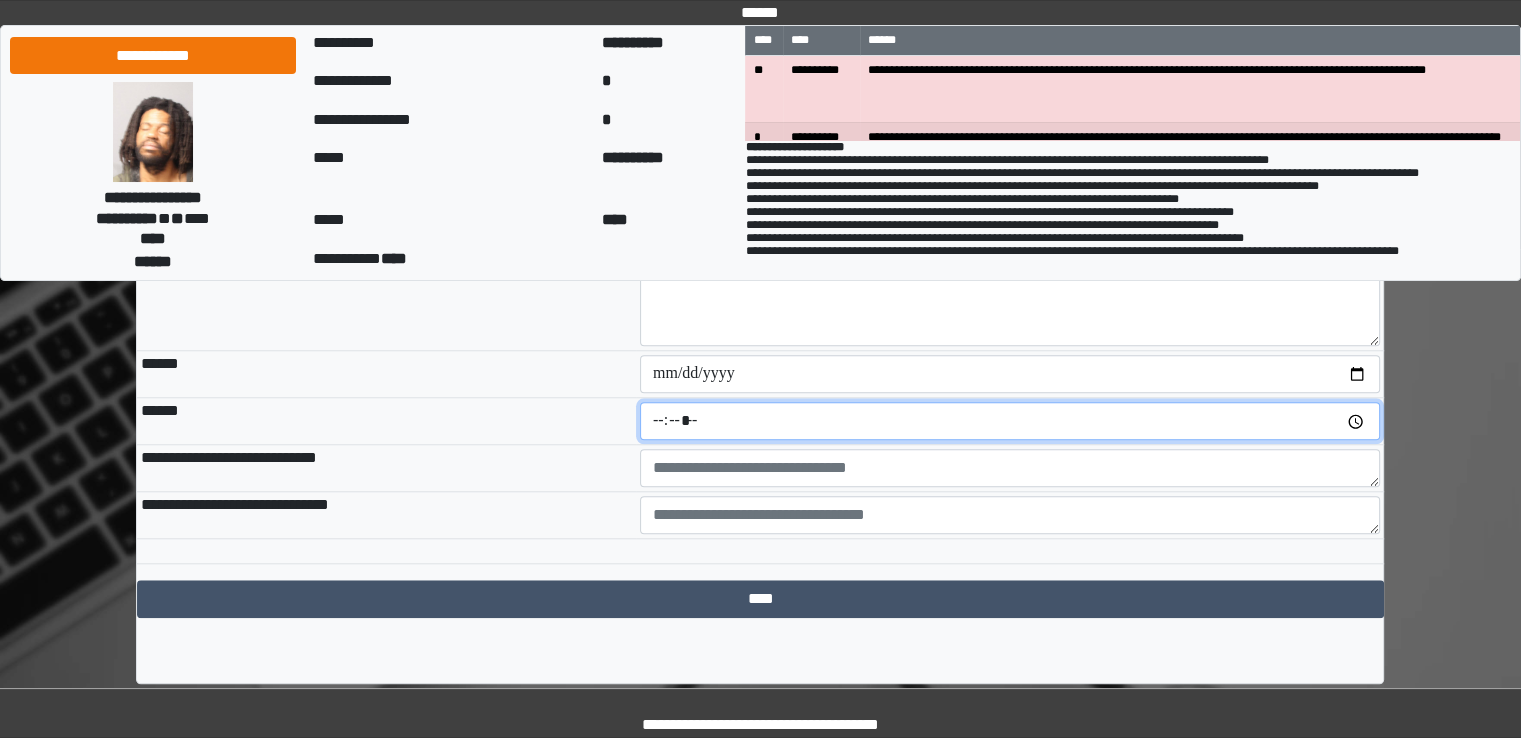 scroll, scrollTop: 1766, scrollLeft: 0, axis: vertical 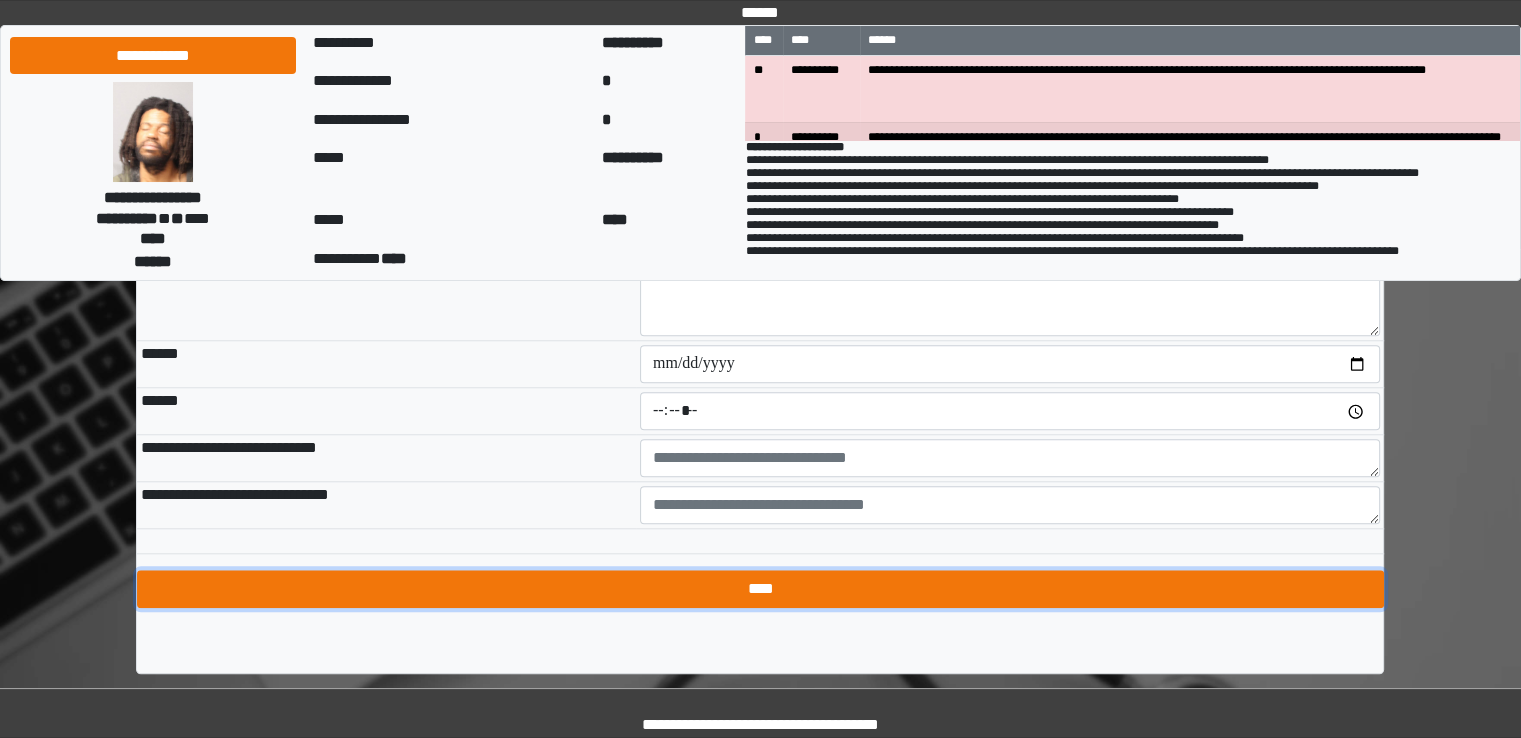 click on "****" at bounding box center [760, 589] 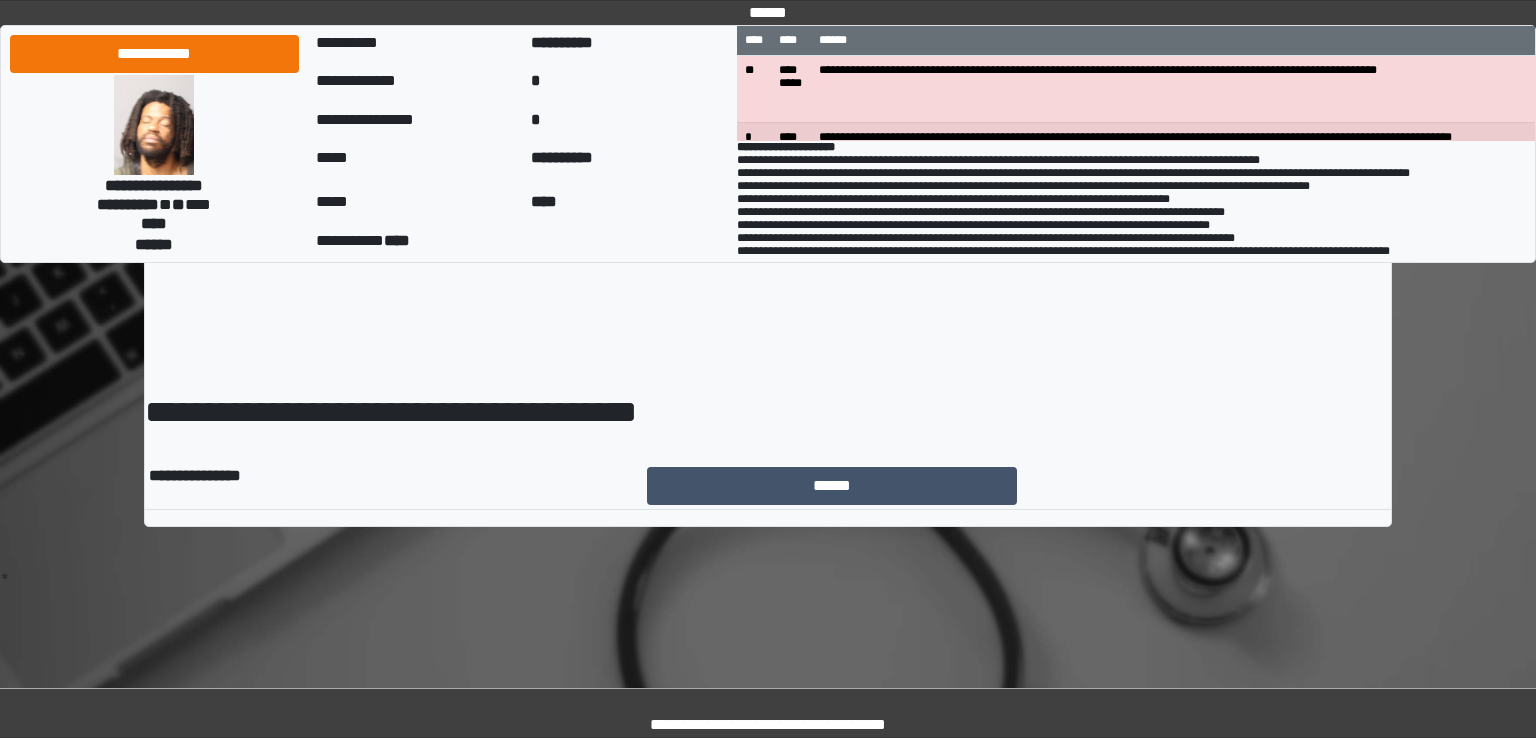 scroll, scrollTop: 0, scrollLeft: 0, axis: both 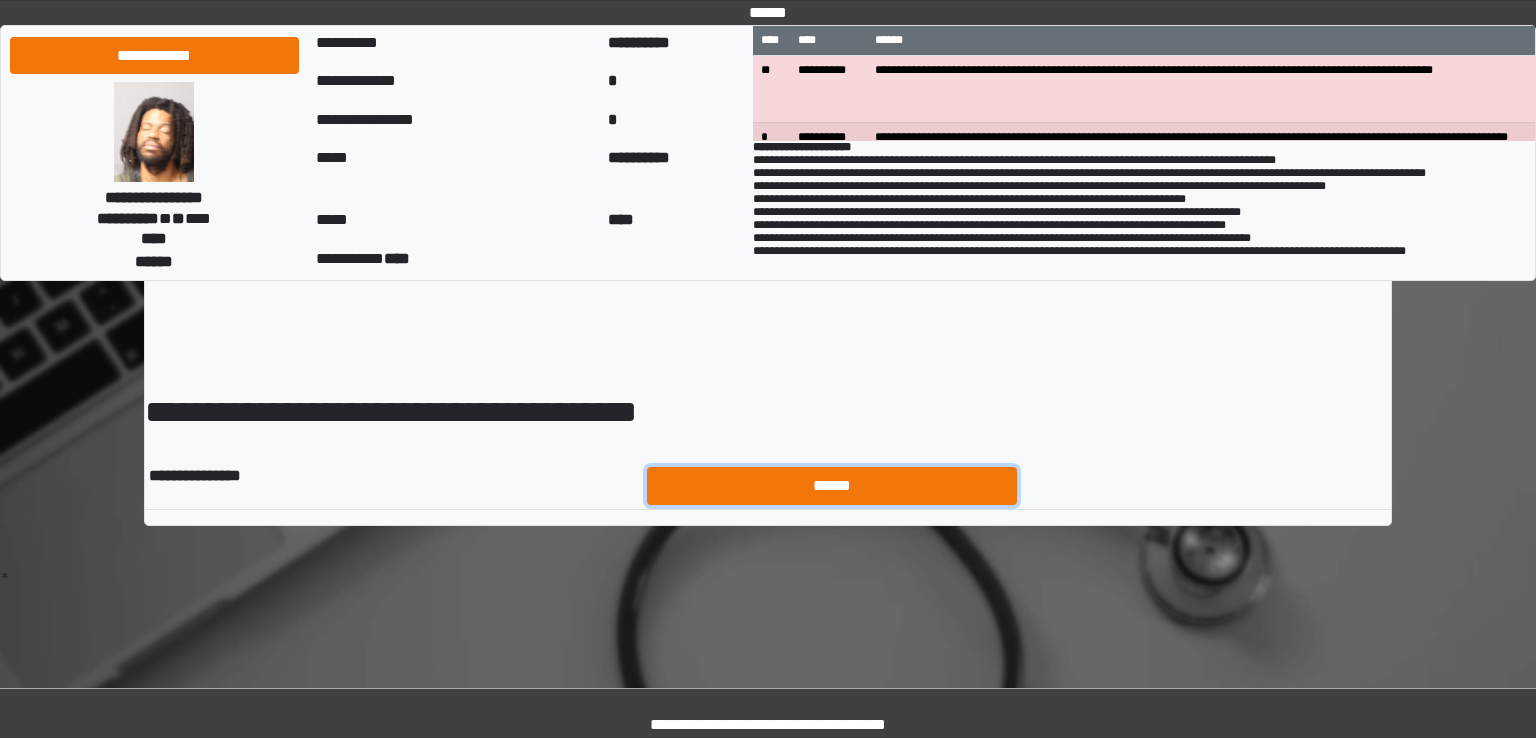 click on "******" at bounding box center [832, 486] 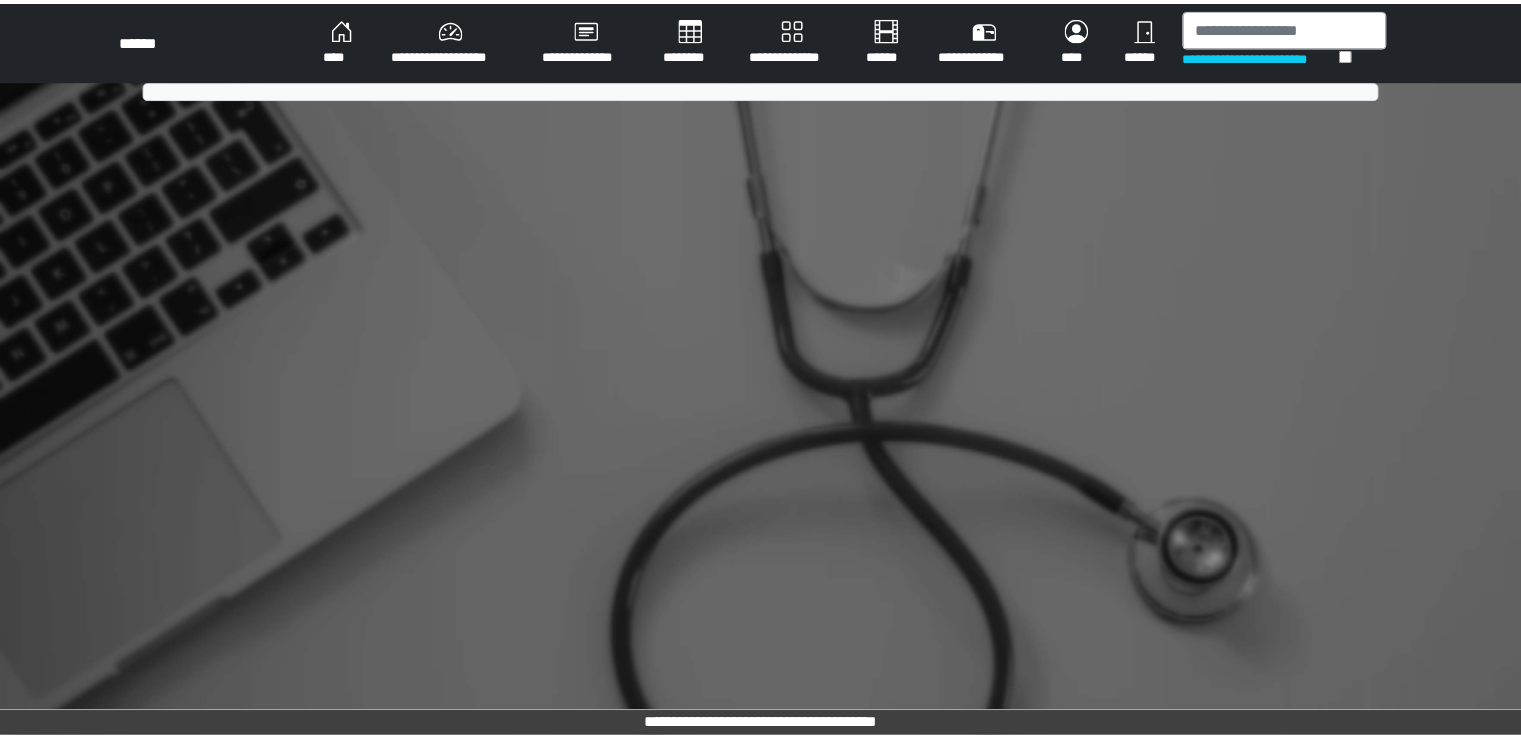 scroll, scrollTop: 0, scrollLeft: 0, axis: both 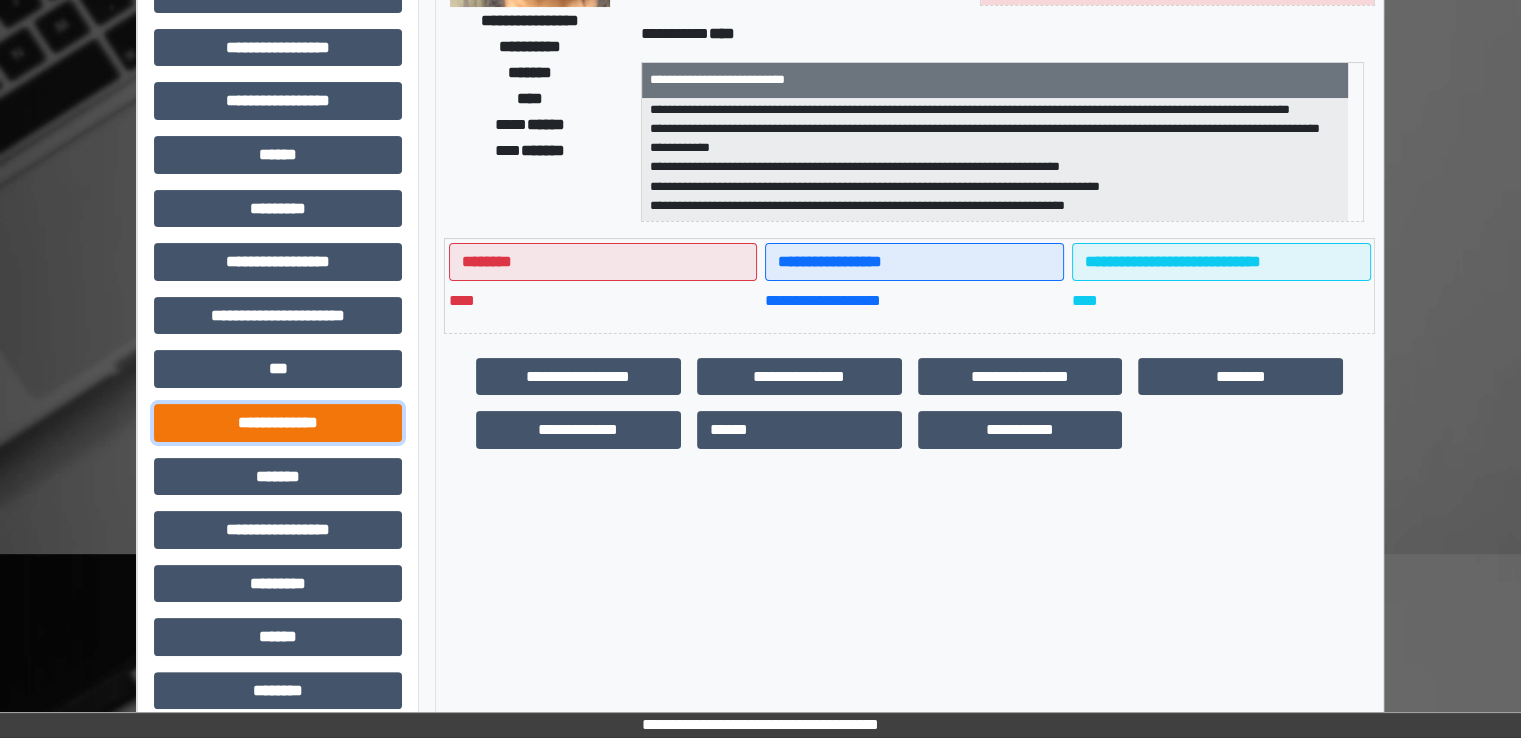 click on "**********" at bounding box center [278, 423] 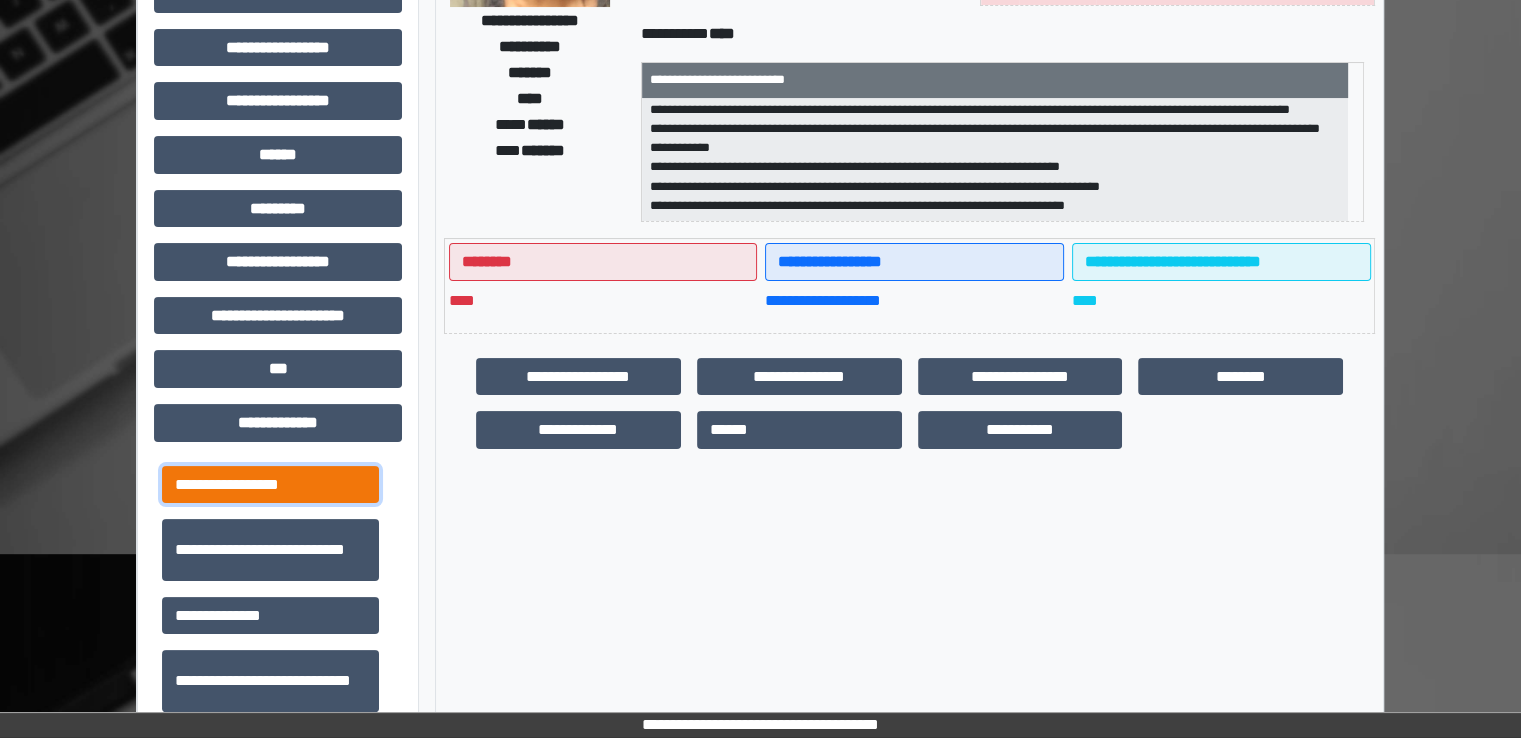 click on "**********" at bounding box center (270, 485) 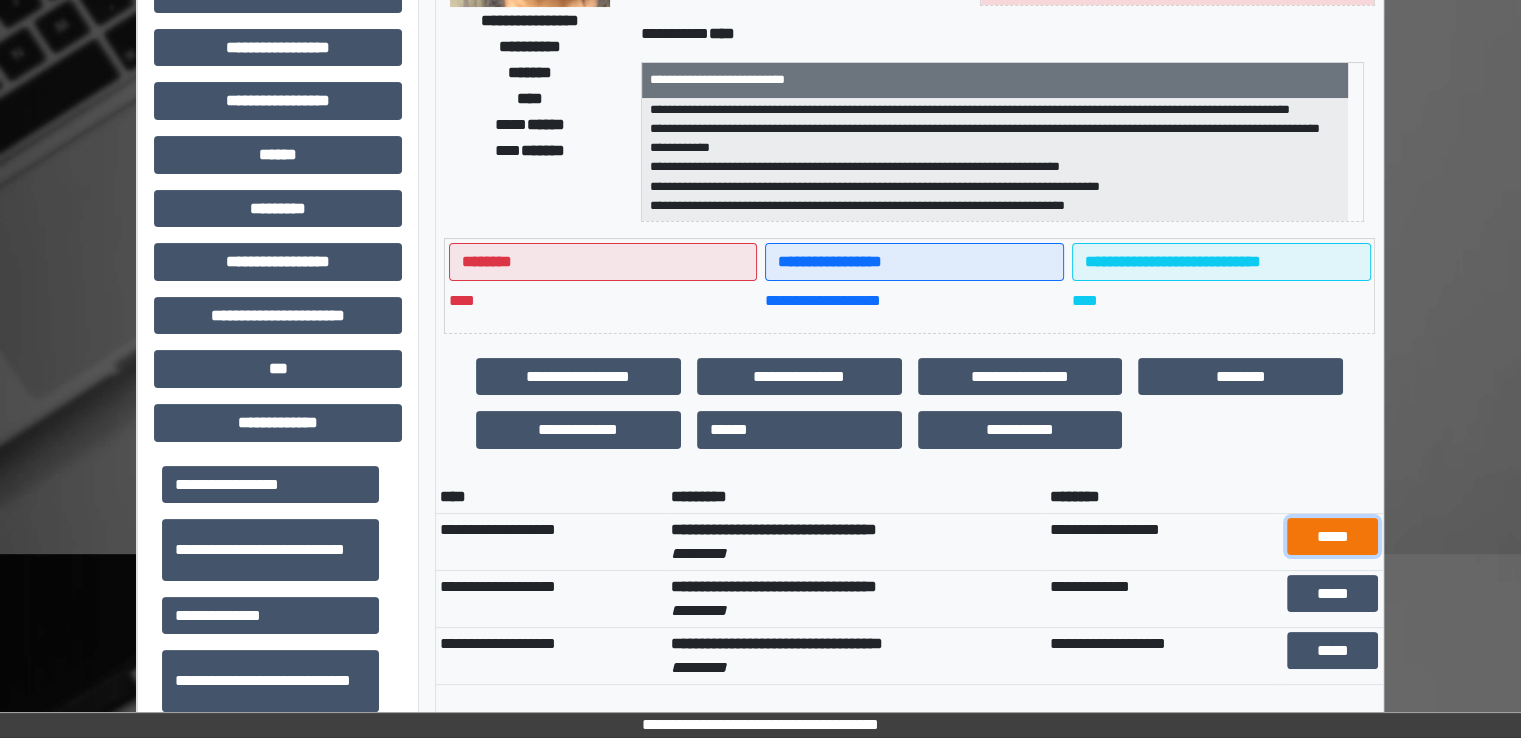 click on "*****" at bounding box center (1333, 537) 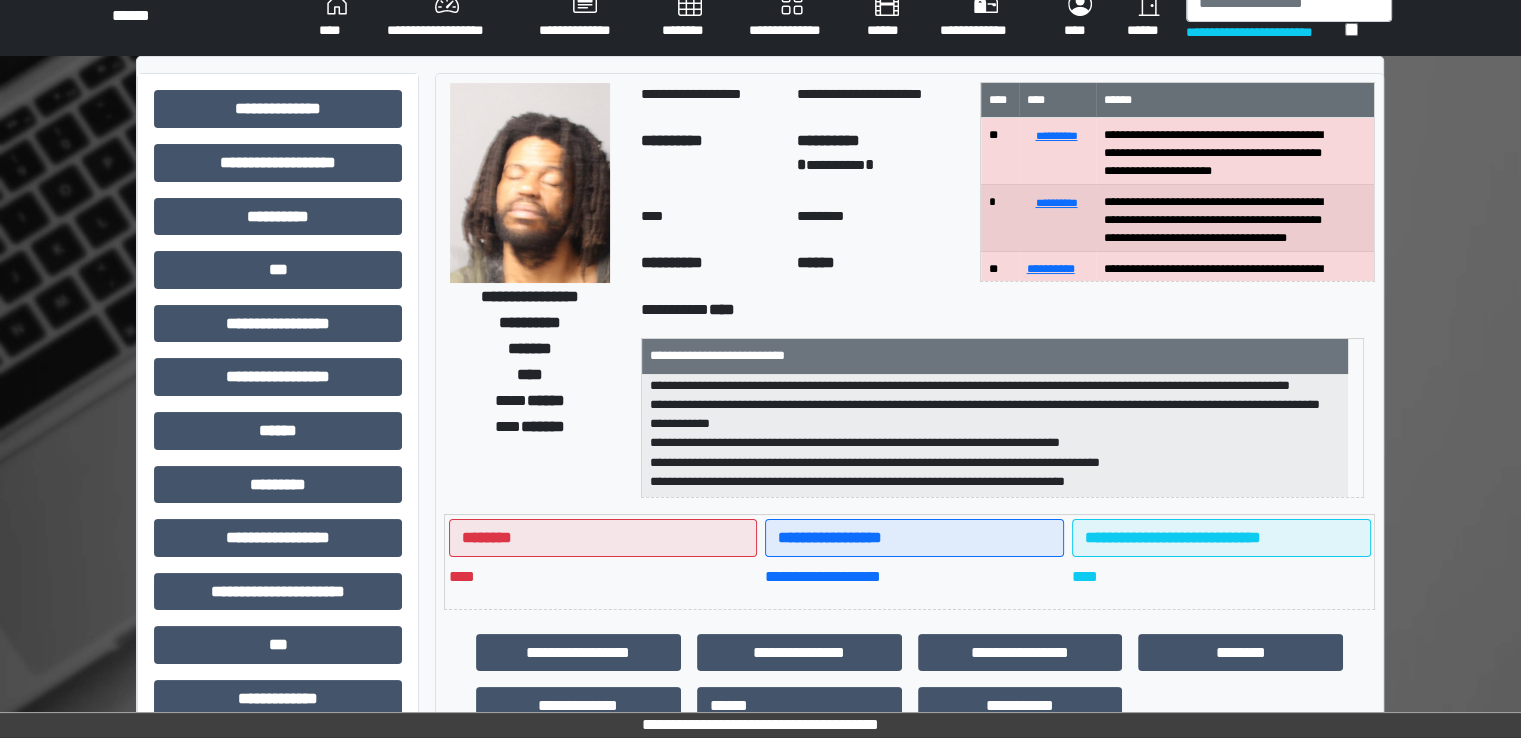 scroll, scrollTop: 0, scrollLeft: 0, axis: both 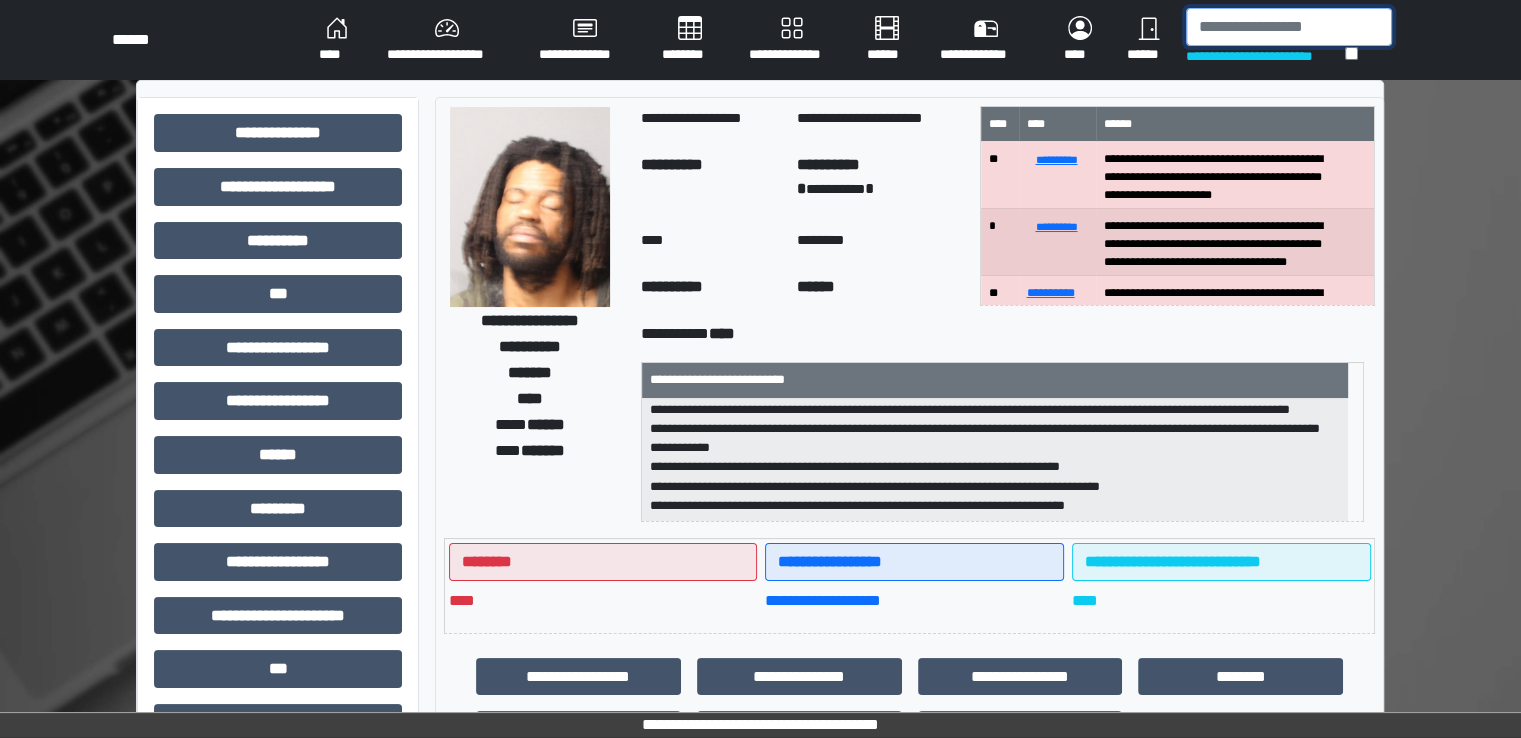 click at bounding box center (1289, 27) 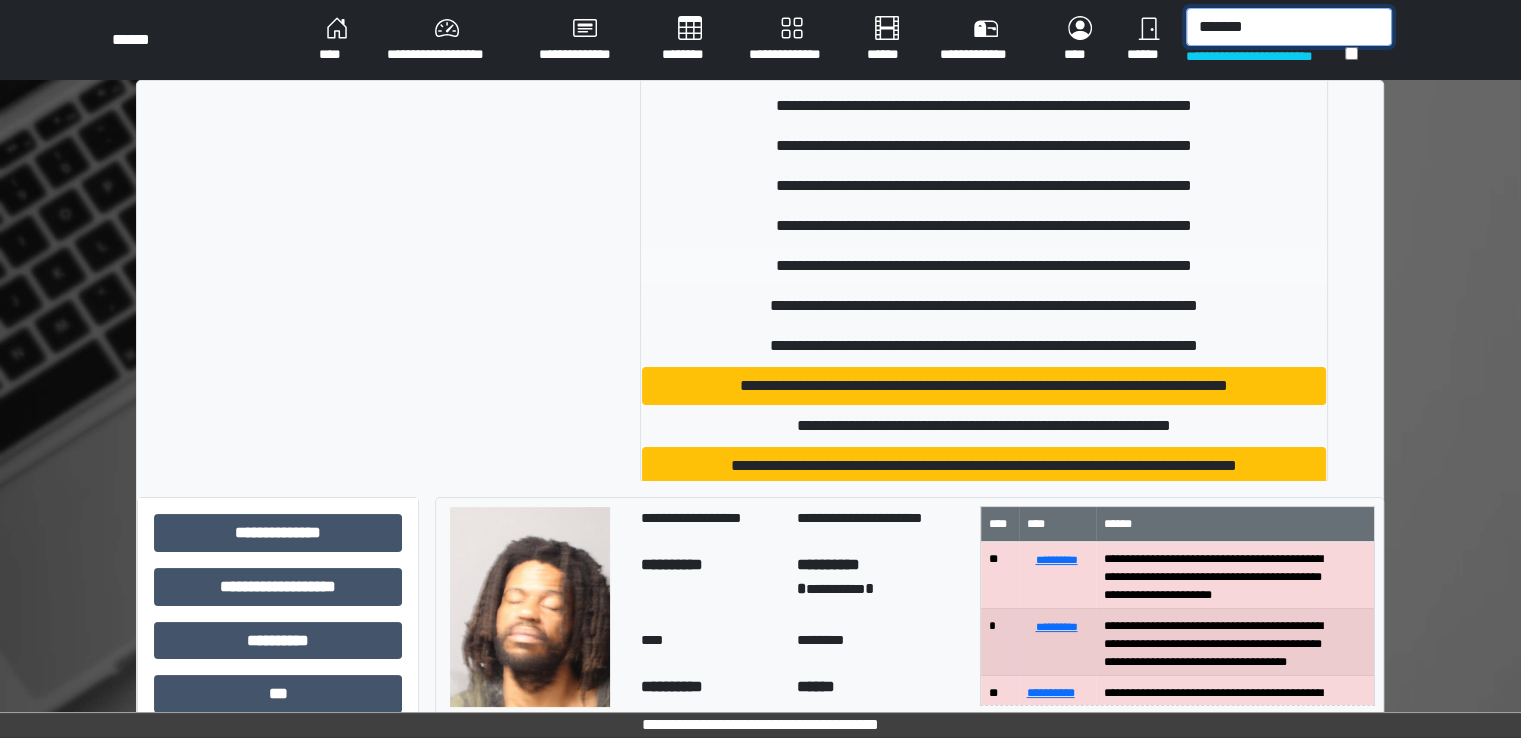 scroll, scrollTop: 200, scrollLeft: 0, axis: vertical 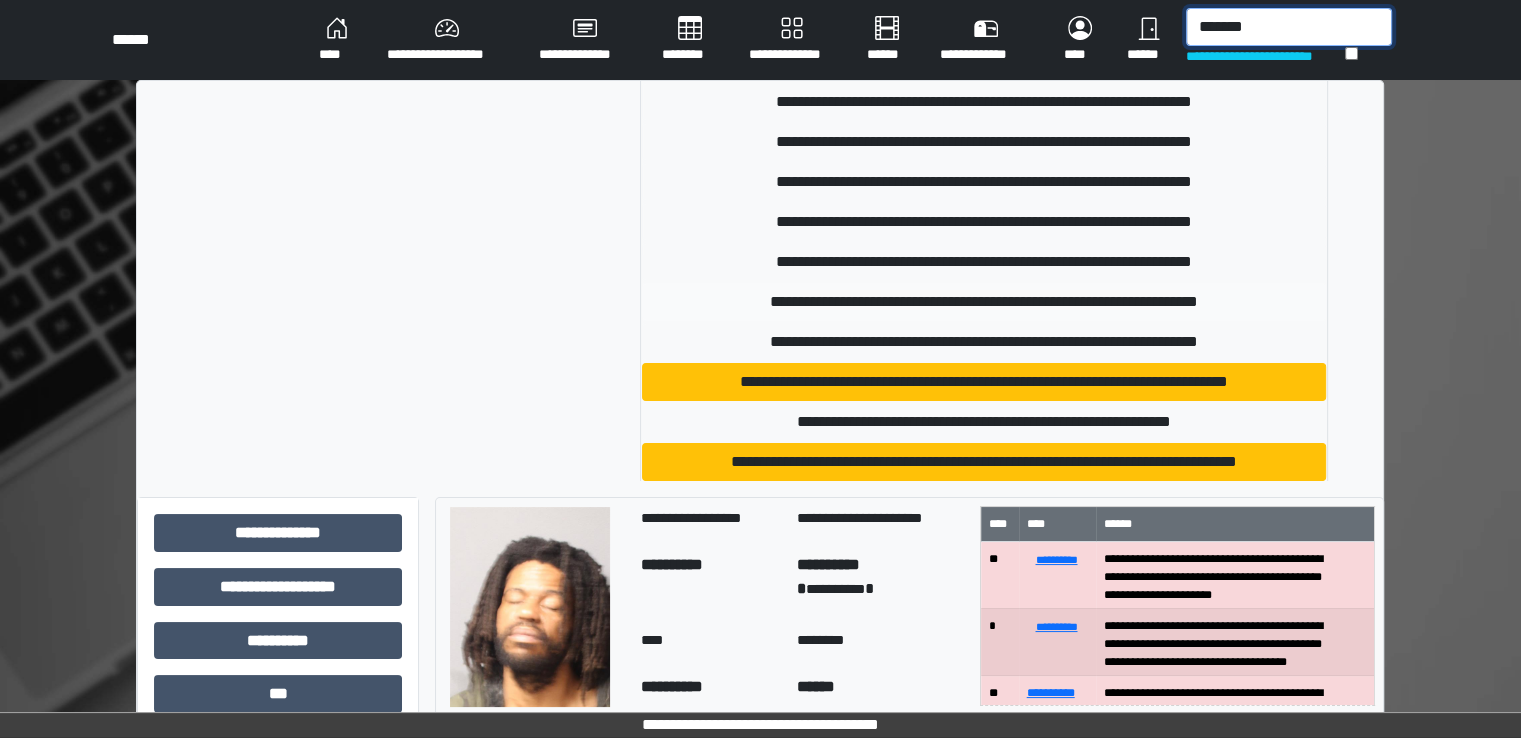 type on "*******" 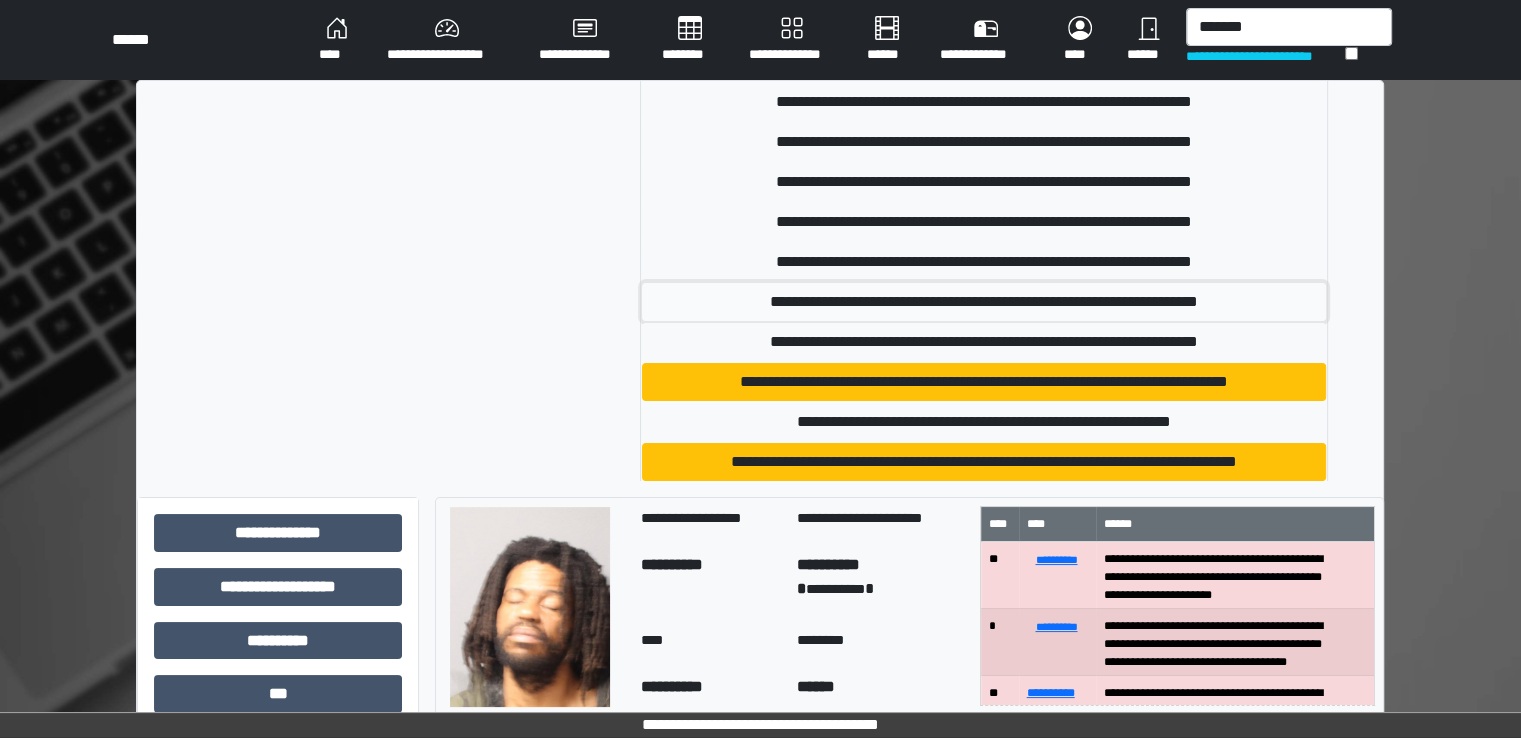 click on "**********" at bounding box center [984, 302] 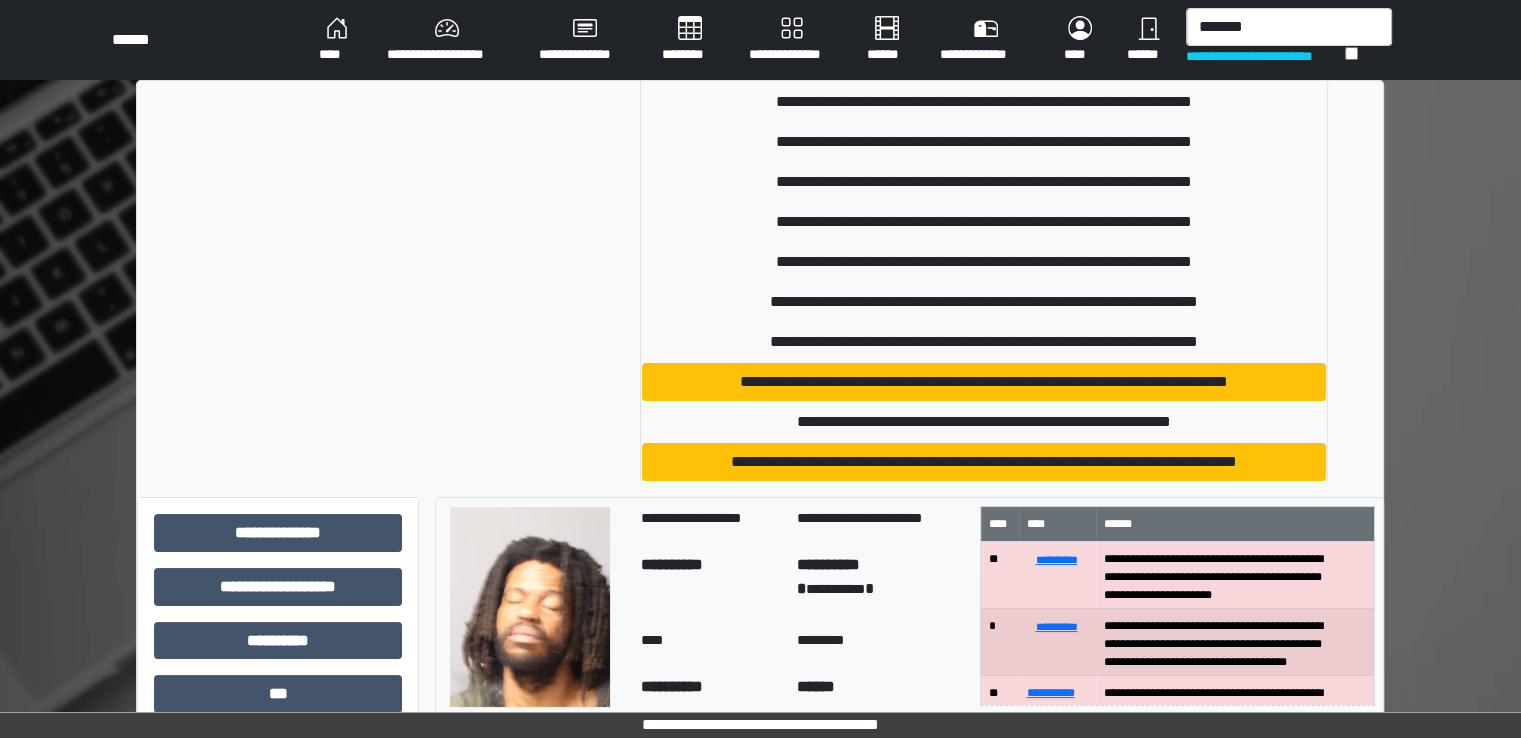 type 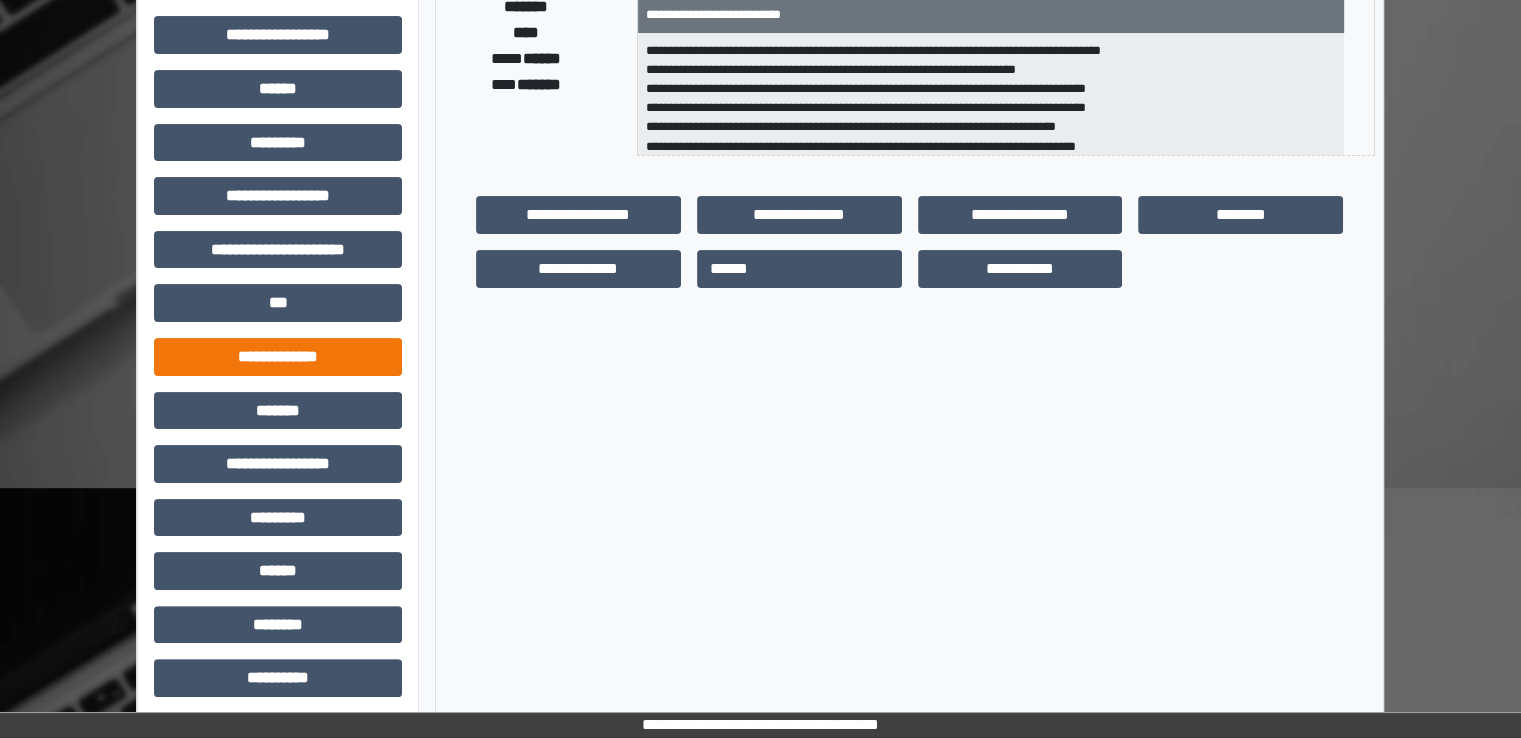 scroll, scrollTop: 400, scrollLeft: 0, axis: vertical 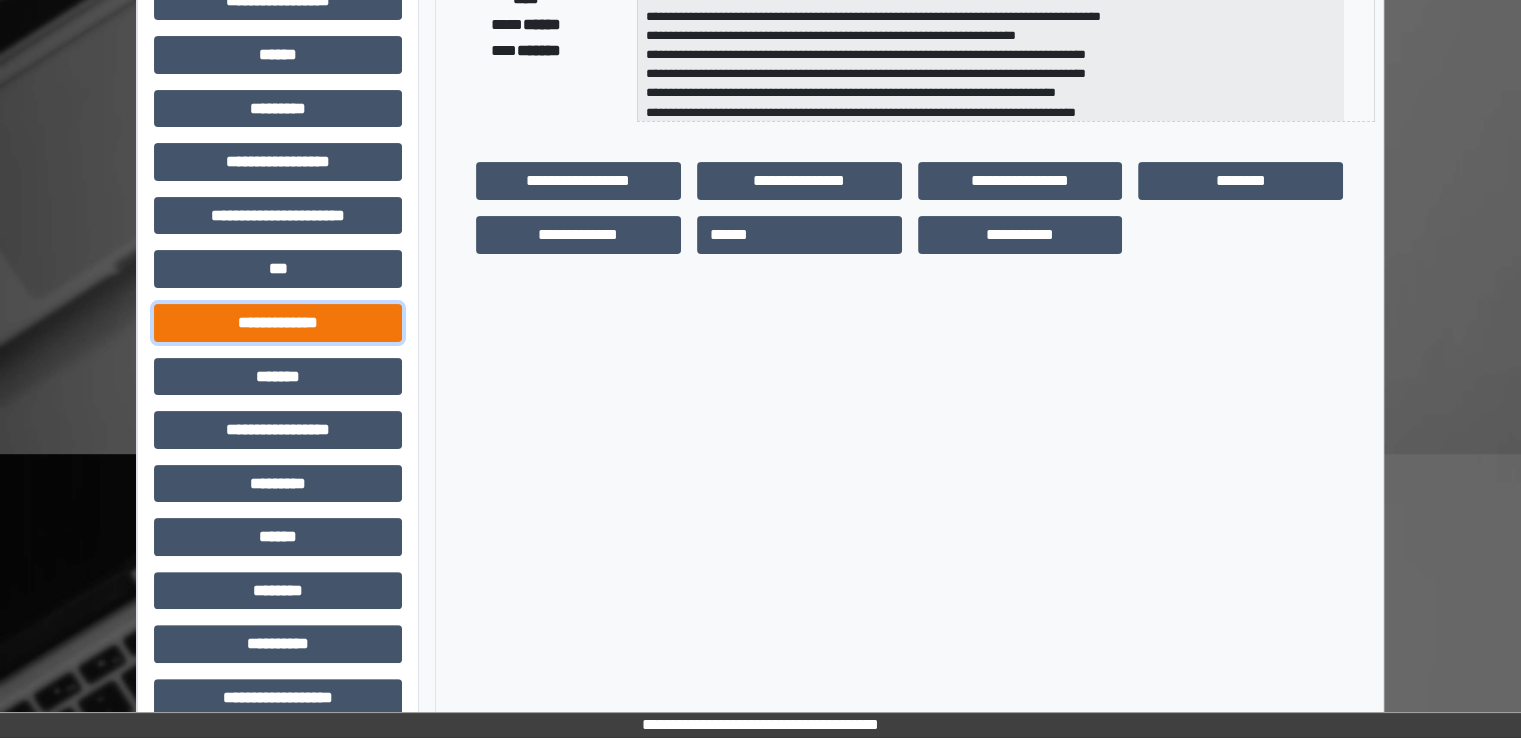 click on "**********" at bounding box center (278, 323) 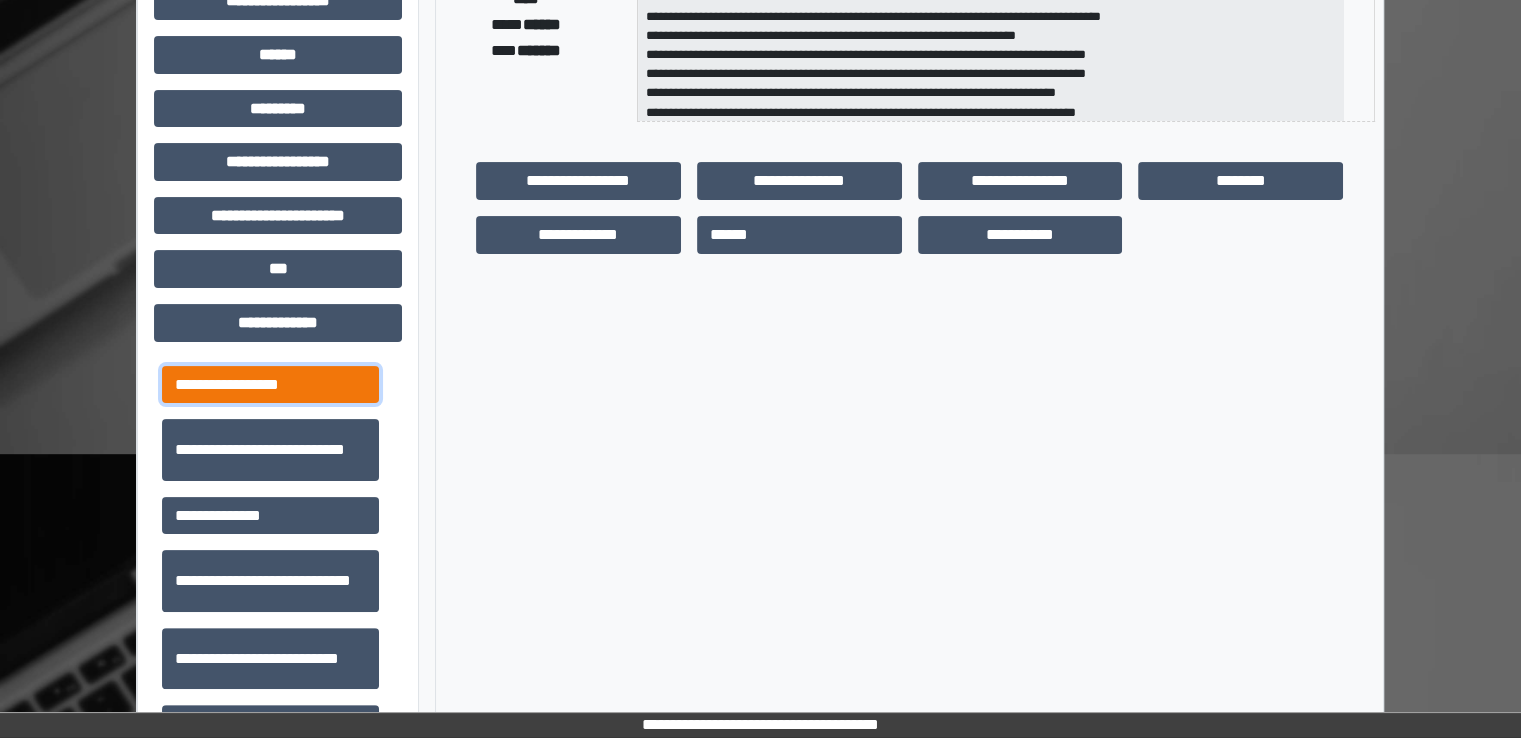 click on "**********" at bounding box center (270, 385) 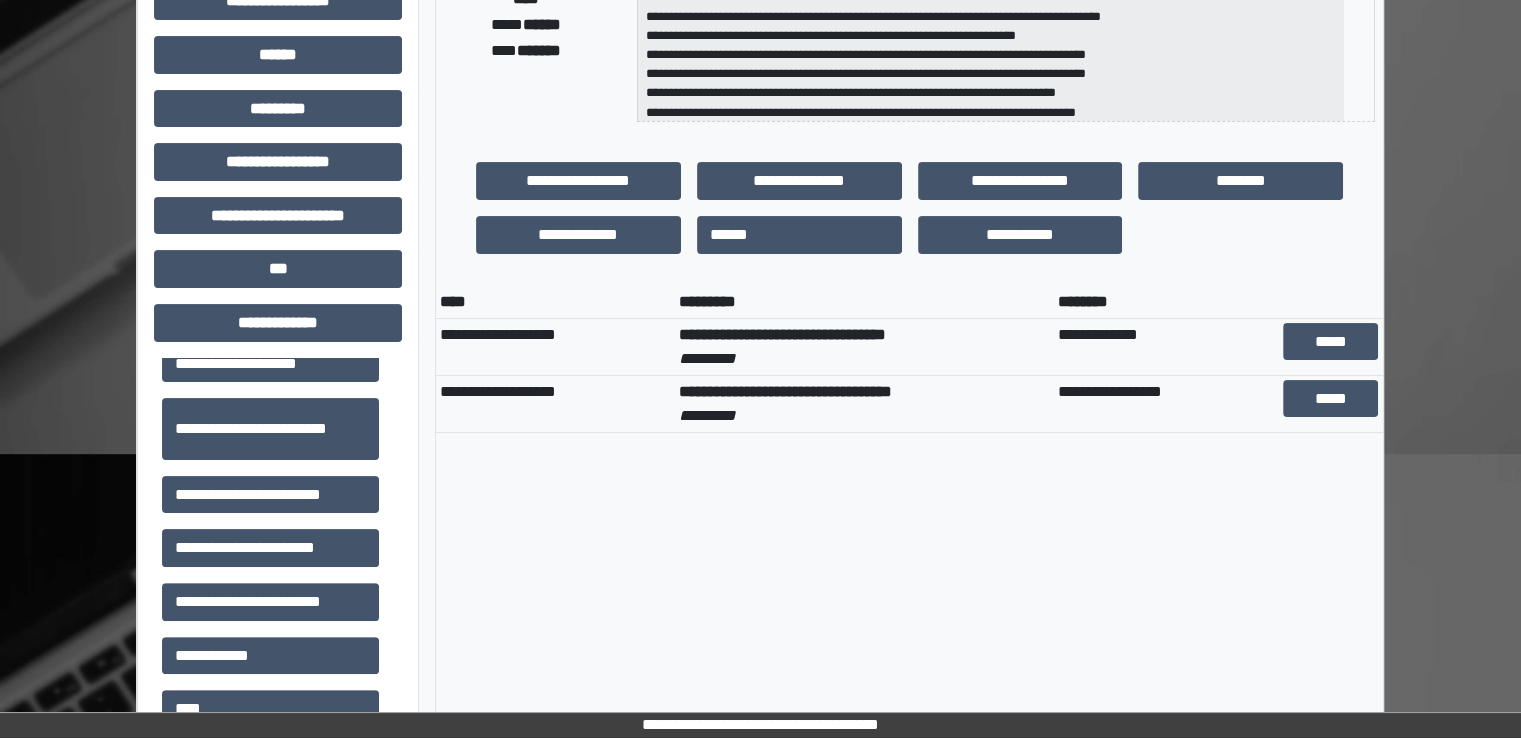 scroll, scrollTop: 500, scrollLeft: 0, axis: vertical 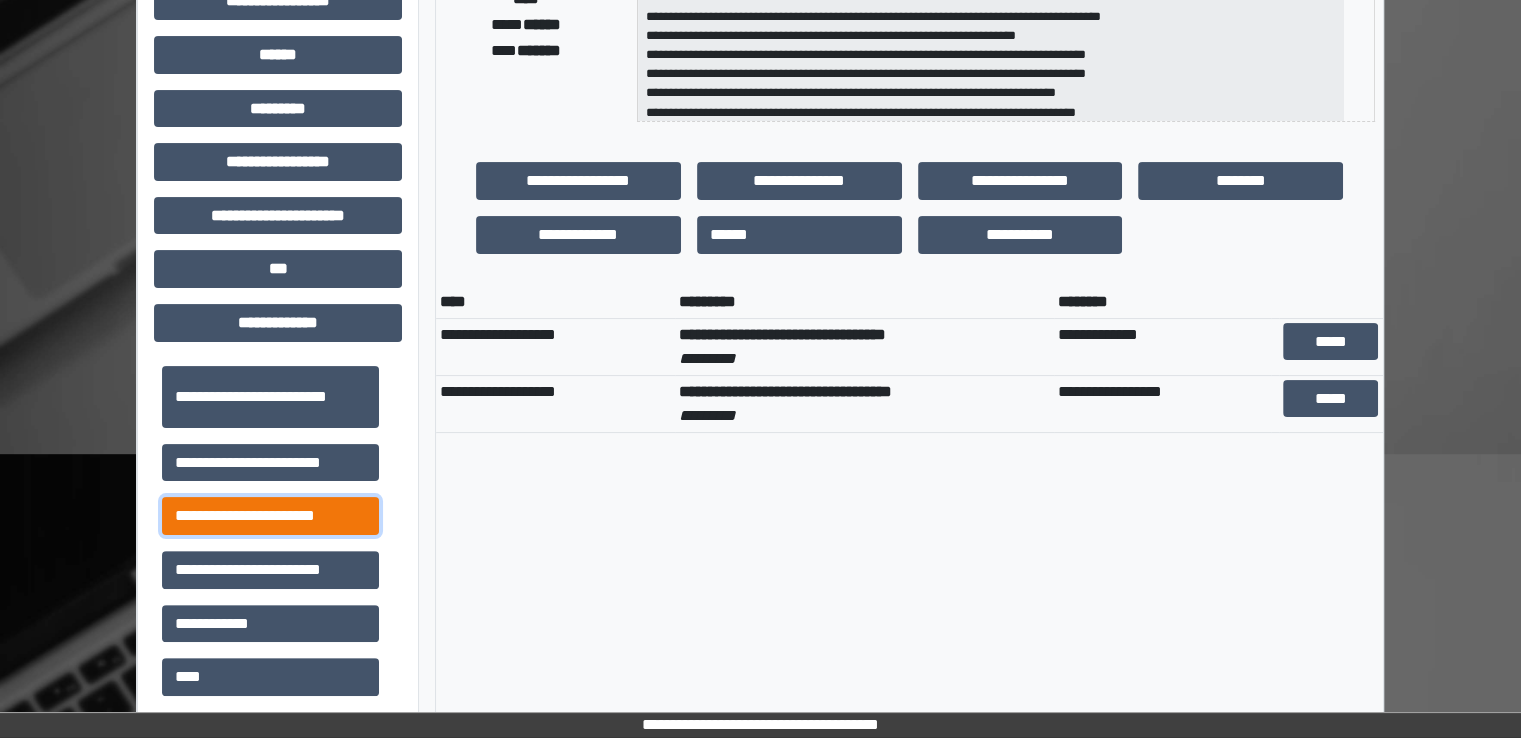 click on "**********" at bounding box center [270, 516] 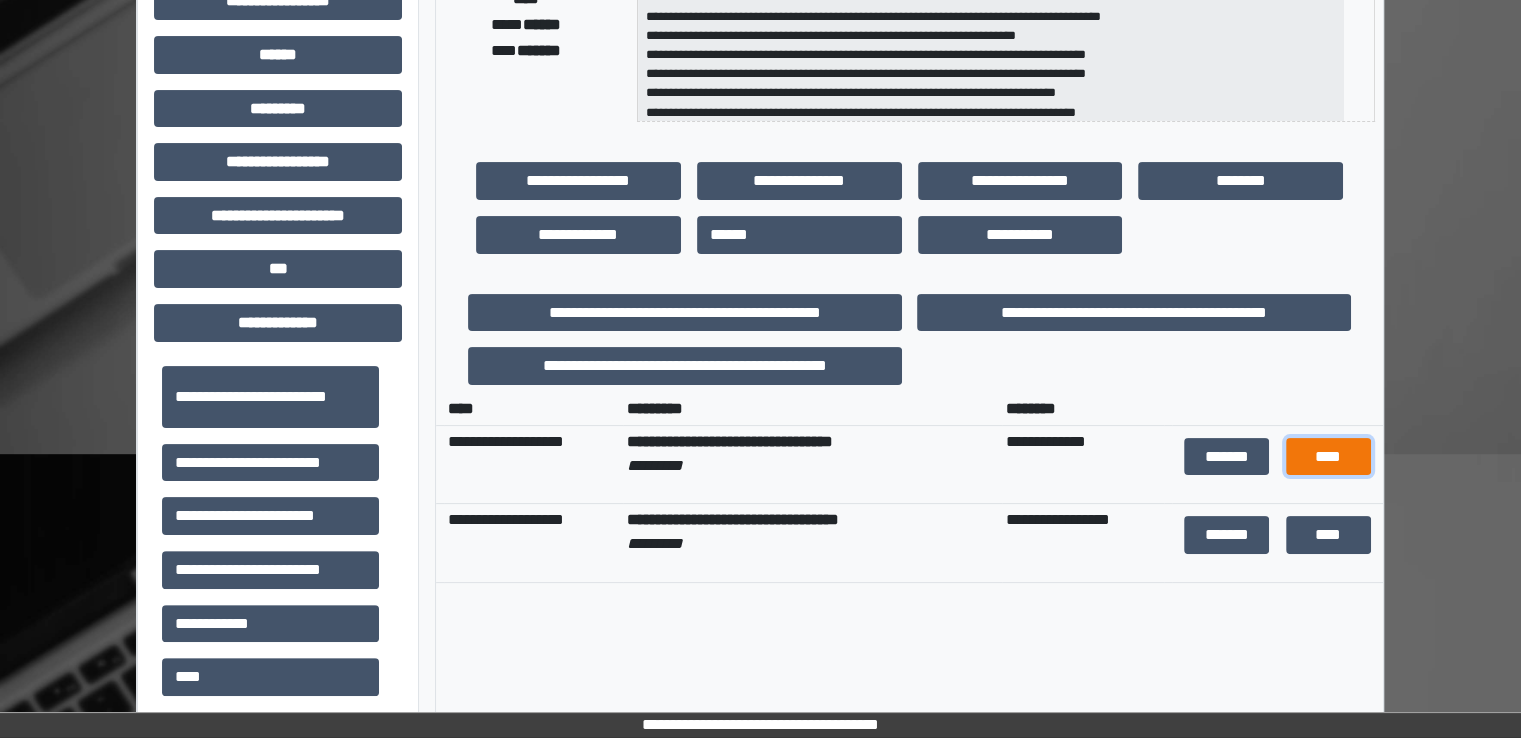 click on "****" at bounding box center (1328, 457) 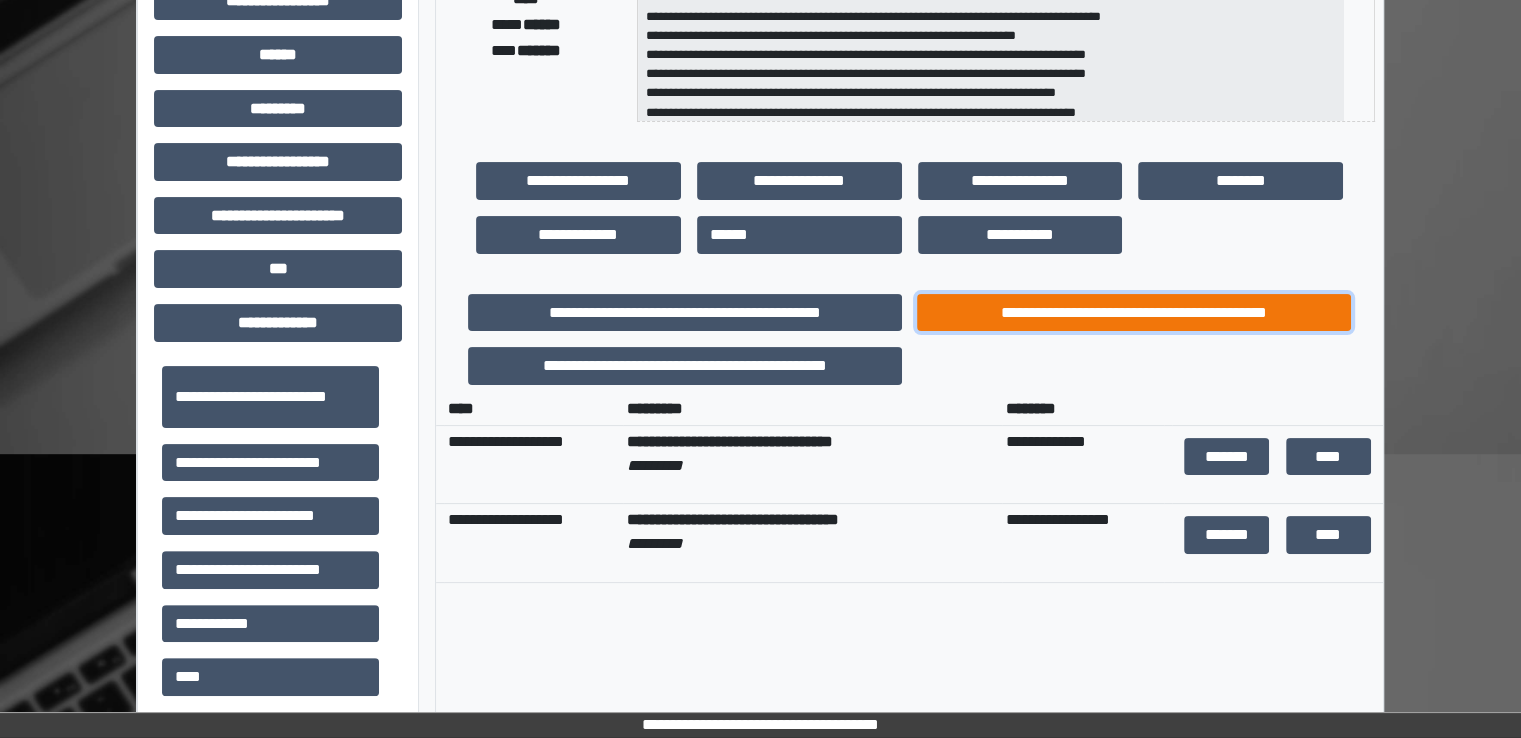 click on "**********" at bounding box center [1134, 313] 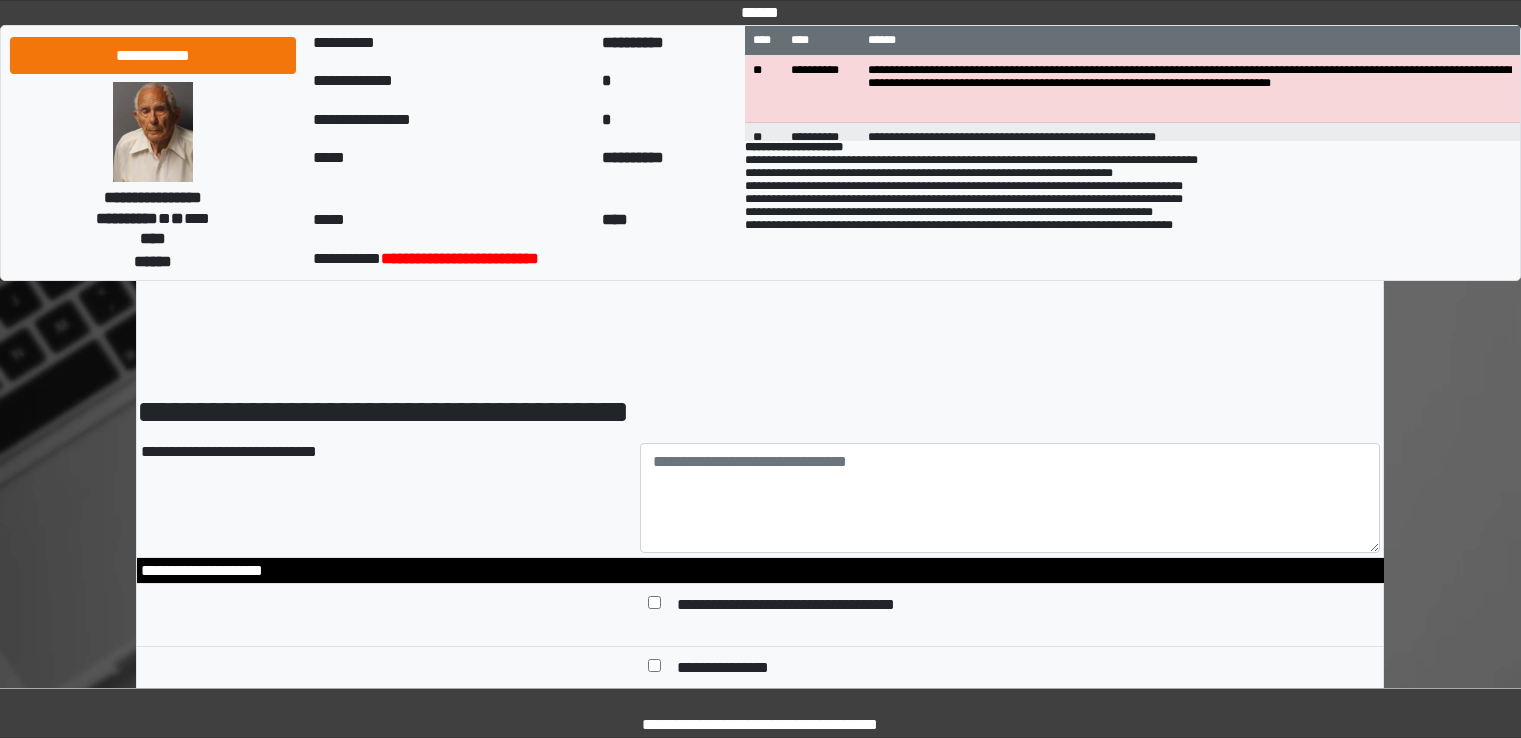 scroll, scrollTop: 0, scrollLeft: 0, axis: both 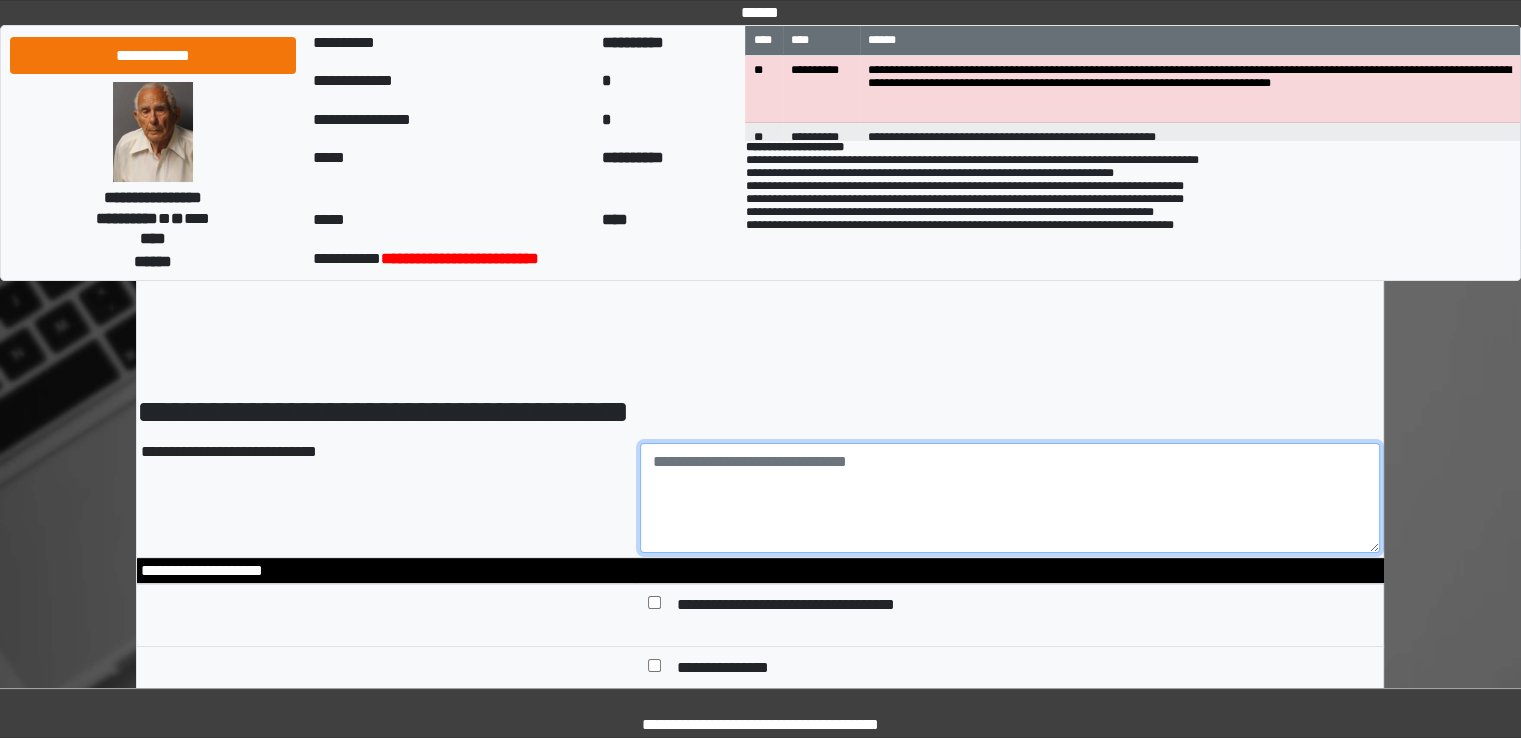click at bounding box center [1010, 498] 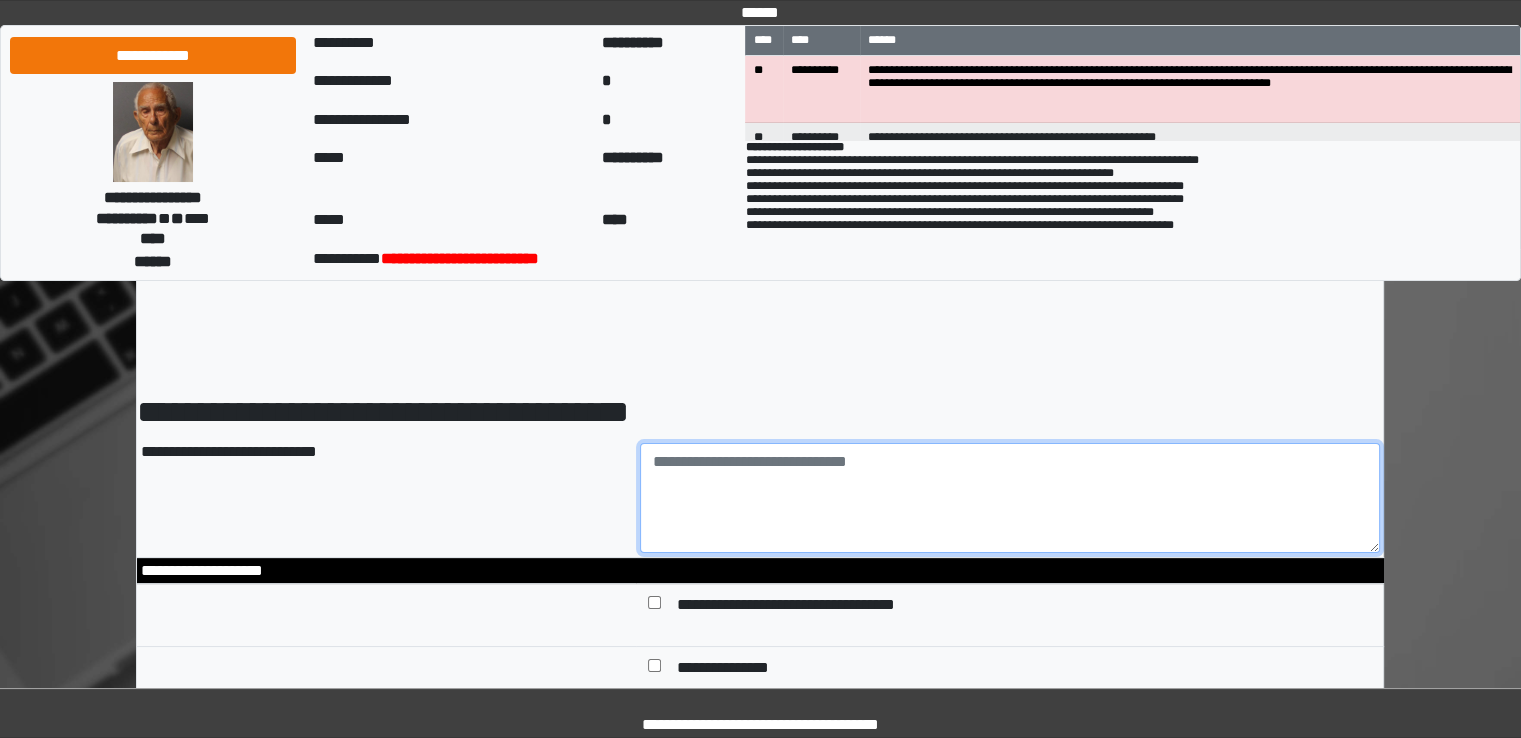 paste on "**********" 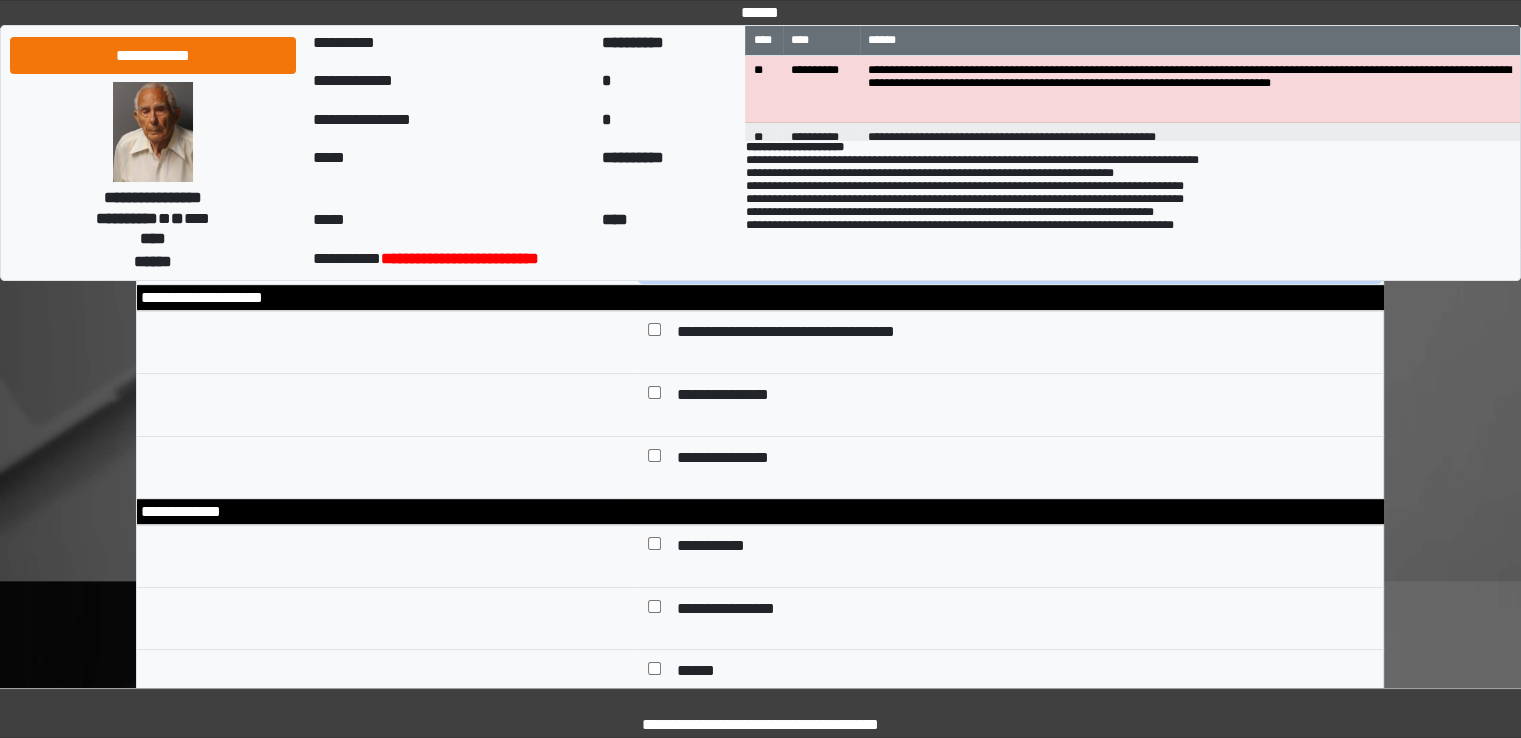 scroll, scrollTop: 300, scrollLeft: 0, axis: vertical 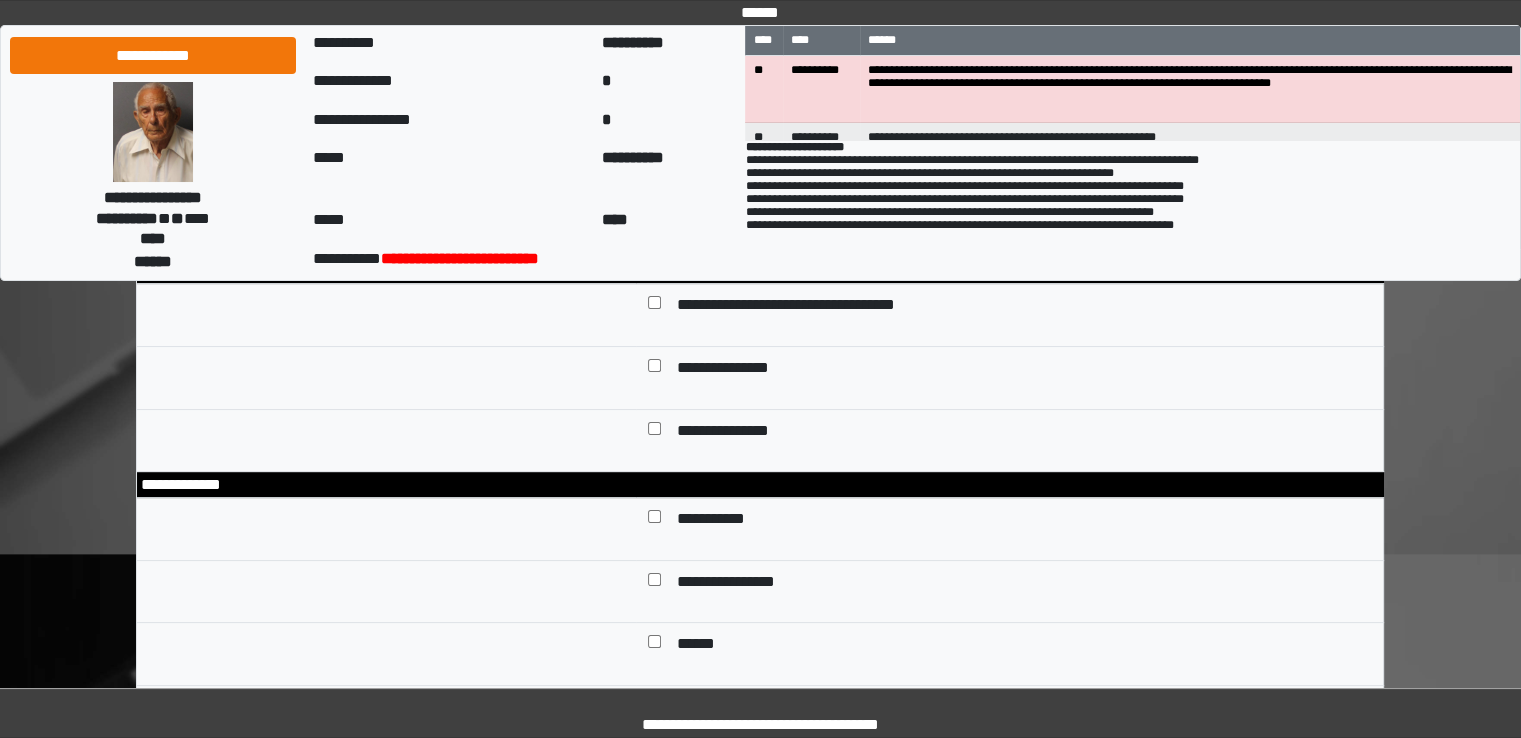 type on "**********" 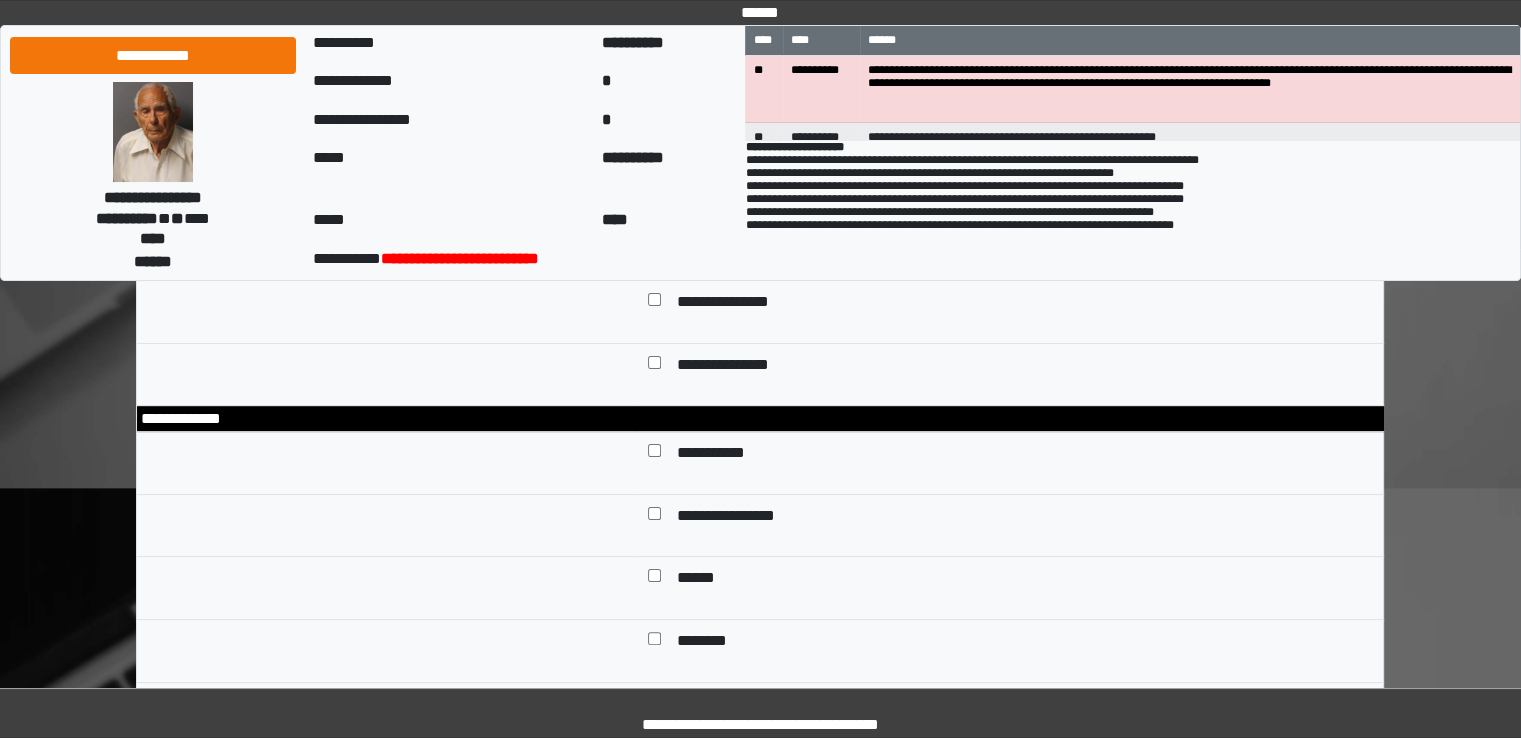 scroll, scrollTop: 500, scrollLeft: 0, axis: vertical 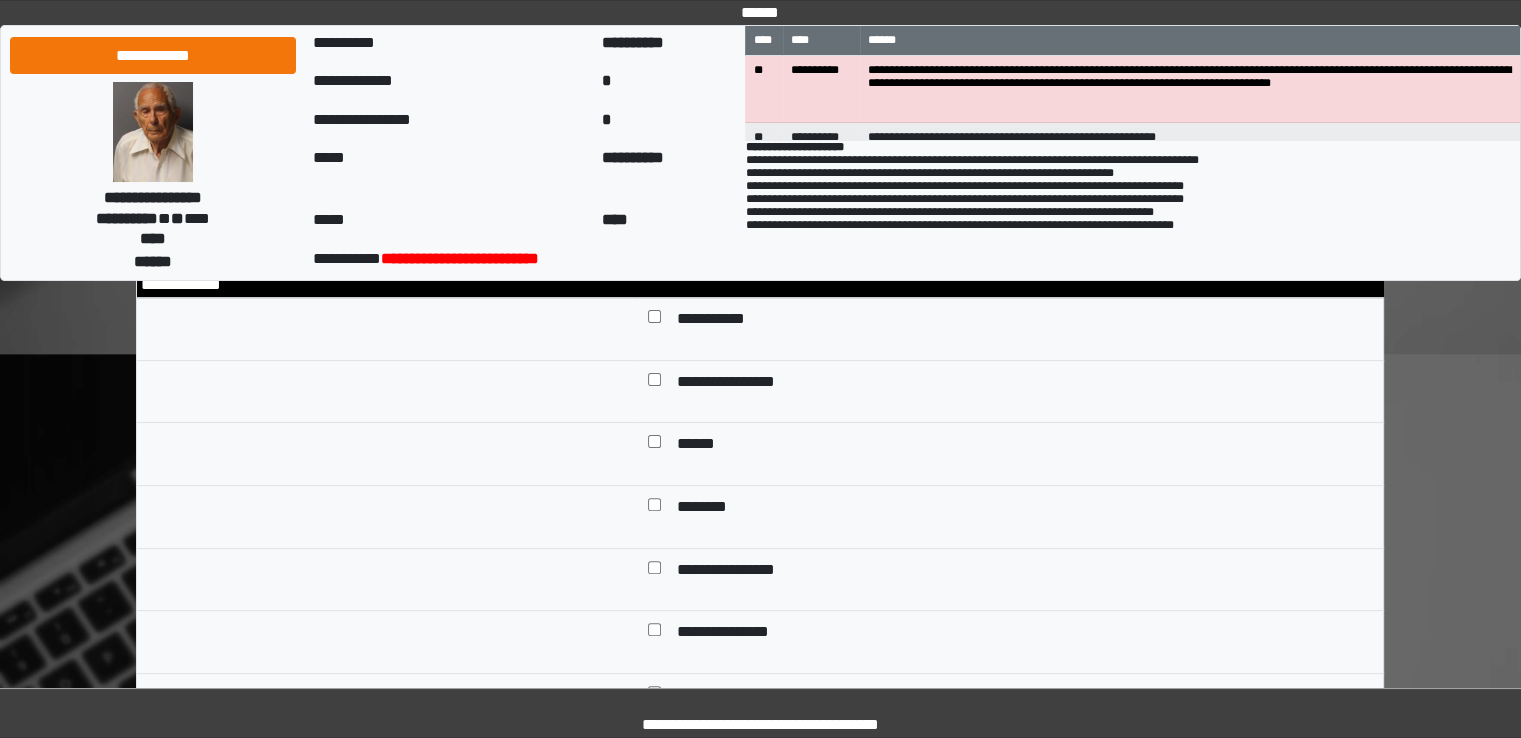 click at bounding box center [654, 321] 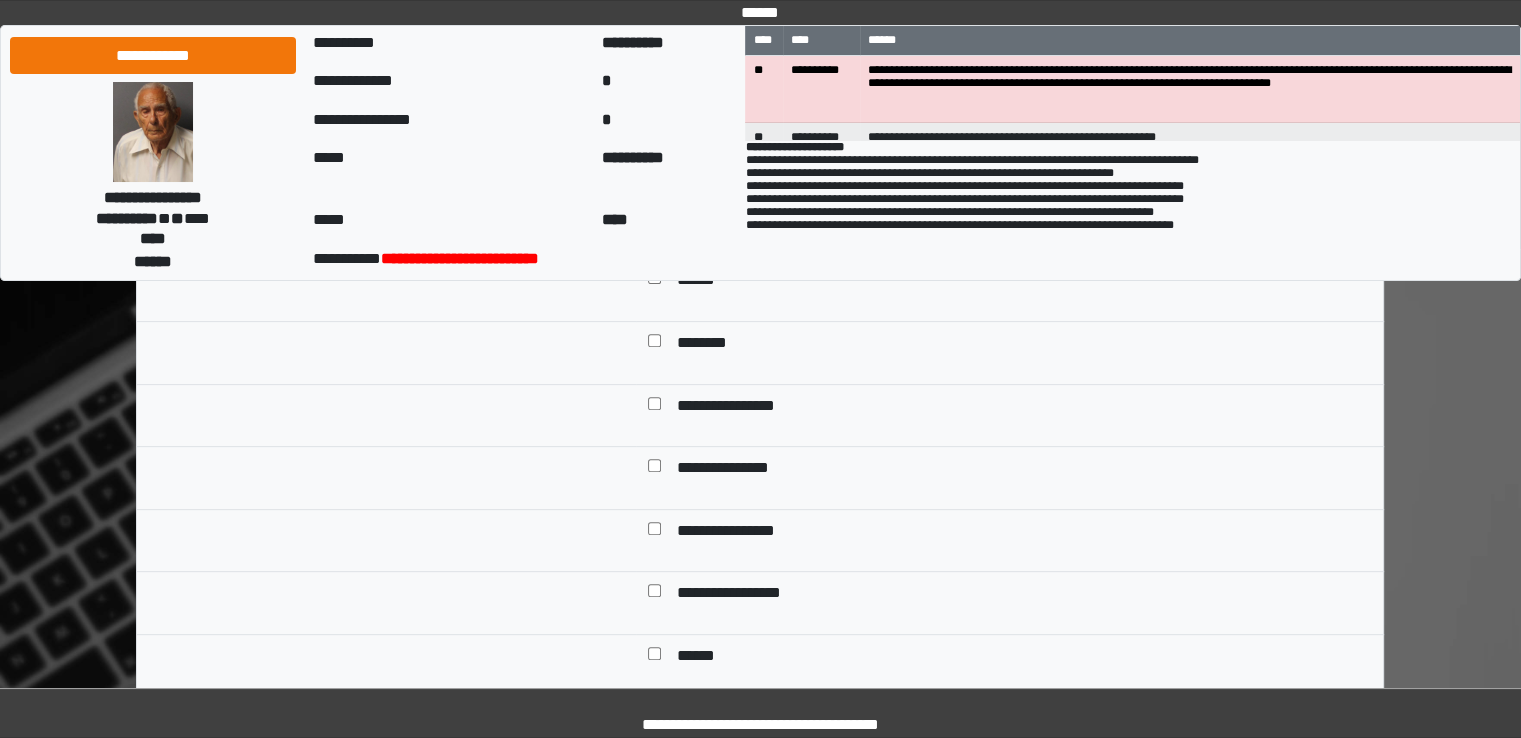 scroll, scrollTop: 700, scrollLeft: 0, axis: vertical 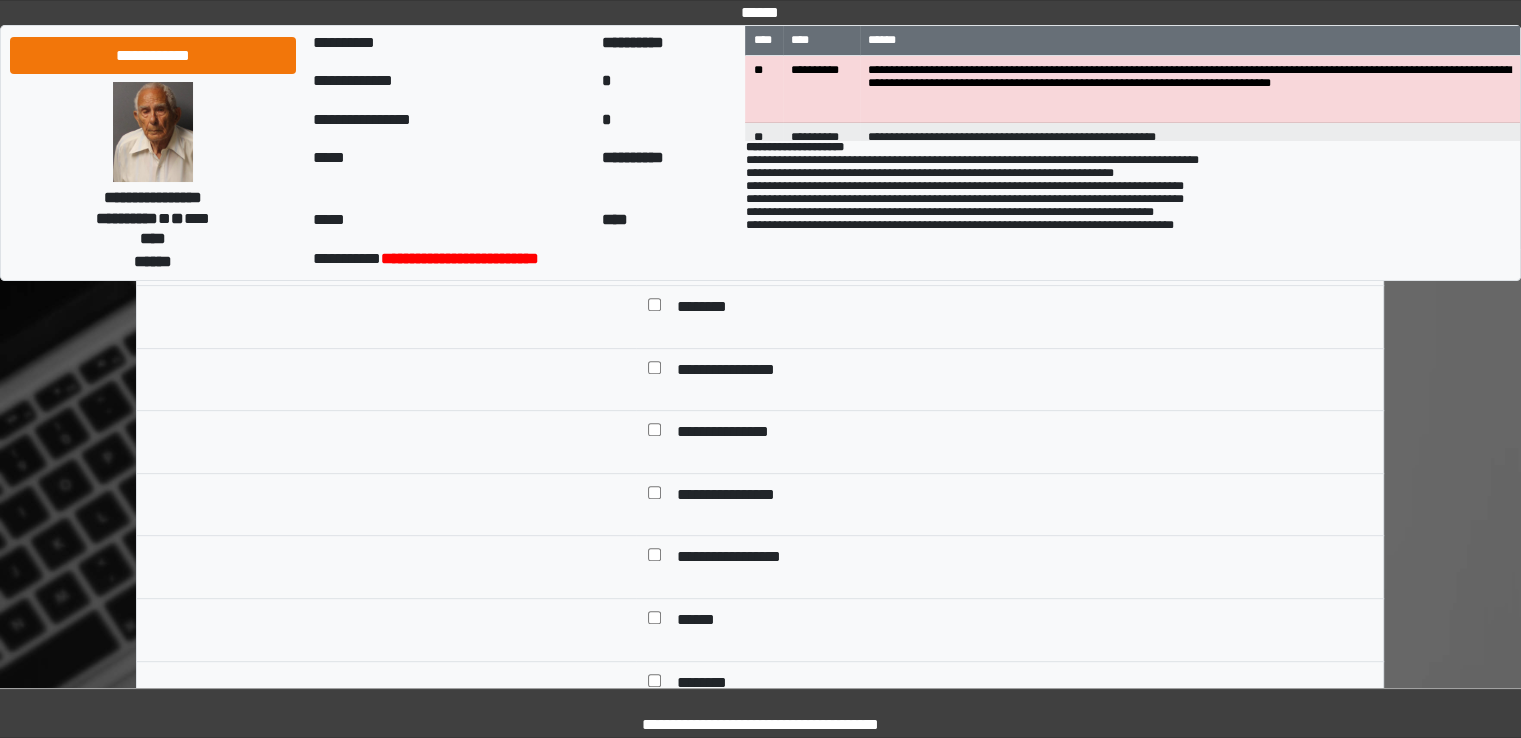 click at bounding box center (654, 559) 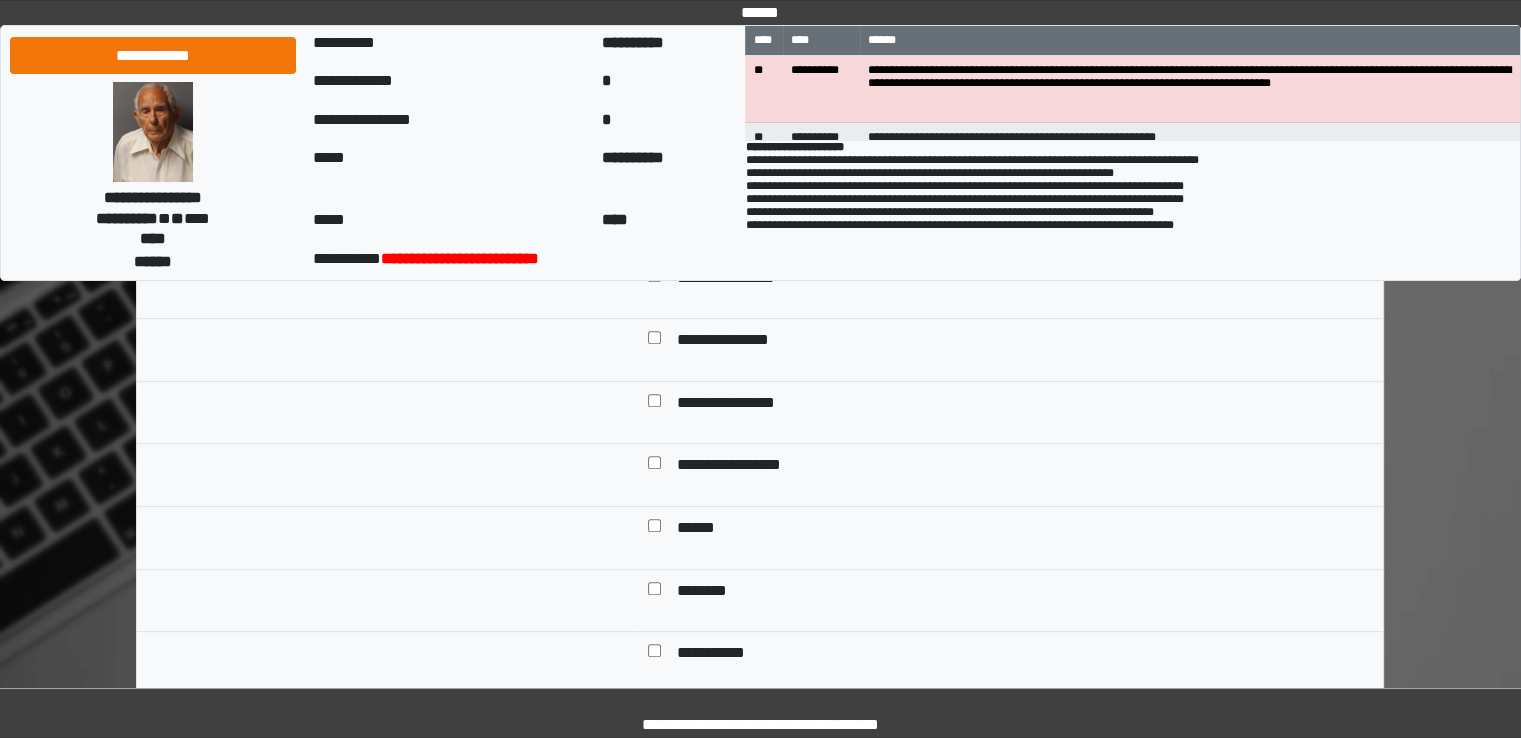 scroll, scrollTop: 900, scrollLeft: 0, axis: vertical 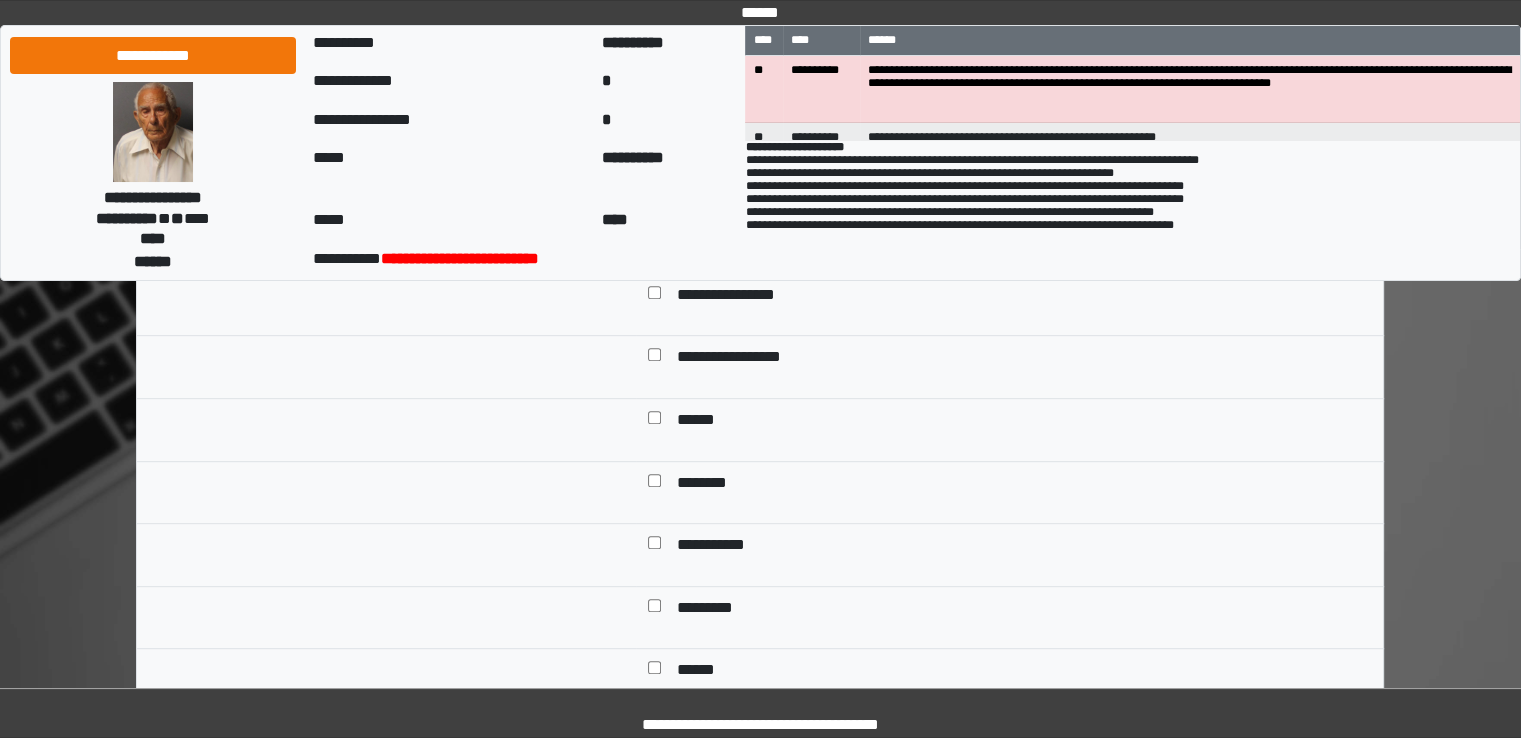 click at bounding box center (654, 485) 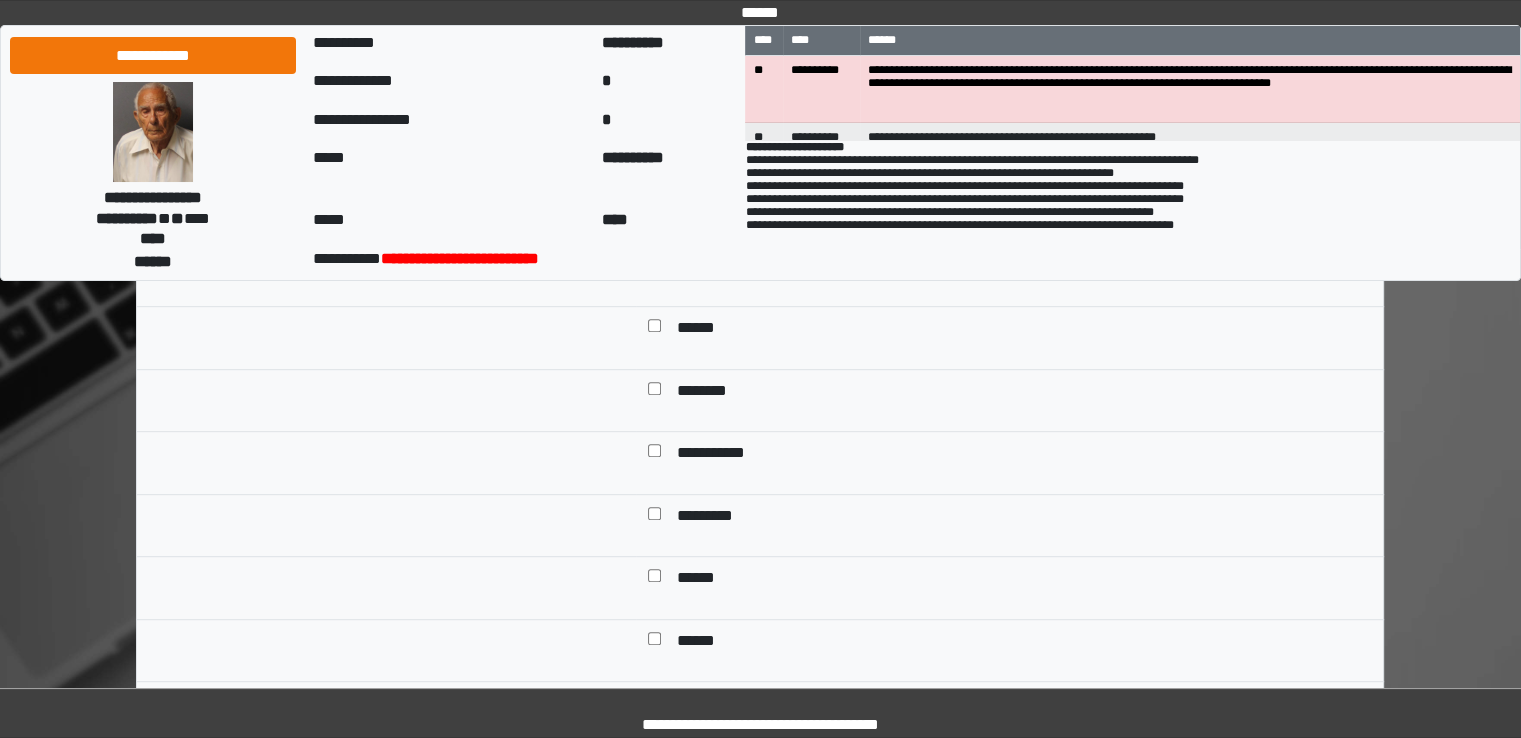 scroll, scrollTop: 1100, scrollLeft: 0, axis: vertical 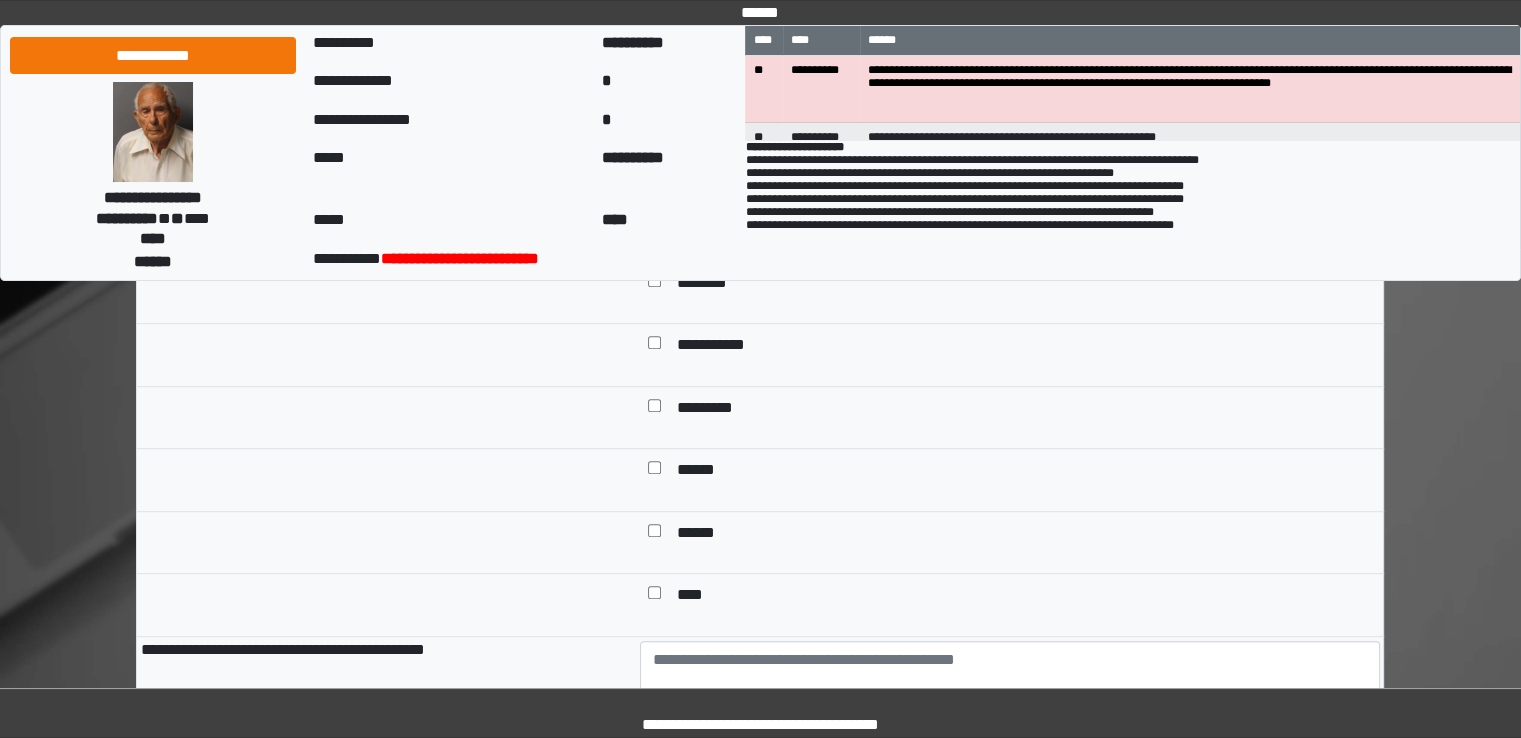 click at bounding box center (654, 597) 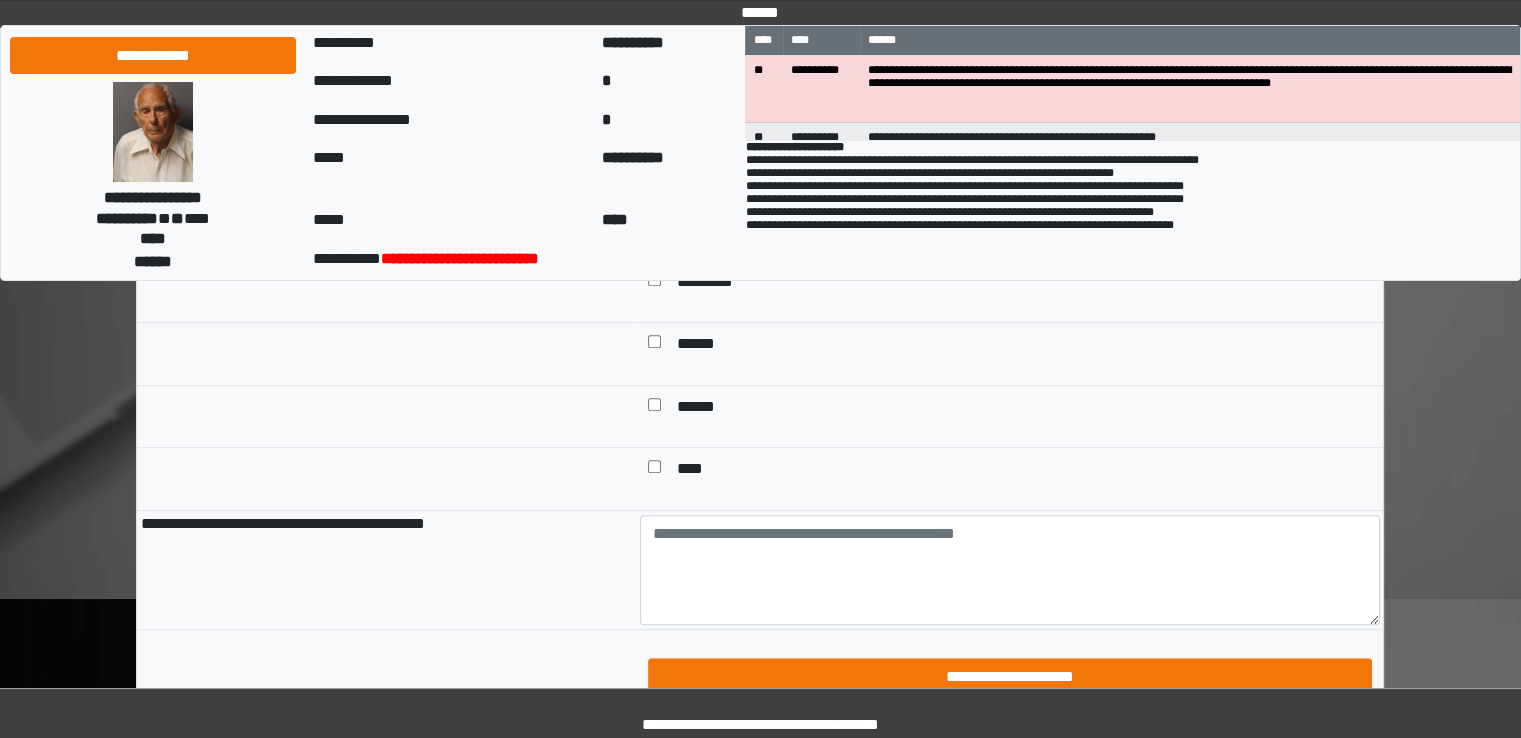 scroll, scrollTop: 1400, scrollLeft: 0, axis: vertical 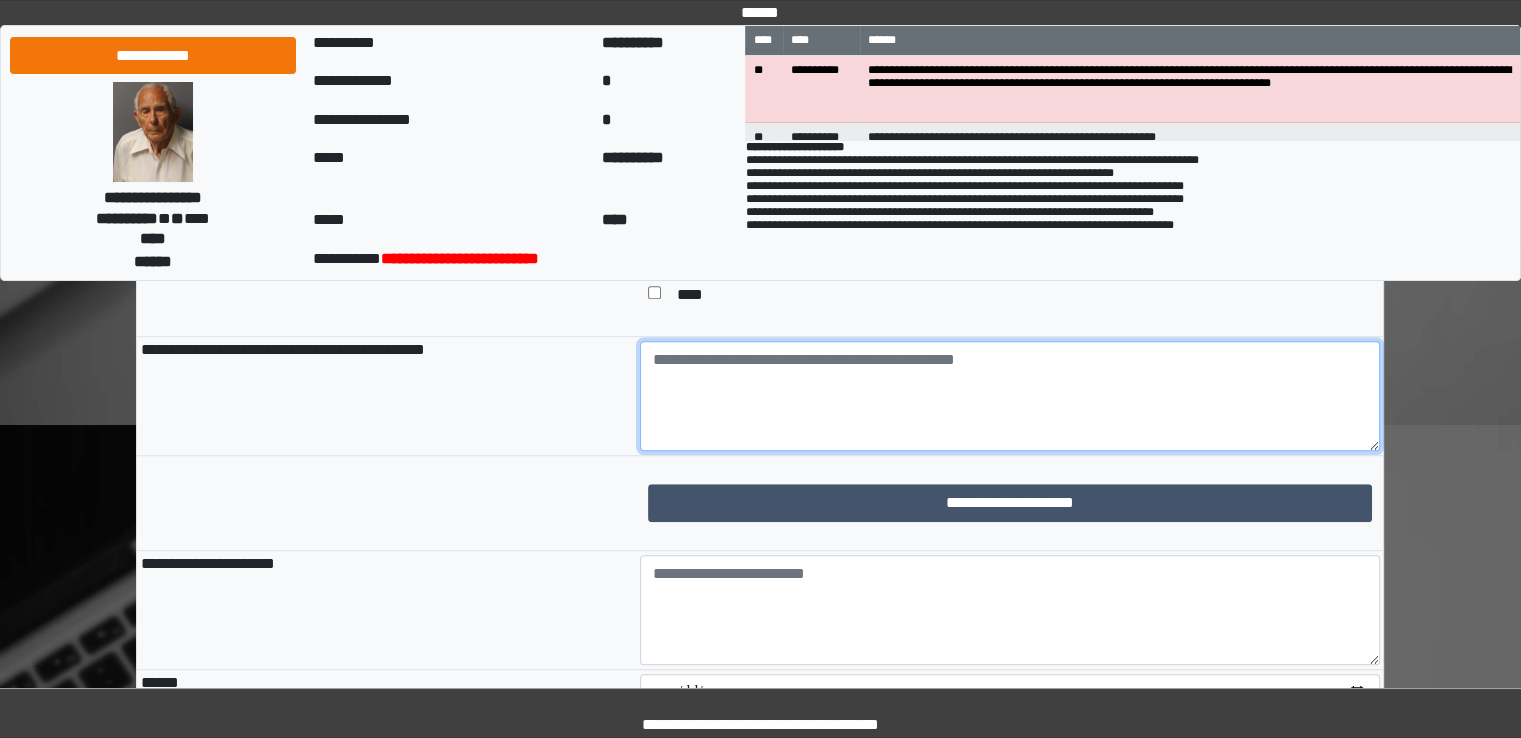 click at bounding box center [1010, 396] 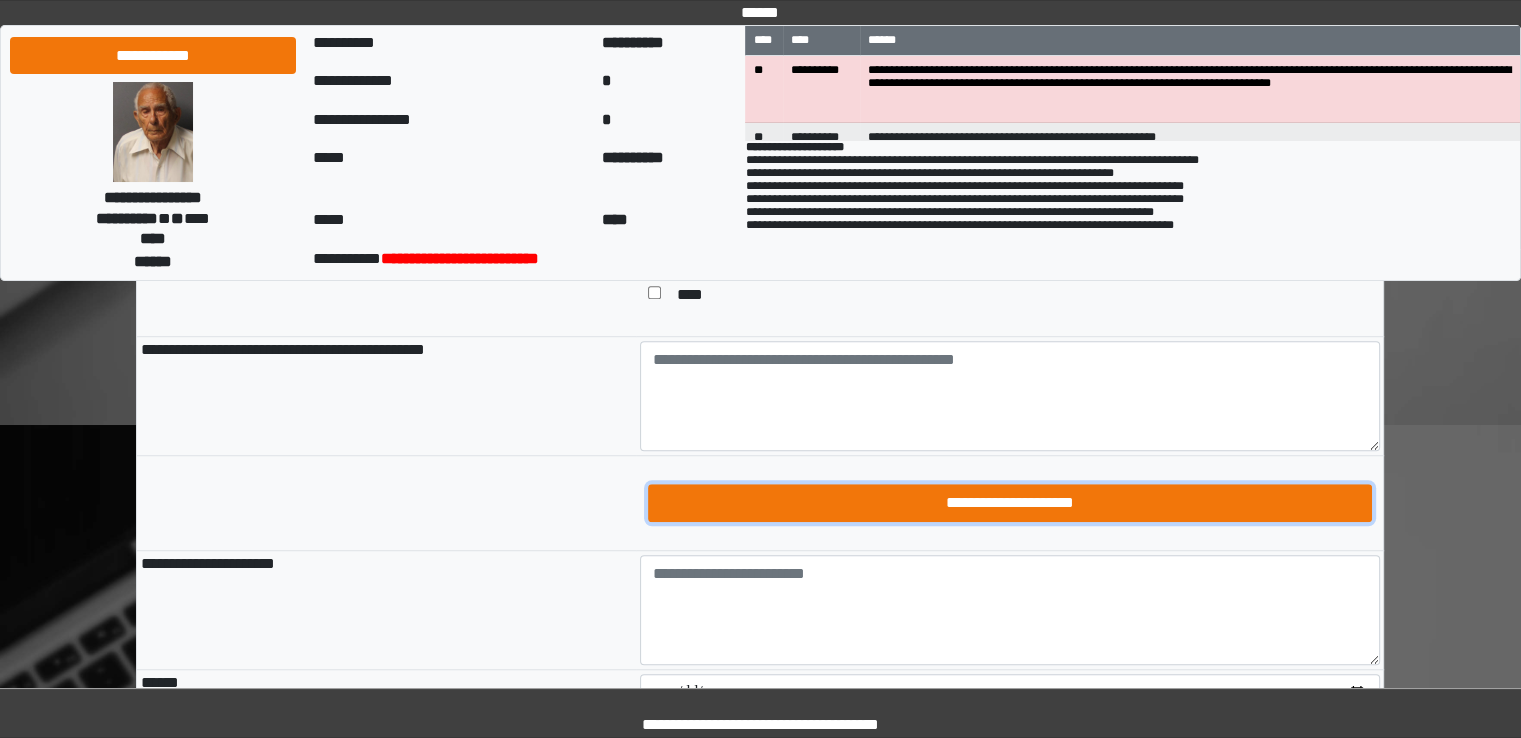 click on "**********" at bounding box center [1010, 503] 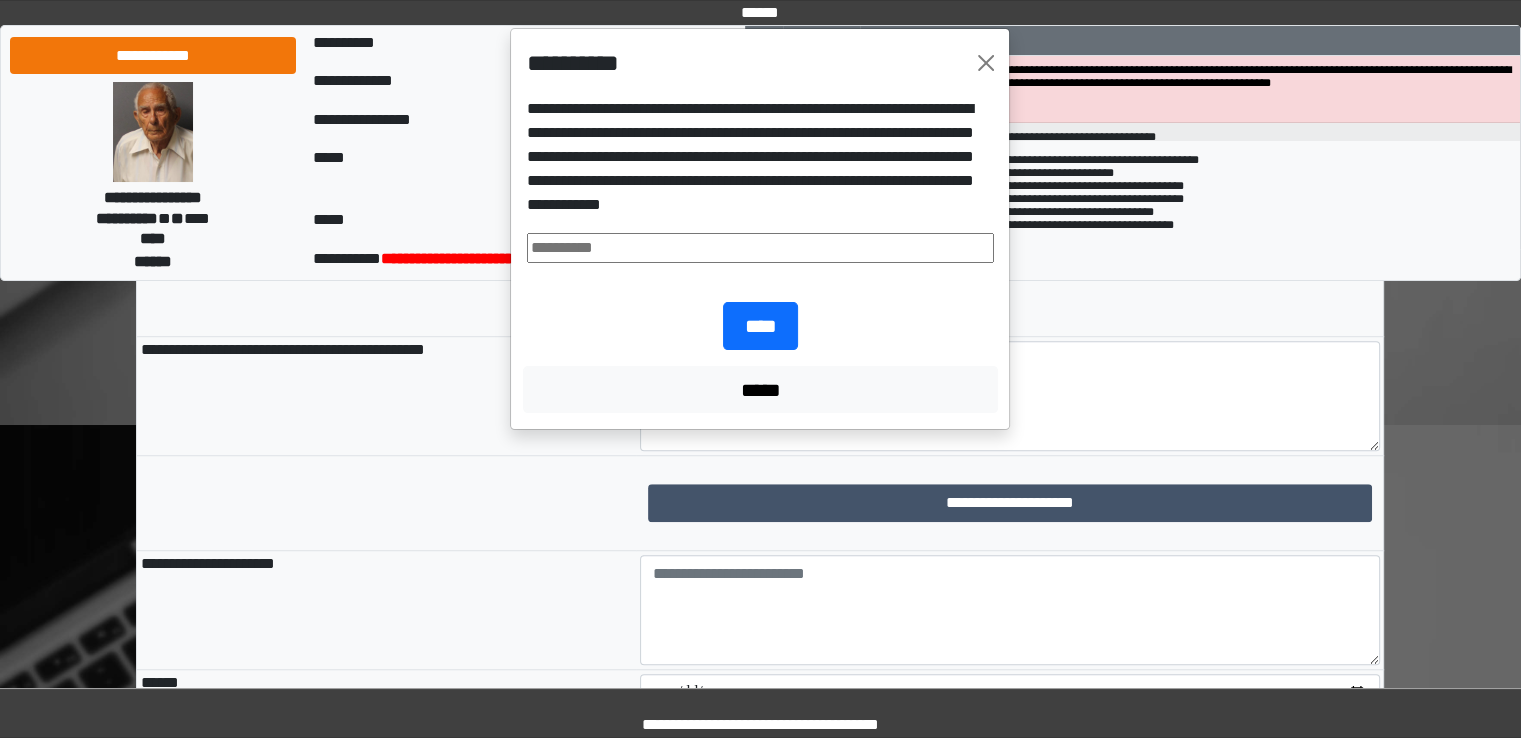 click at bounding box center [760, 248] 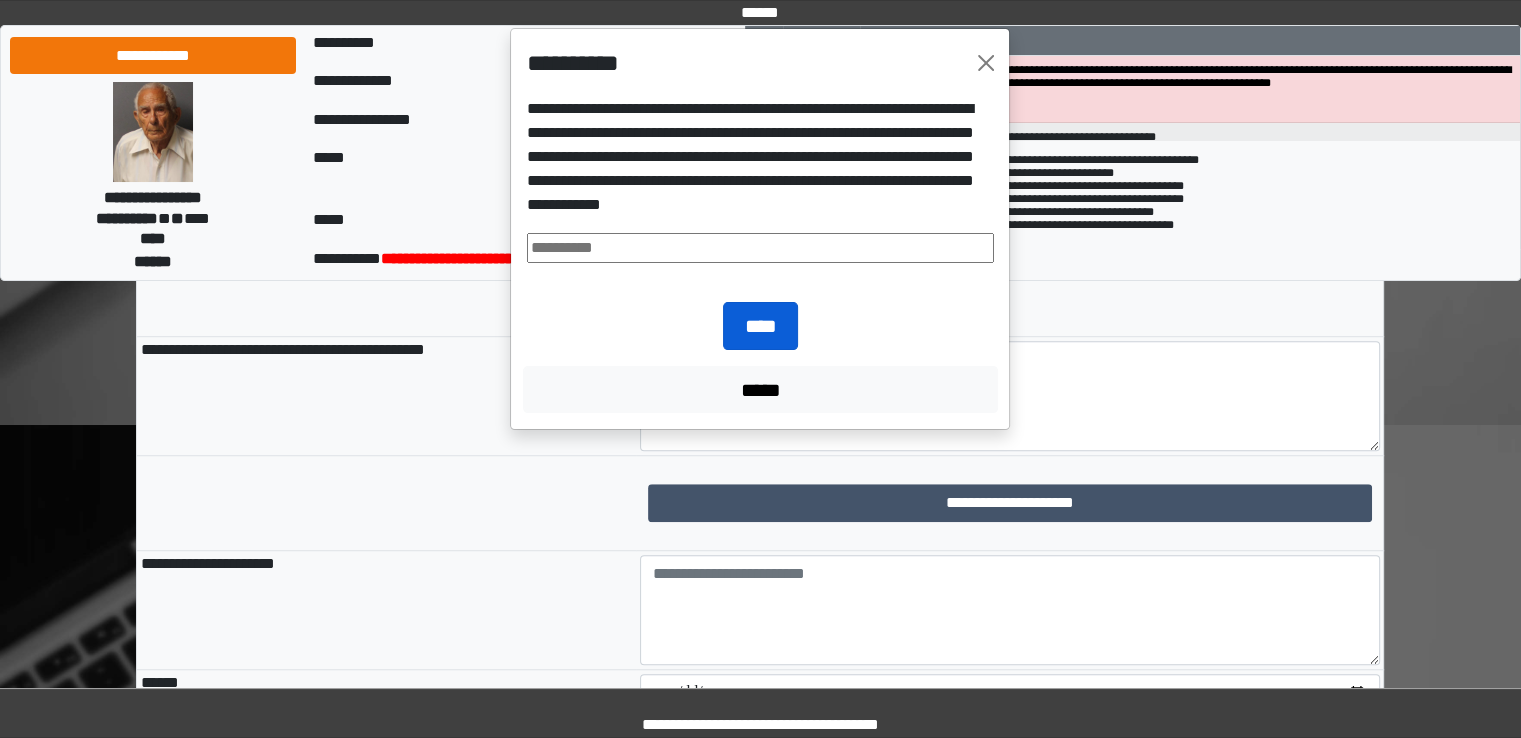 type on "**********" 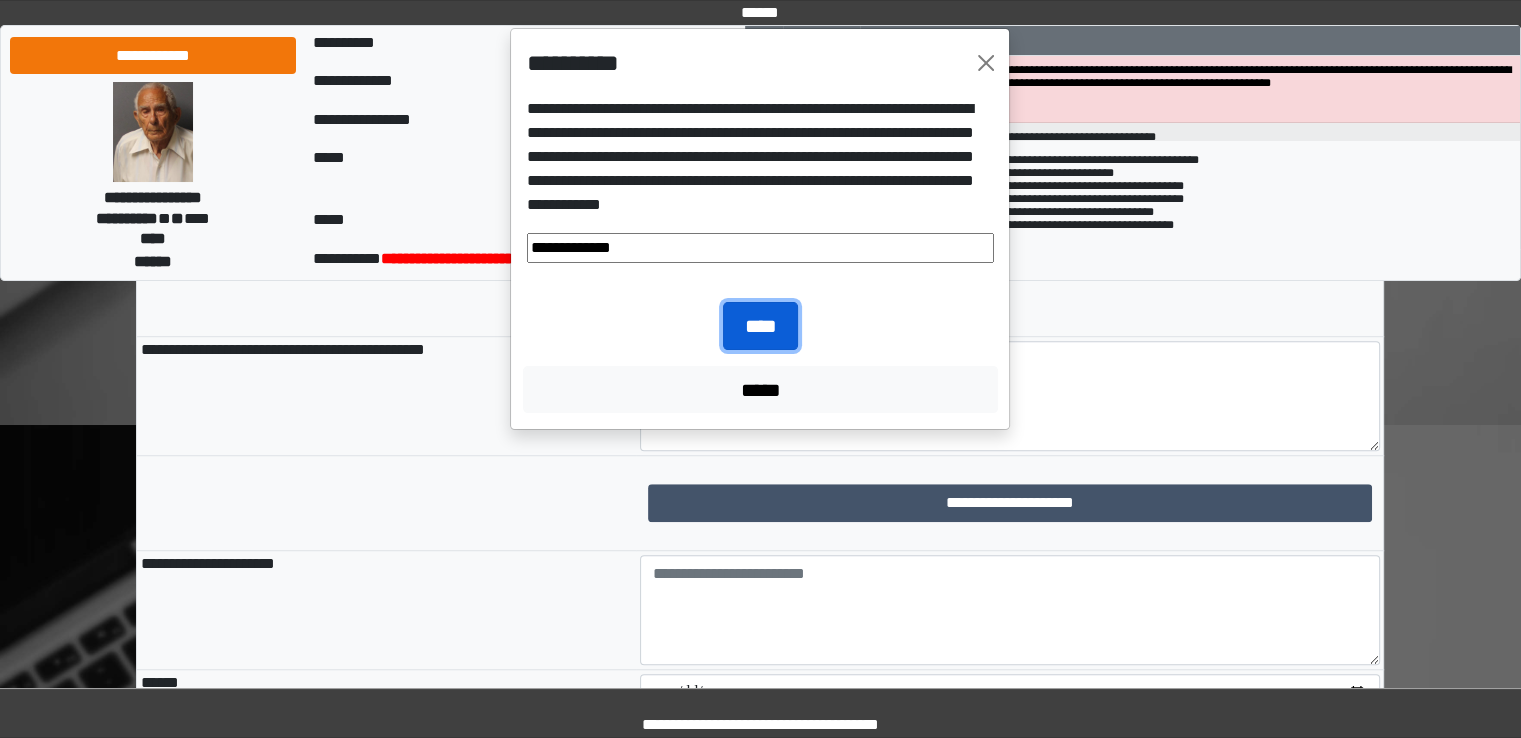 click on "****" at bounding box center (760, 326) 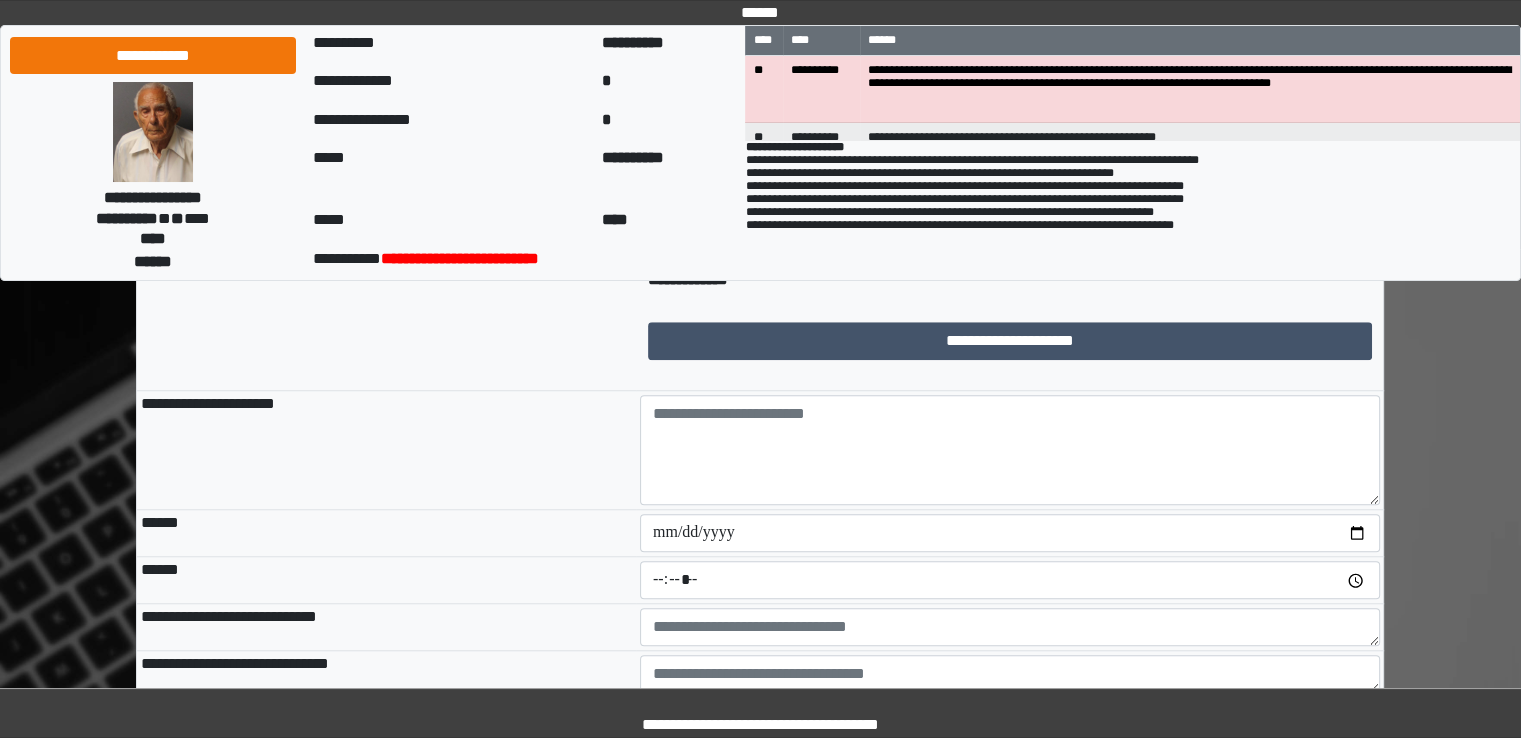 scroll, scrollTop: 1600, scrollLeft: 0, axis: vertical 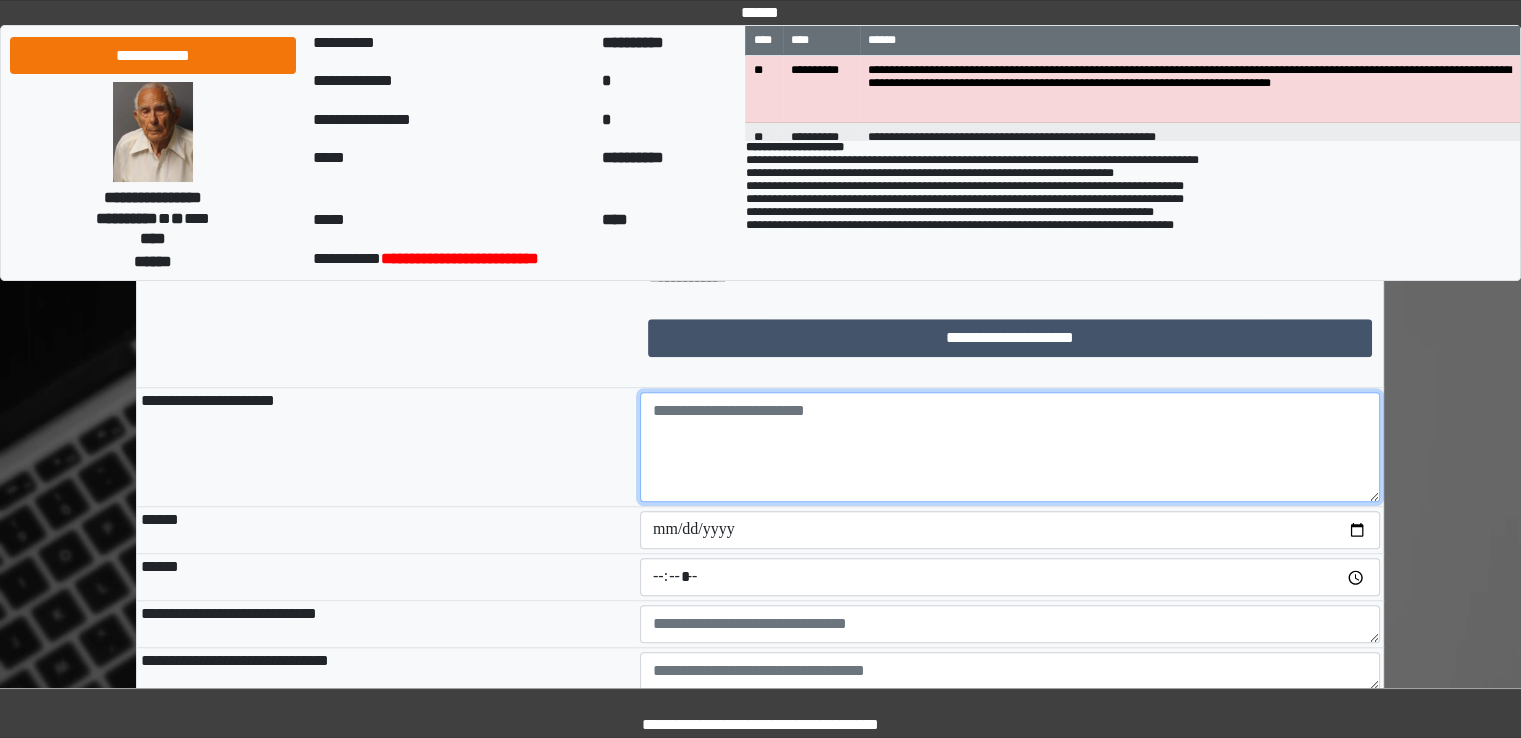 click at bounding box center (1010, 447) 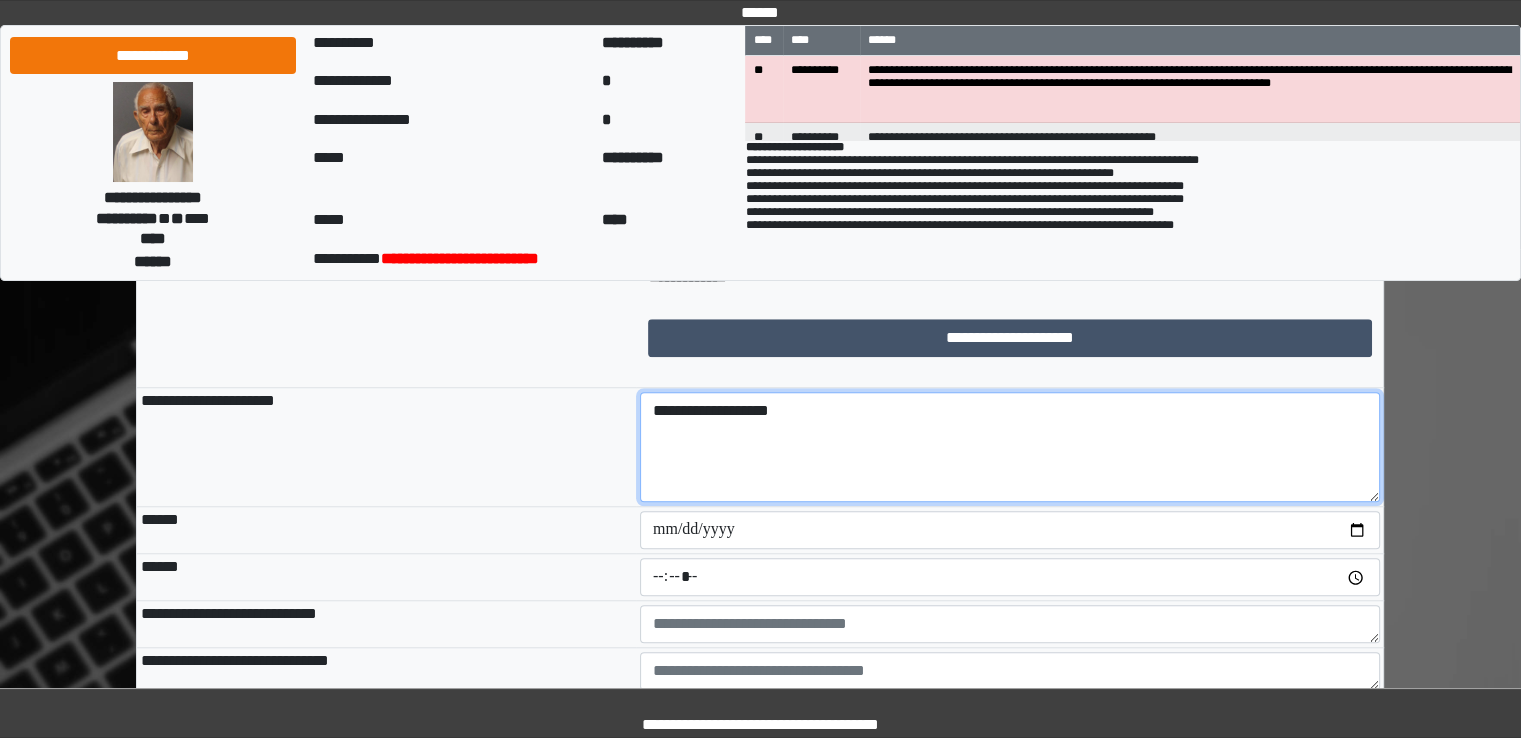 type on "**********" 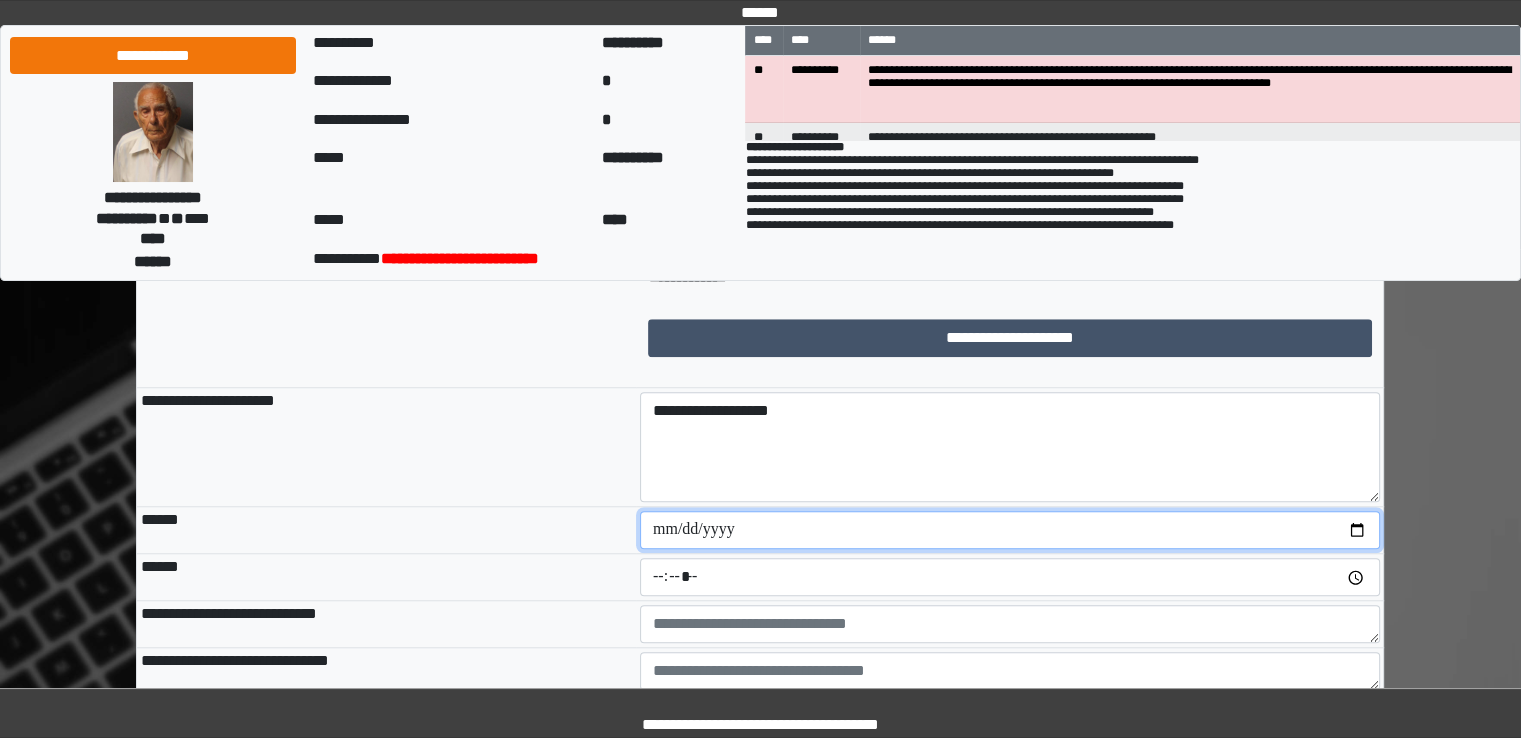 click at bounding box center [1010, 530] 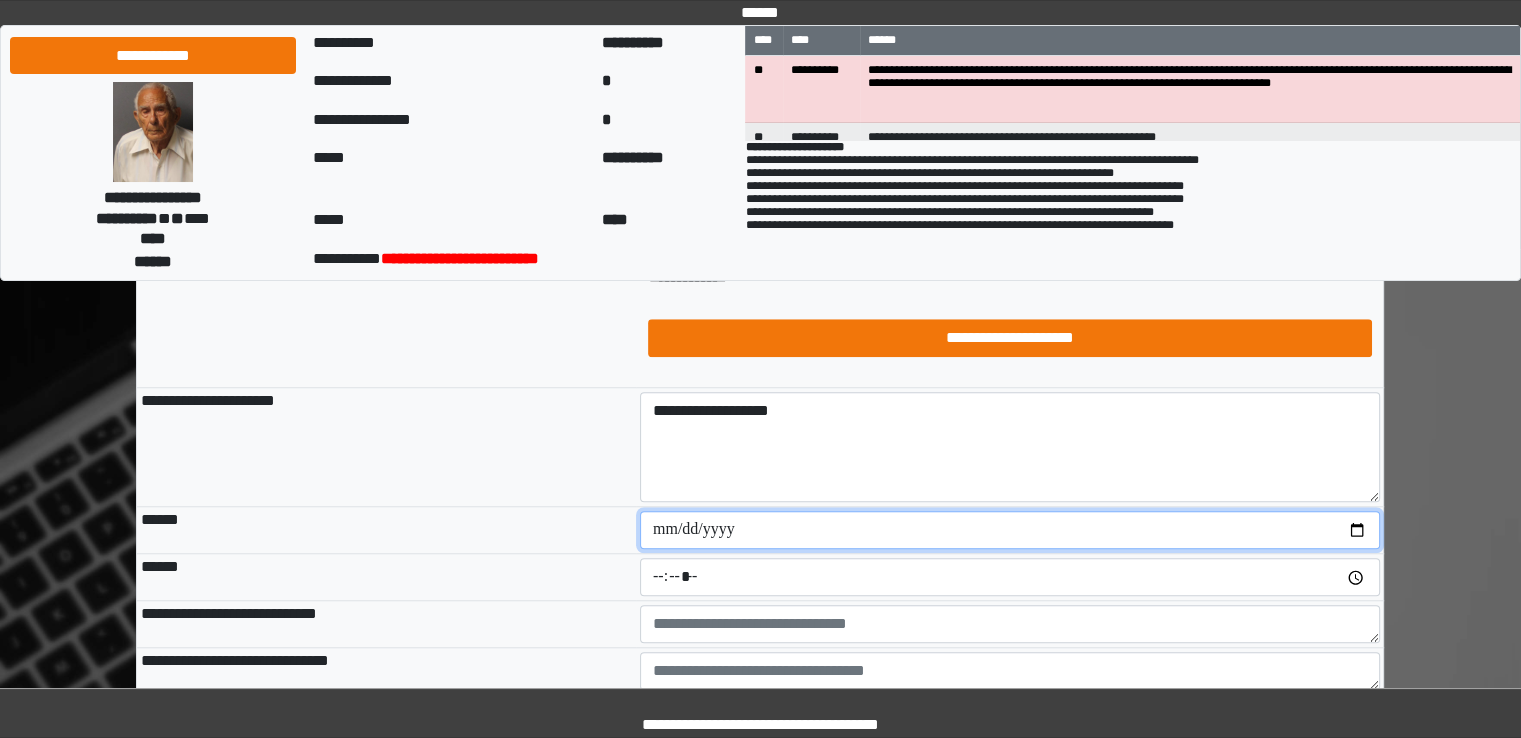 type on "**********" 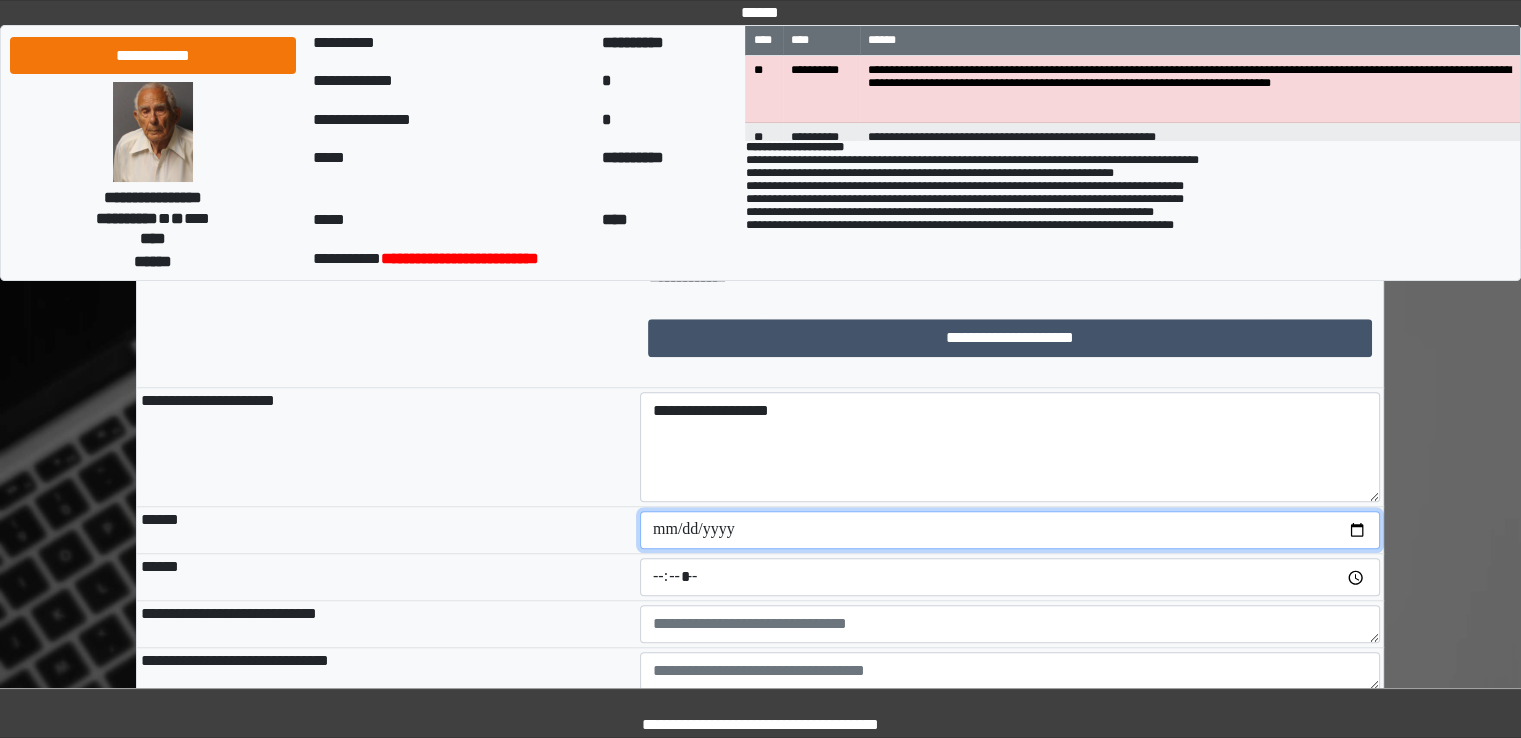 scroll, scrollTop: 1700, scrollLeft: 0, axis: vertical 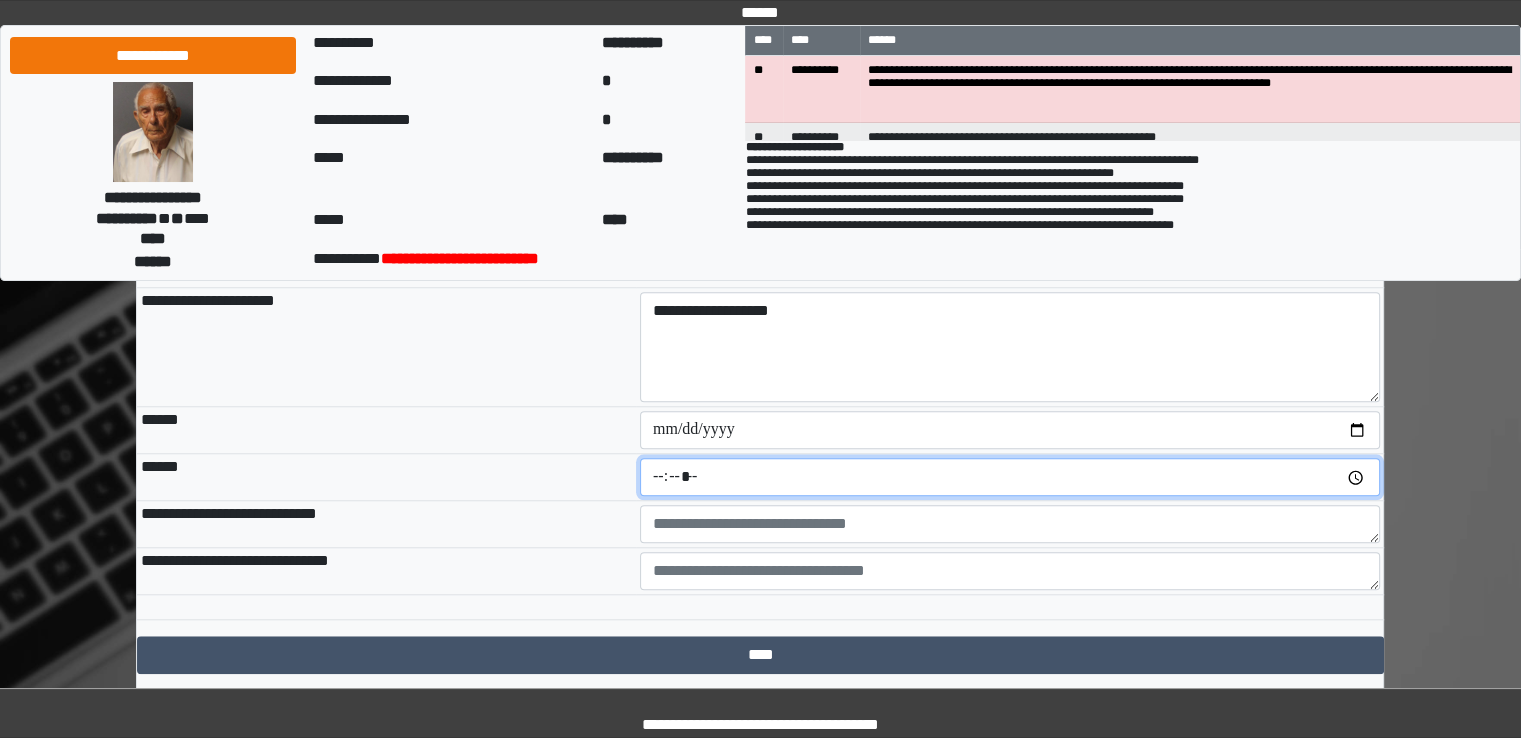 click at bounding box center (1010, 477) 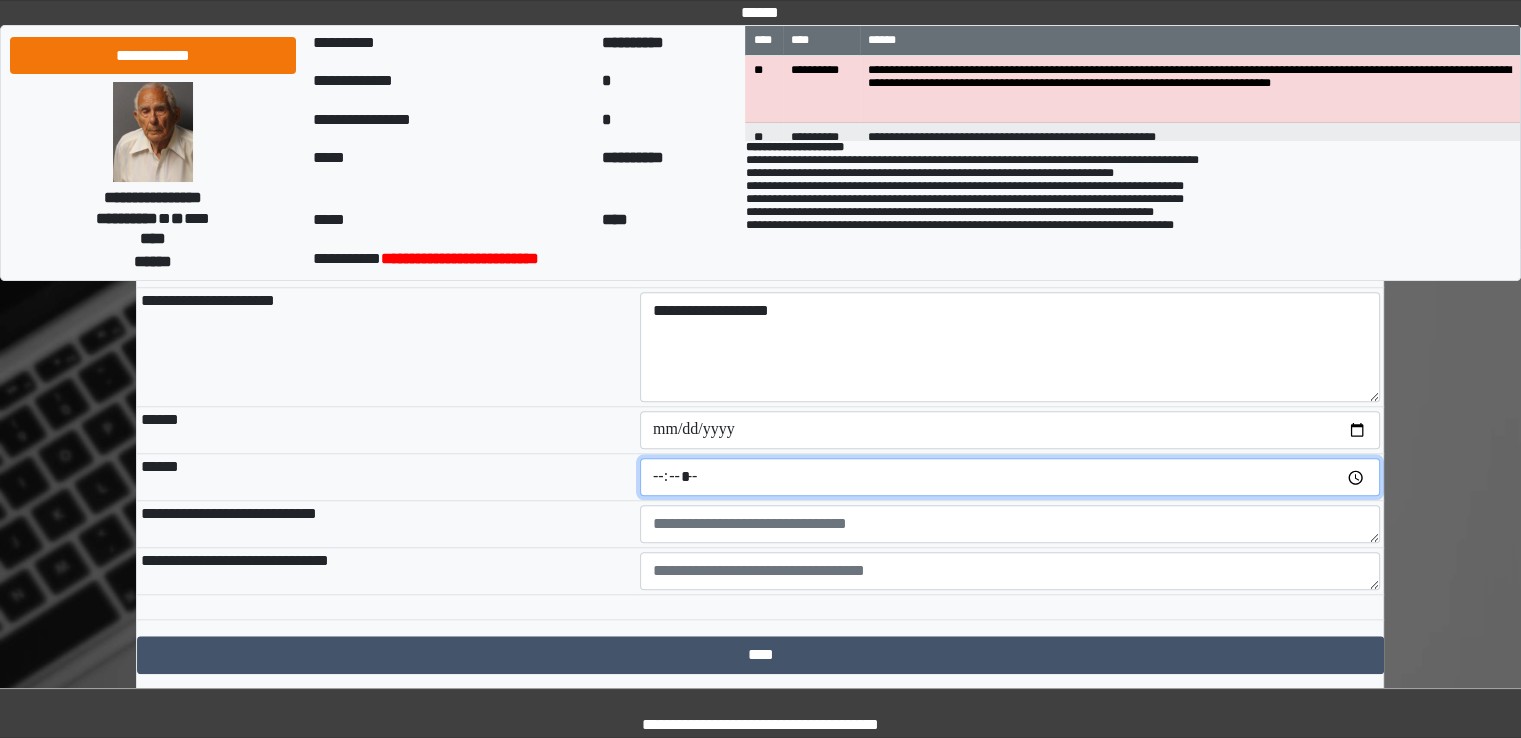 click at bounding box center [1010, 477] 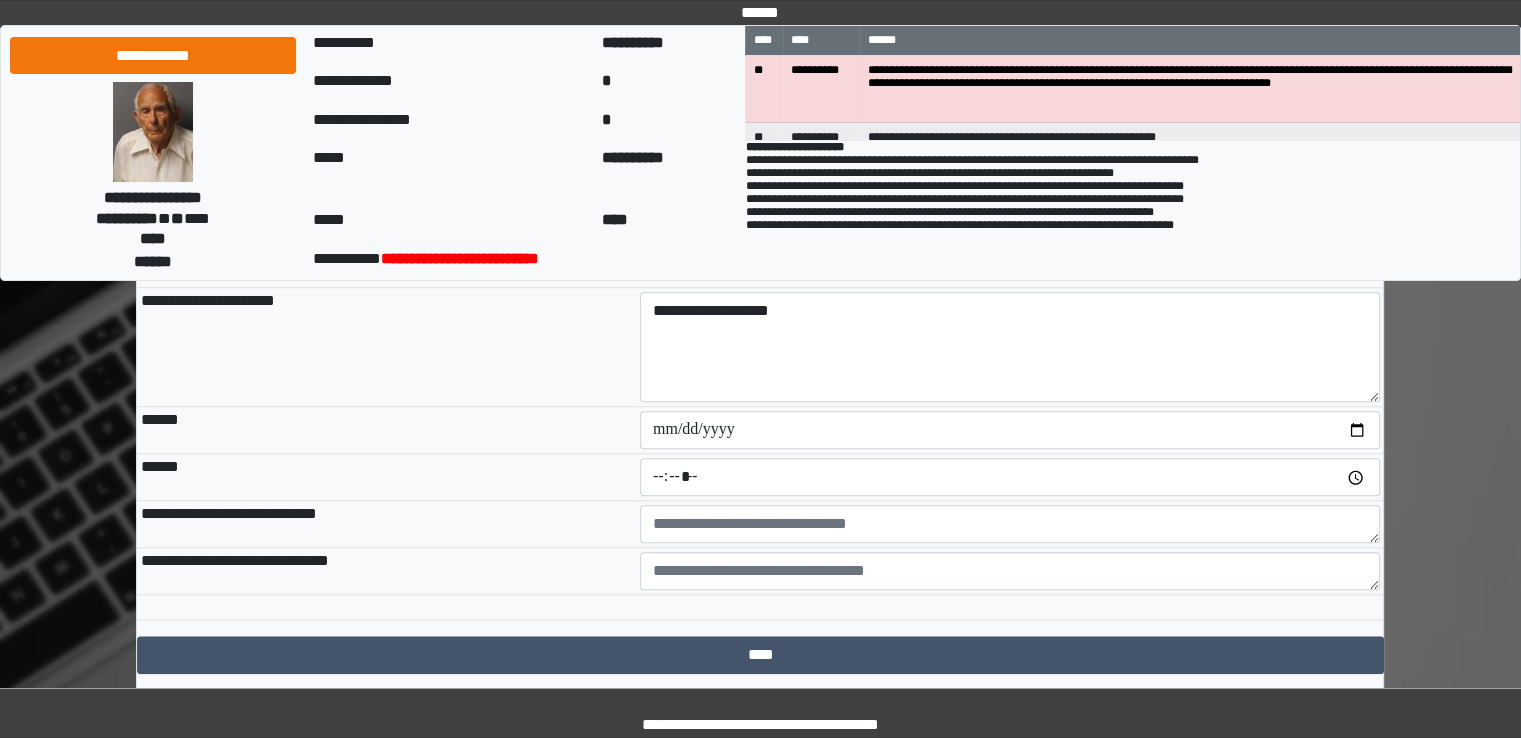 type on "*****" 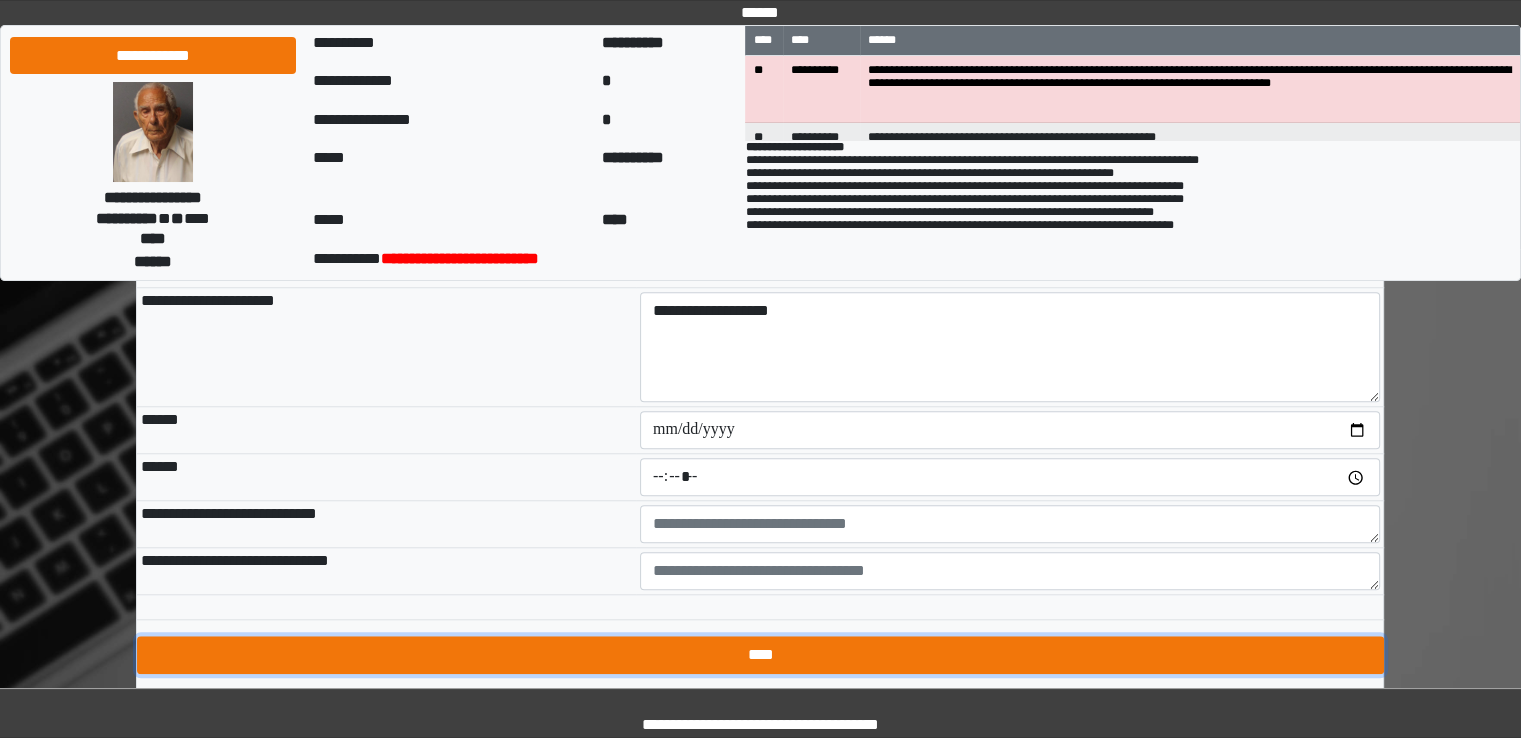 click on "****" at bounding box center (760, 655) 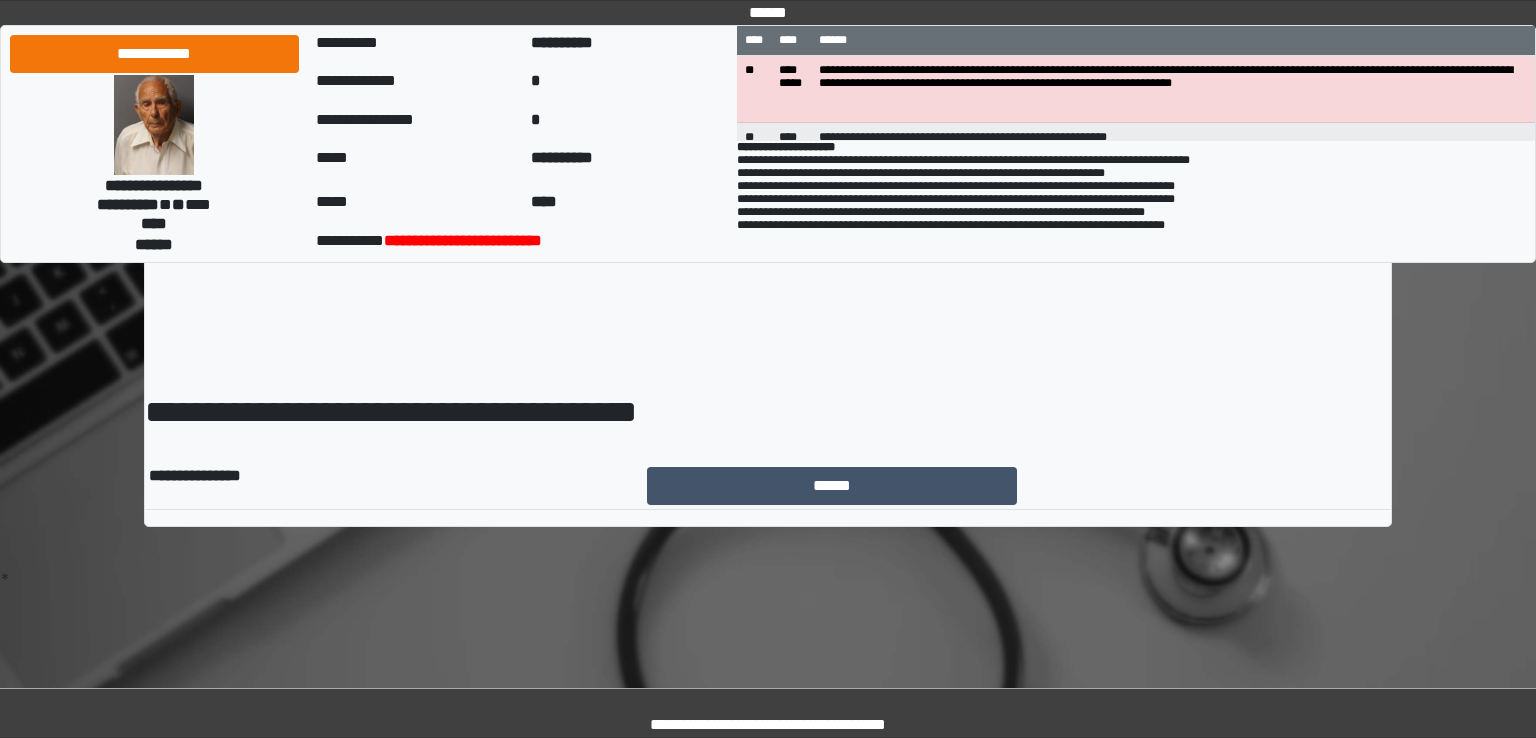 scroll, scrollTop: 0, scrollLeft: 0, axis: both 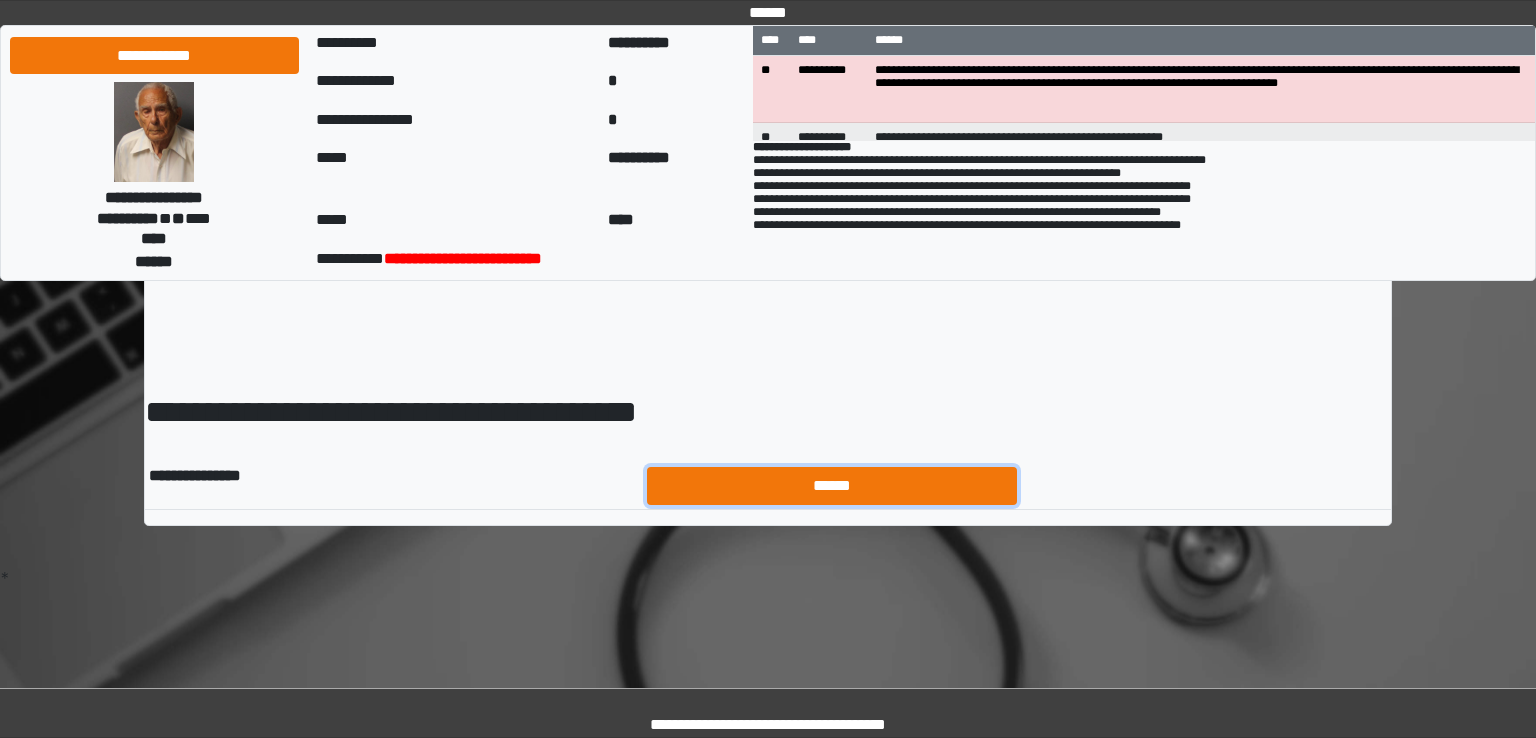 click on "******" at bounding box center (832, 486) 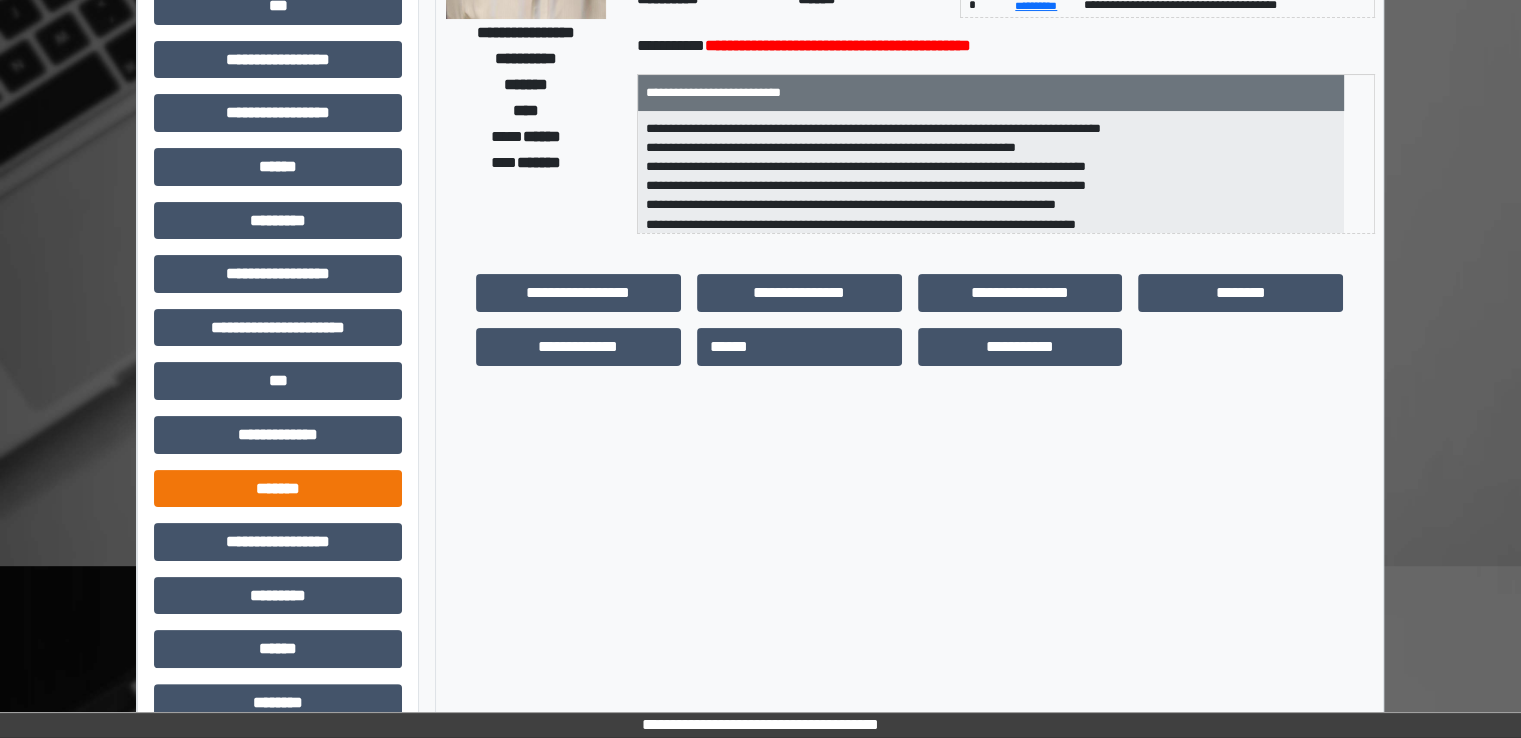 scroll, scrollTop: 300, scrollLeft: 0, axis: vertical 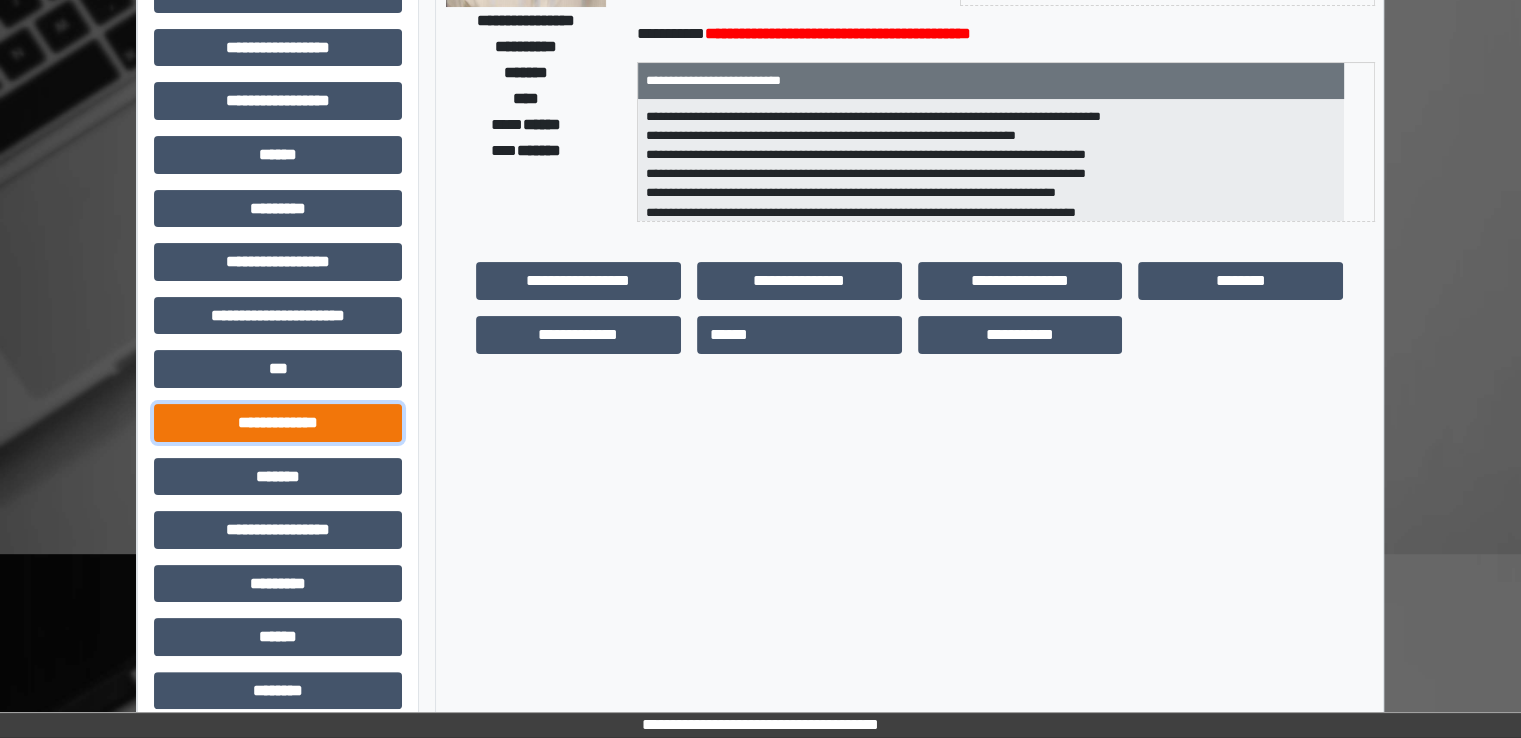 click on "**********" at bounding box center [278, 423] 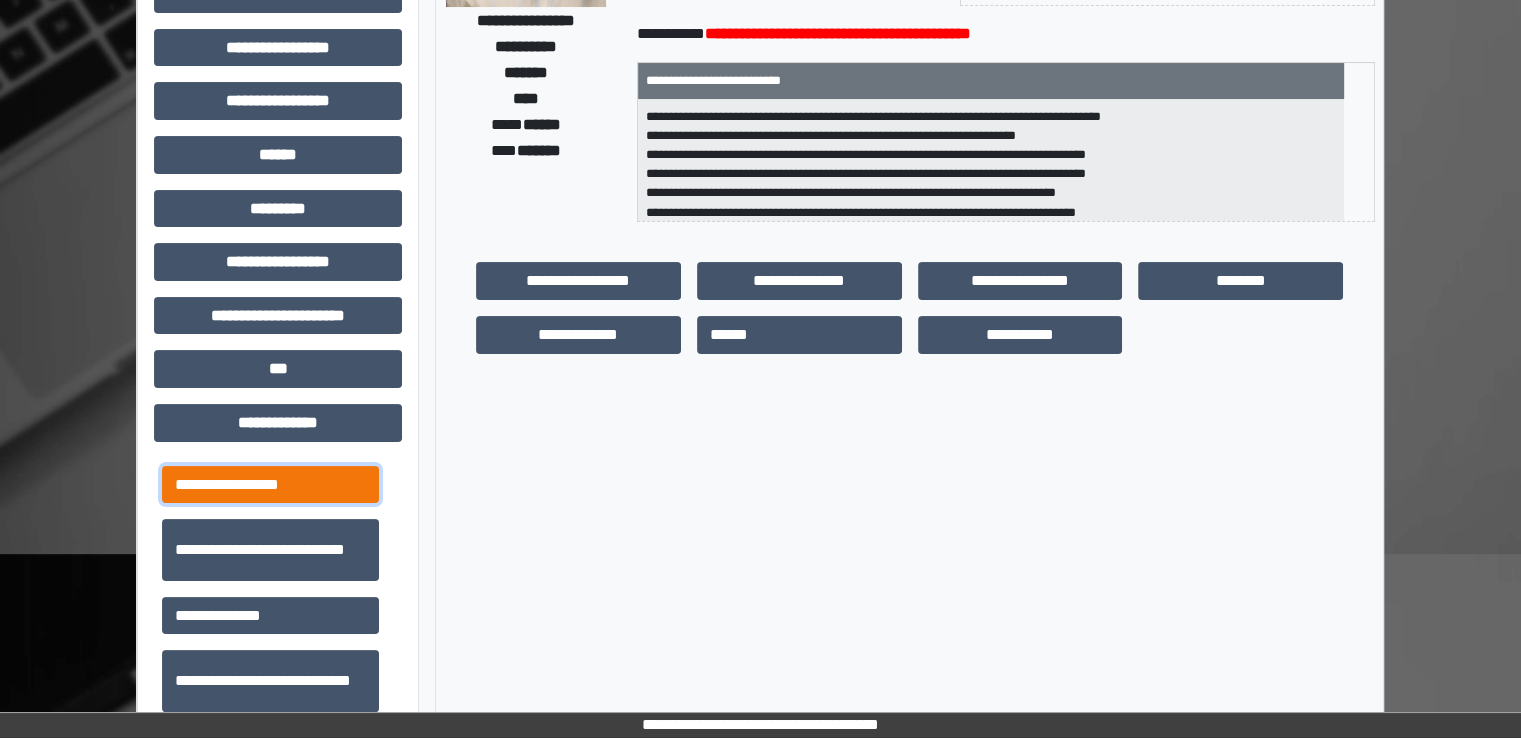 click on "**********" at bounding box center (270, 485) 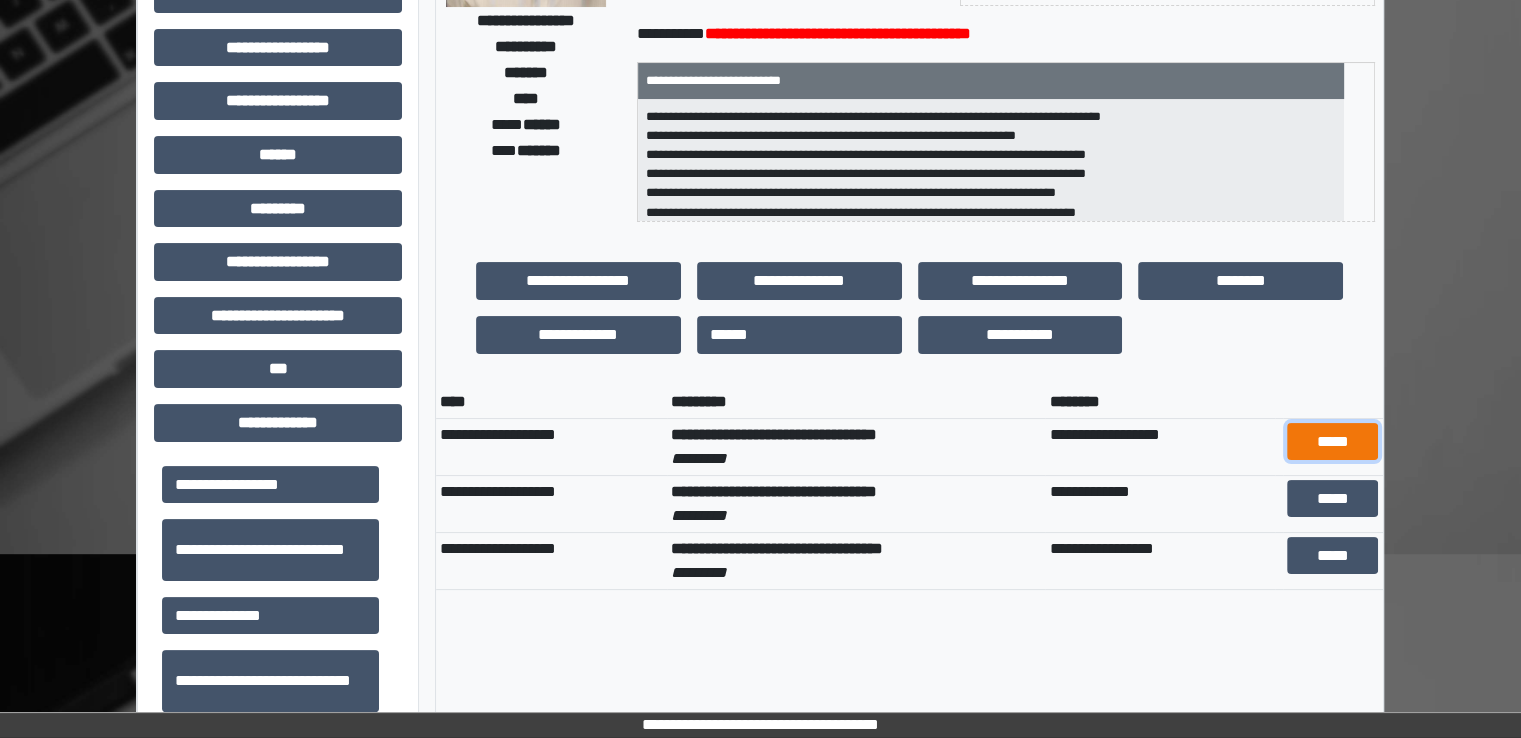 click on "*****" at bounding box center [1333, 442] 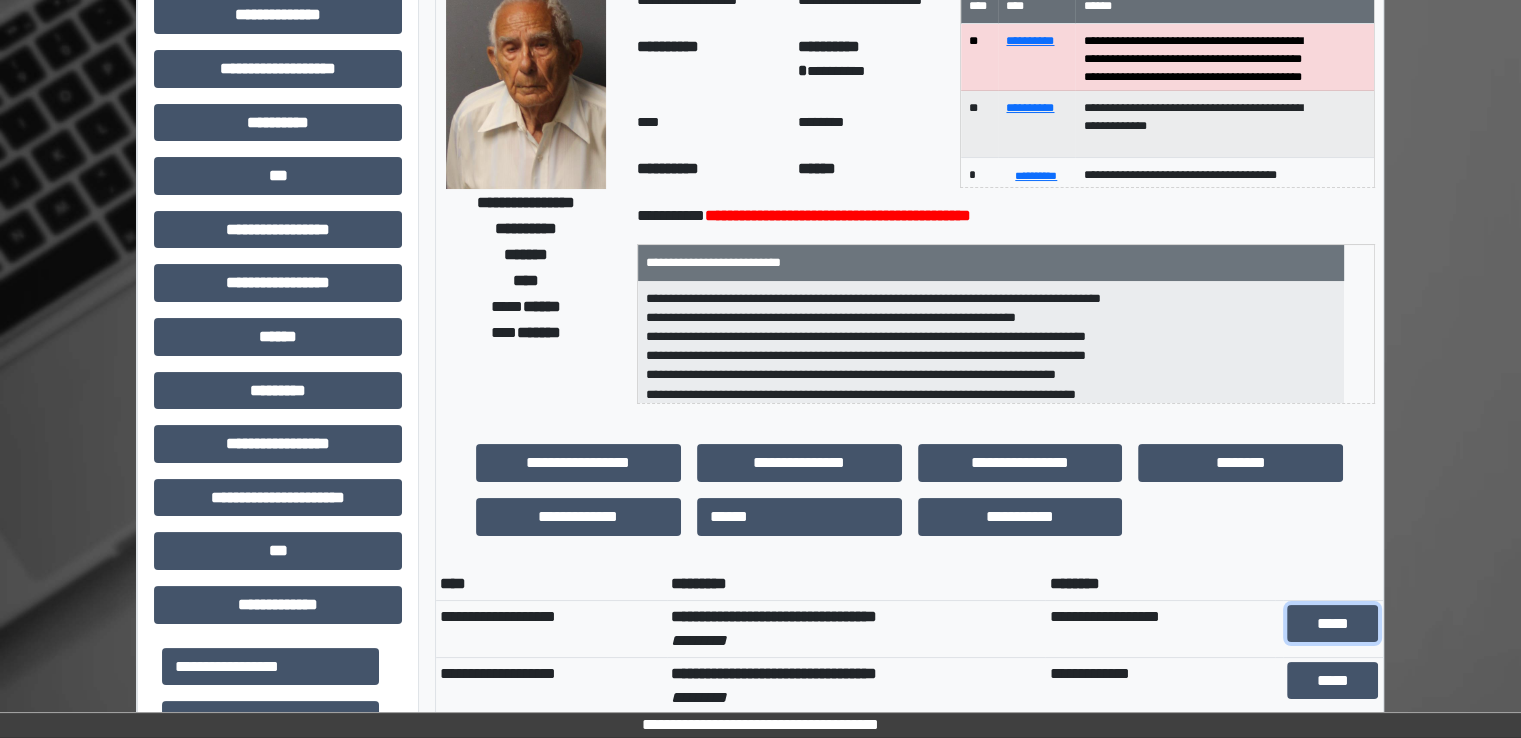 scroll, scrollTop: 0, scrollLeft: 0, axis: both 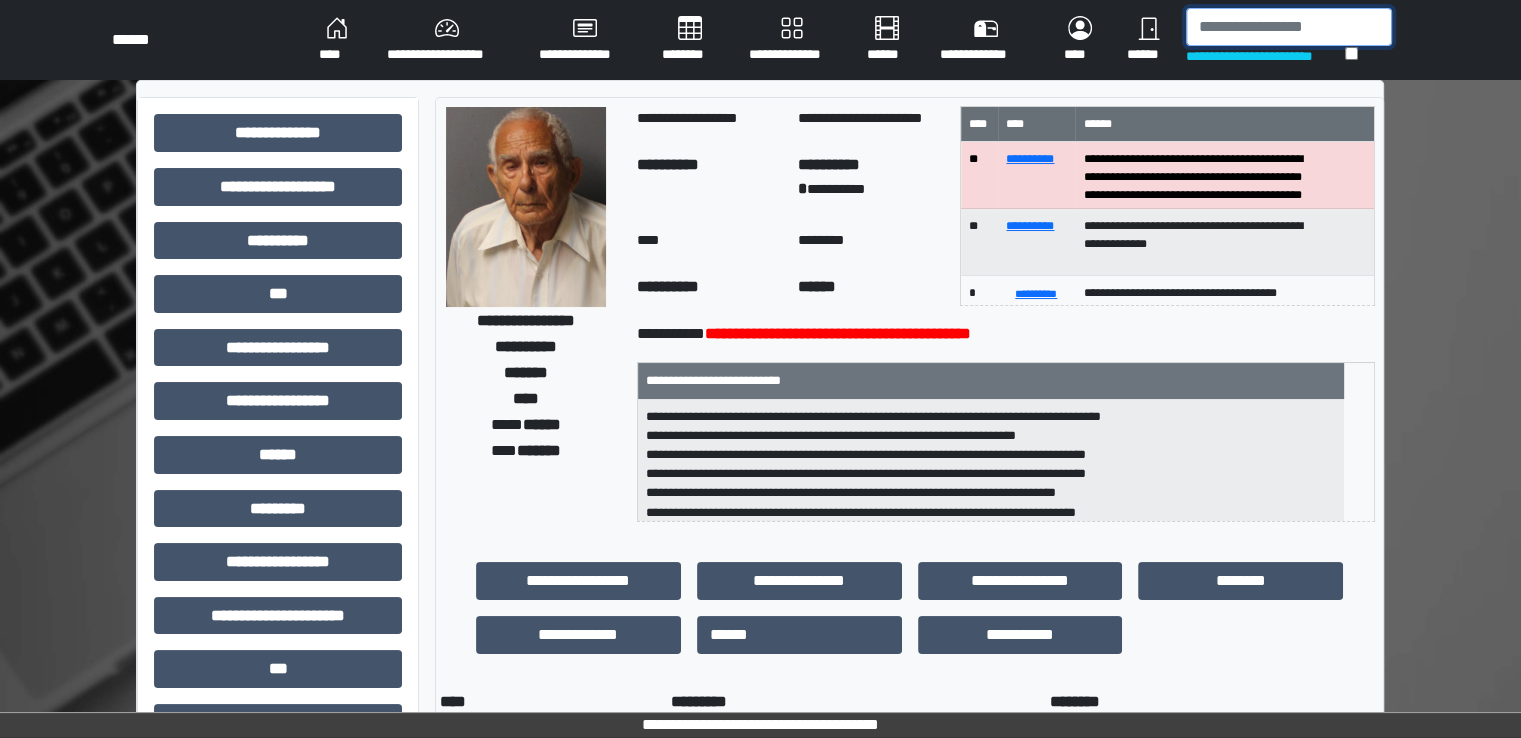 click at bounding box center (1289, 27) 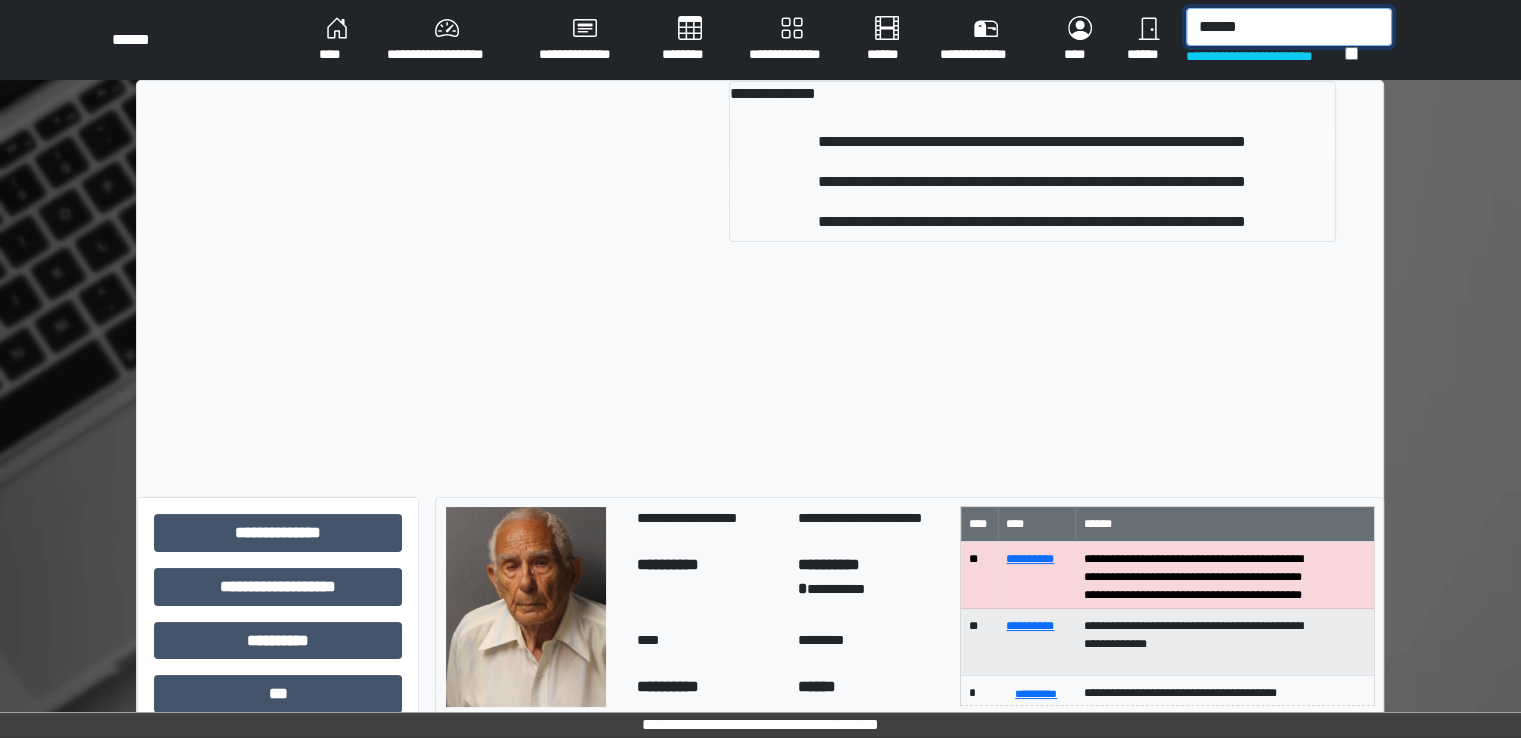 type on "******" 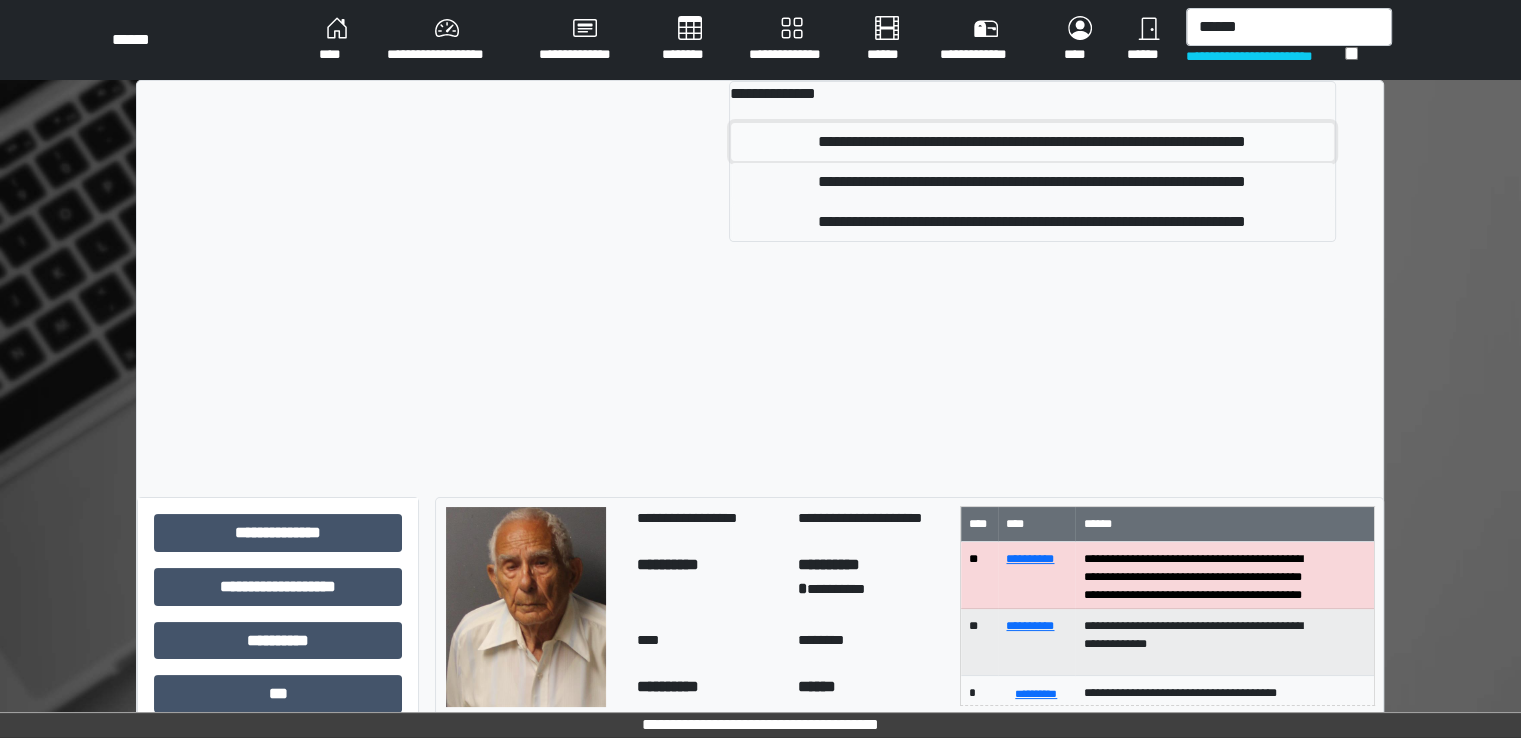 click on "**********" at bounding box center (1032, 142) 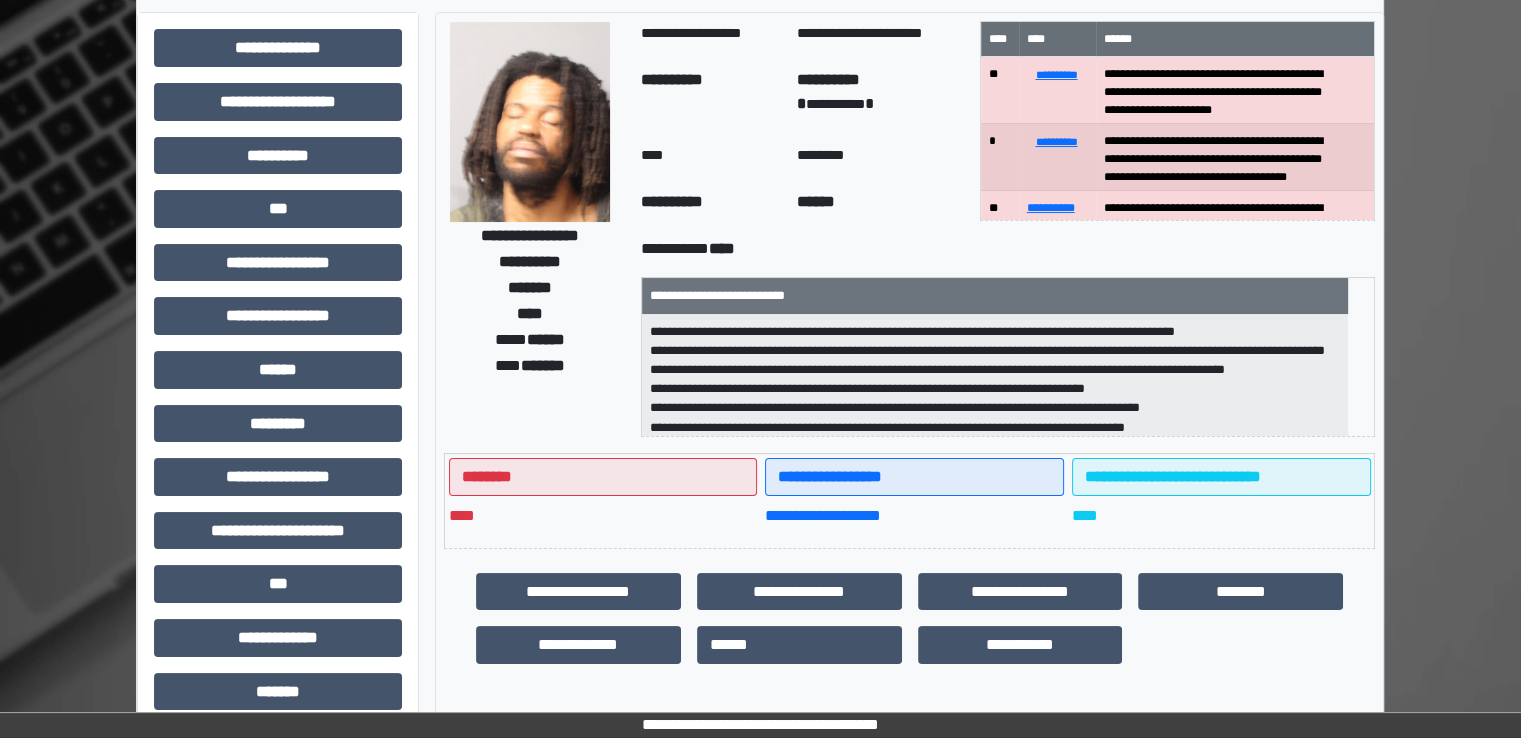 scroll, scrollTop: 200, scrollLeft: 0, axis: vertical 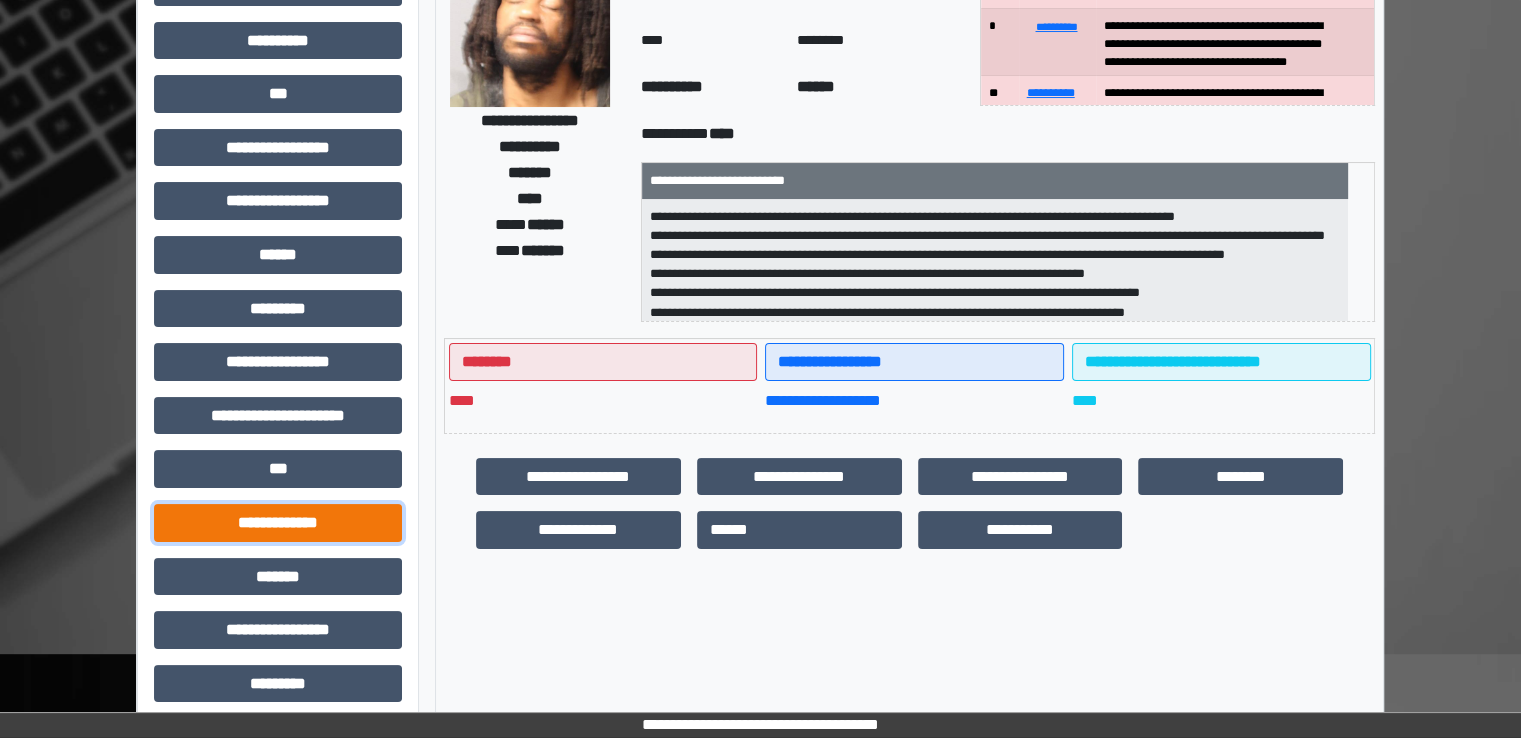 click on "**********" at bounding box center [278, 523] 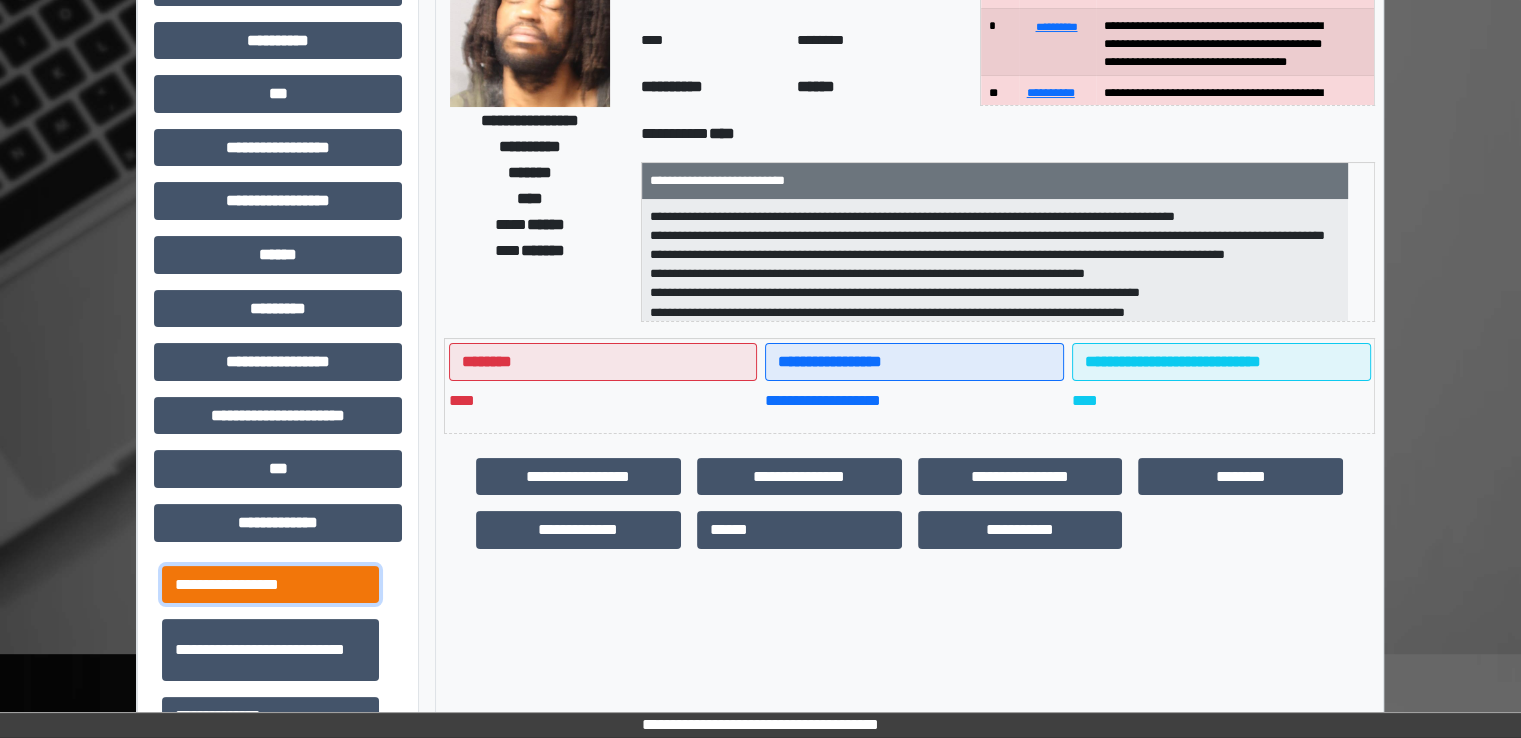 click on "**********" at bounding box center [270, 585] 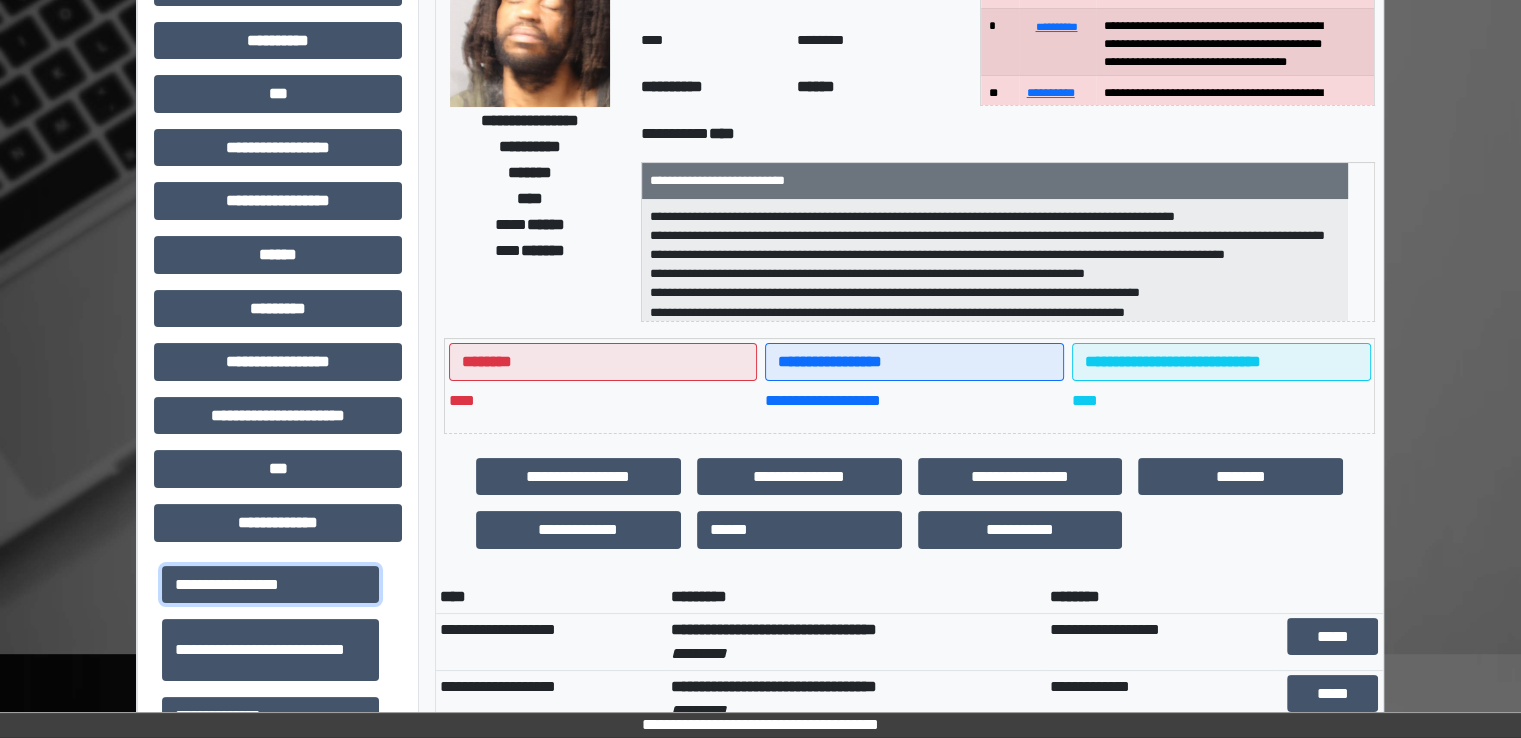 scroll, scrollTop: 0, scrollLeft: 0, axis: both 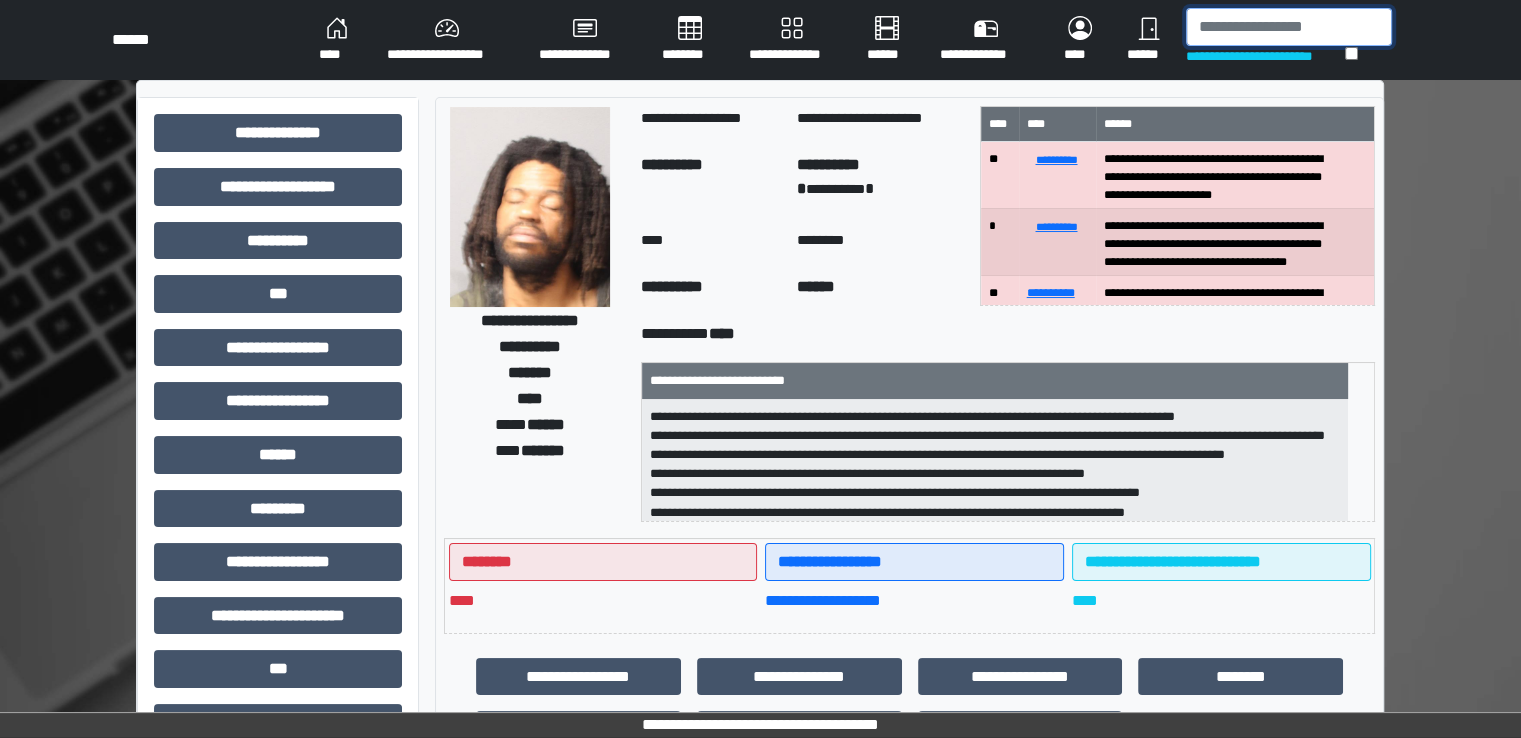 drag, startPoint x: 1229, startPoint y: 41, endPoint x: 1204, endPoint y: 48, distance: 25.96151 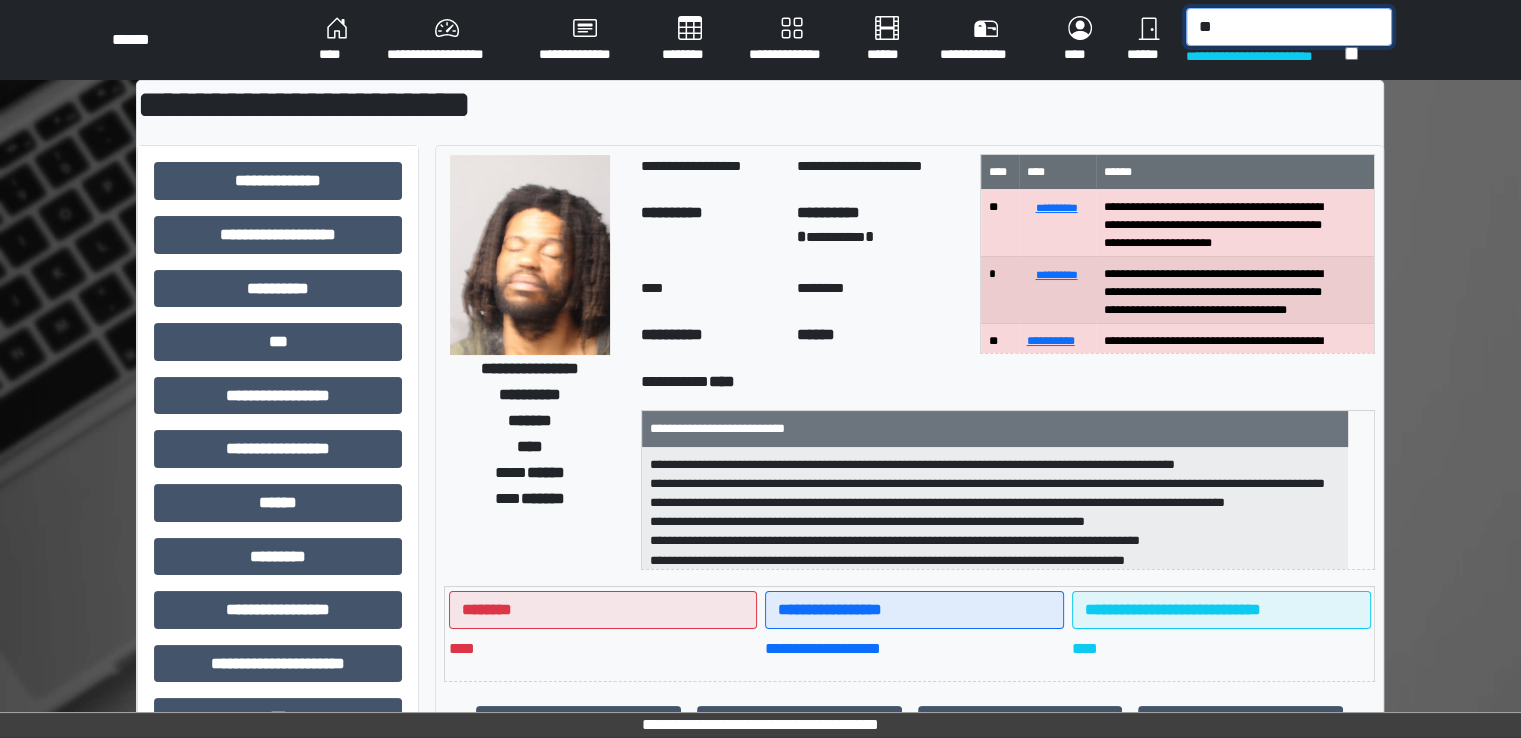 type on "*" 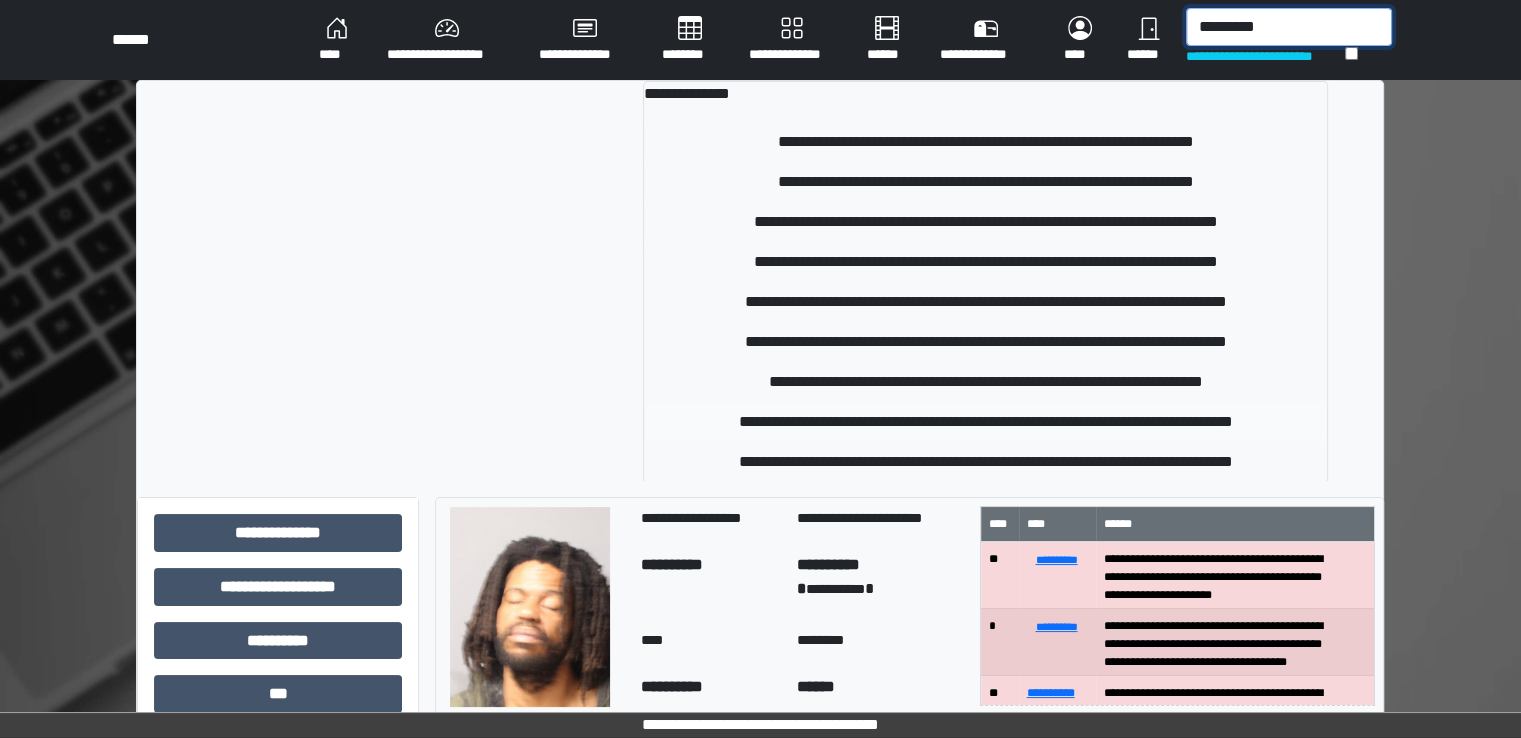 type on "*********" 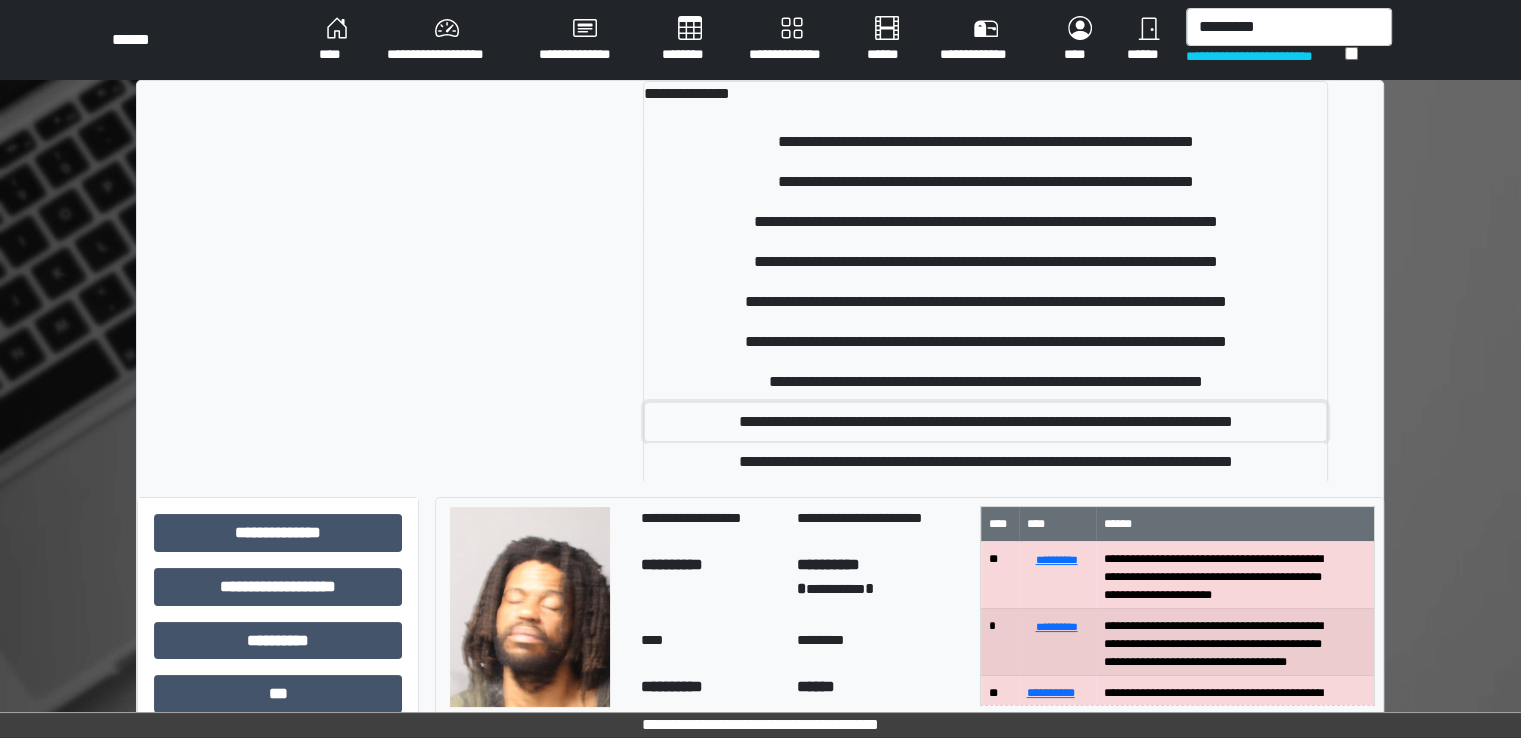 click on "**********" at bounding box center (985, 422) 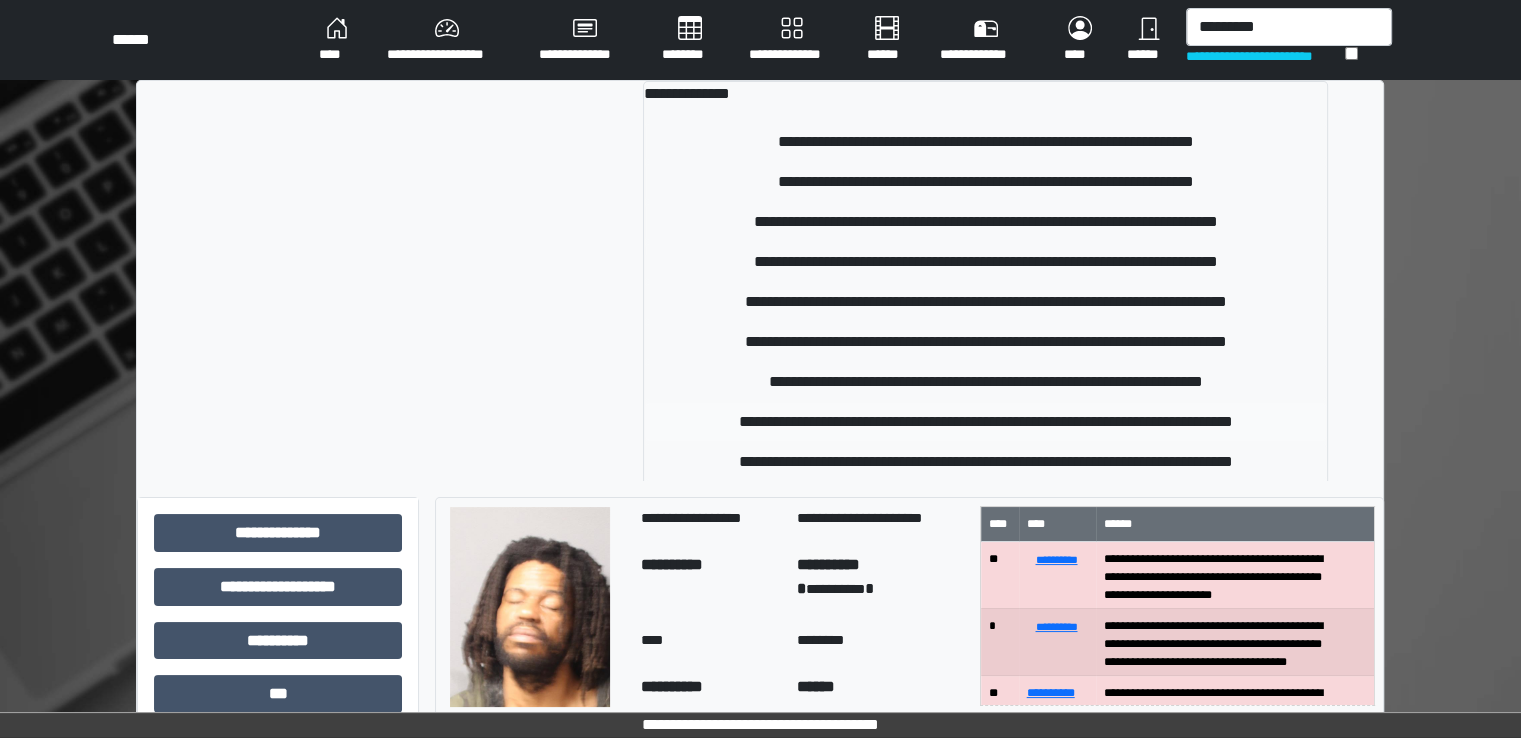 type 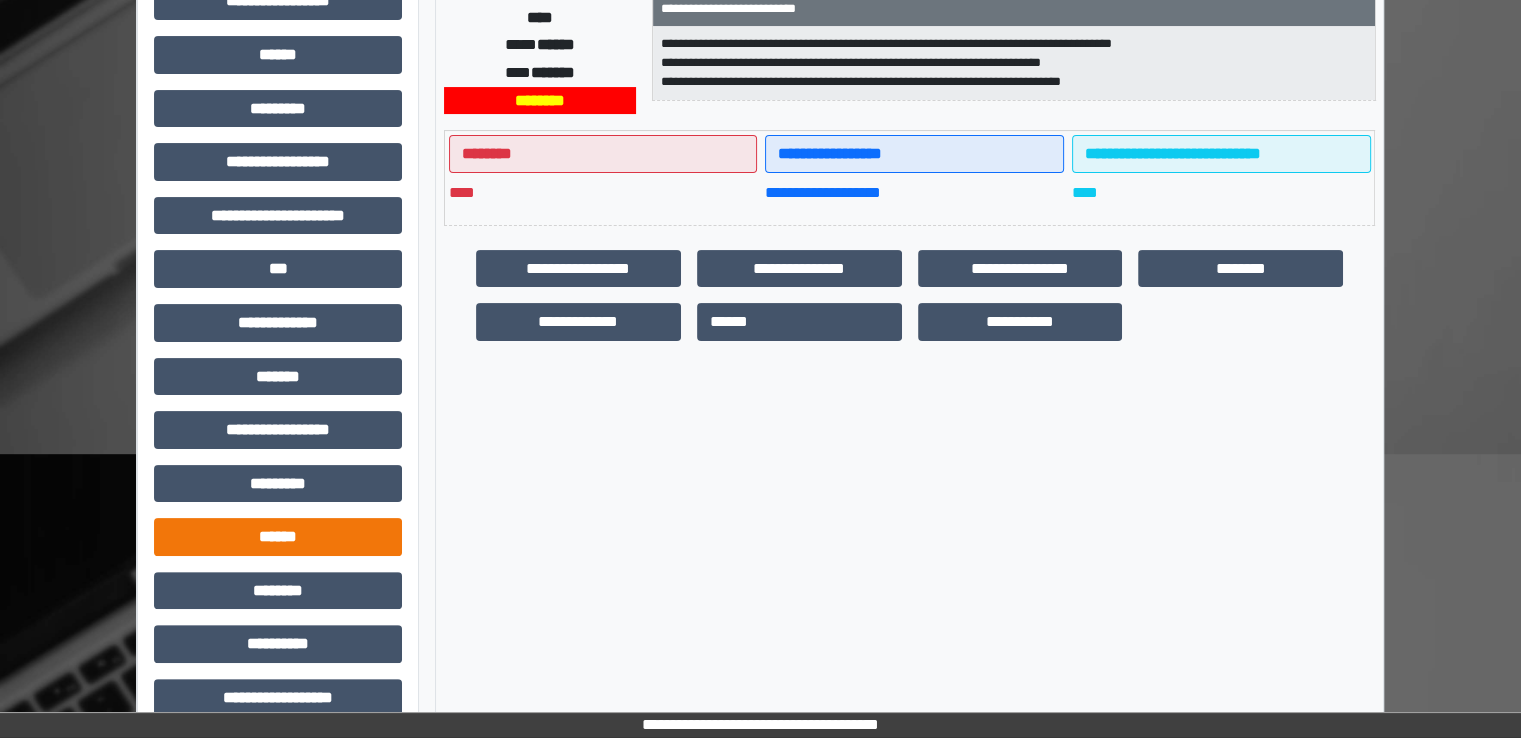 scroll, scrollTop: 428, scrollLeft: 0, axis: vertical 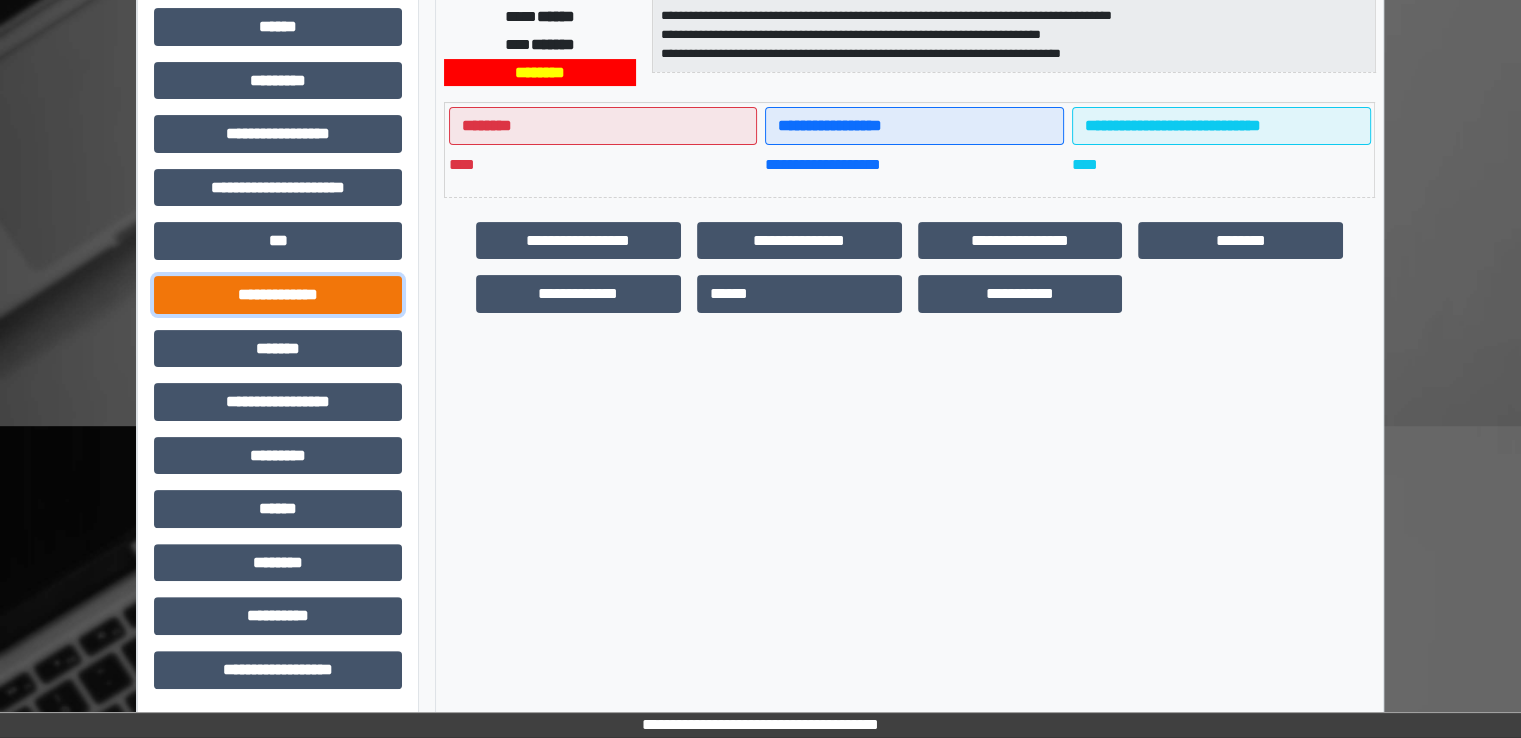 click on "**********" at bounding box center (278, 295) 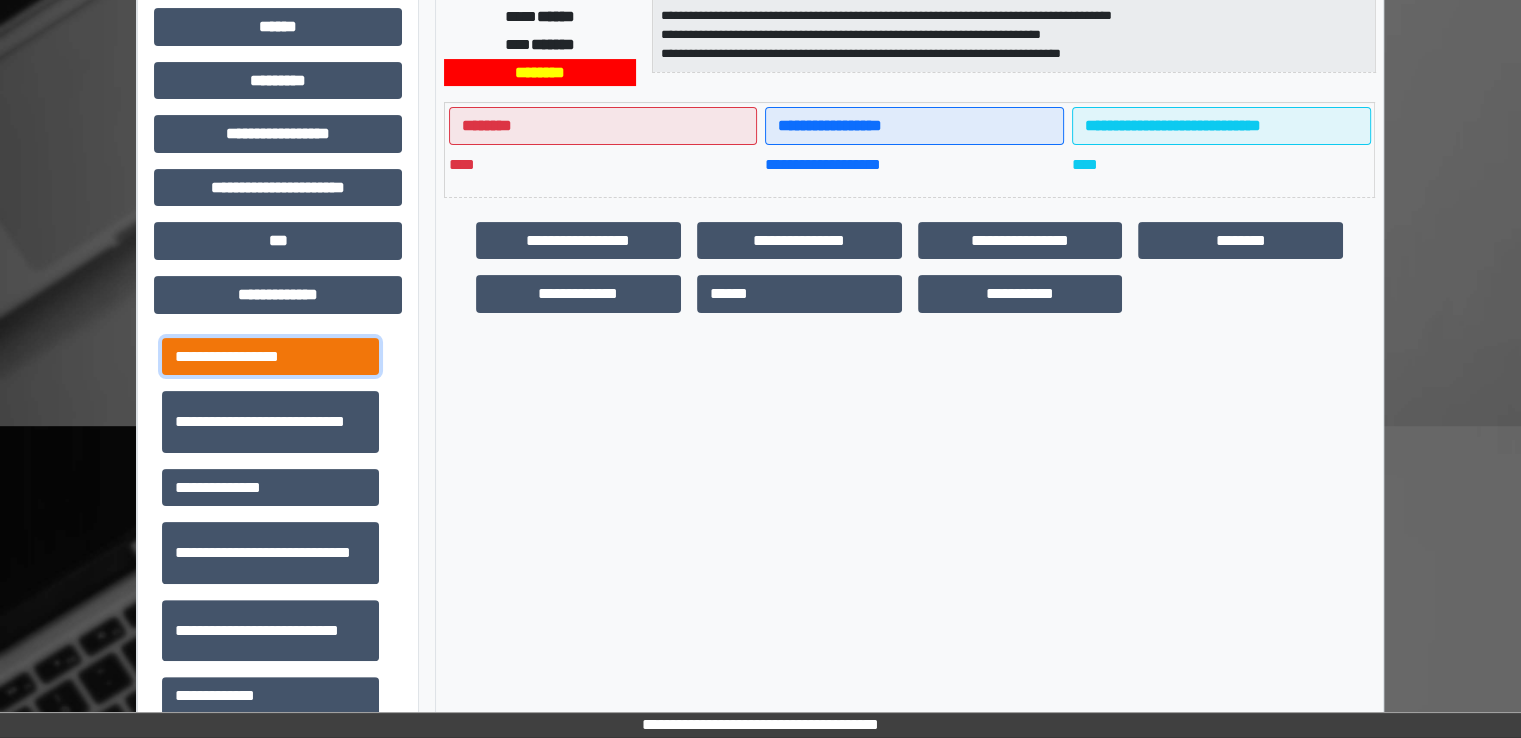 click on "**********" at bounding box center [270, 357] 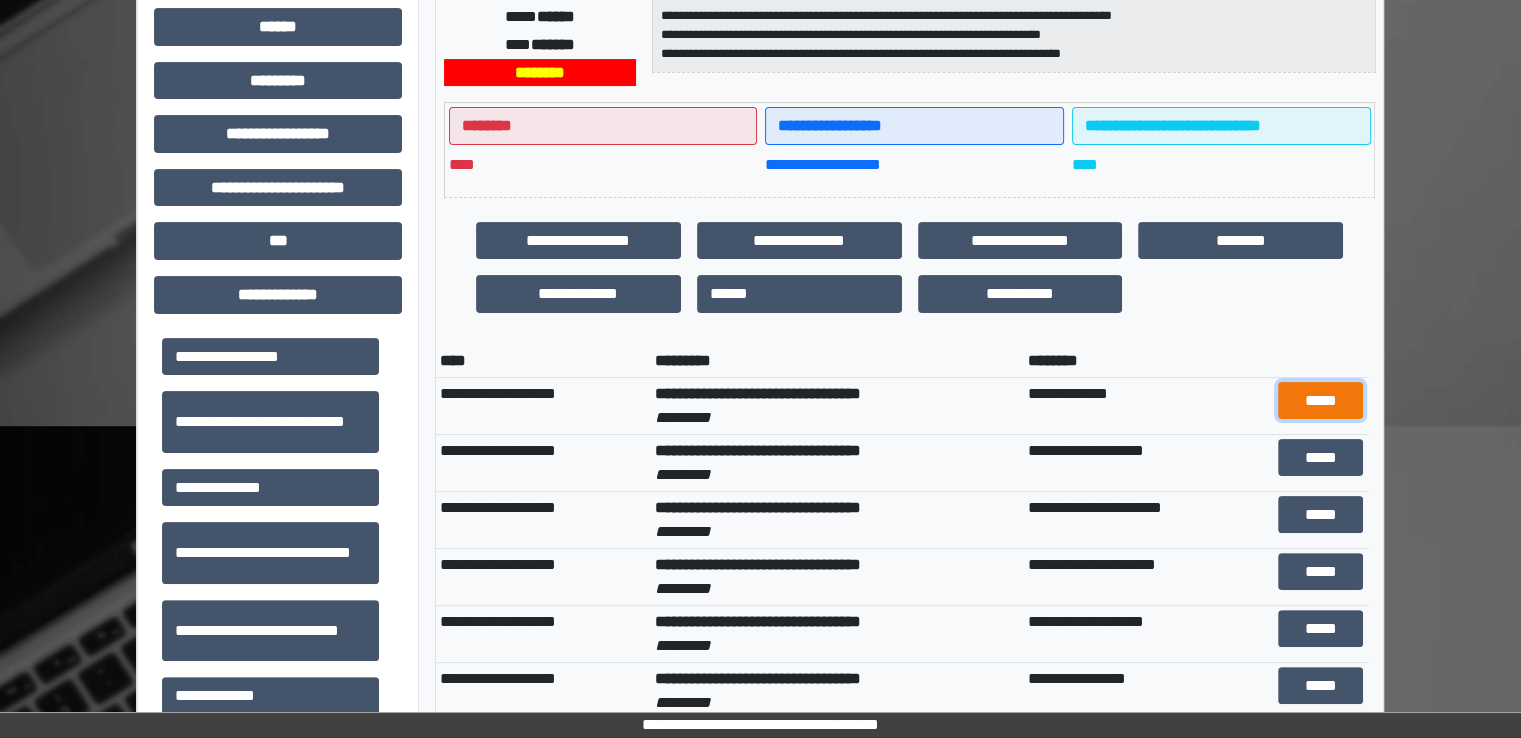 click on "*****" at bounding box center (1320, 401) 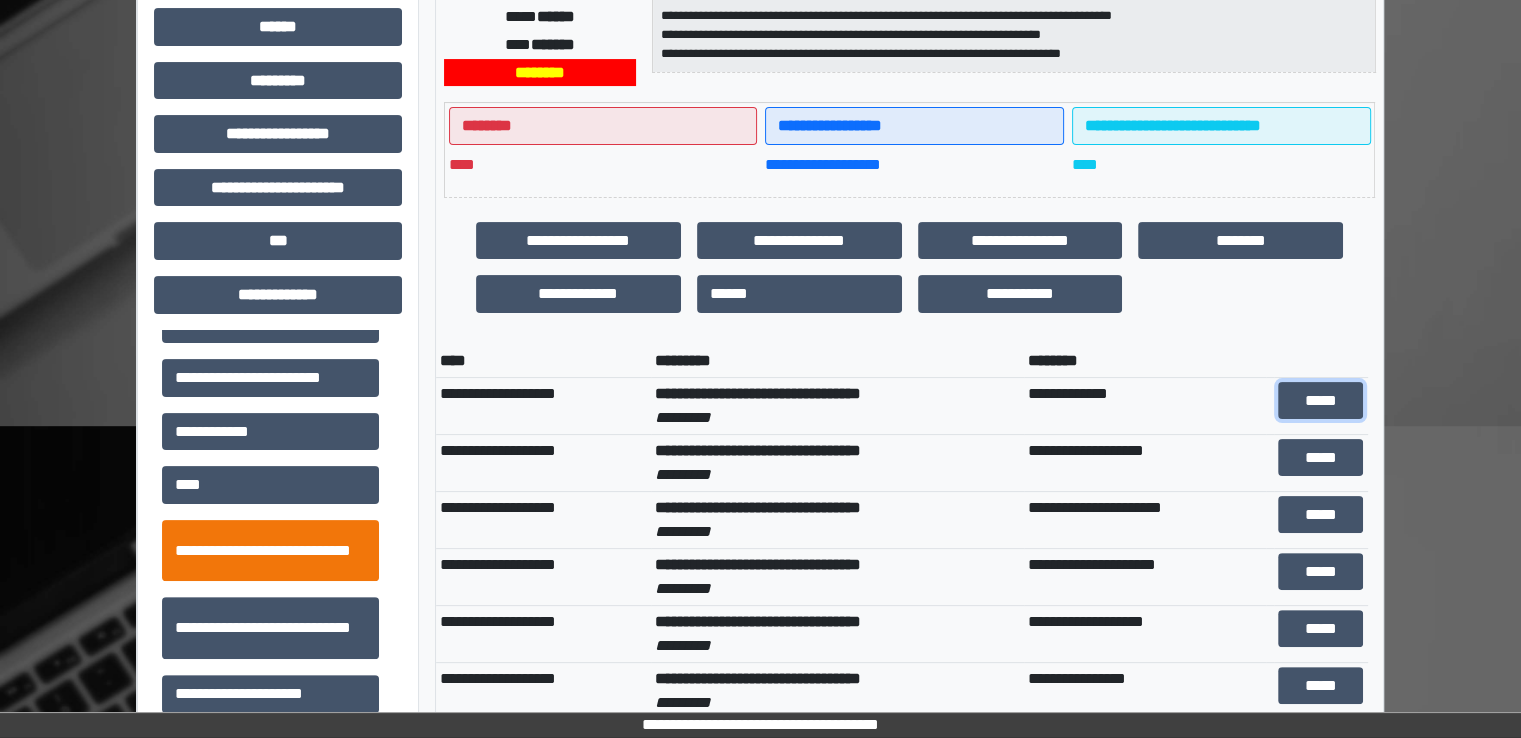 scroll, scrollTop: 698, scrollLeft: 0, axis: vertical 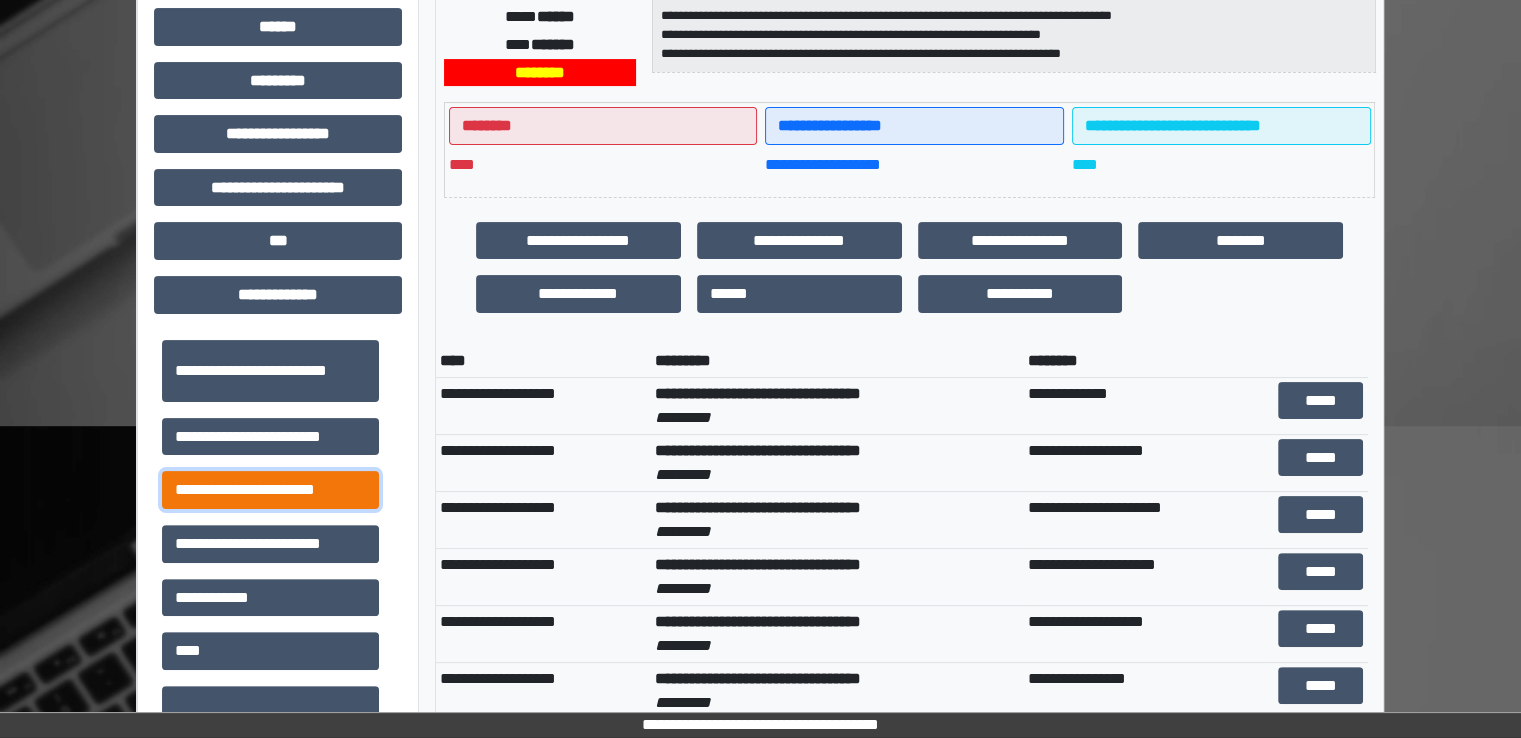 click on "**********" at bounding box center (270, 490) 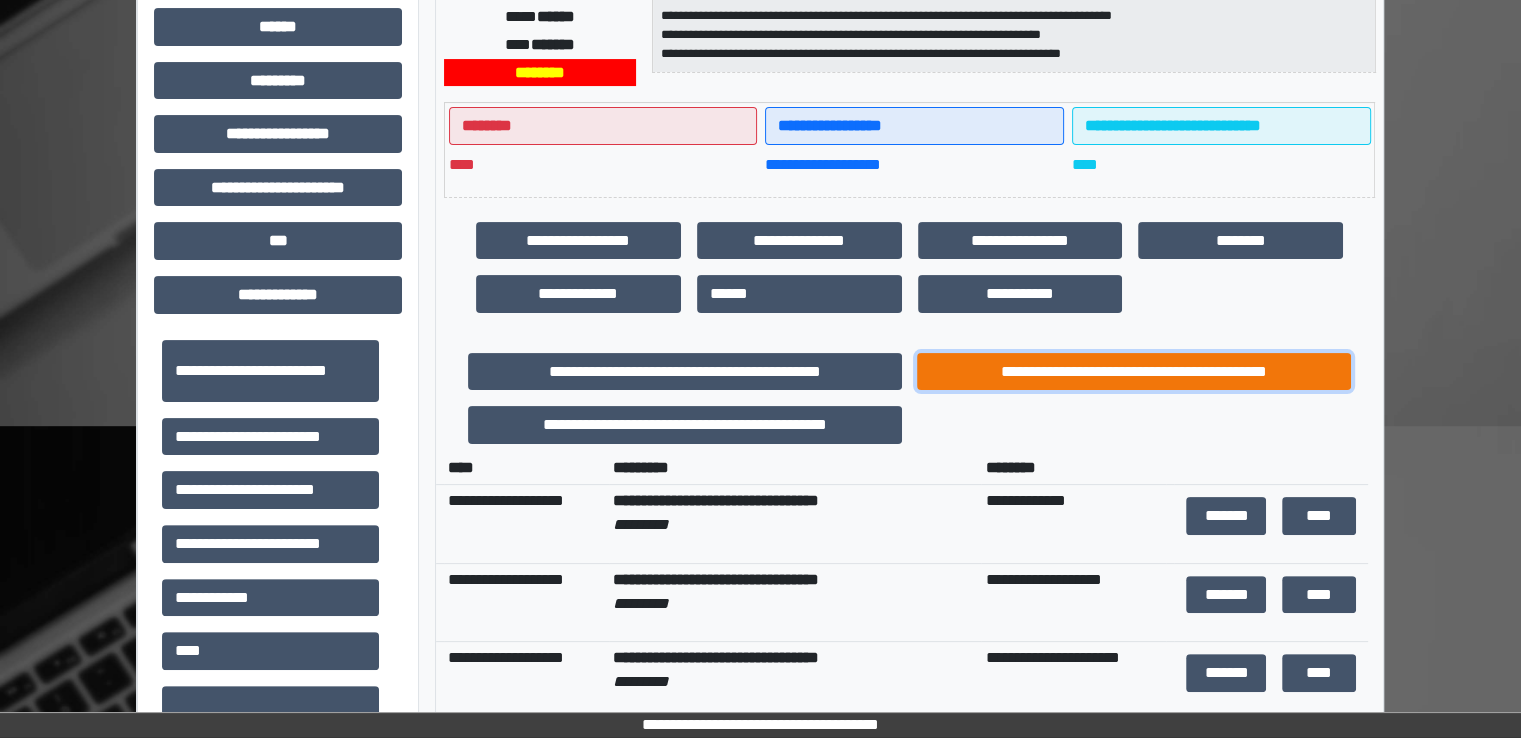 click on "**********" at bounding box center (1134, 372) 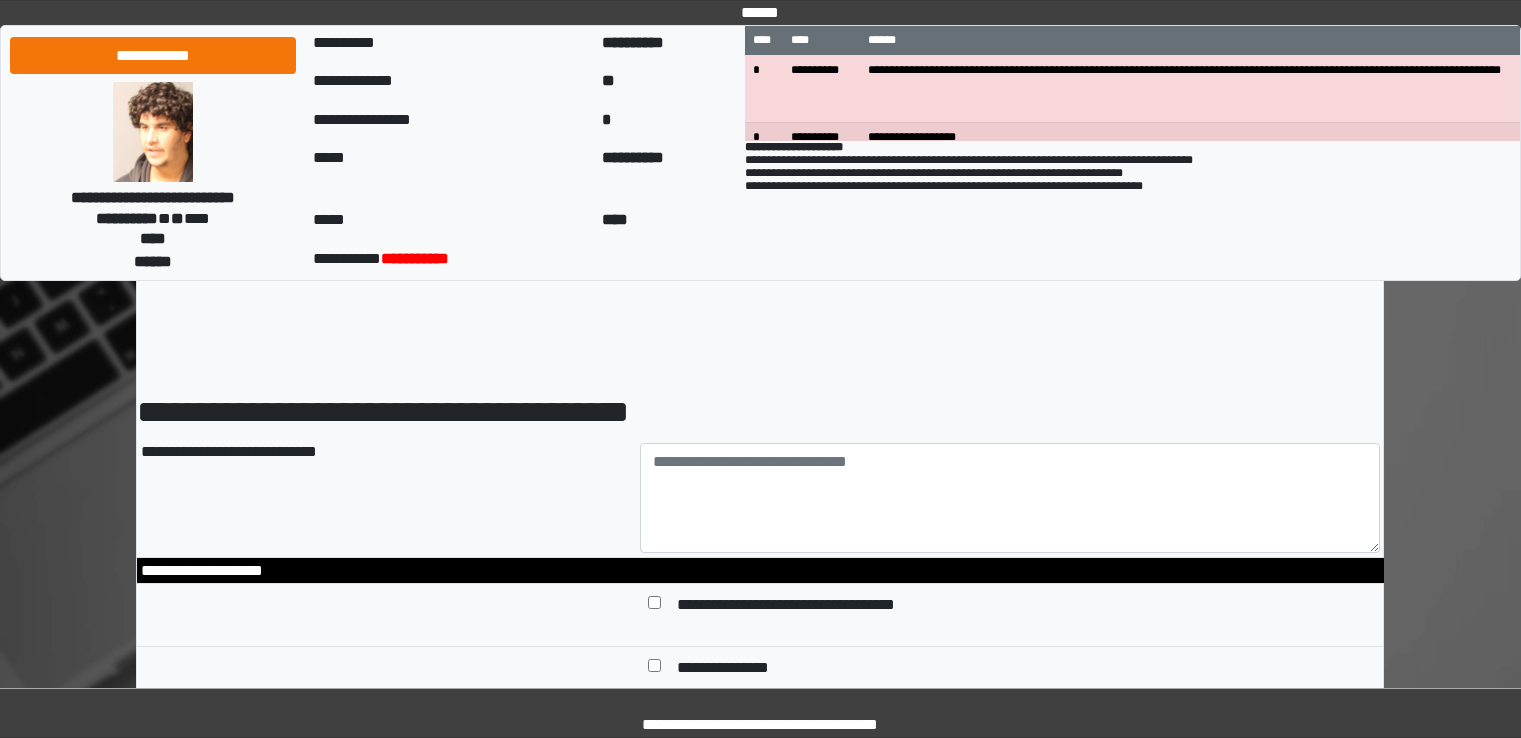 scroll, scrollTop: 0, scrollLeft: 0, axis: both 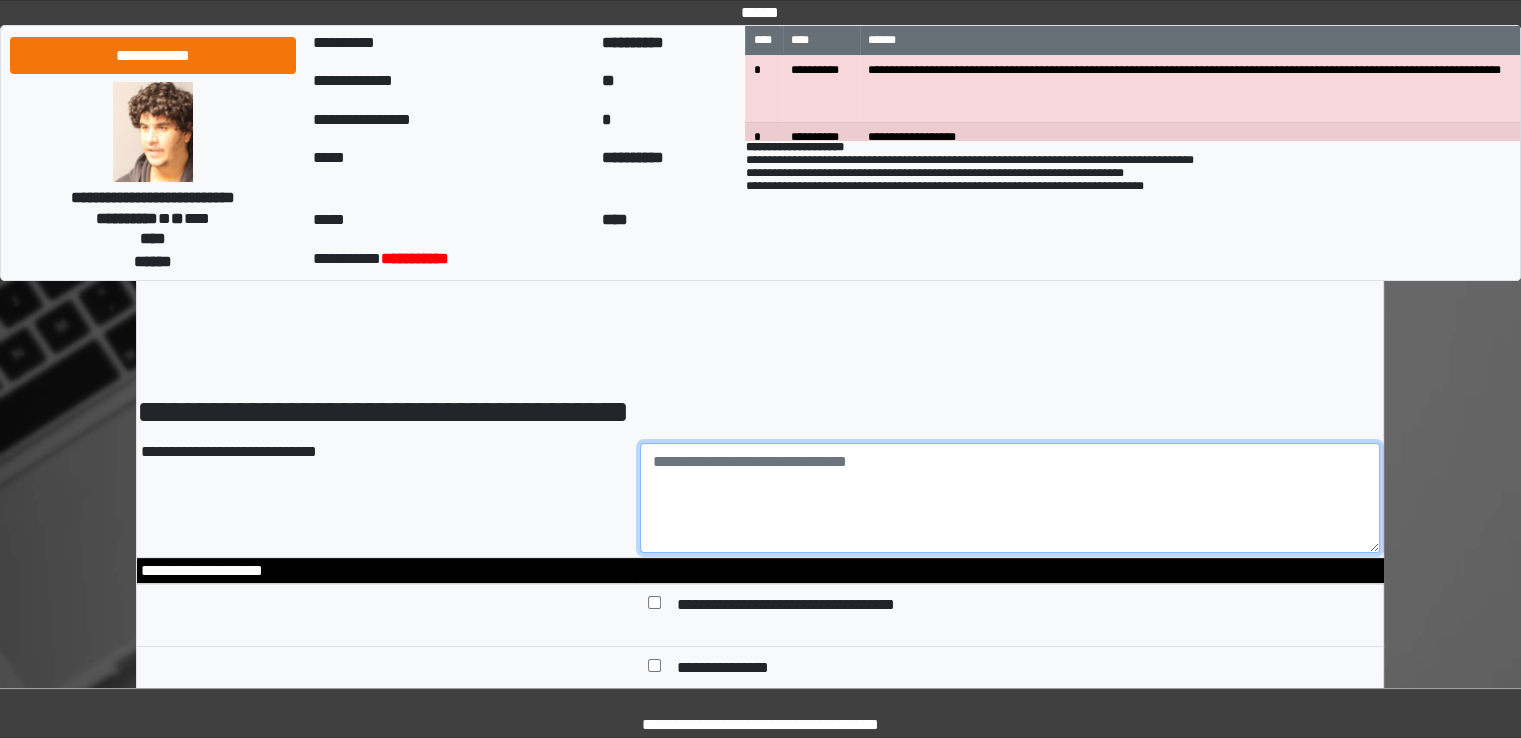 click at bounding box center (1010, 498) 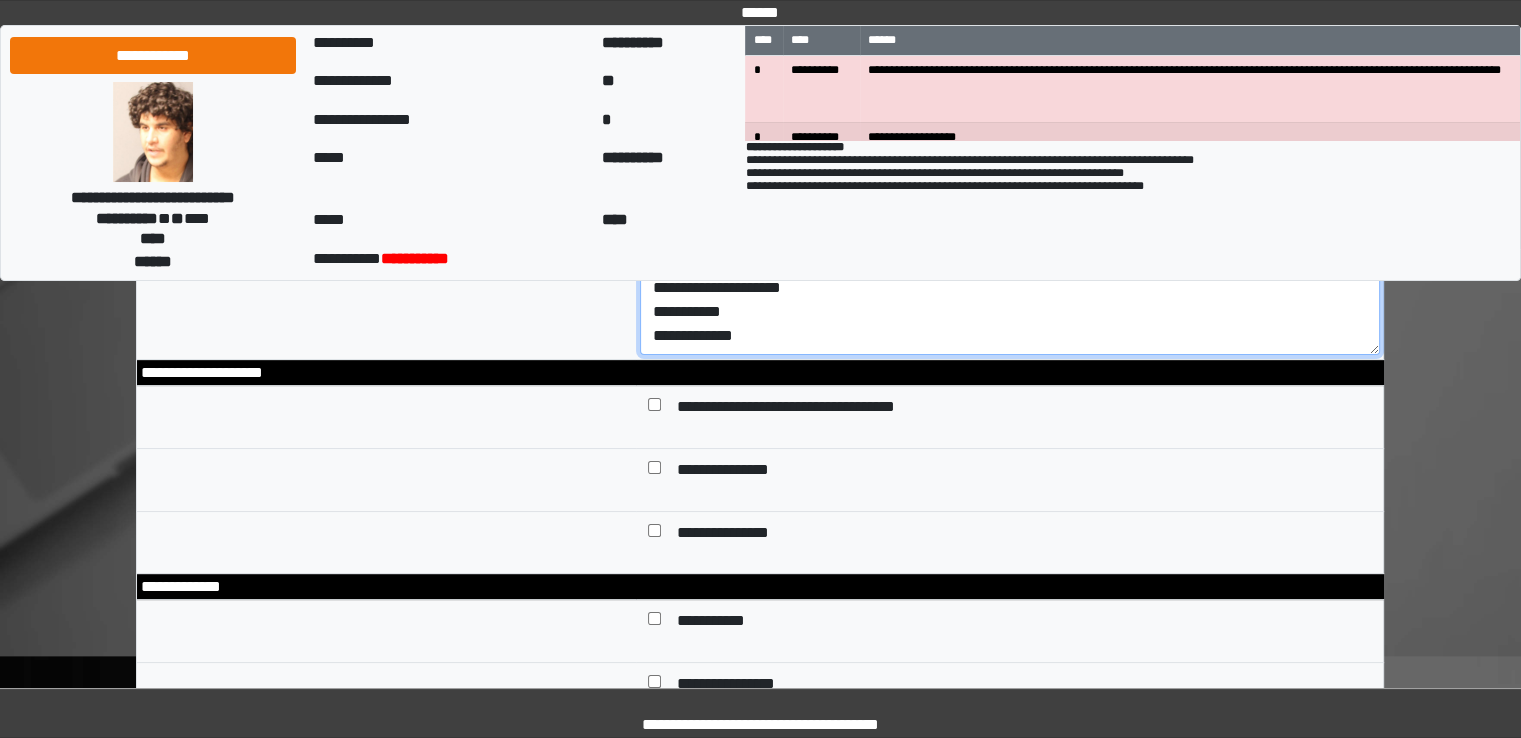 scroll, scrollTop: 200, scrollLeft: 0, axis: vertical 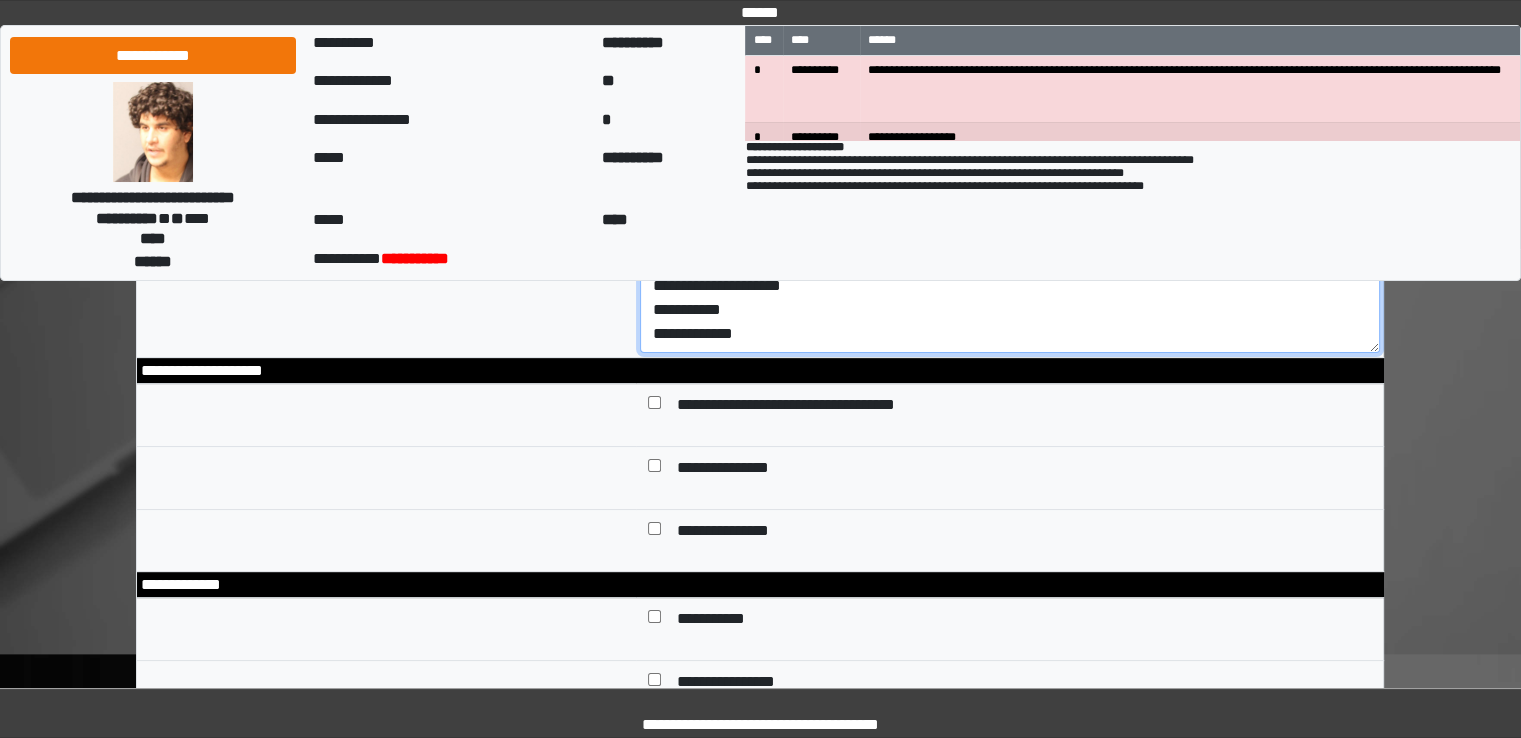 type on "**********" 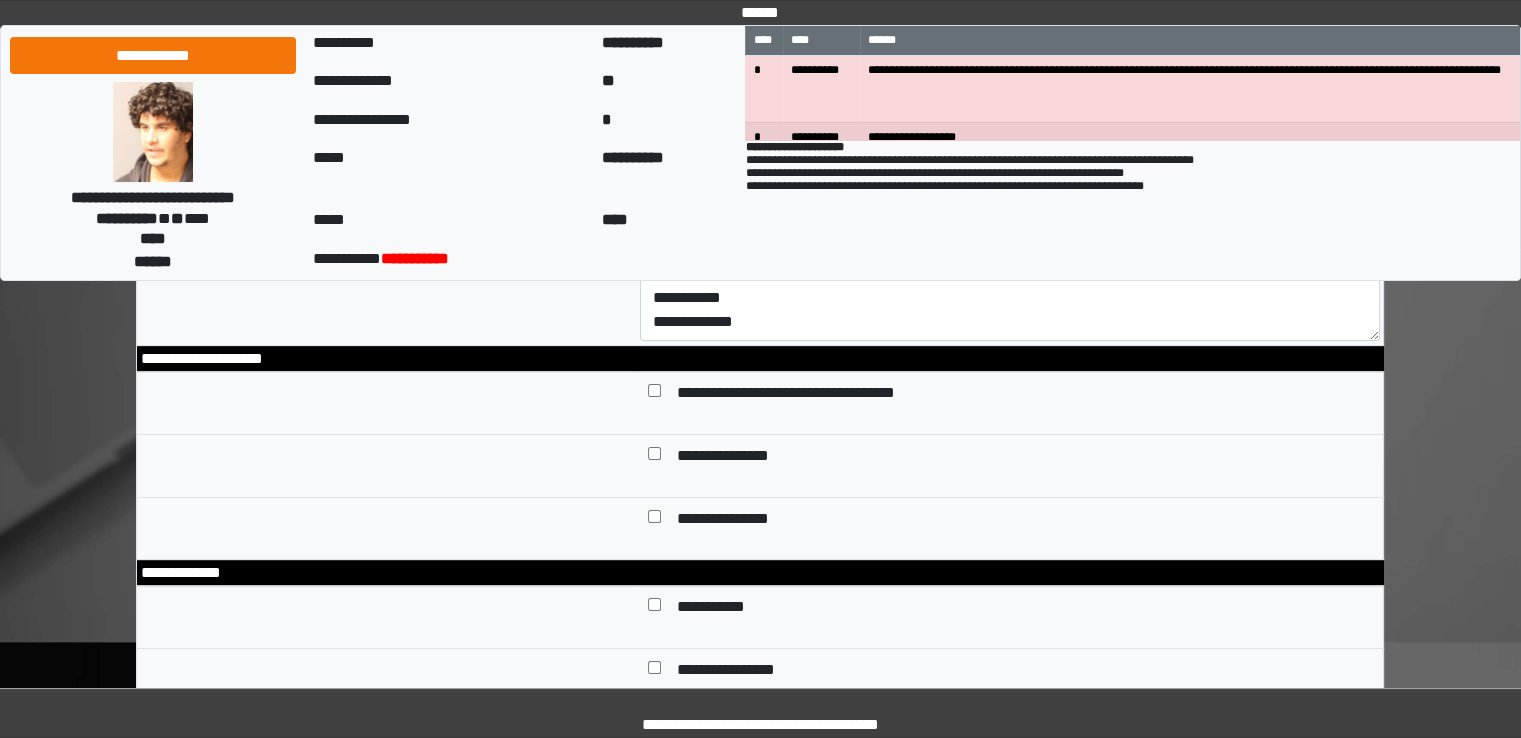 scroll, scrollTop: 400, scrollLeft: 0, axis: vertical 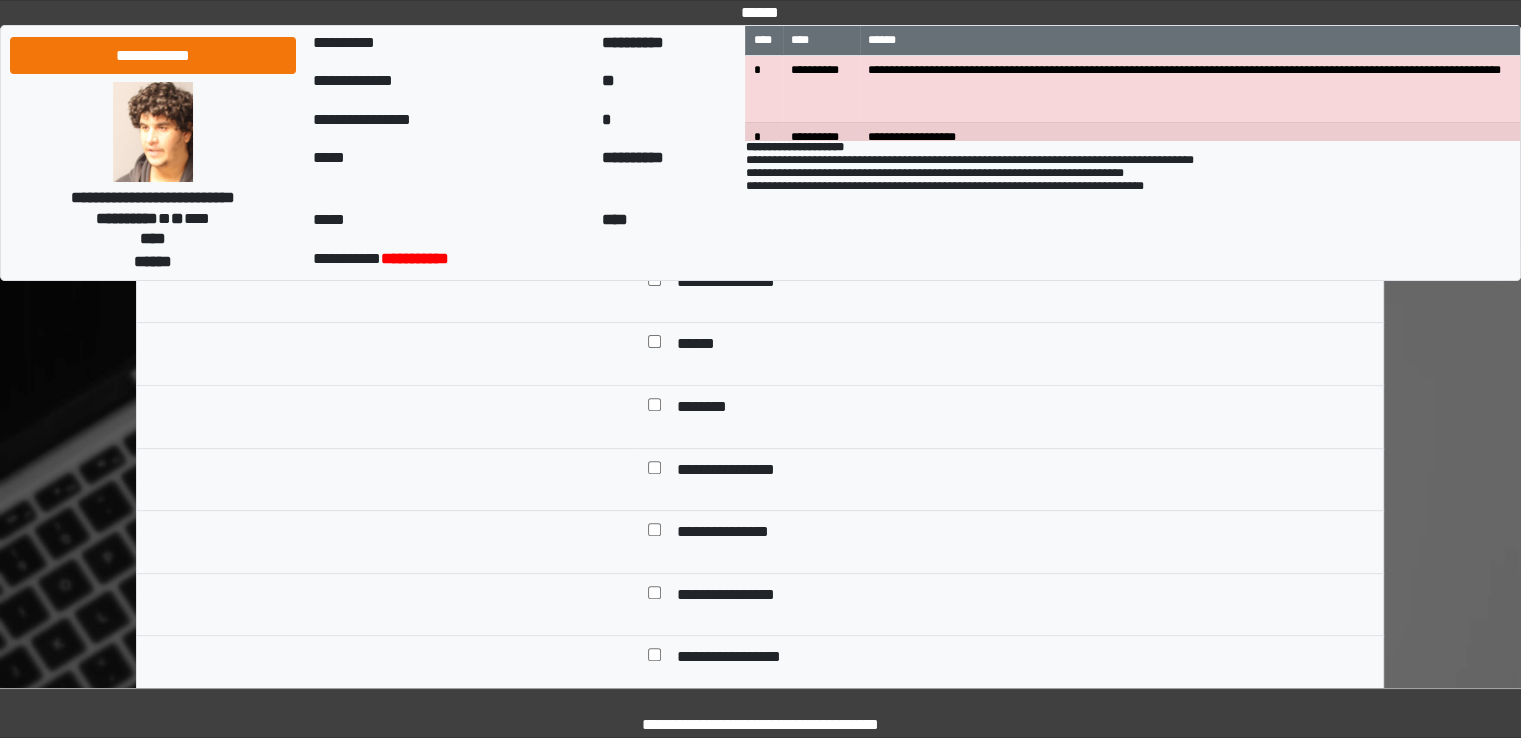 click at bounding box center (654, 659) 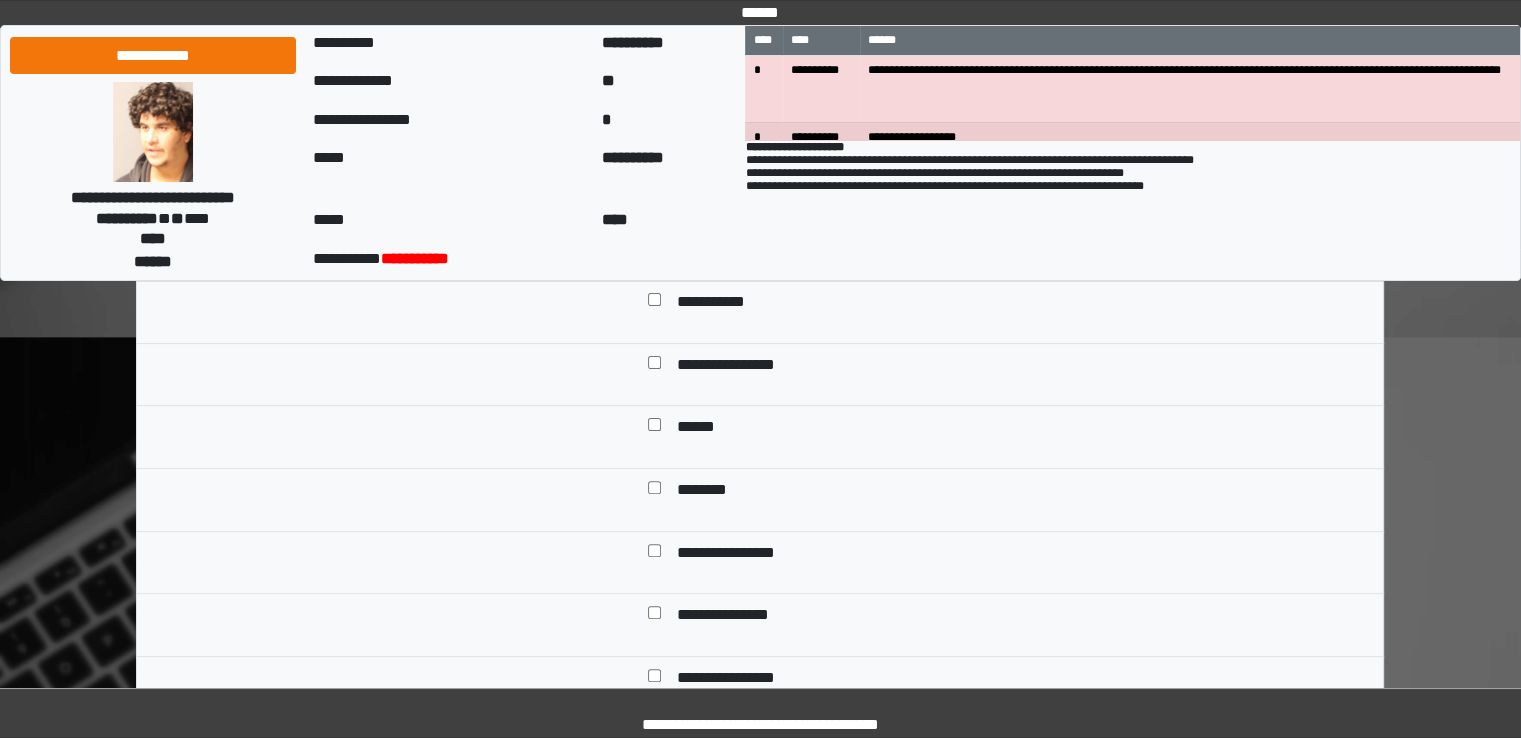 scroll, scrollTop: 400, scrollLeft: 0, axis: vertical 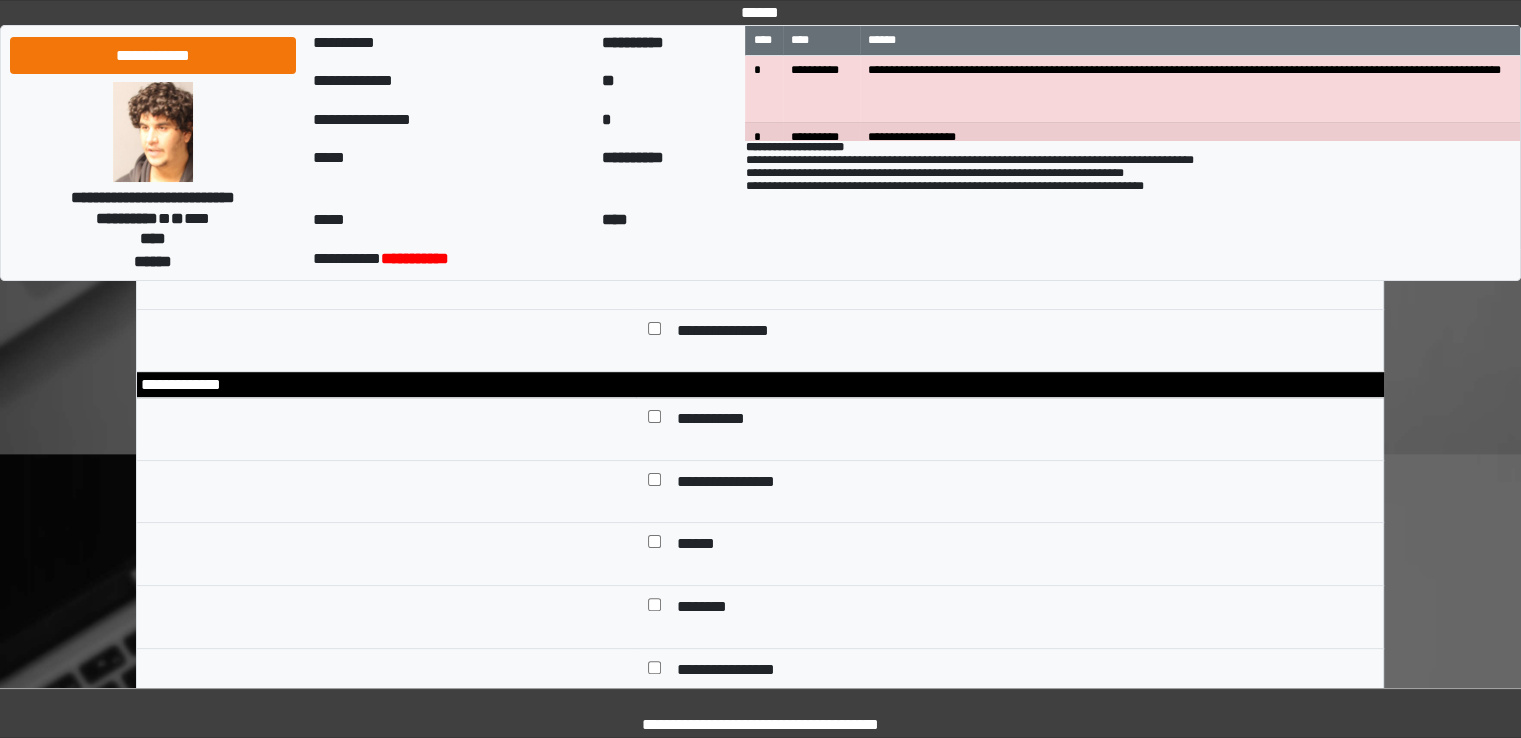 click on "**********" at bounding box center (1010, 421) 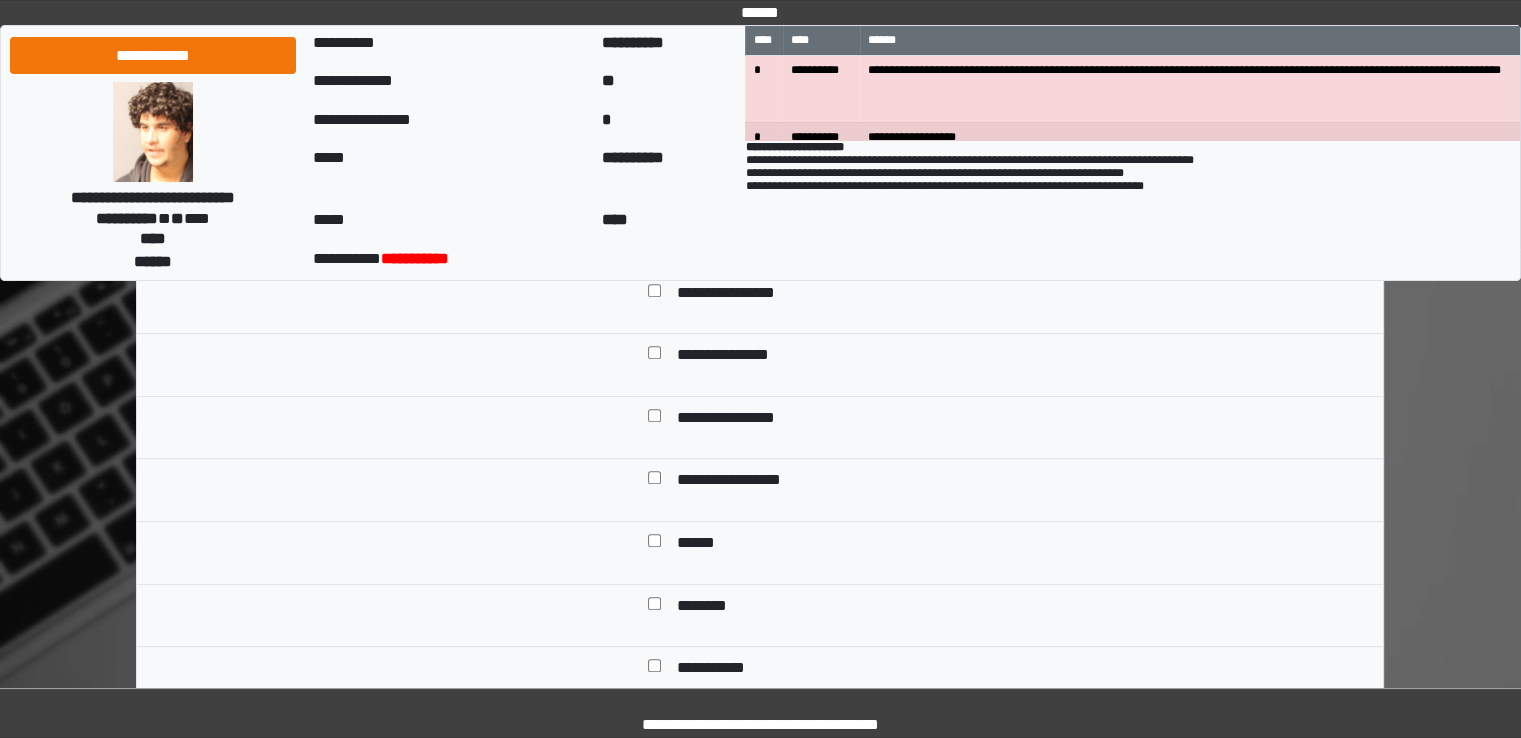 scroll, scrollTop: 800, scrollLeft: 0, axis: vertical 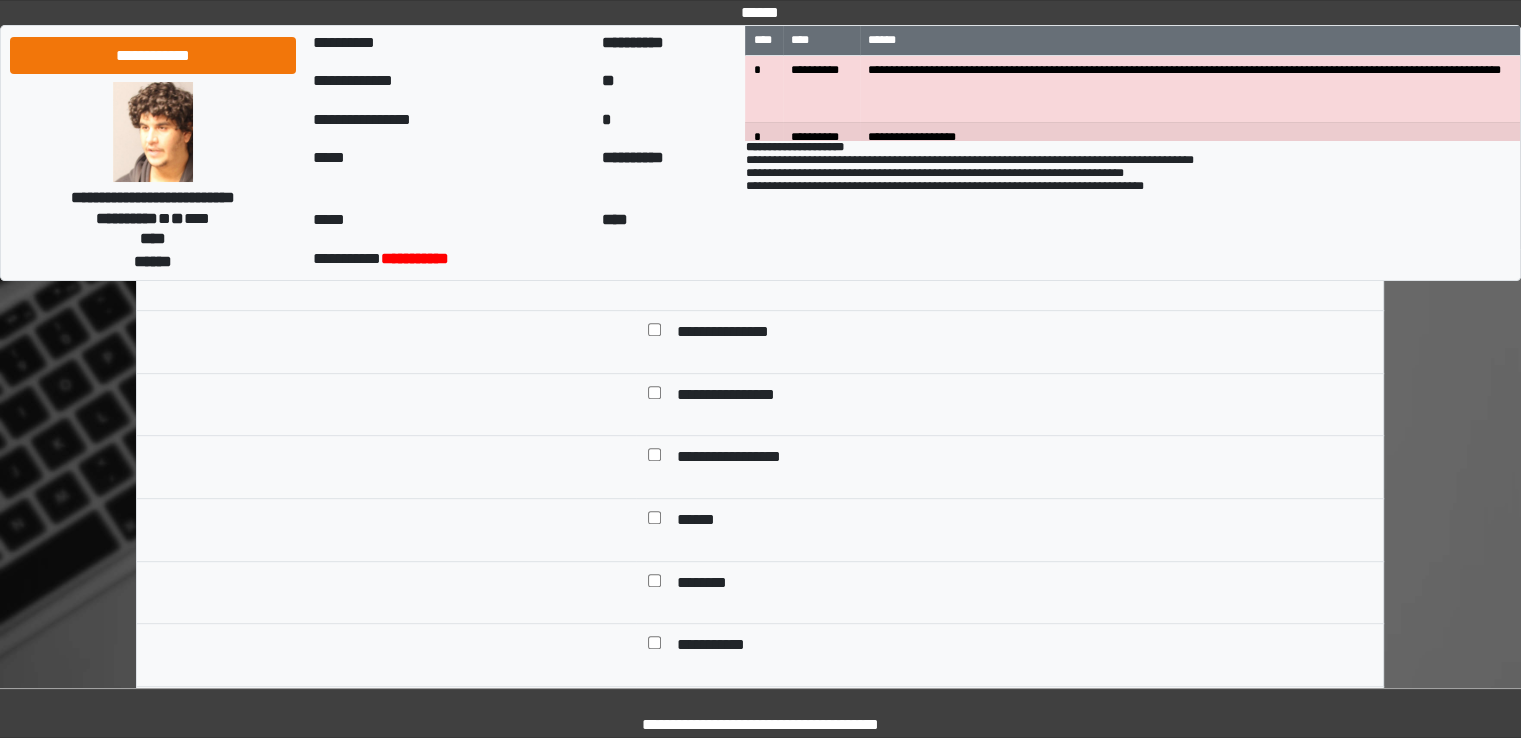 click on "********" at bounding box center (1024, 585) 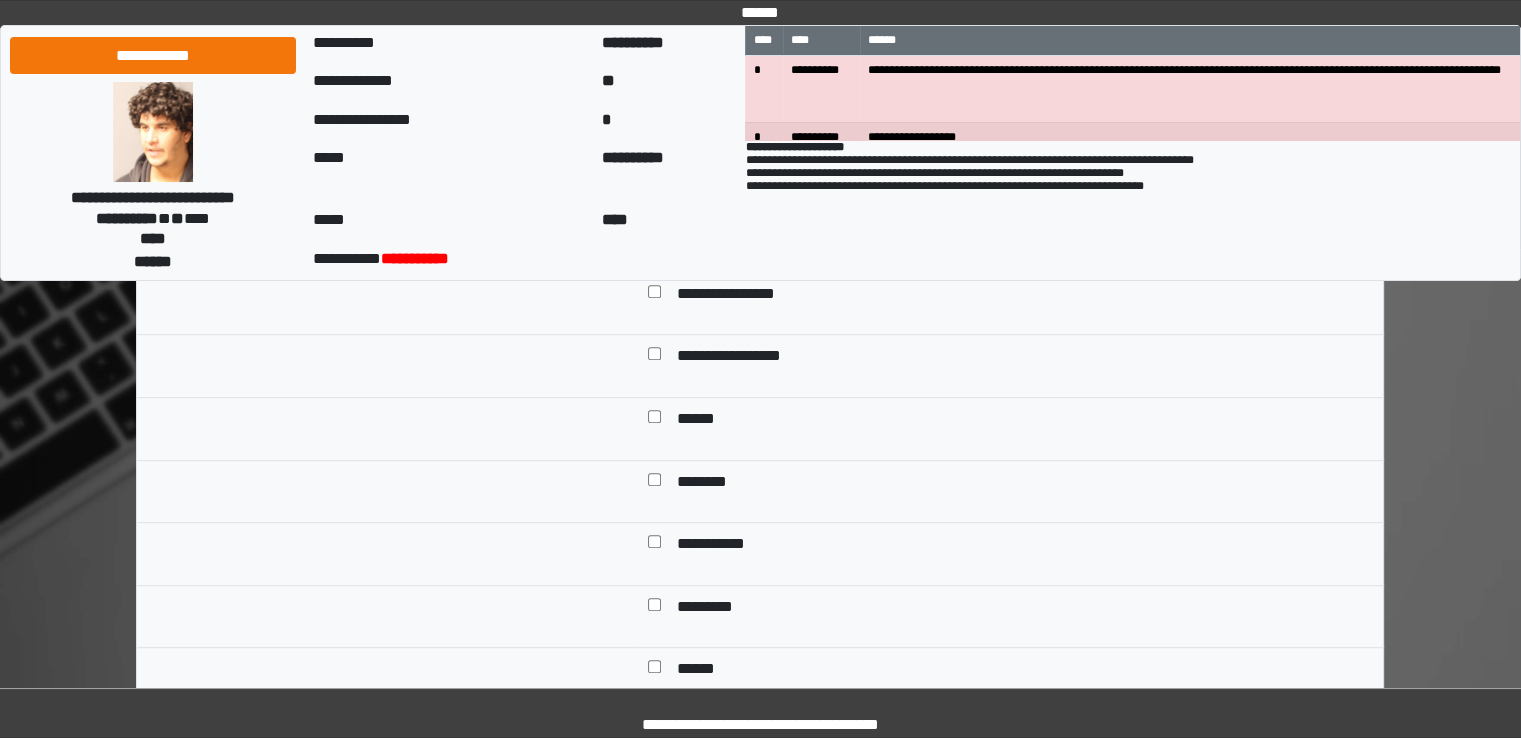 scroll, scrollTop: 1000, scrollLeft: 0, axis: vertical 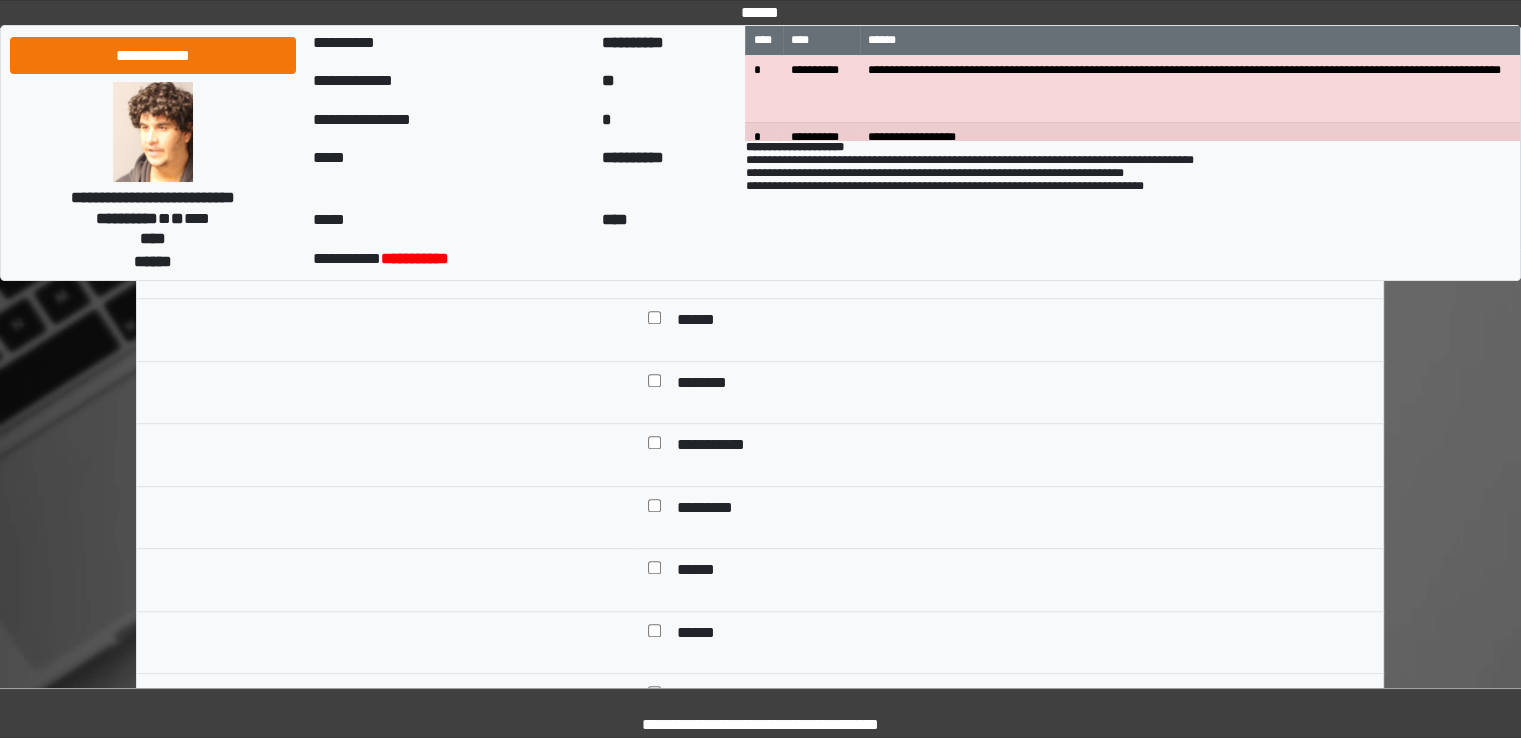 click at bounding box center (654, 447) 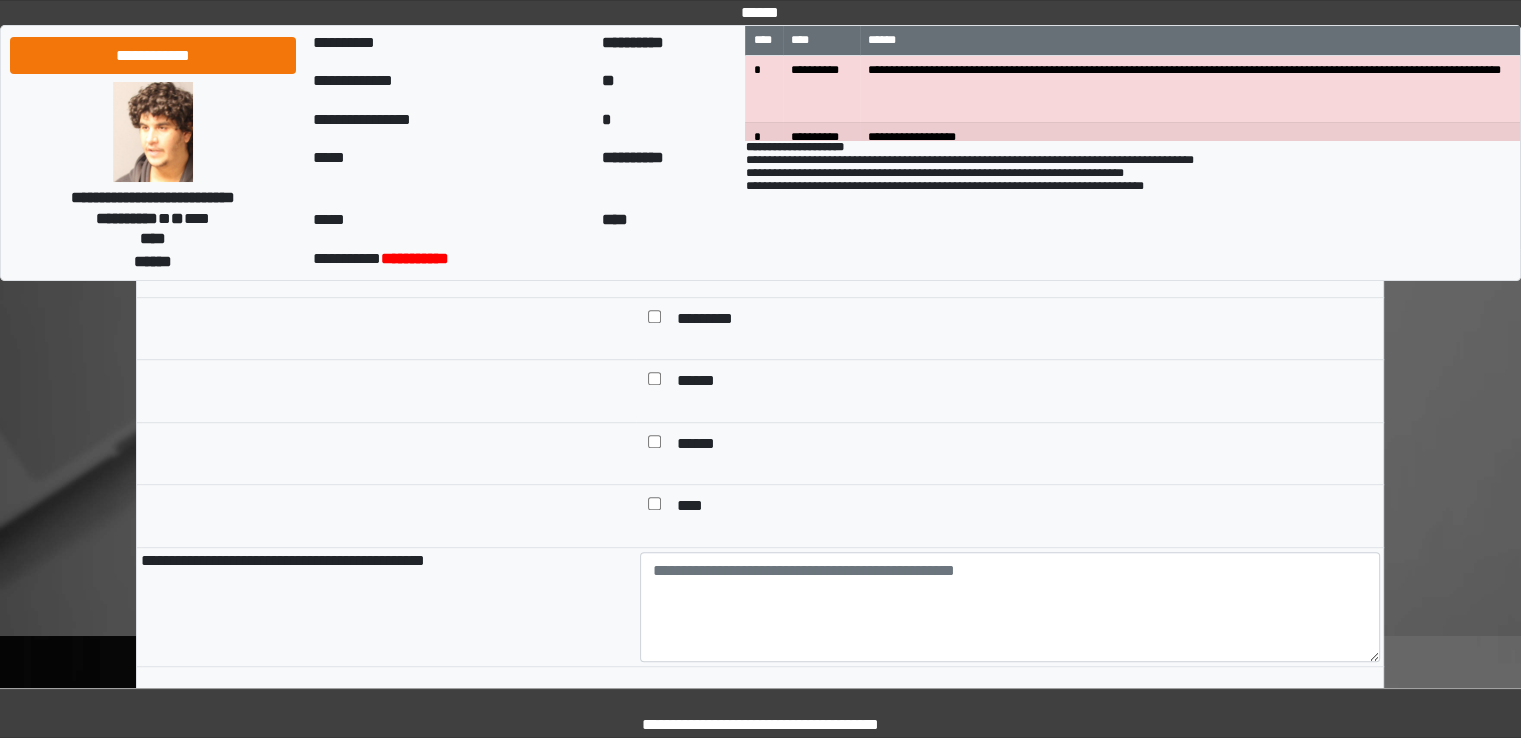 scroll, scrollTop: 1200, scrollLeft: 0, axis: vertical 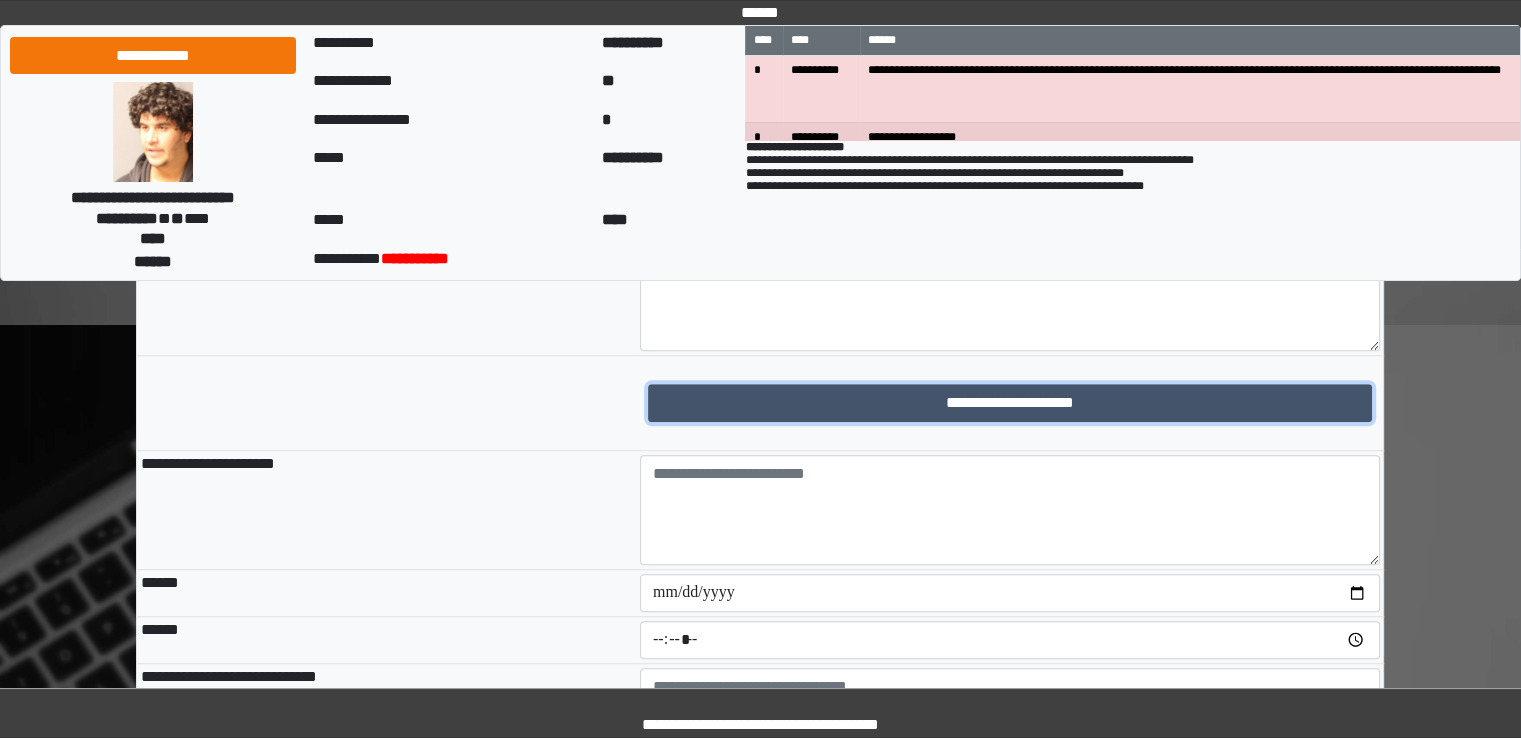 click on "**********" at bounding box center [1010, 403] 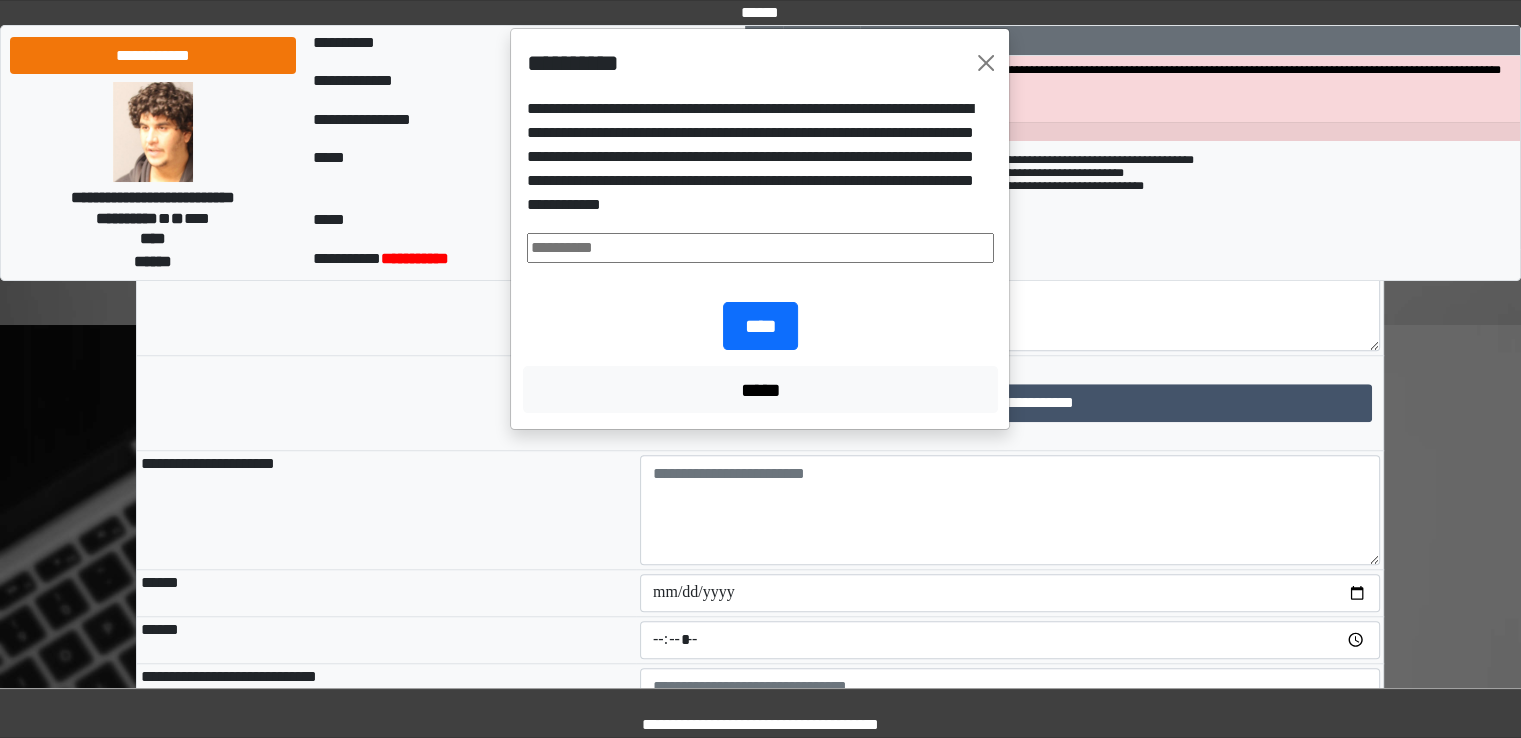 click at bounding box center [760, 248] 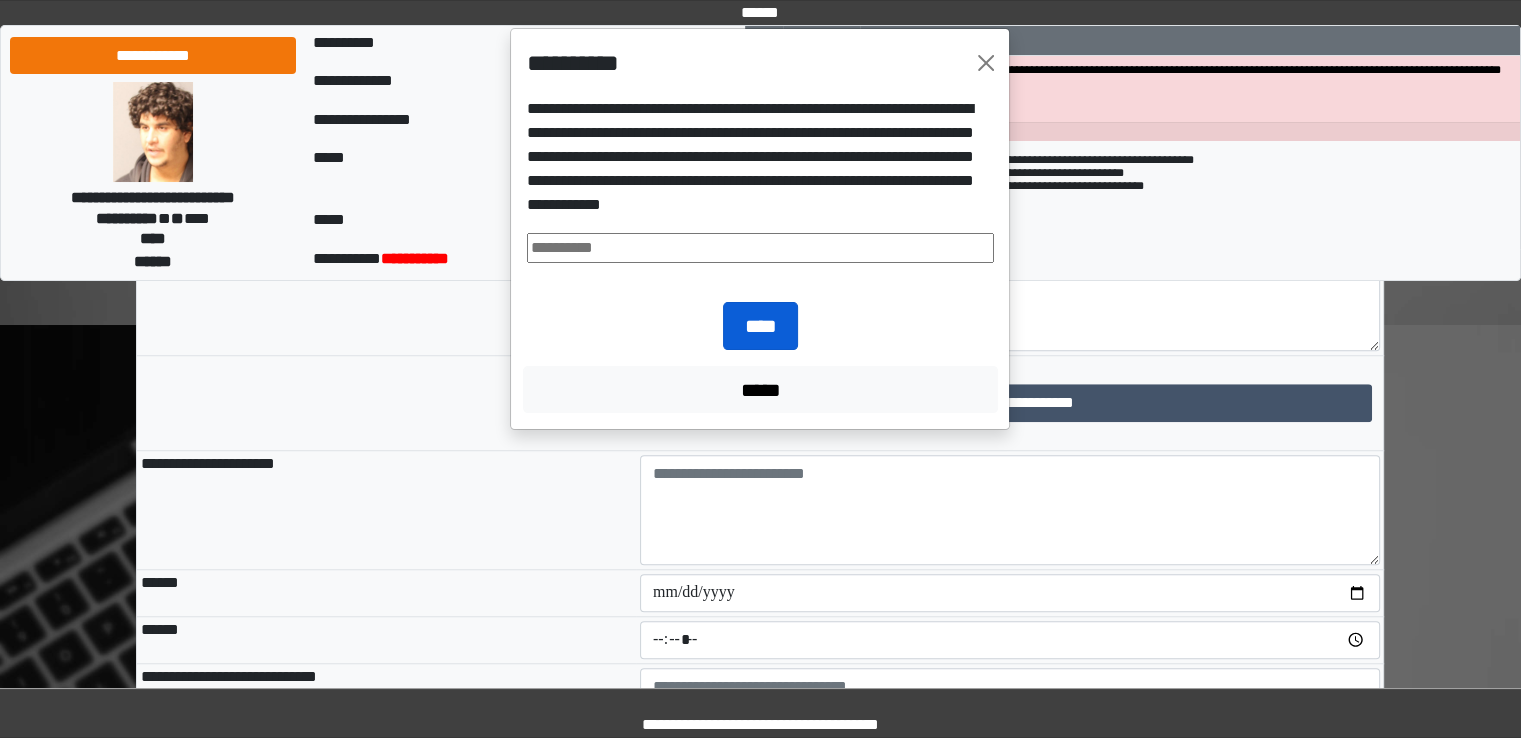 type on "**********" 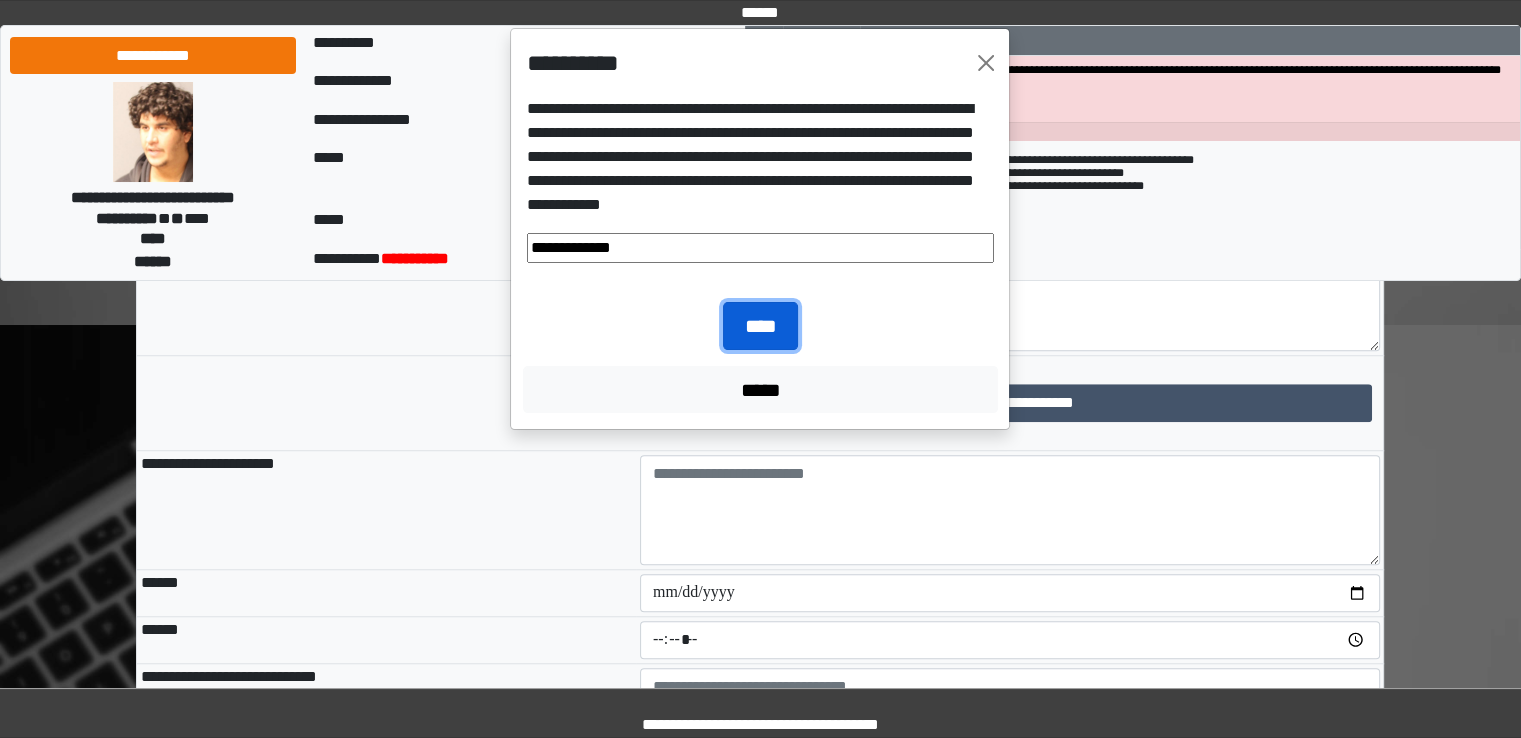 click on "****" at bounding box center (760, 326) 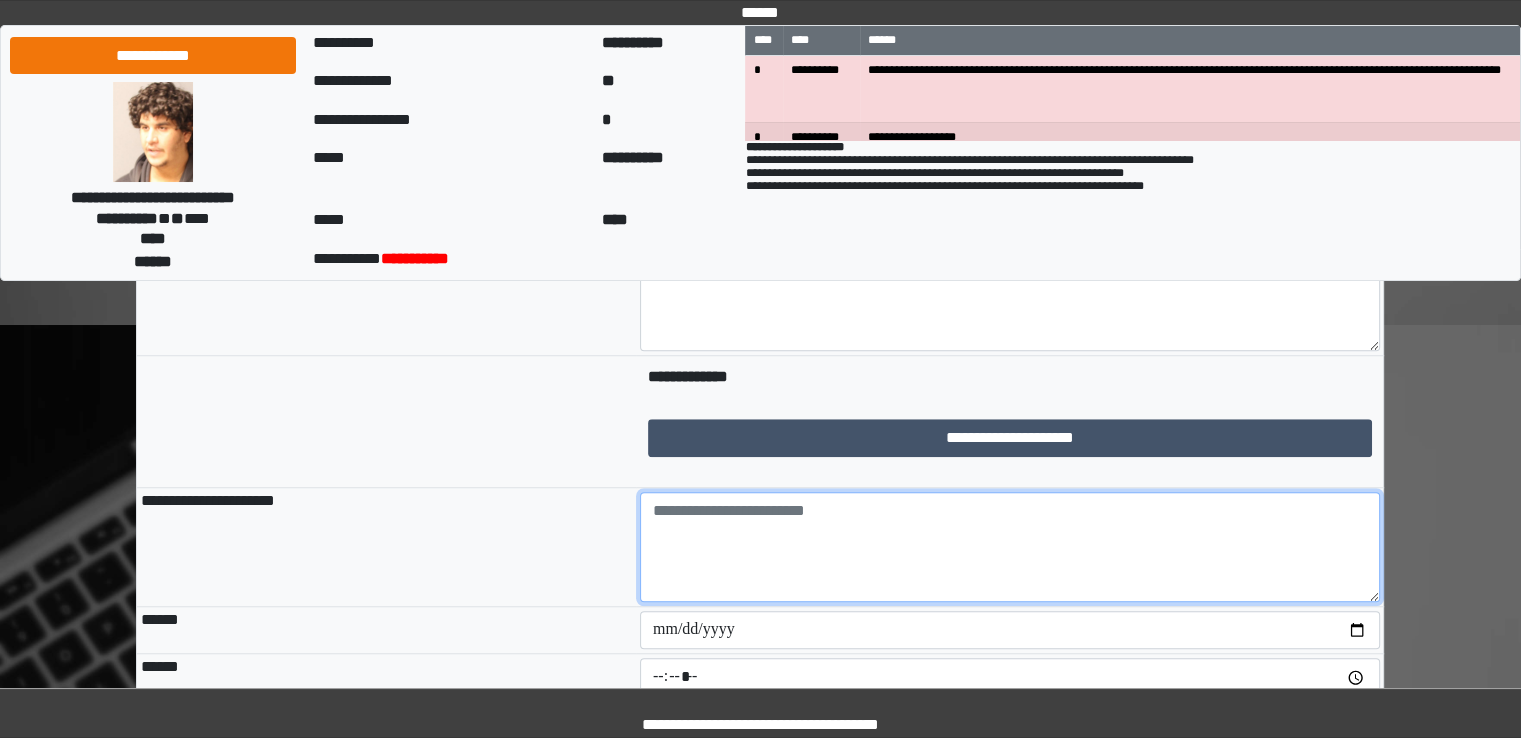 click at bounding box center (1010, 547) 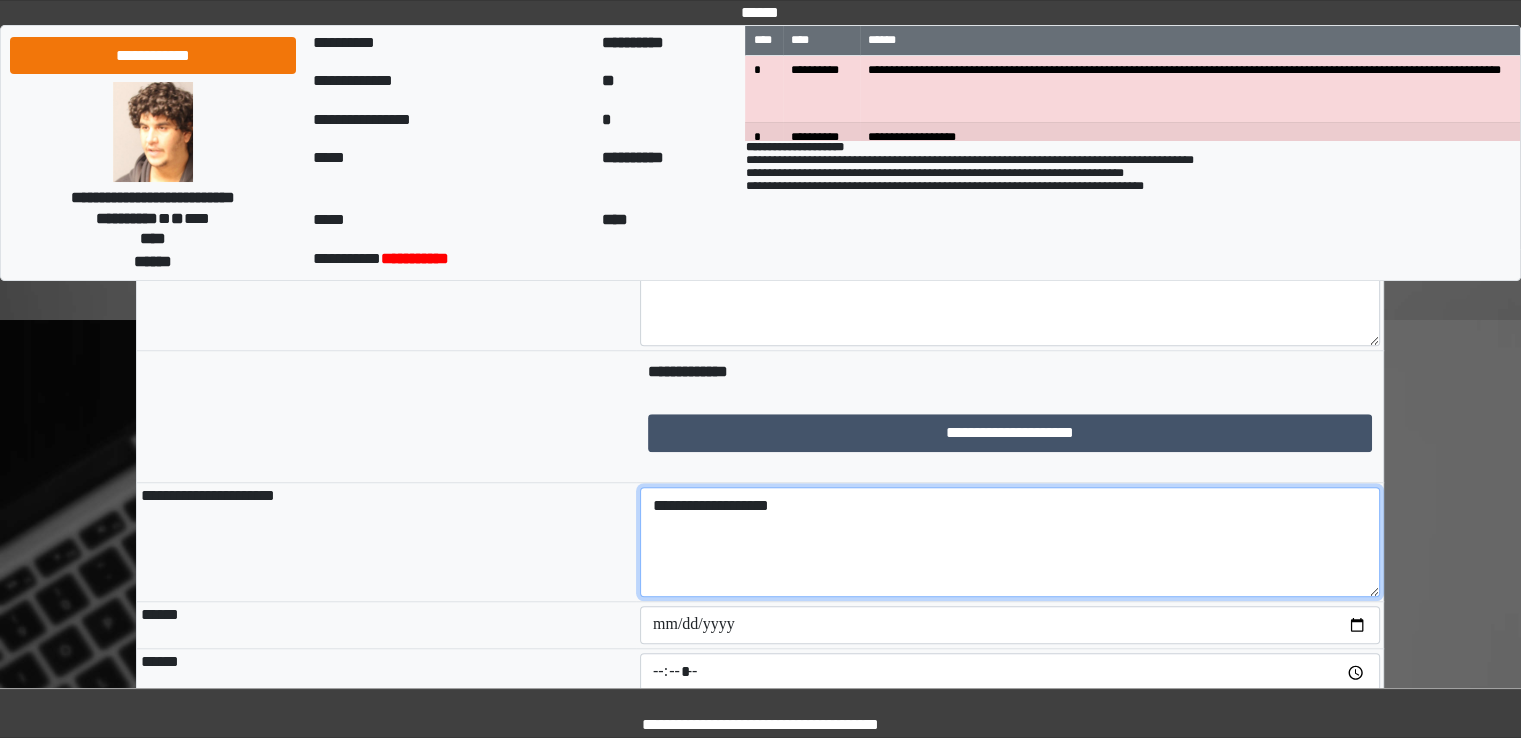 scroll, scrollTop: 1700, scrollLeft: 0, axis: vertical 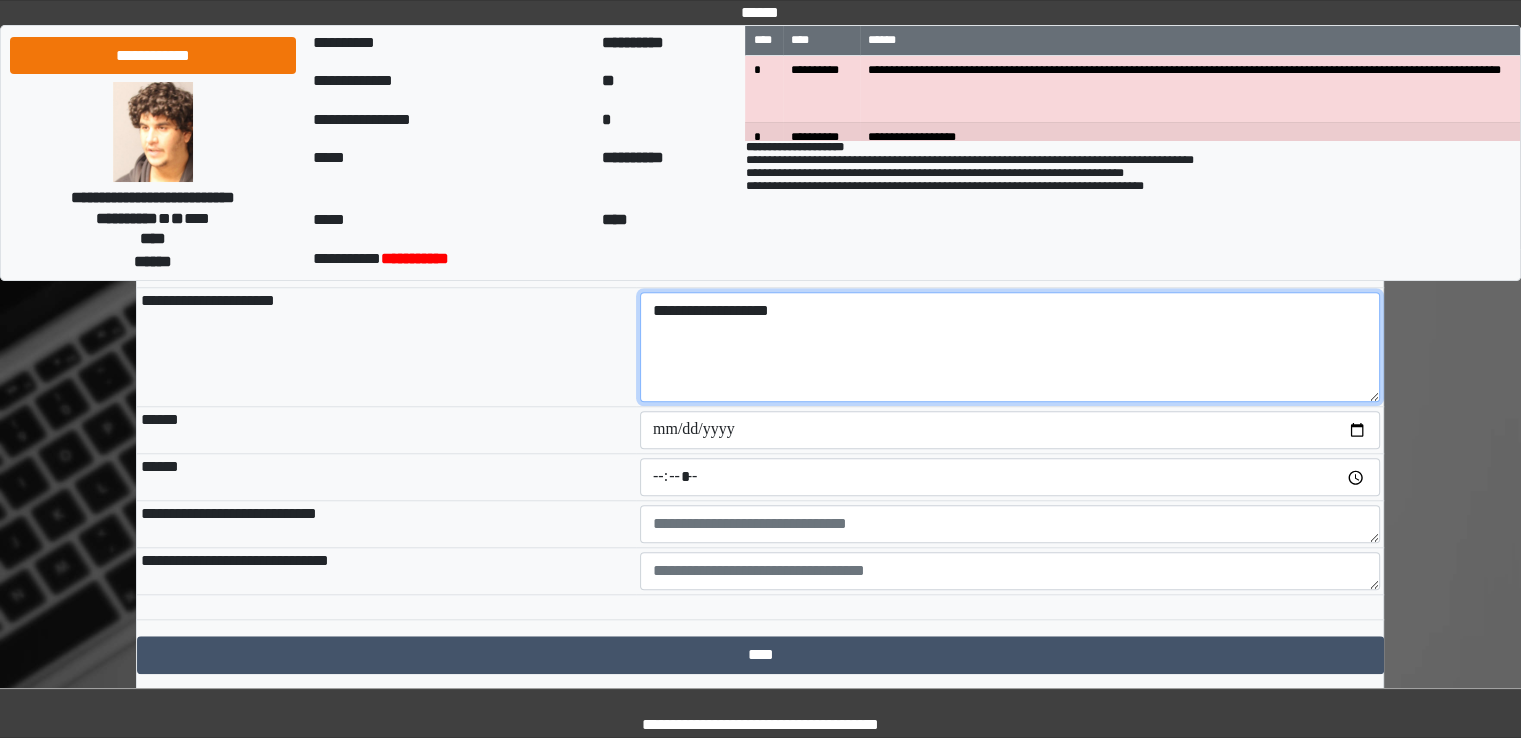 type on "**********" 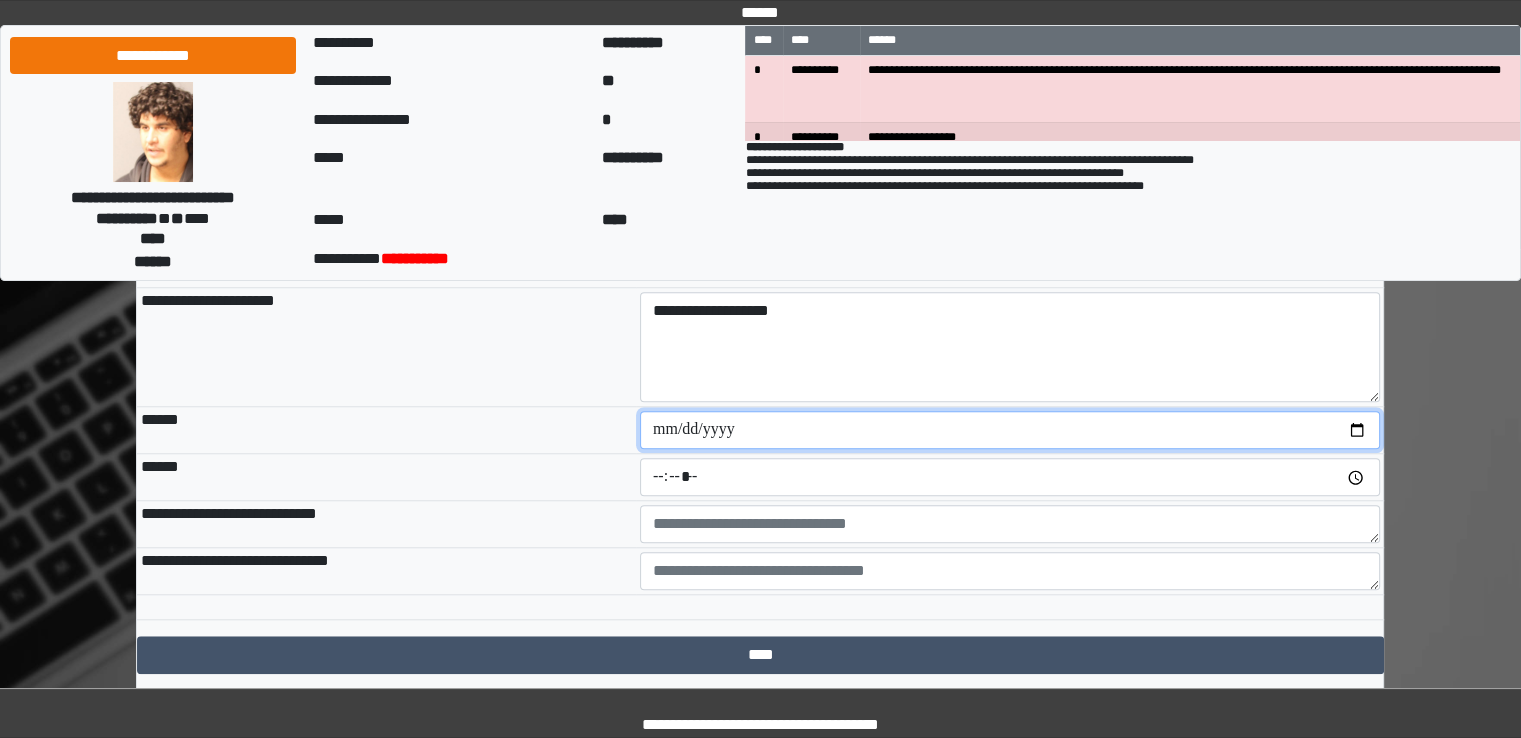 click at bounding box center (1010, 430) 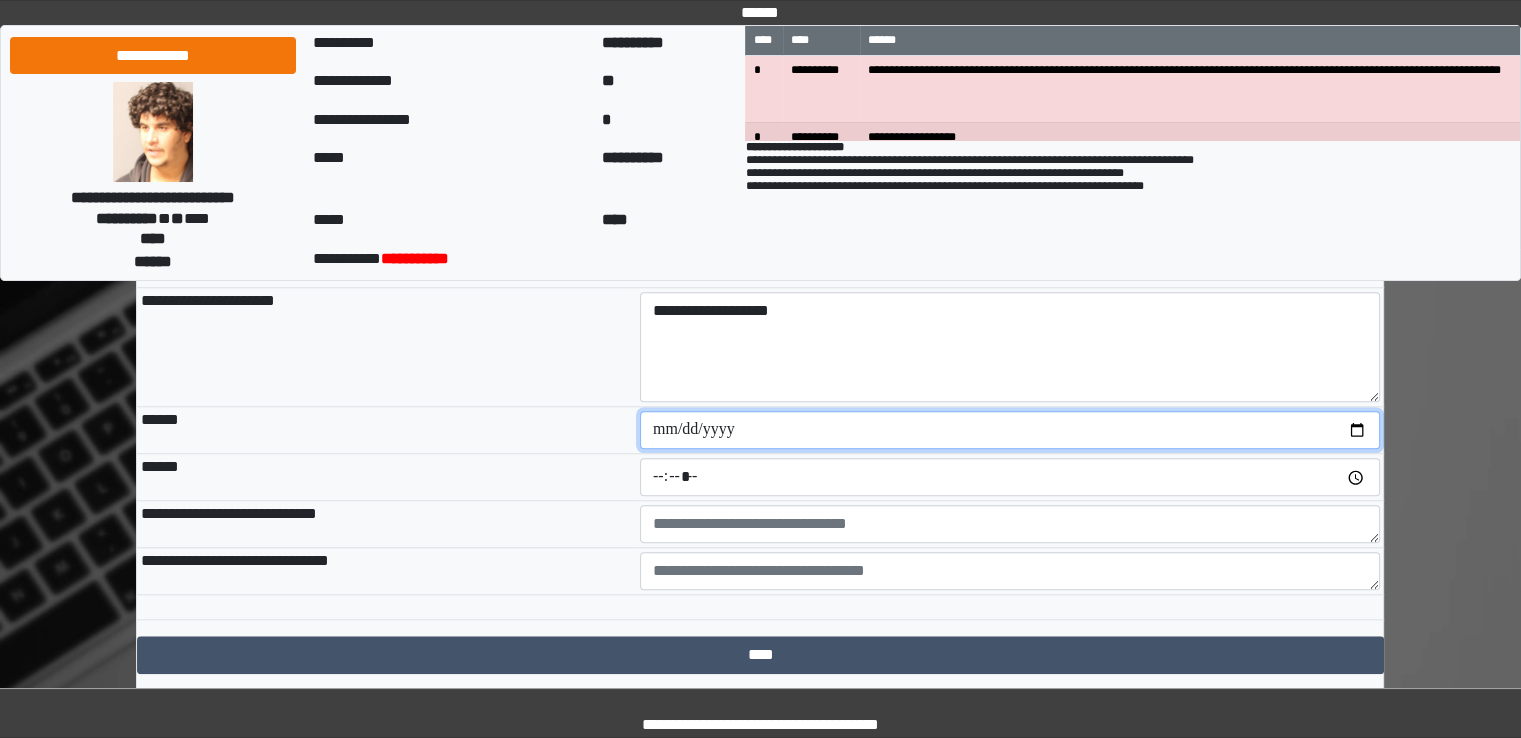 type on "**********" 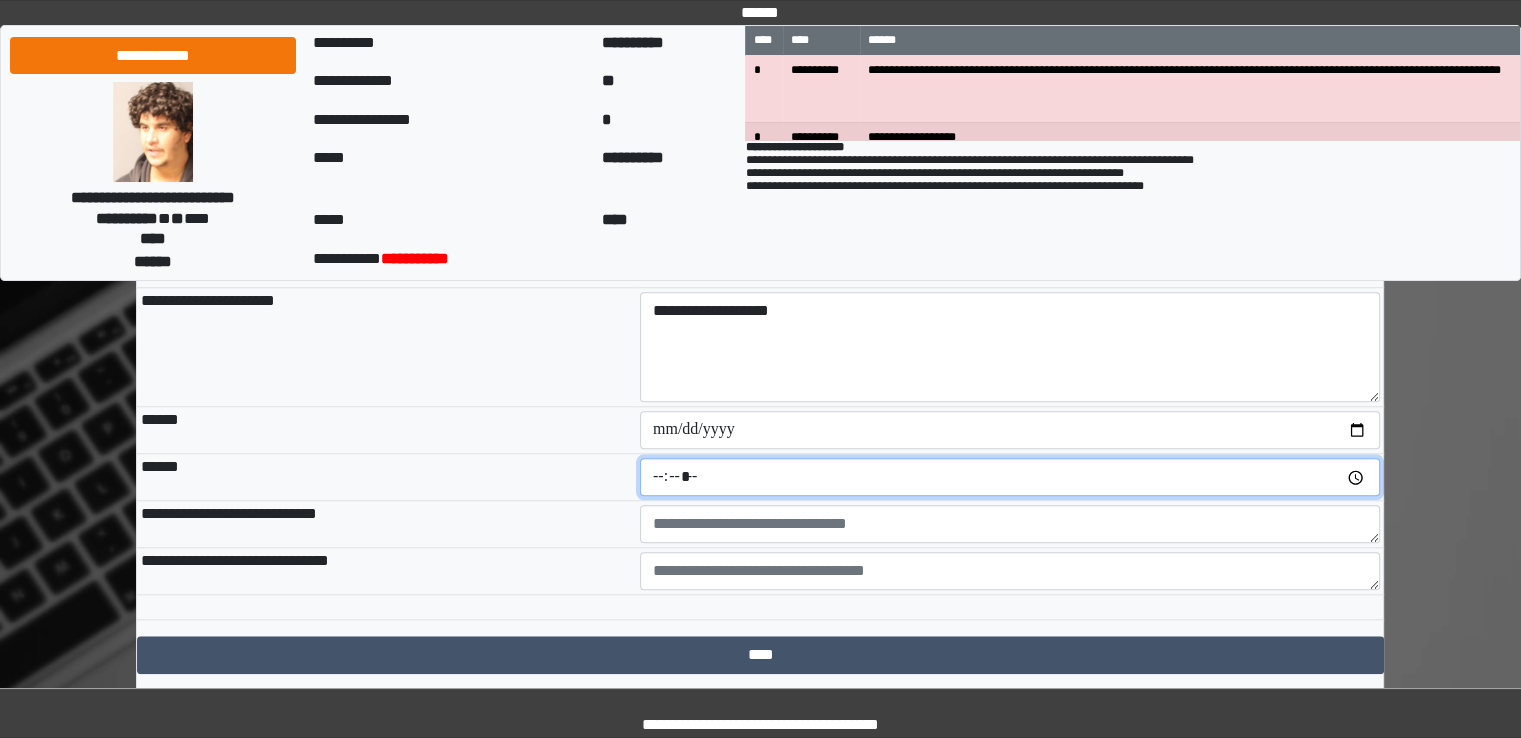 click at bounding box center (1010, 477) 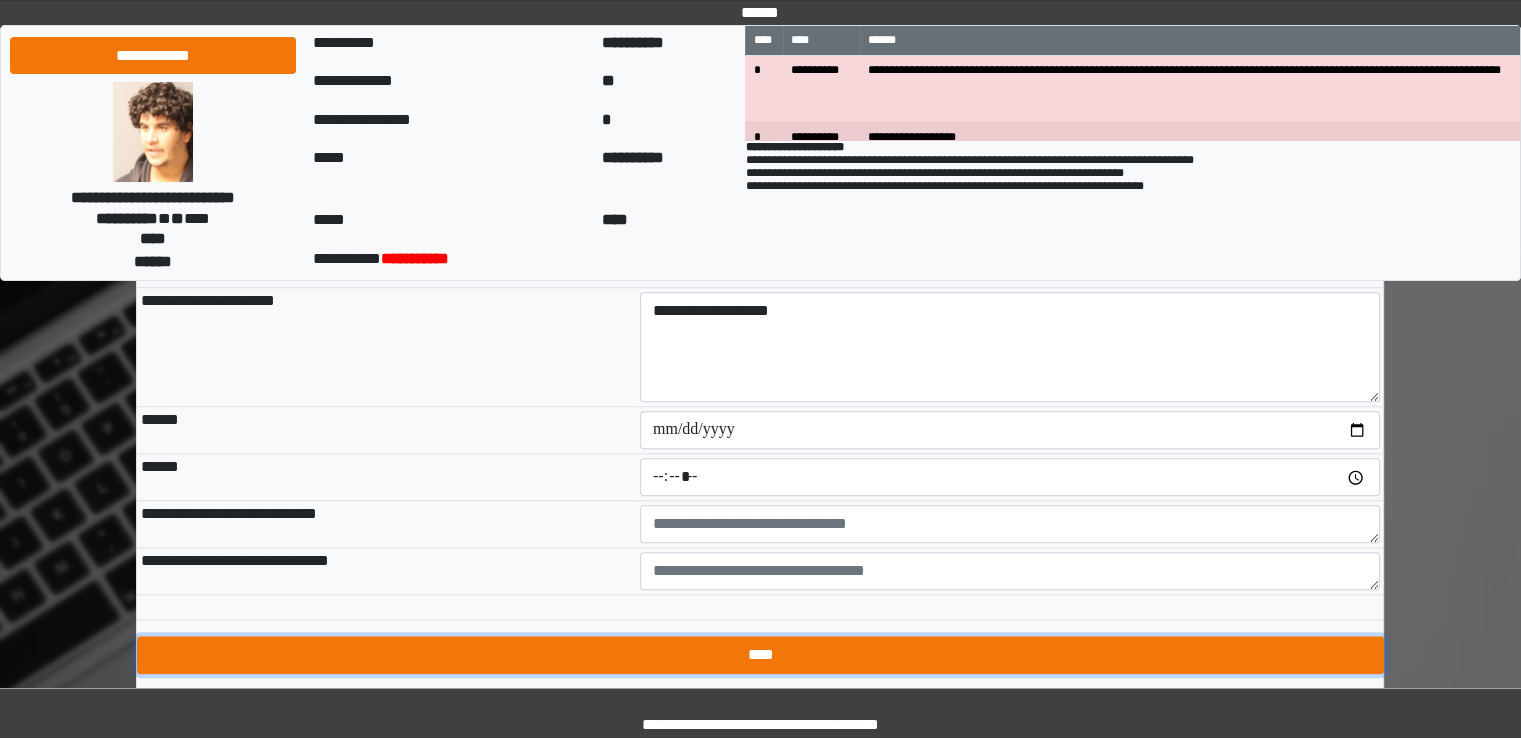 type on "*****" 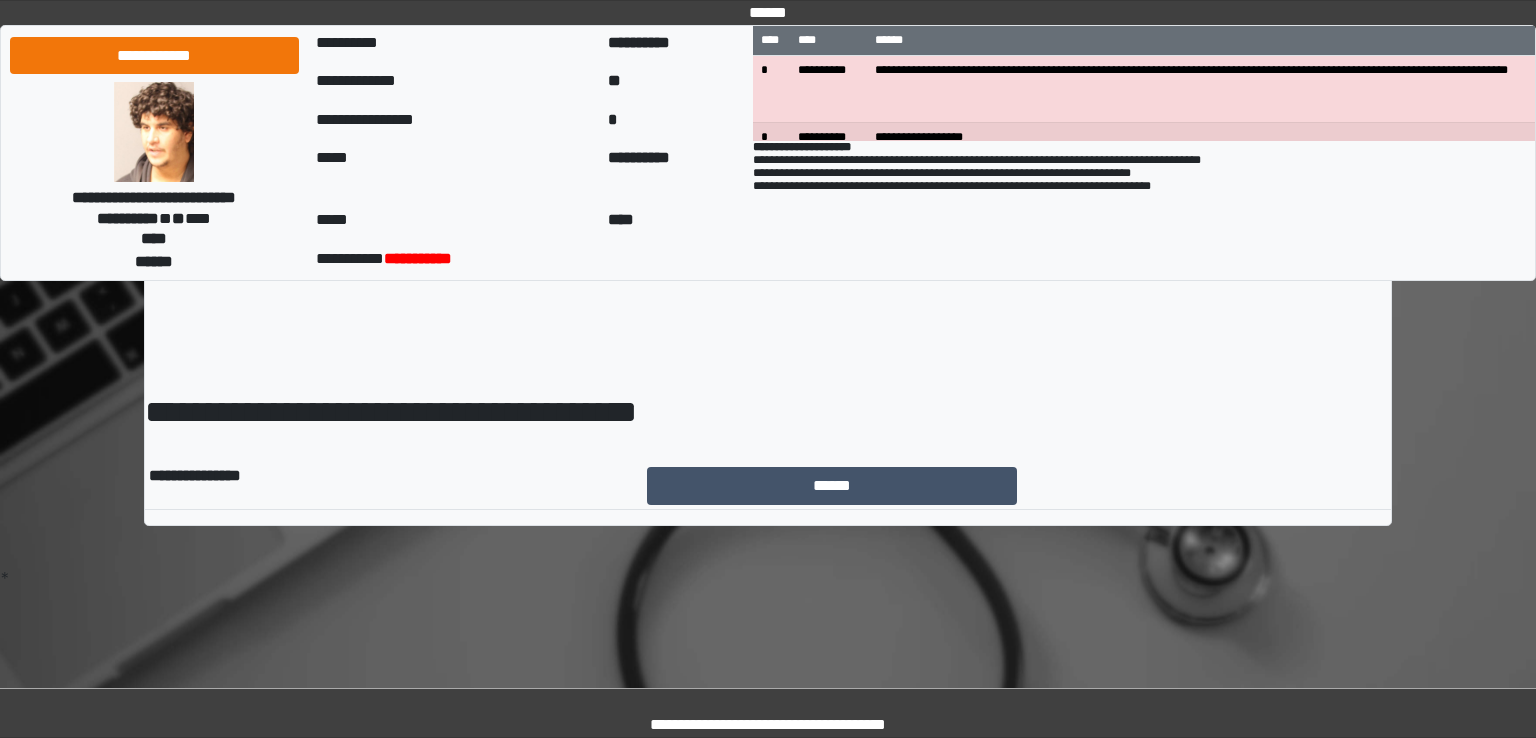 scroll, scrollTop: 0, scrollLeft: 0, axis: both 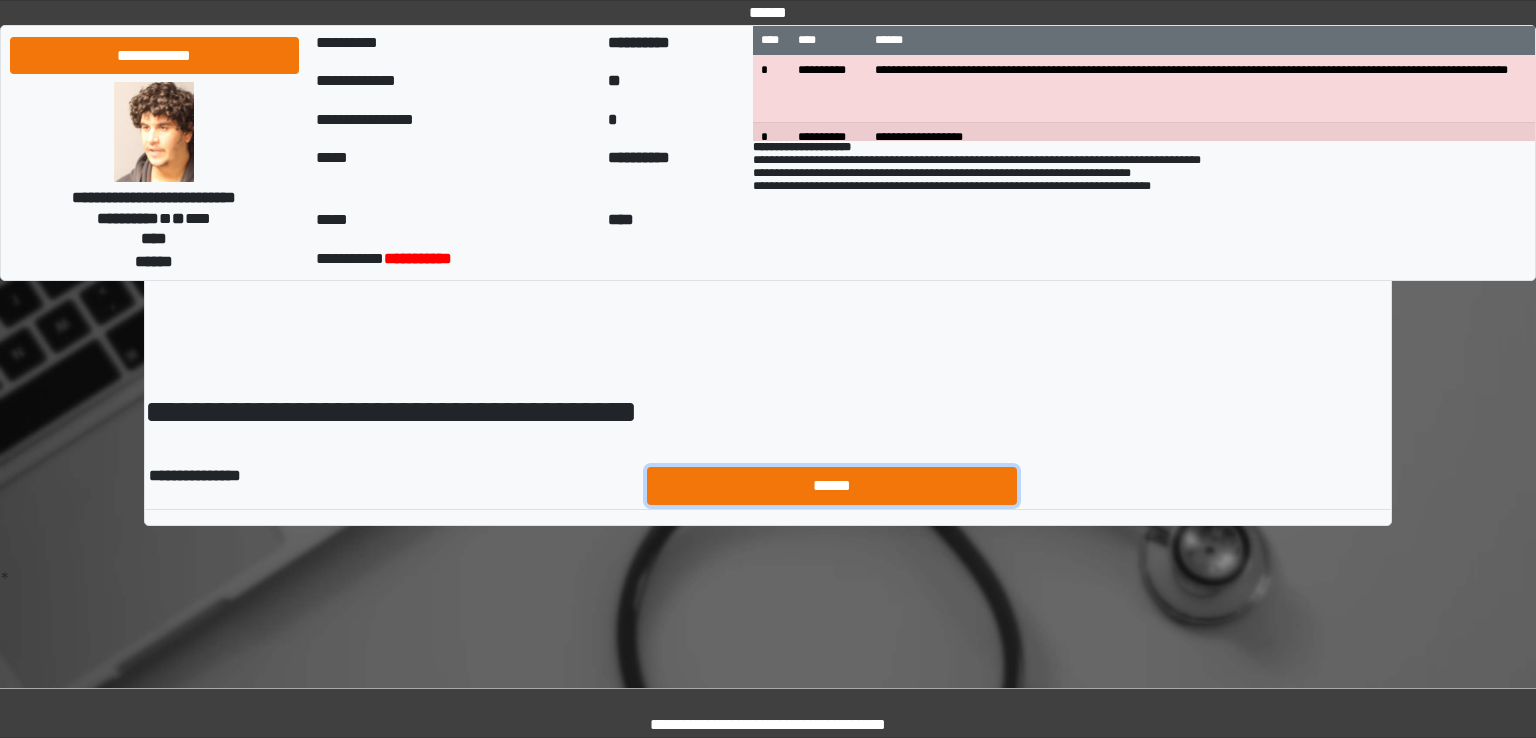click on "******" at bounding box center [832, 486] 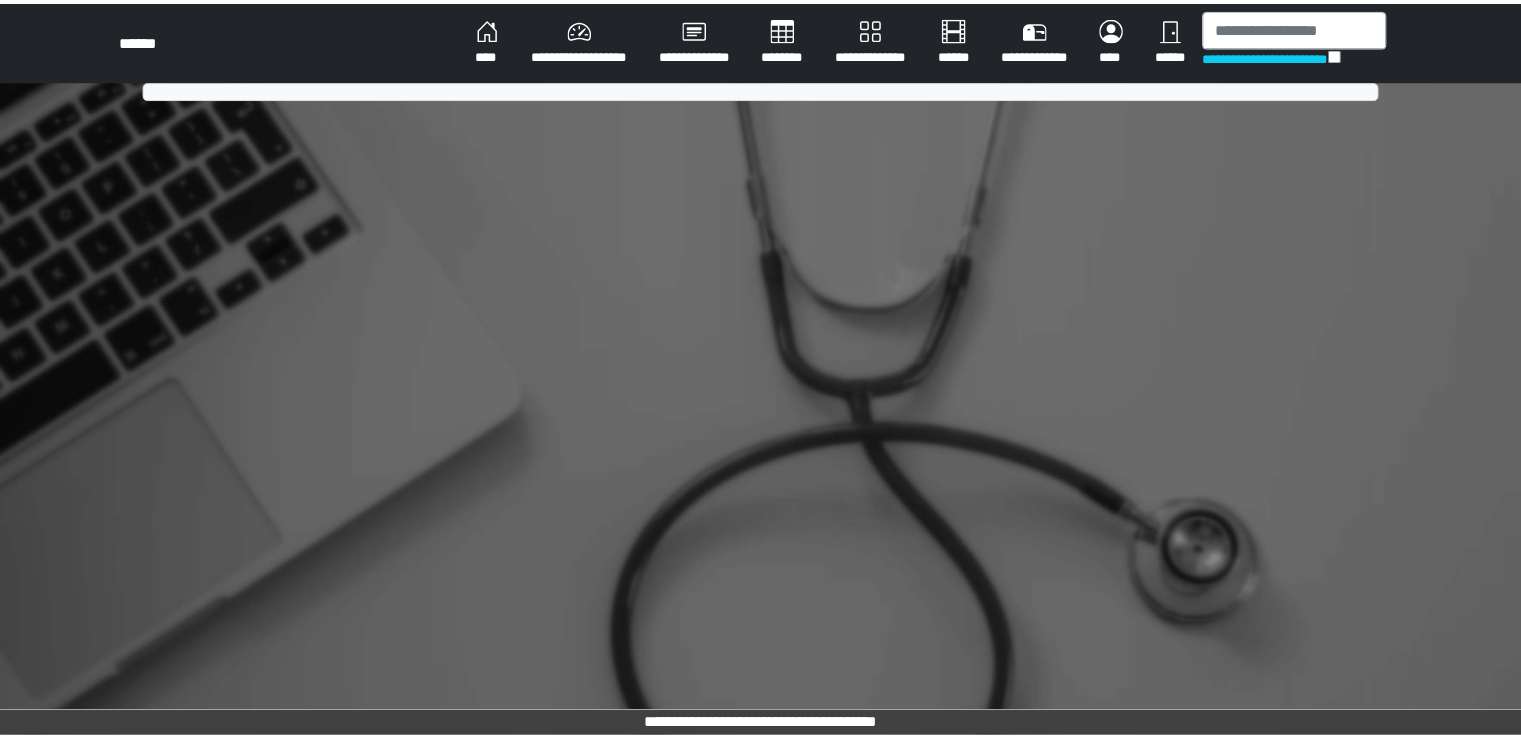 scroll, scrollTop: 0, scrollLeft: 0, axis: both 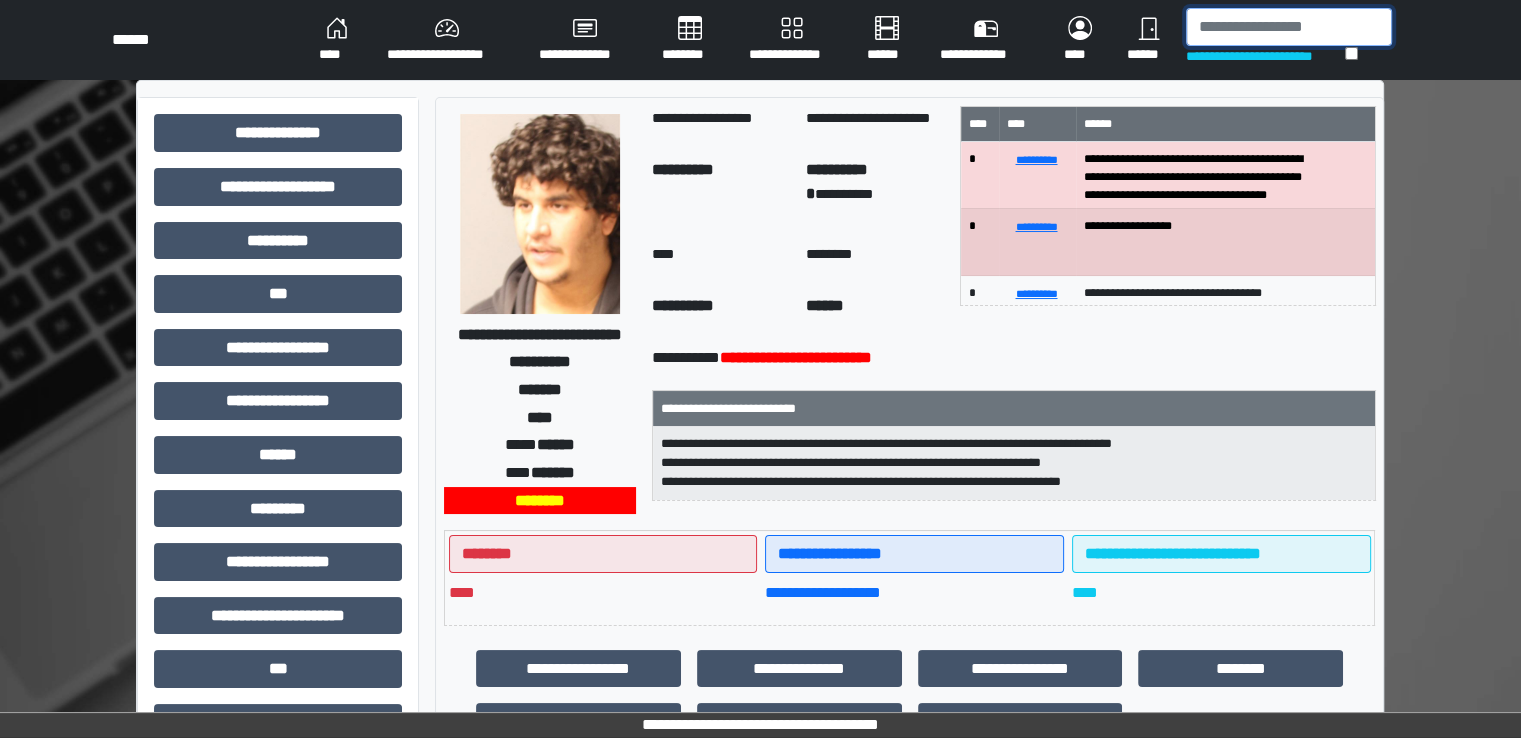 click at bounding box center [1289, 27] 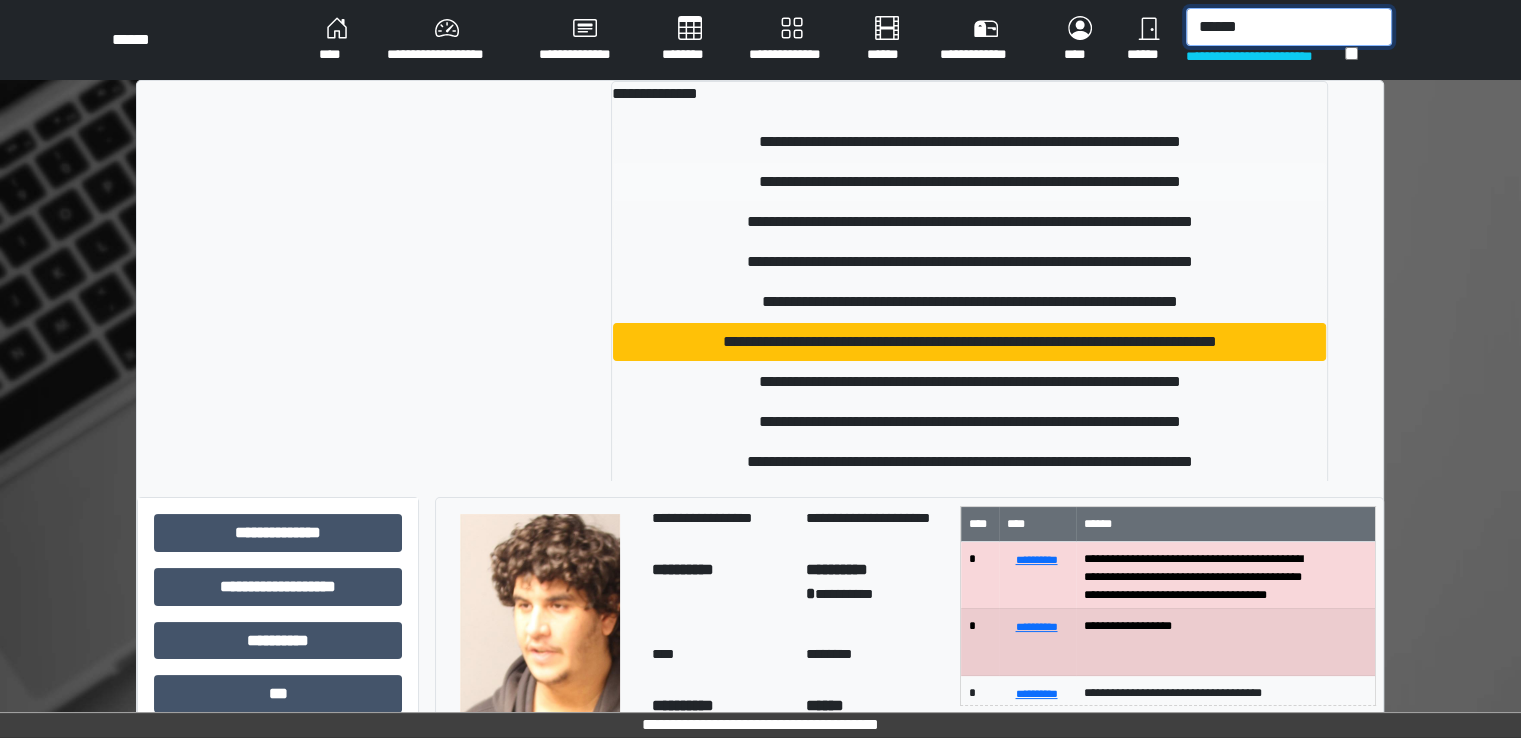 type on "******" 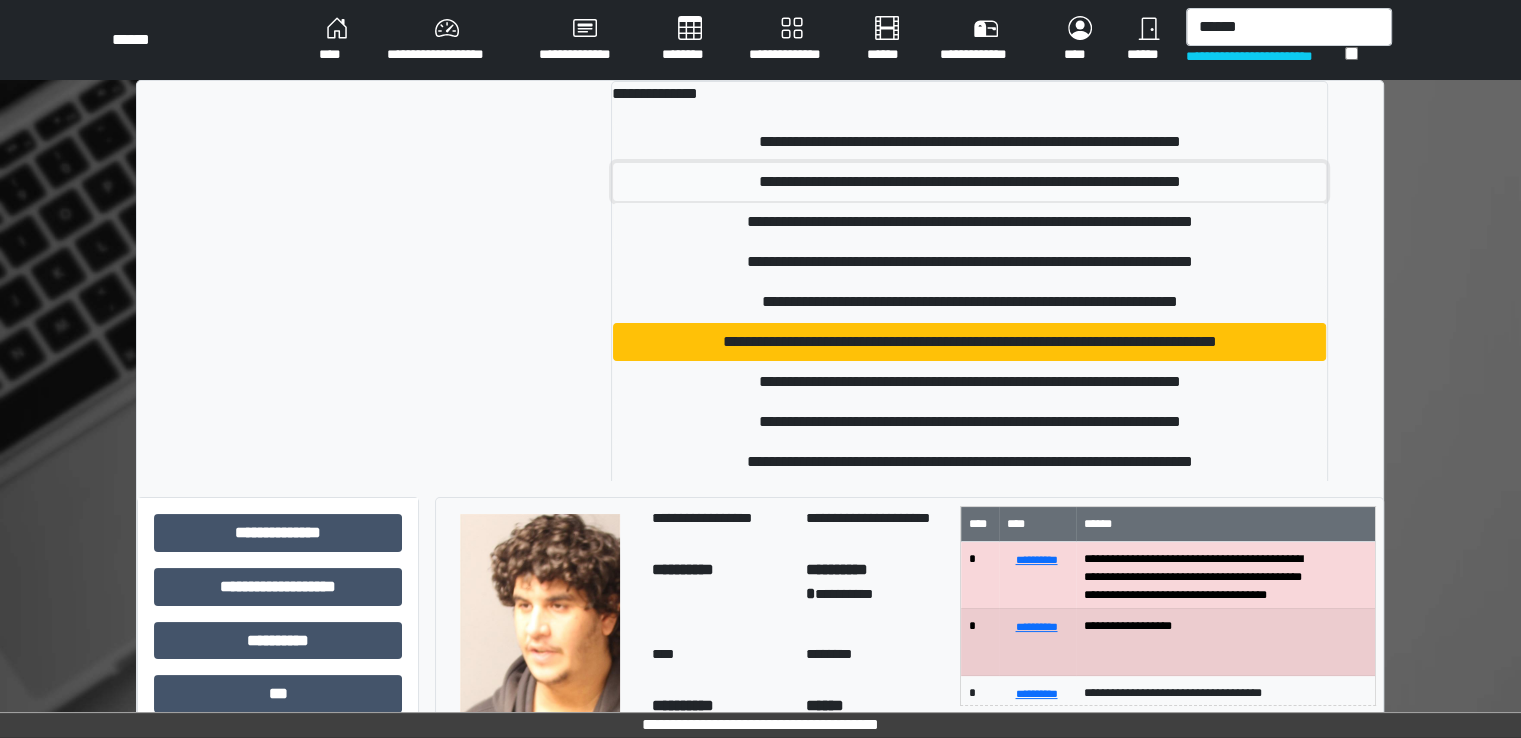click on "**********" at bounding box center [970, 182] 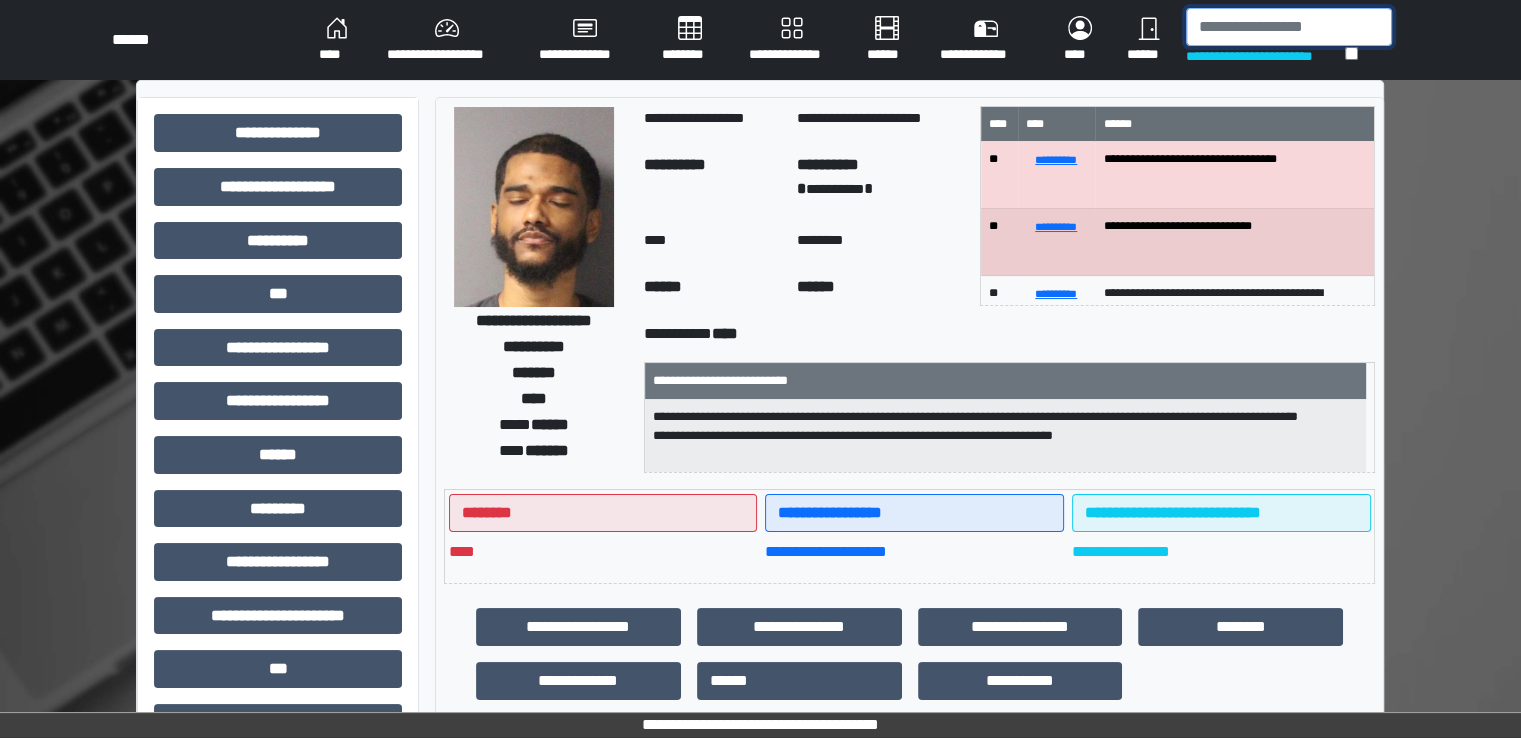 click at bounding box center [1289, 27] 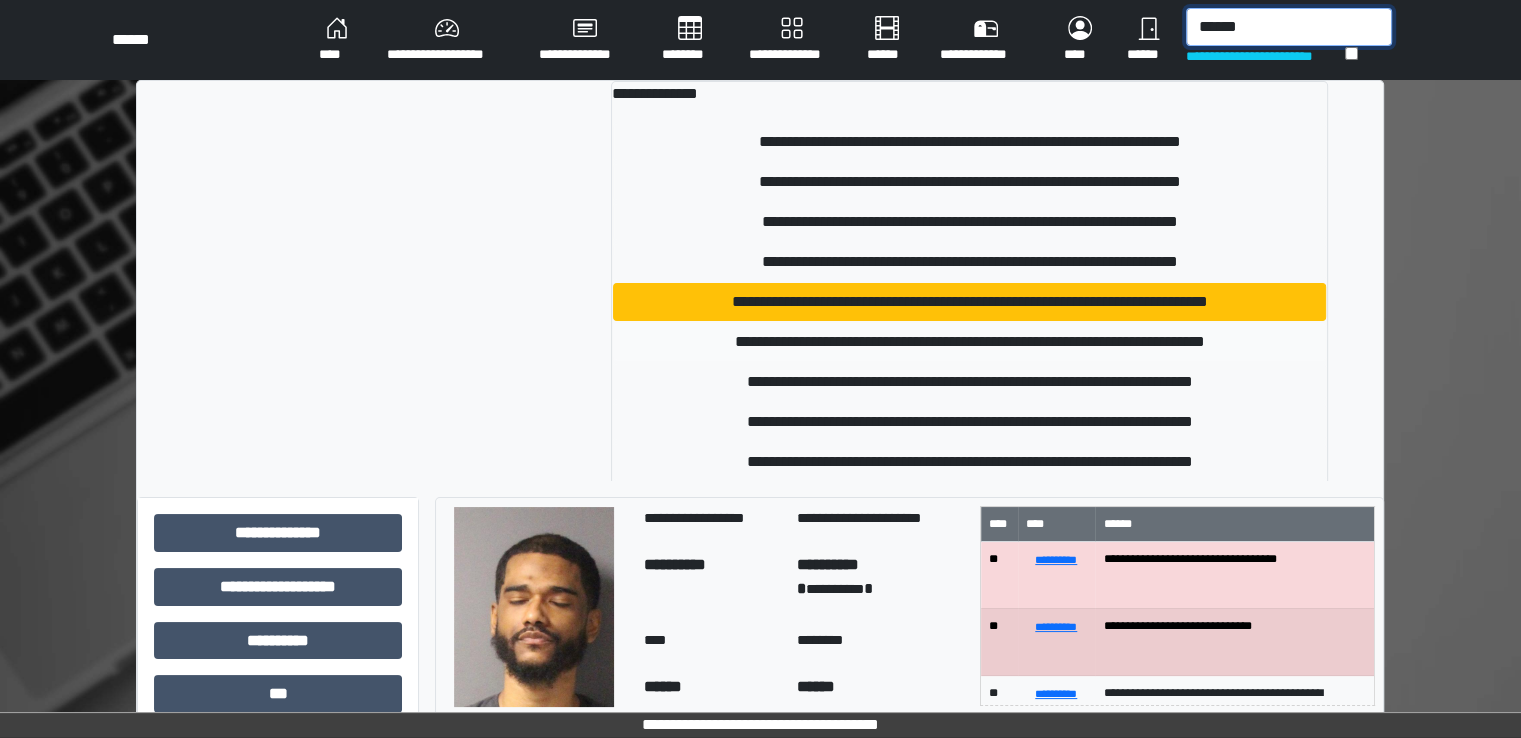 type on "******" 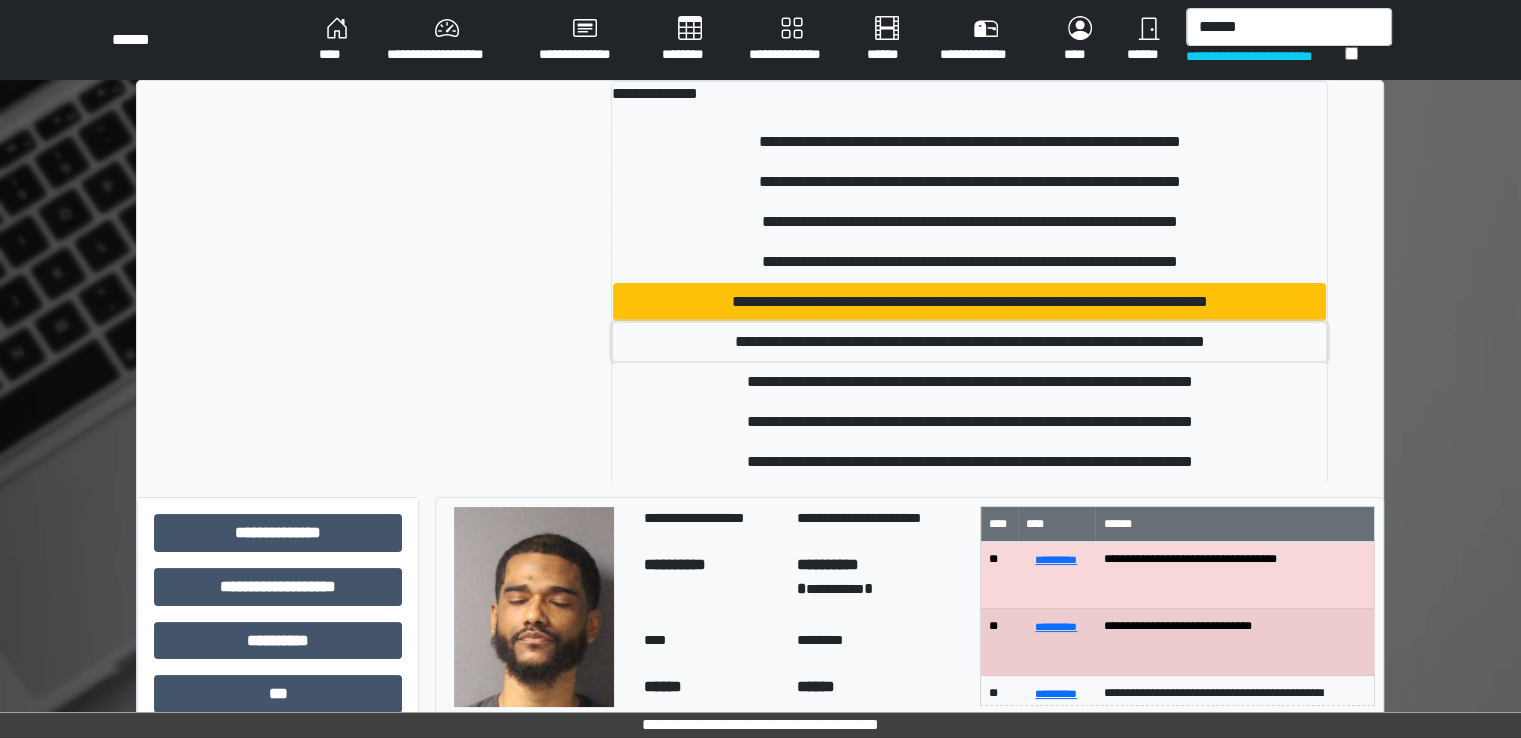 click on "**********" at bounding box center (970, 342) 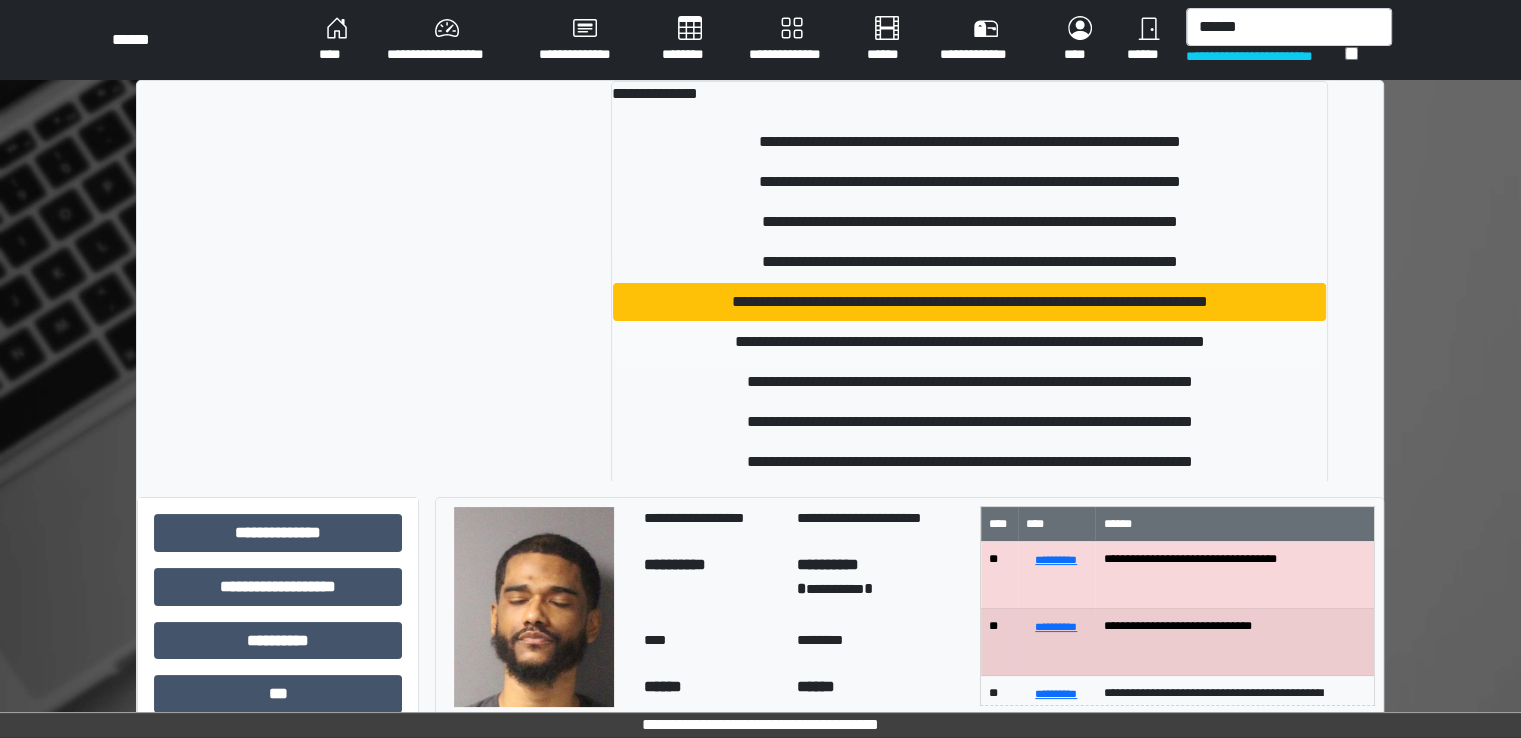 type 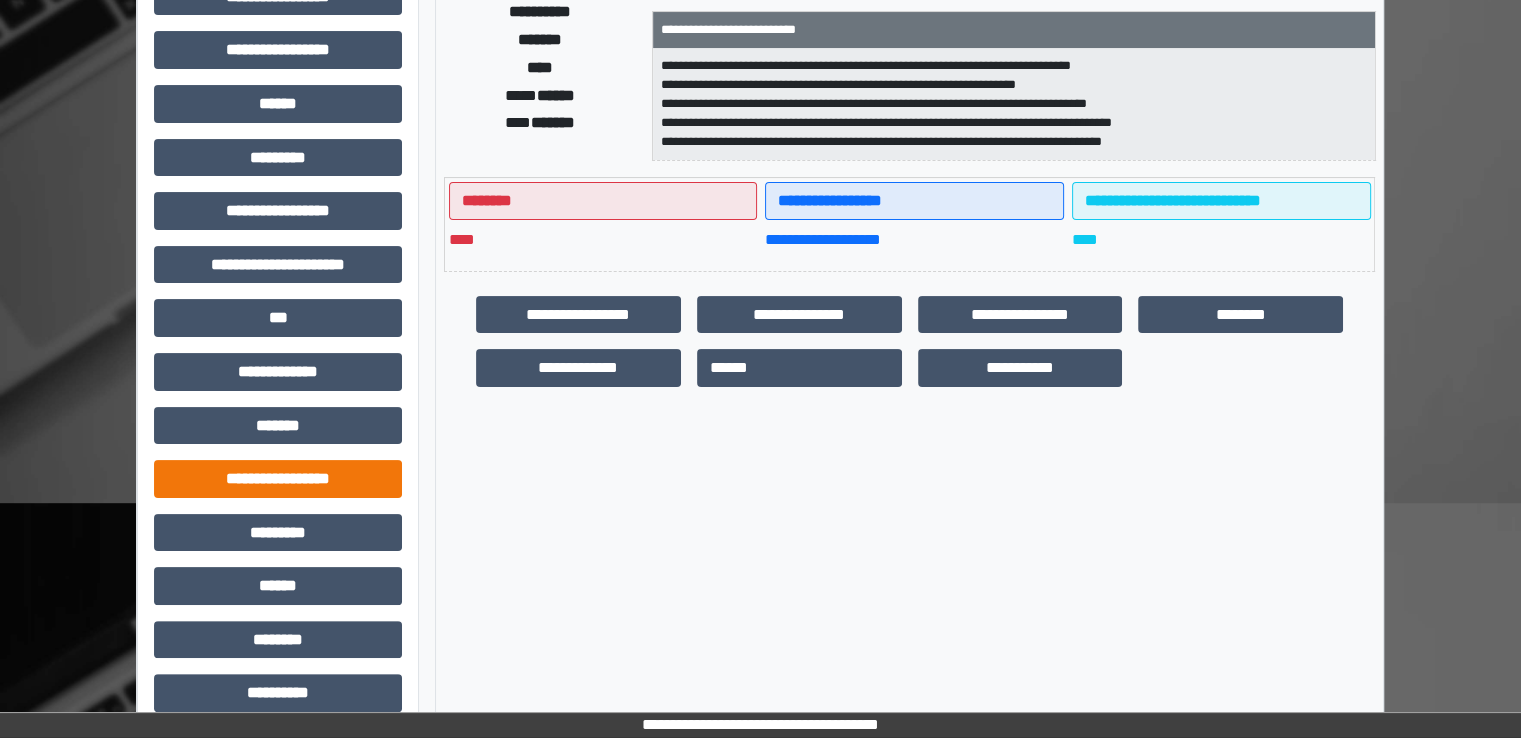 scroll, scrollTop: 400, scrollLeft: 0, axis: vertical 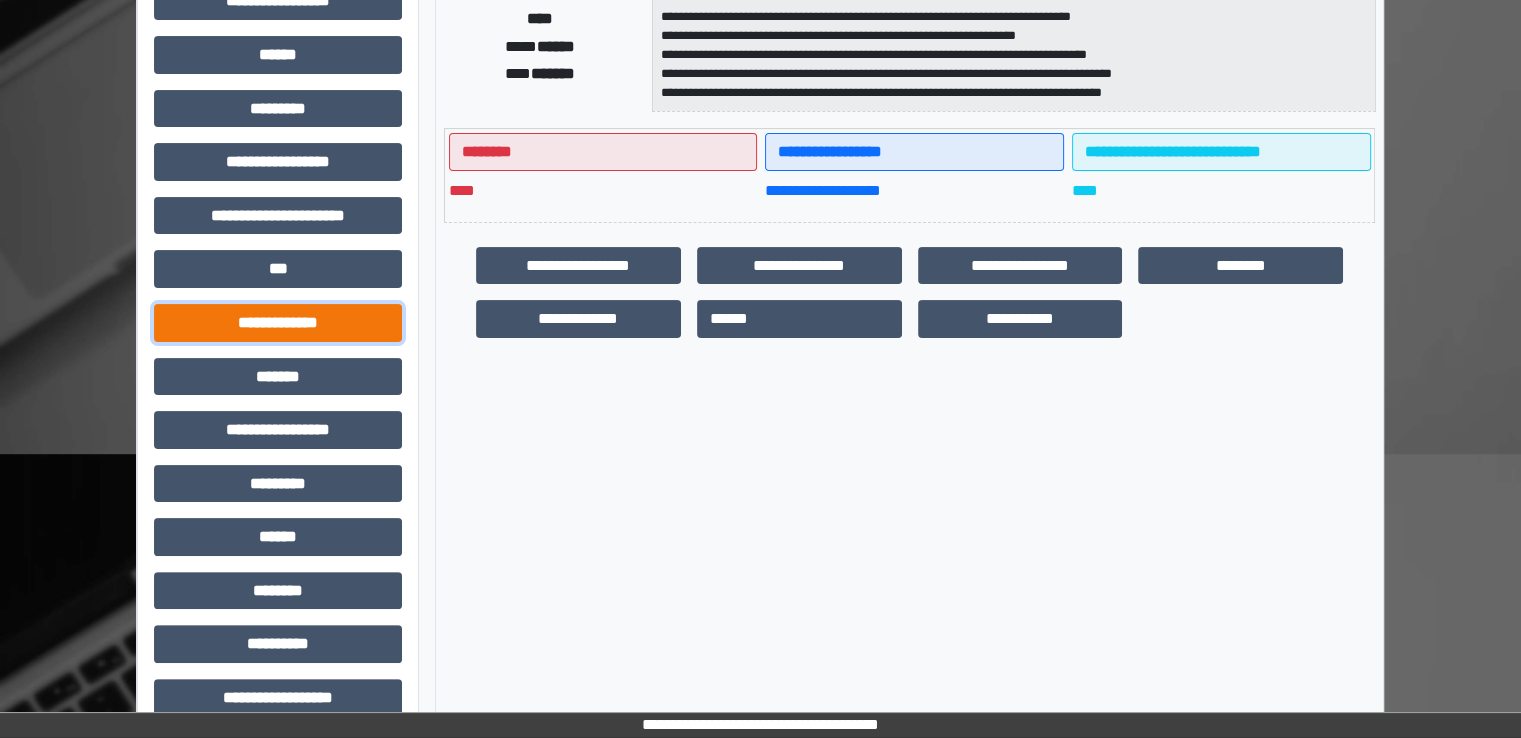 click on "**********" at bounding box center (278, 323) 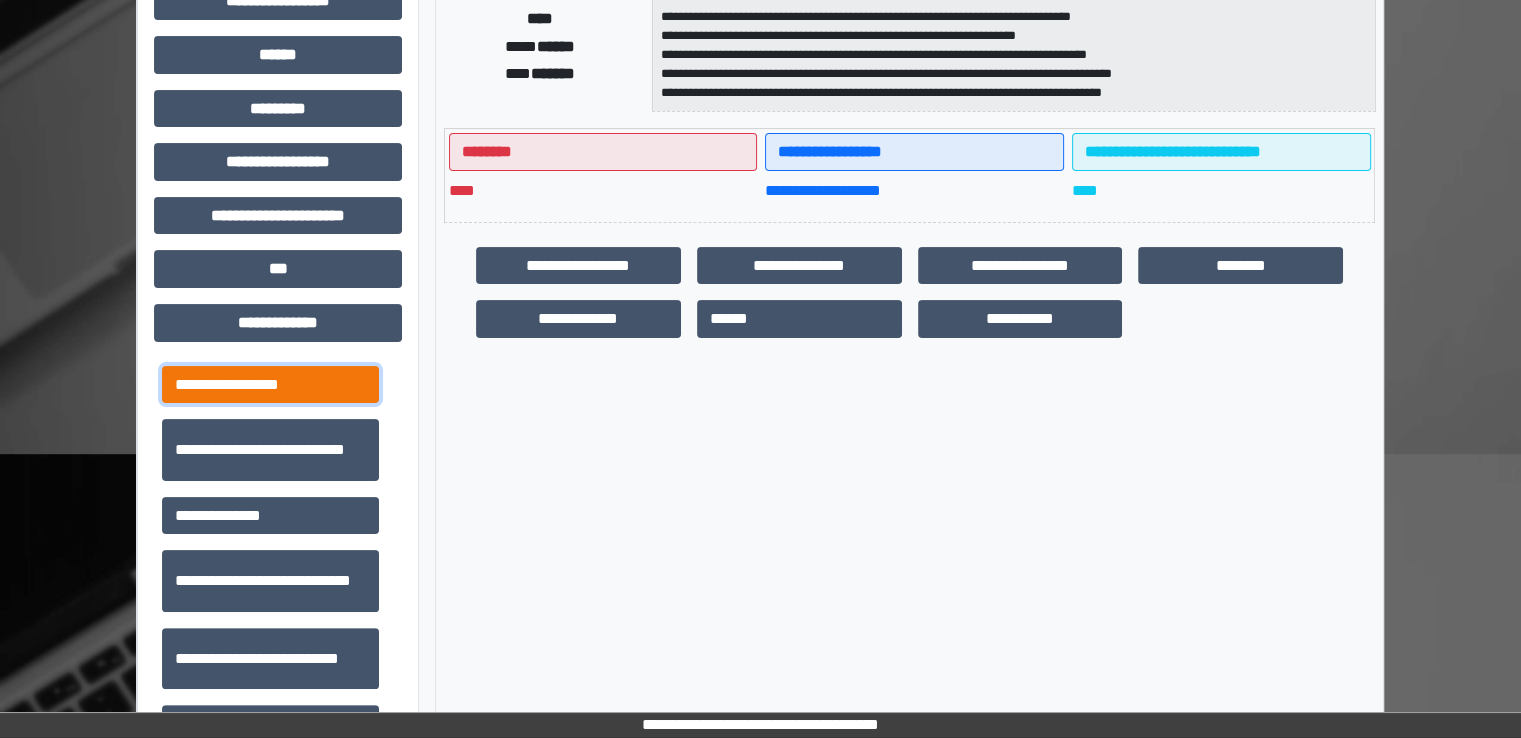 click on "**********" at bounding box center [270, 385] 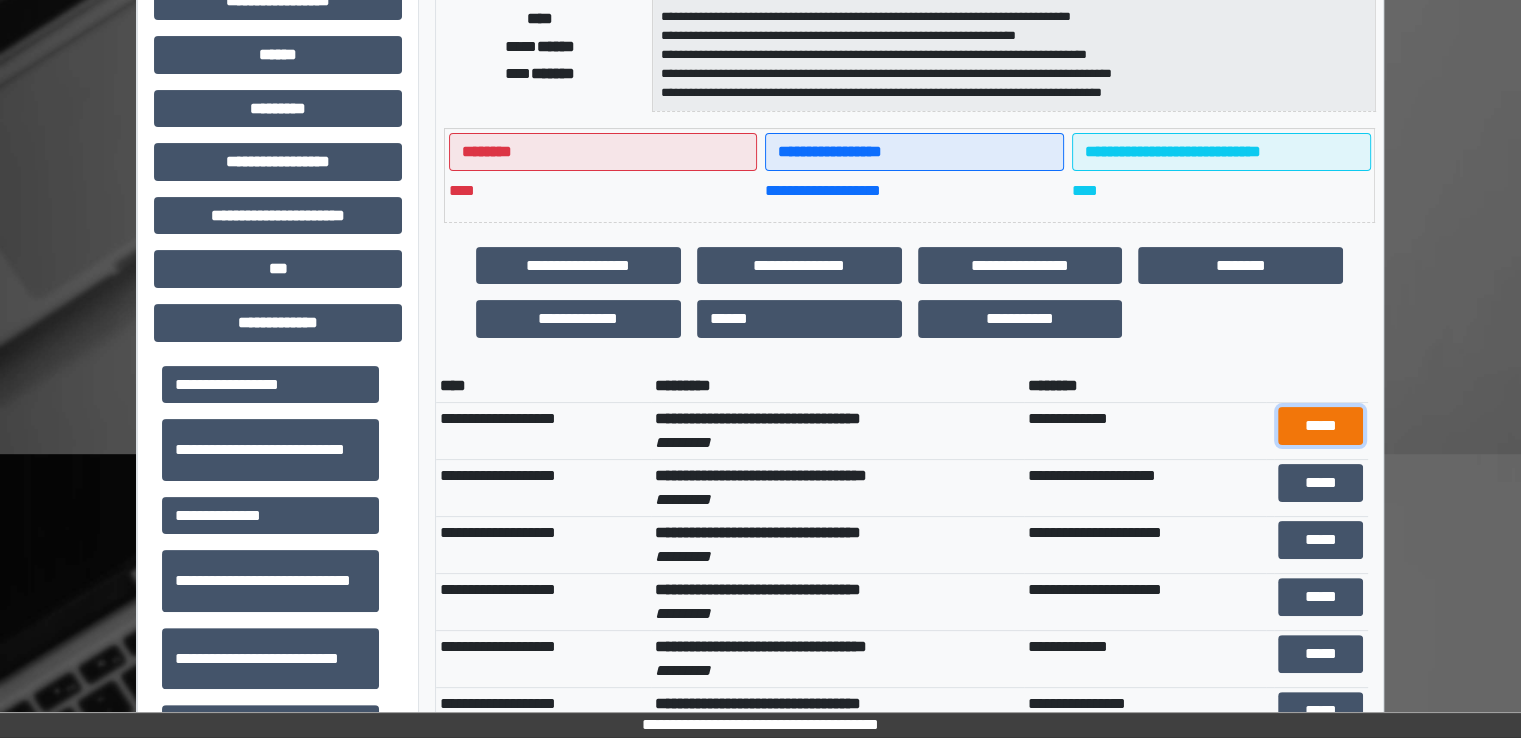click on "*****" at bounding box center [1320, 426] 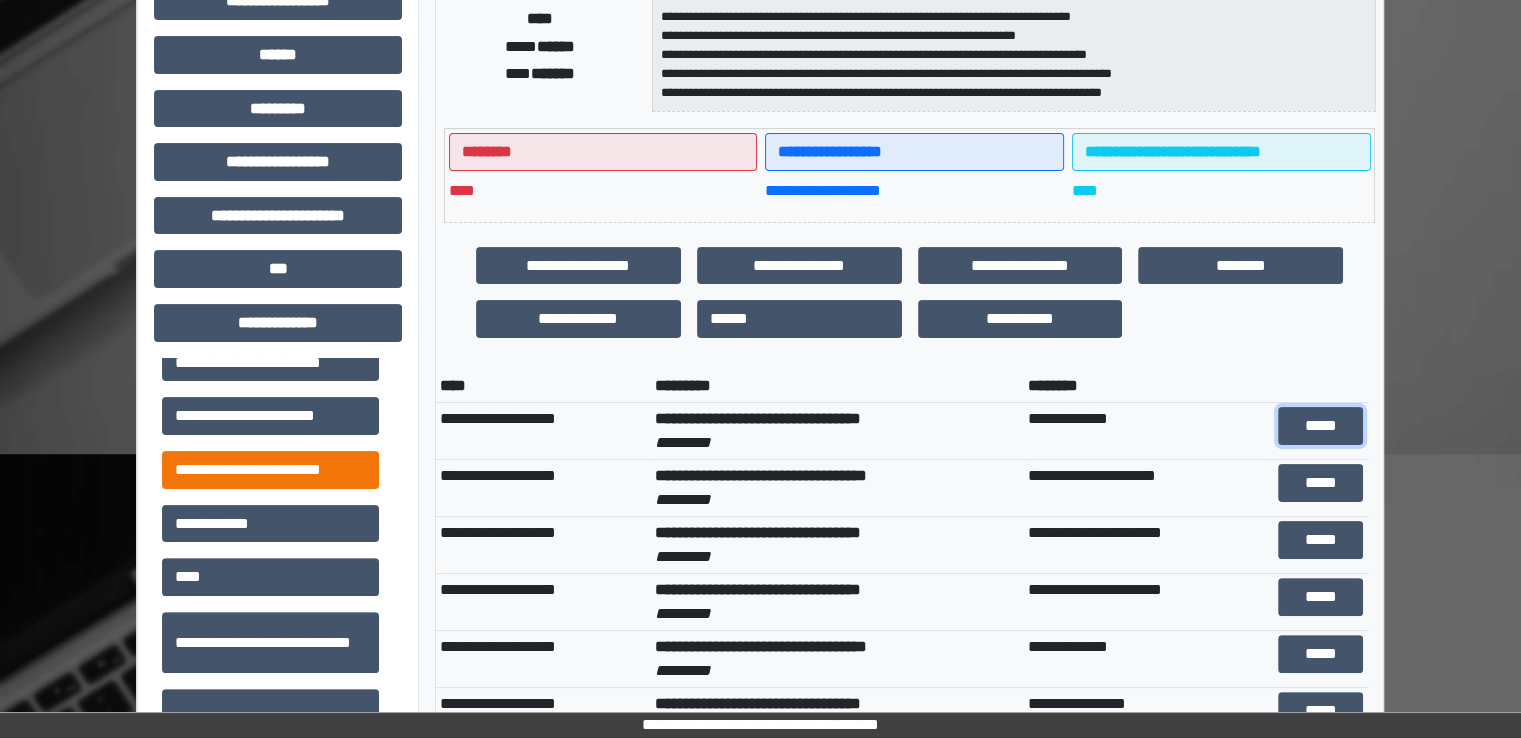 scroll, scrollTop: 500, scrollLeft: 0, axis: vertical 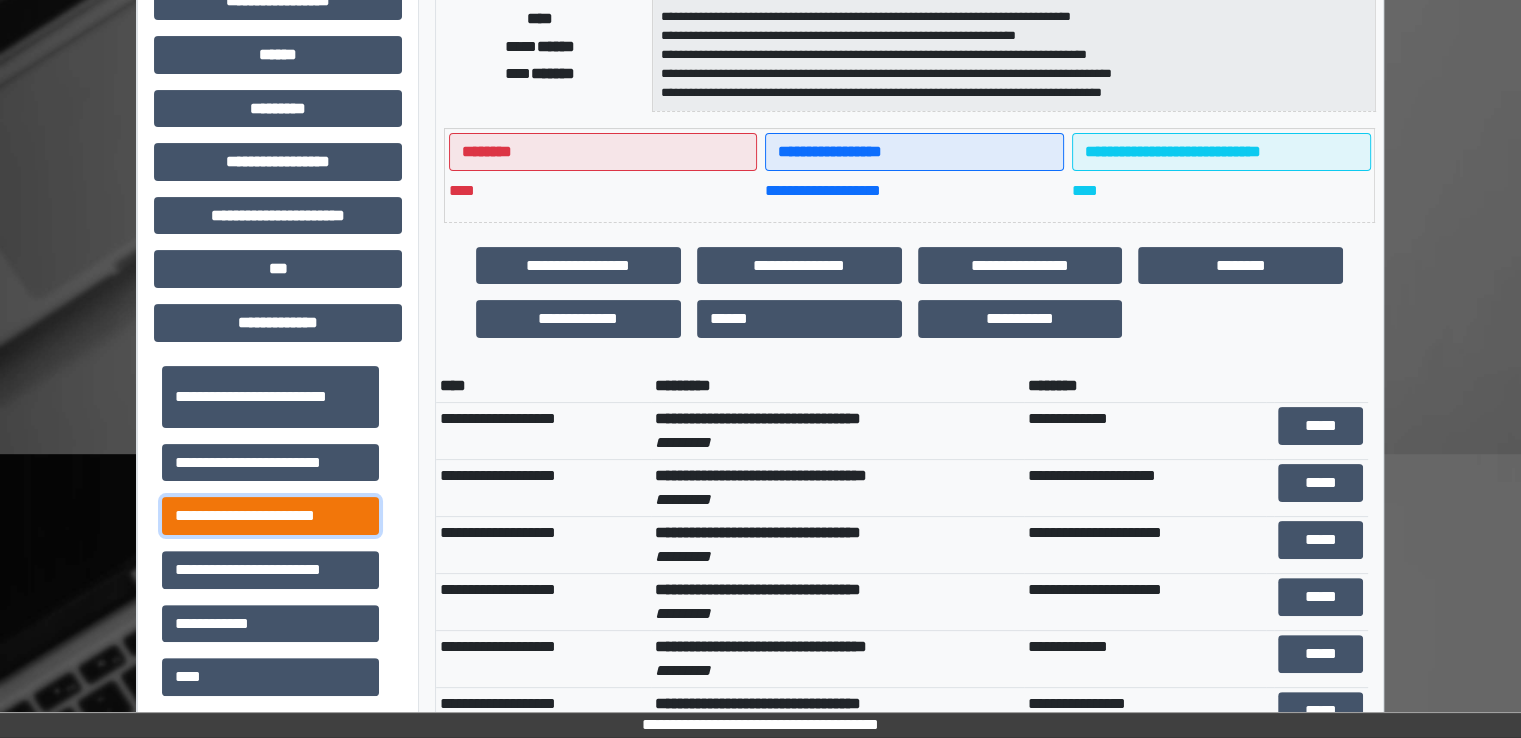 click on "**********" at bounding box center (270, 516) 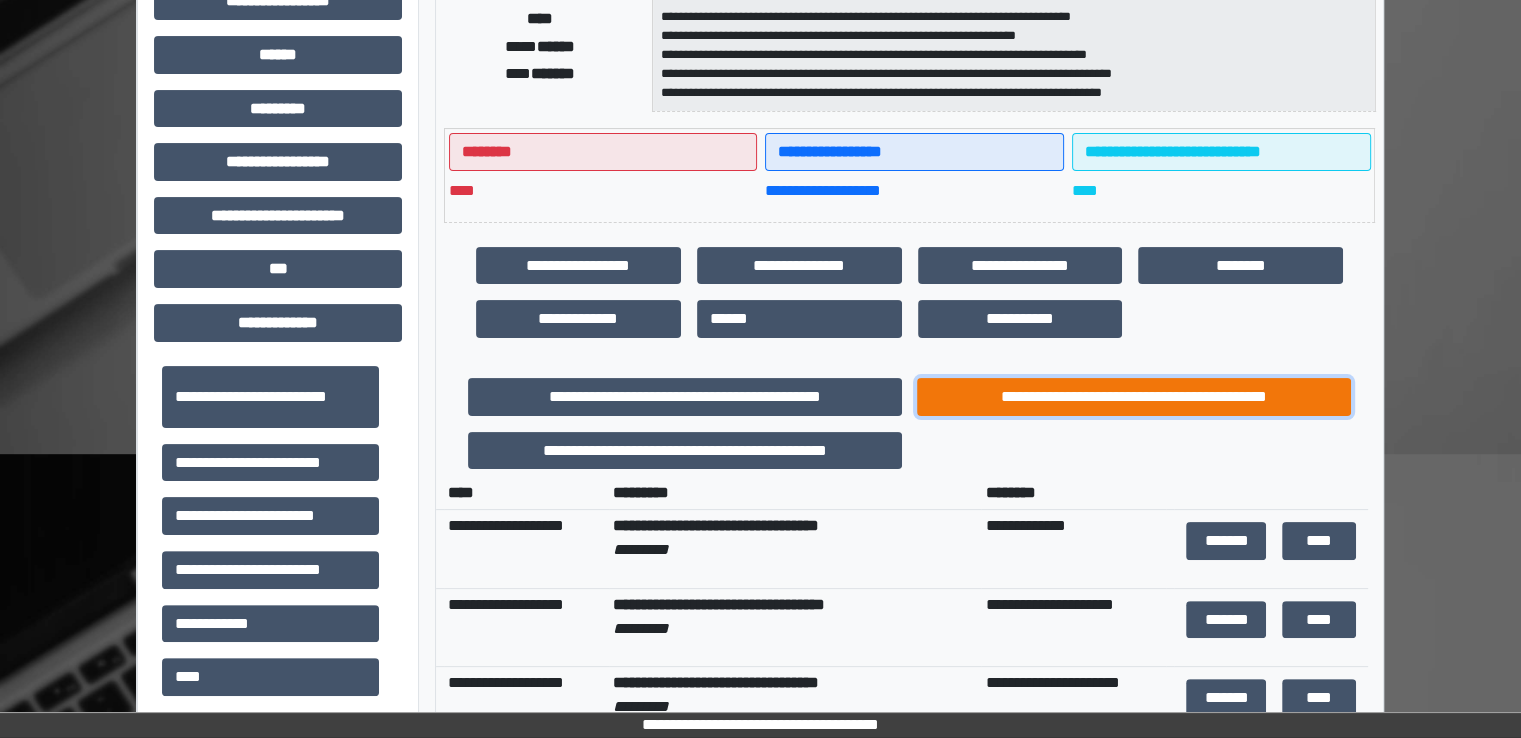 click on "**********" at bounding box center (1134, 397) 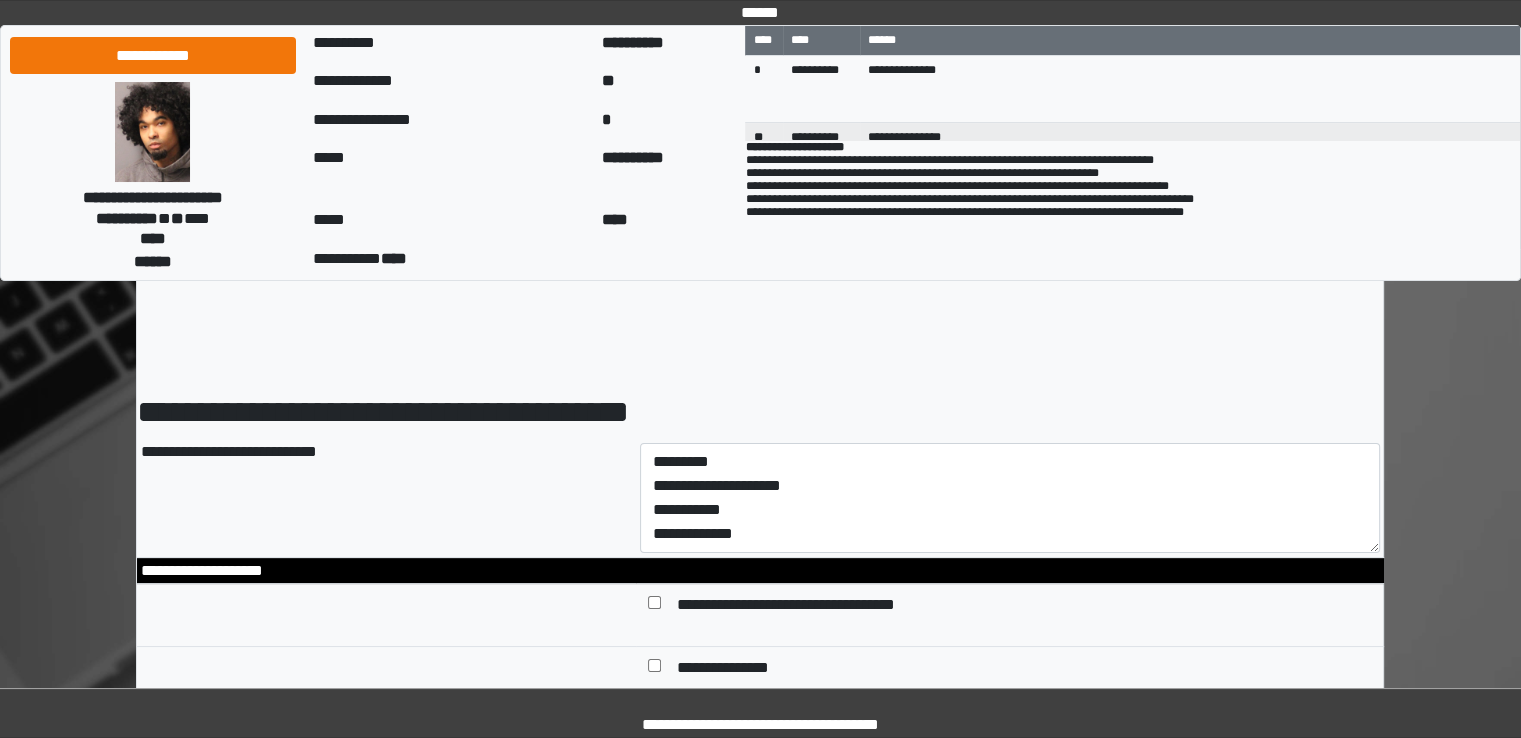 scroll, scrollTop: 200, scrollLeft: 0, axis: vertical 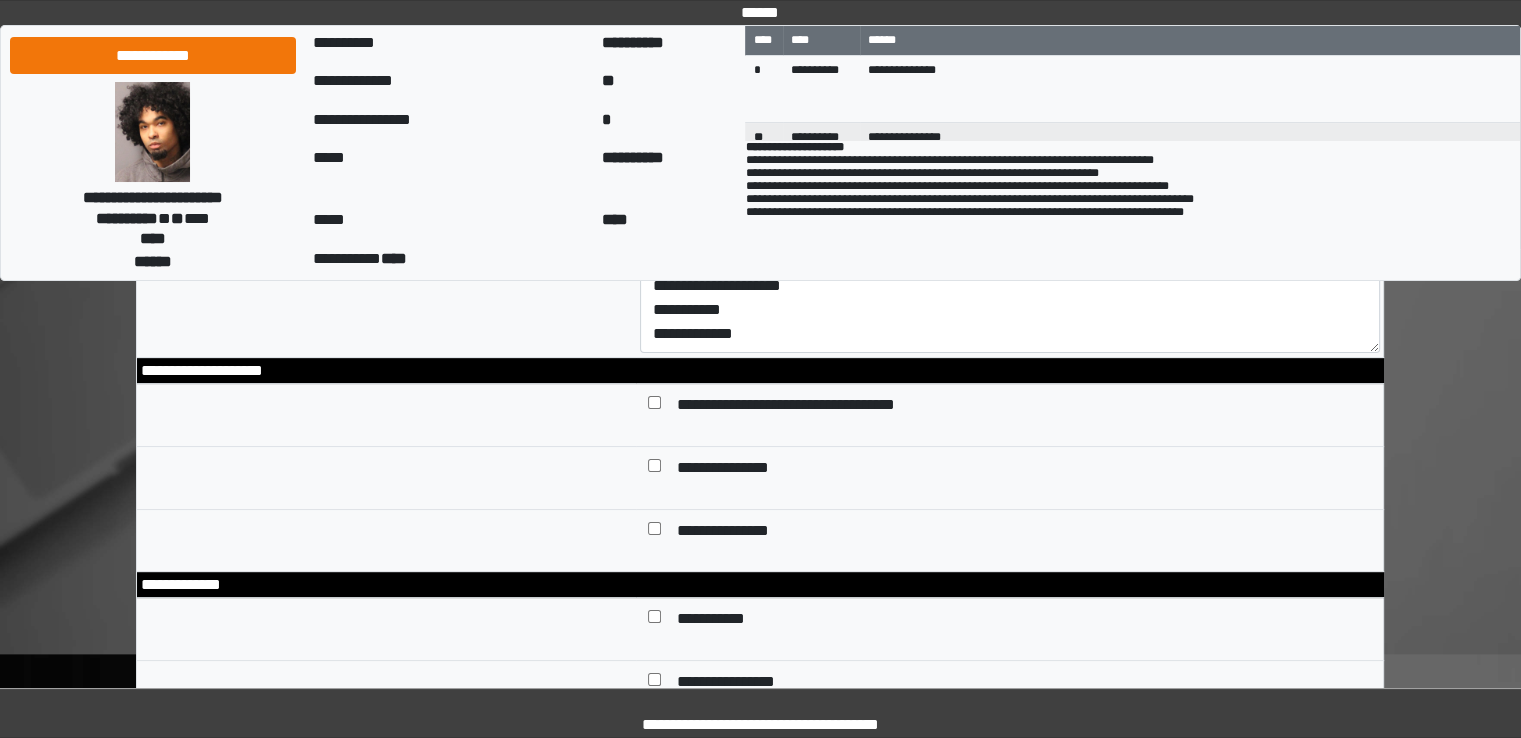 type on "**********" 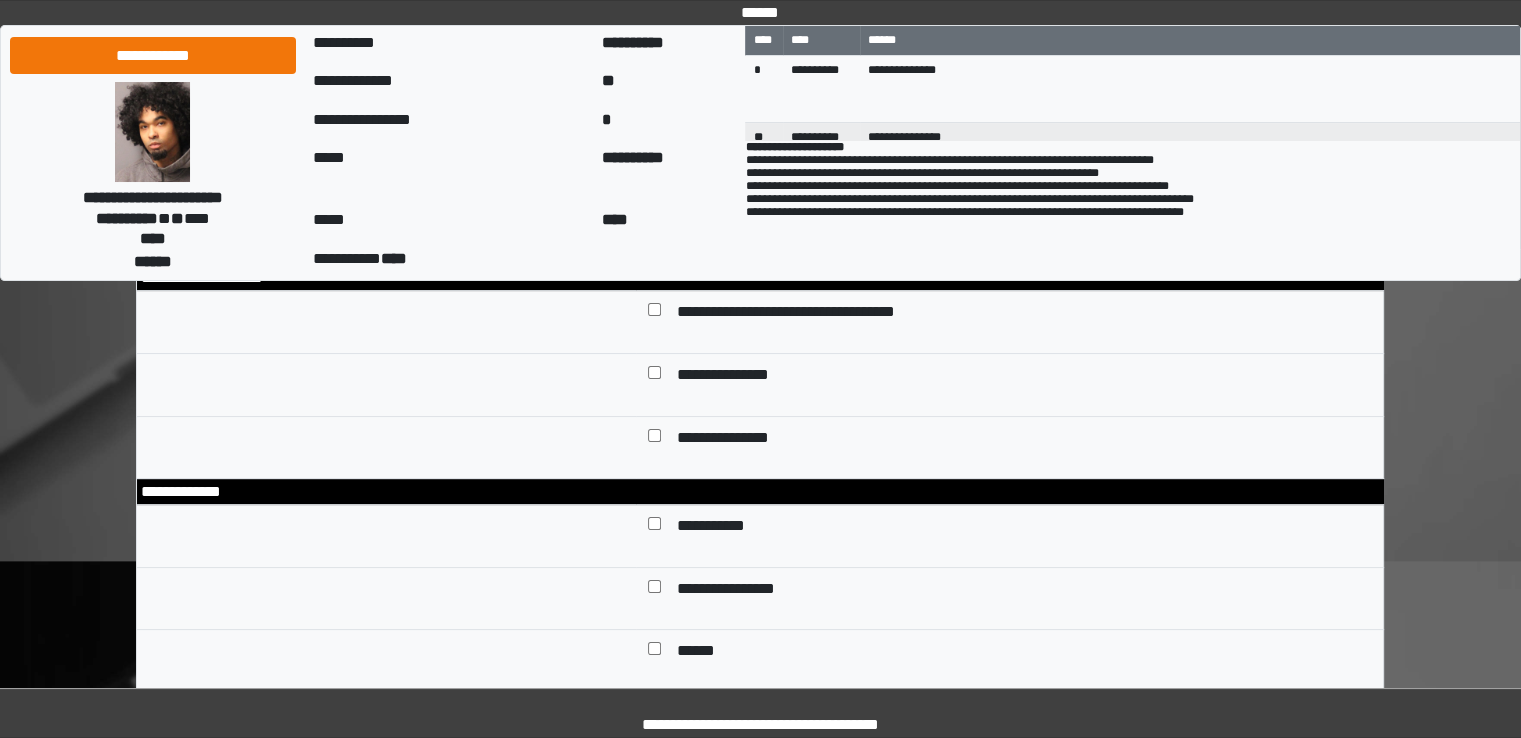 scroll, scrollTop: 400, scrollLeft: 0, axis: vertical 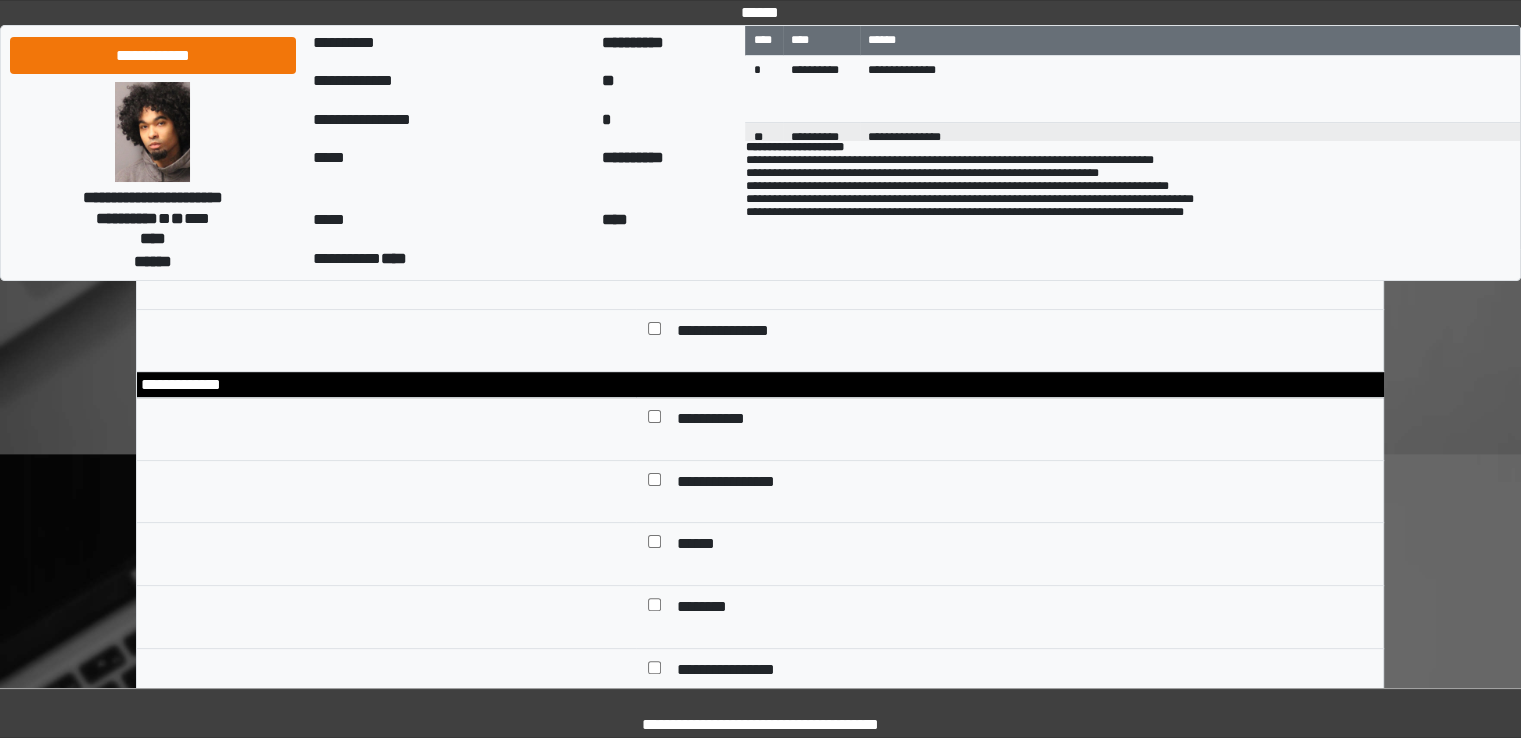 click at bounding box center (654, 421) 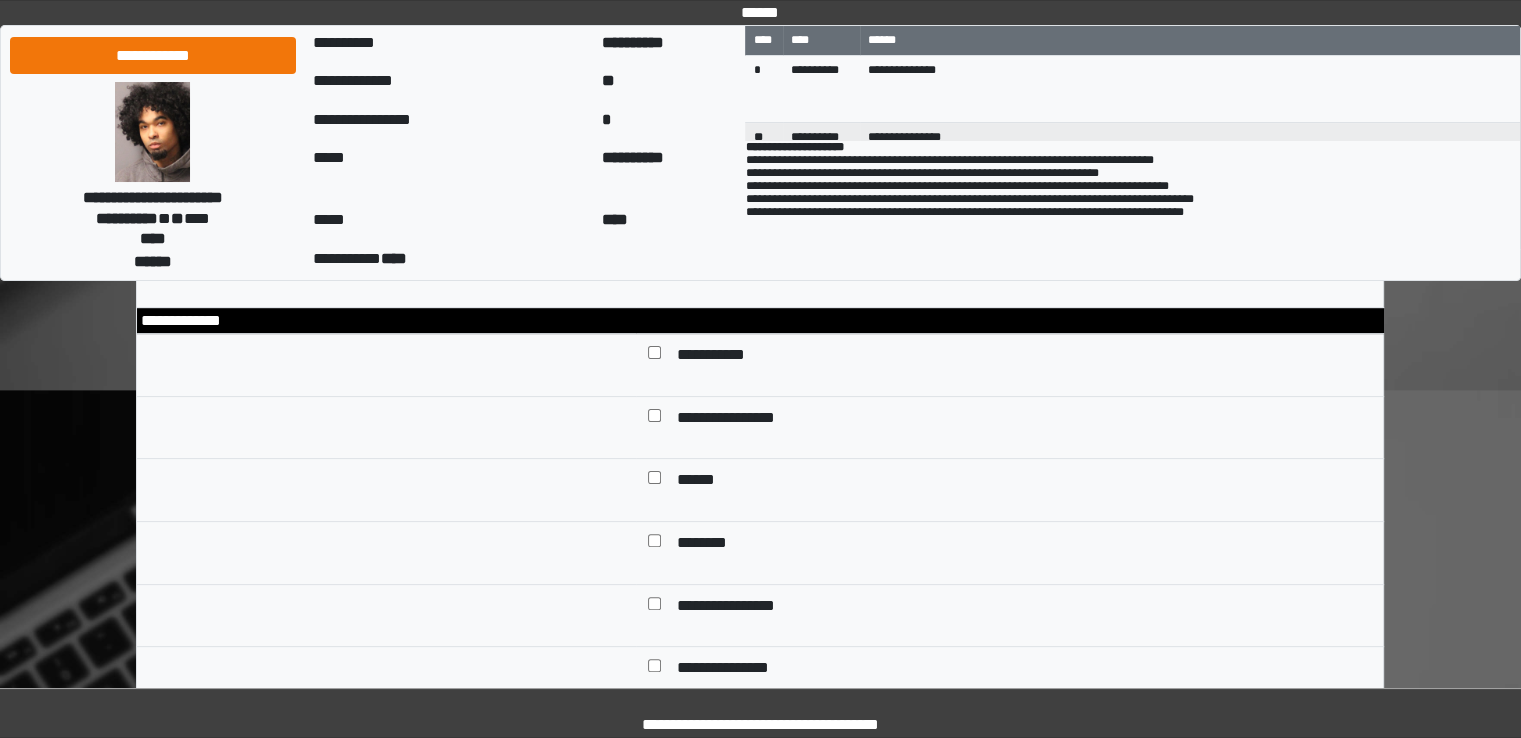 scroll, scrollTop: 500, scrollLeft: 0, axis: vertical 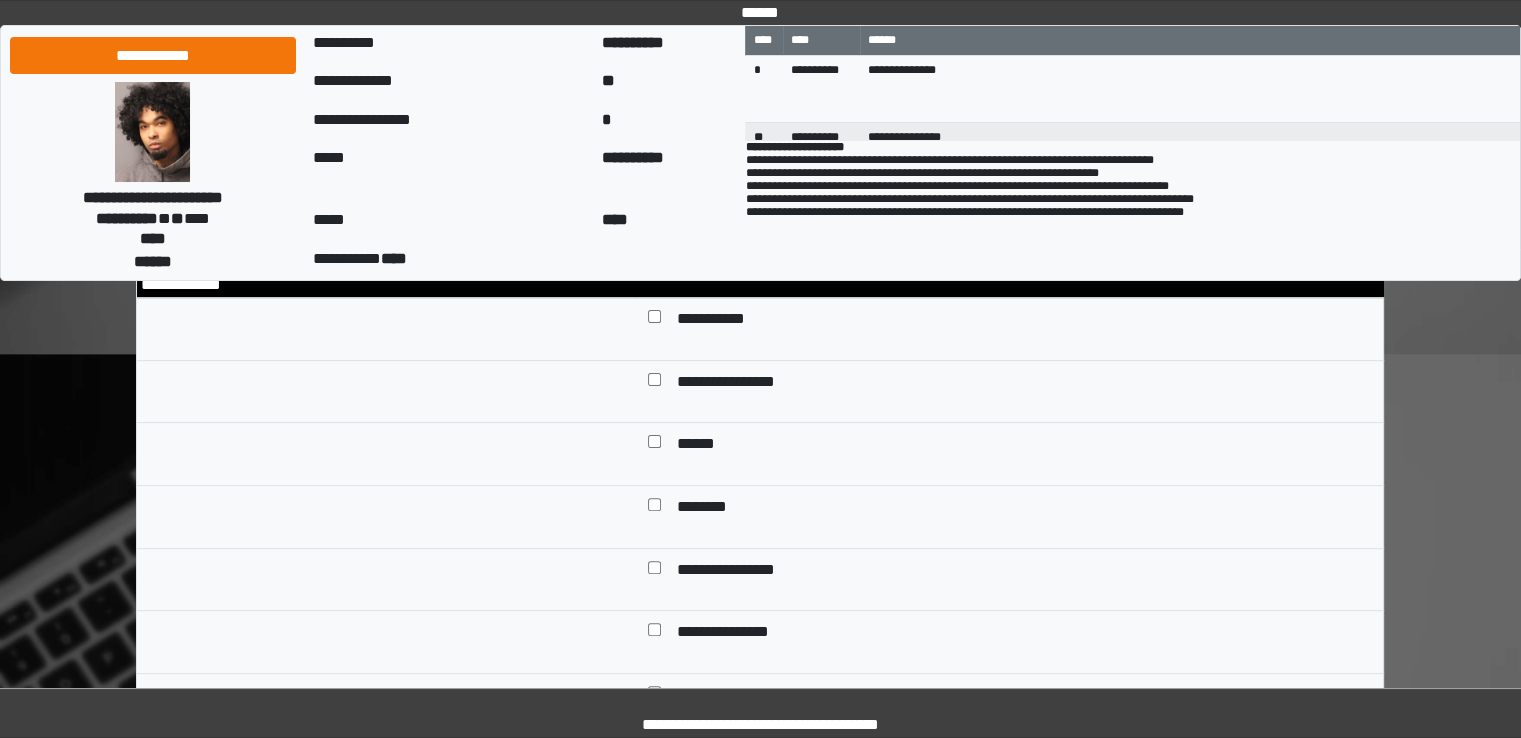 click at bounding box center [654, 572] 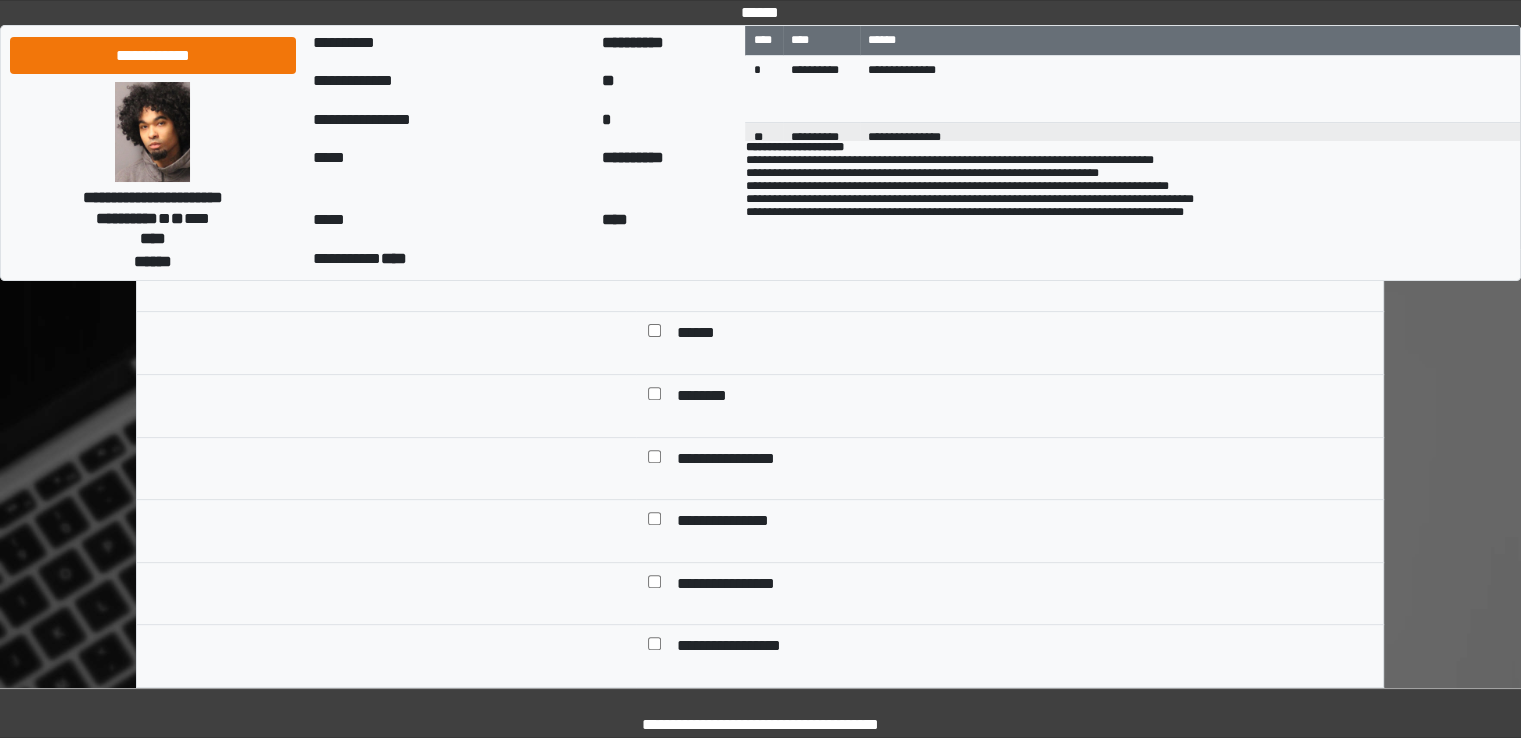 scroll, scrollTop: 700, scrollLeft: 0, axis: vertical 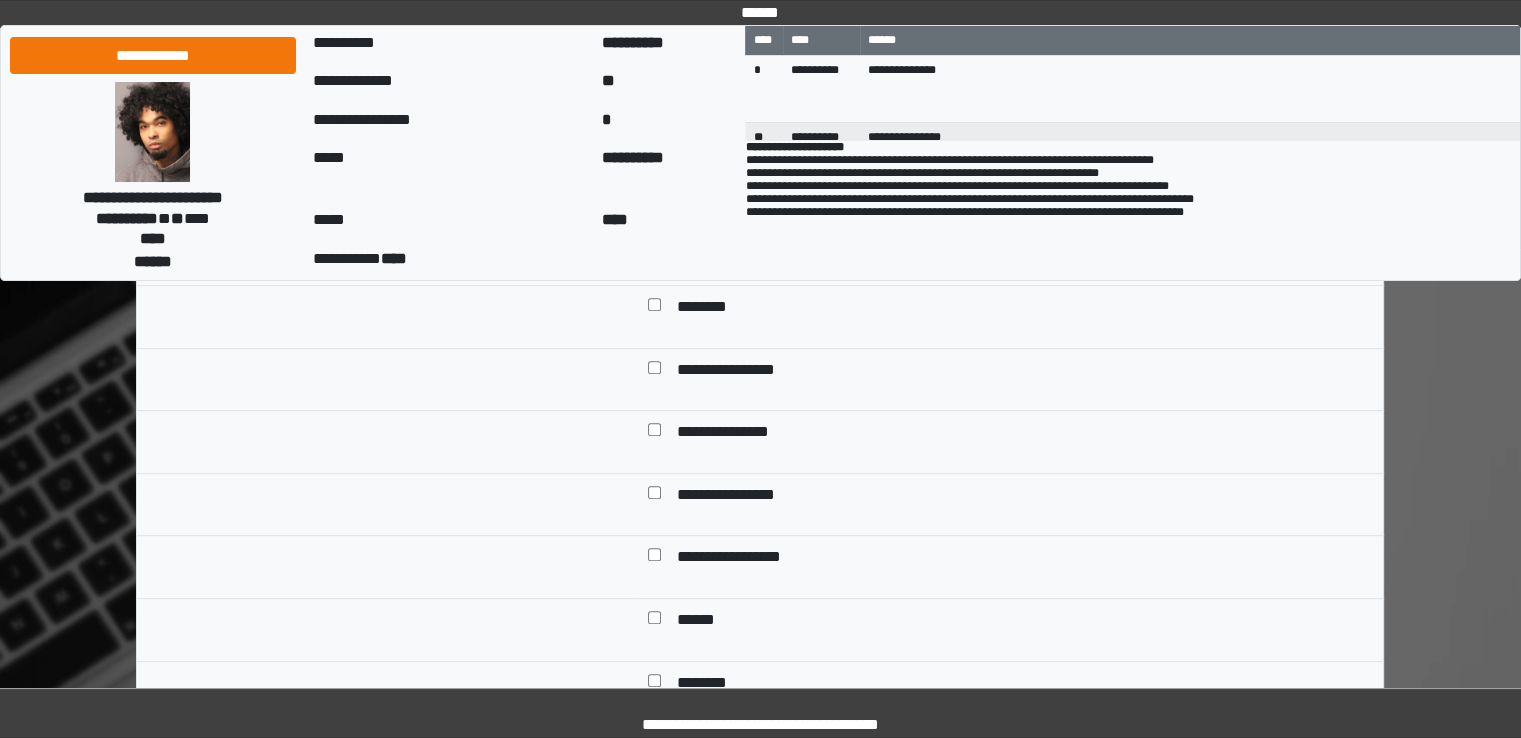 click at bounding box center (654, 622) 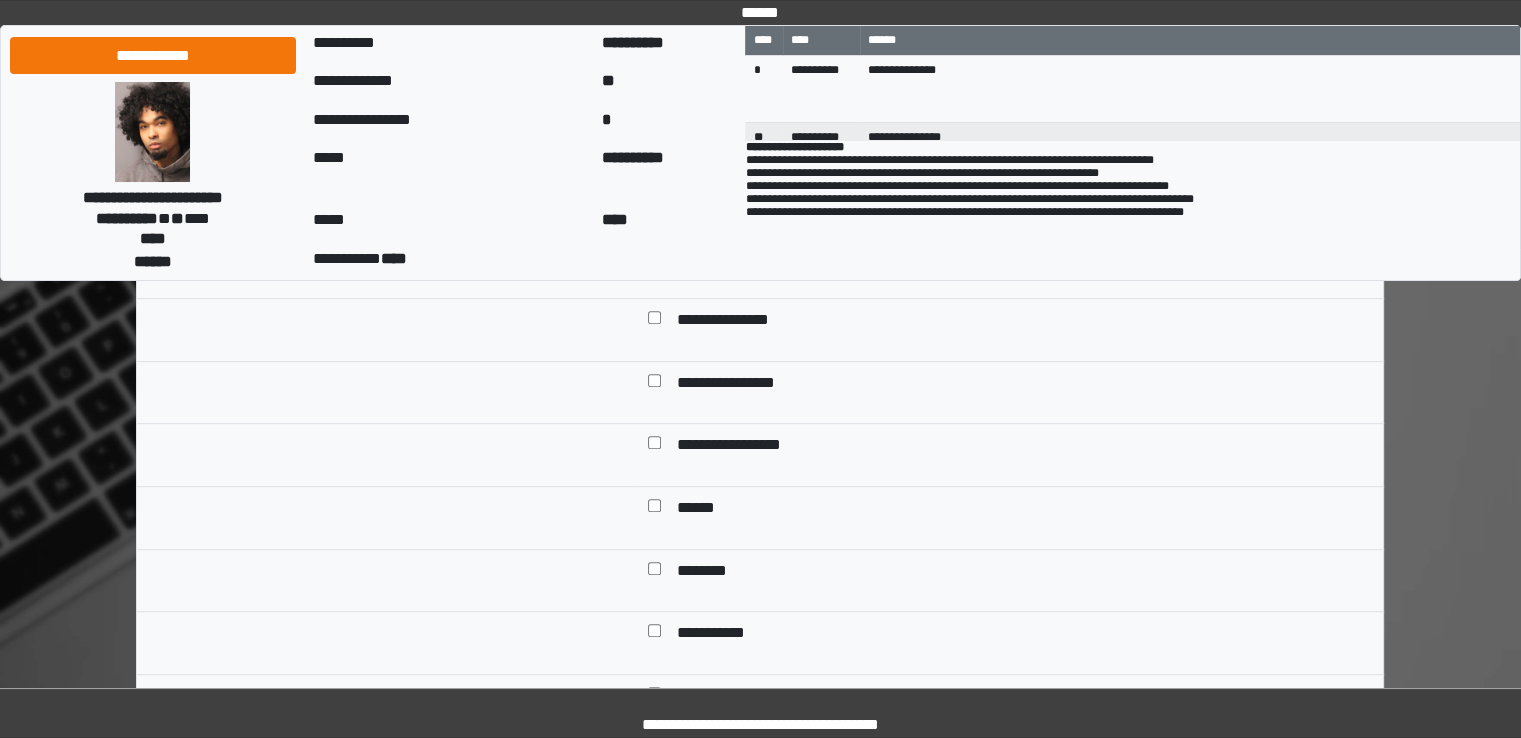 scroll, scrollTop: 900, scrollLeft: 0, axis: vertical 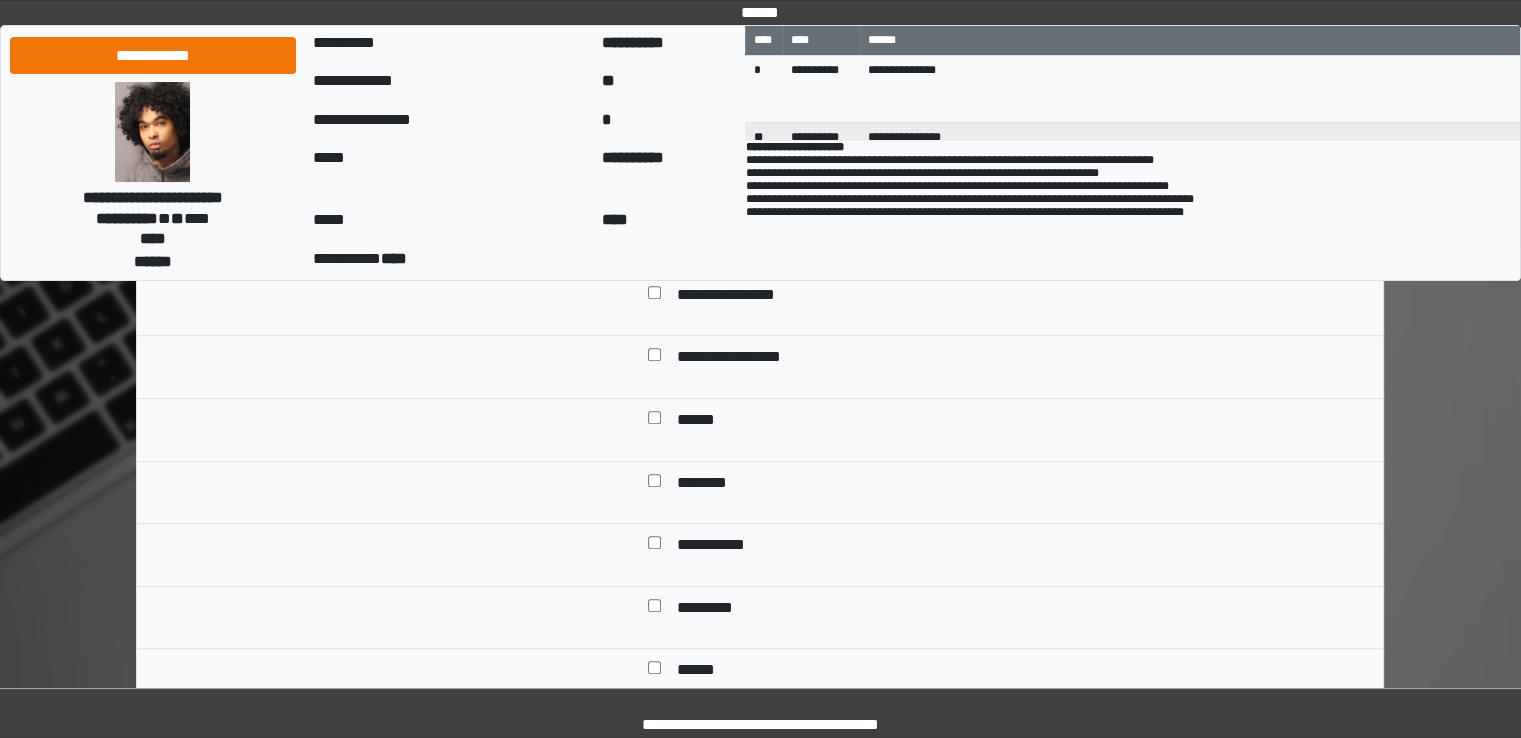 click at bounding box center [654, 547] 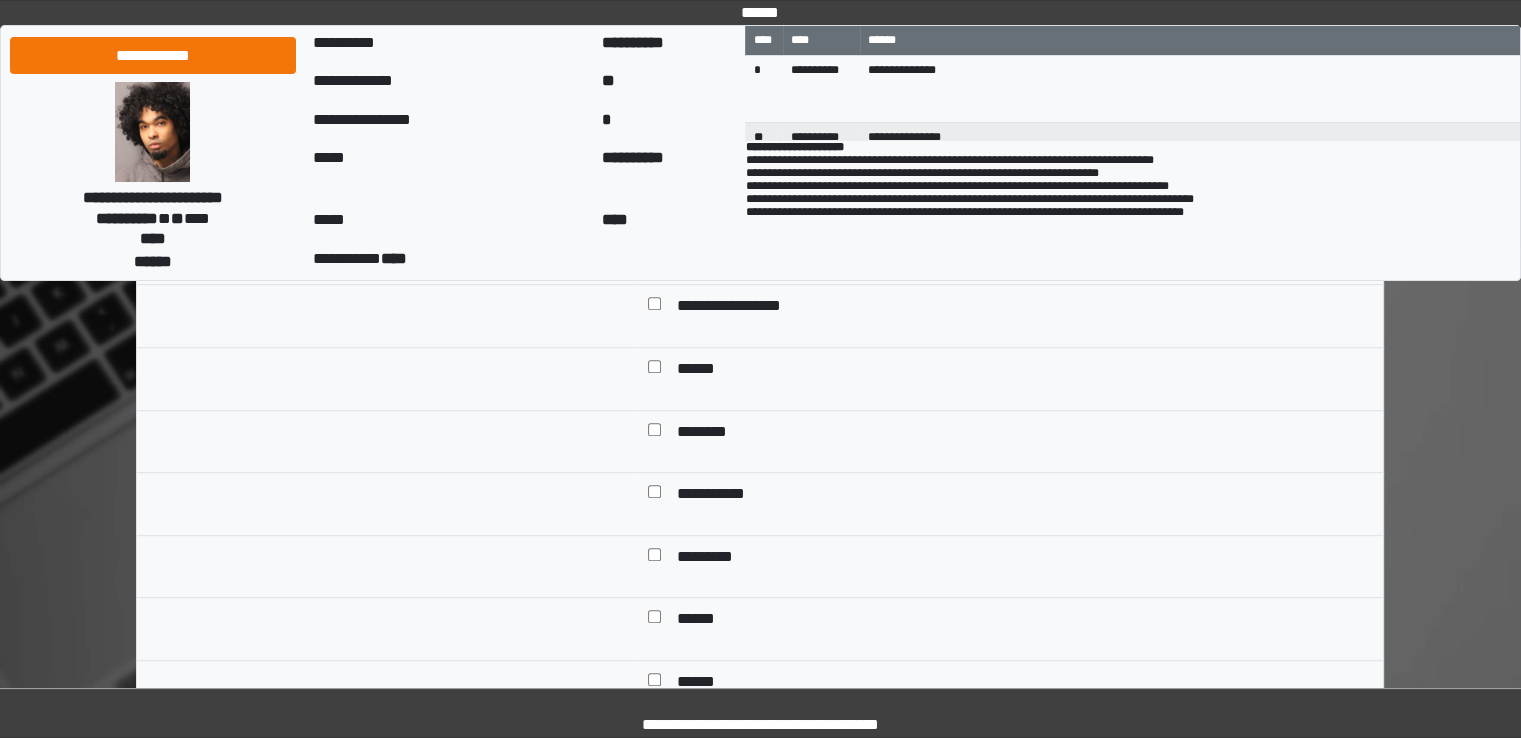 scroll, scrollTop: 1000, scrollLeft: 0, axis: vertical 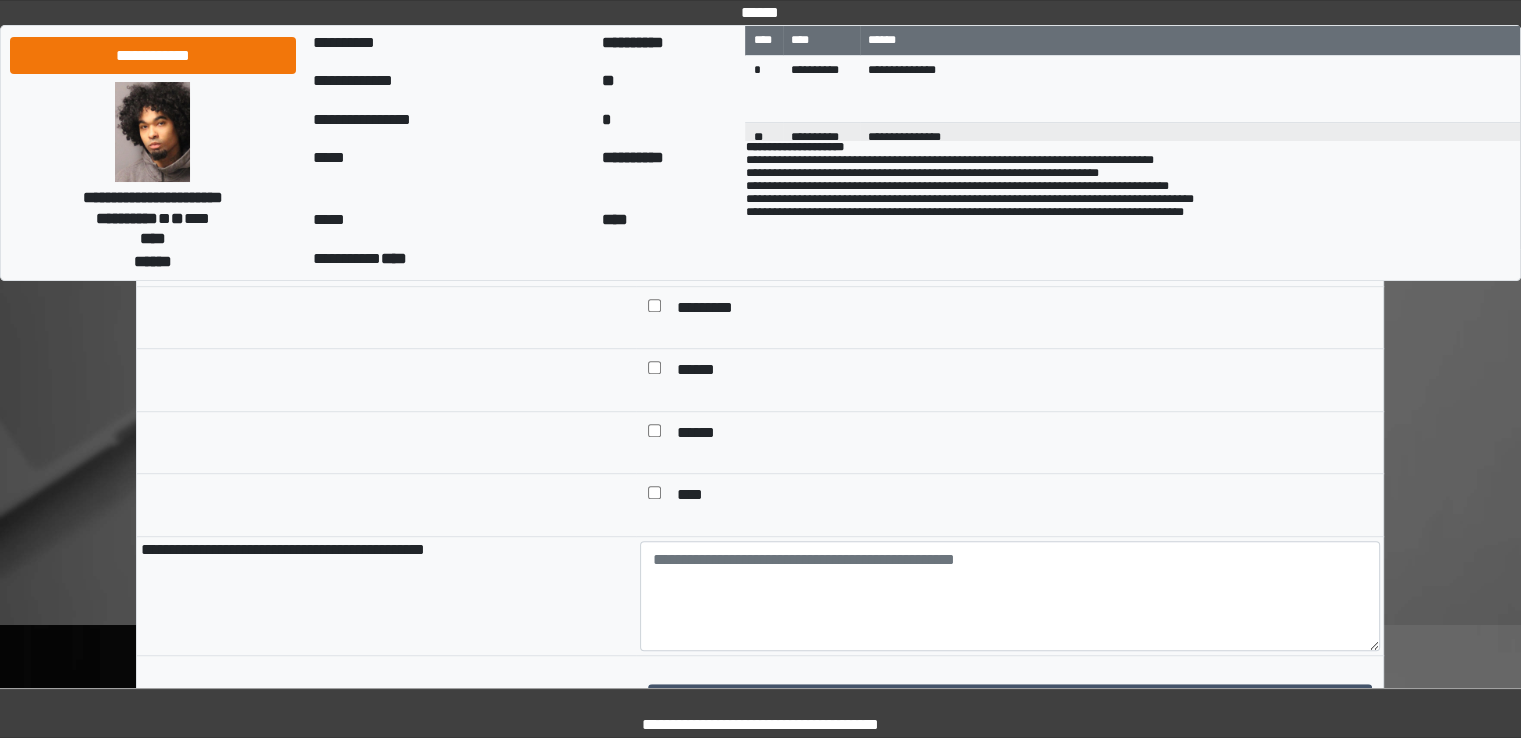 click at bounding box center [654, 497] 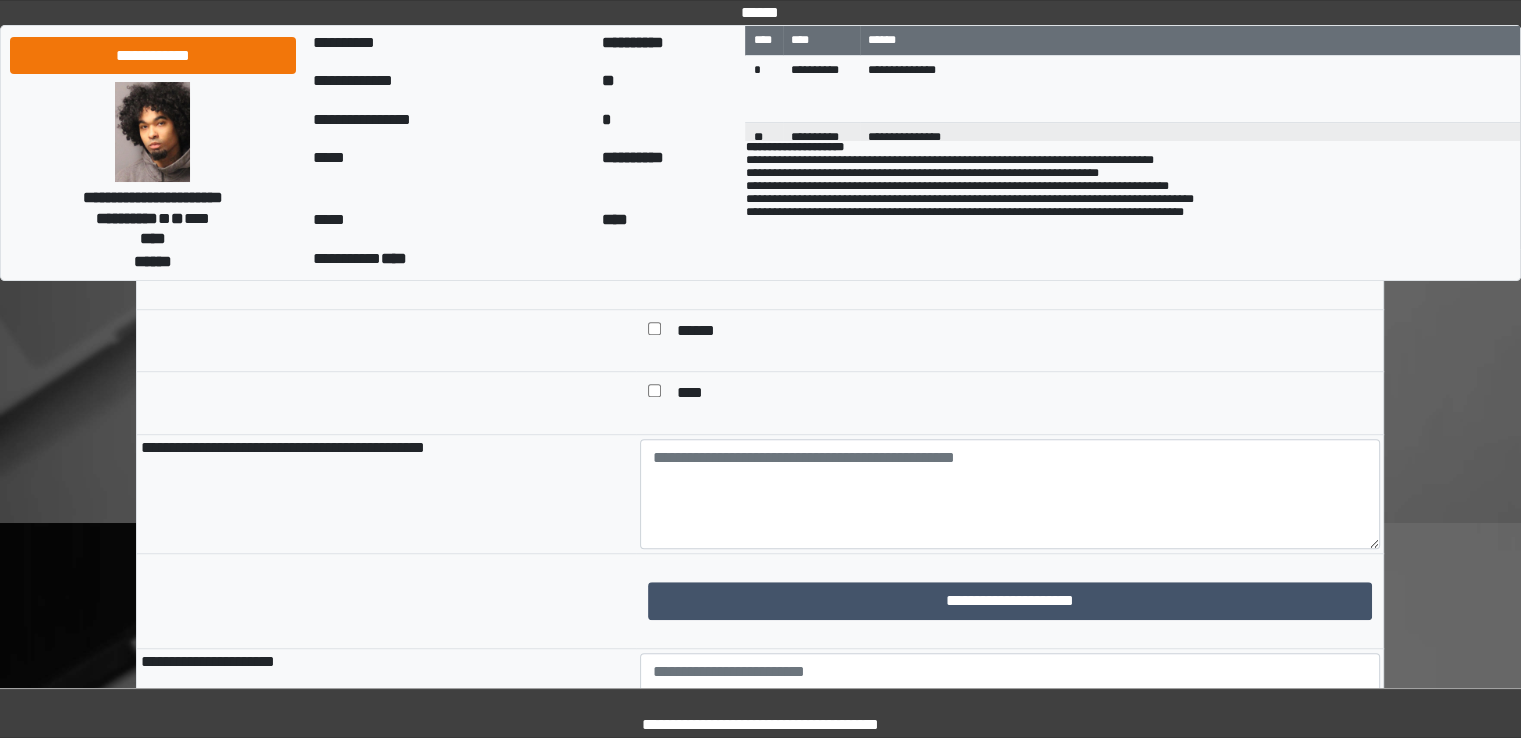 scroll, scrollTop: 1500, scrollLeft: 0, axis: vertical 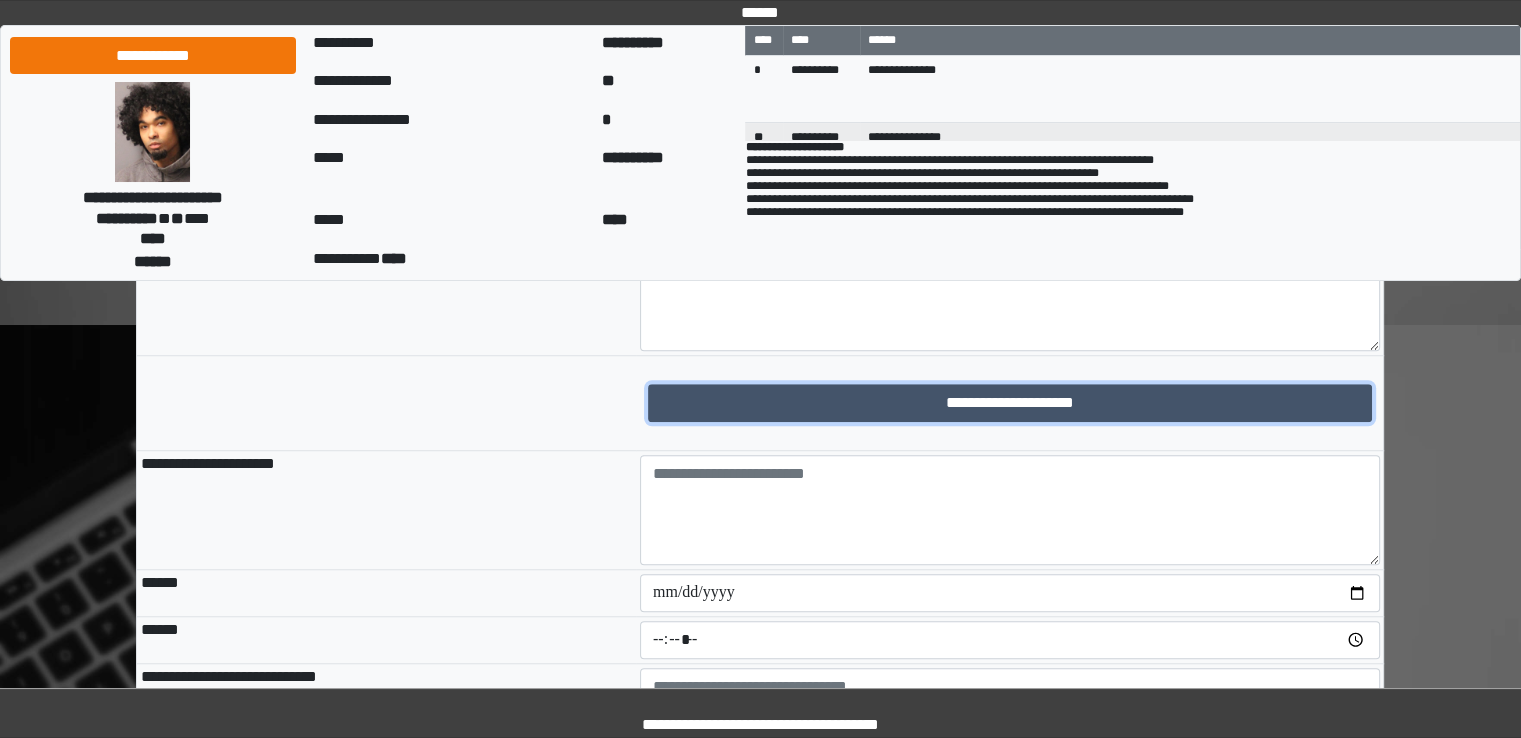click on "**********" at bounding box center [1010, 403] 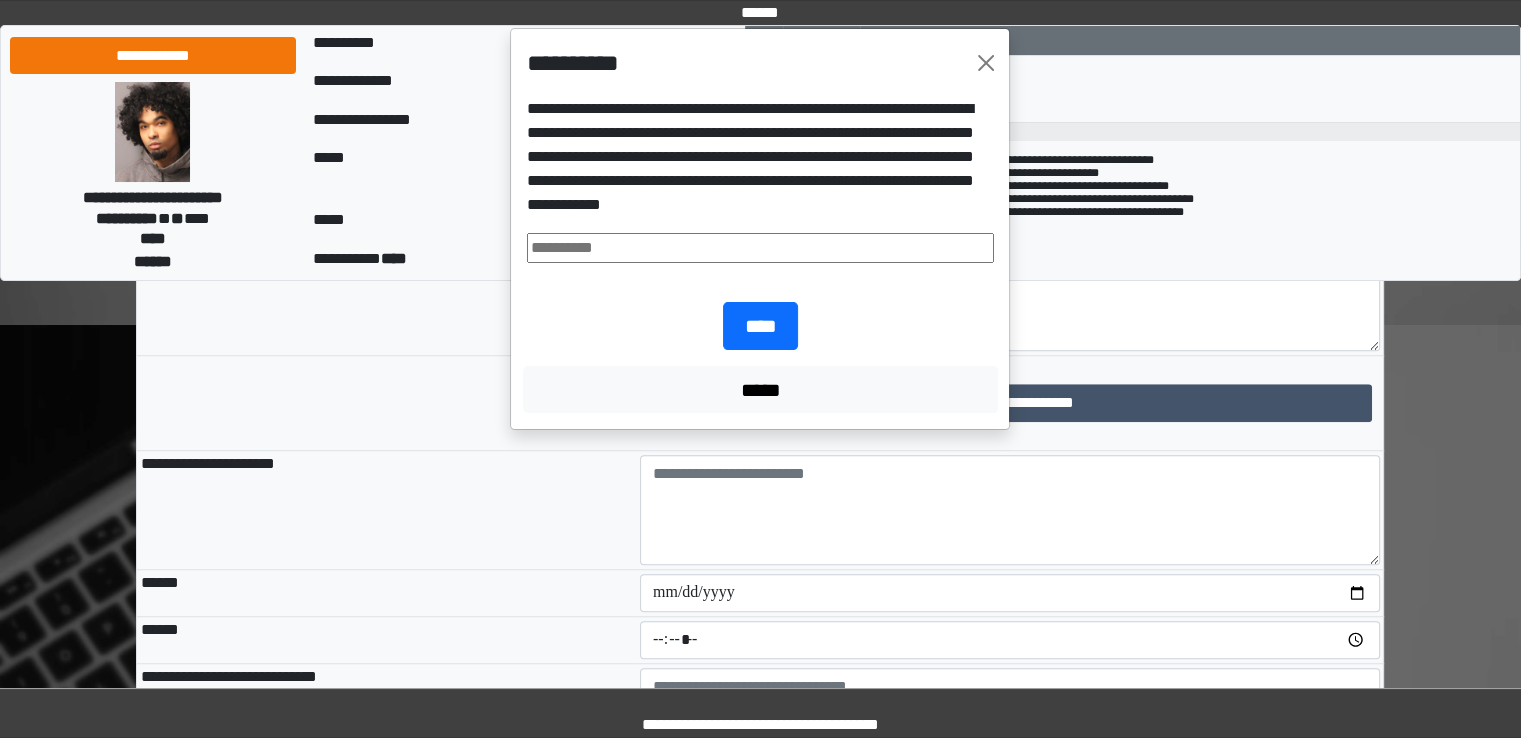 click at bounding box center (760, 248) 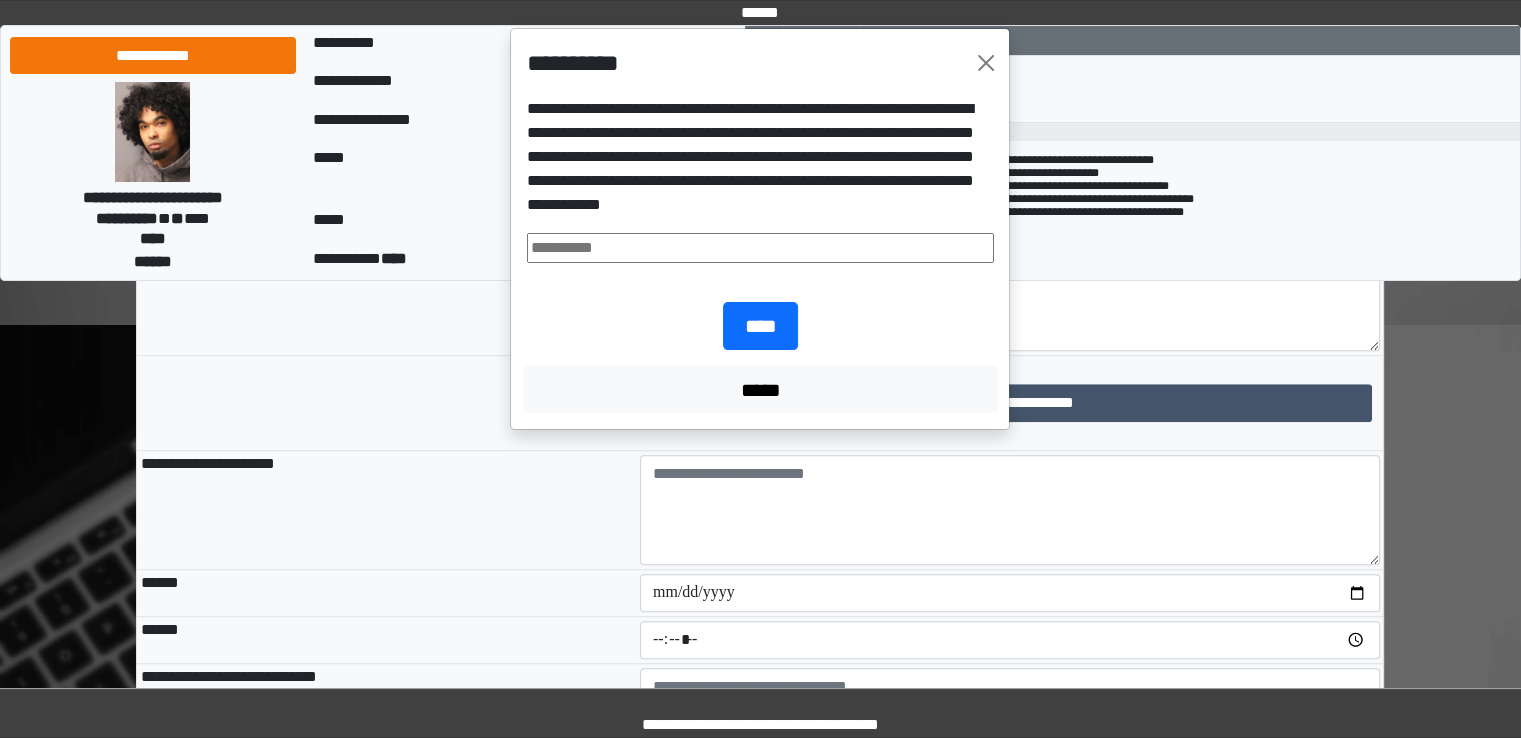 drag, startPoint x: 643, startPoint y: 241, endPoint x: 652, endPoint y: 257, distance: 18.35756 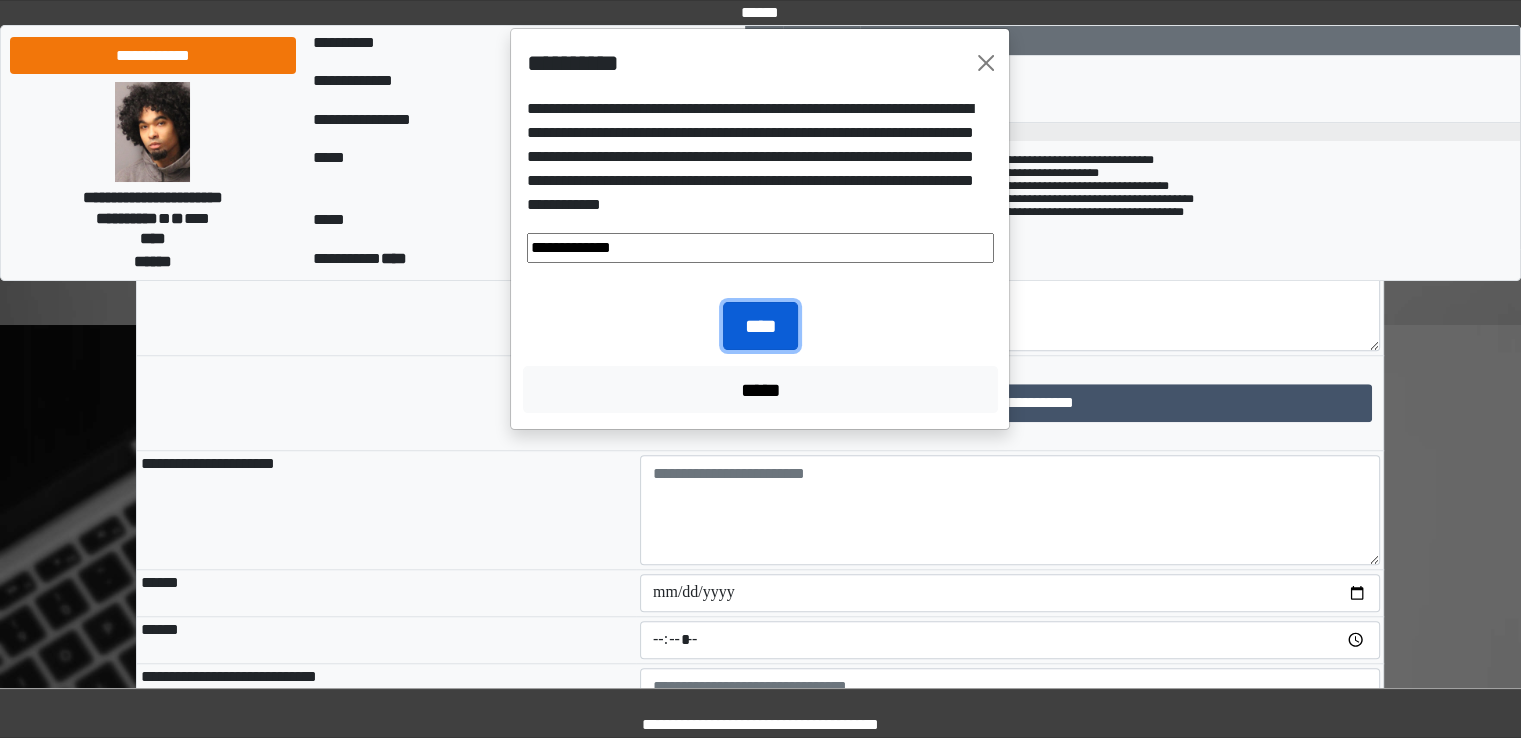 click on "****" at bounding box center [760, 326] 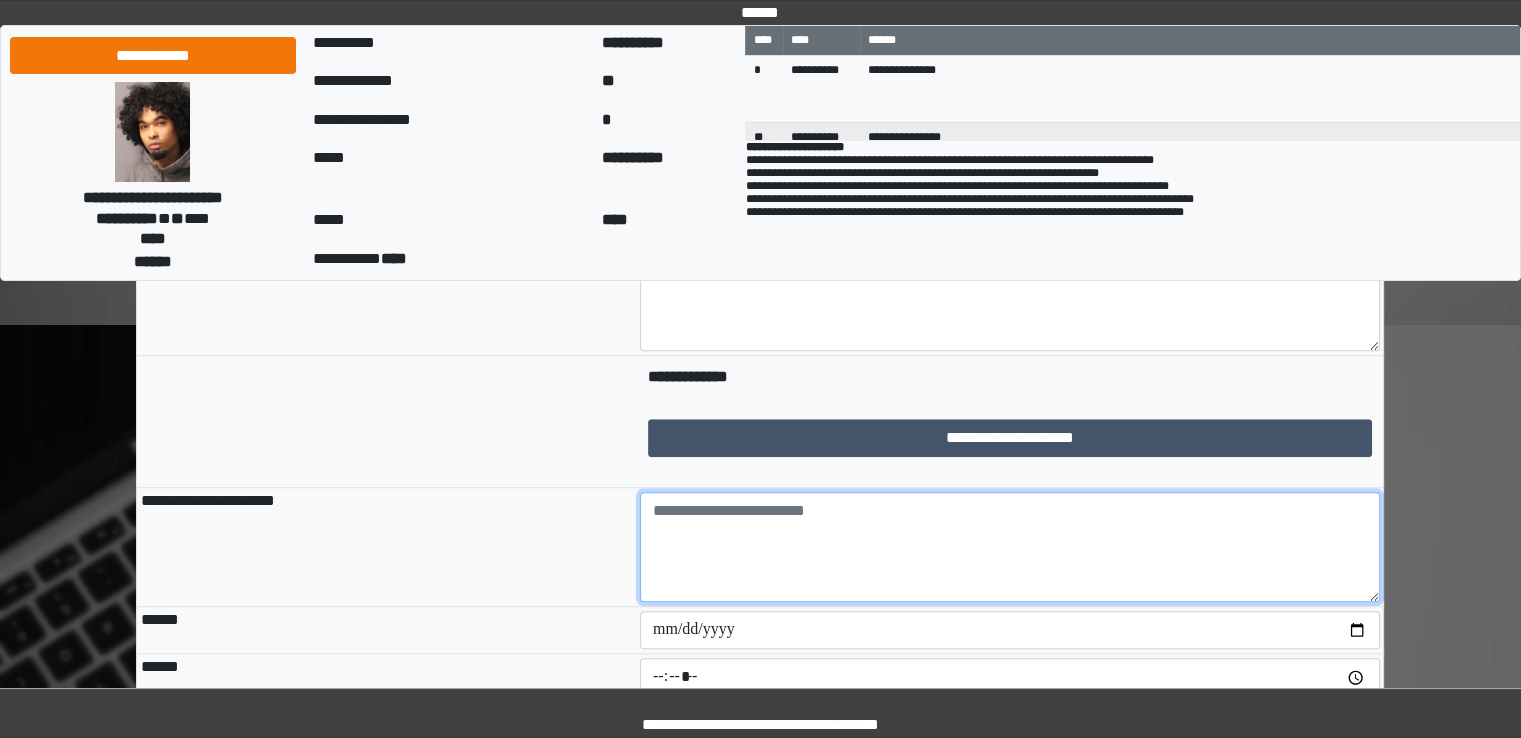 click at bounding box center [1010, 547] 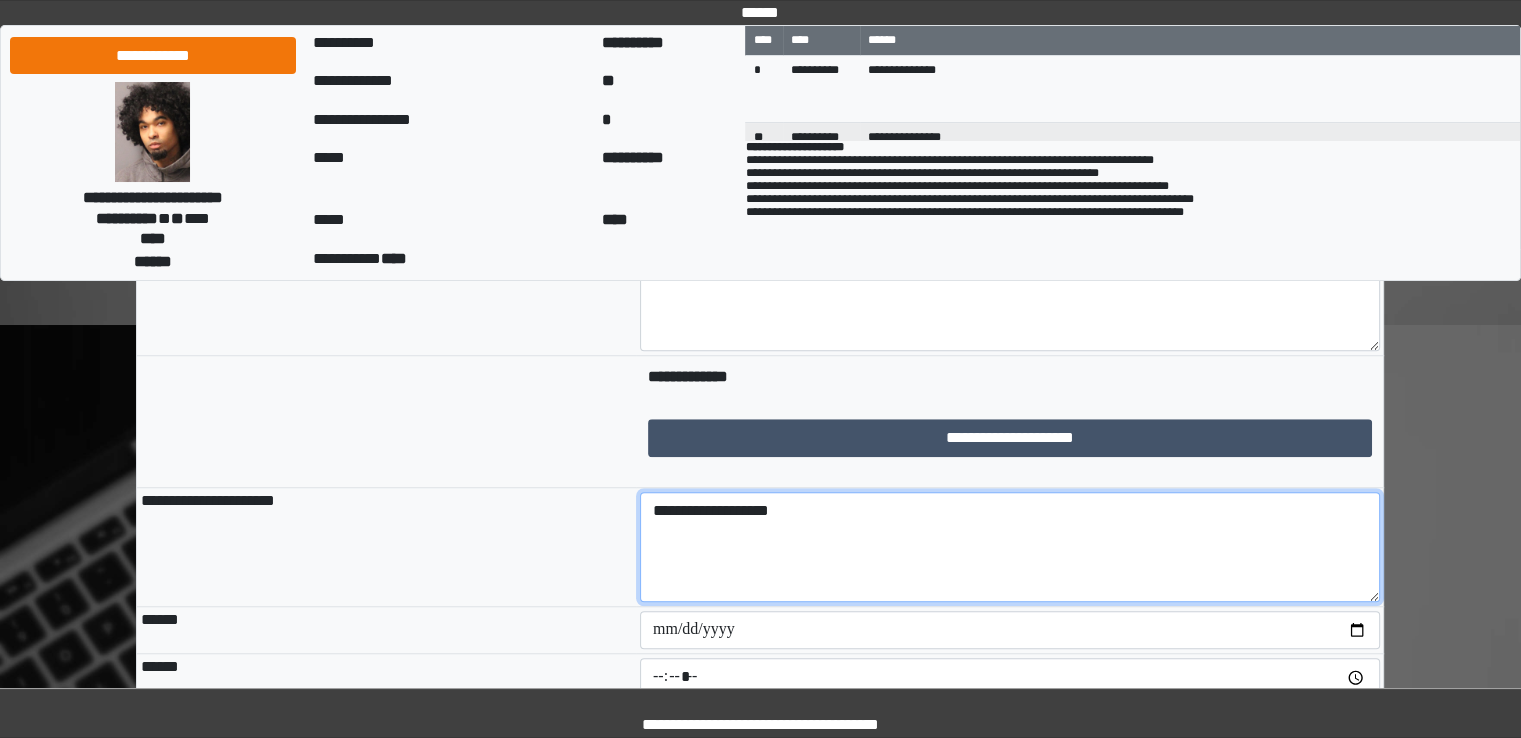scroll, scrollTop: 1600, scrollLeft: 0, axis: vertical 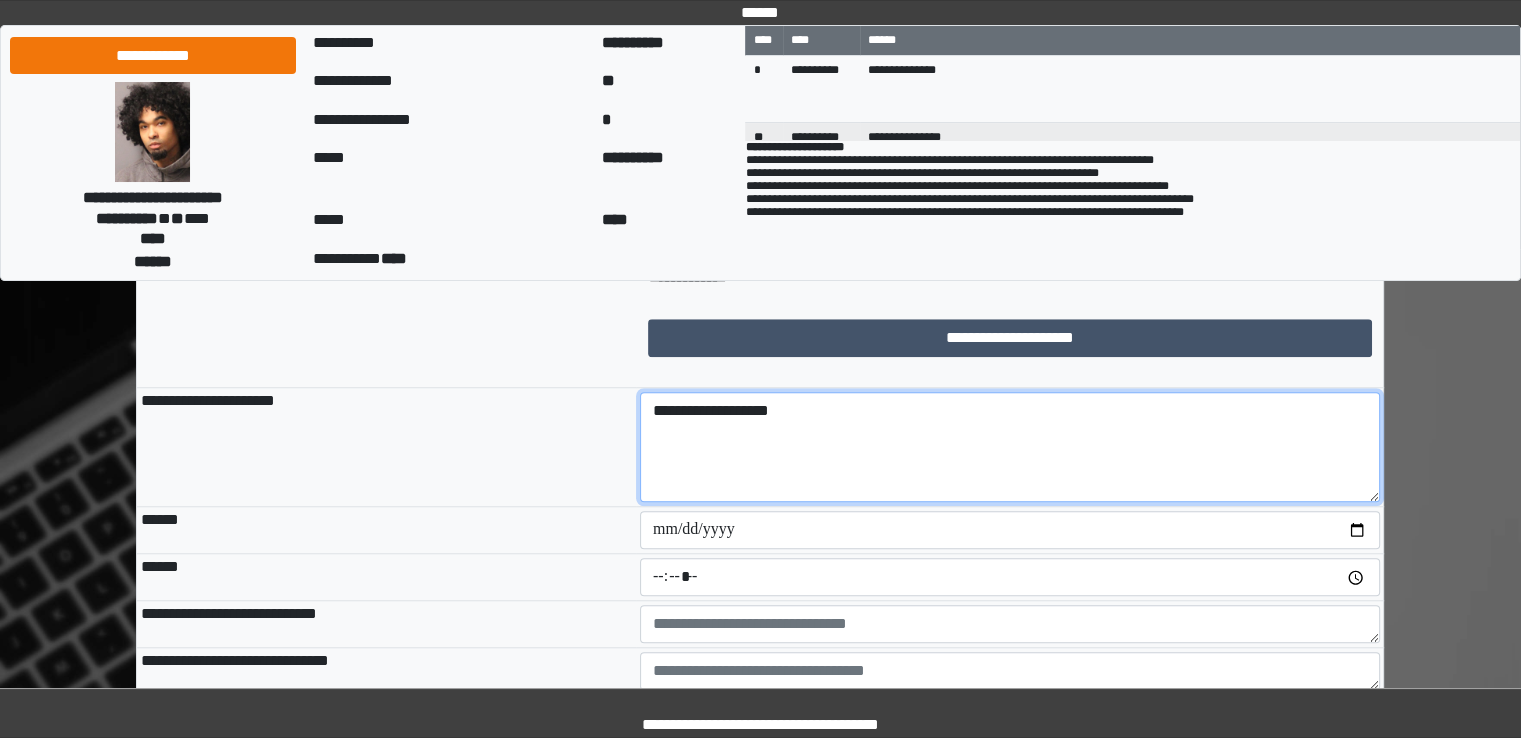 type on "**********" 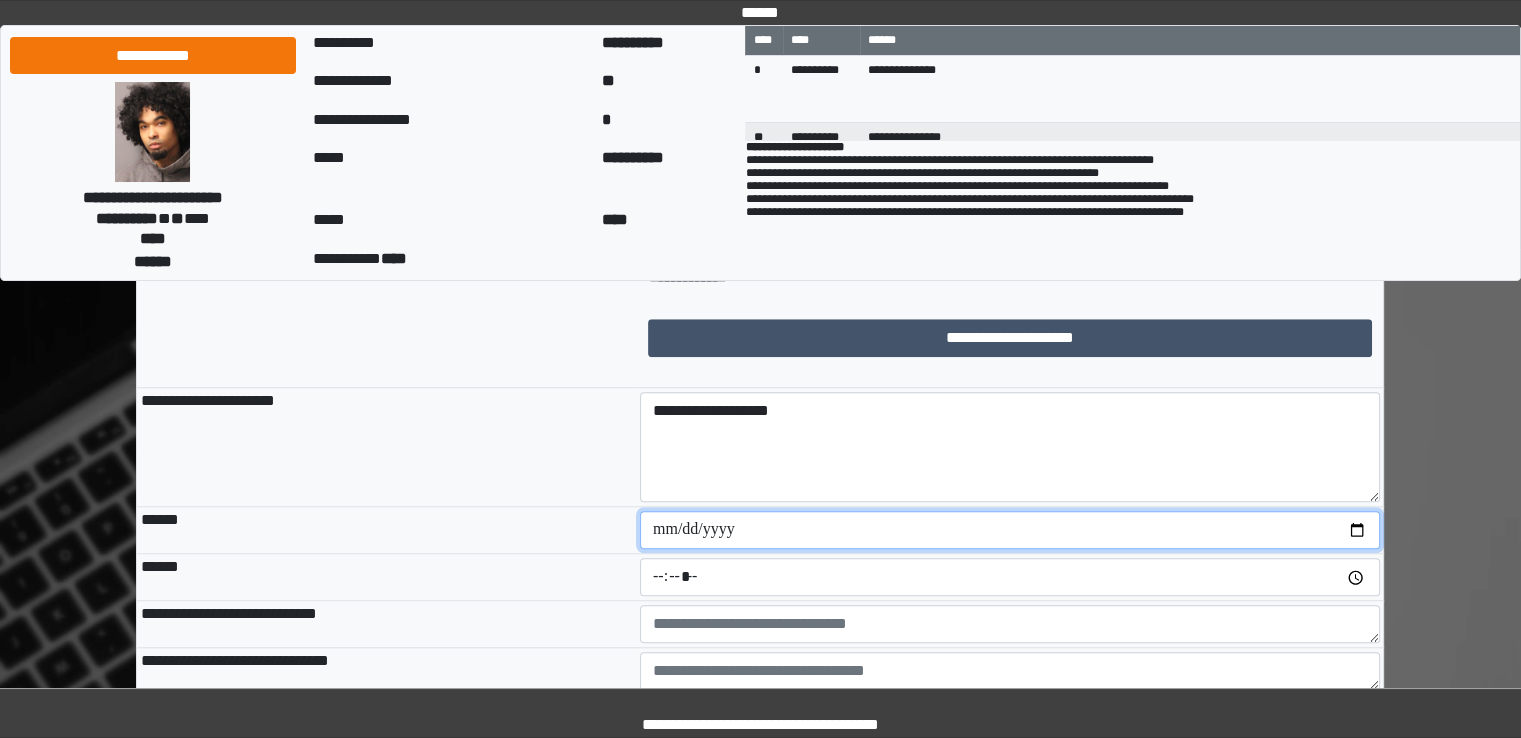 click at bounding box center [1010, 530] 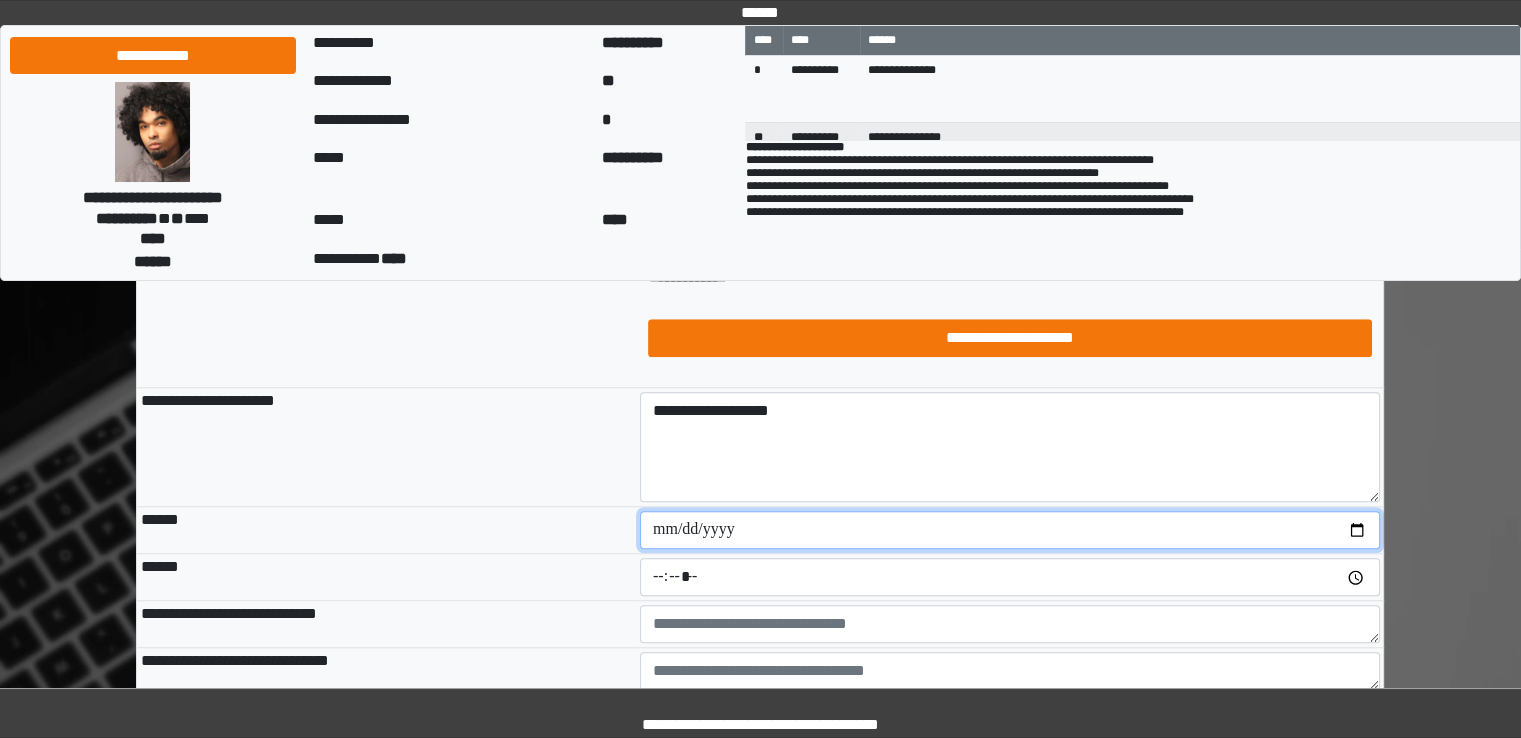 type on "**********" 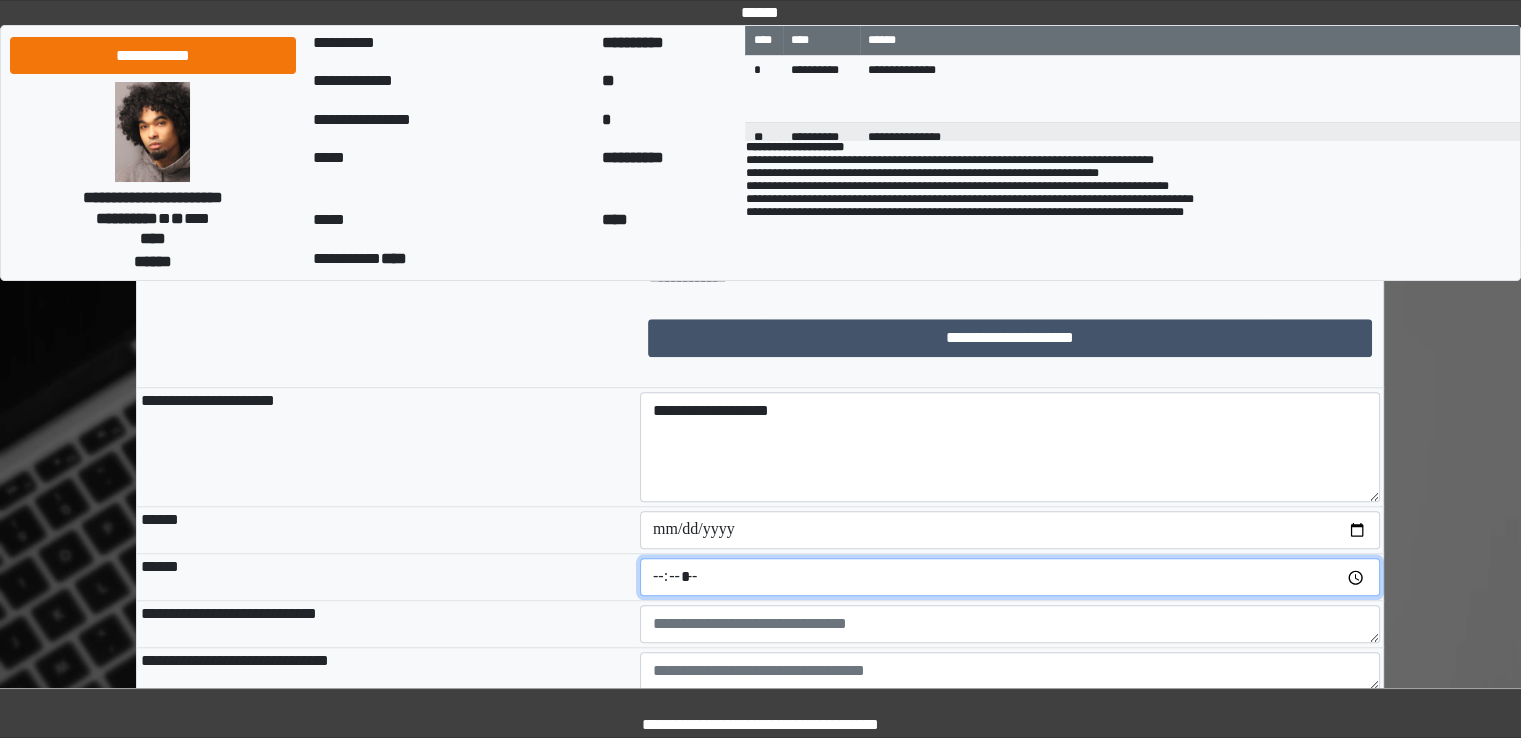 click at bounding box center (1010, 577) 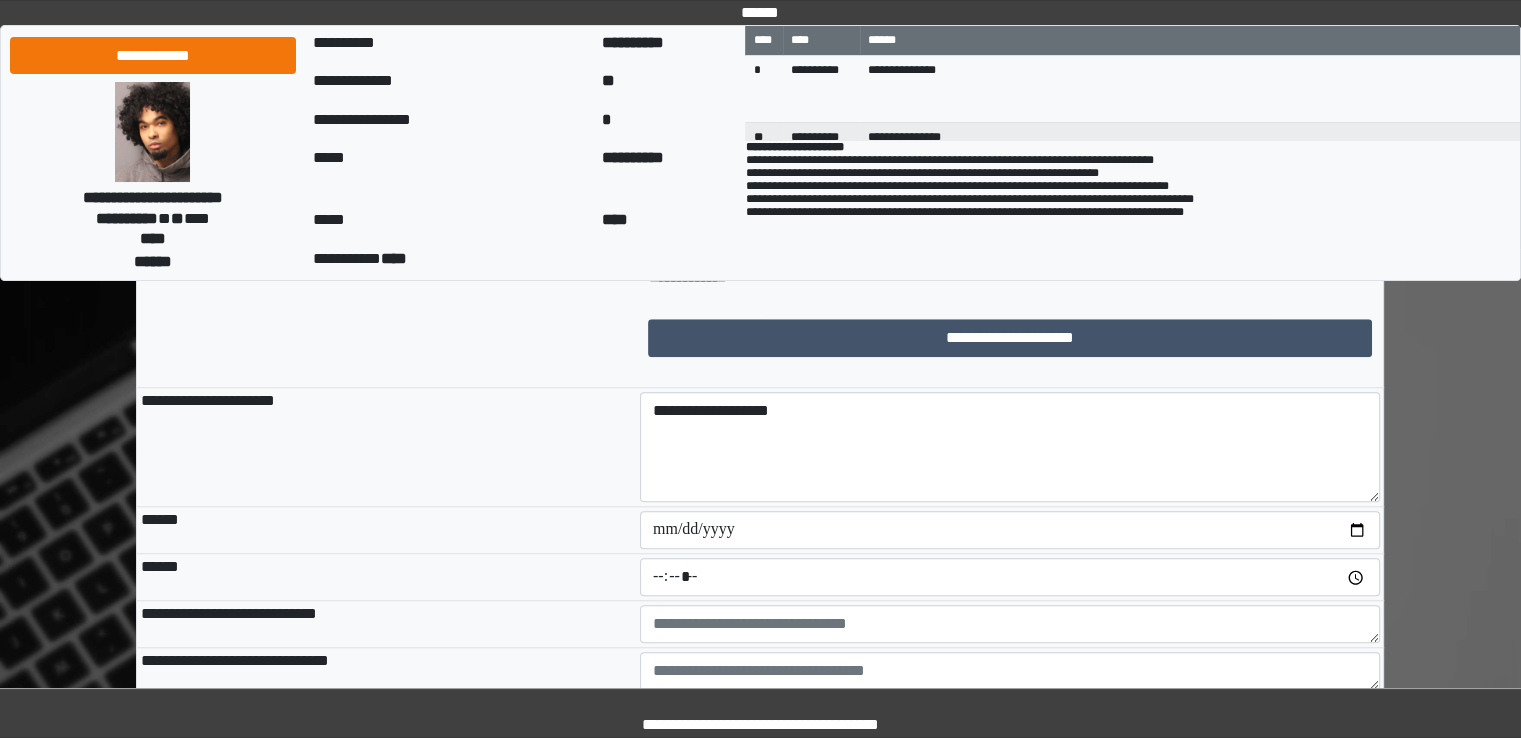 type on "*****" 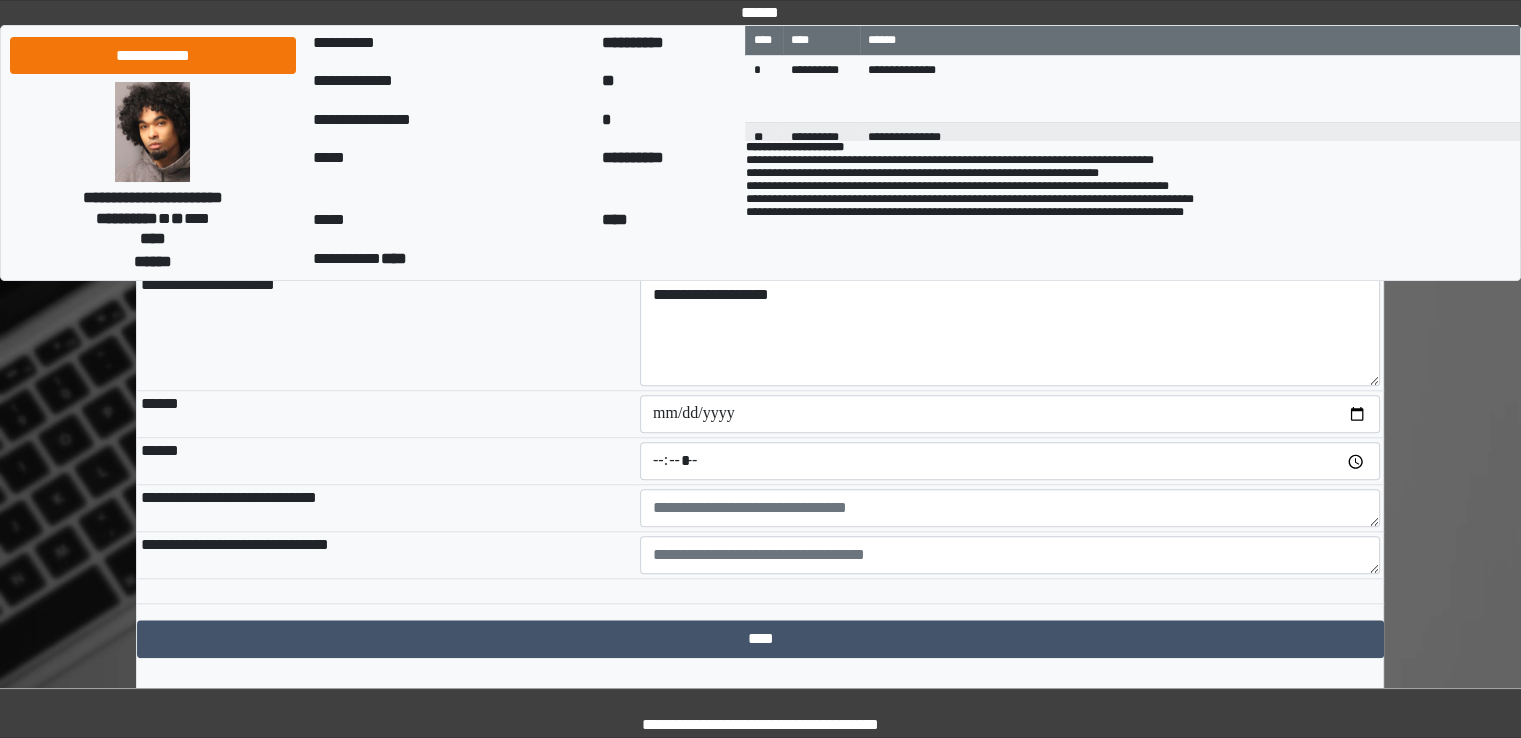 scroll, scrollTop: 1766, scrollLeft: 0, axis: vertical 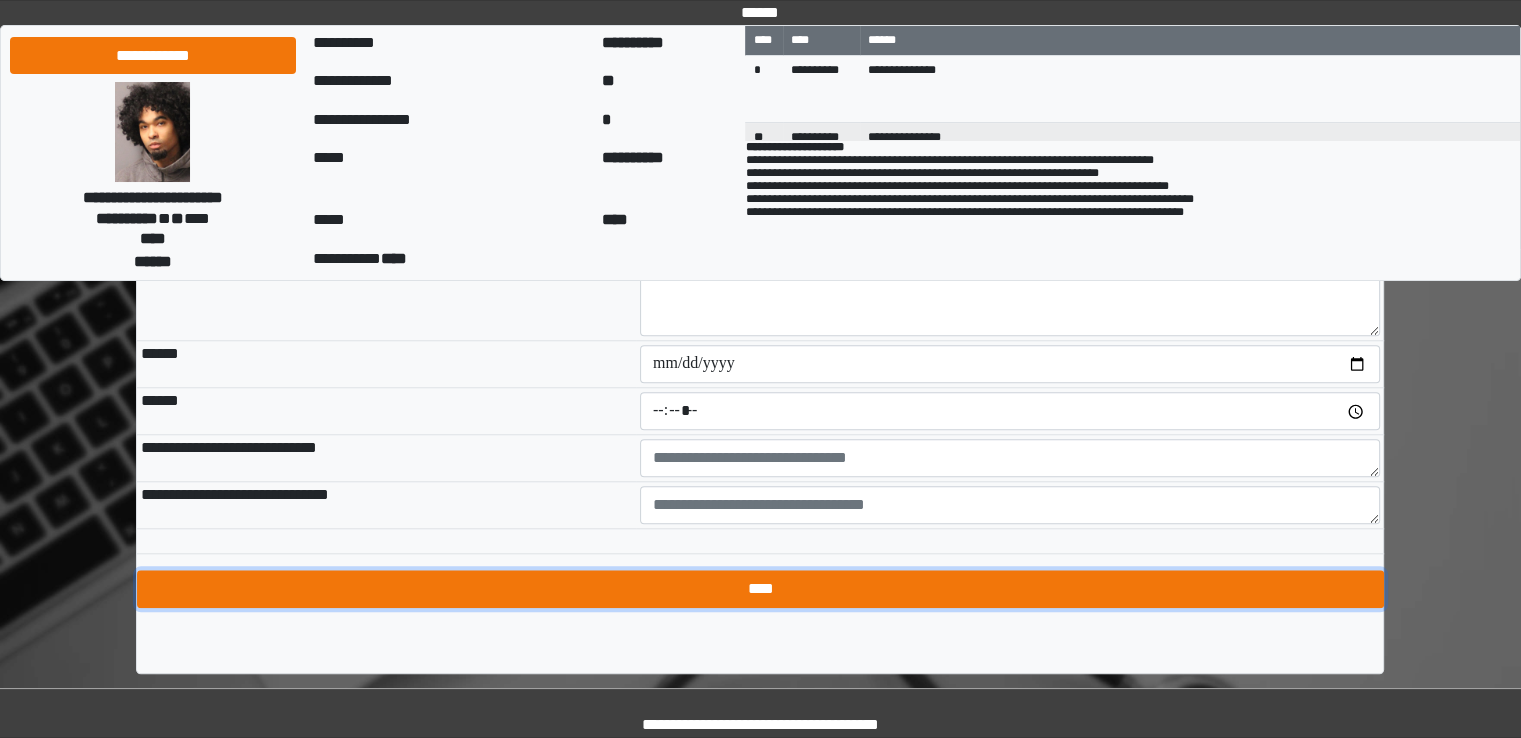 click on "****" at bounding box center [760, 589] 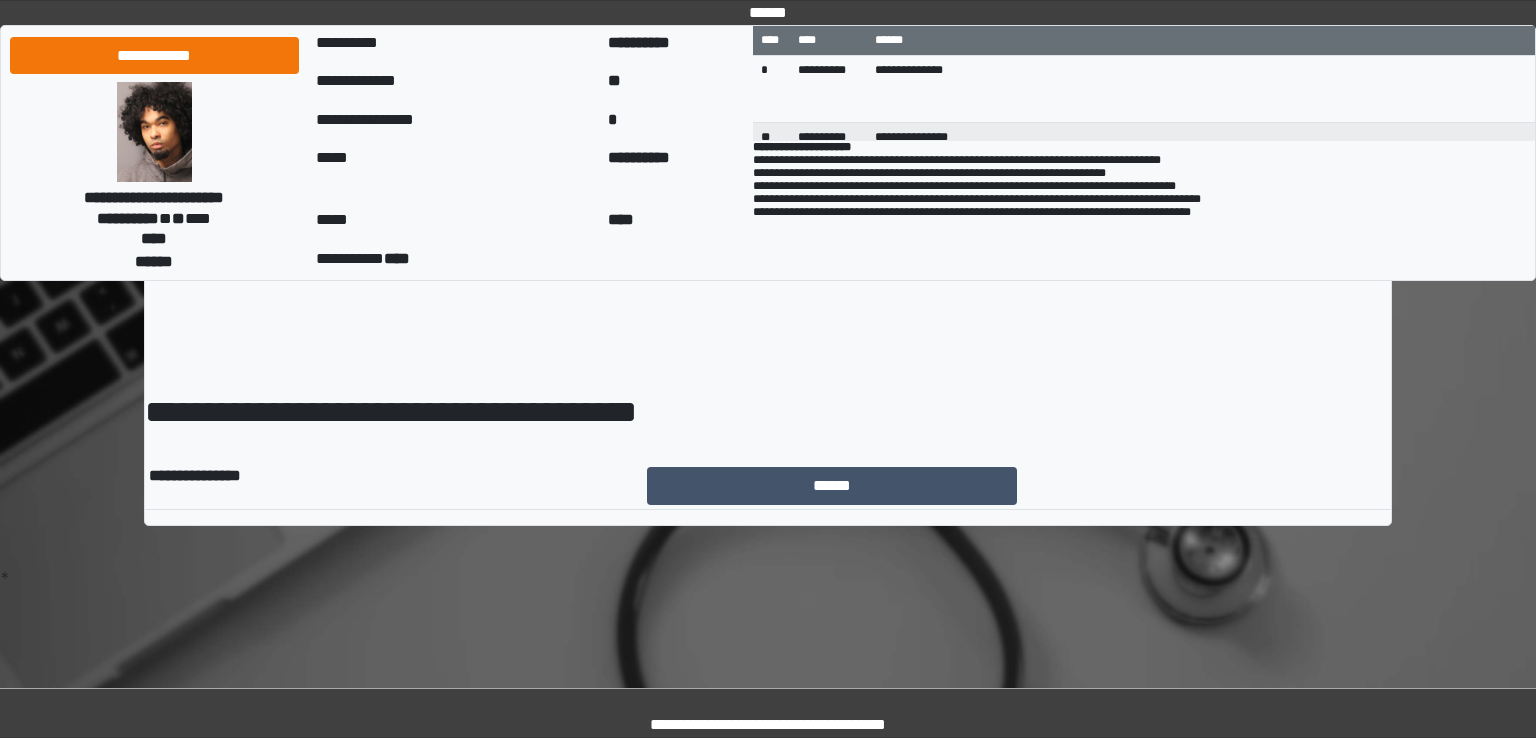 scroll, scrollTop: 0, scrollLeft: 0, axis: both 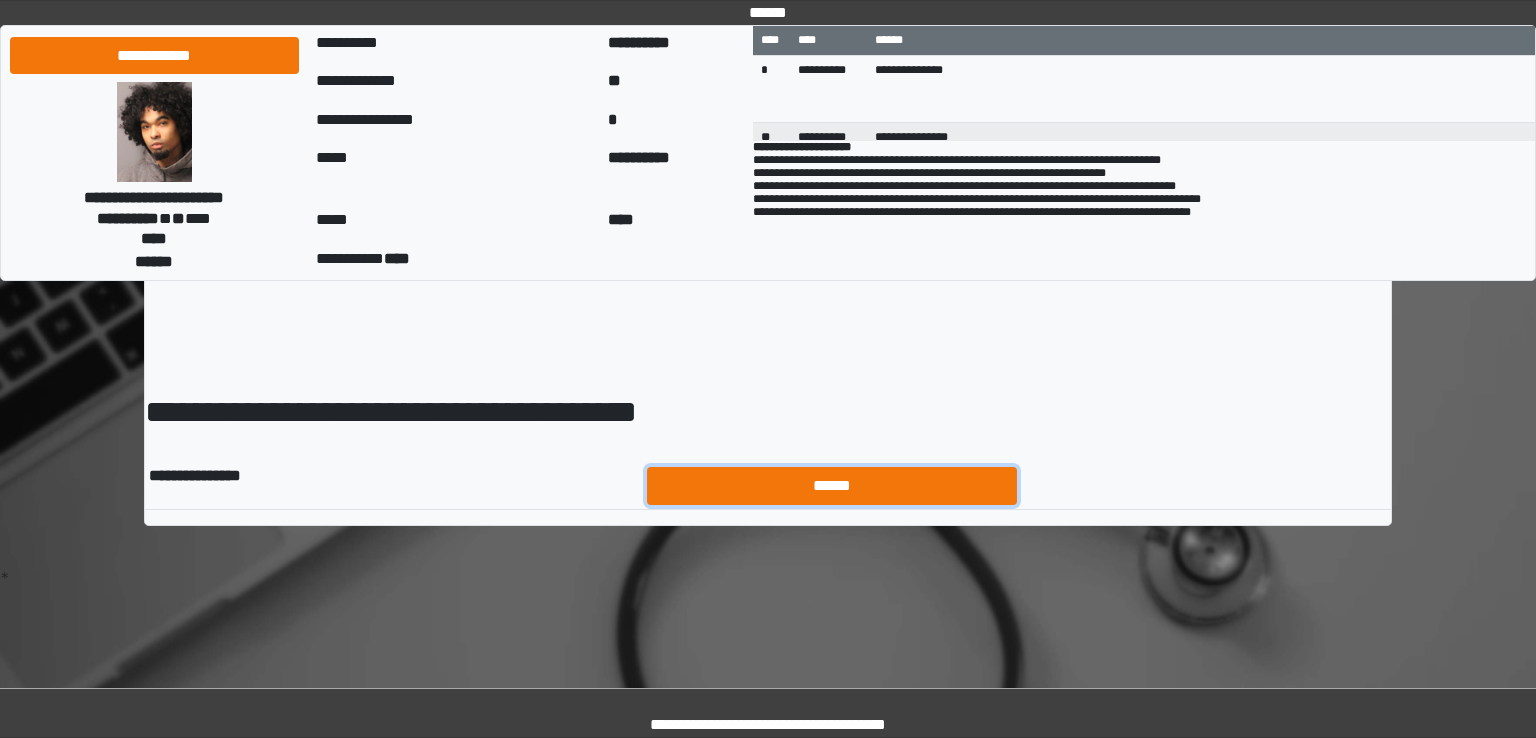 click on "******" at bounding box center (832, 486) 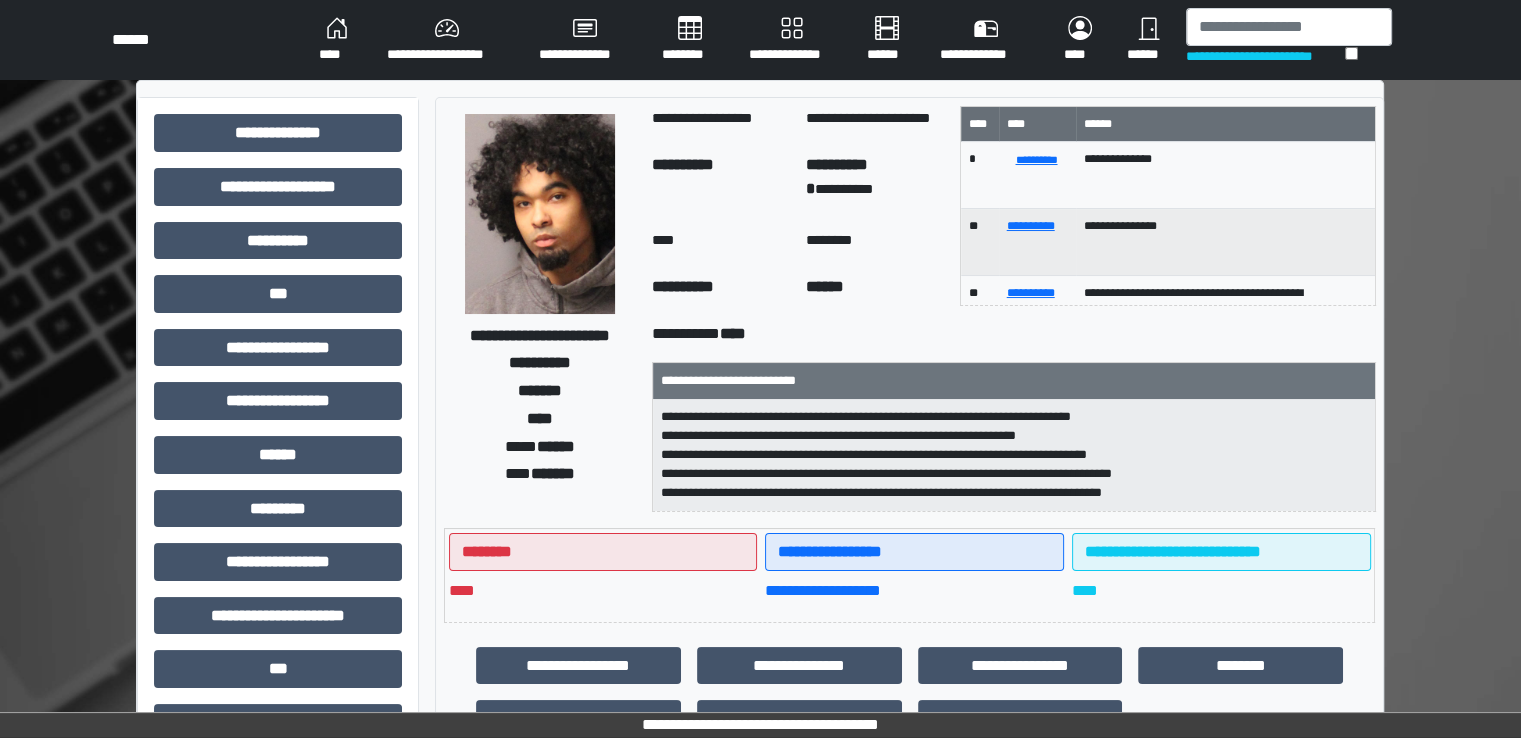 scroll, scrollTop: 0, scrollLeft: 0, axis: both 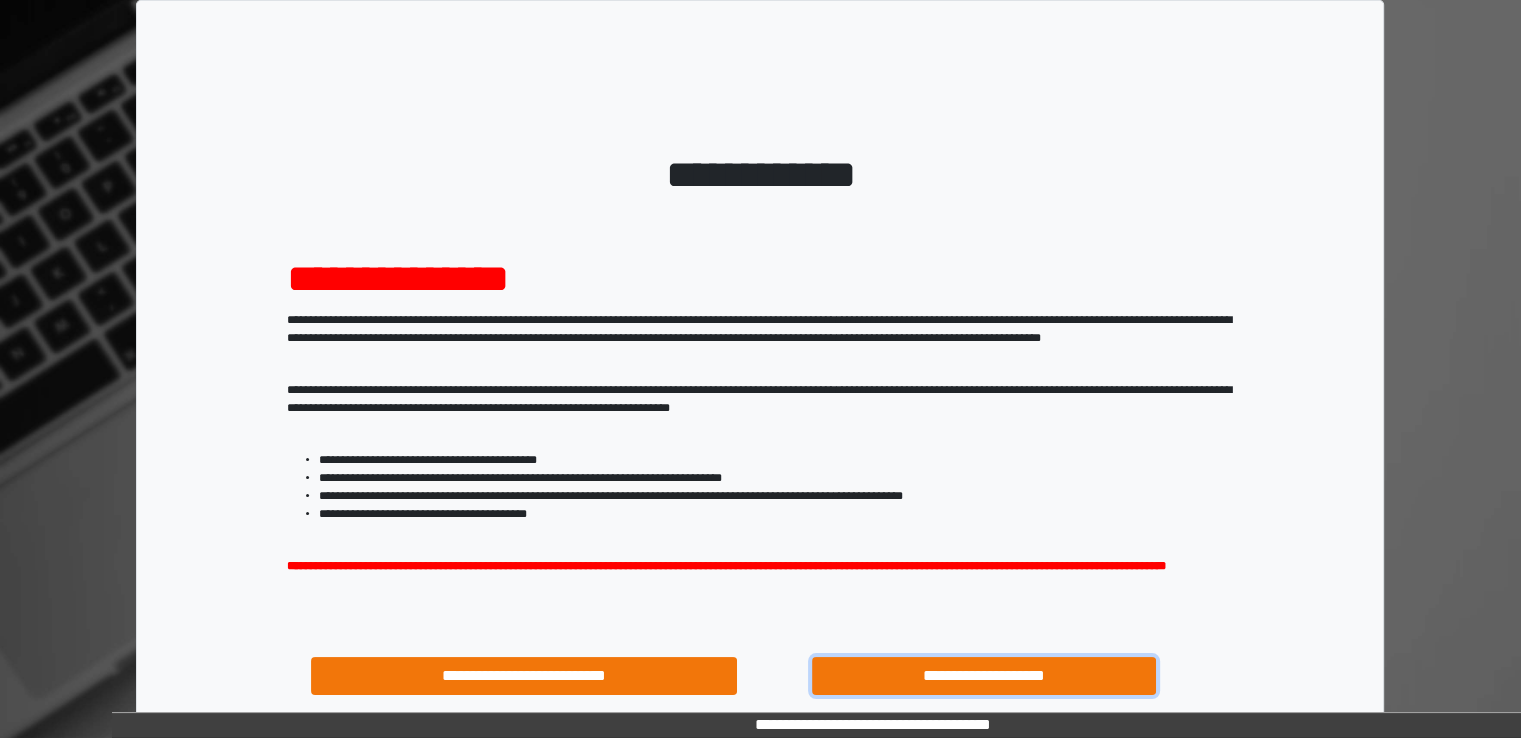 click on "**********" at bounding box center (984, 676) 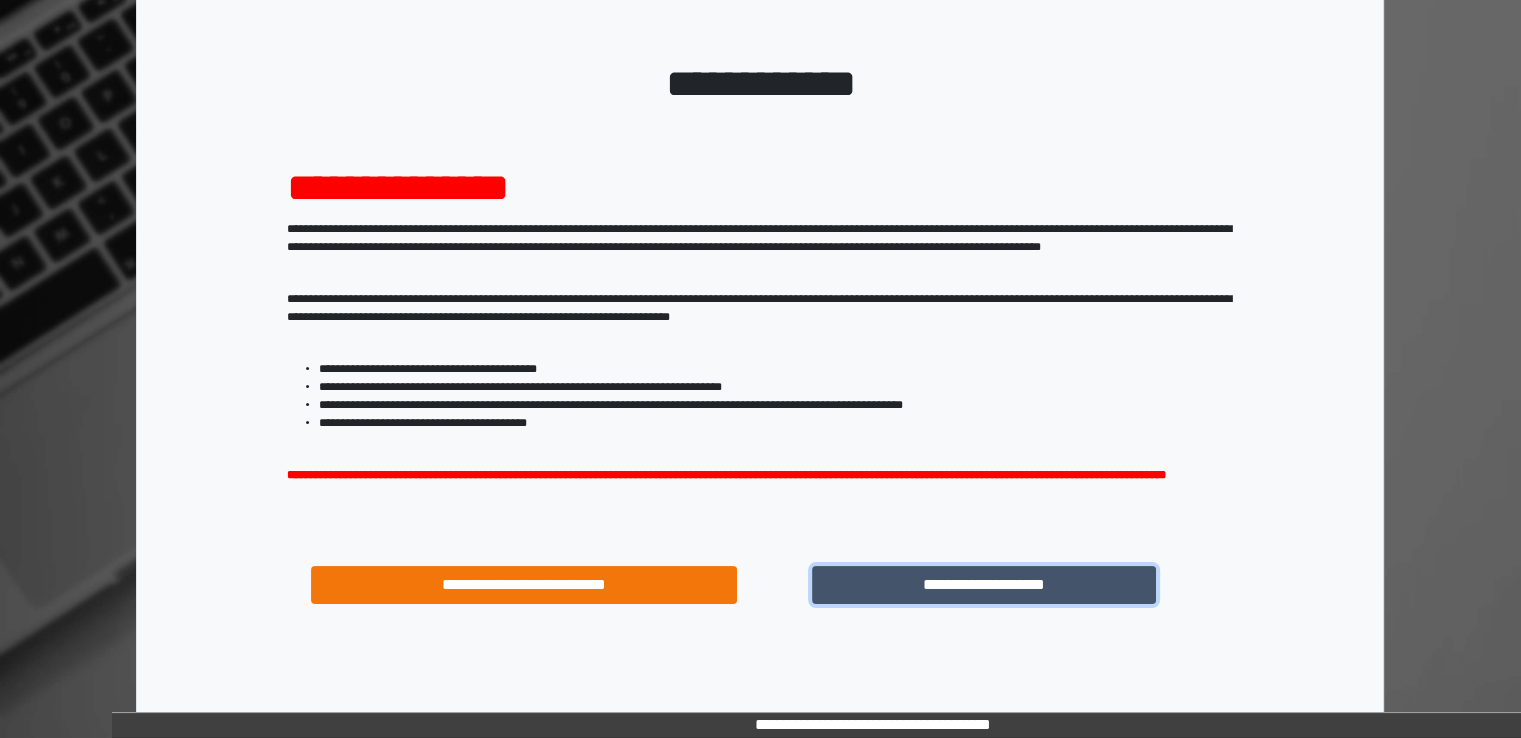scroll, scrollTop: 172, scrollLeft: 0, axis: vertical 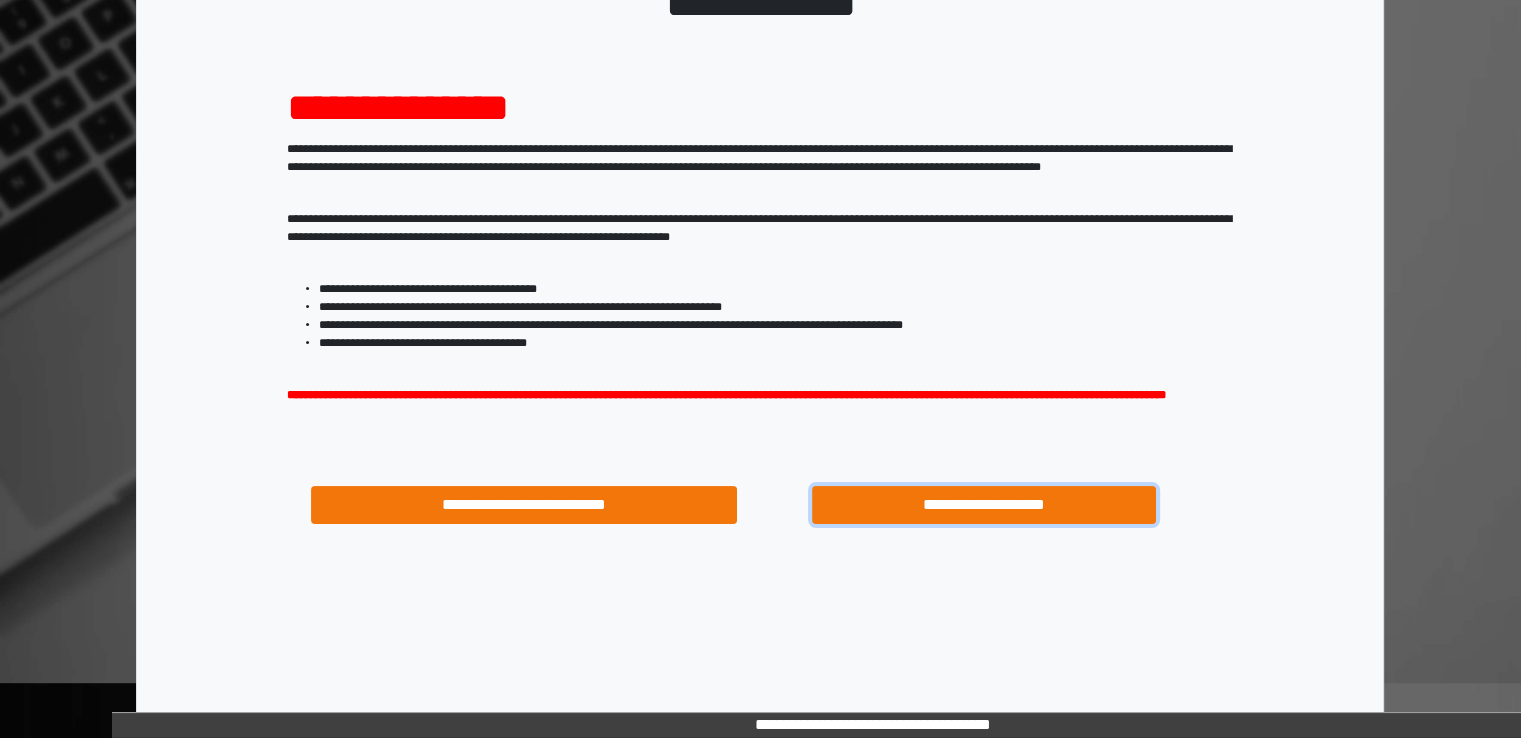 drag, startPoint x: 977, startPoint y: 529, endPoint x: 338, endPoint y: 3, distance: 827.64545 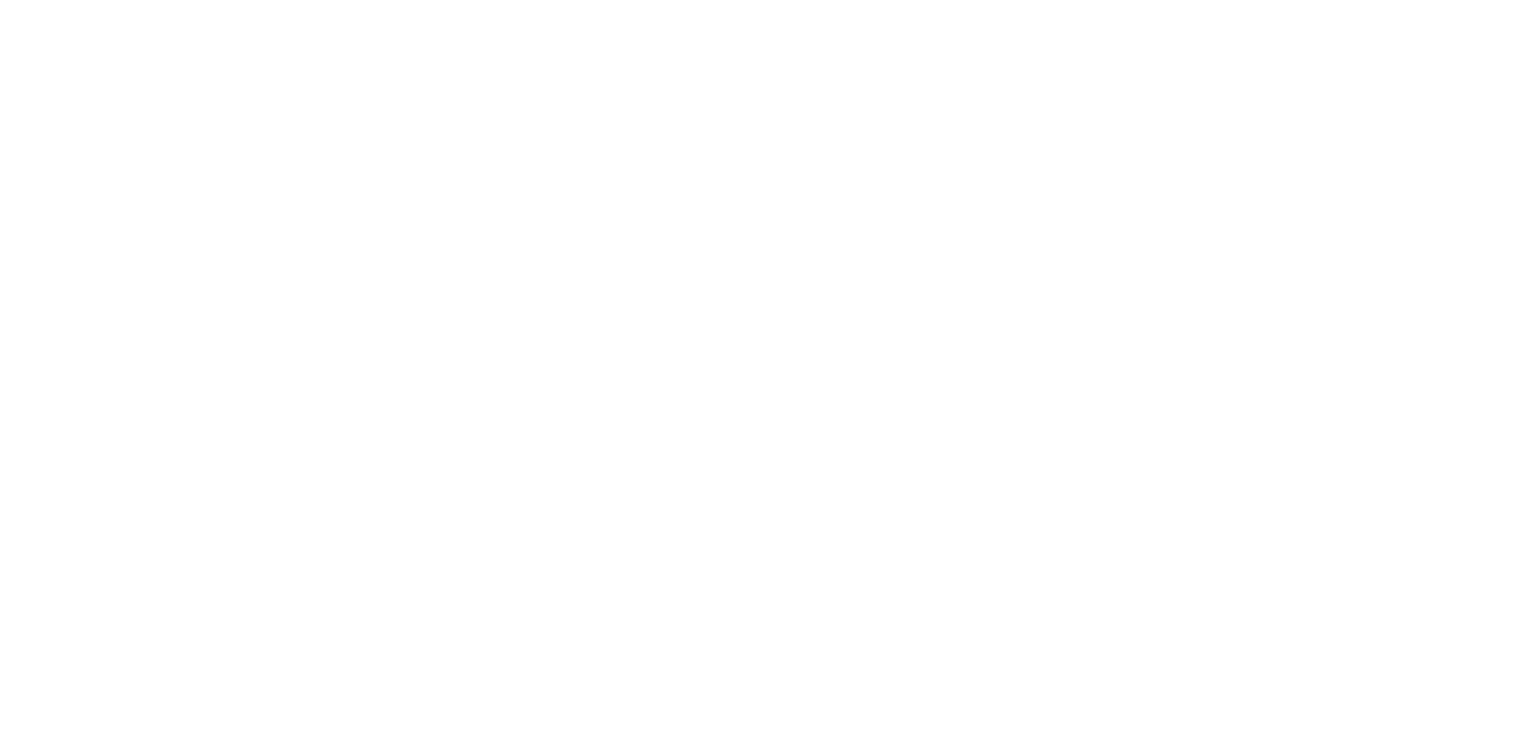 scroll, scrollTop: 0, scrollLeft: 0, axis: both 